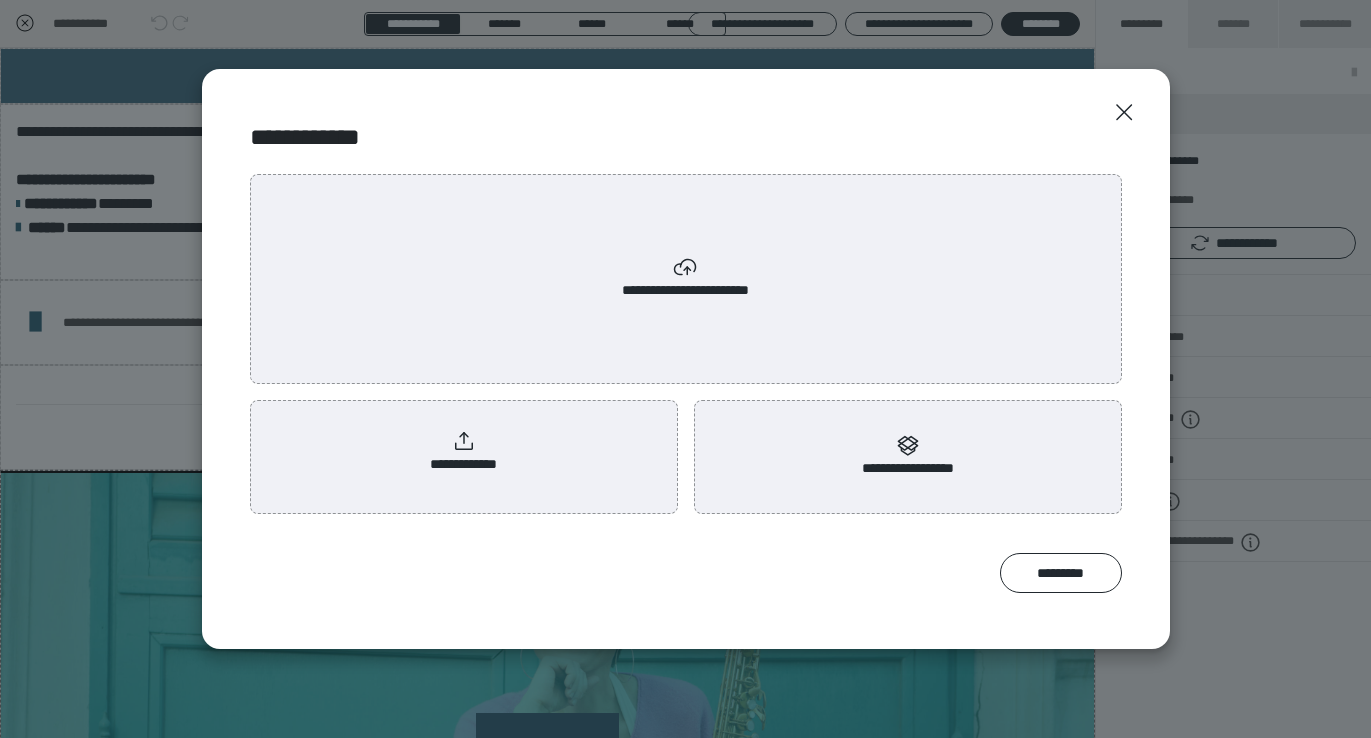 scroll, scrollTop: 0, scrollLeft: 0, axis: both 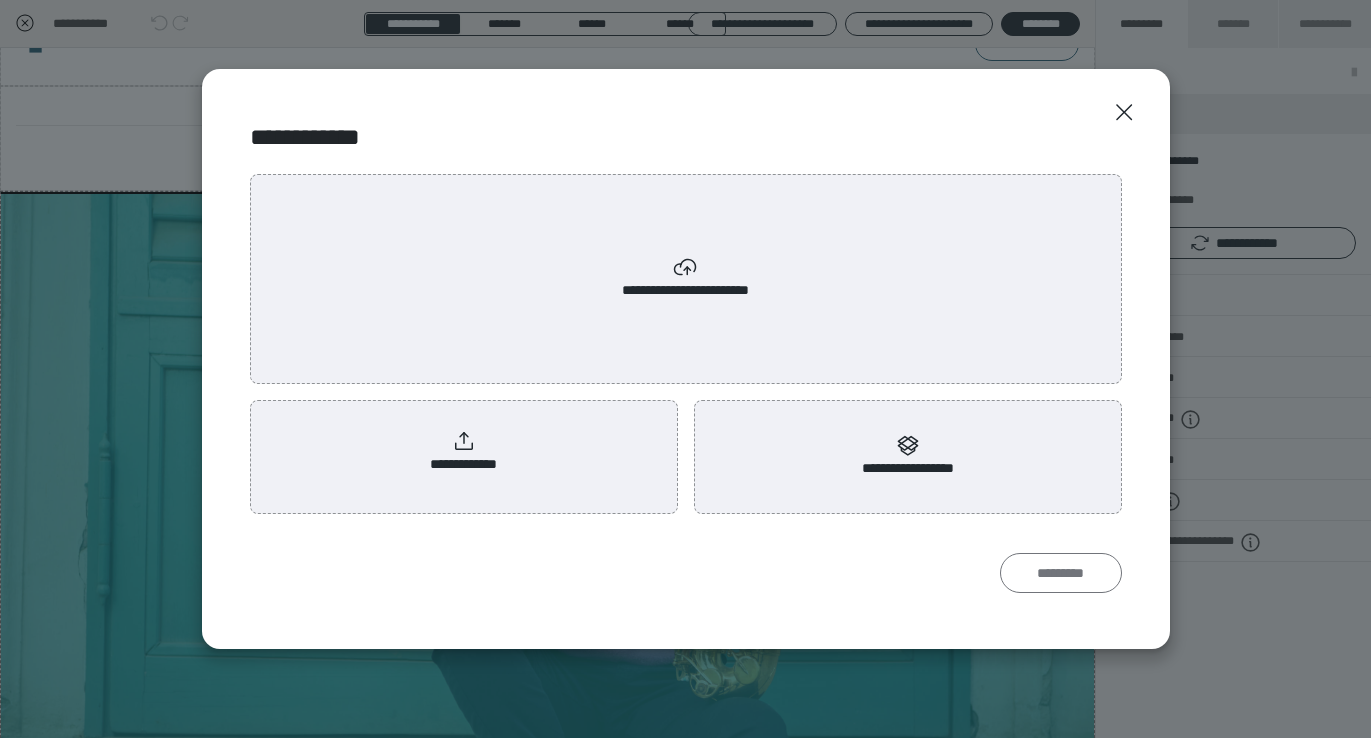 click on "*********" at bounding box center [1061, 573] 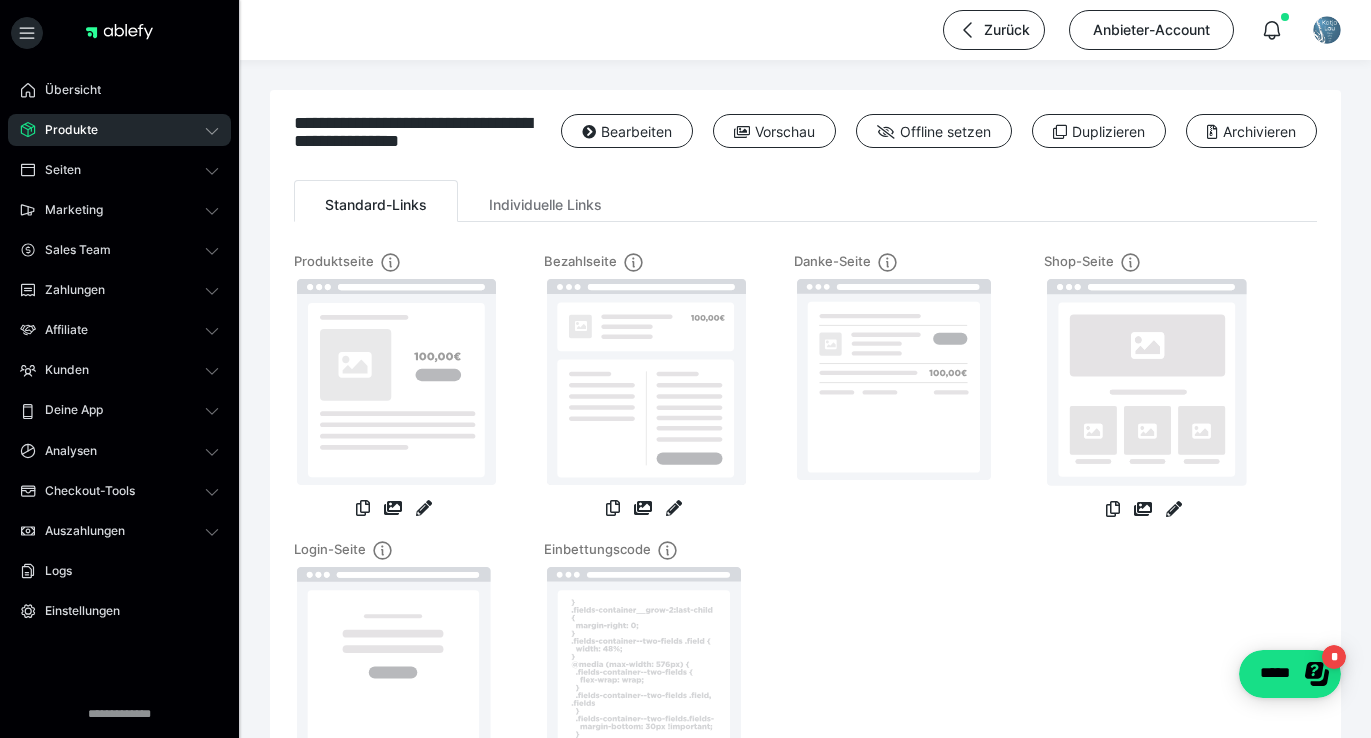 click on "Produkte" at bounding box center (64, 130) 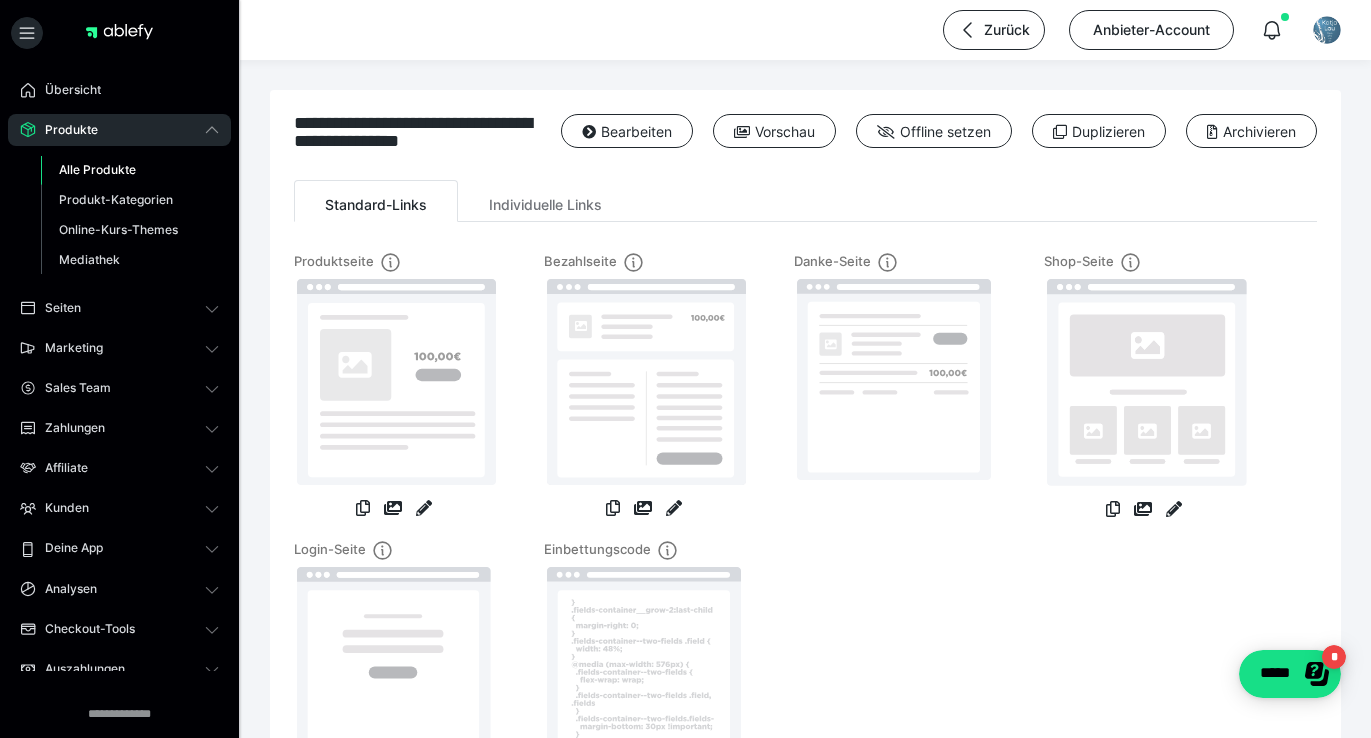 click on "Alle Produkte" at bounding box center (97, 169) 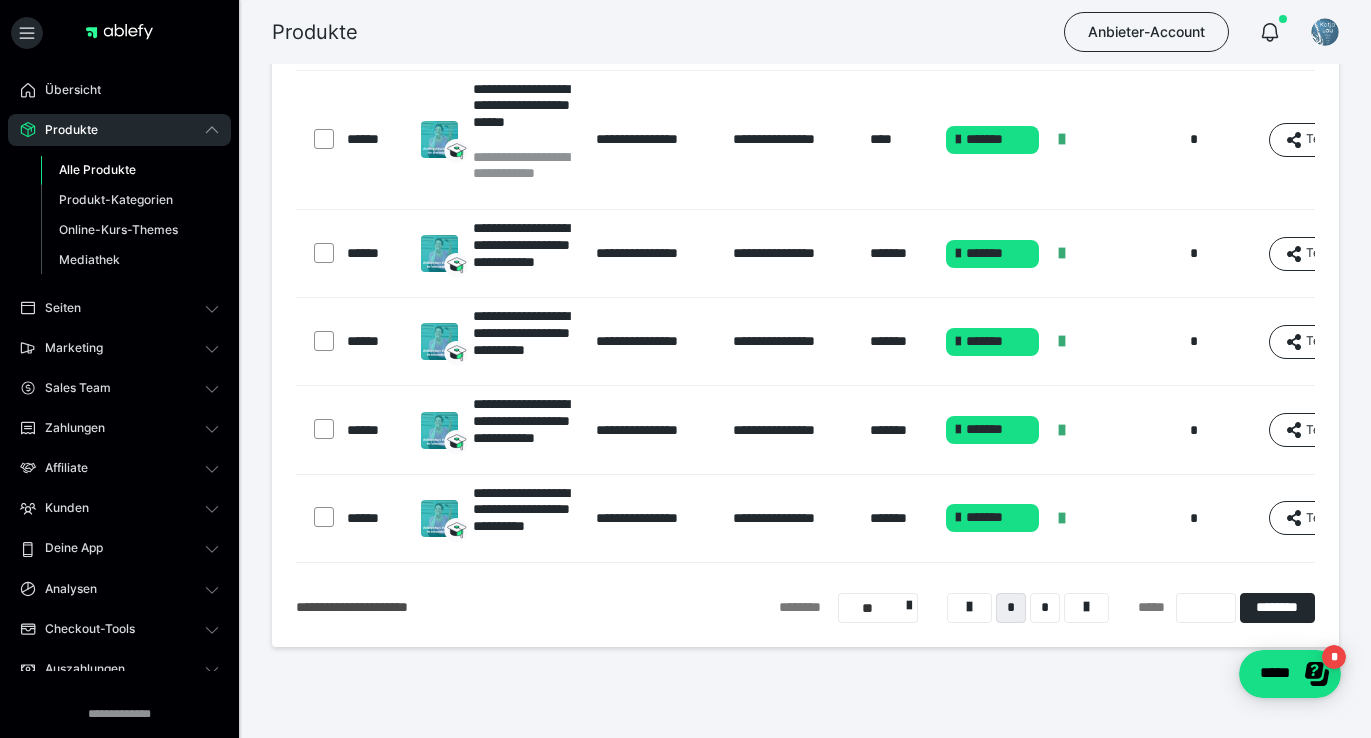 scroll, scrollTop: 859, scrollLeft: 0, axis: vertical 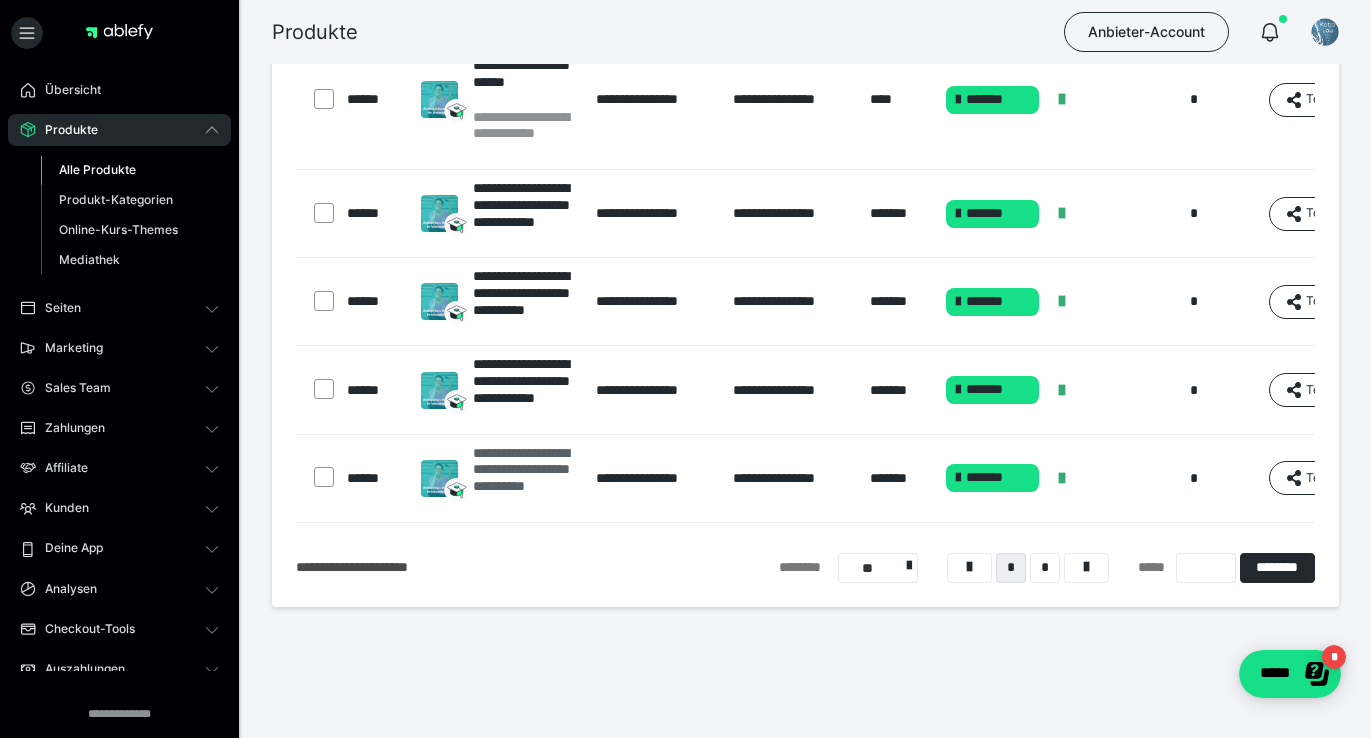 click on "**********" at bounding box center (525, 478) 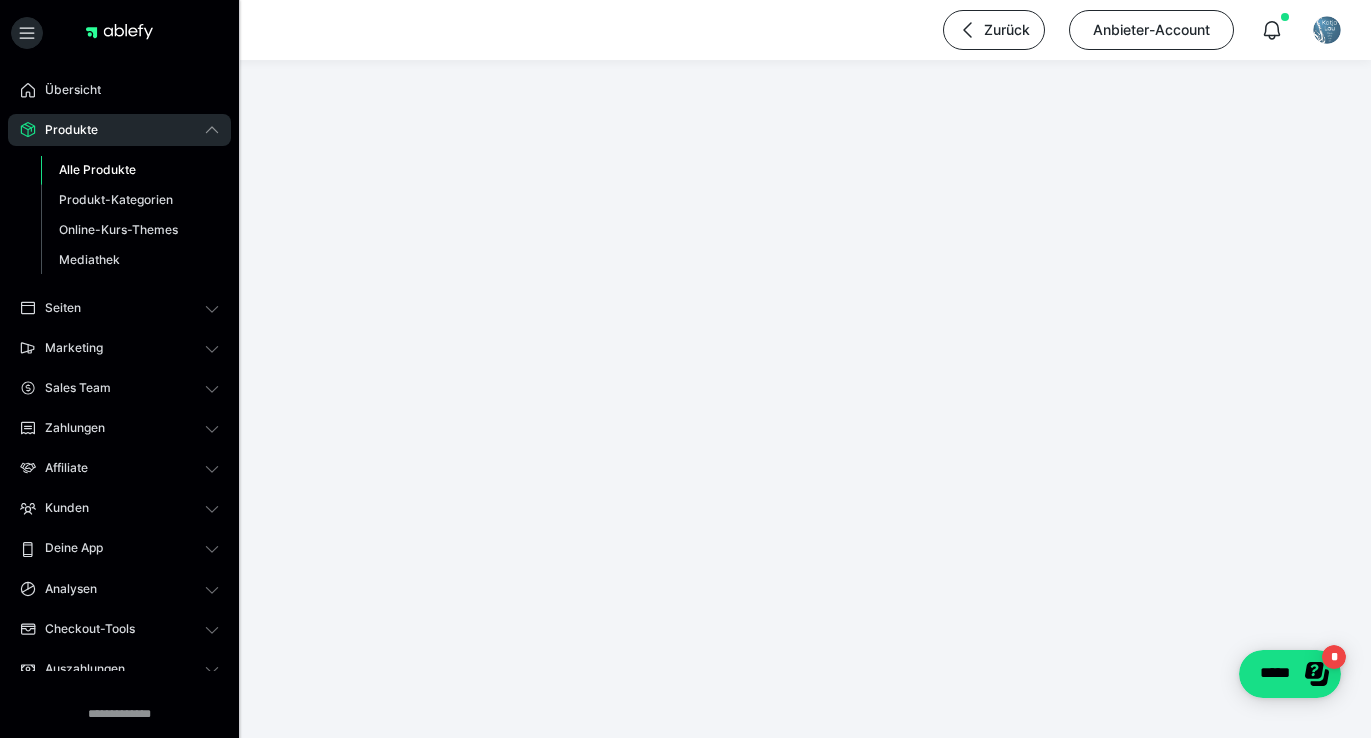 scroll, scrollTop: 0, scrollLeft: 0, axis: both 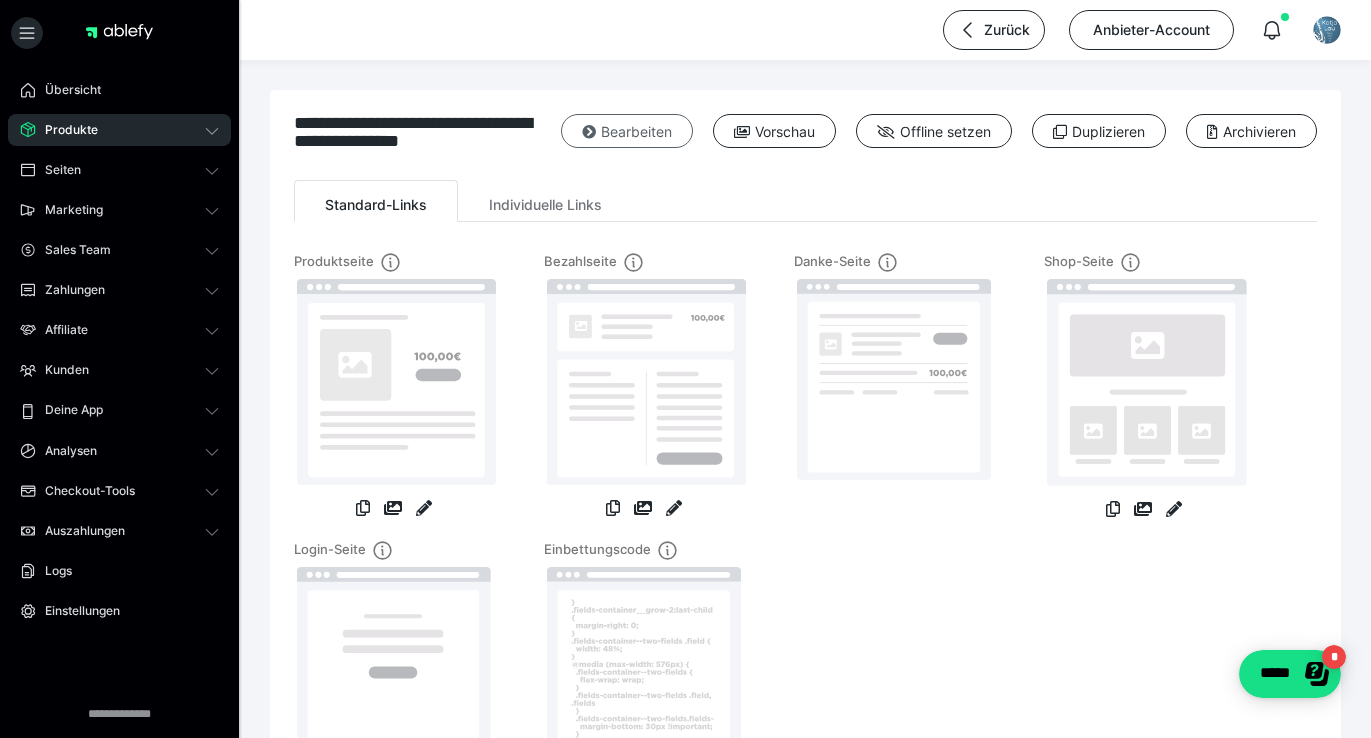 click on "Bearbeiten" at bounding box center [627, 131] 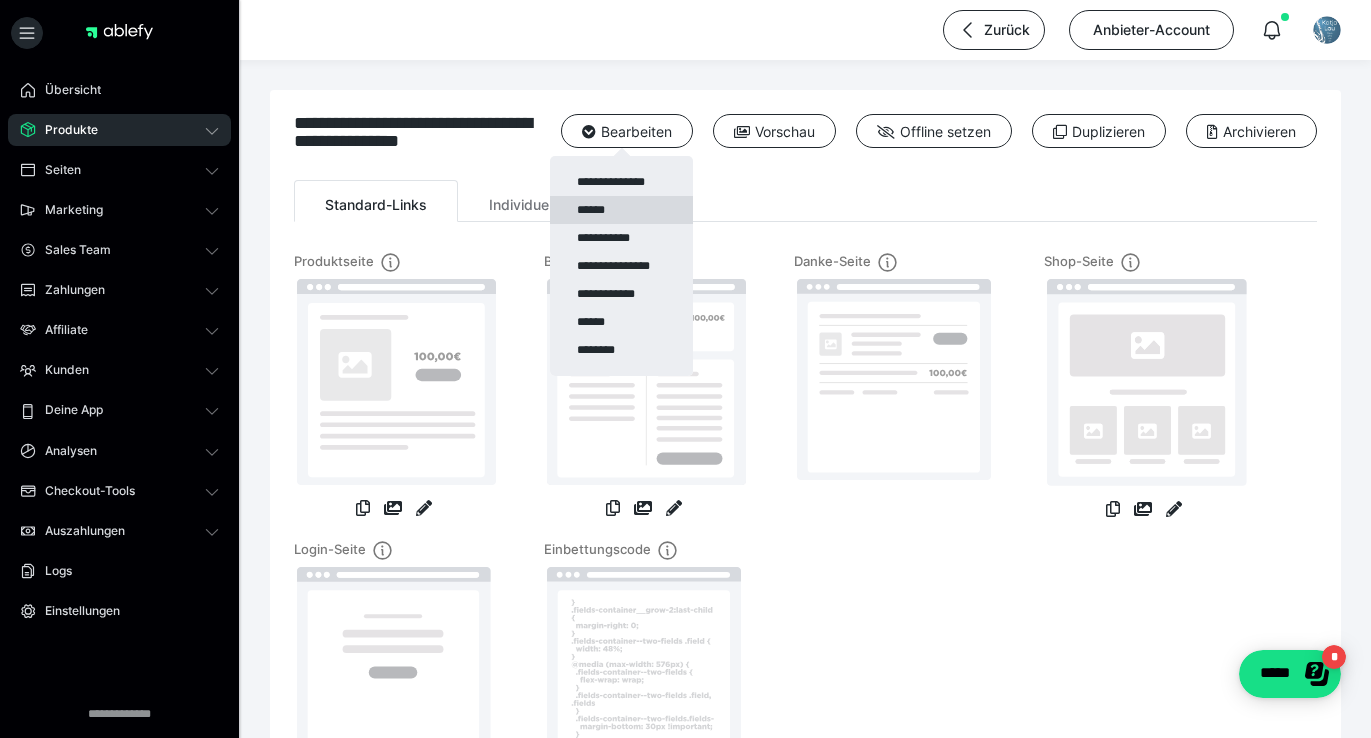 click on "******" at bounding box center (621, 210) 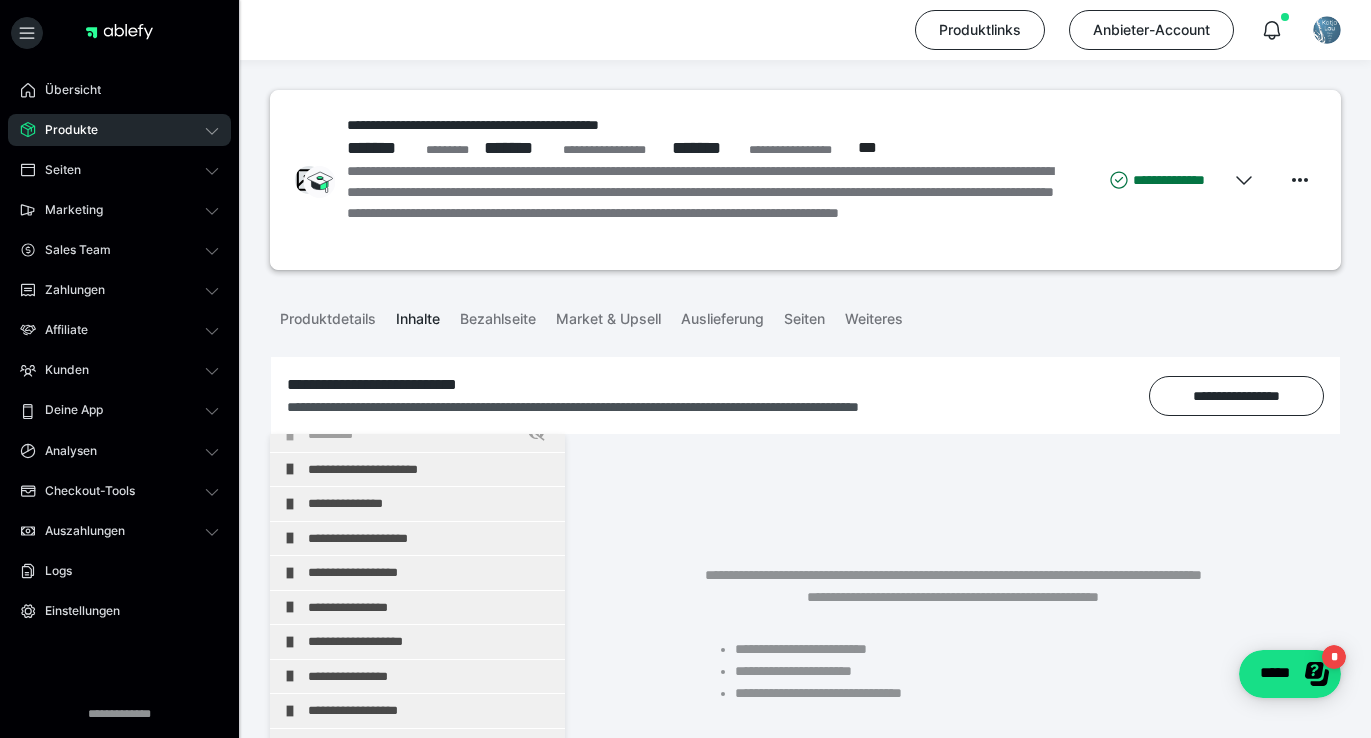 scroll, scrollTop: 162, scrollLeft: 0, axis: vertical 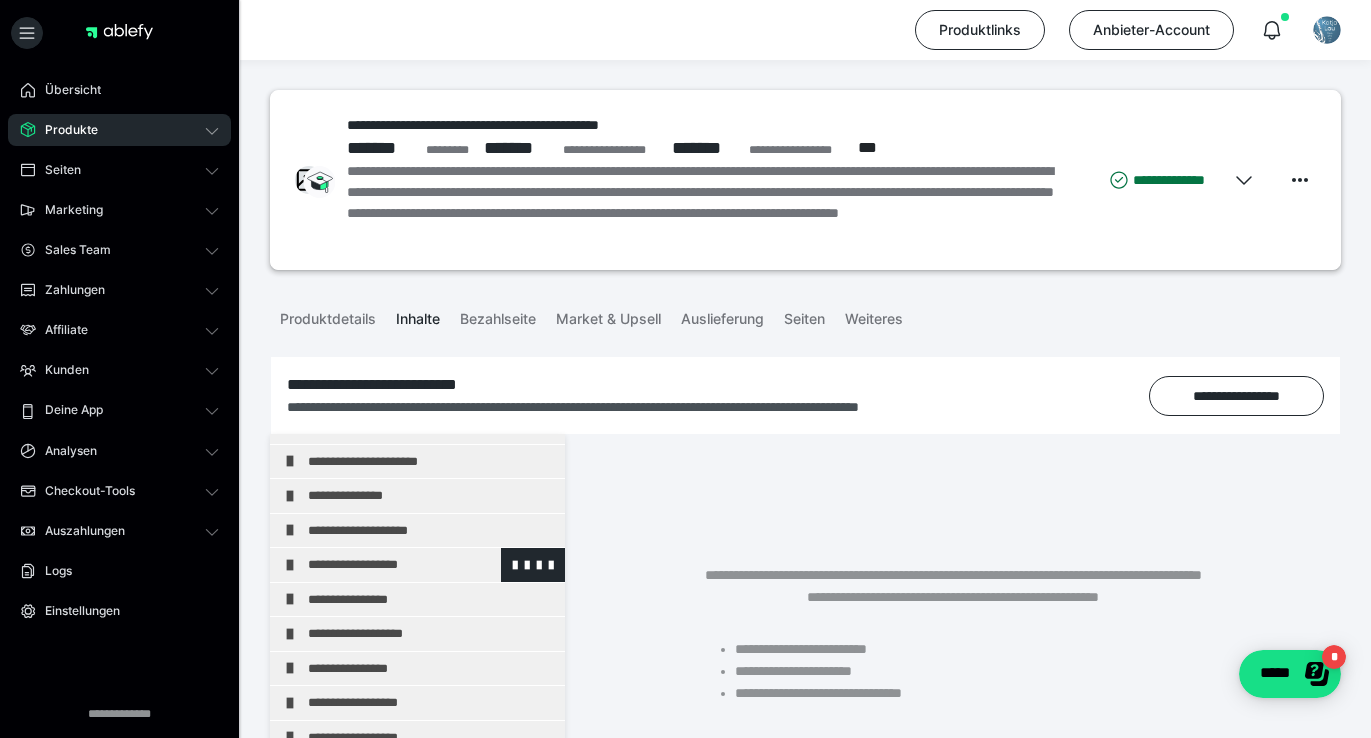 click on "**********" at bounding box center (431, 565) 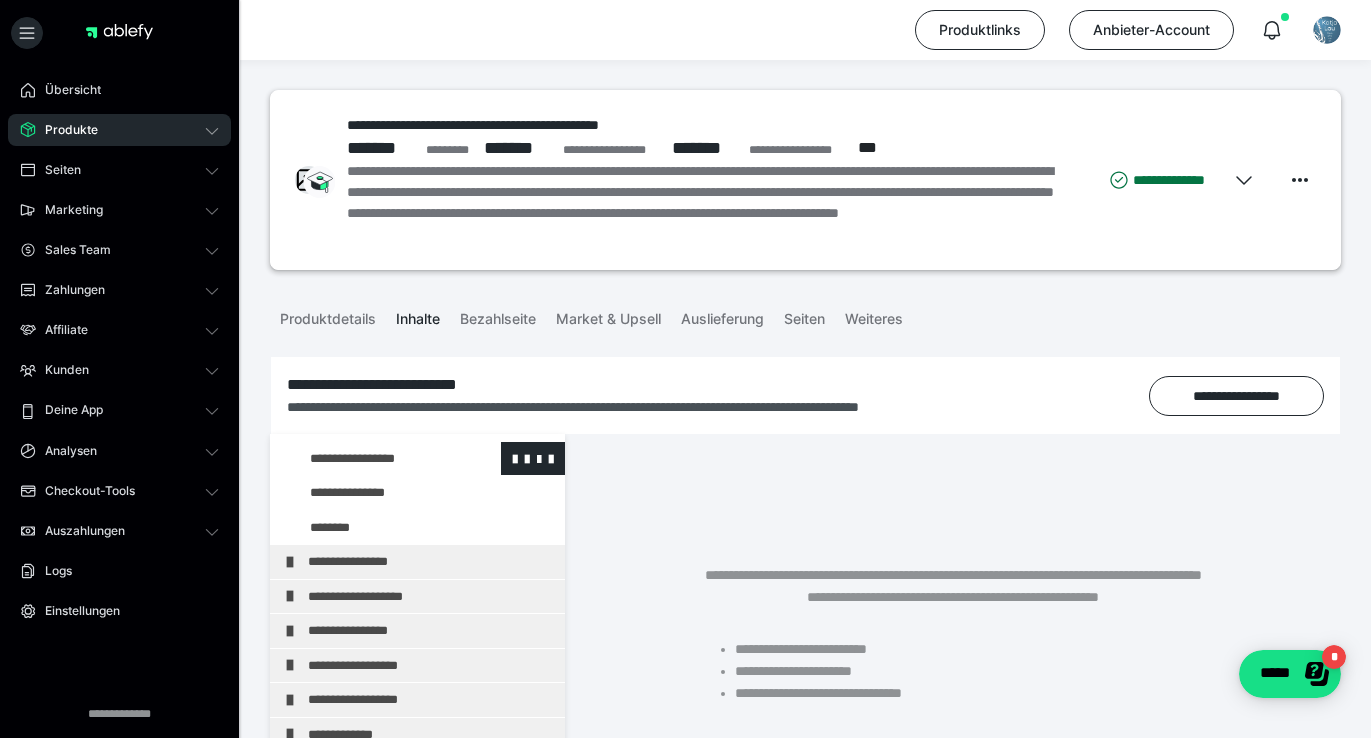 scroll, scrollTop: 394, scrollLeft: 0, axis: vertical 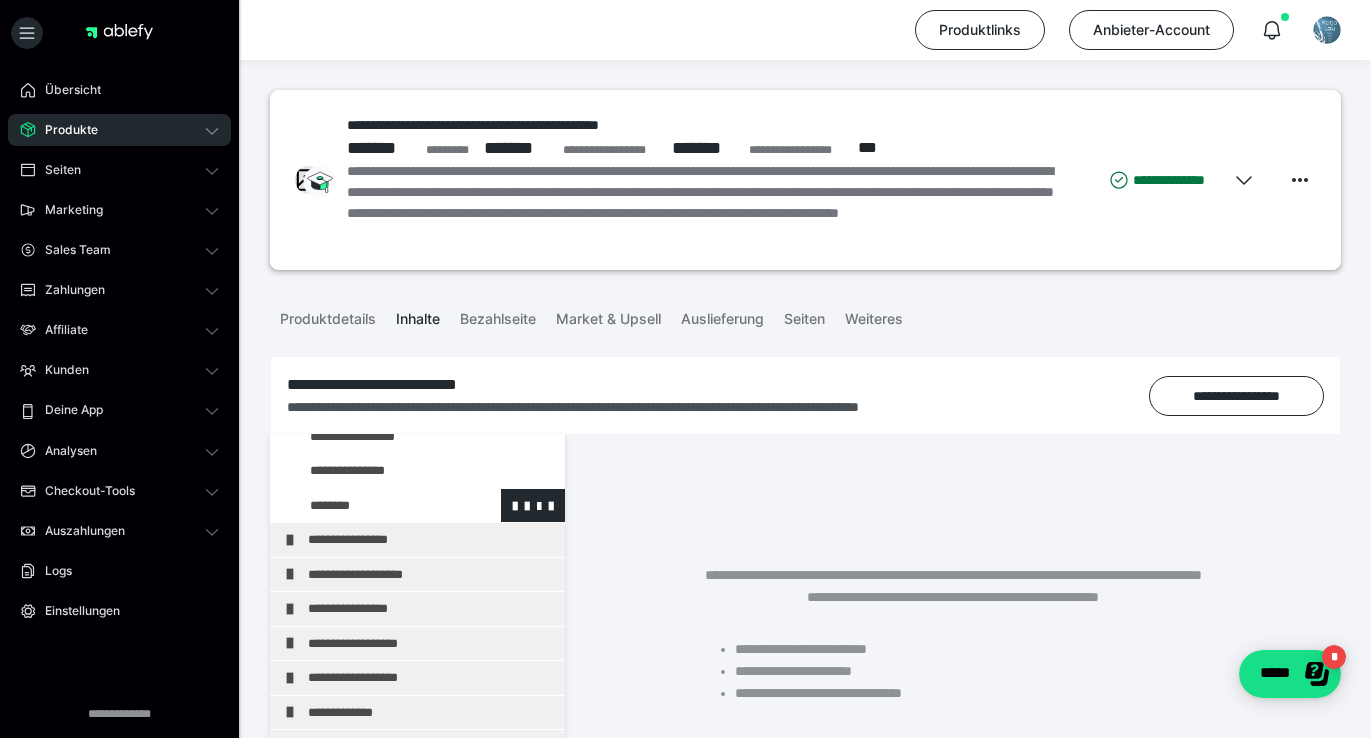 click at bounding box center [375, 506] 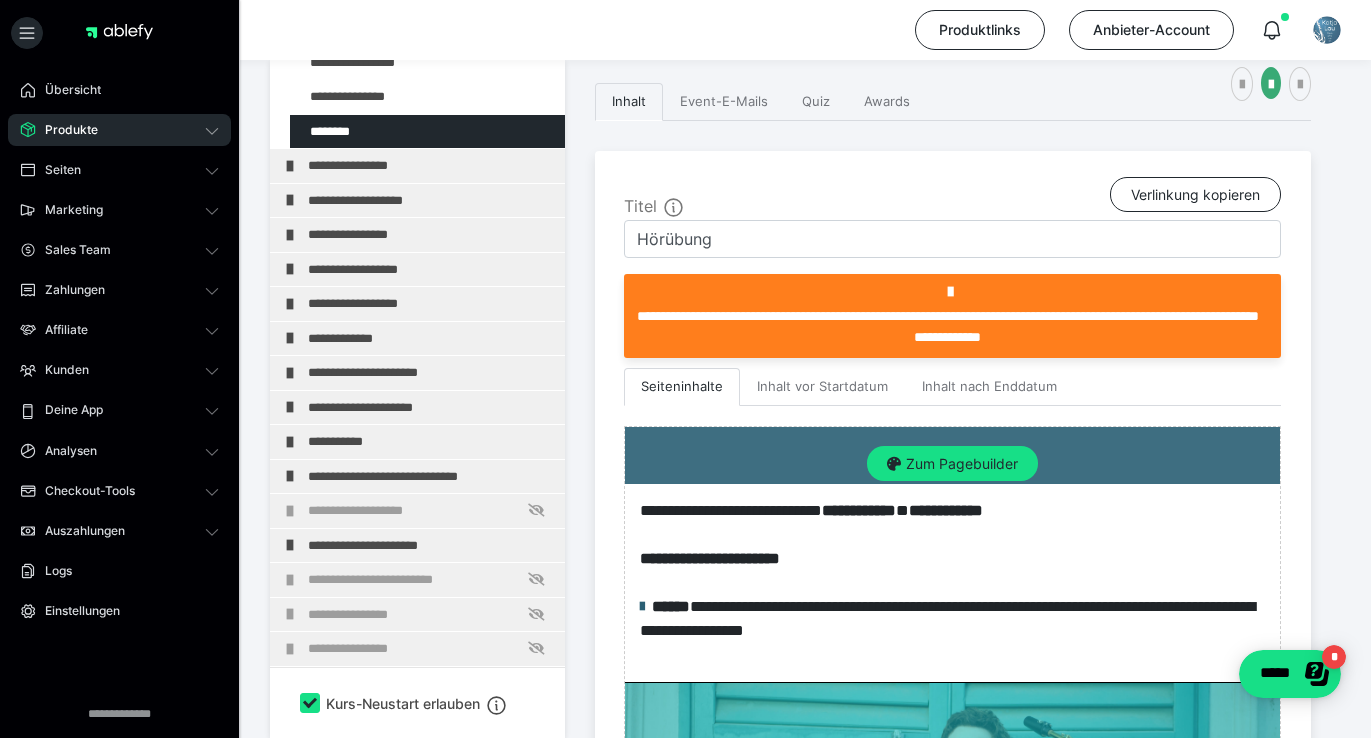 scroll, scrollTop: 378, scrollLeft: 0, axis: vertical 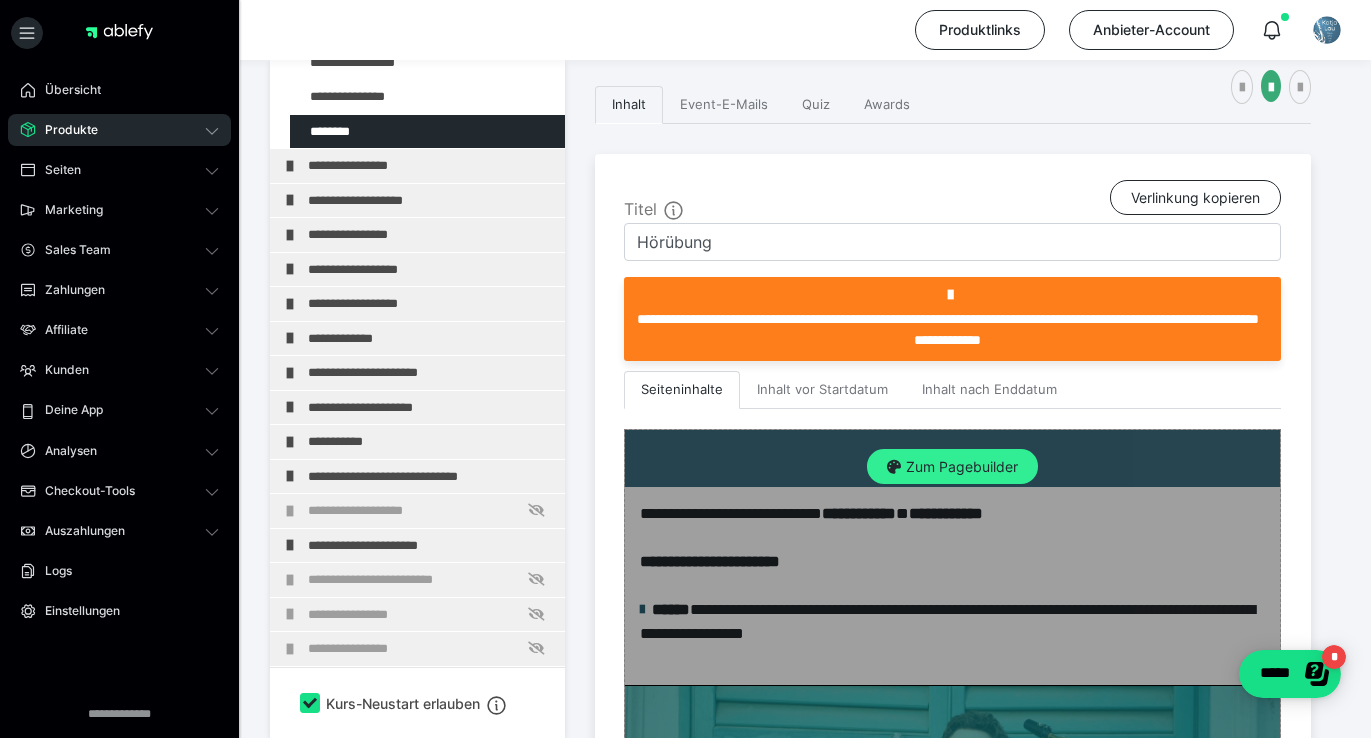 click on "Zum Pagebuilder" at bounding box center [952, 467] 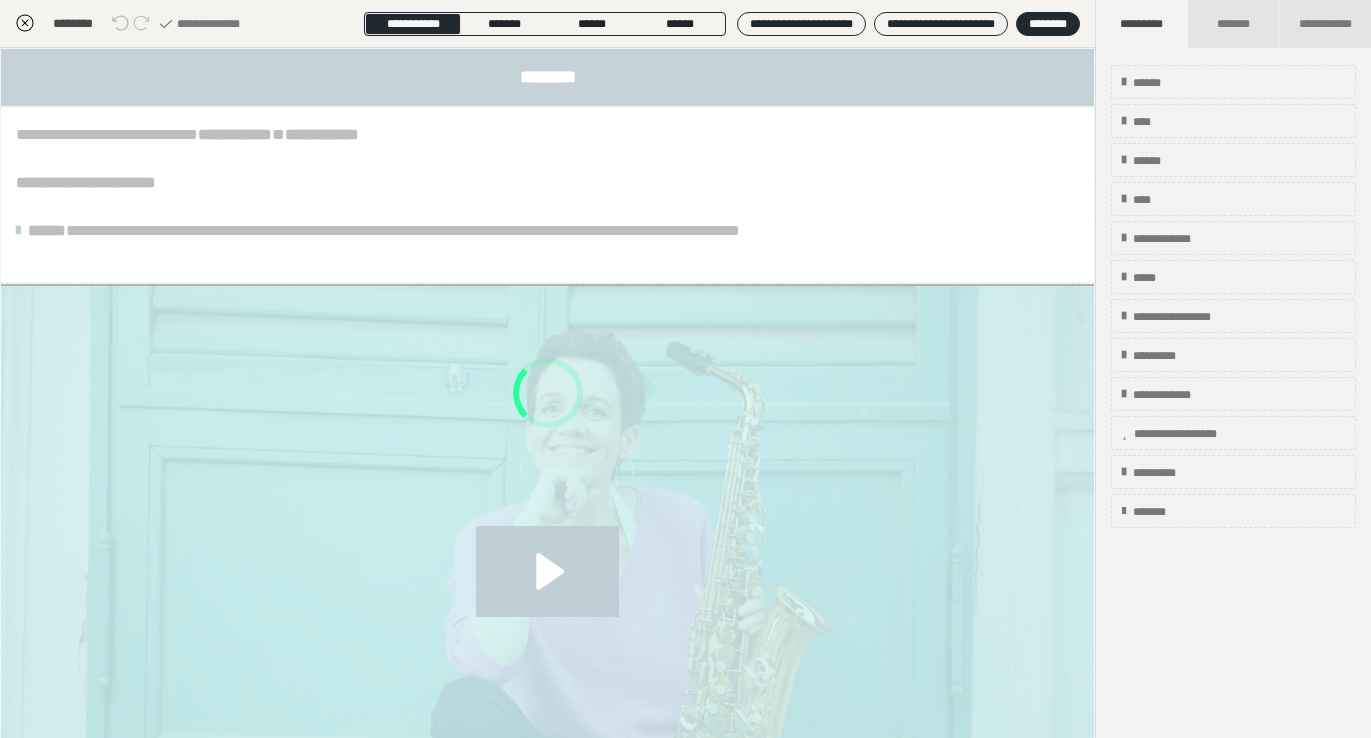 scroll, scrollTop: 374, scrollLeft: 0, axis: vertical 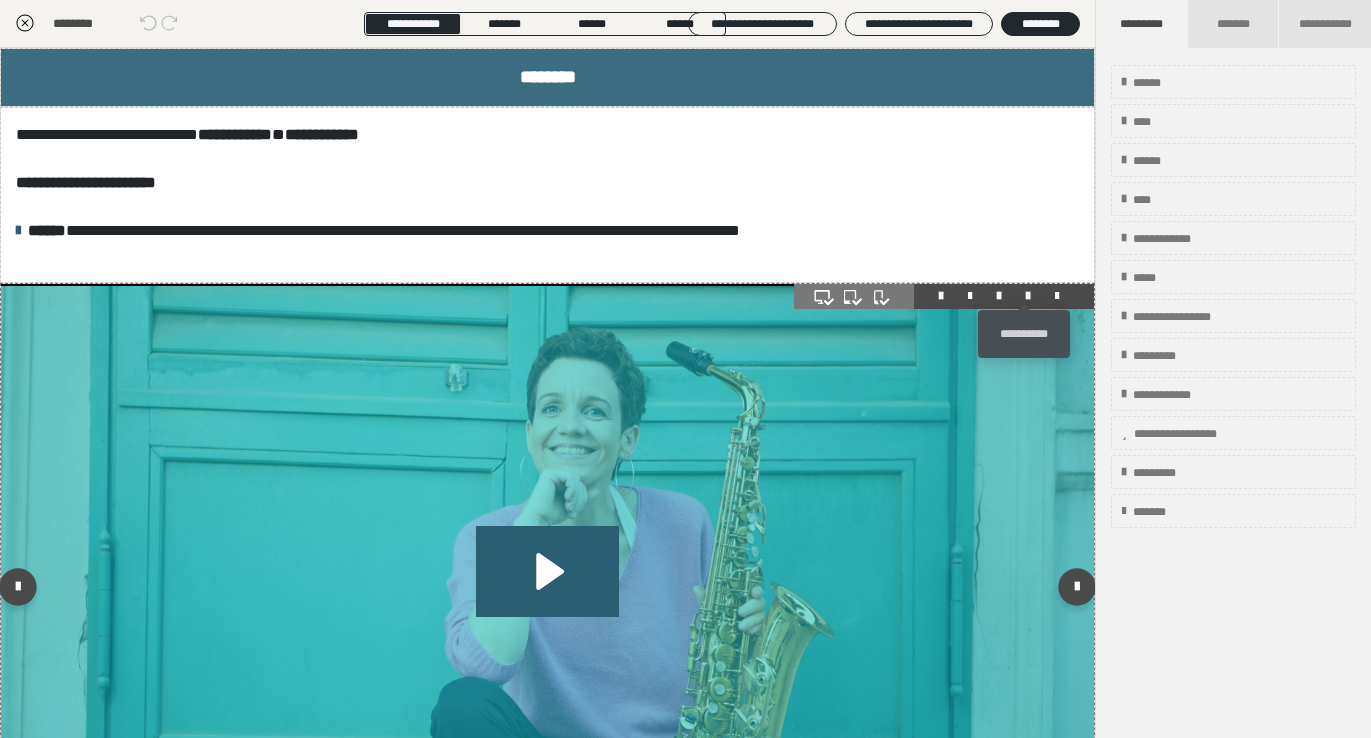 click at bounding box center (1028, 296) 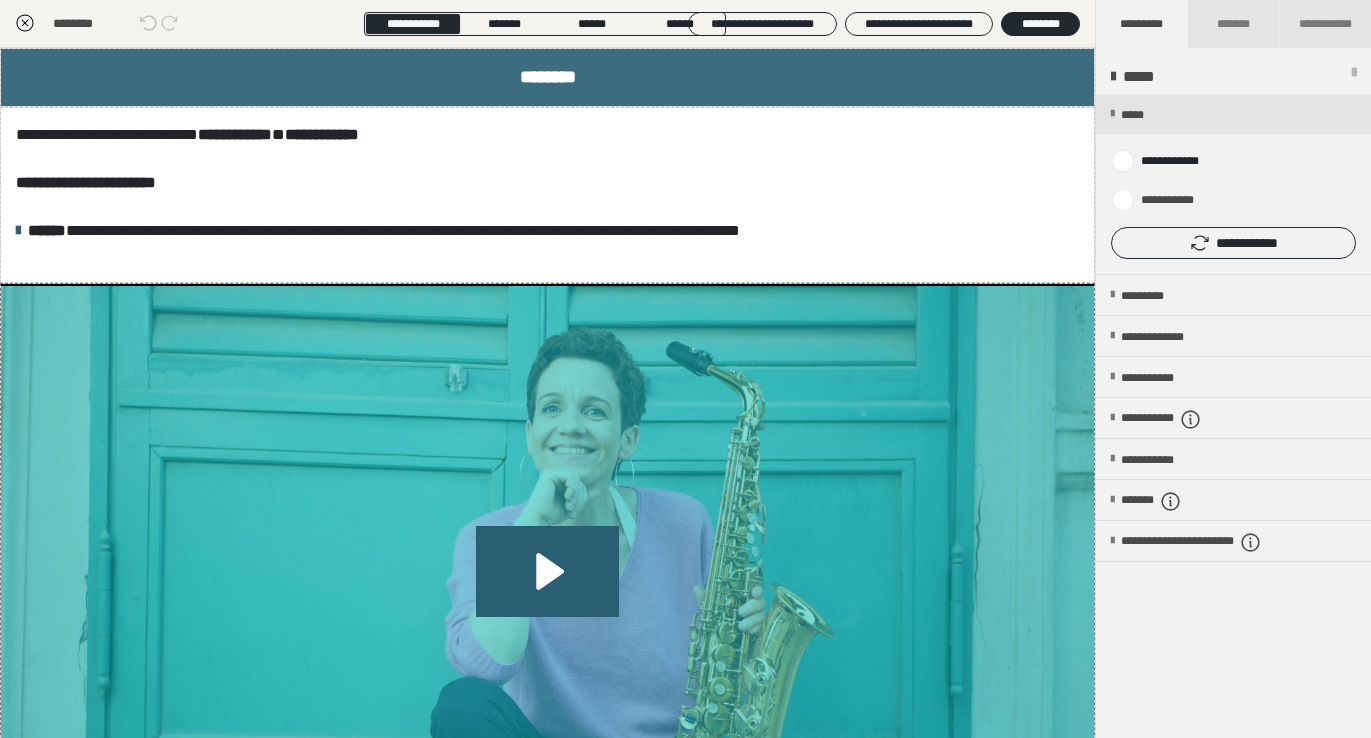 click on "**********" at bounding box center [1233, 243] 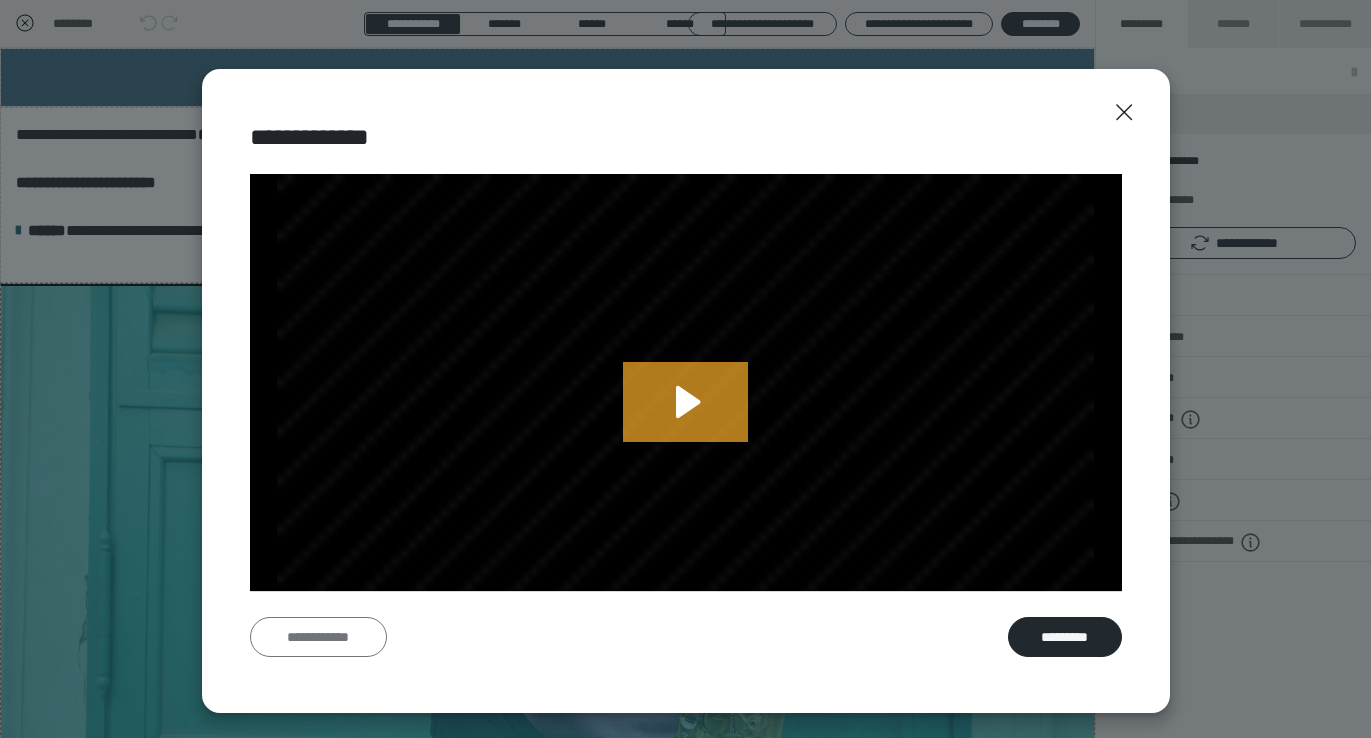 click on "**********" at bounding box center [318, 637] 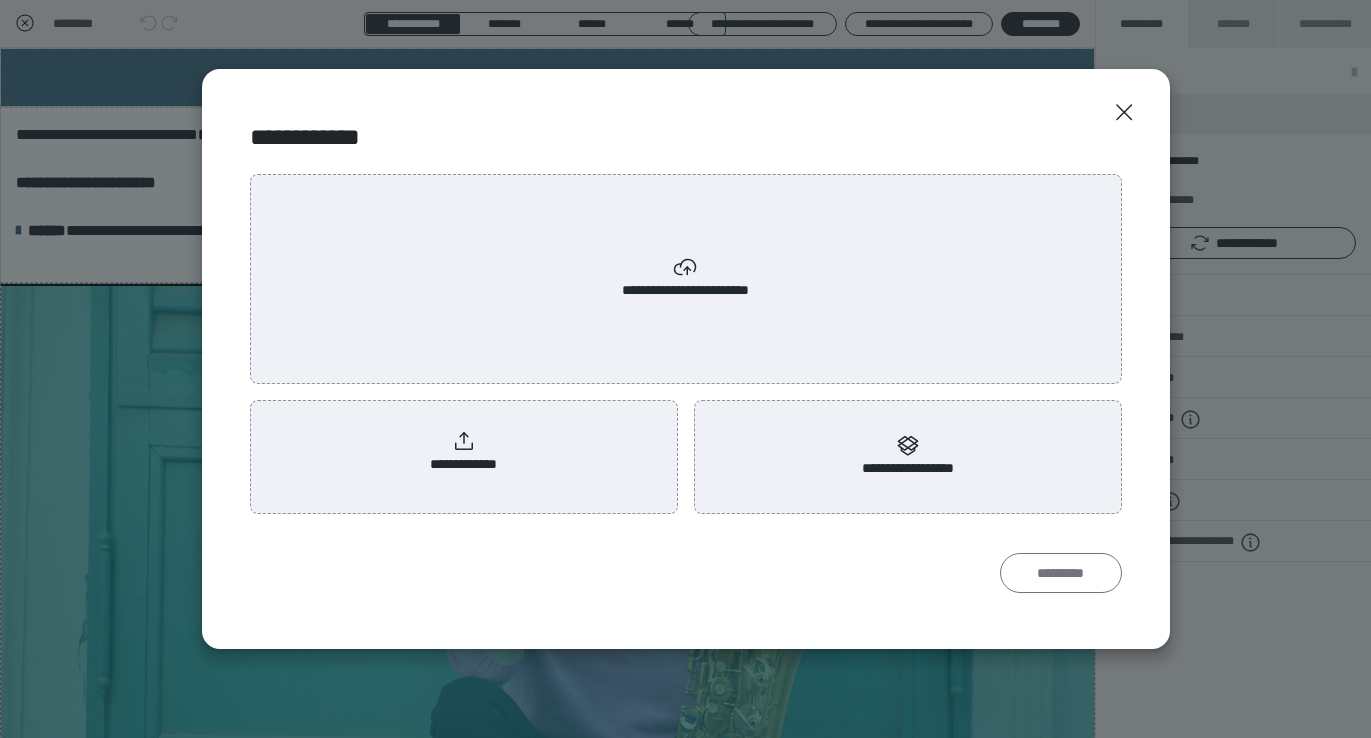 scroll, scrollTop: 0, scrollLeft: 0, axis: both 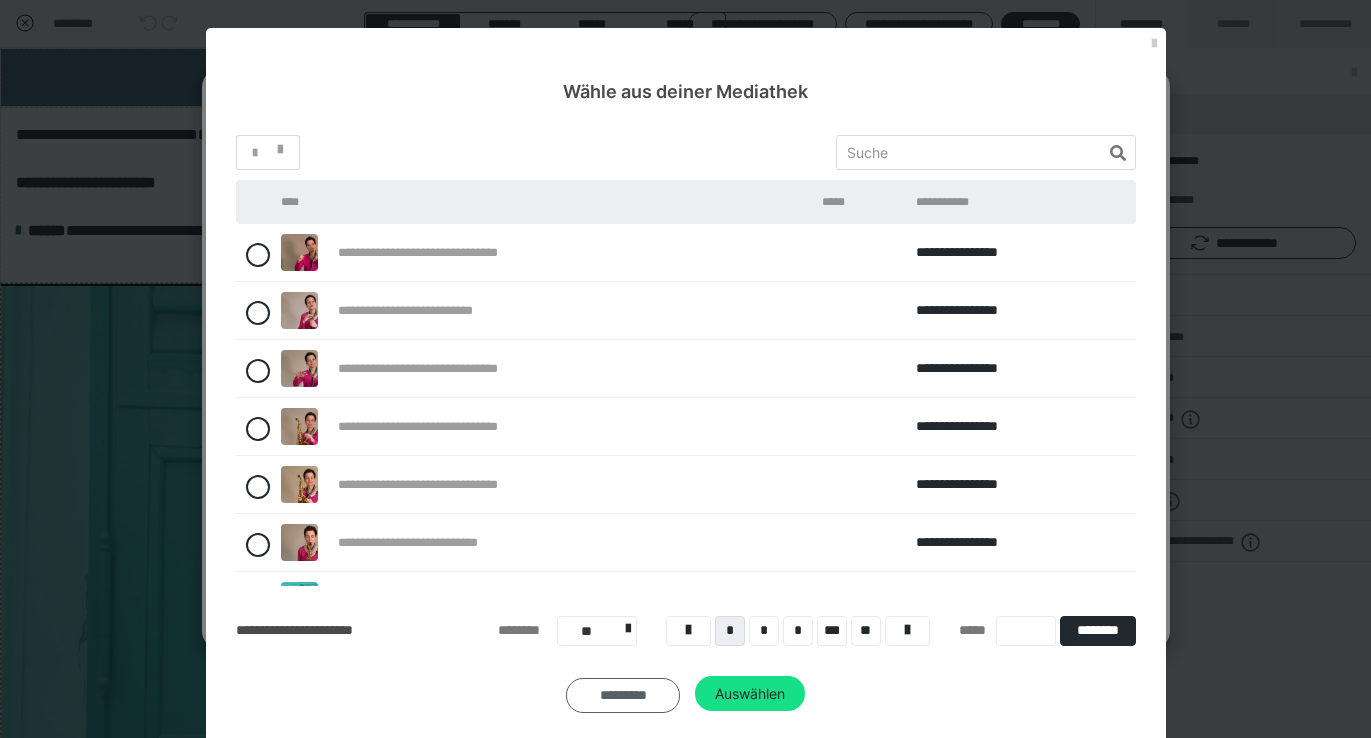 click on "*********" at bounding box center [623, 696] 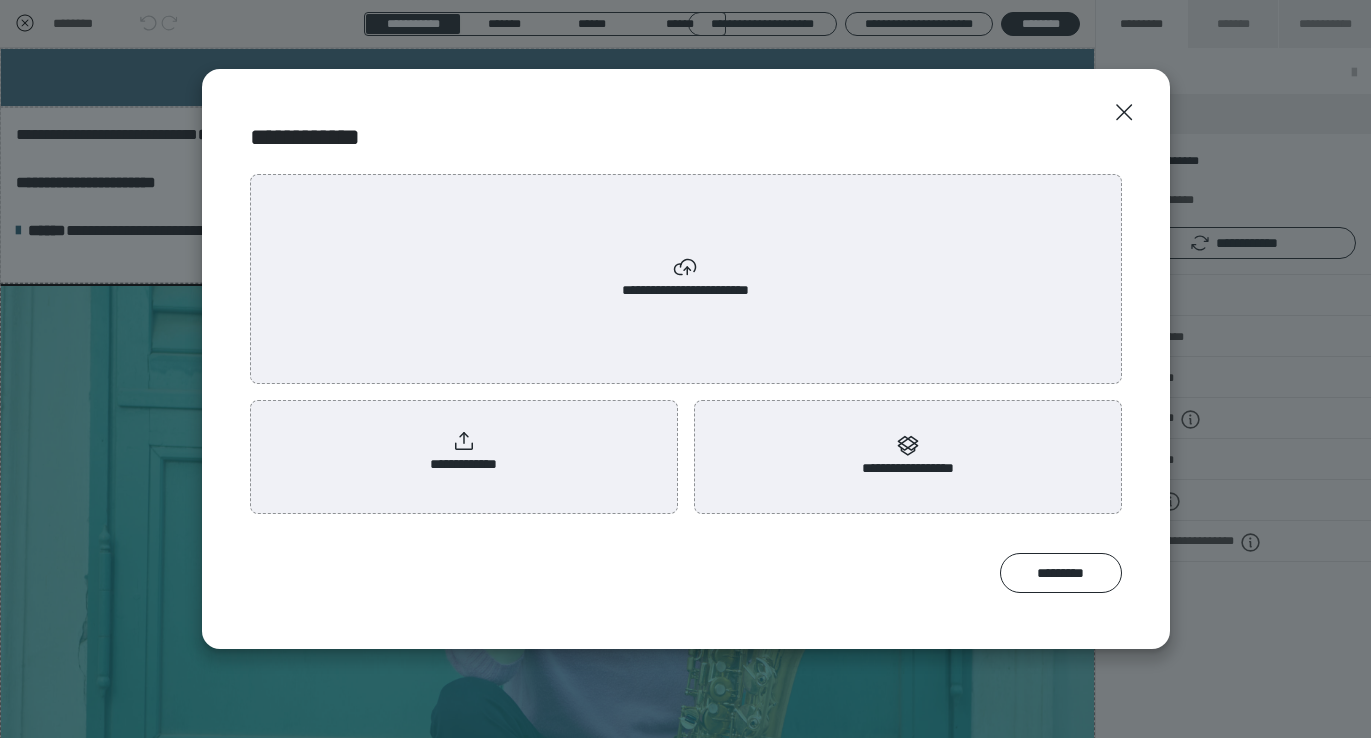 click 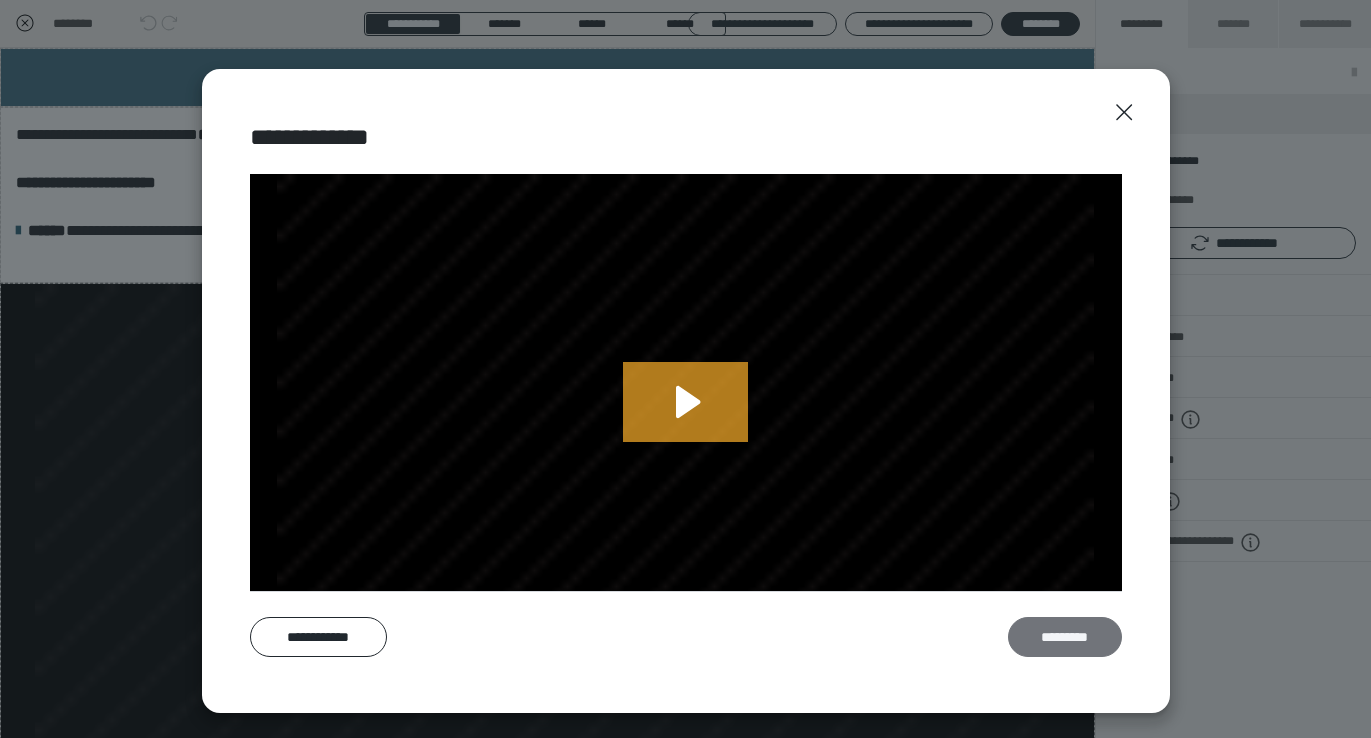 click on "*********" at bounding box center (1065, 637) 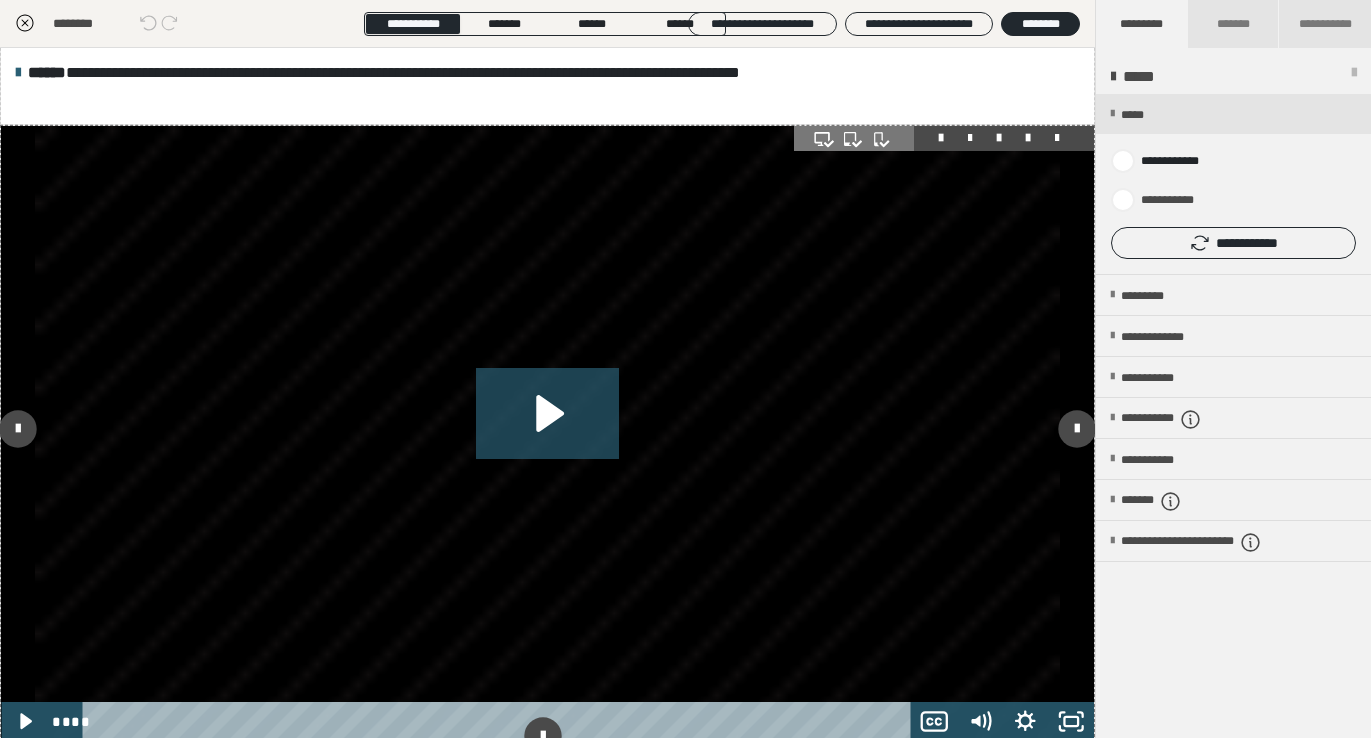 scroll, scrollTop: 161, scrollLeft: 0, axis: vertical 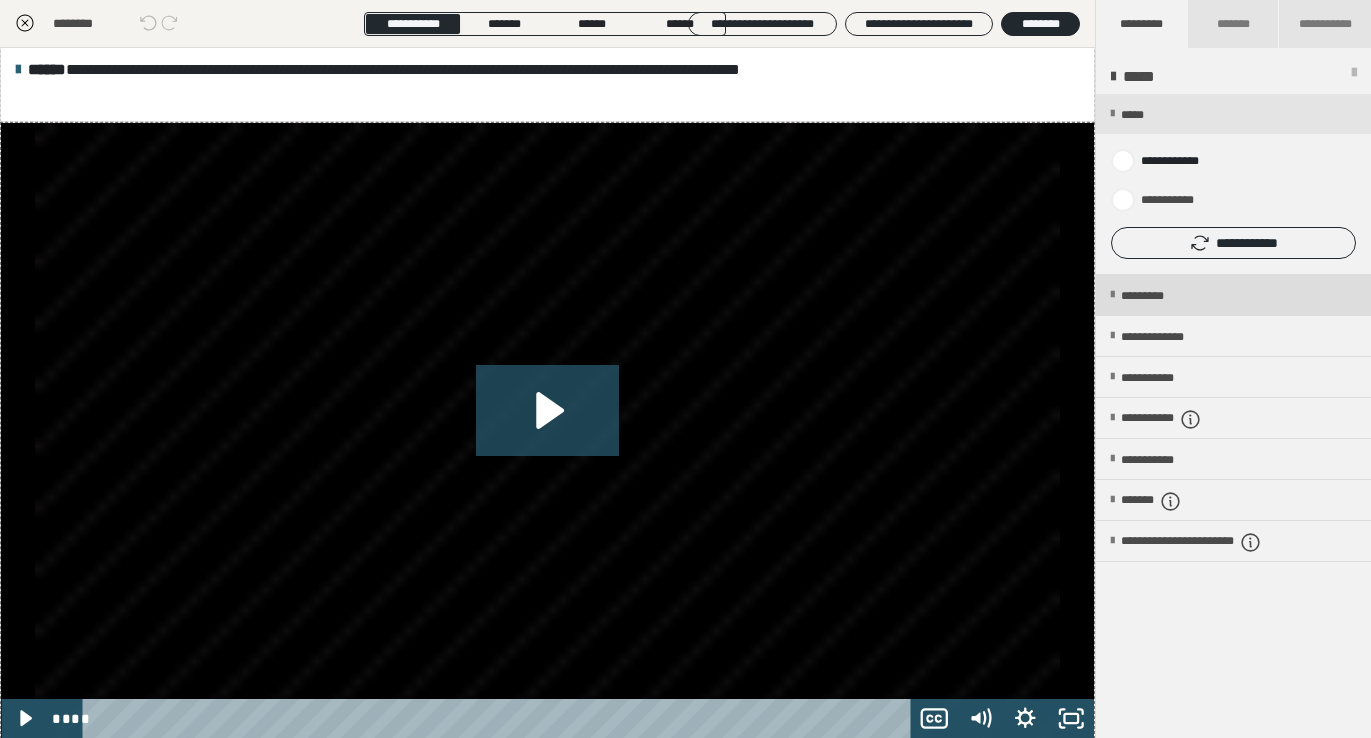 click on "*********" at bounding box center [1159, 296] 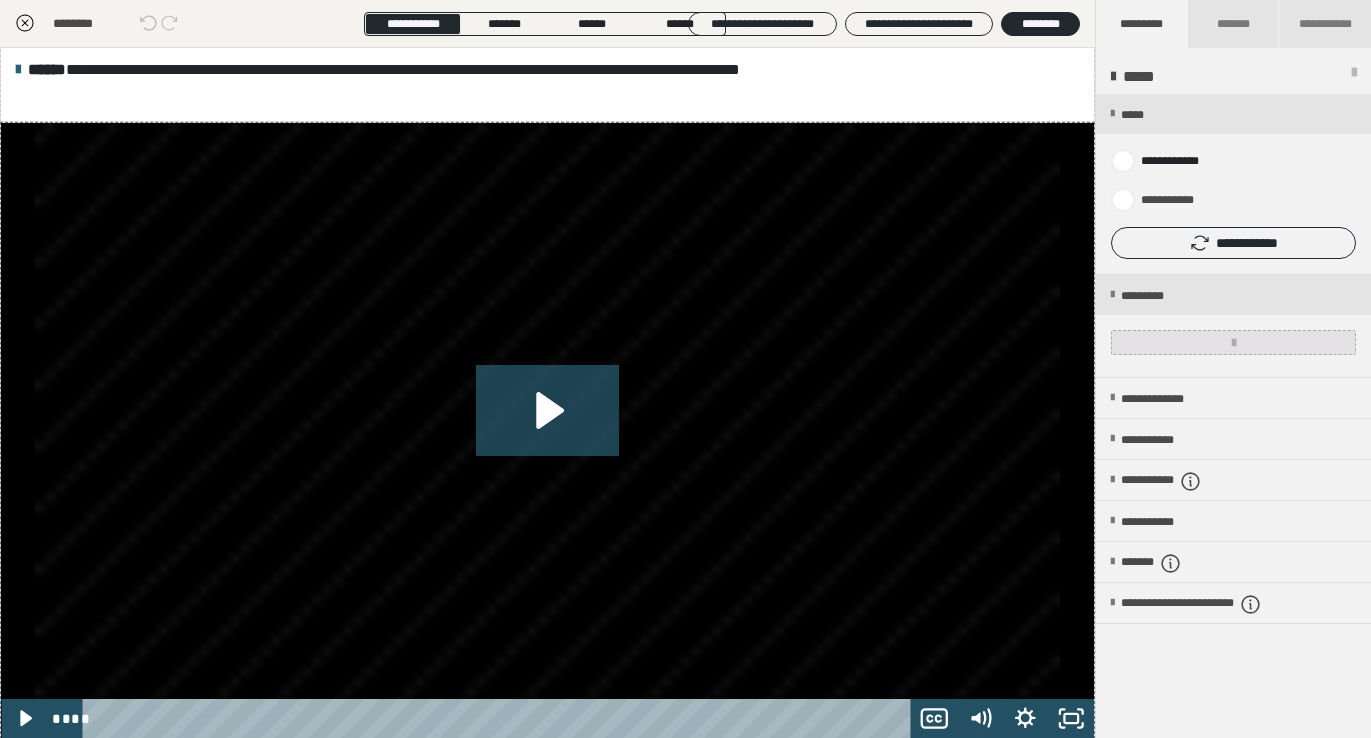 click at bounding box center (1233, 342) 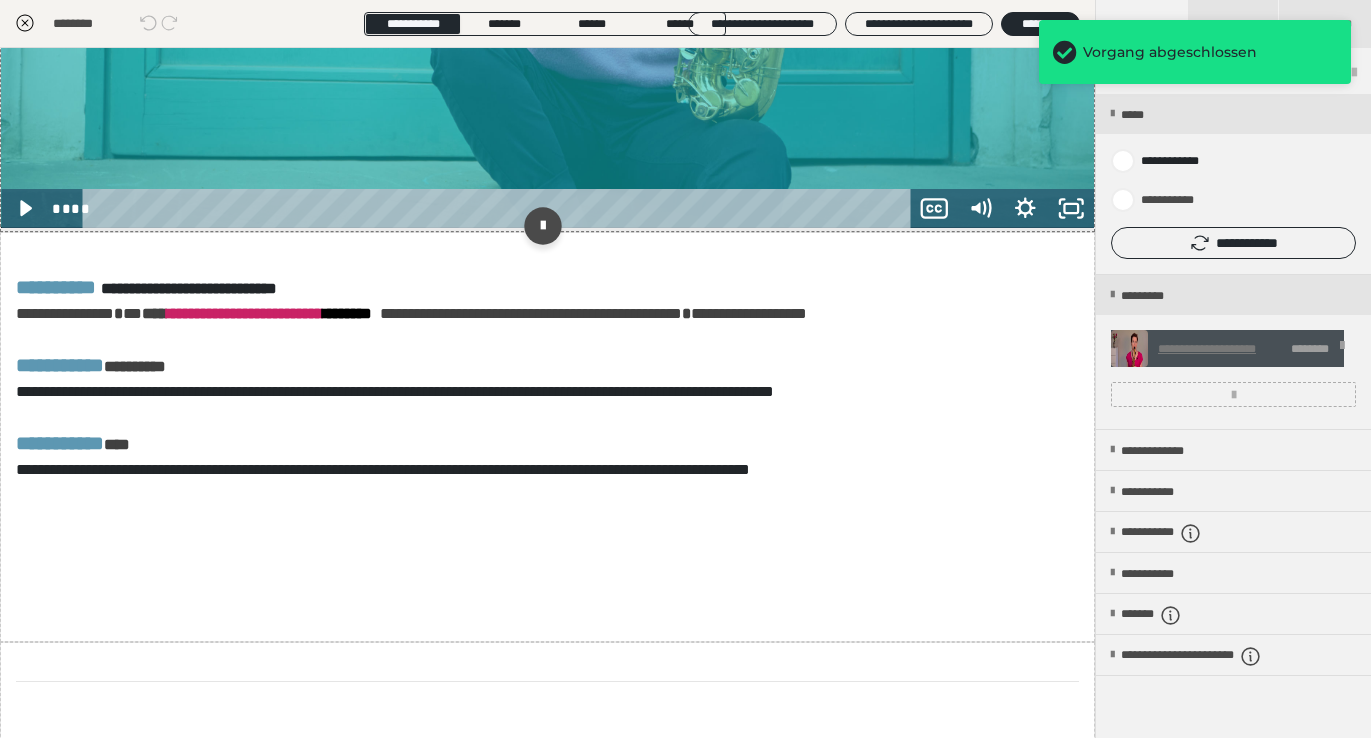 scroll, scrollTop: 697, scrollLeft: 0, axis: vertical 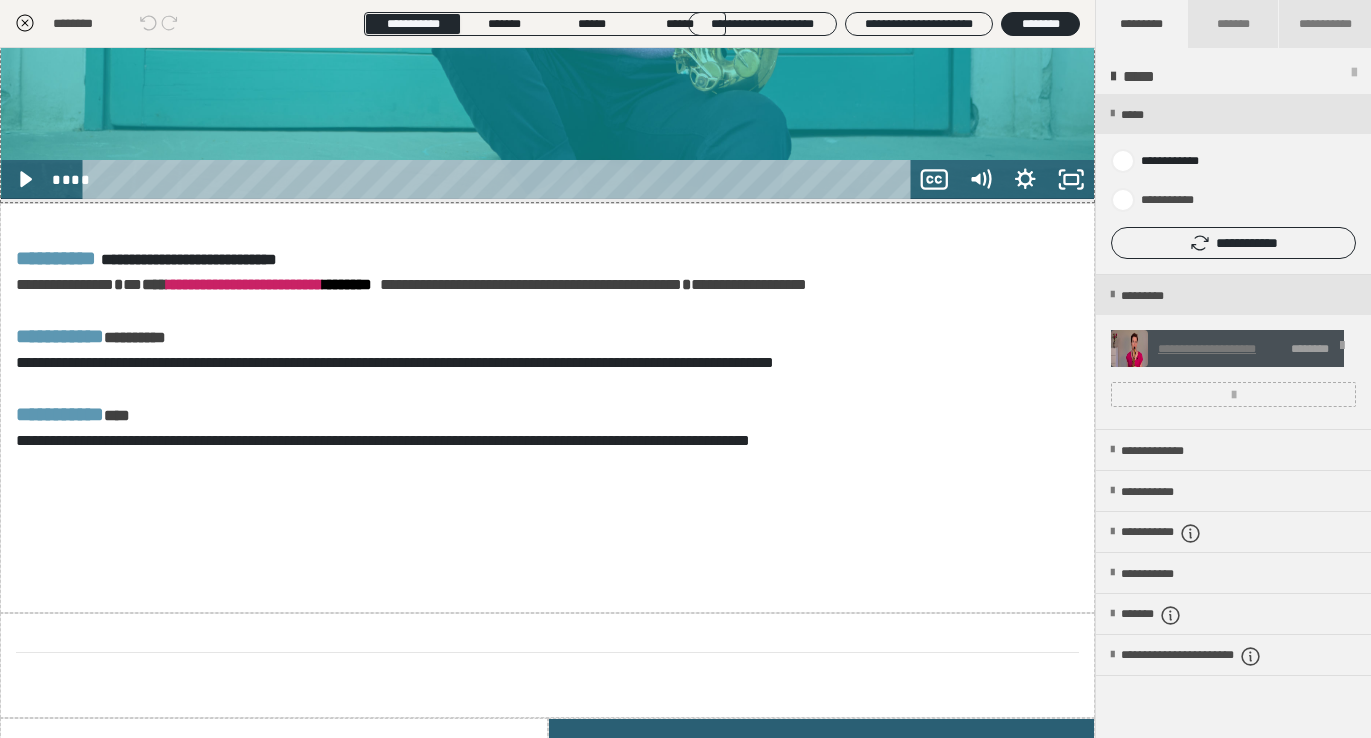 click 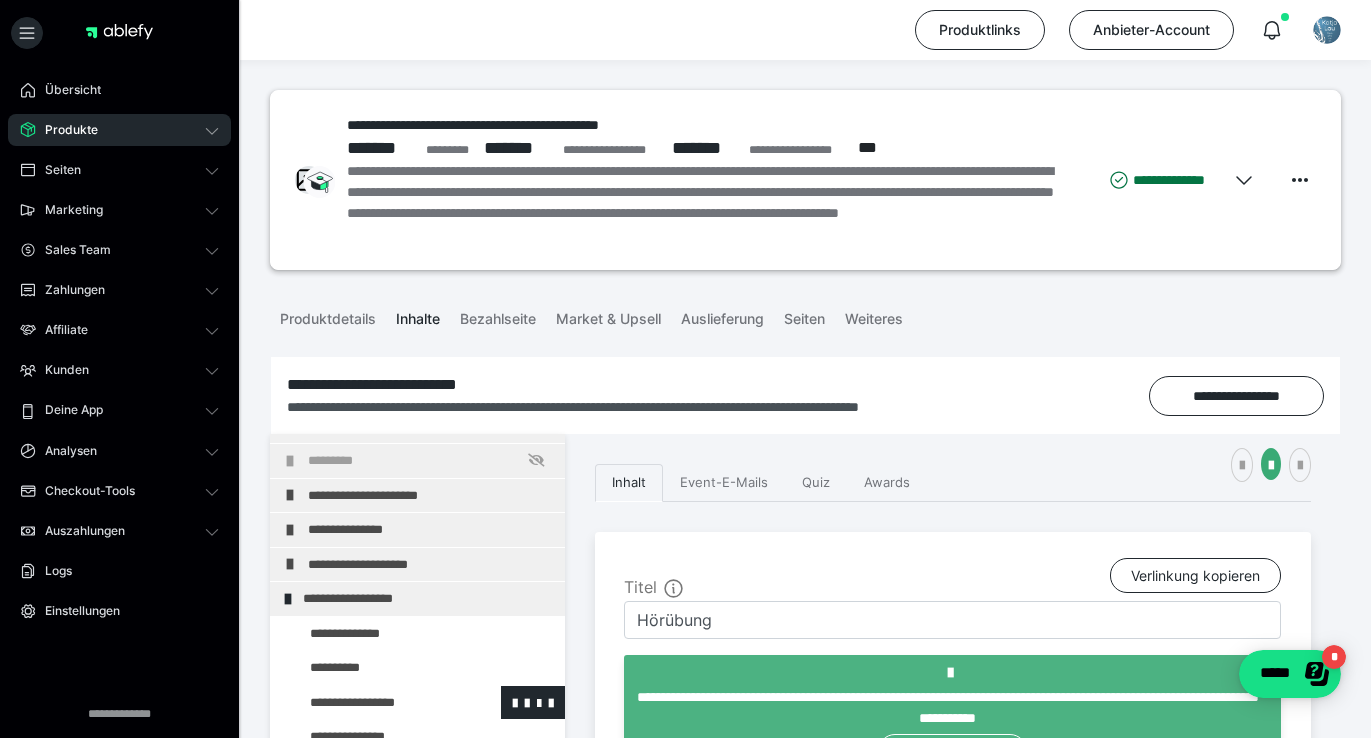 scroll, scrollTop: 0, scrollLeft: 0, axis: both 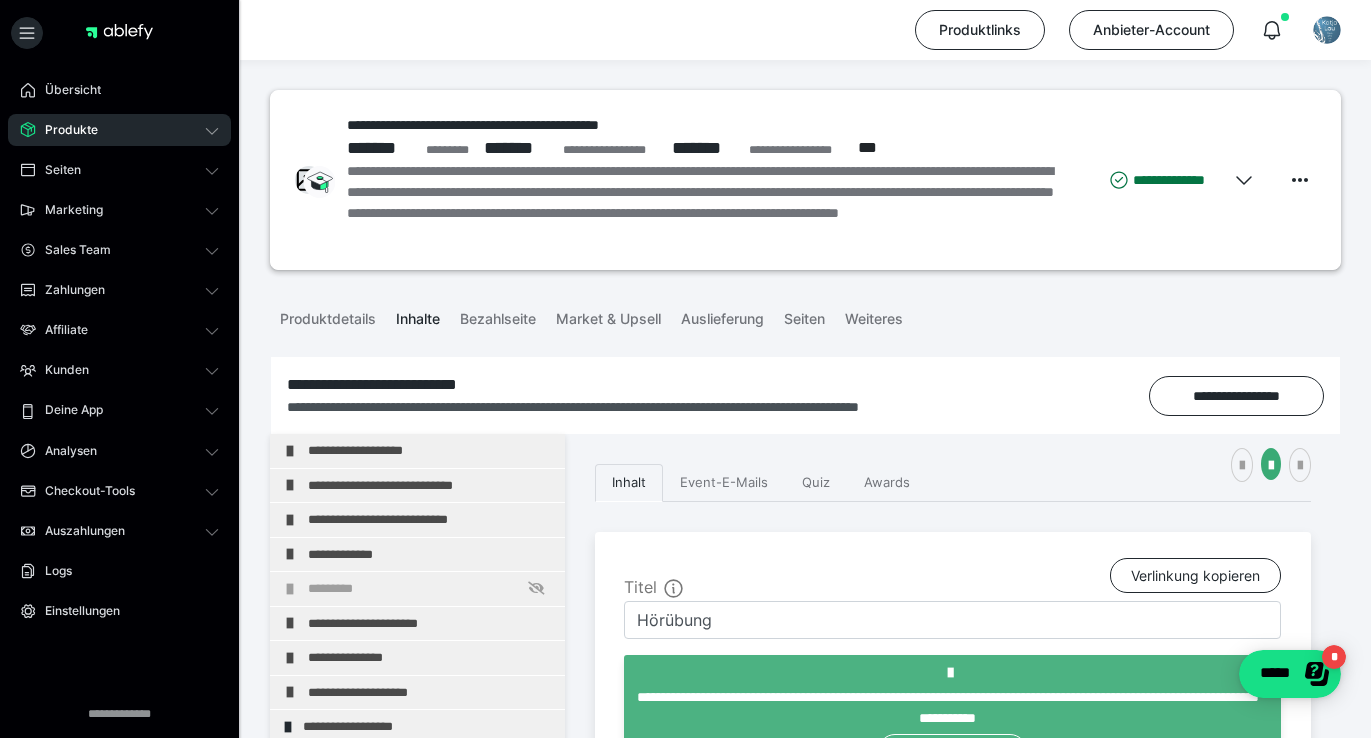 click on "Produkte" at bounding box center [64, 130] 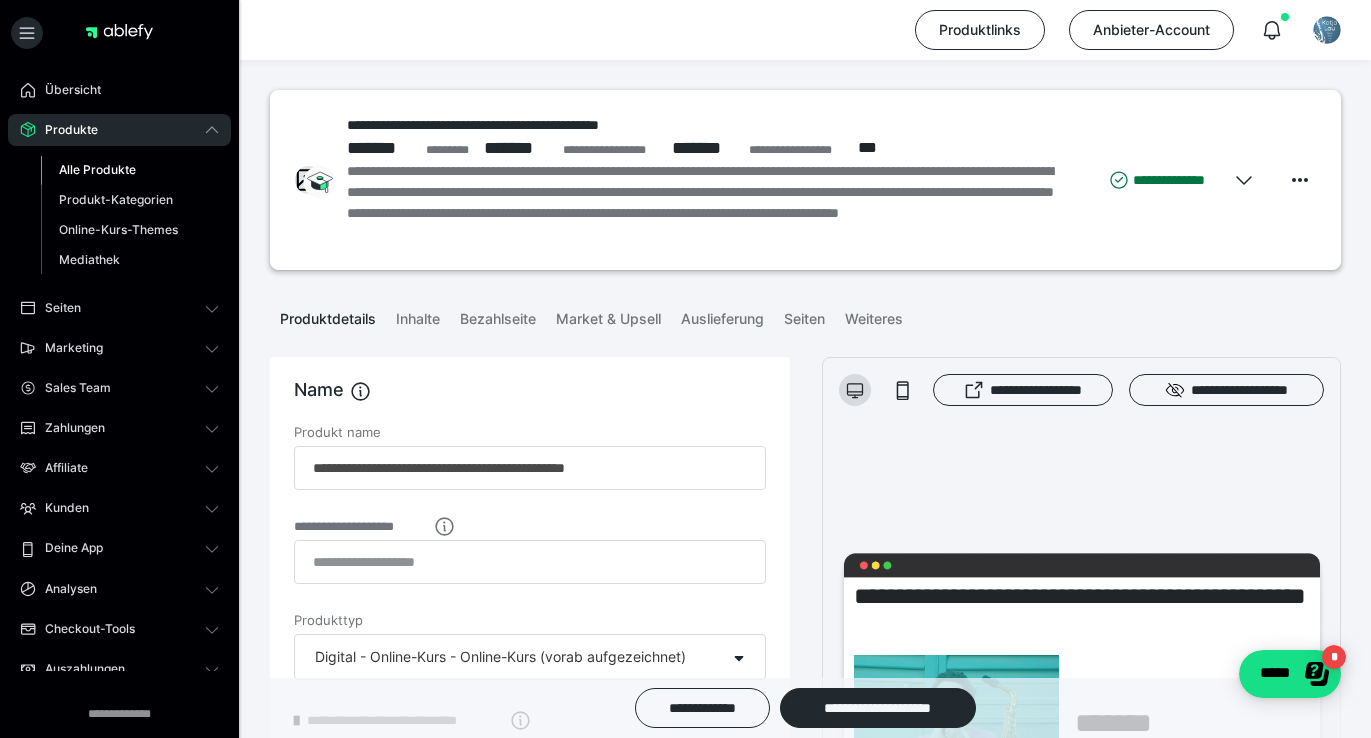 click on "Alle Produkte" at bounding box center (97, 169) 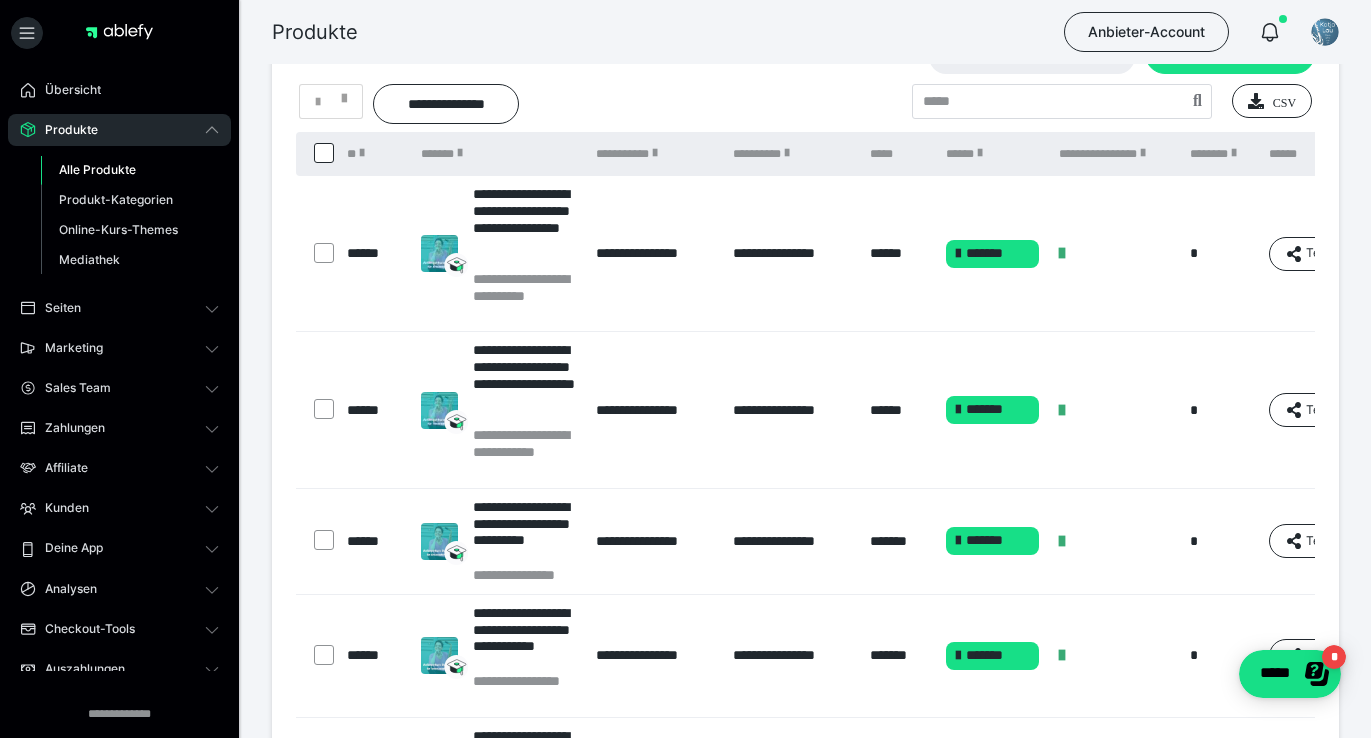 scroll, scrollTop: 89, scrollLeft: 0, axis: vertical 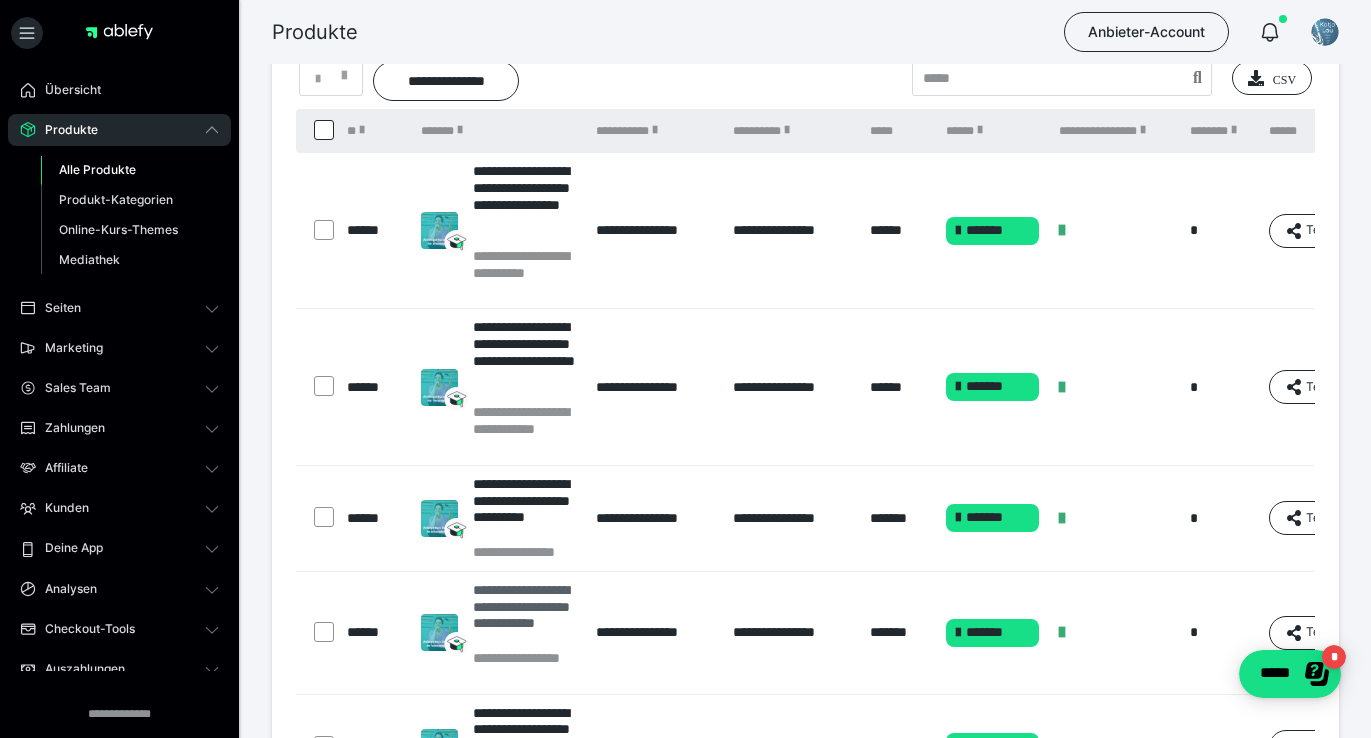 click on "**********" at bounding box center [525, 615] 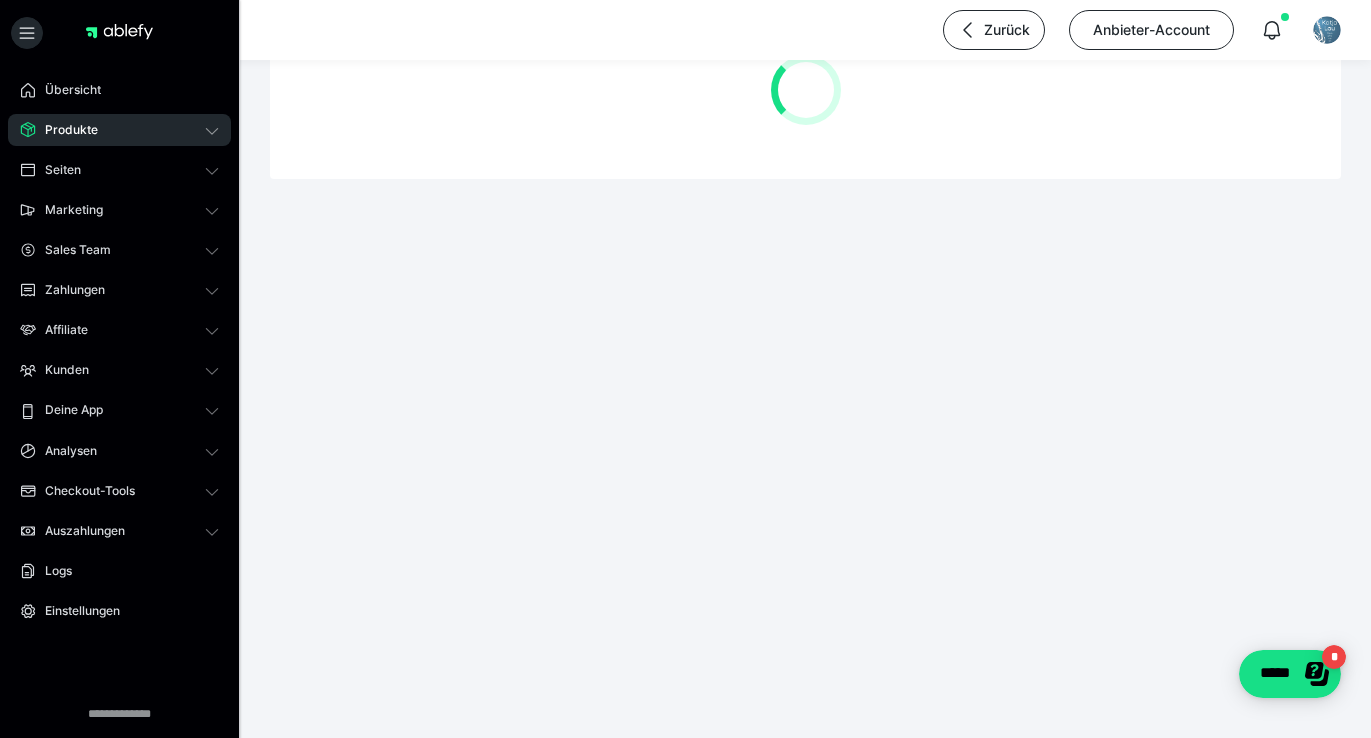 scroll, scrollTop: 0, scrollLeft: 0, axis: both 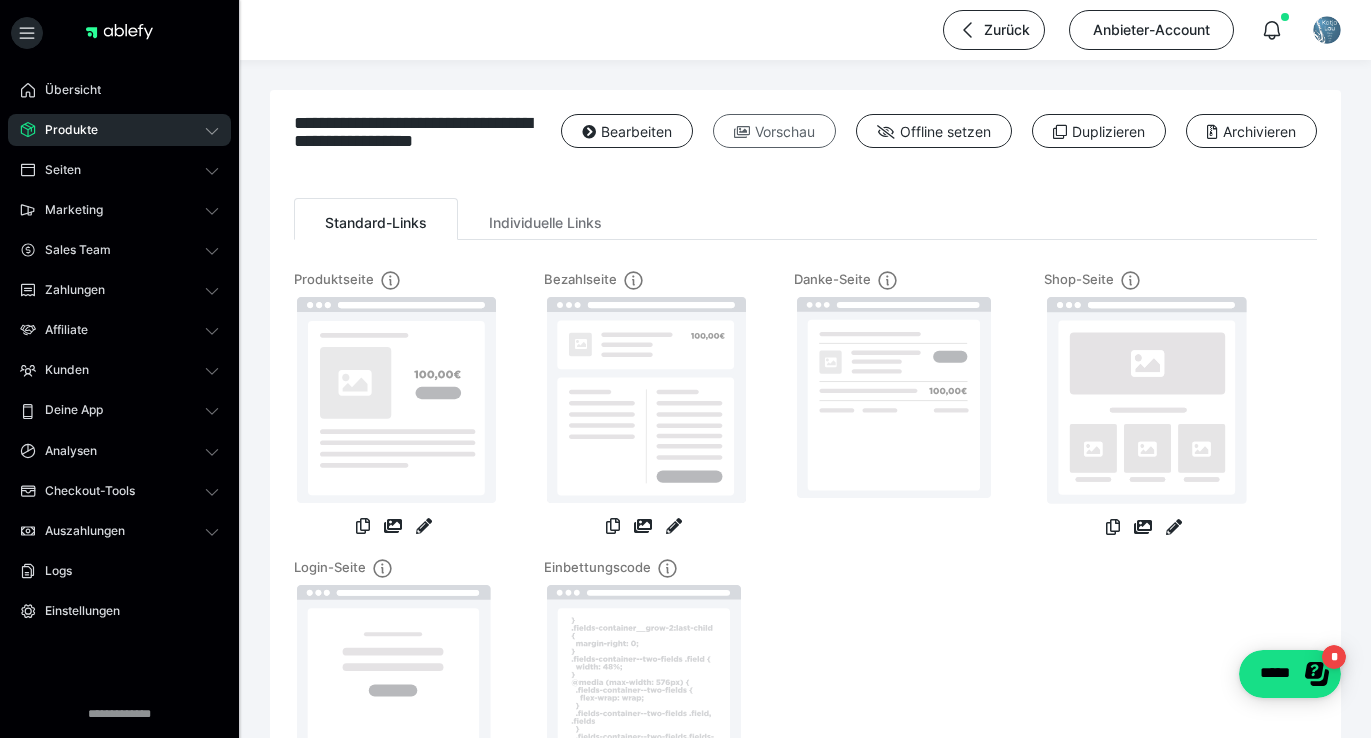 click on "Vorschau" at bounding box center [774, 131] 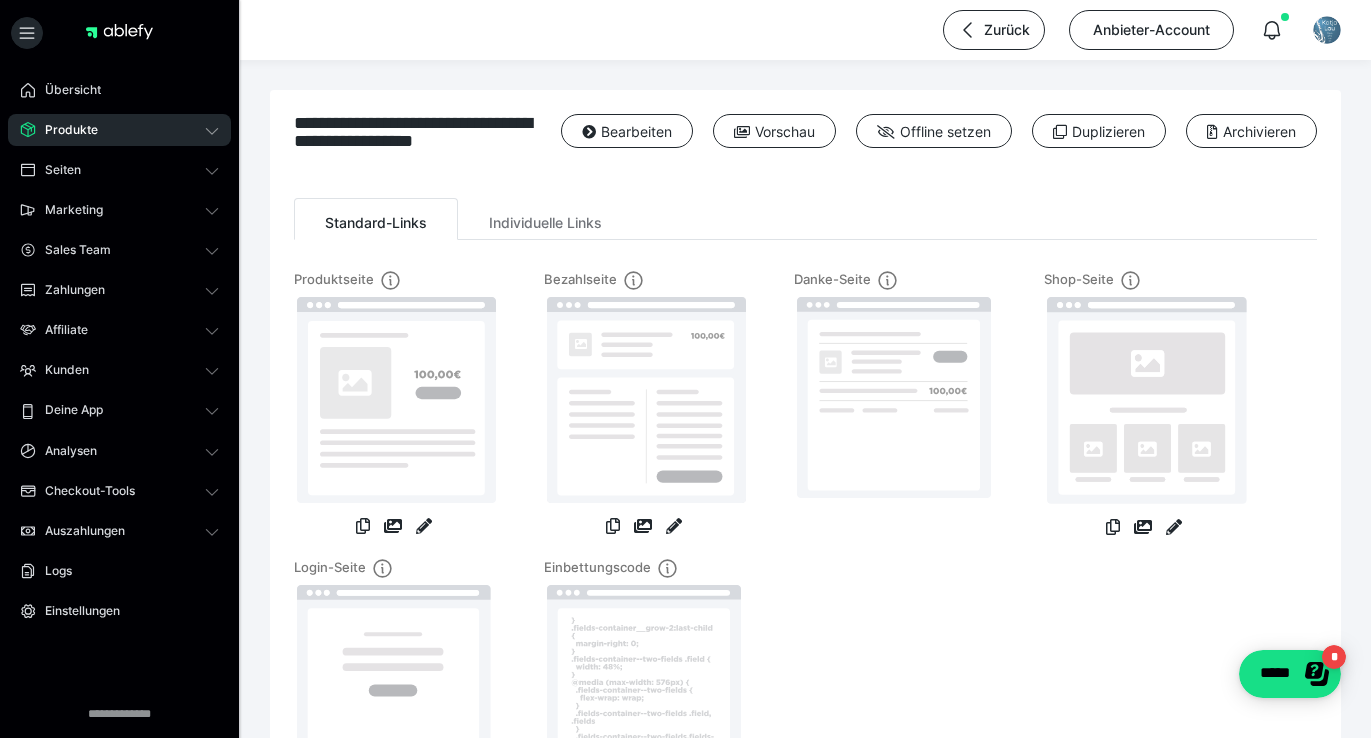click on "Produkte" at bounding box center (64, 130) 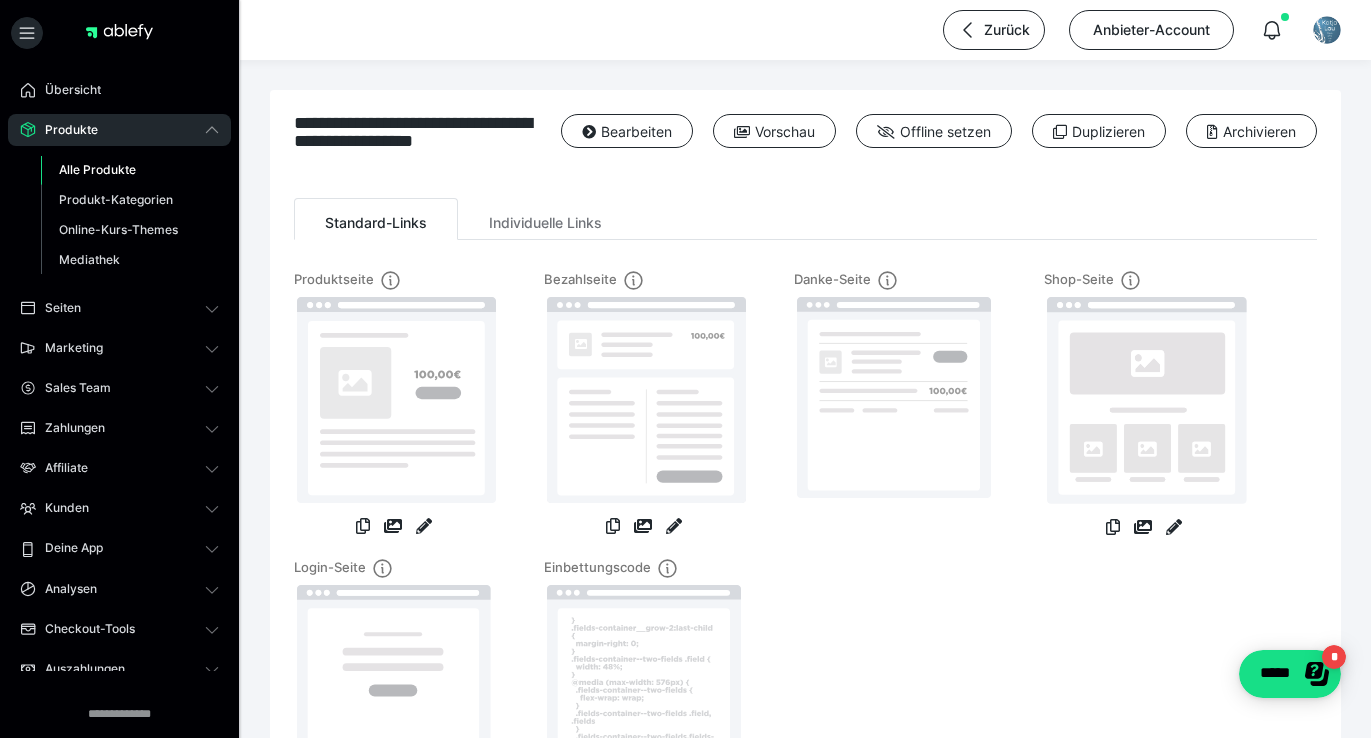 click on "Alle Produkte" at bounding box center (97, 169) 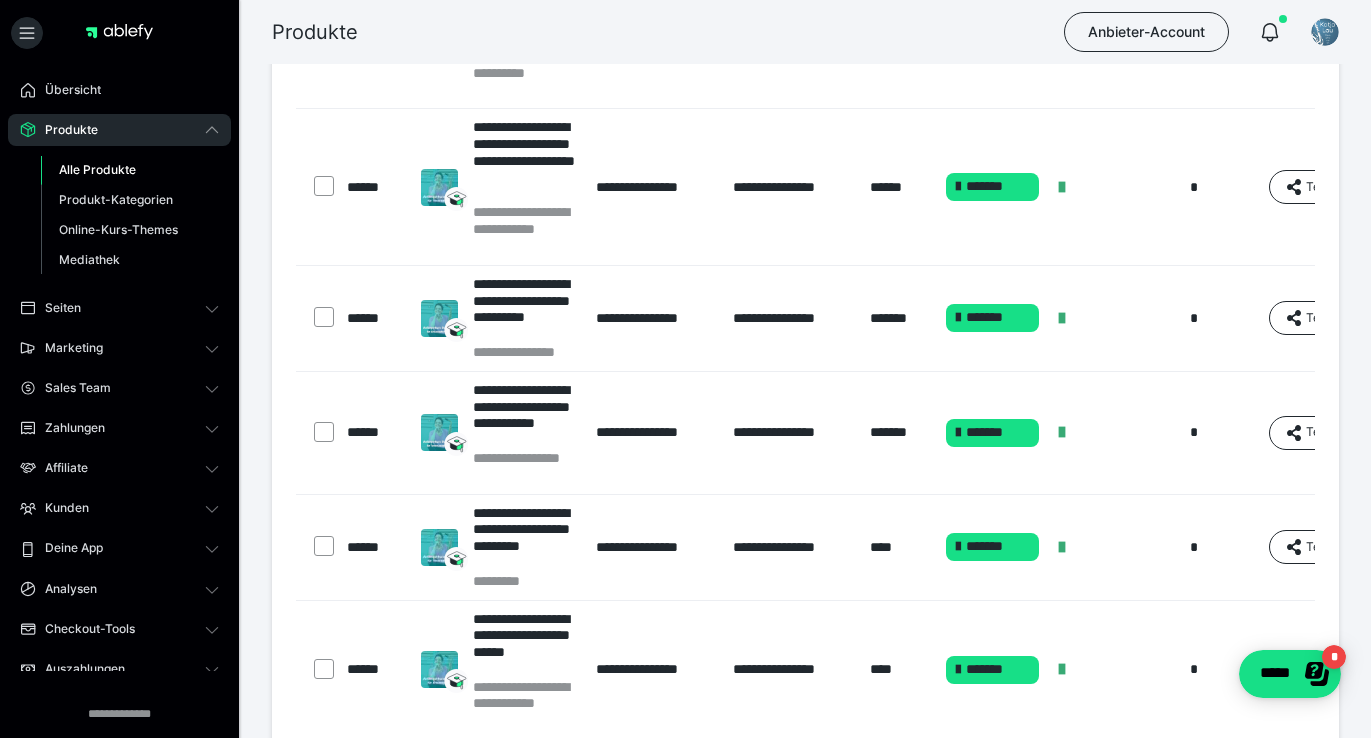 scroll, scrollTop: 315, scrollLeft: 0, axis: vertical 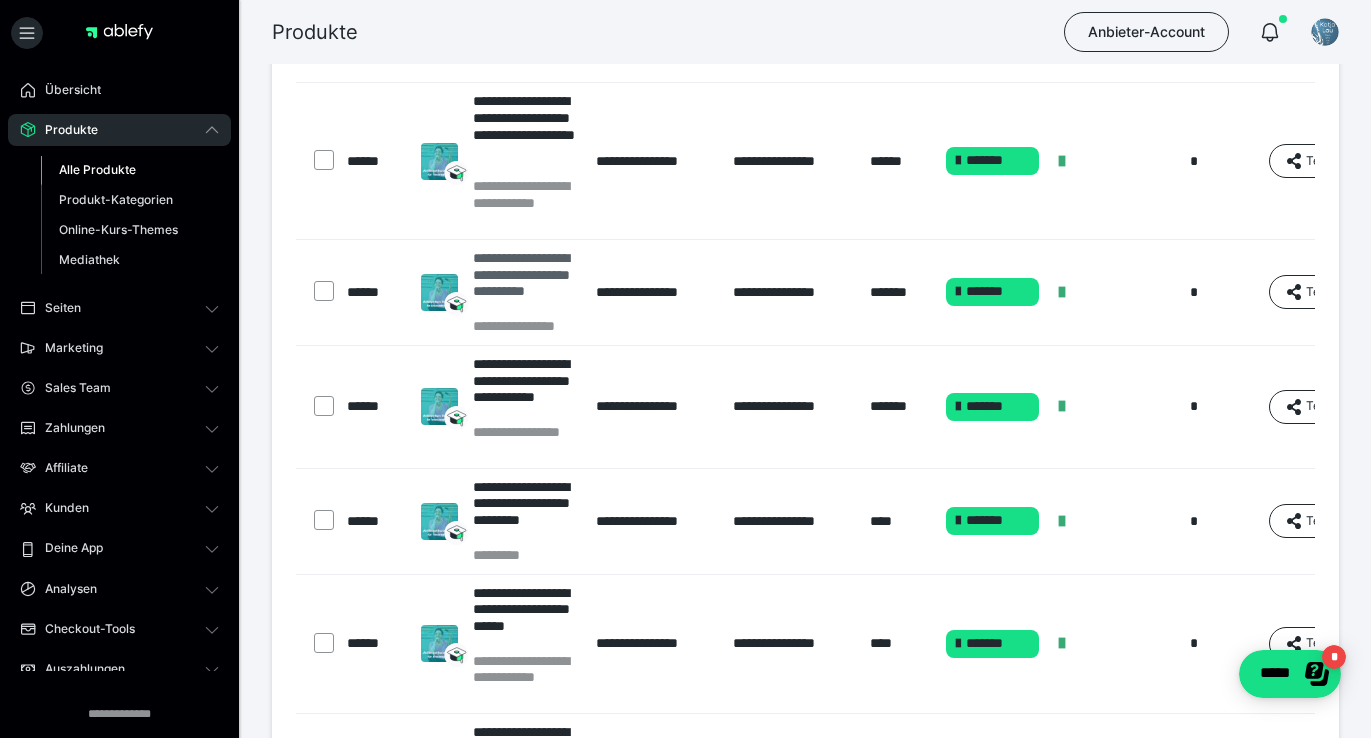 click on "**********" at bounding box center [525, 283] 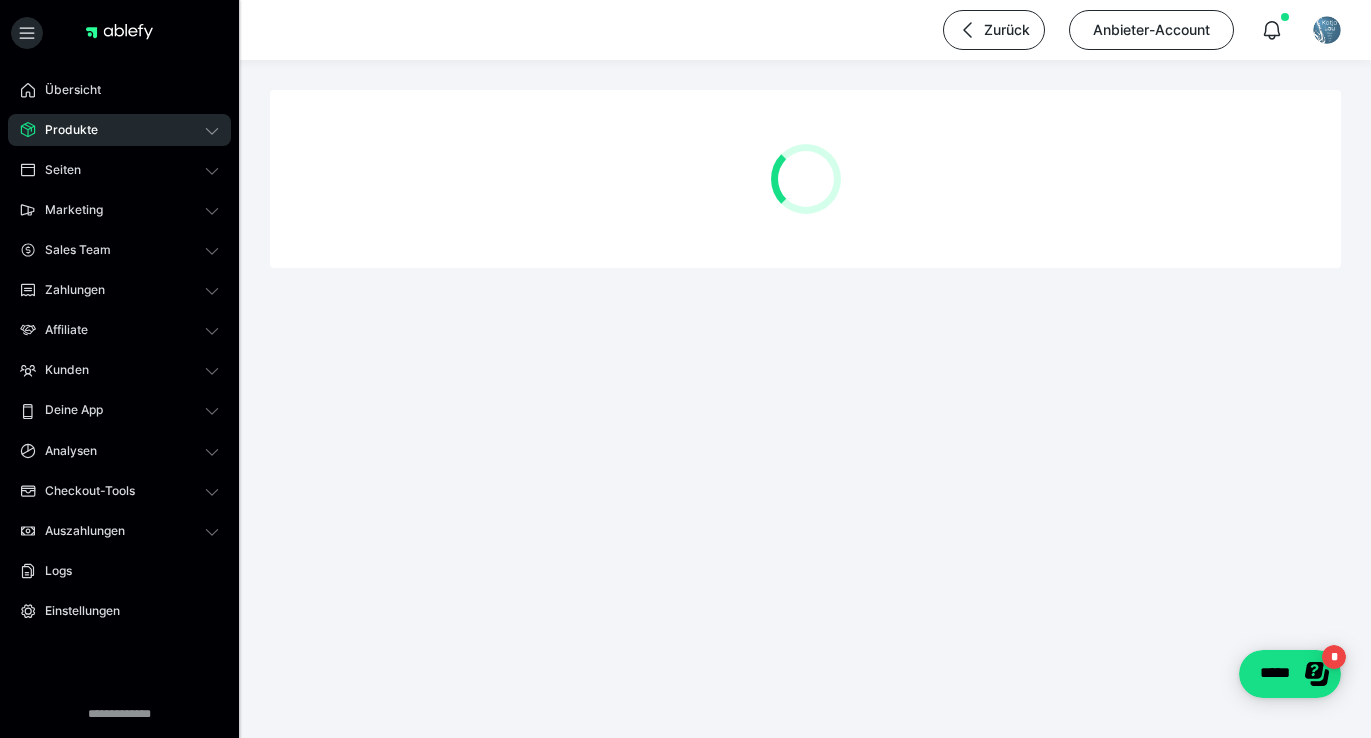 scroll, scrollTop: 0, scrollLeft: 0, axis: both 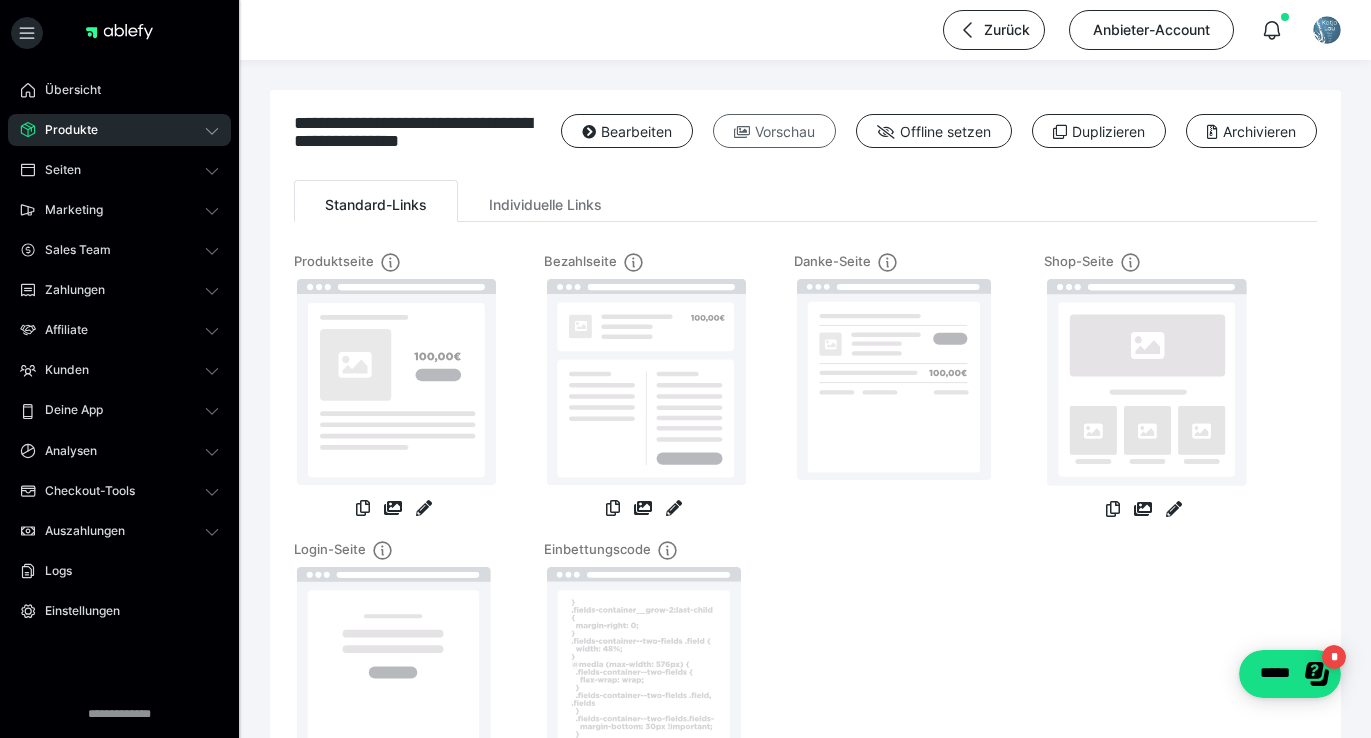 click on "Vorschau" at bounding box center (774, 131) 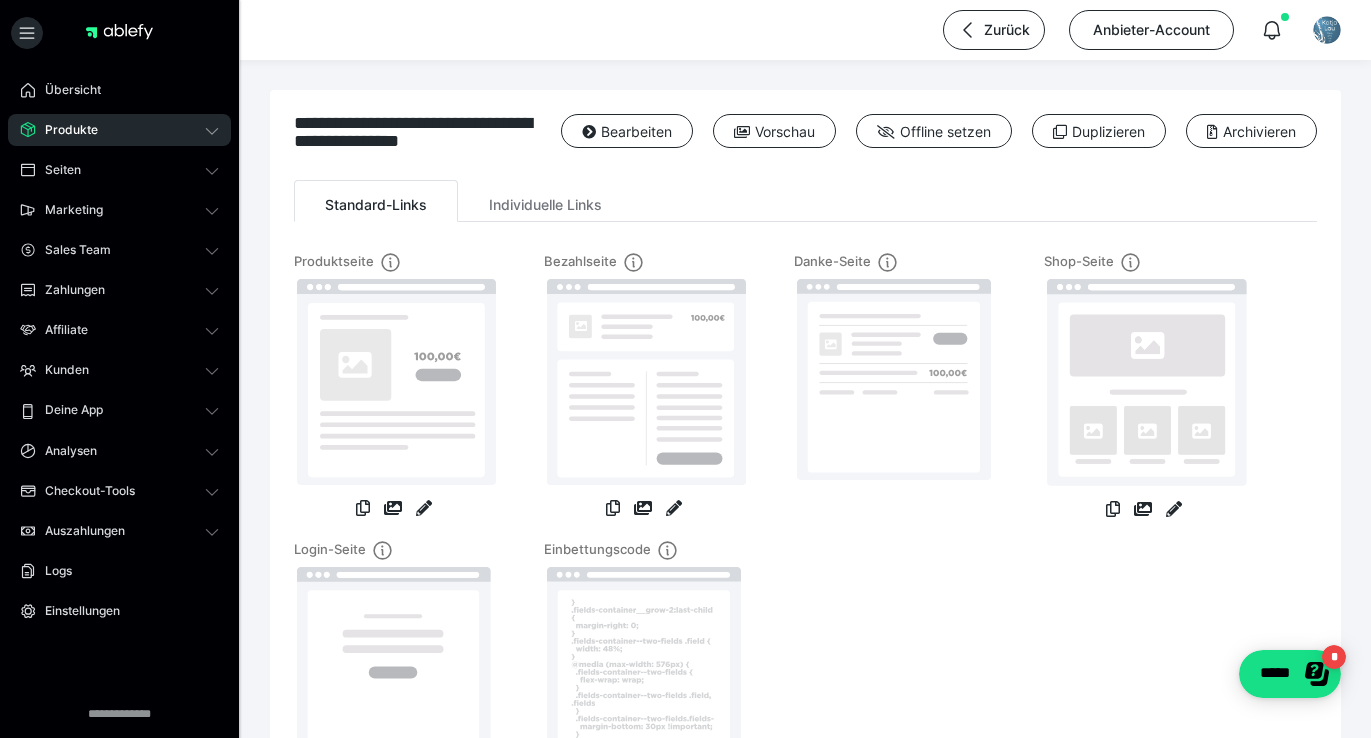 click on "Produkte" at bounding box center (64, 130) 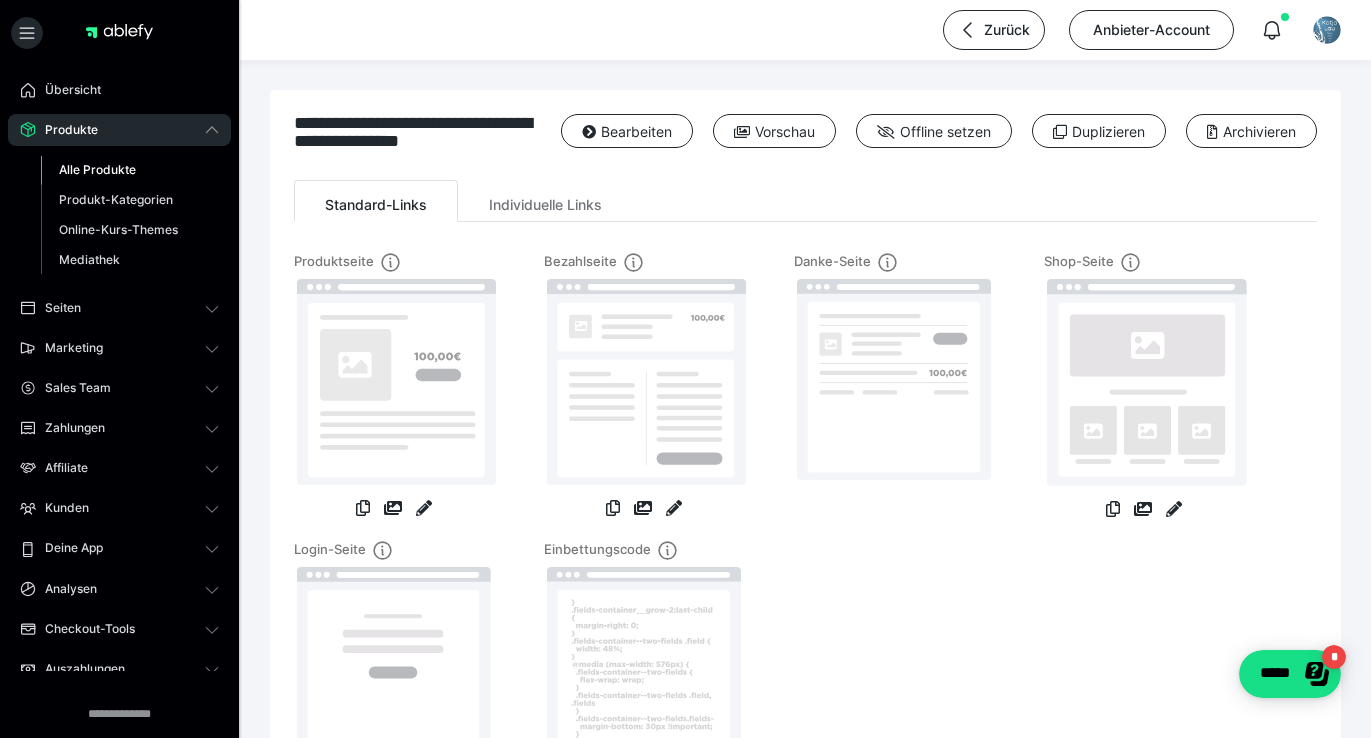click on "Alle Produkte" at bounding box center (97, 169) 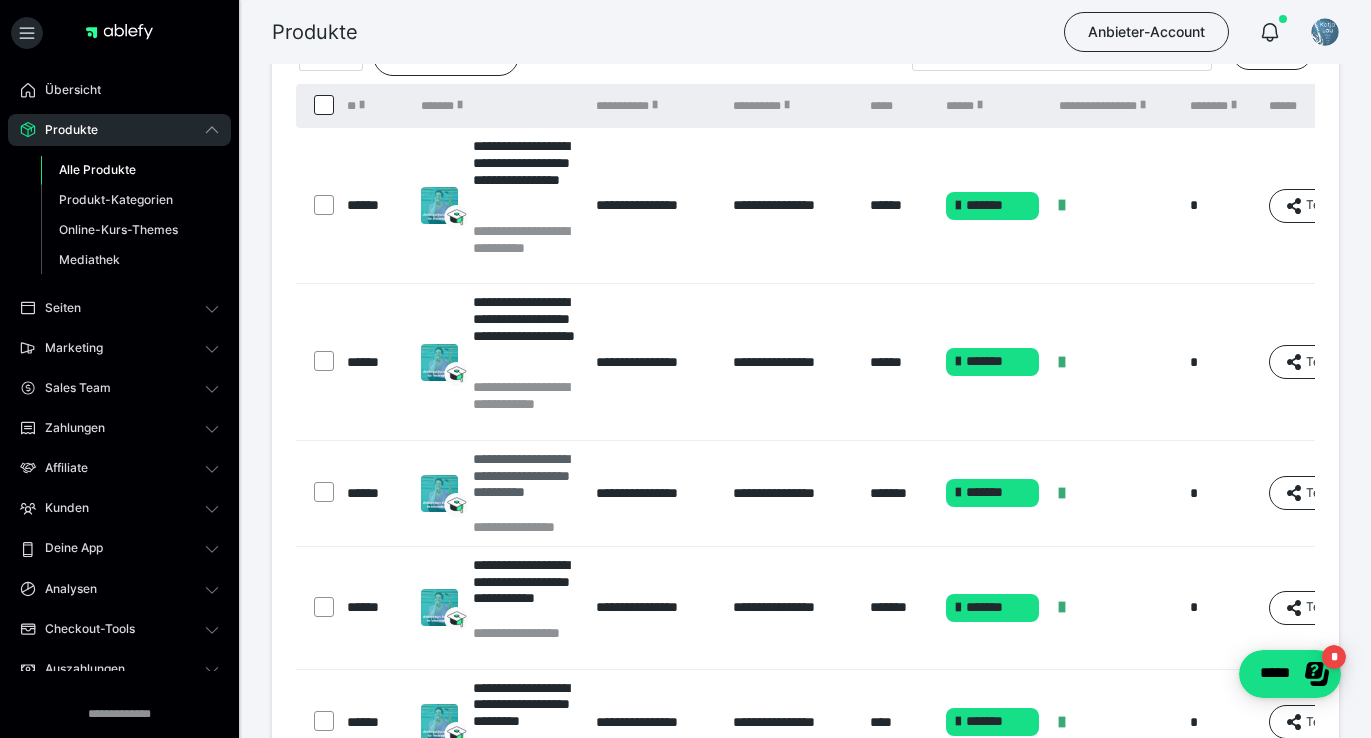 scroll, scrollTop: 116, scrollLeft: 0, axis: vertical 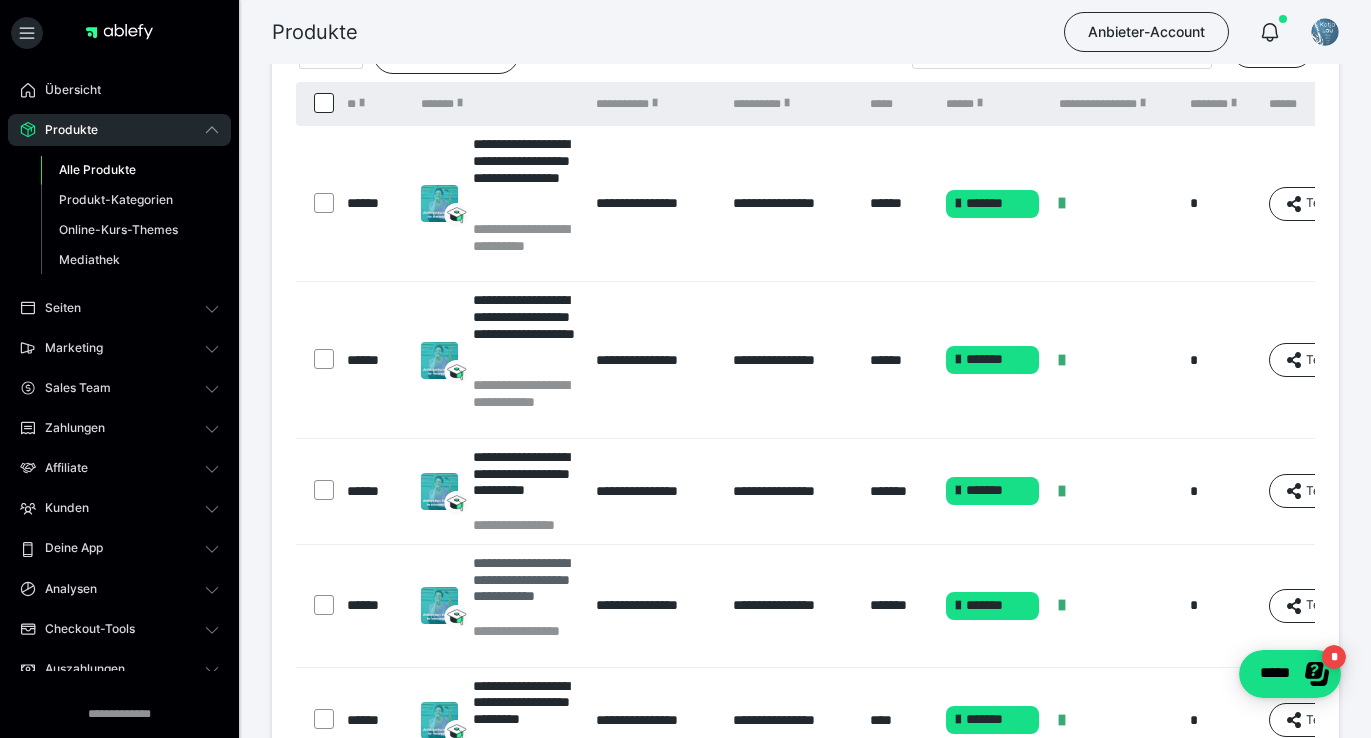 click on "**********" at bounding box center (525, 588) 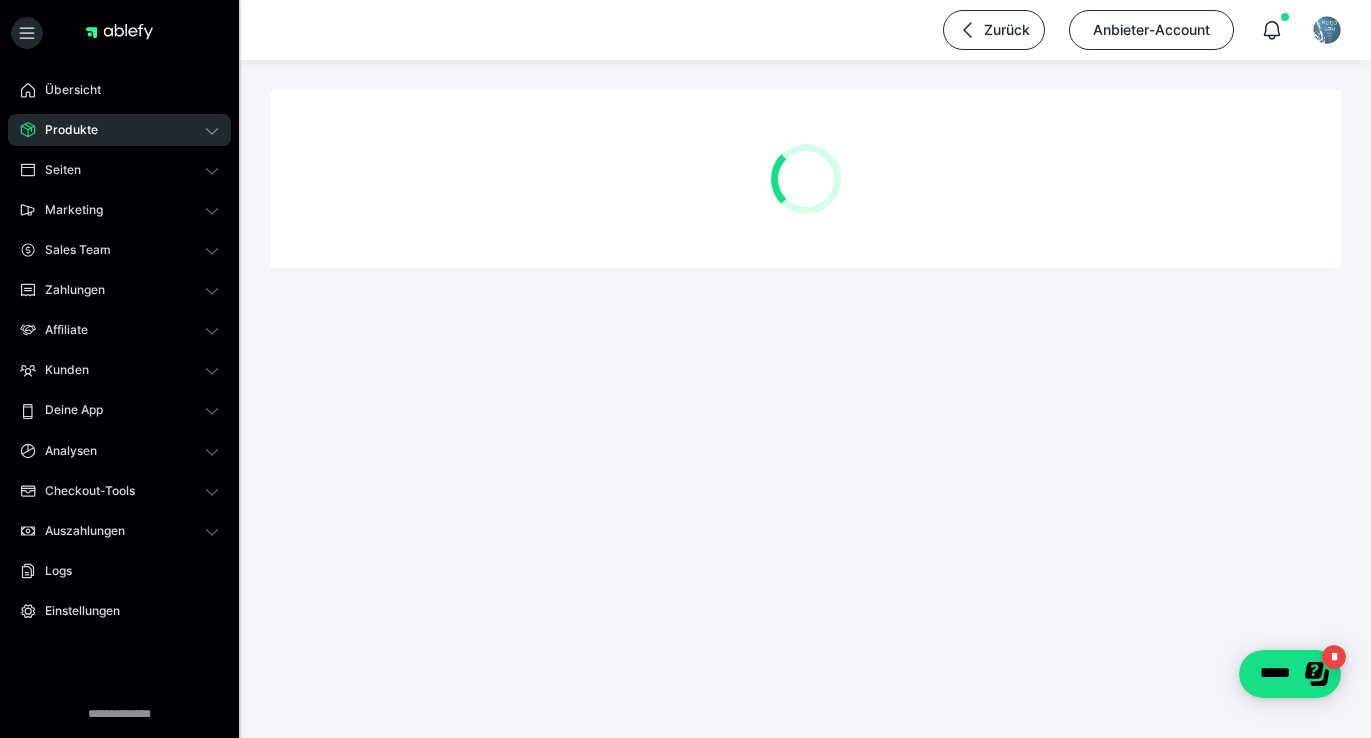scroll, scrollTop: 0, scrollLeft: 0, axis: both 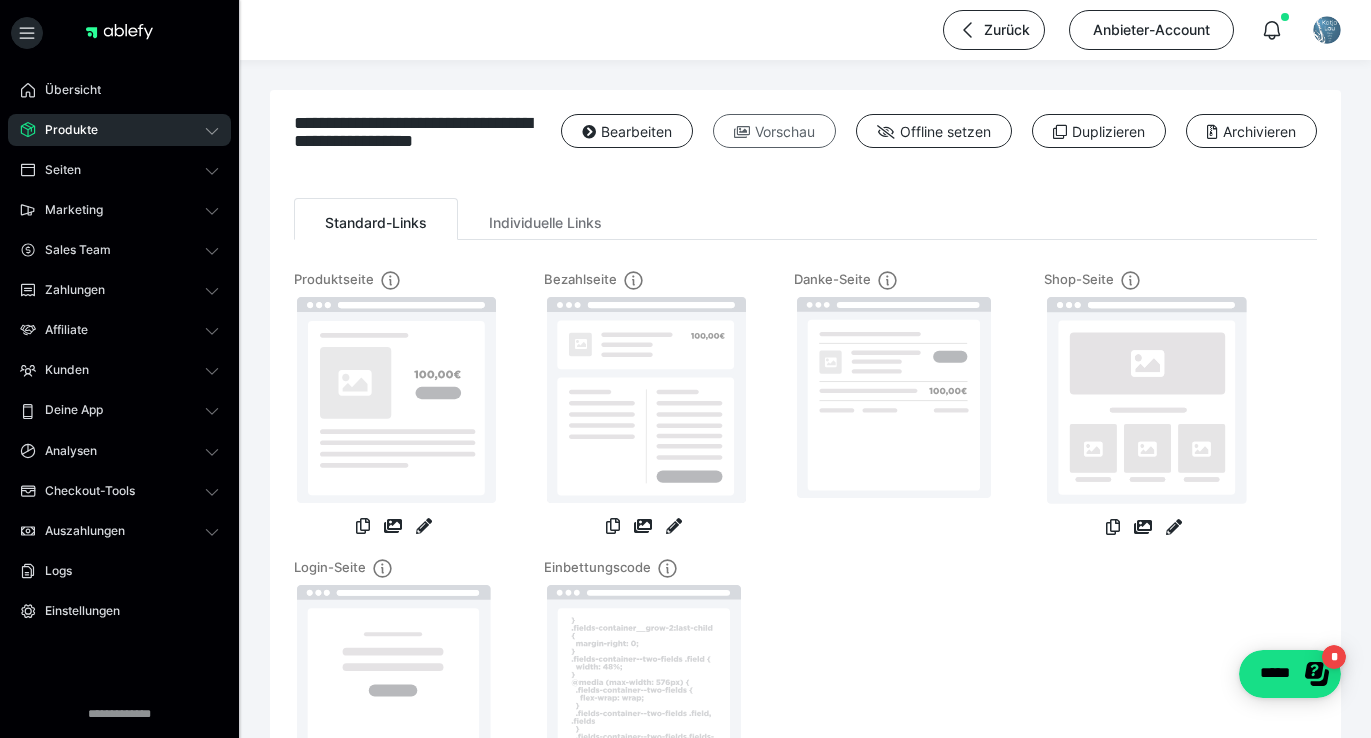 click at bounding box center [742, 132] 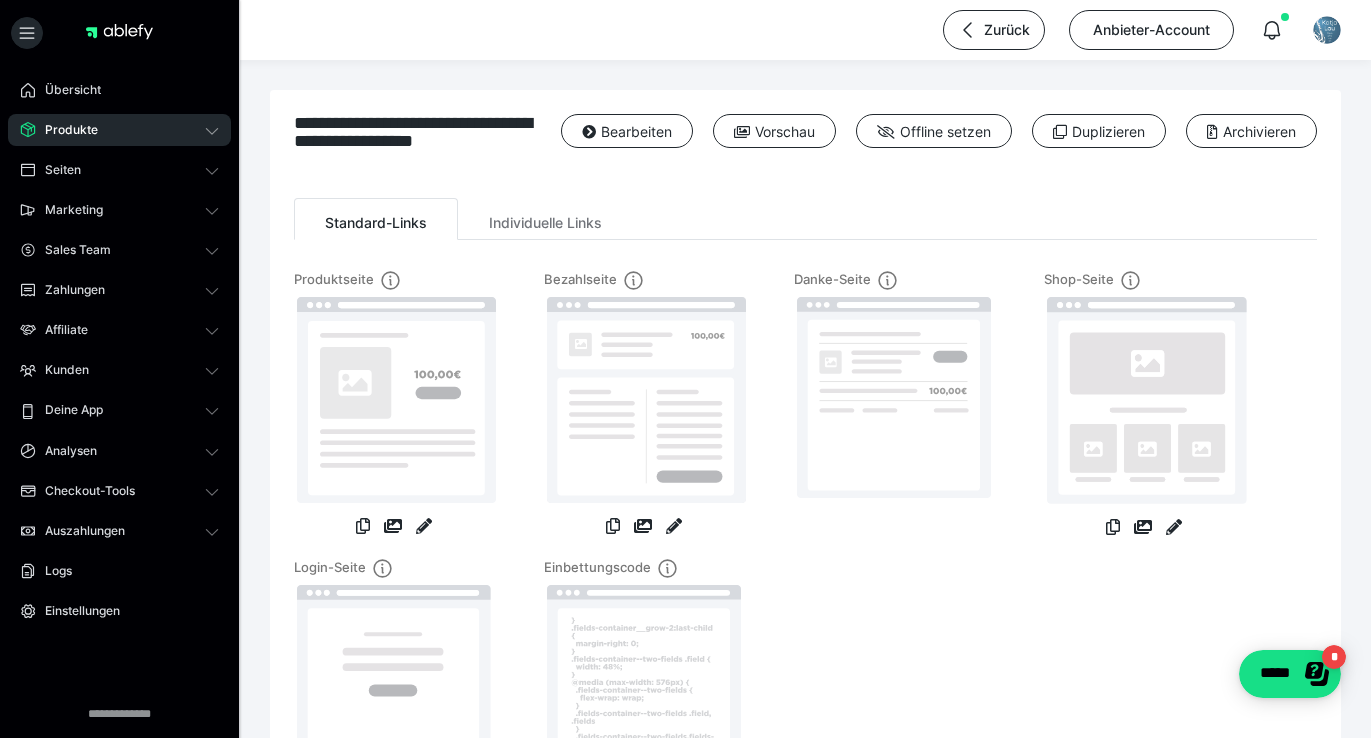 click on "Produkte" at bounding box center [64, 130] 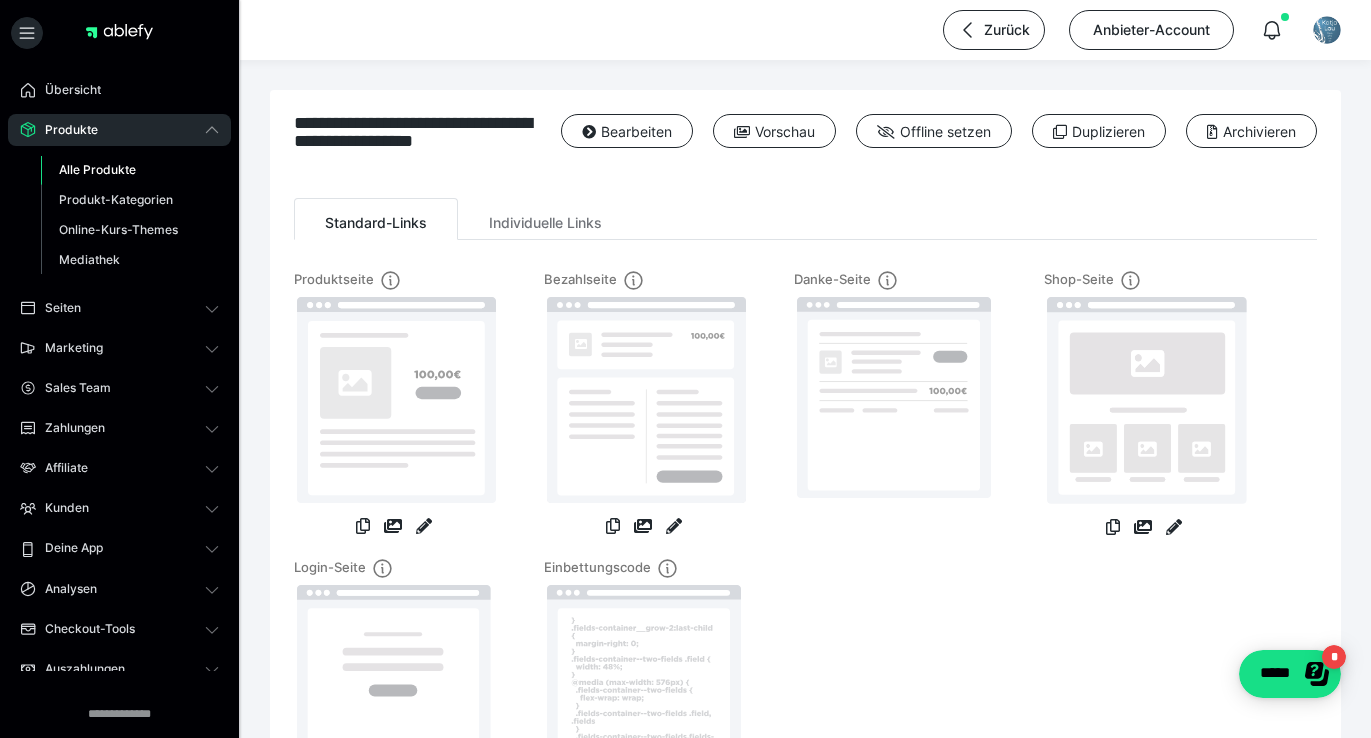 click on "Alle Produkte" at bounding box center [97, 169] 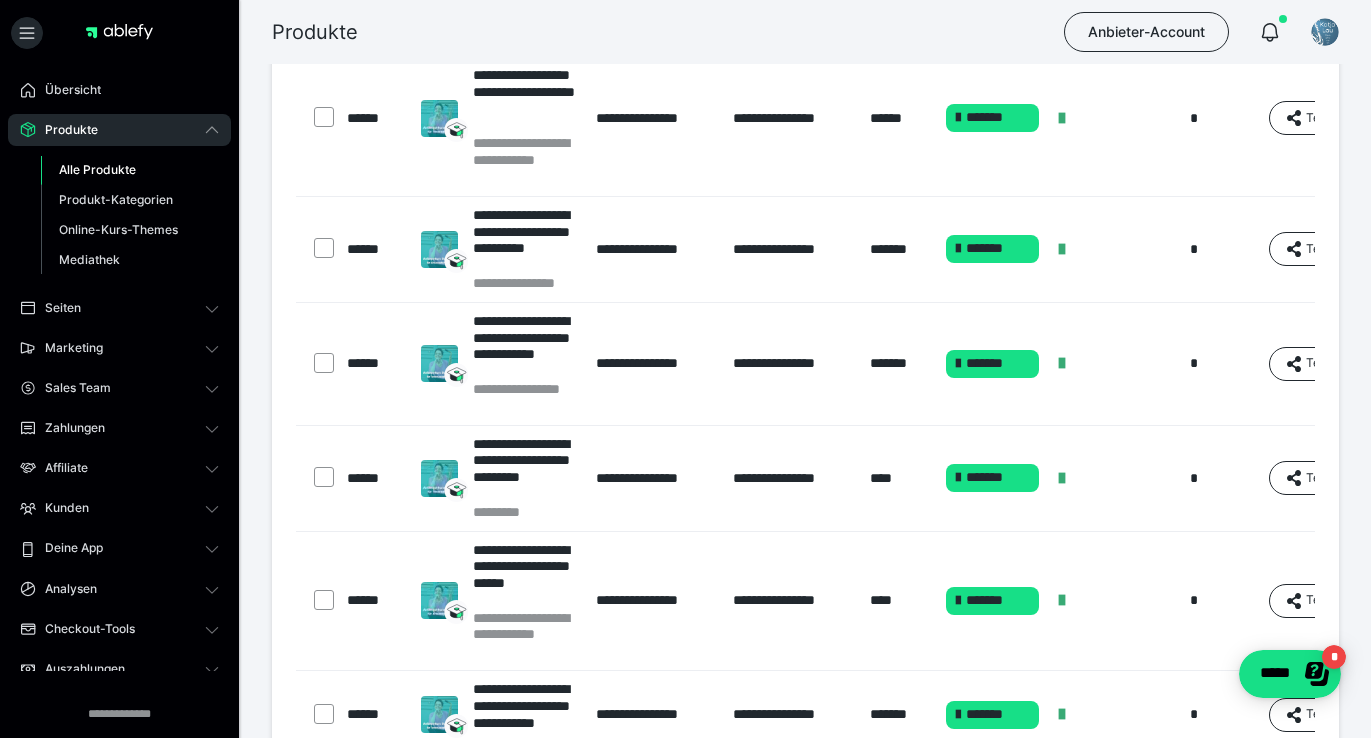 scroll, scrollTop: 499, scrollLeft: 0, axis: vertical 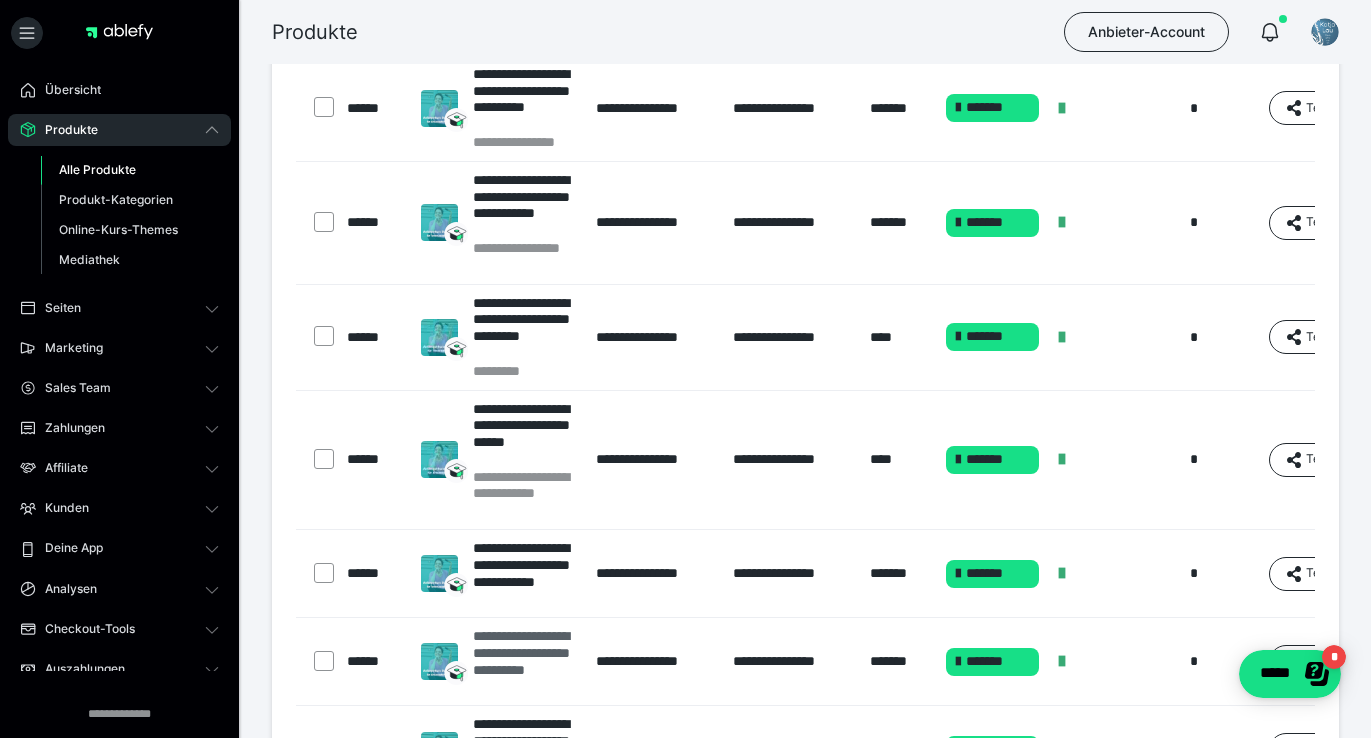 click on "**********" at bounding box center (525, 661) 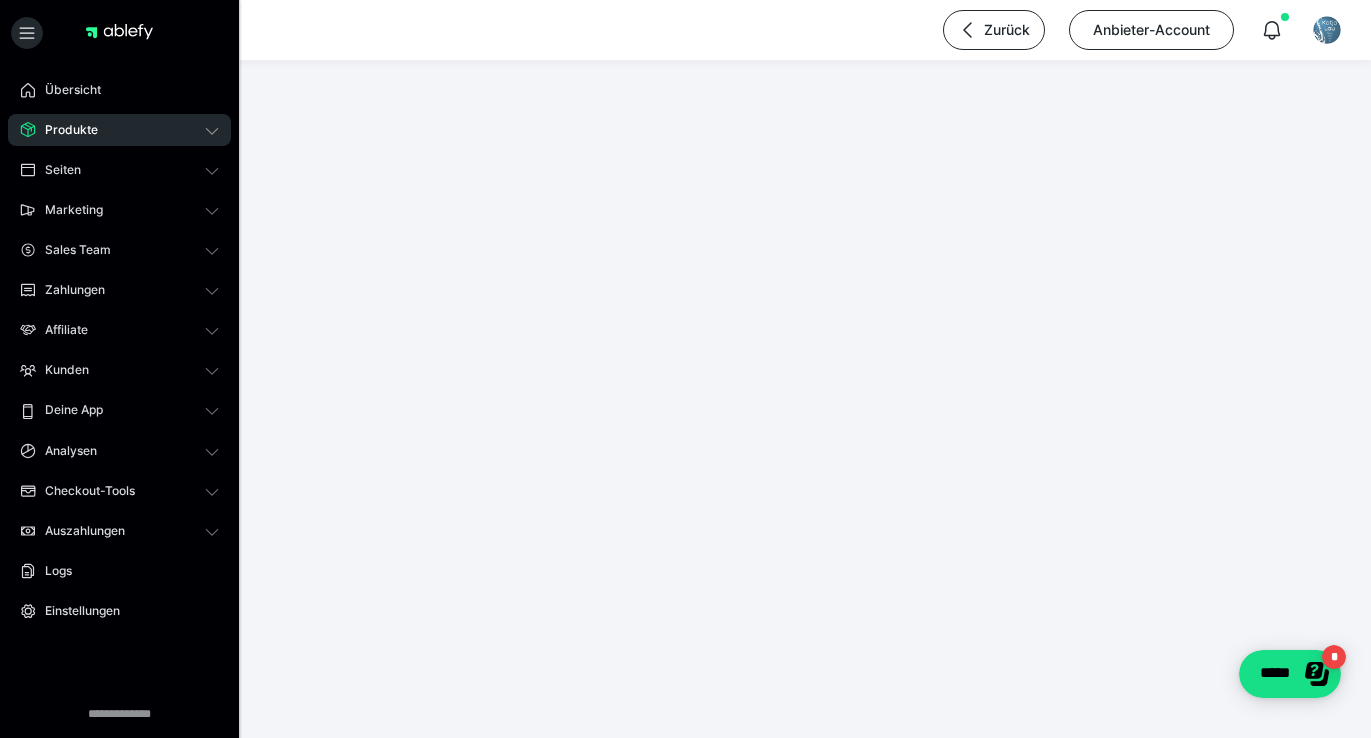 scroll, scrollTop: 0, scrollLeft: 0, axis: both 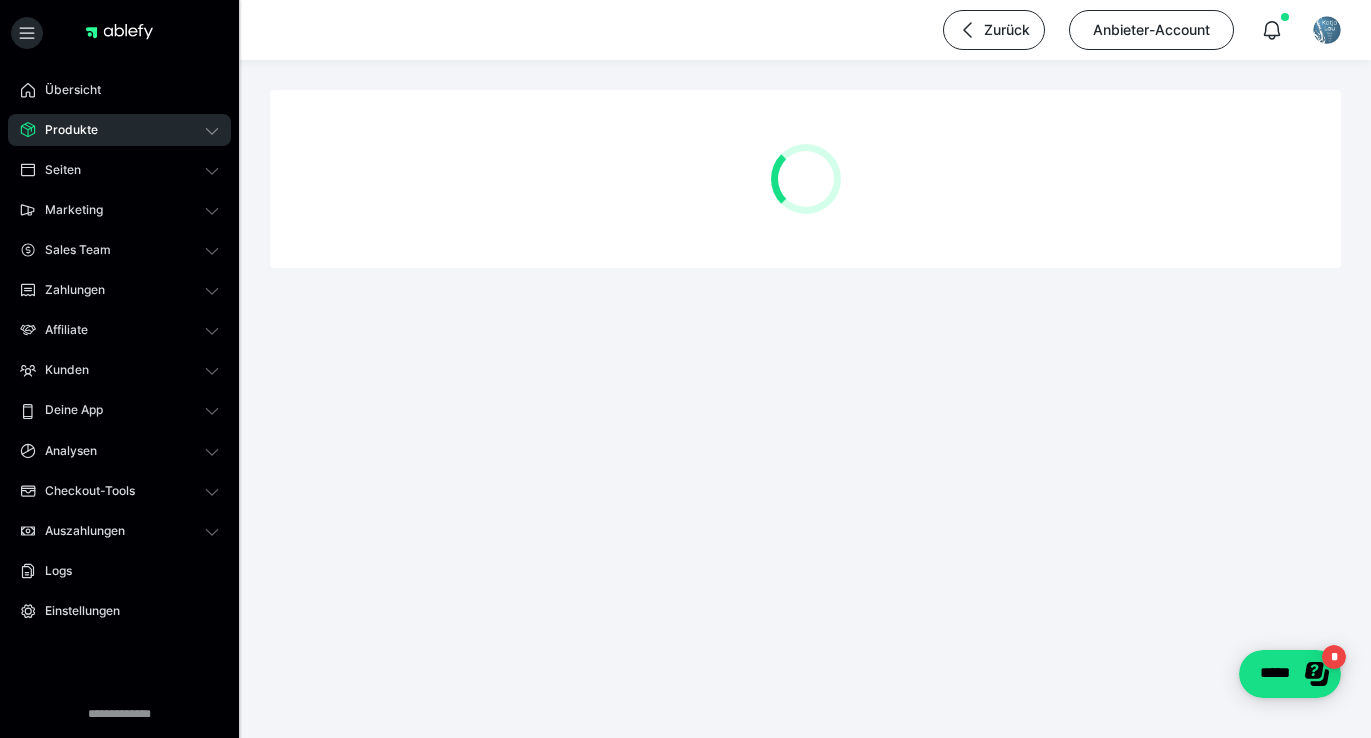 click on "**********" at bounding box center (685, 798) 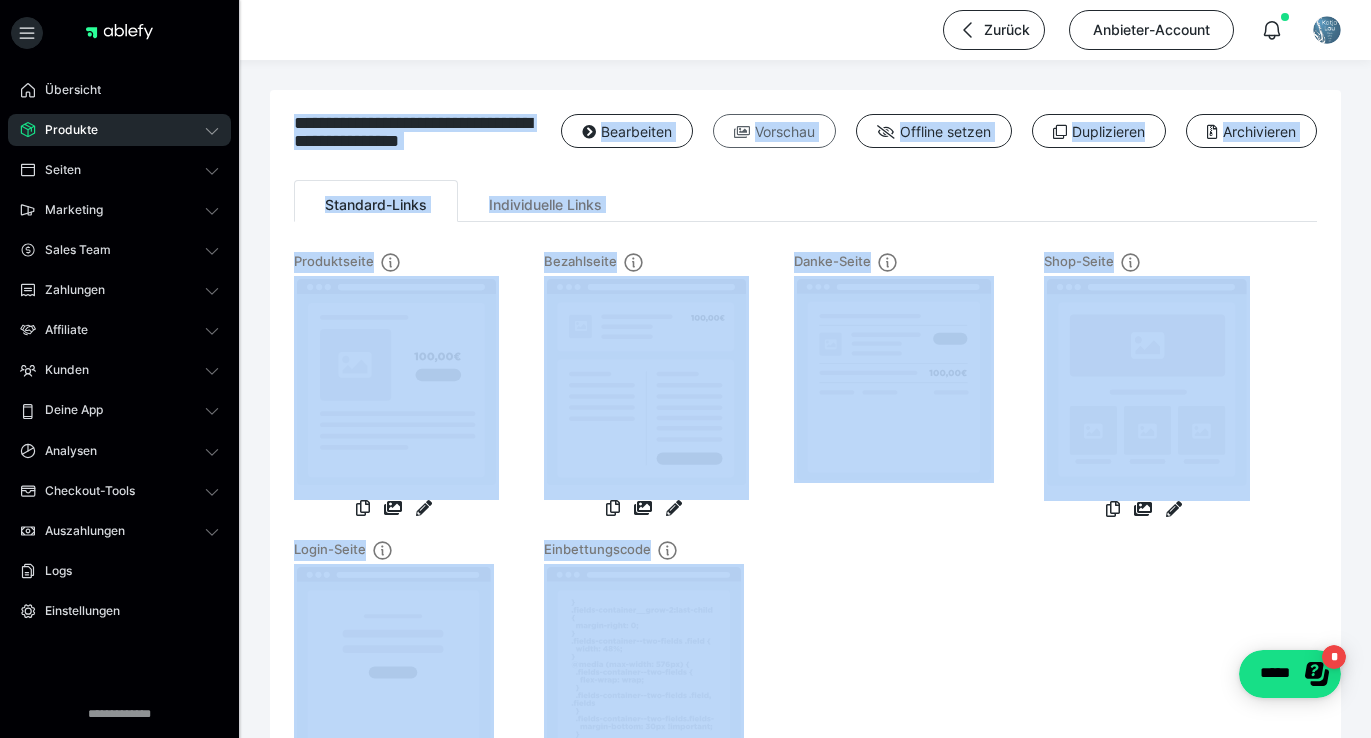 click on "Vorschau" at bounding box center (774, 131) 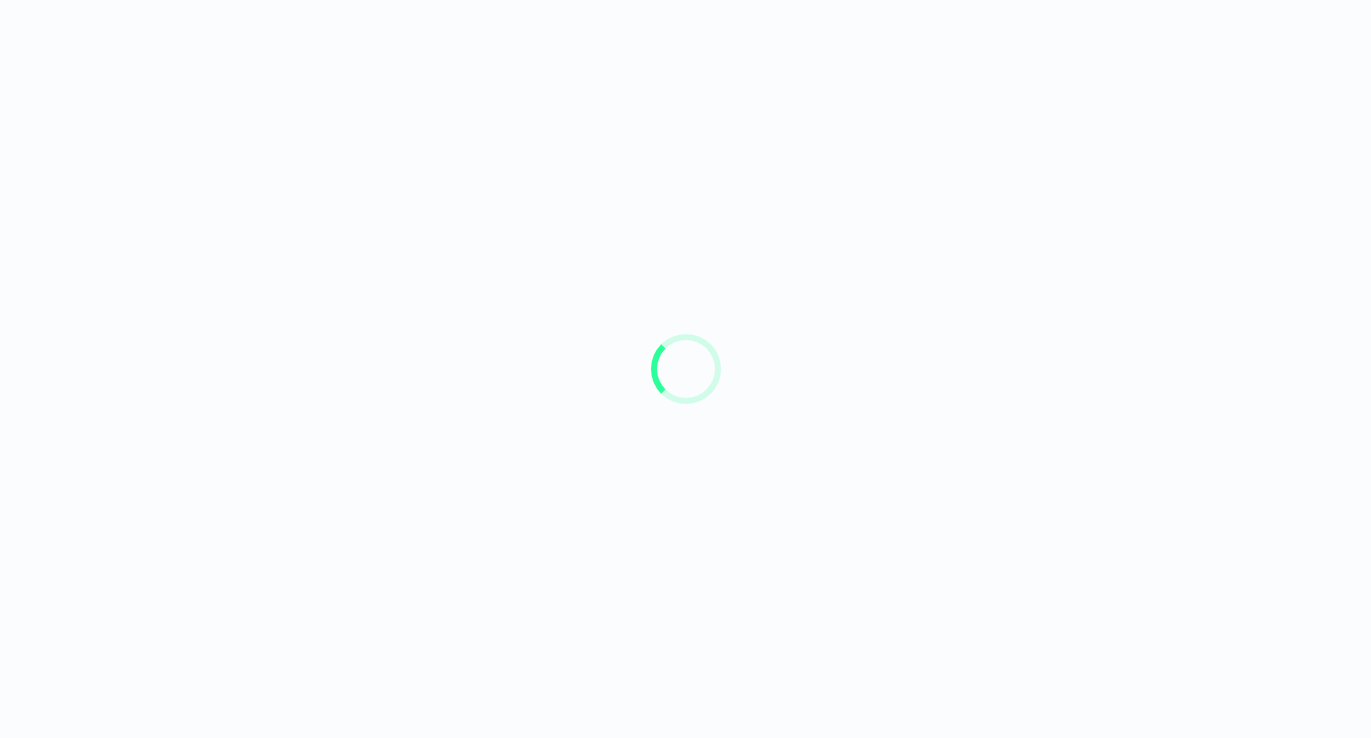 scroll, scrollTop: 0, scrollLeft: 0, axis: both 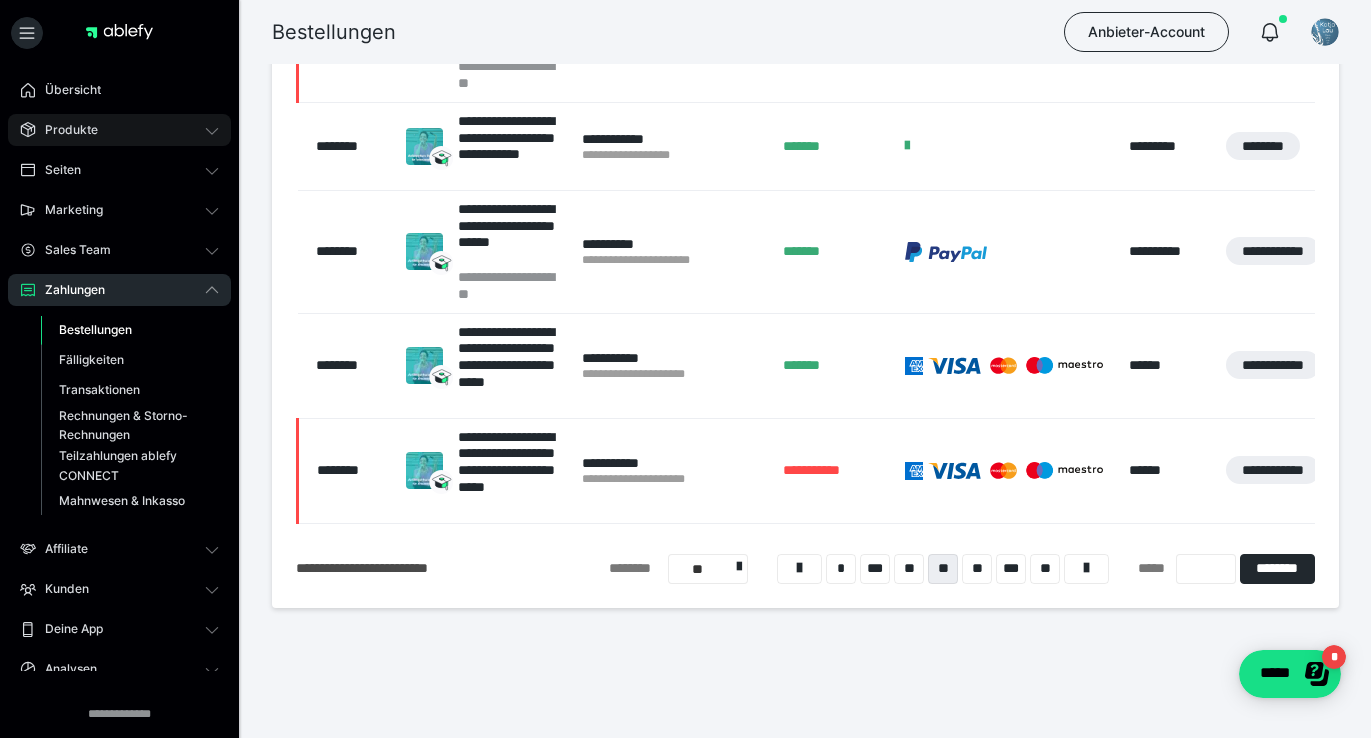 click on "Produkte" at bounding box center [64, 130] 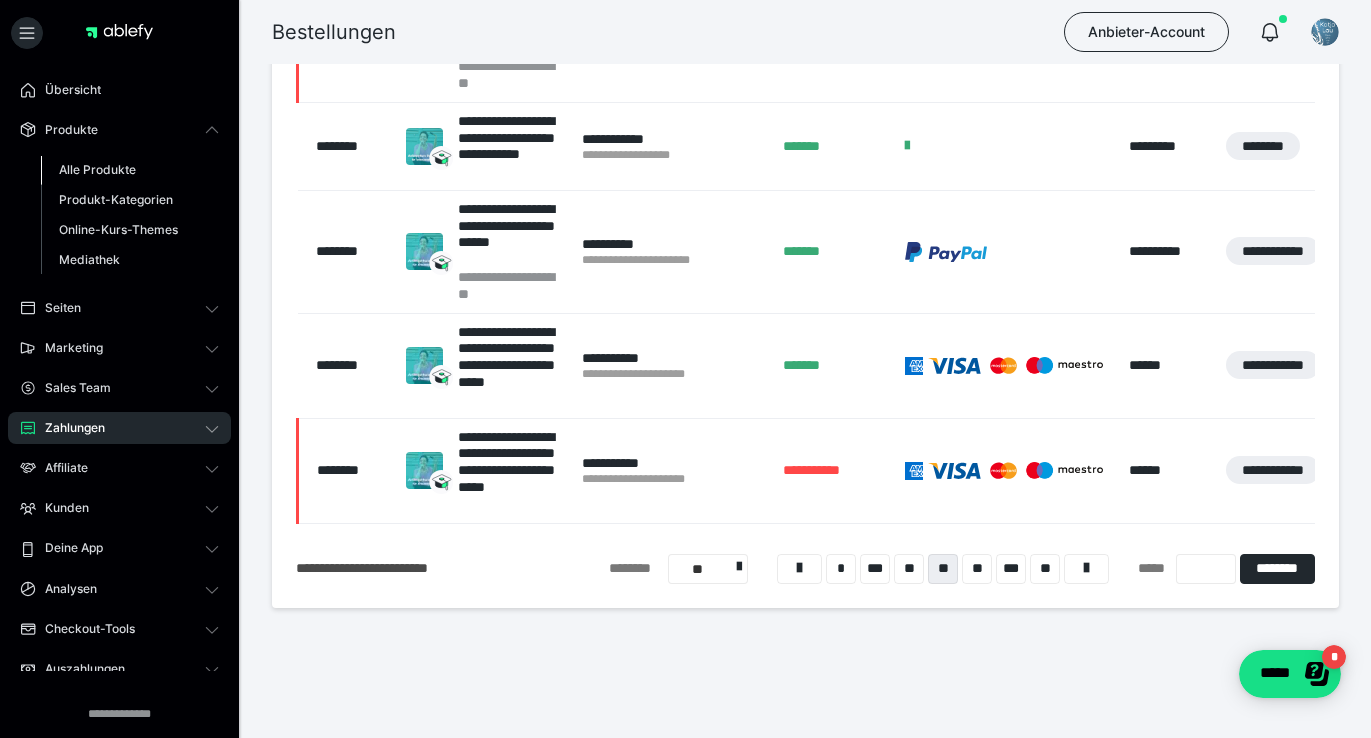 click on "Alle Produkte" at bounding box center [130, 170] 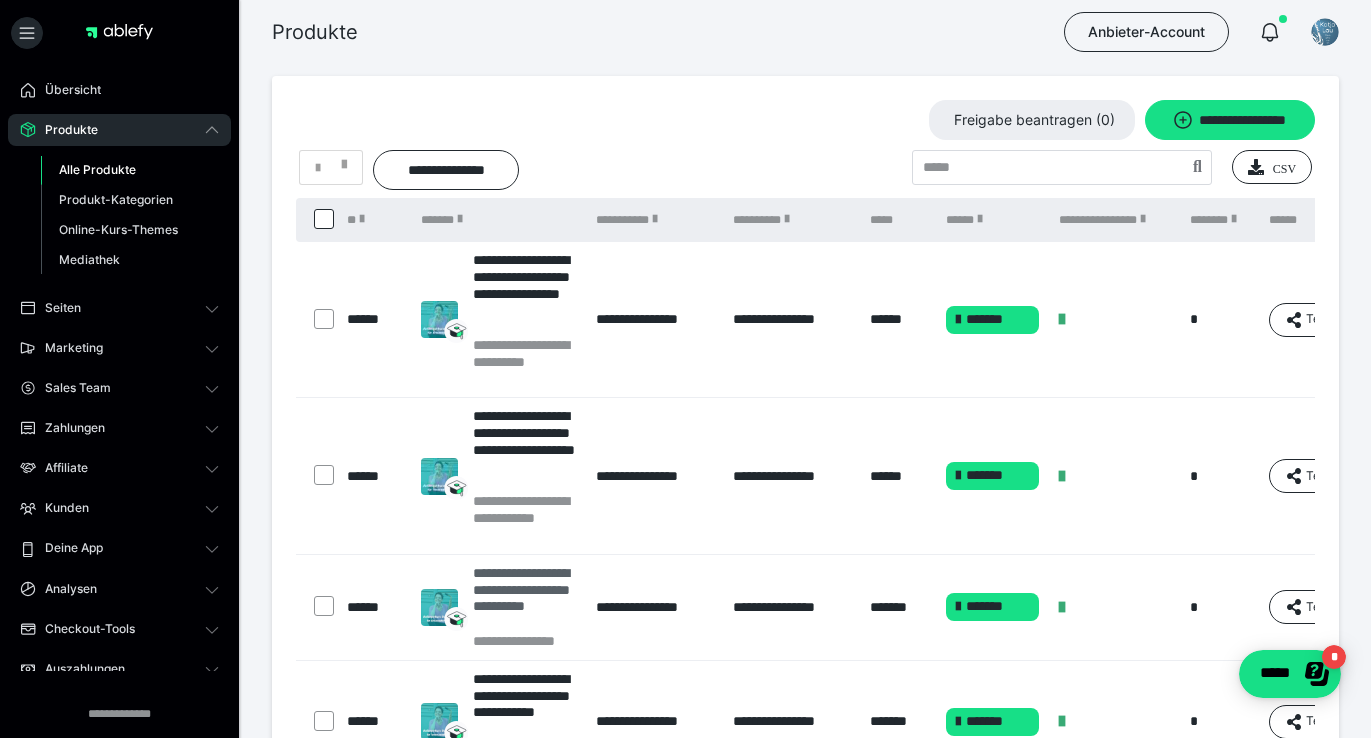 click on "**********" at bounding box center (525, 598) 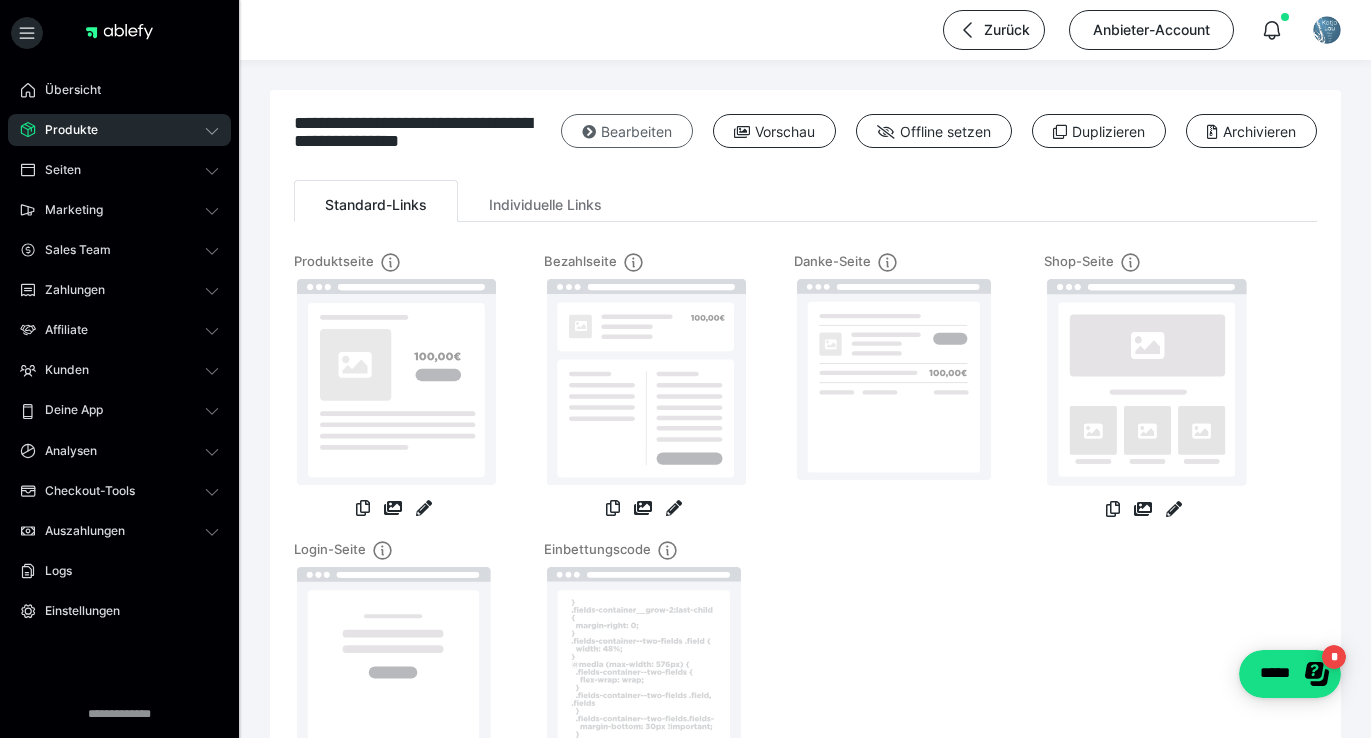 click on "Bearbeiten" at bounding box center (627, 131) 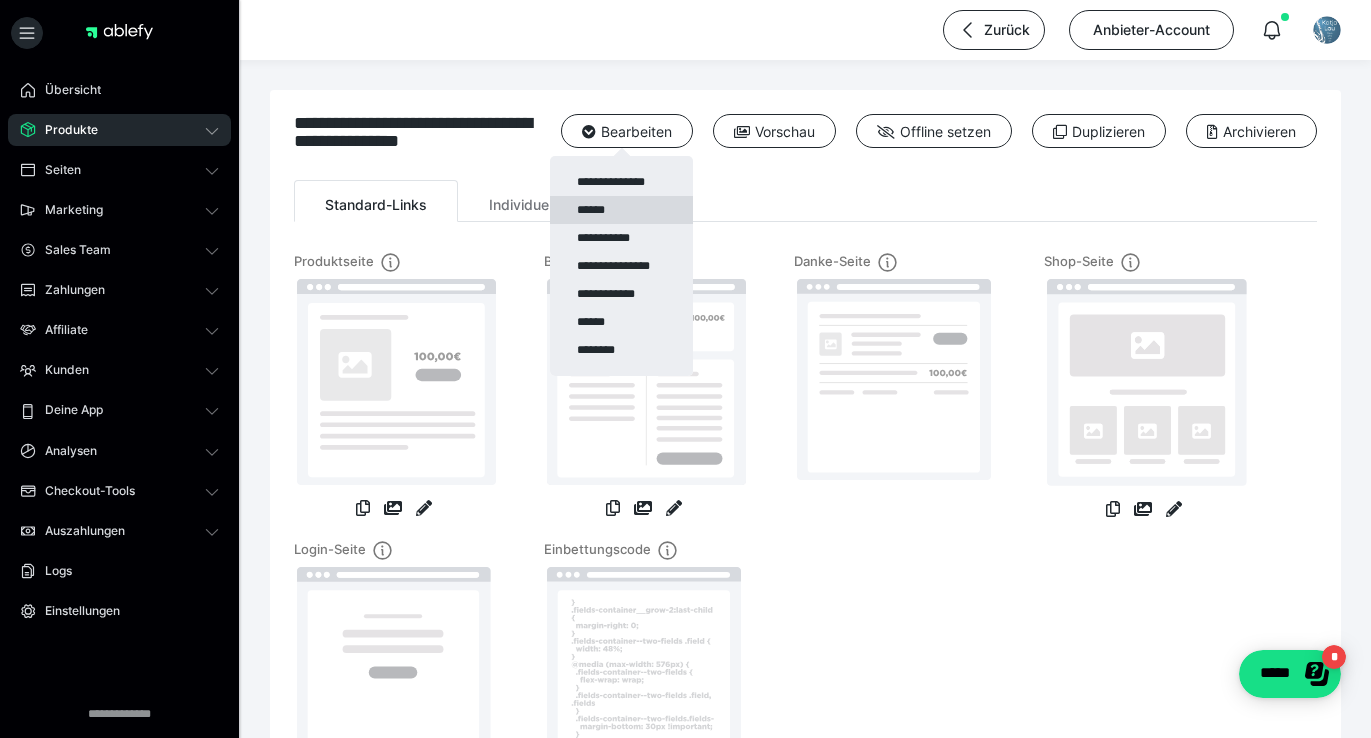 click on "******" at bounding box center (621, 210) 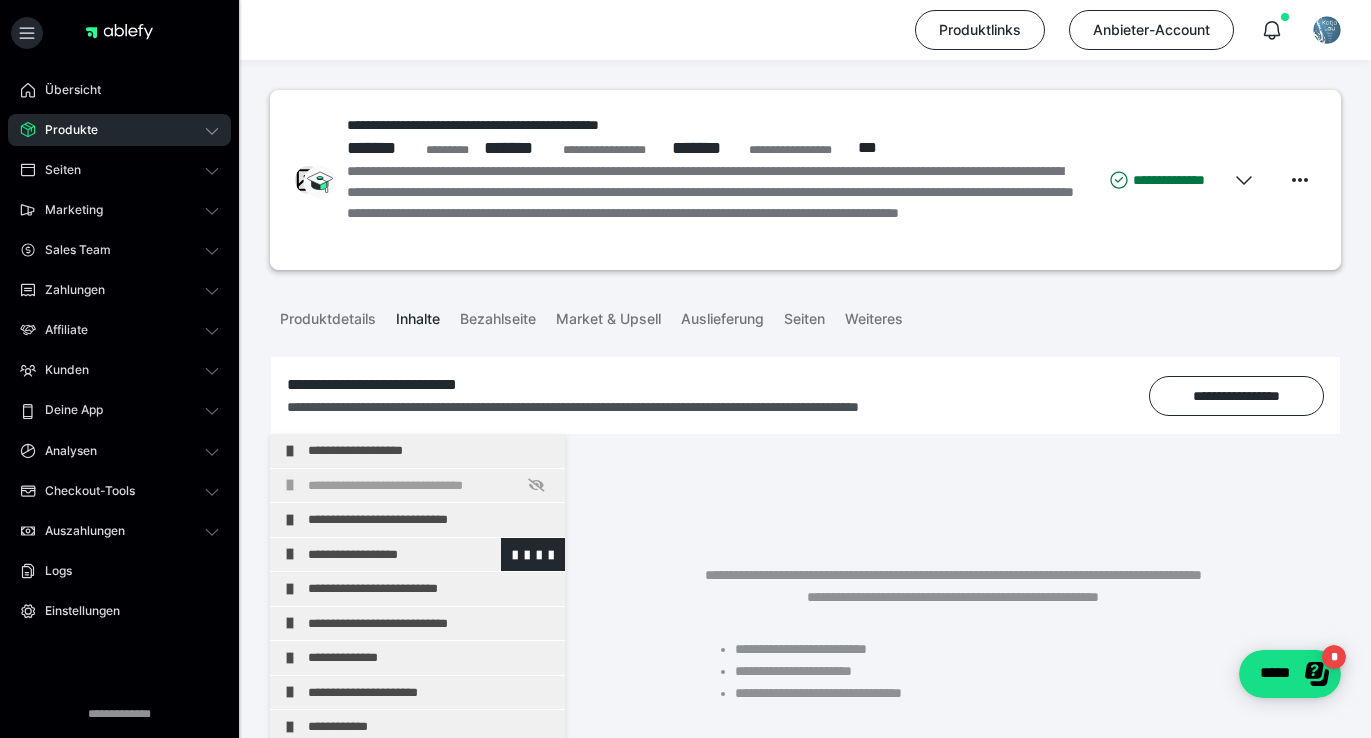 click on "**********" at bounding box center [431, 555] 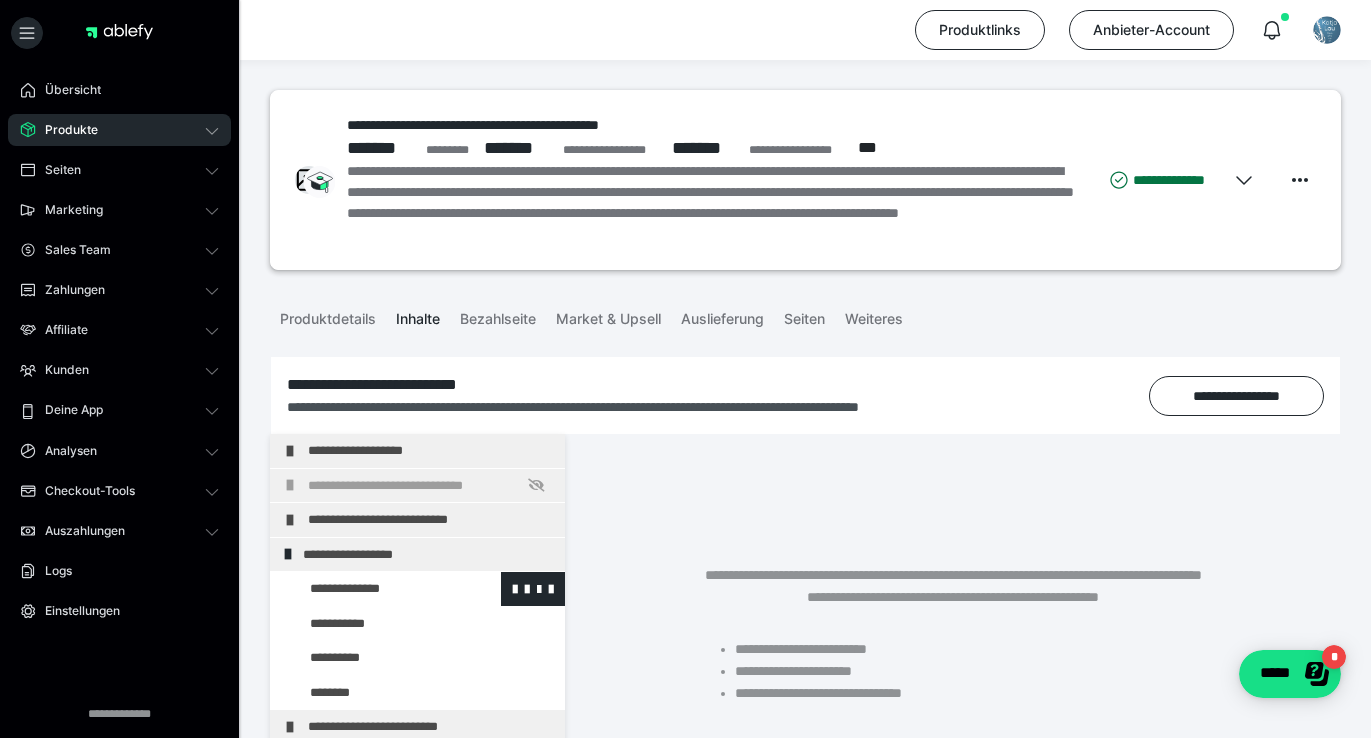 click at bounding box center (375, 589) 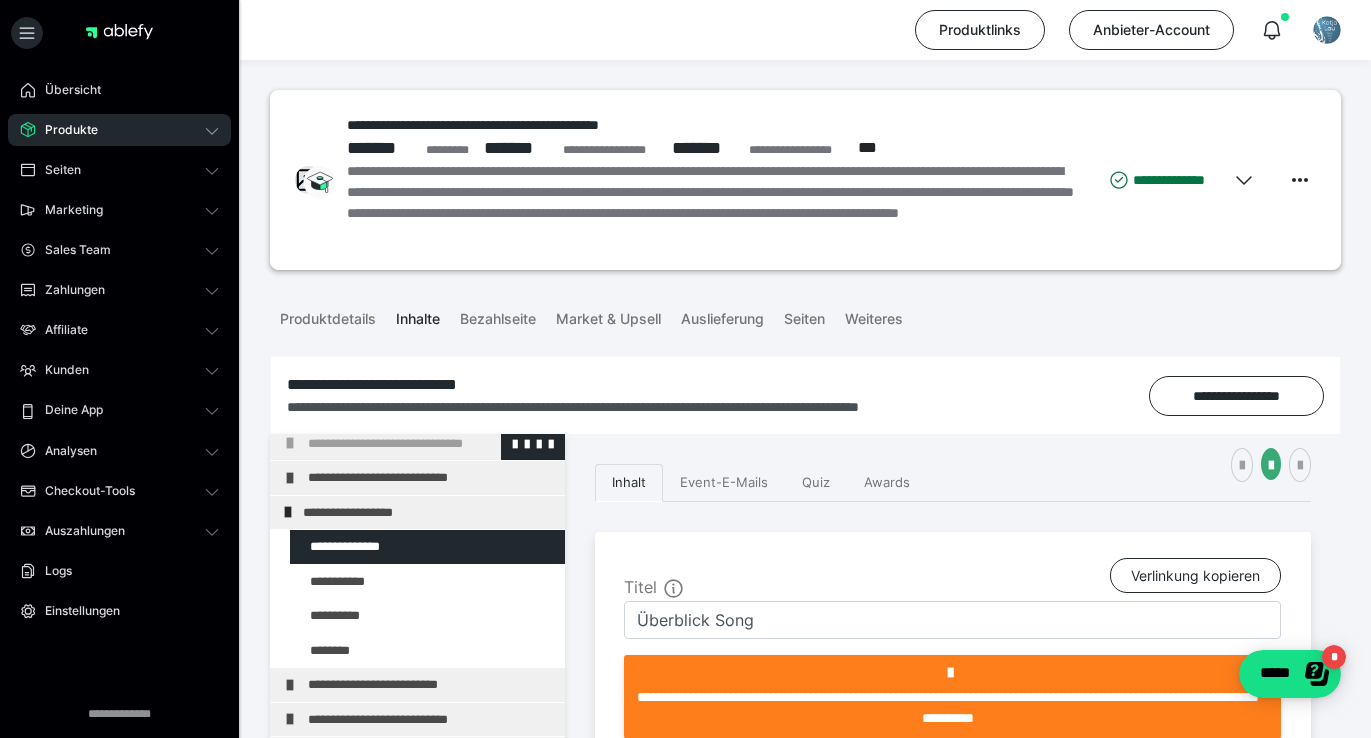 scroll, scrollTop: 0, scrollLeft: 0, axis: both 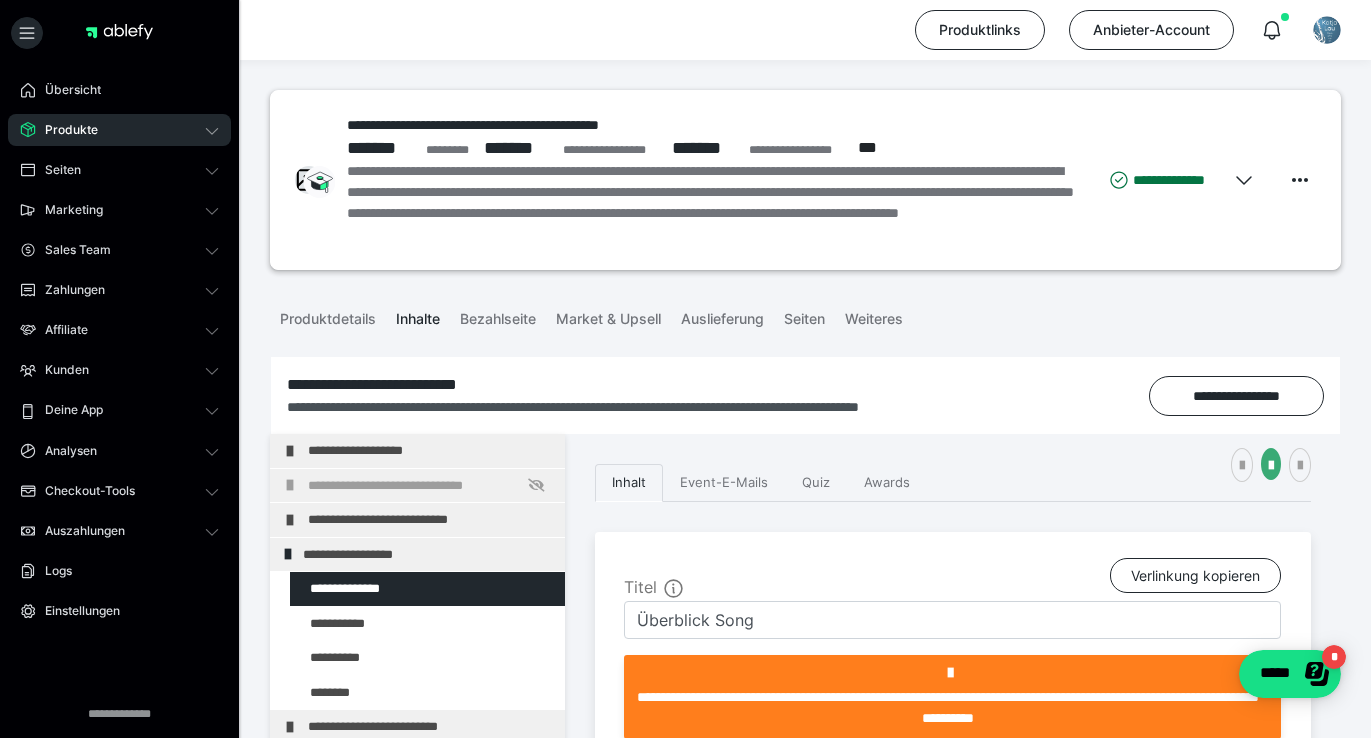 click on "Produkte" at bounding box center (64, 130) 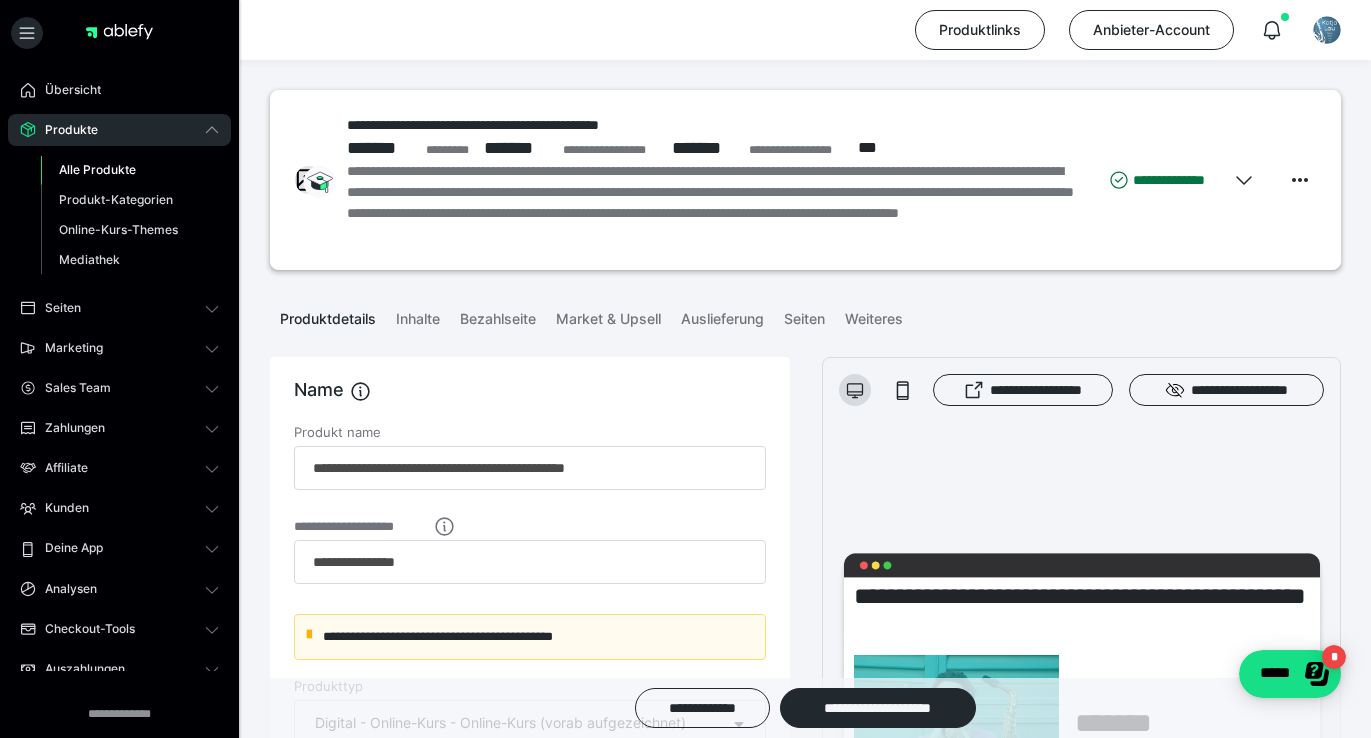click on "Alle Produkte" at bounding box center [130, 170] 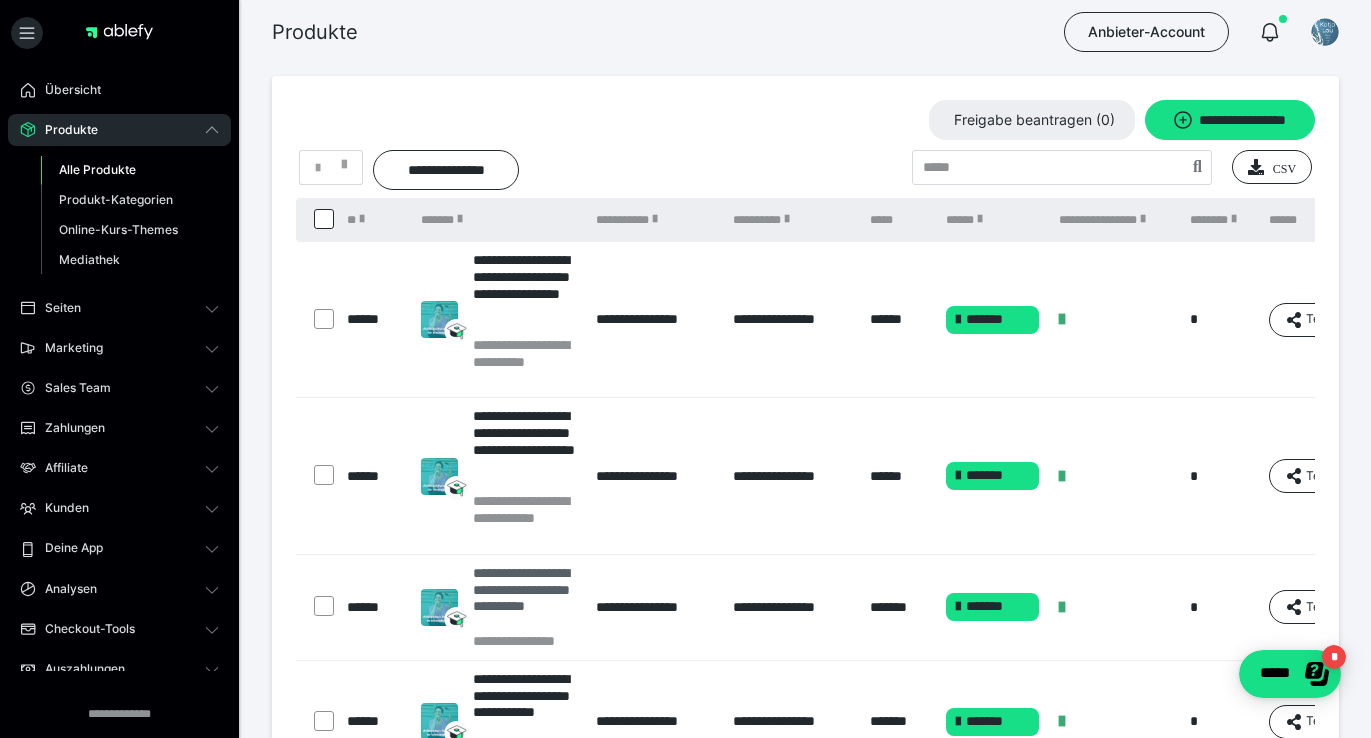 click on "**********" at bounding box center [525, 598] 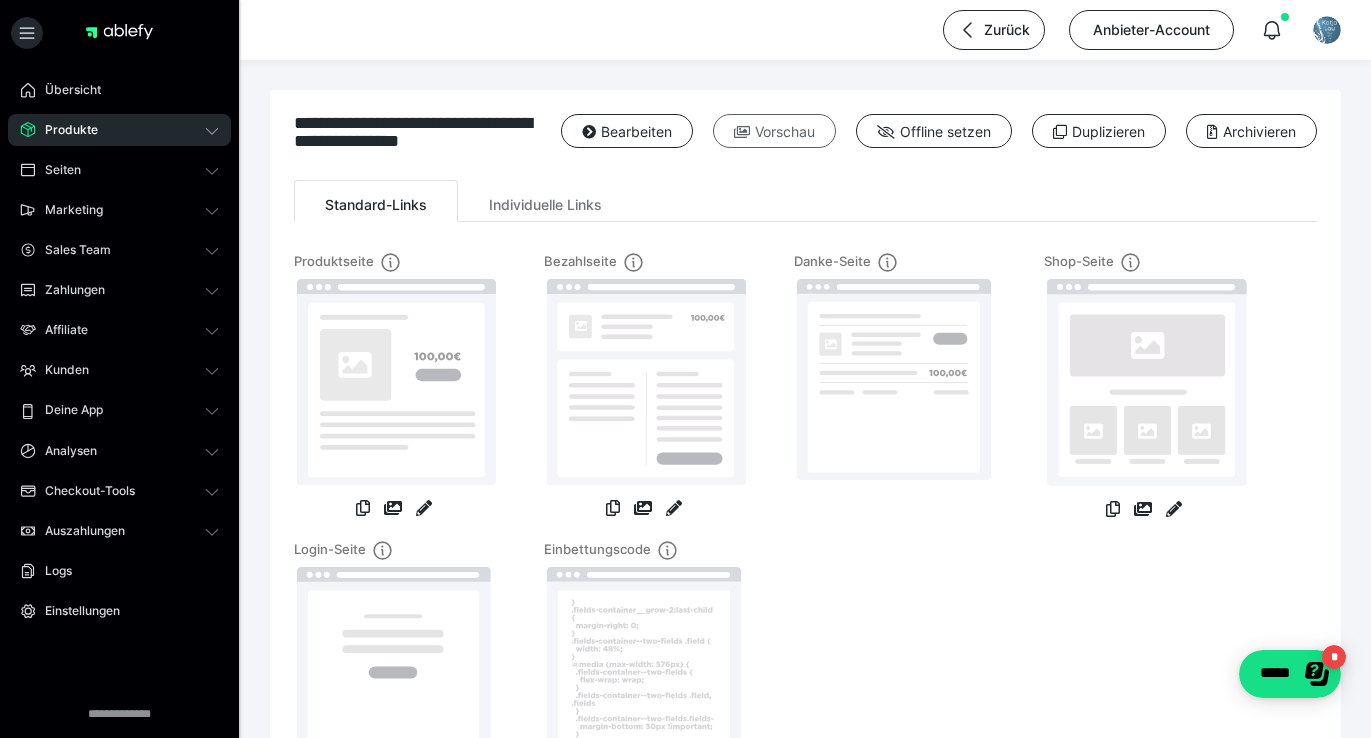 click at bounding box center (742, 132) 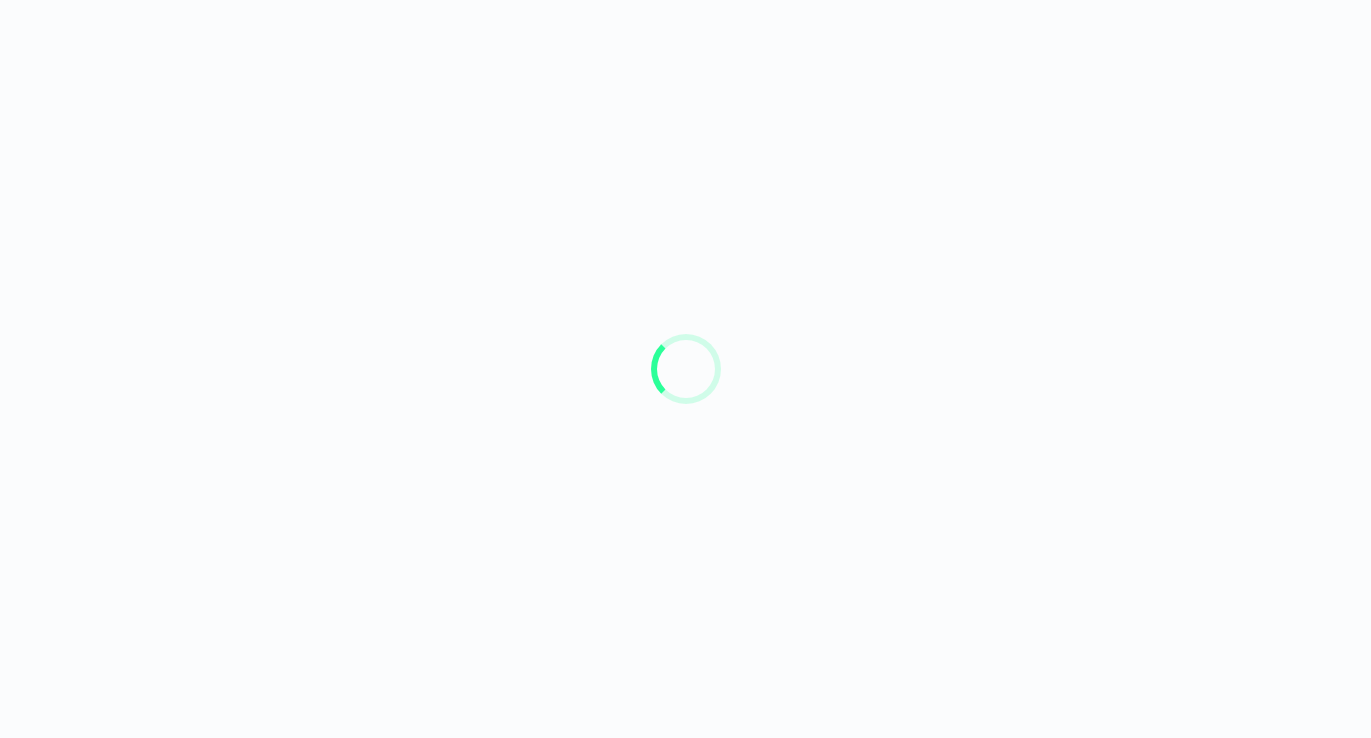 scroll, scrollTop: 0, scrollLeft: 0, axis: both 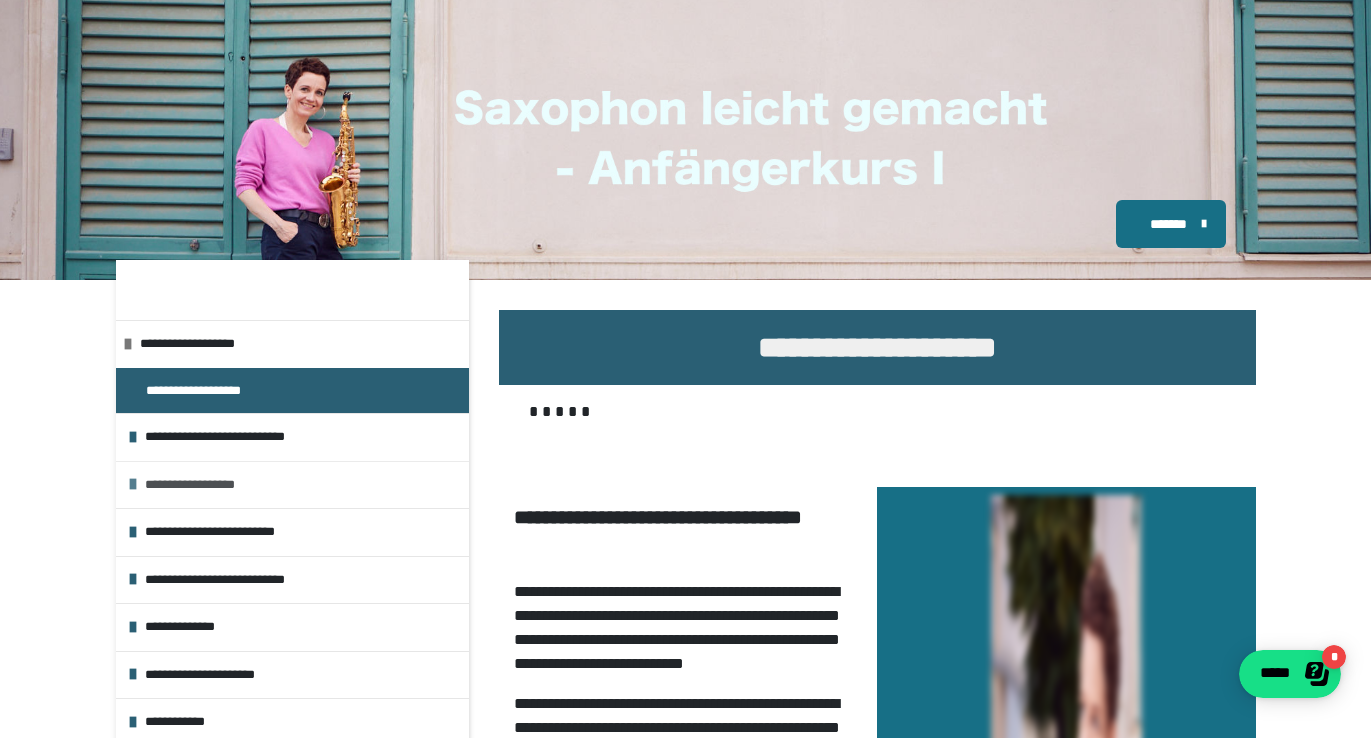 click on "**********" at bounding box center (302, 485) 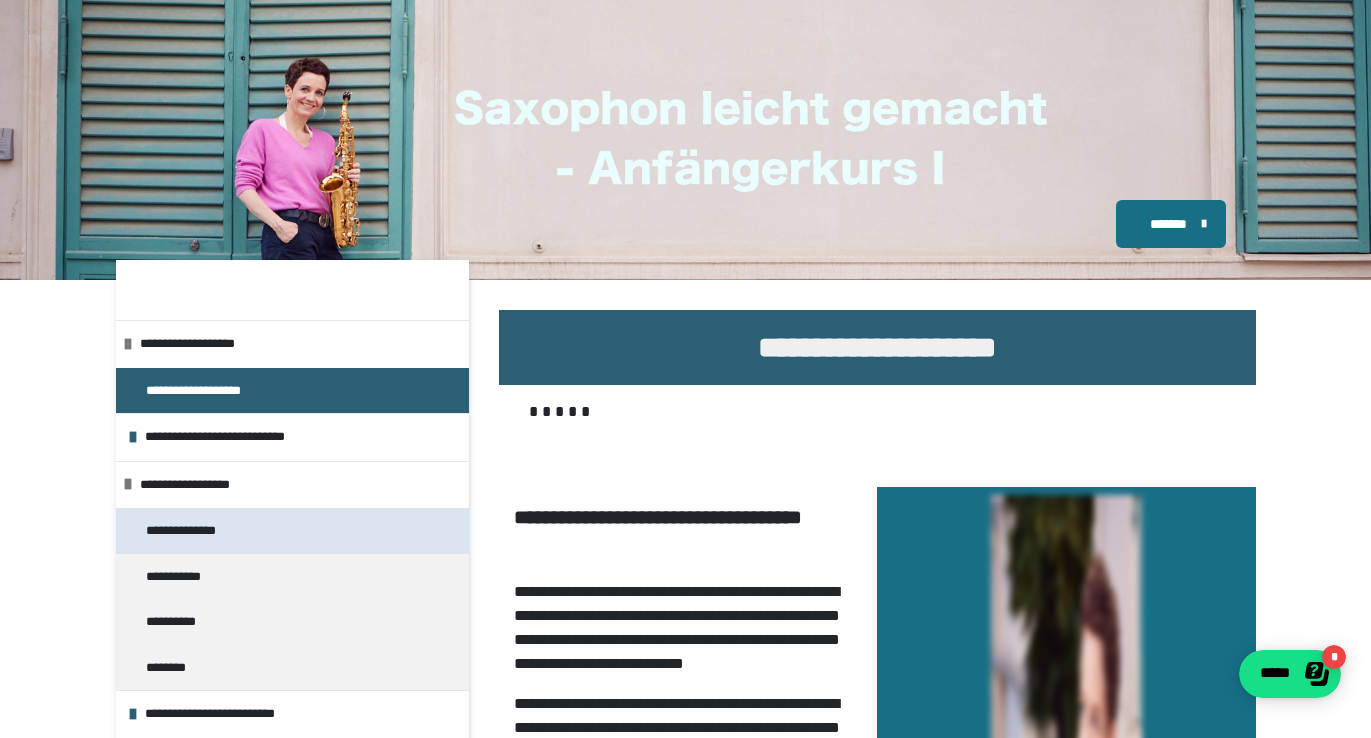 click on "**********" at bounding box center (192, 531) 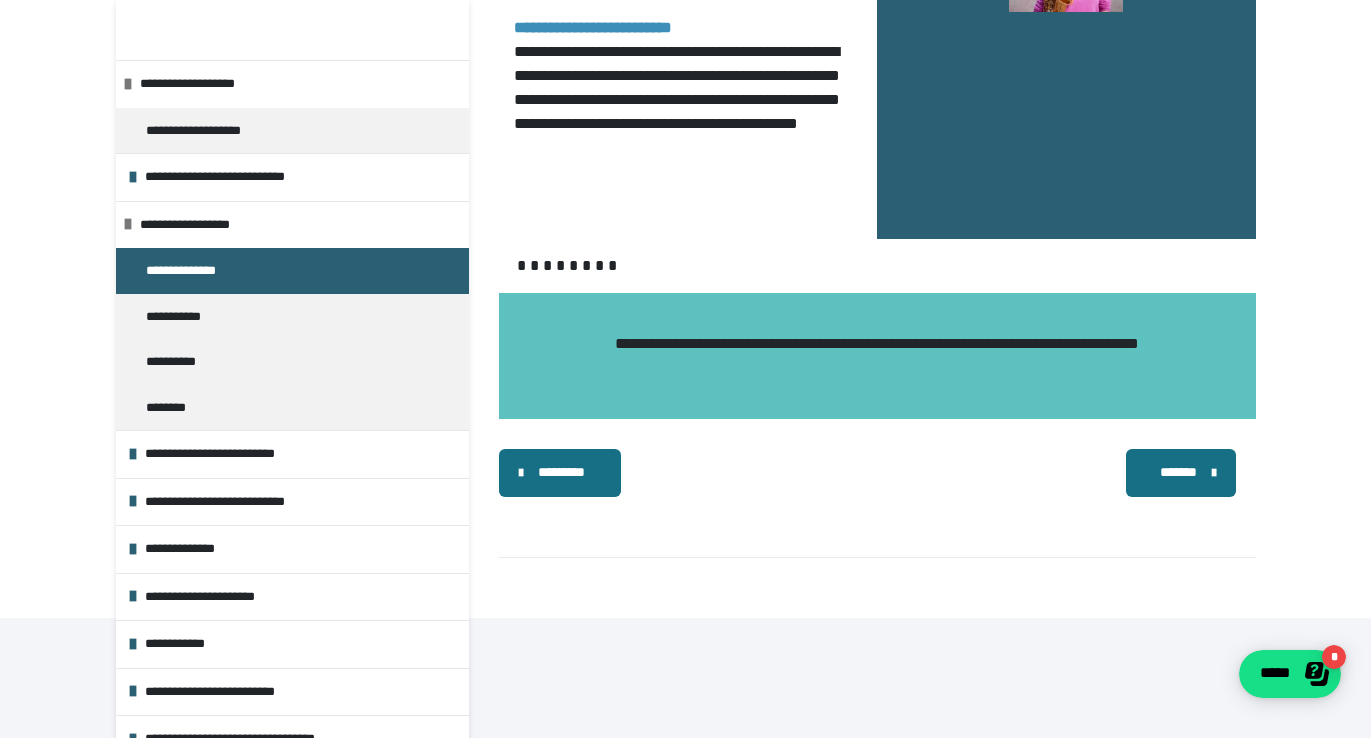 scroll, scrollTop: 2143, scrollLeft: 0, axis: vertical 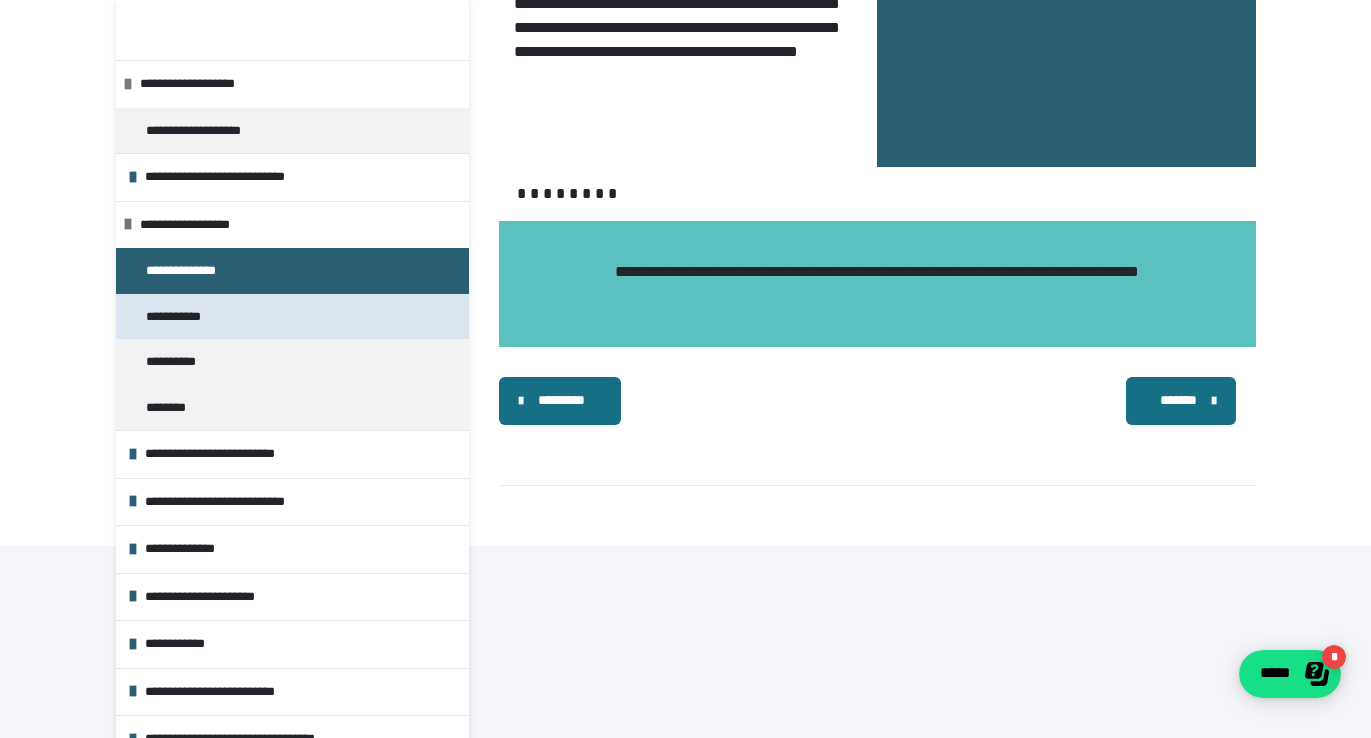 click on "**********" at bounding box center [181, 317] 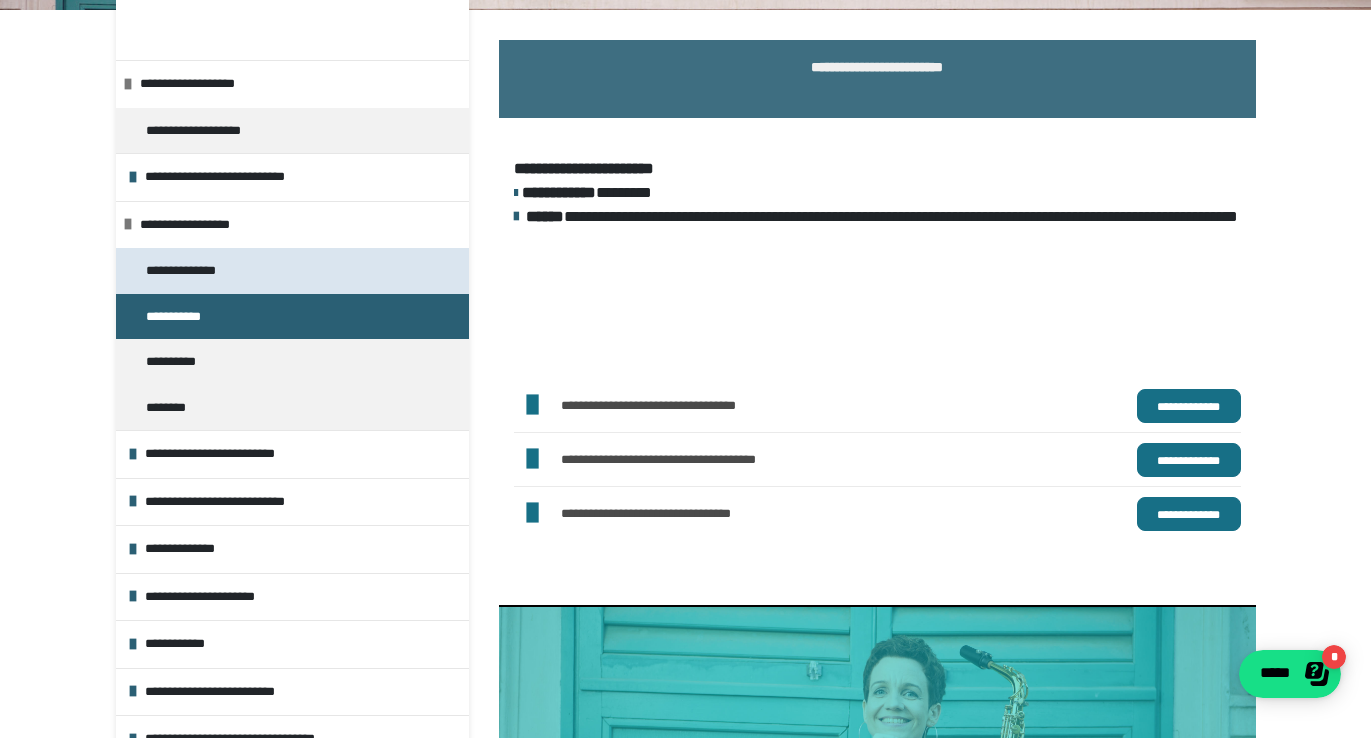 click on "**********" at bounding box center [192, 271] 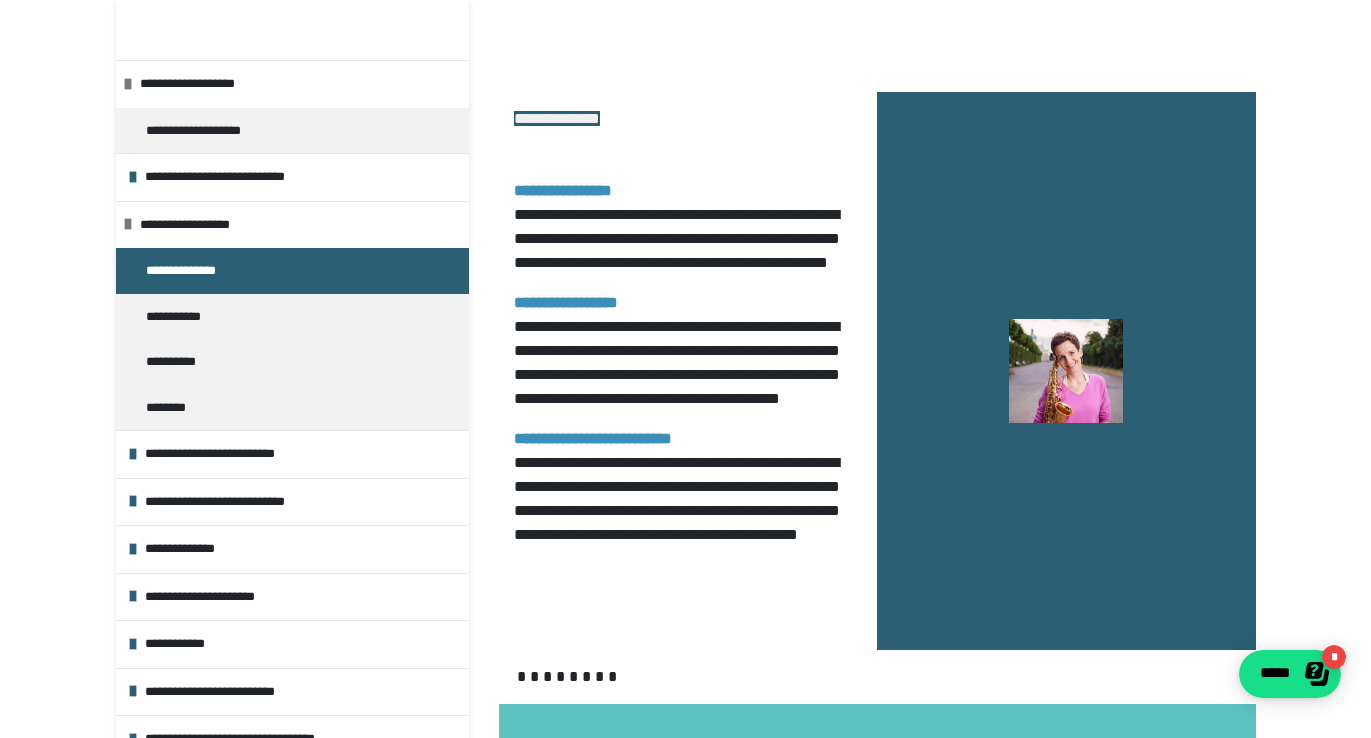 scroll, scrollTop: 1561, scrollLeft: 0, axis: vertical 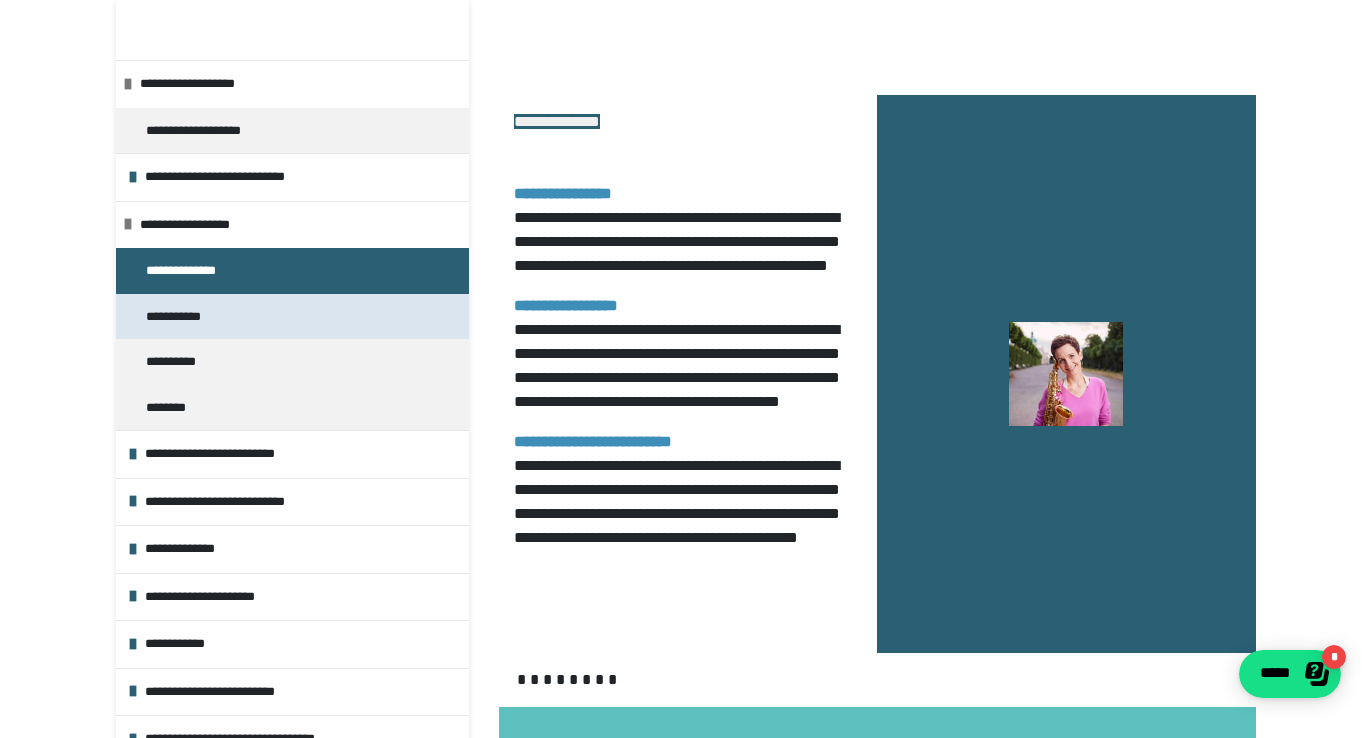click on "**********" at bounding box center [181, 317] 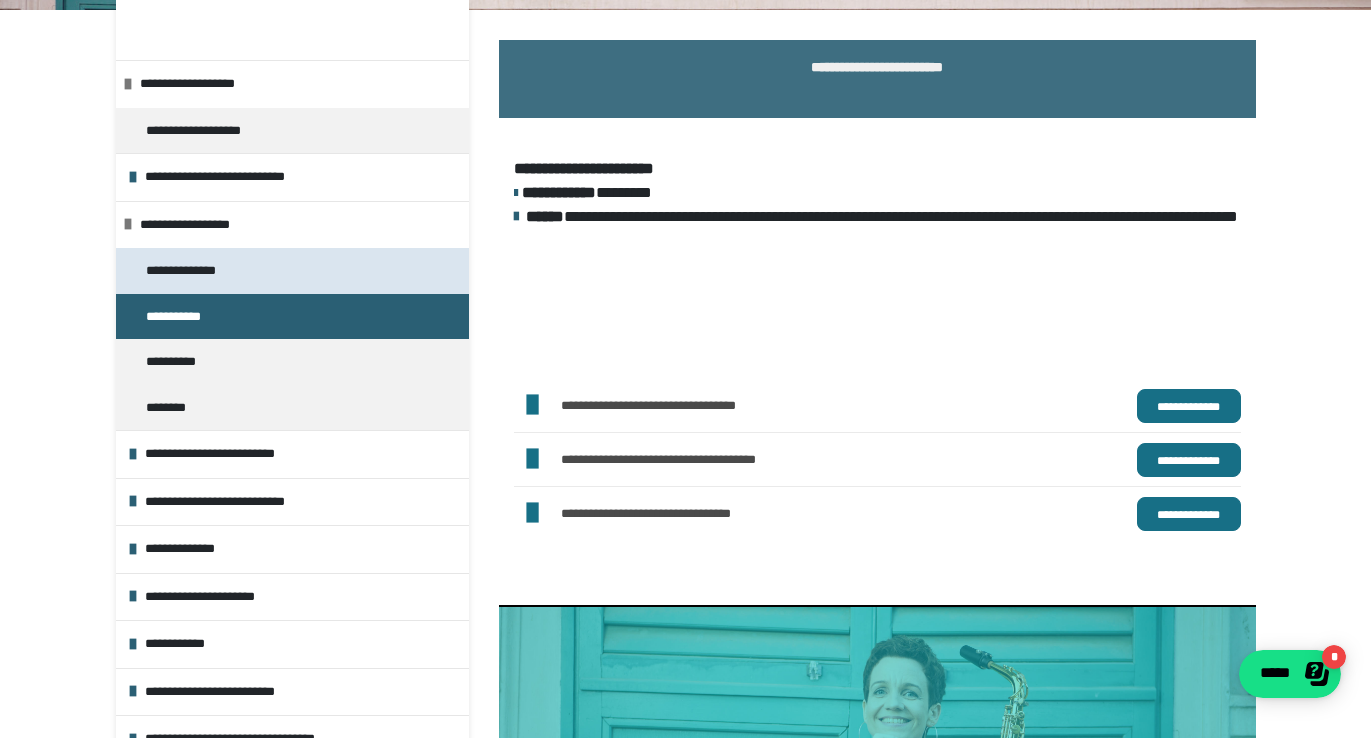 click on "**********" at bounding box center (192, 271) 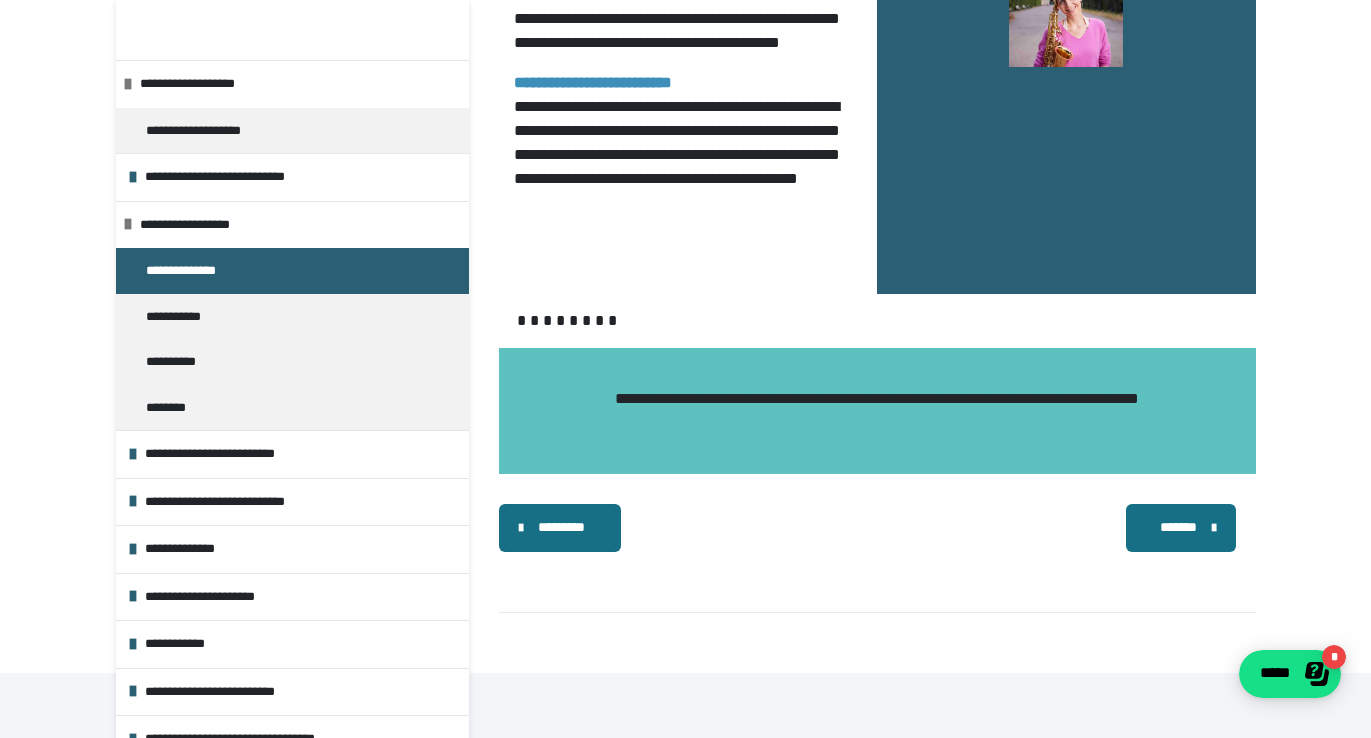 scroll, scrollTop: 1999, scrollLeft: 0, axis: vertical 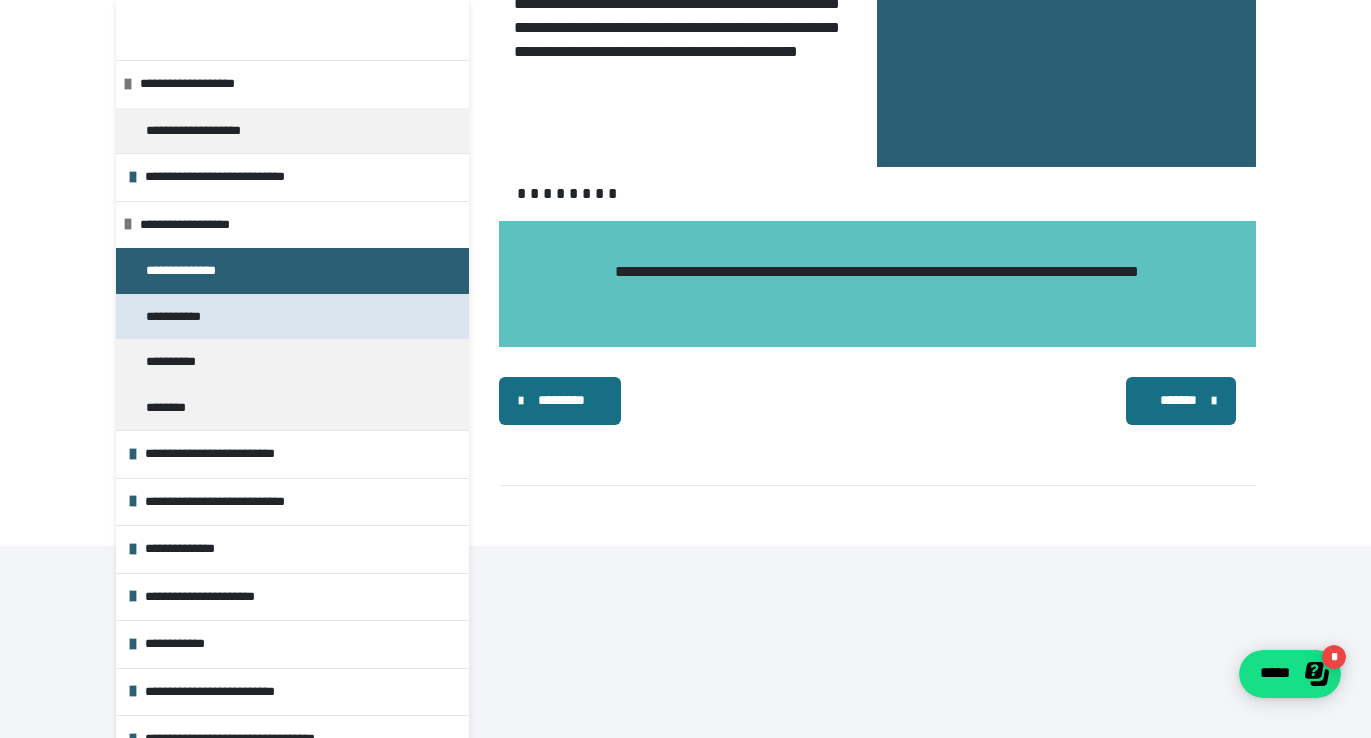 click on "**********" at bounding box center (181, 317) 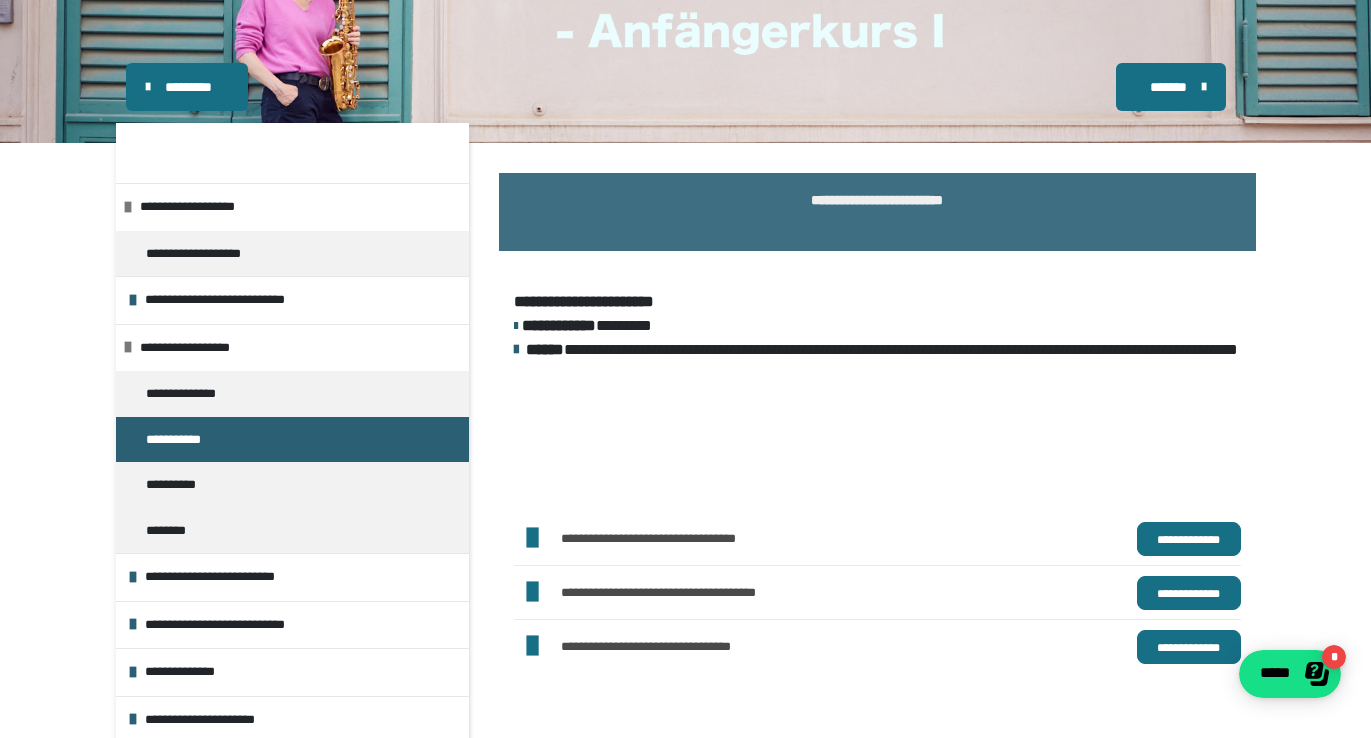 scroll, scrollTop: 72, scrollLeft: 0, axis: vertical 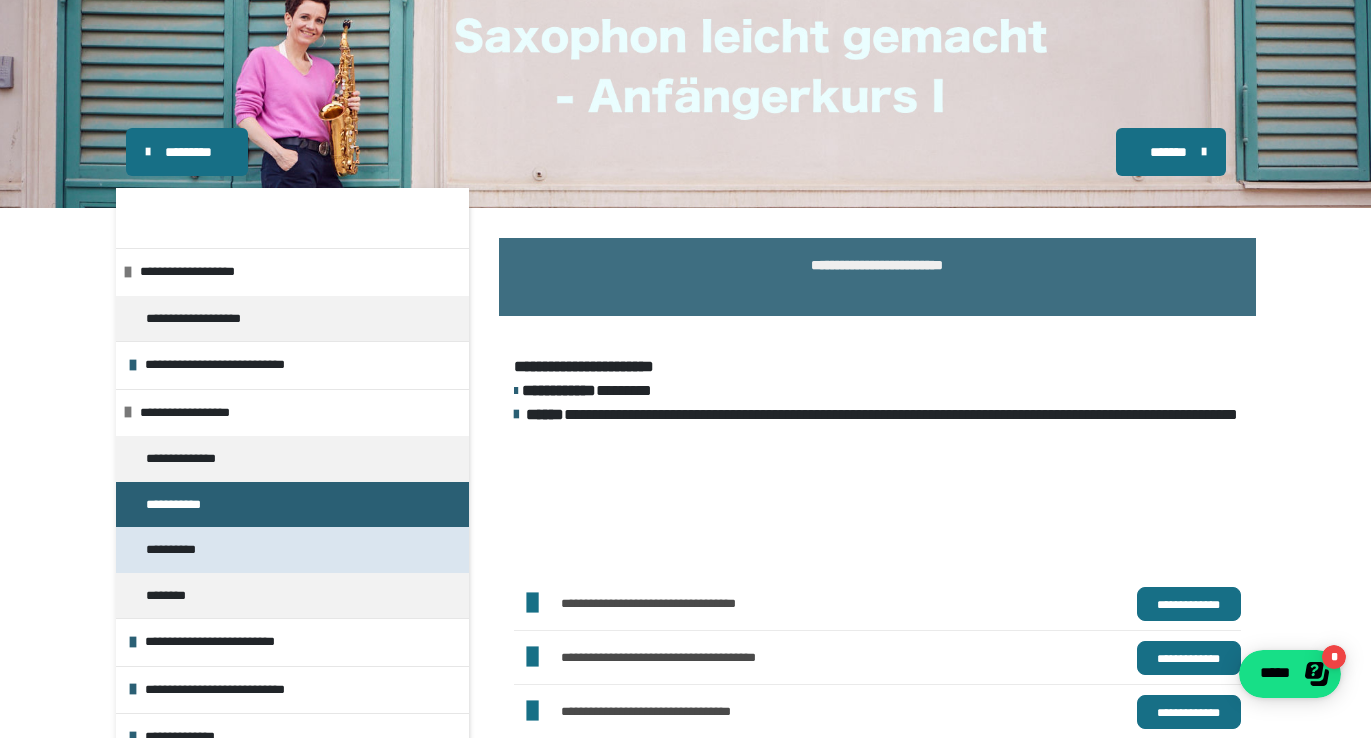 click on "**********" at bounding box center [179, 550] 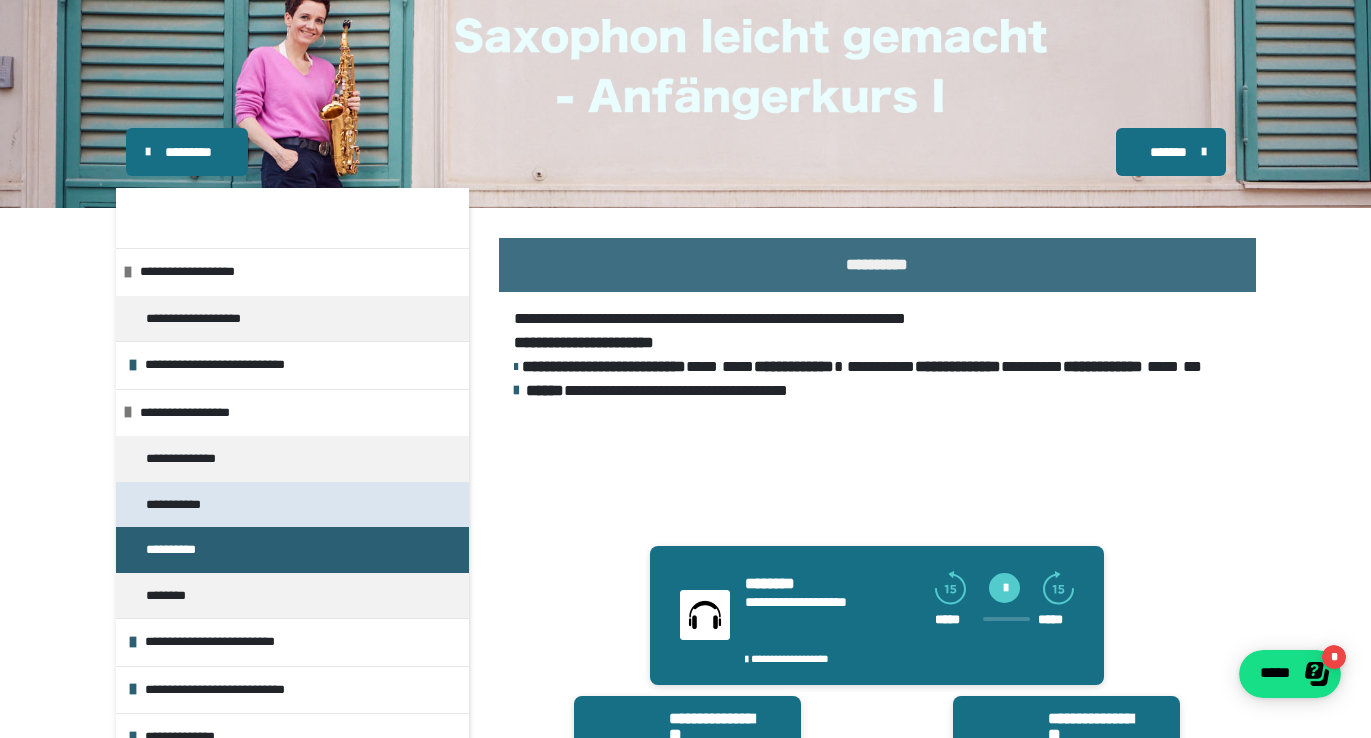 click on "**********" at bounding box center [181, 505] 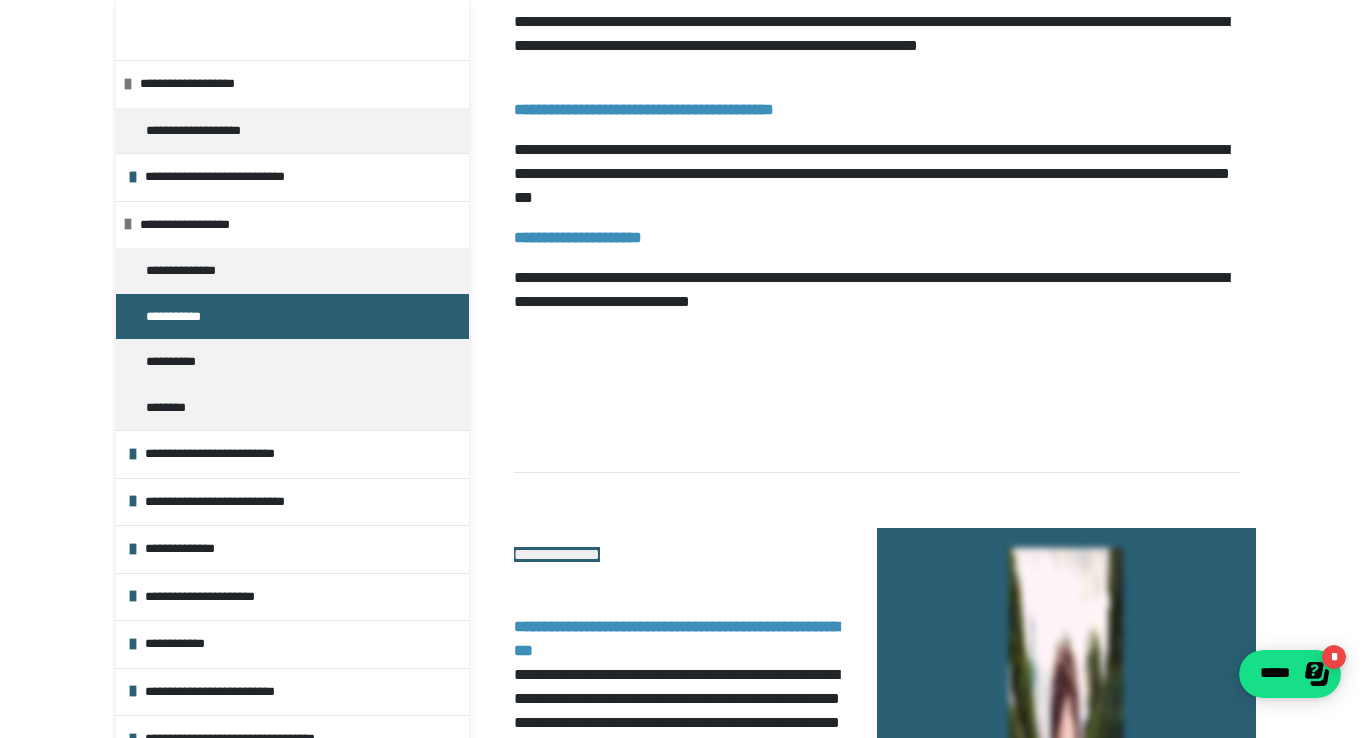 scroll, scrollTop: 1537, scrollLeft: 0, axis: vertical 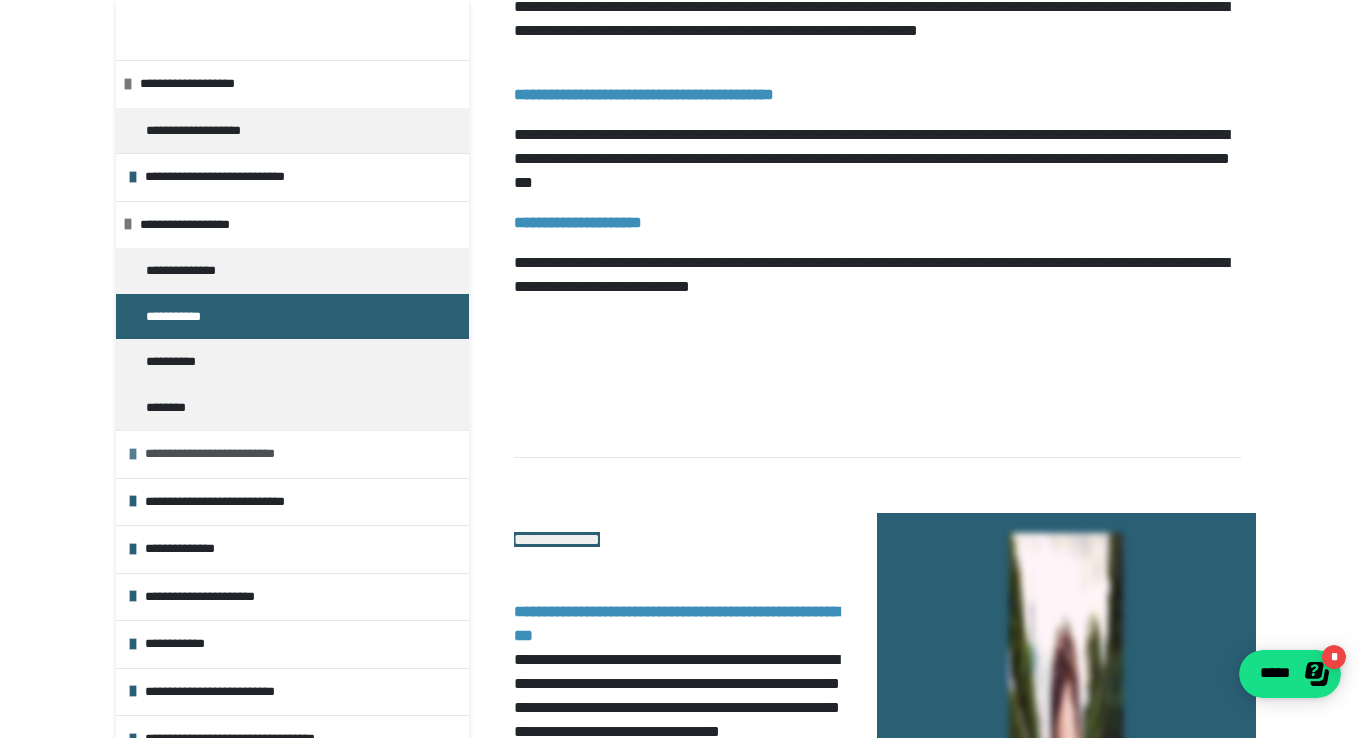 click on "**********" at bounding box center (302, 454) 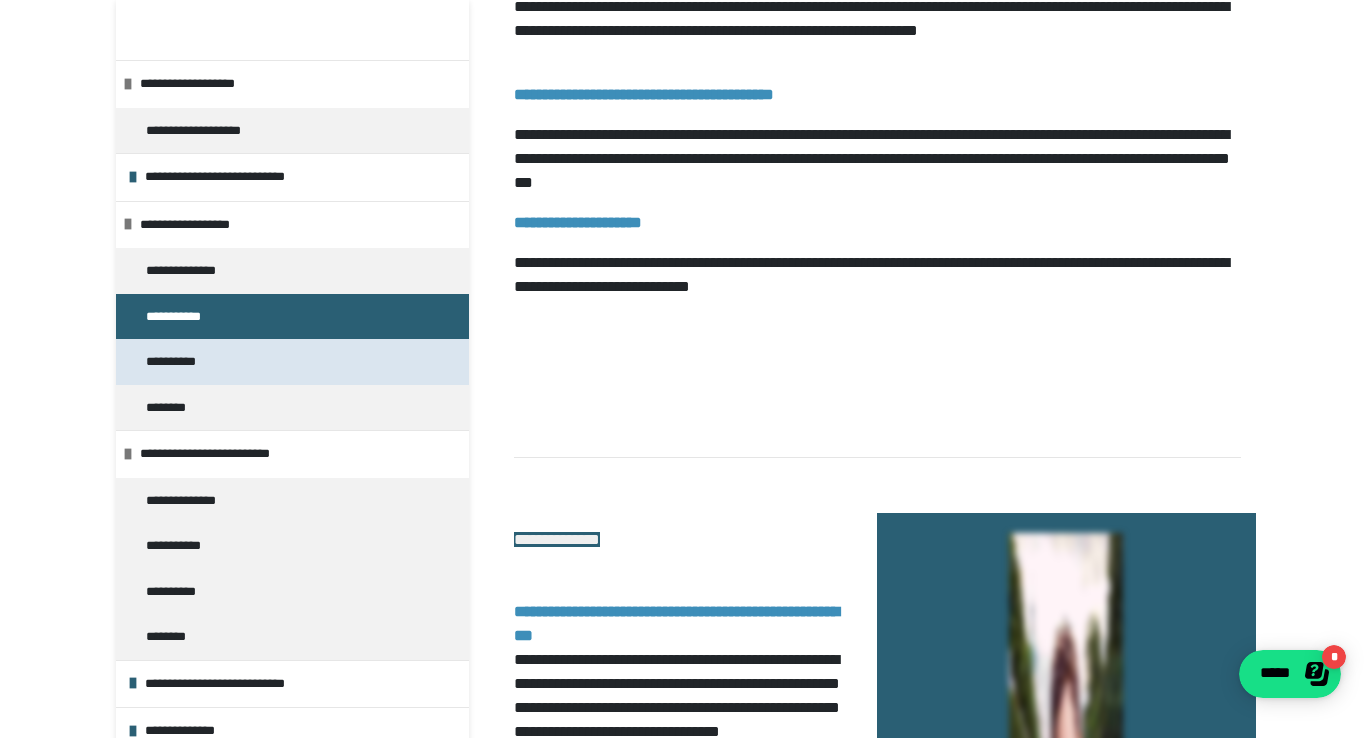 click on "**********" at bounding box center [179, 362] 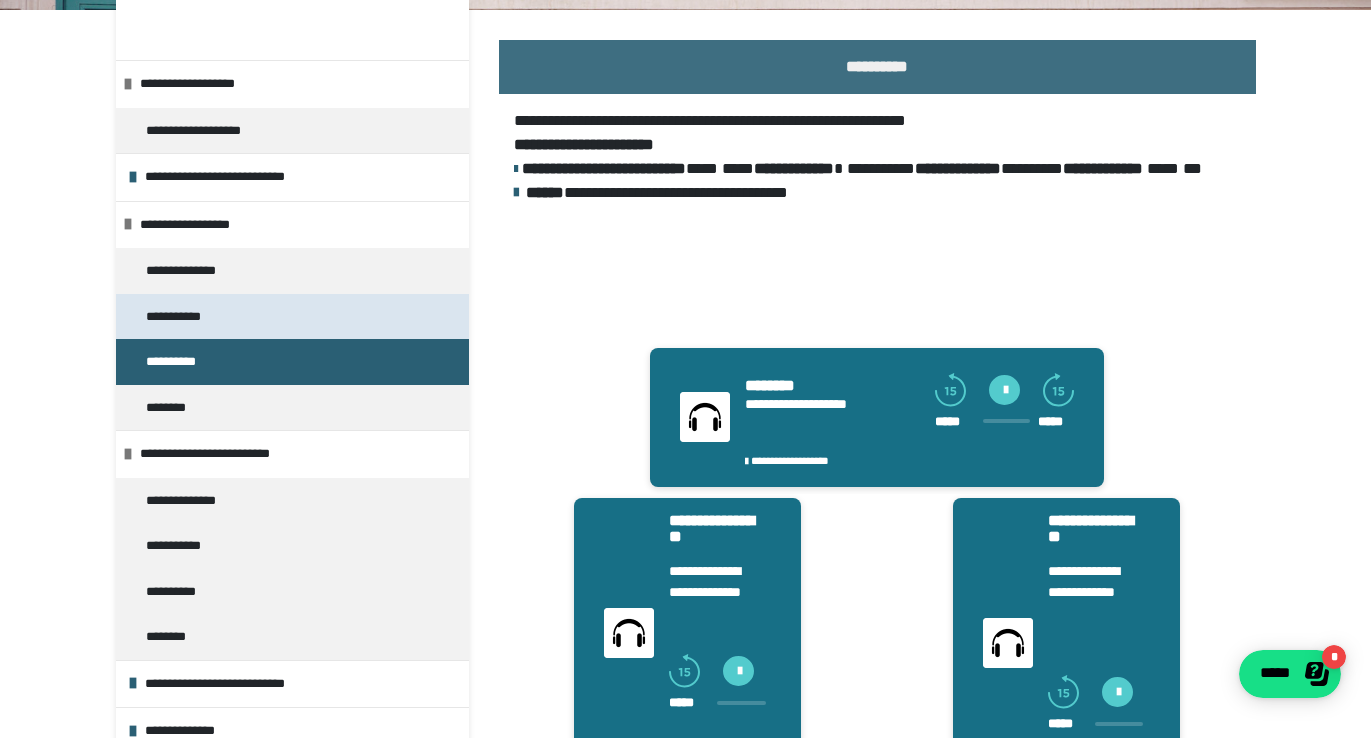 click on "**********" at bounding box center [181, 317] 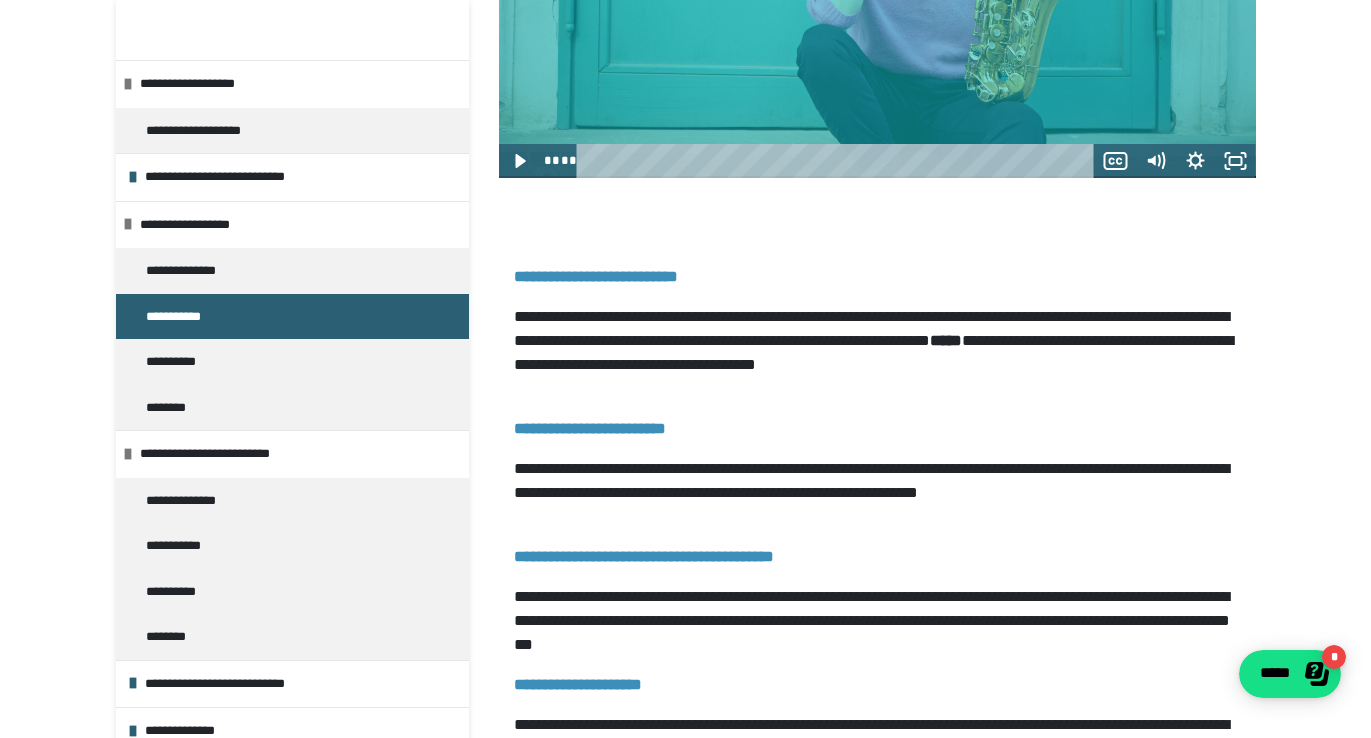 scroll, scrollTop: 998, scrollLeft: 0, axis: vertical 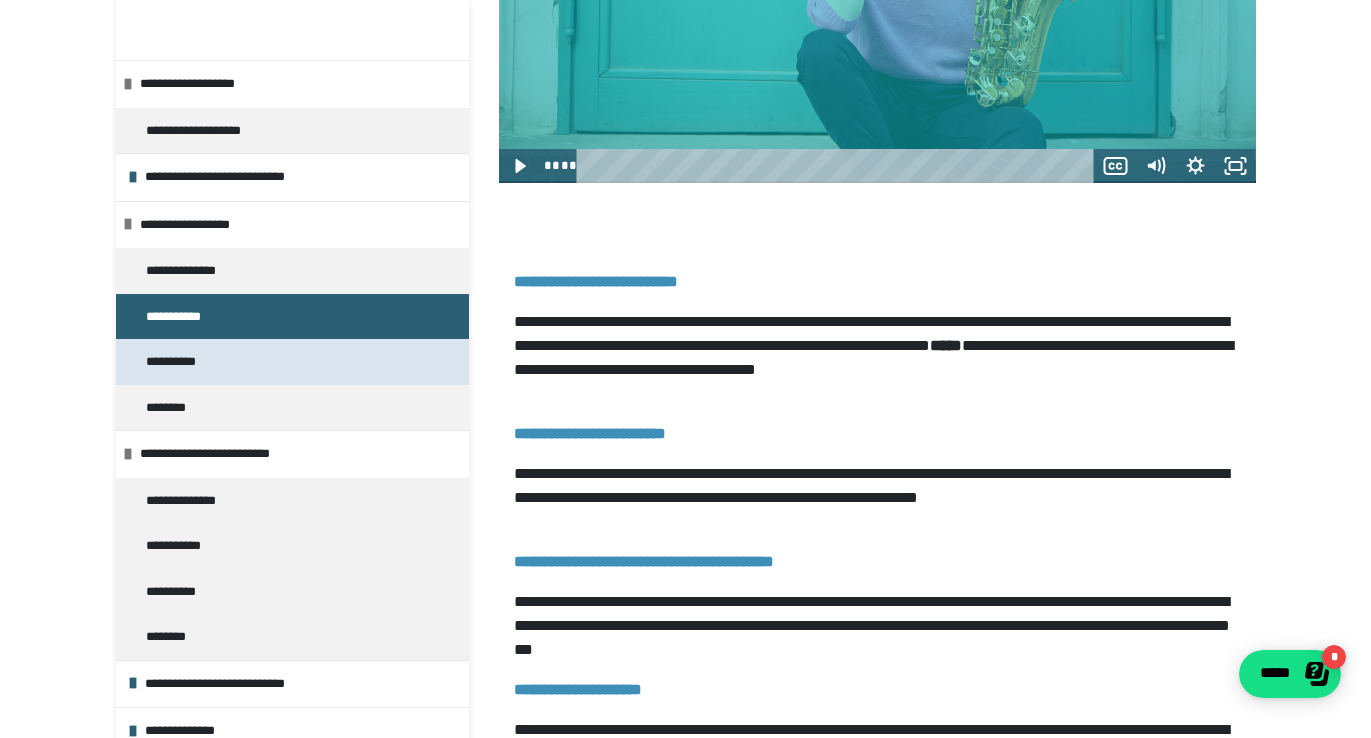 click on "**********" at bounding box center (179, 362) 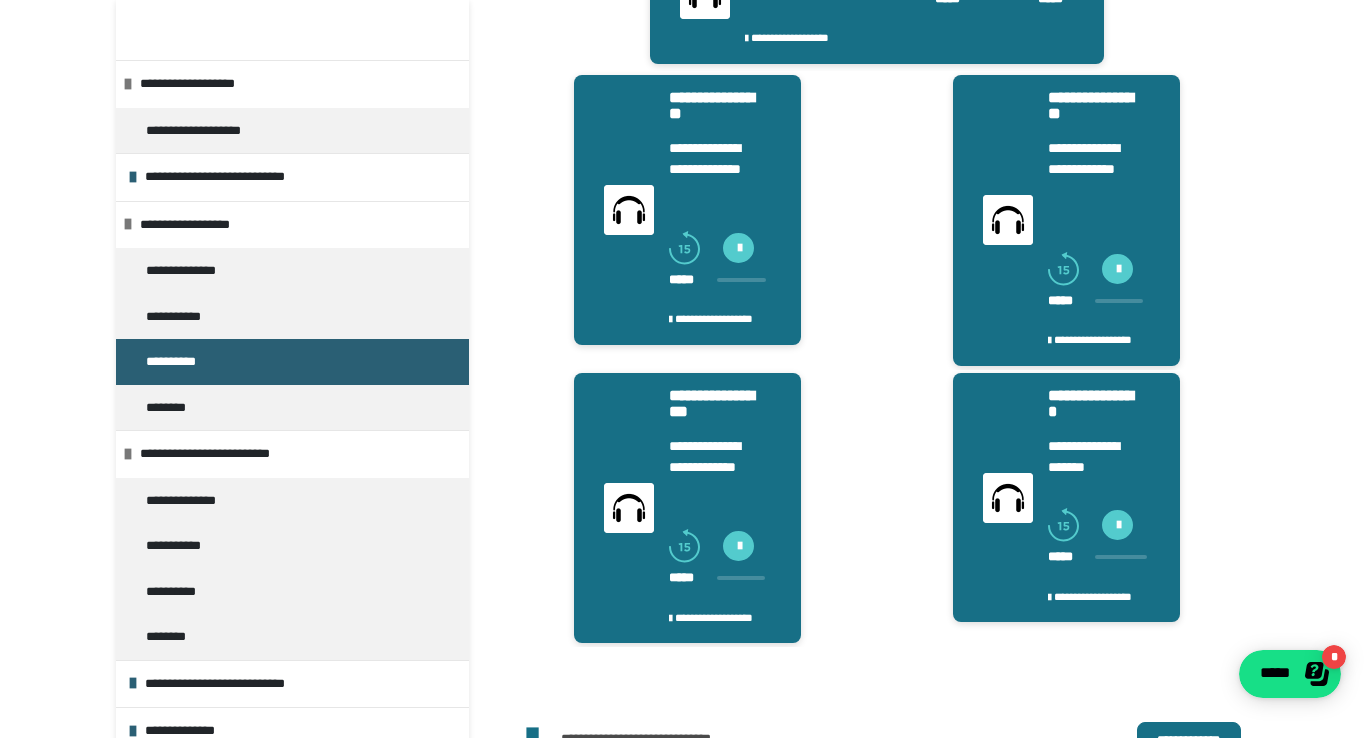 scroll, scrollTop: 696, scrollLeft: 0, axis: vertical 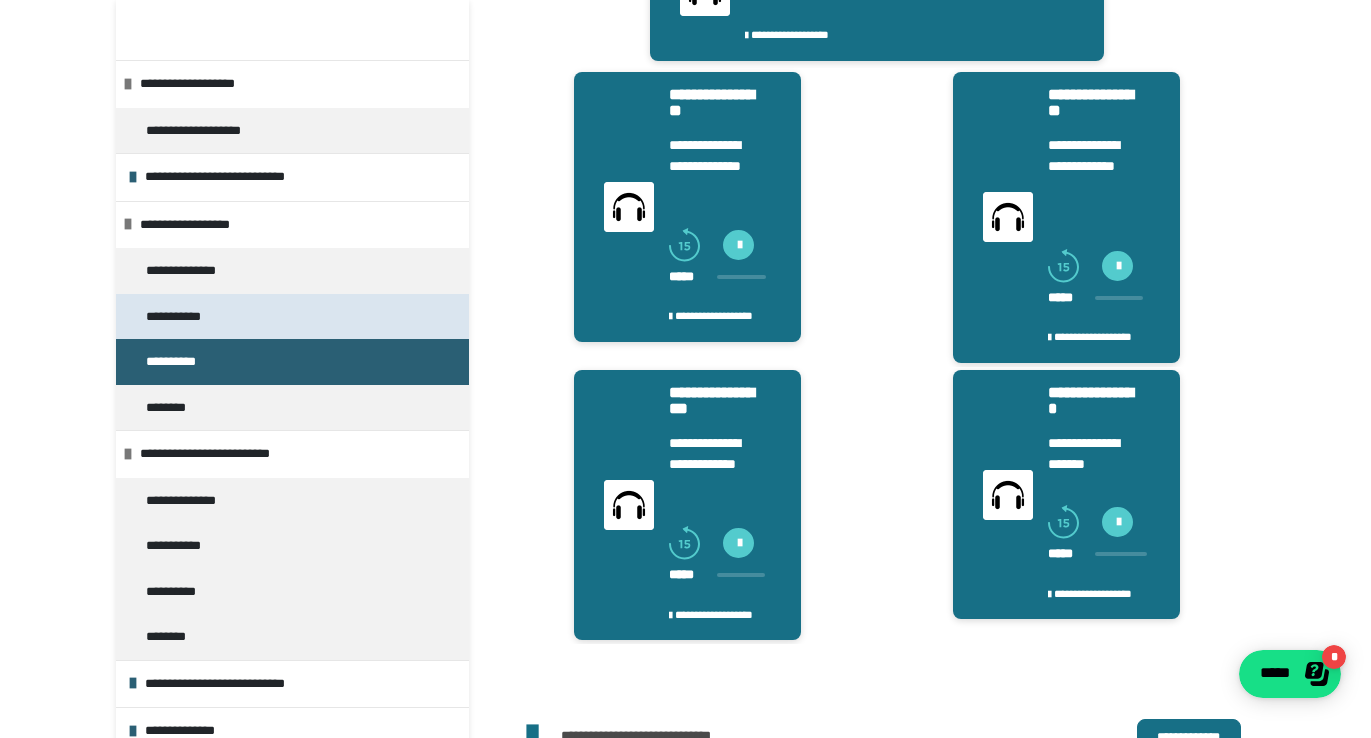 click on "**********" at bounding box center [181, 317] 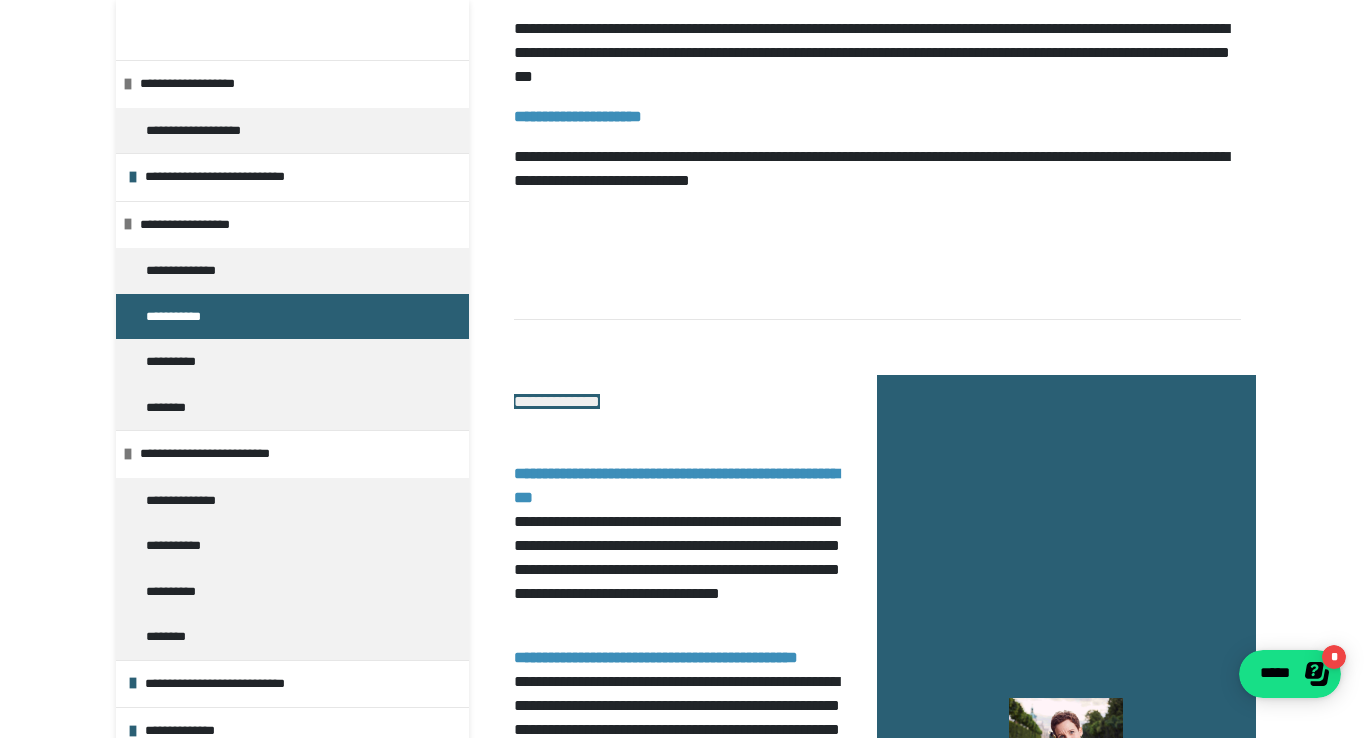 scroll, scrollTop: 1552, scrollLeft: 0, axis: vertical 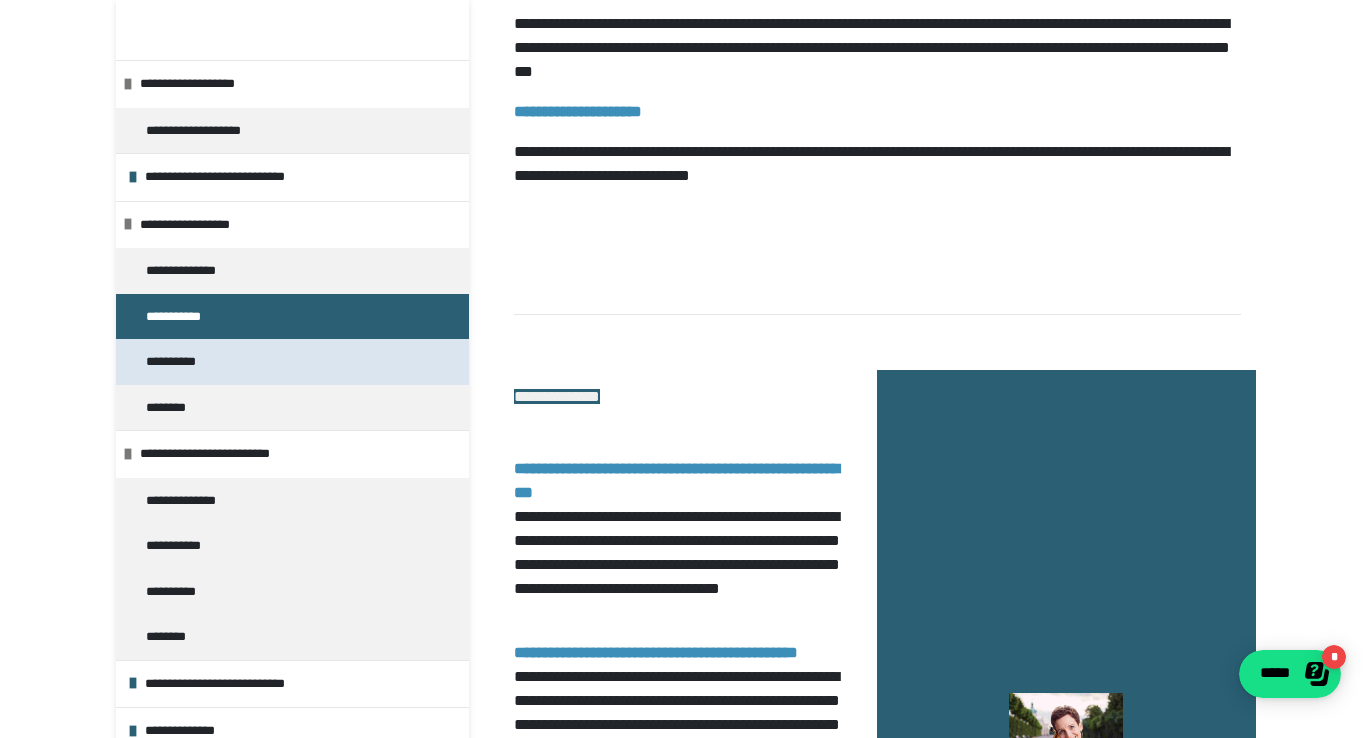click on "**********" at bounding box center [179, 362] 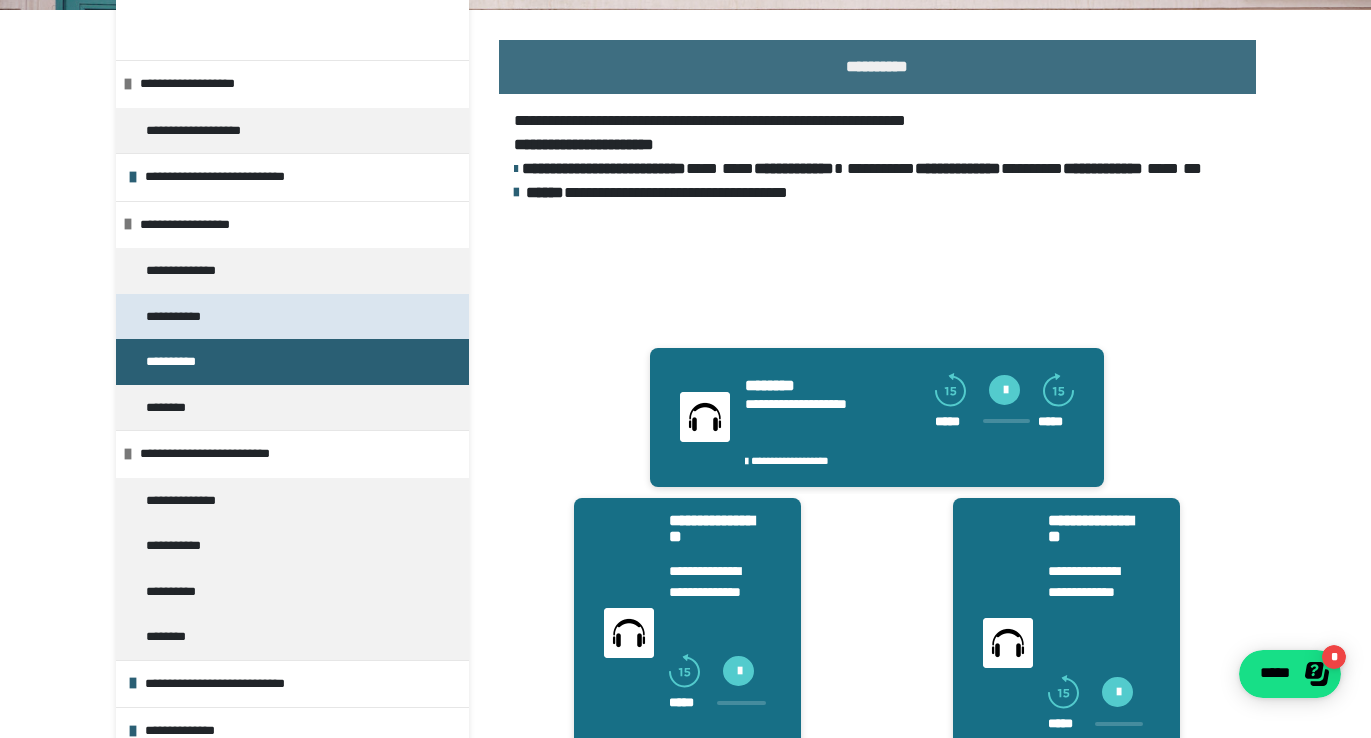 click on "**********" at bounding box center (181, 317) 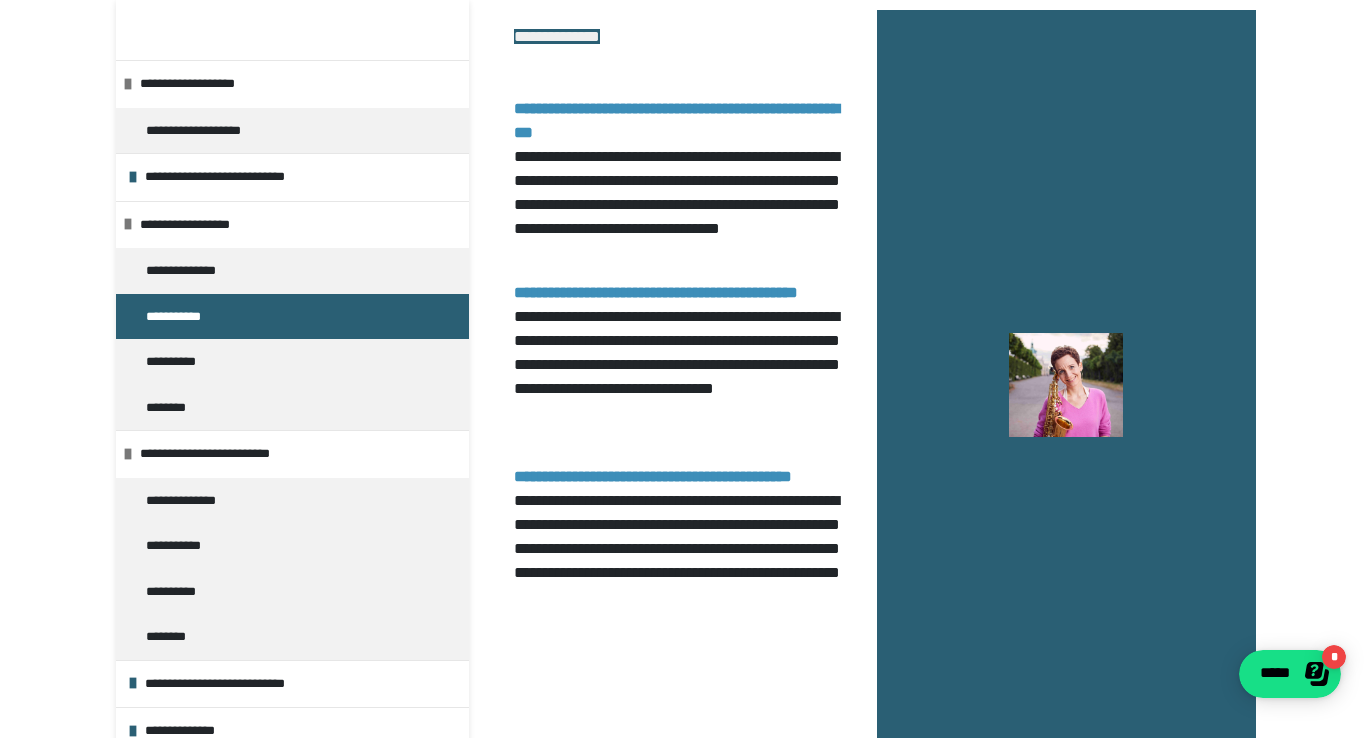 scroll, scrollTop: 1844, scrollLeft: 0, axis: vertical 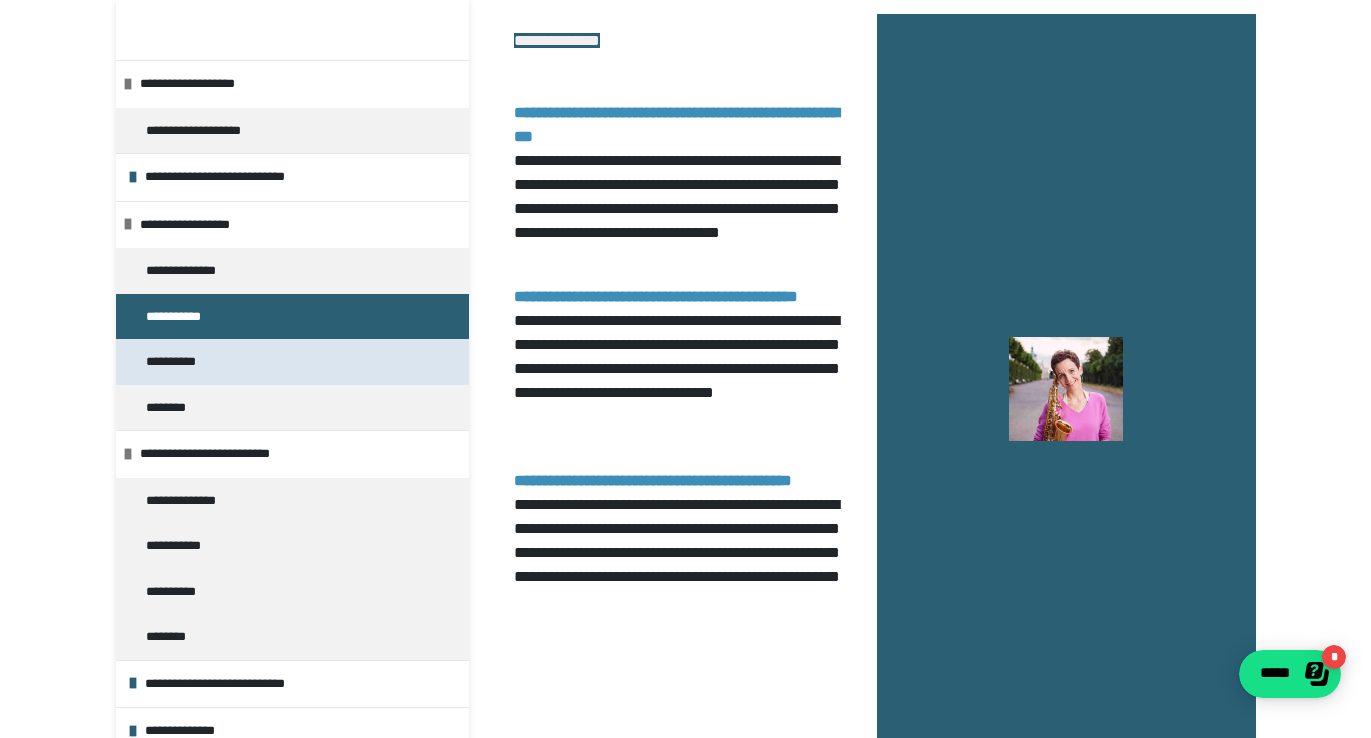 click on "**********" at bounding box center [179, 362] 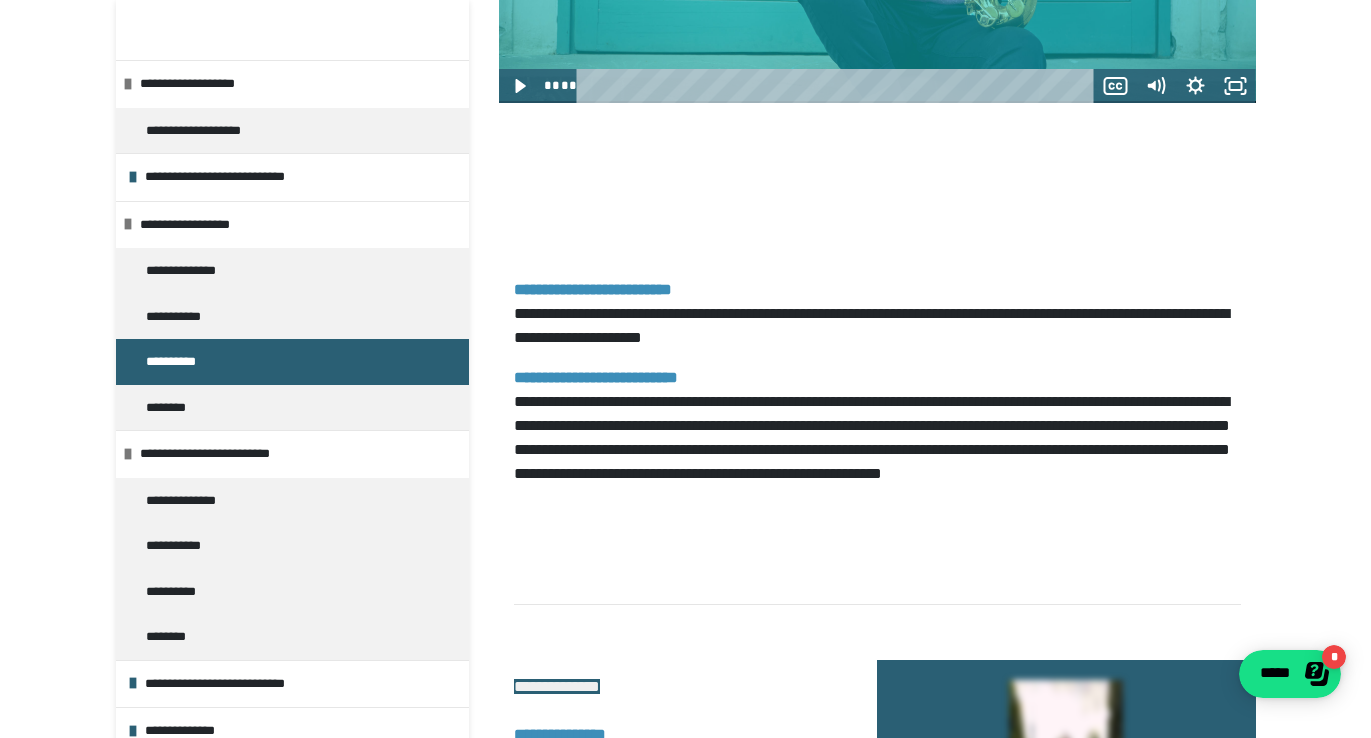 scroll, scrollTop: 3484, scrollLeft: 0, axis: vertical 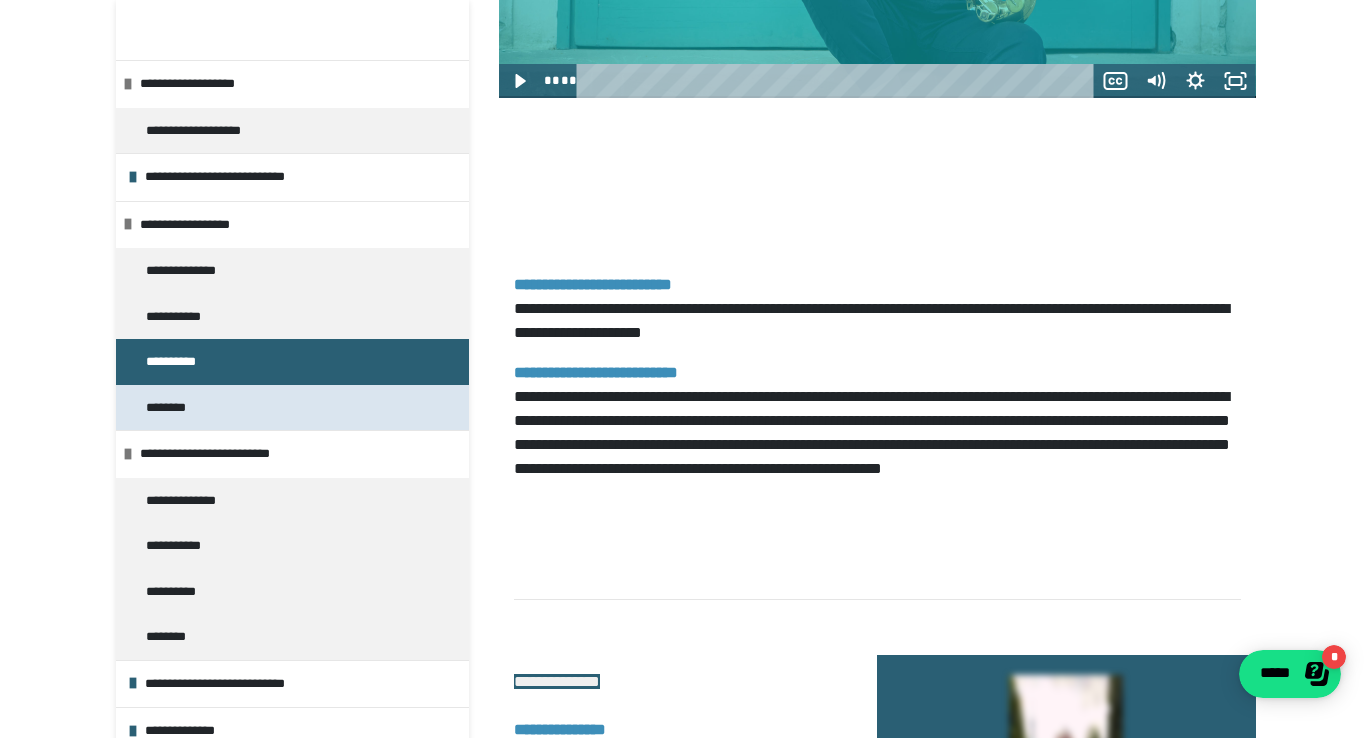 click on "********" at bounding box center (176, 408) 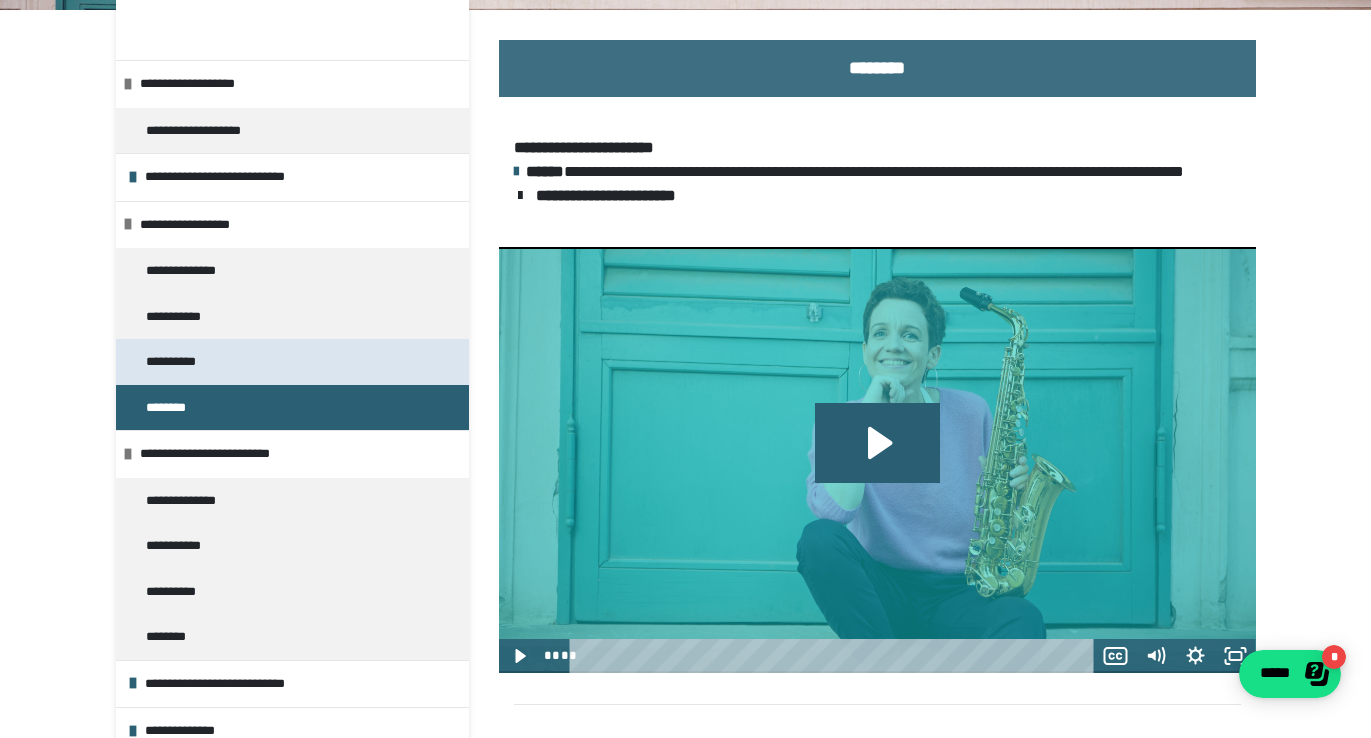 click on "**********" at bounding box center [179, 362] 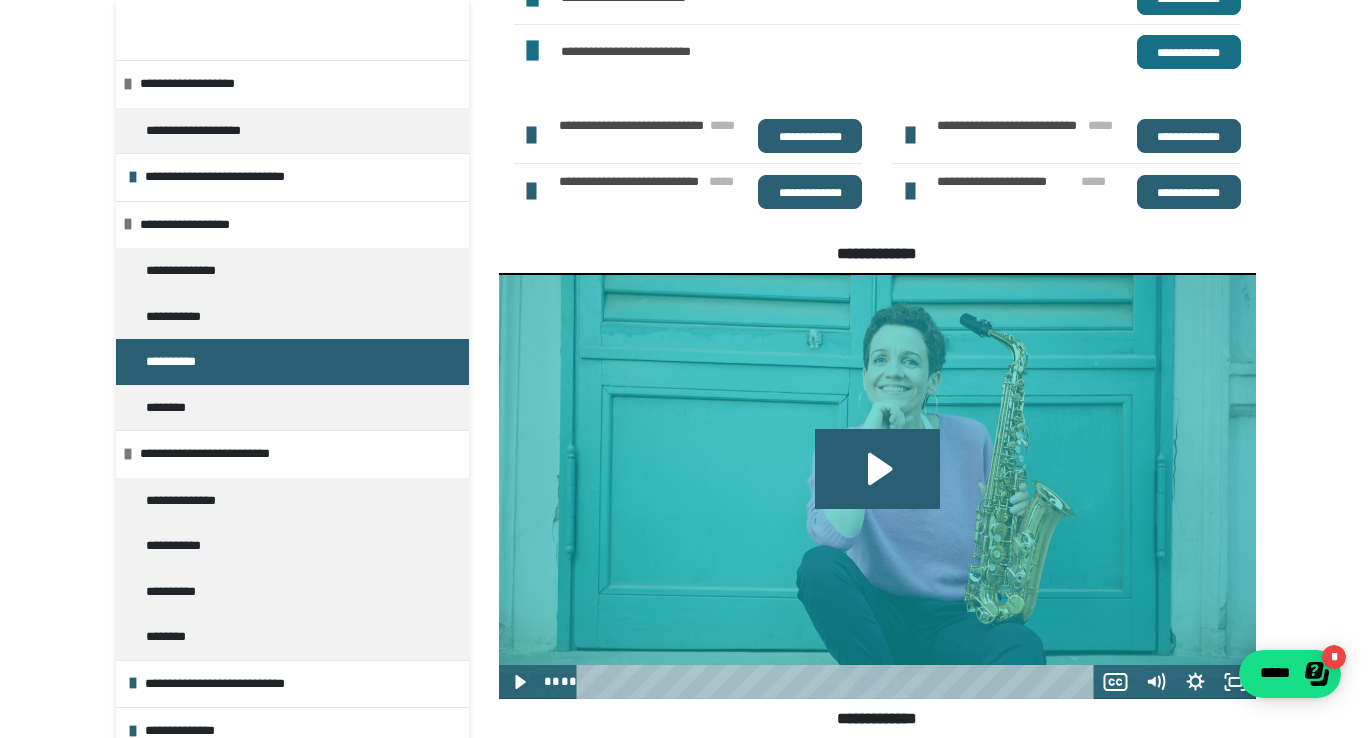 scroll, scrollTop: 1493, scrollLeft: 0, axis: vertical 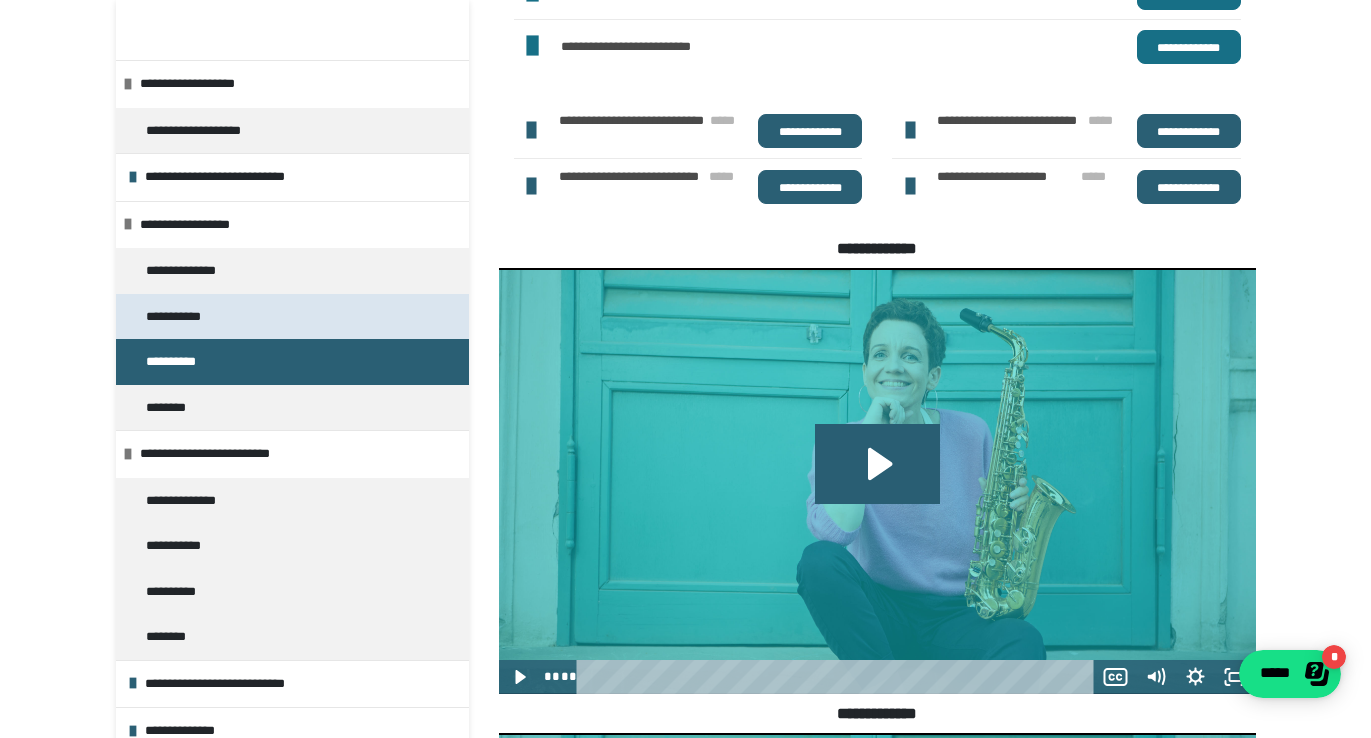 click on "**********" at bounding box center (181, 317) 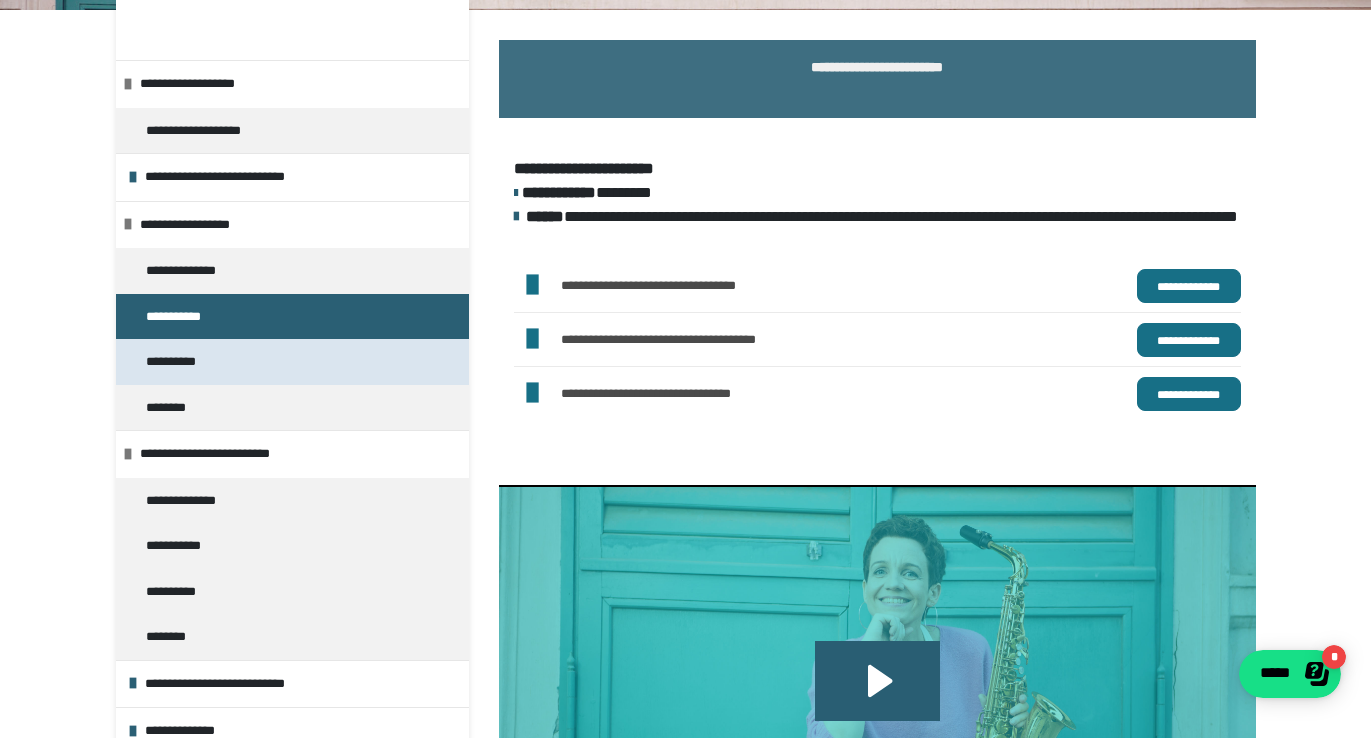 click on "**********" at bounding box center [179, 362] 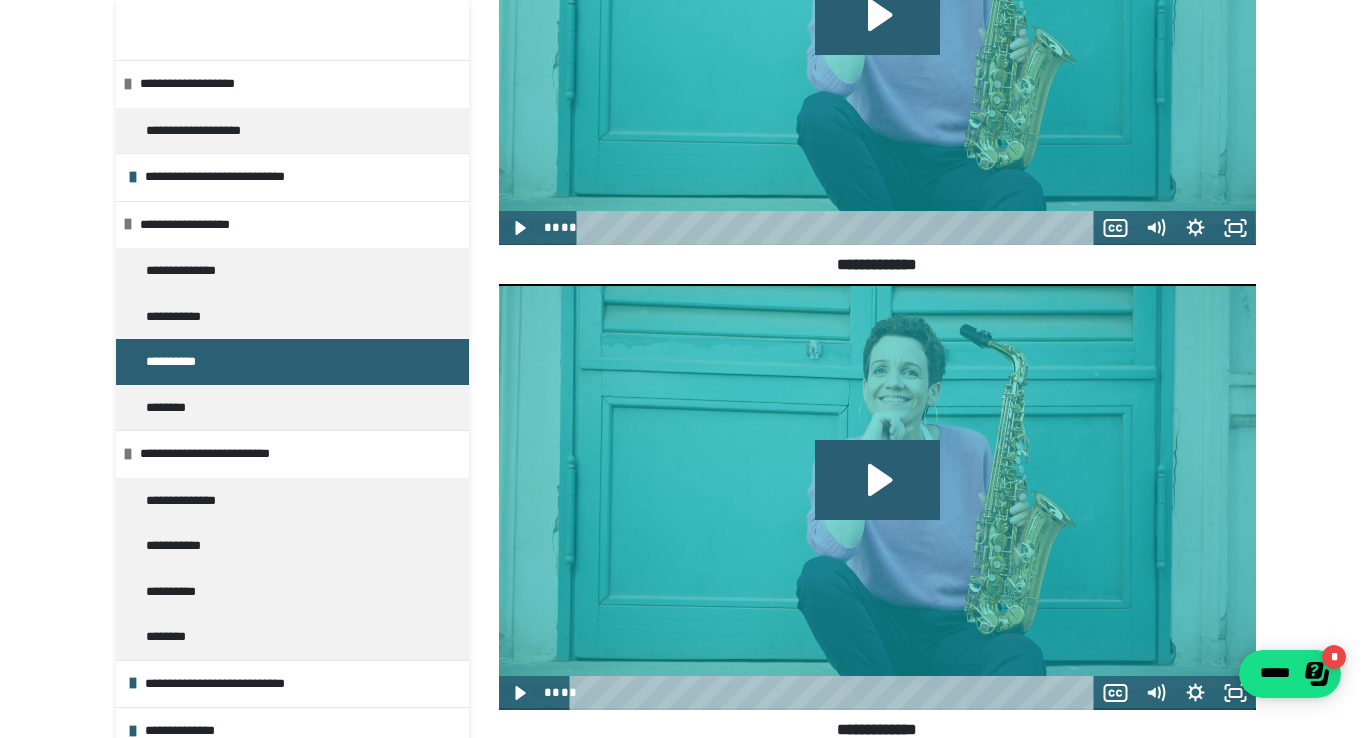 scroll, scrollTop: 2484, scrollLeft: 0, axis: vertical 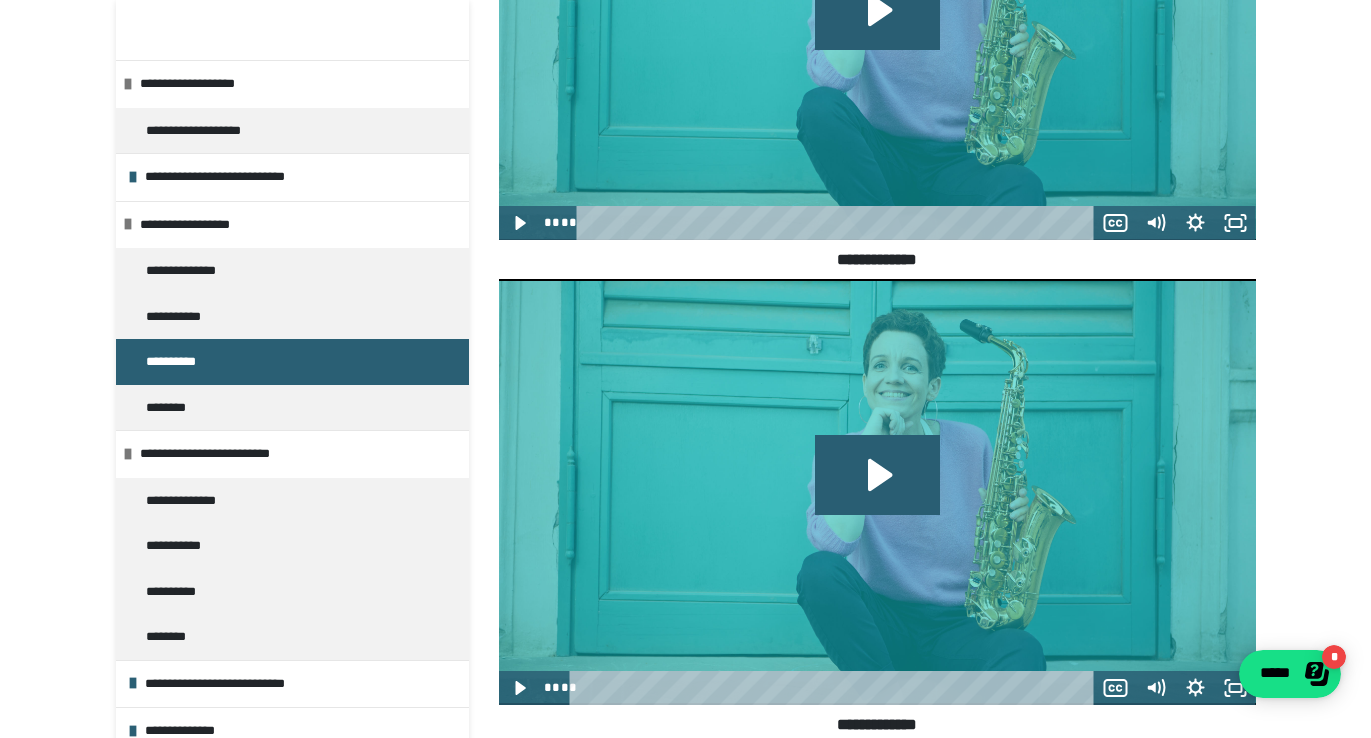 click at bounding box center (877, 492) 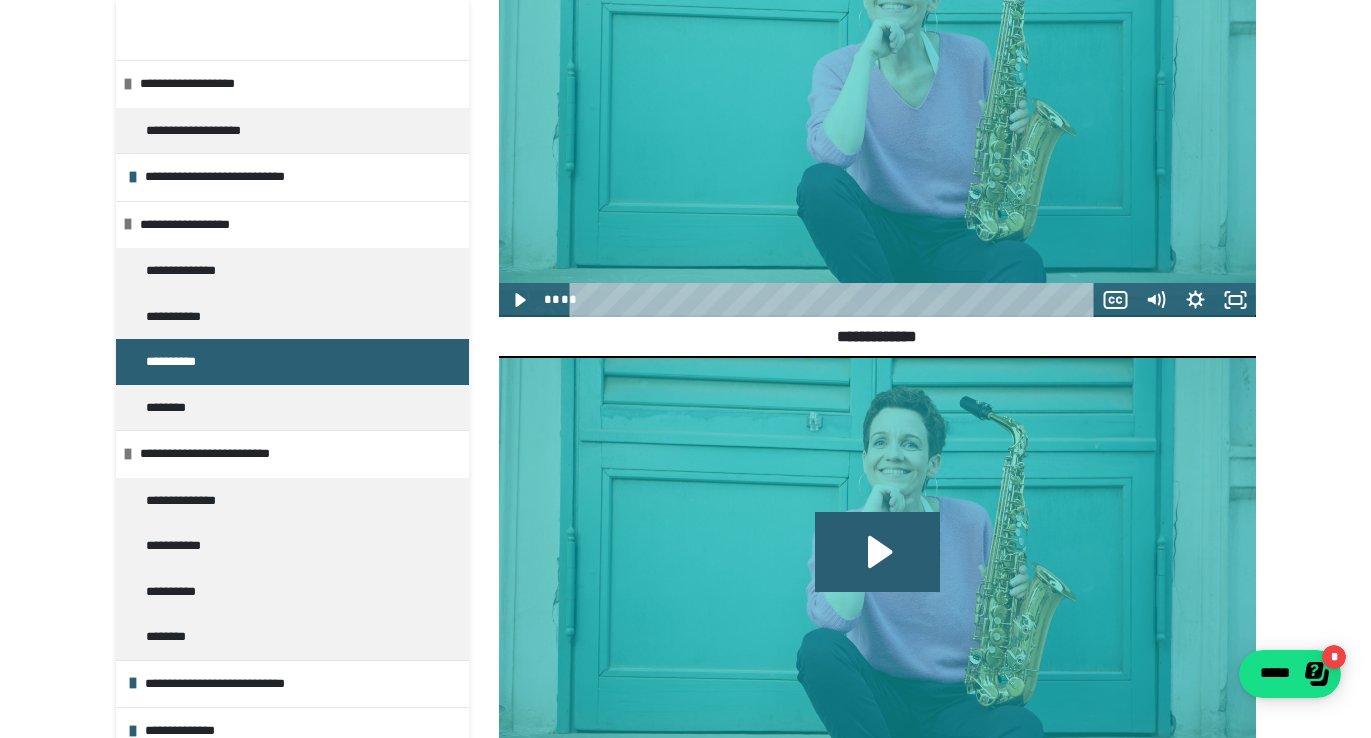 scroll, scrollTop: 2878, scrollLeft: 0, axis: vertical 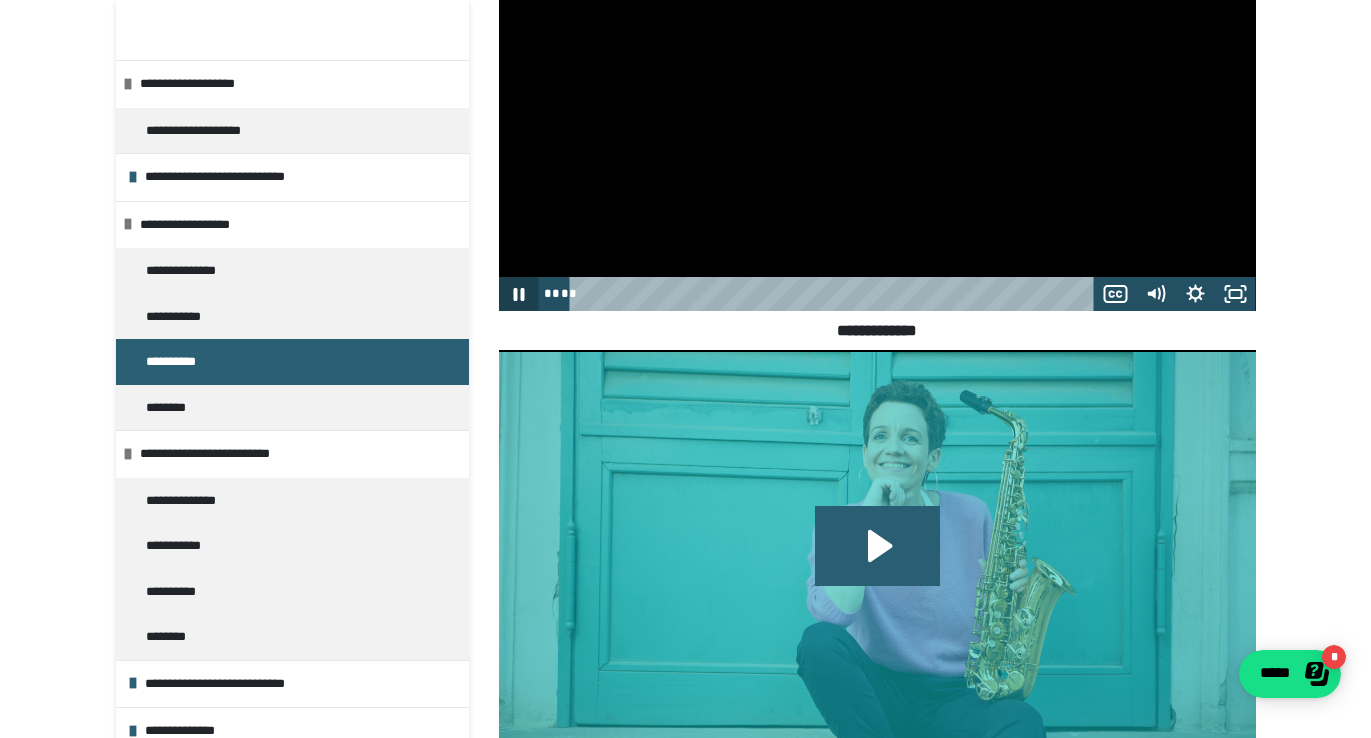 click 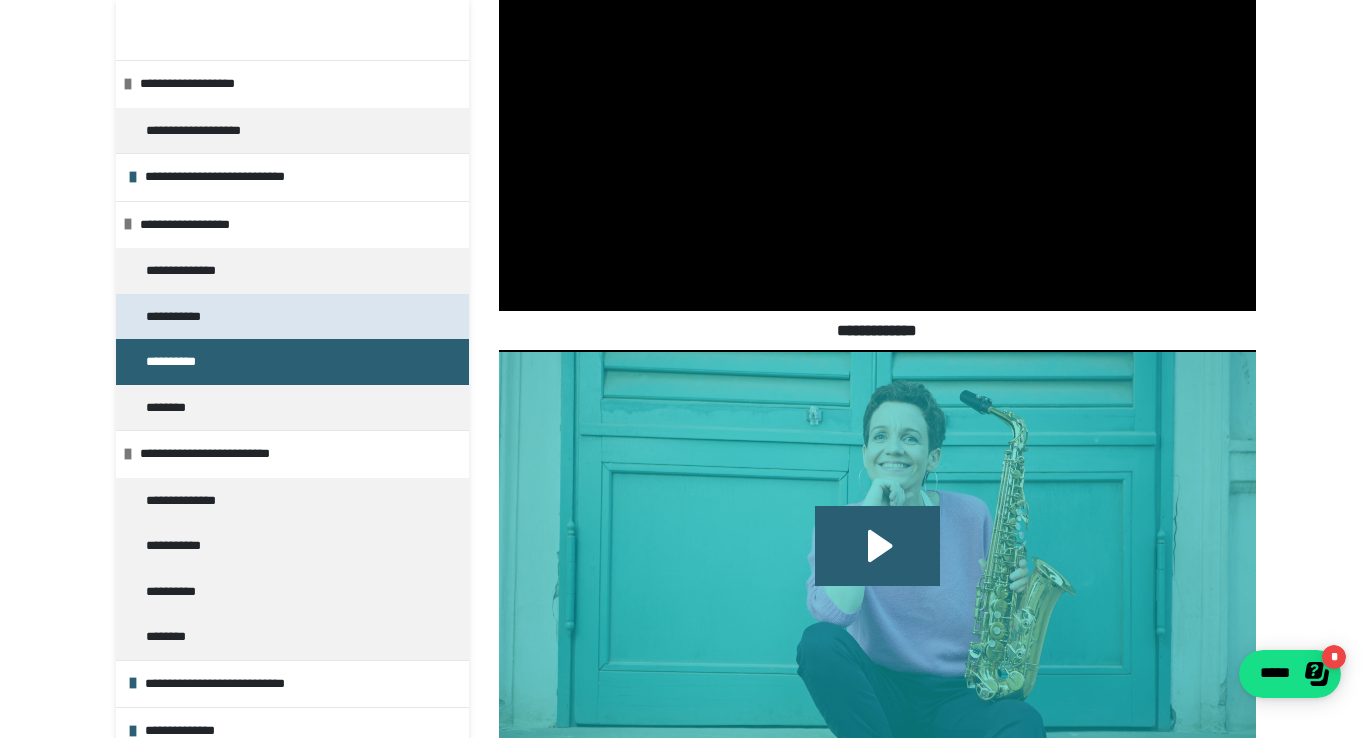 click on "**********" at bounding box center (181, 317) 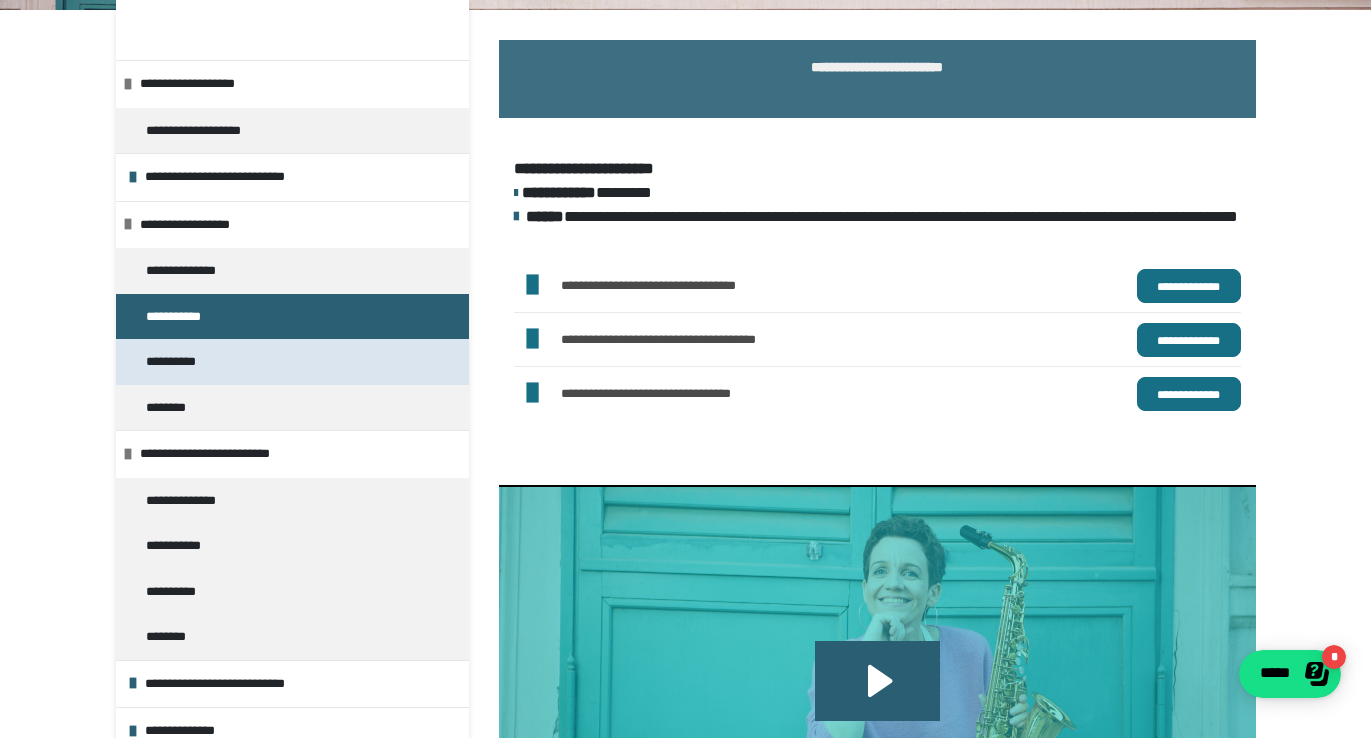 click on "**********" at bounding box center (179, 362) 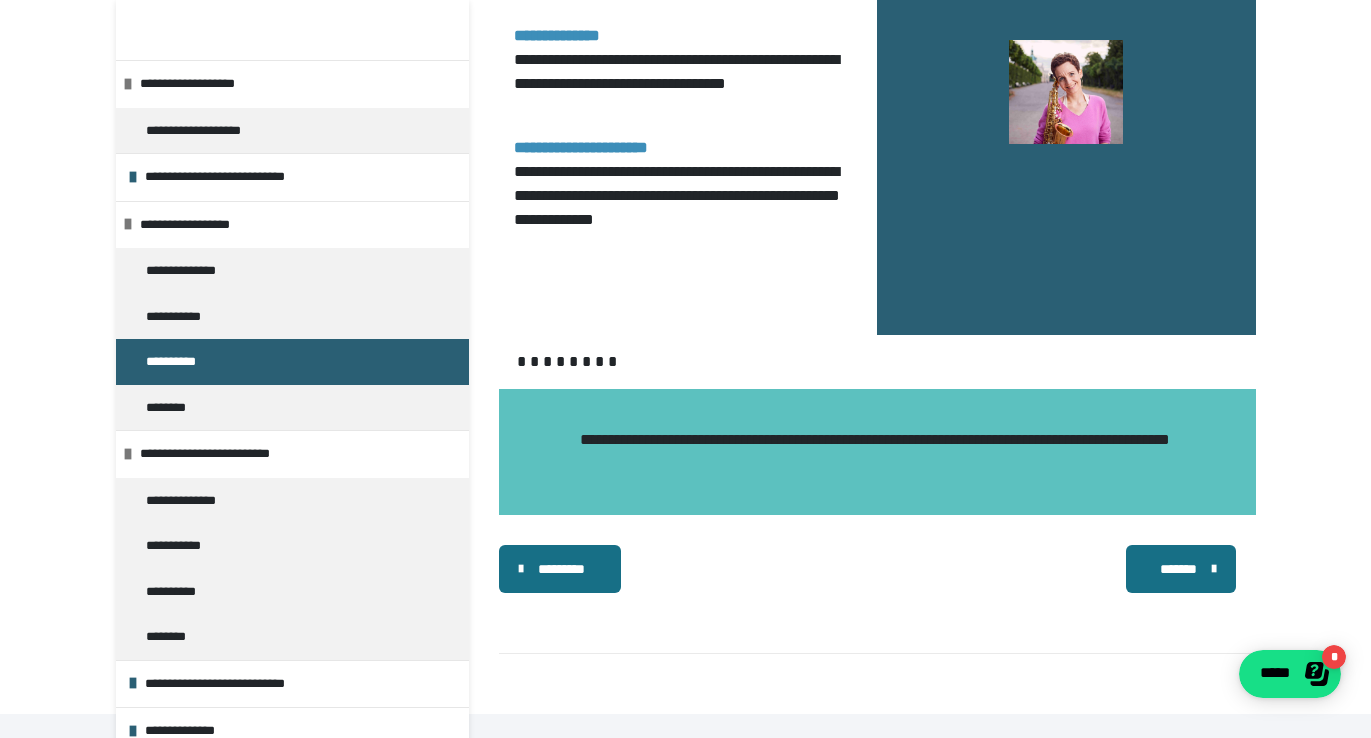 scroll, scrollTop: 4221, scrollLeft: 0, axis: vertical 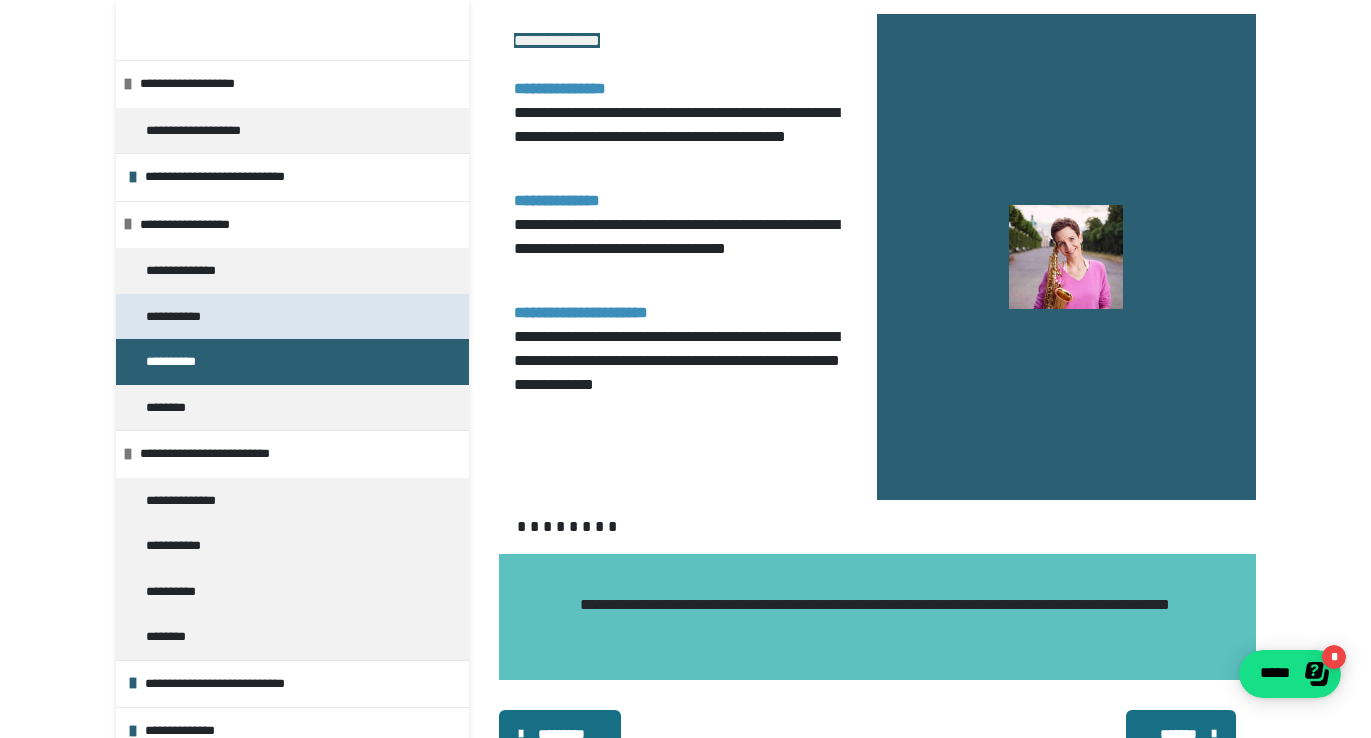 click on "**********" at bounding box center (181, 317) 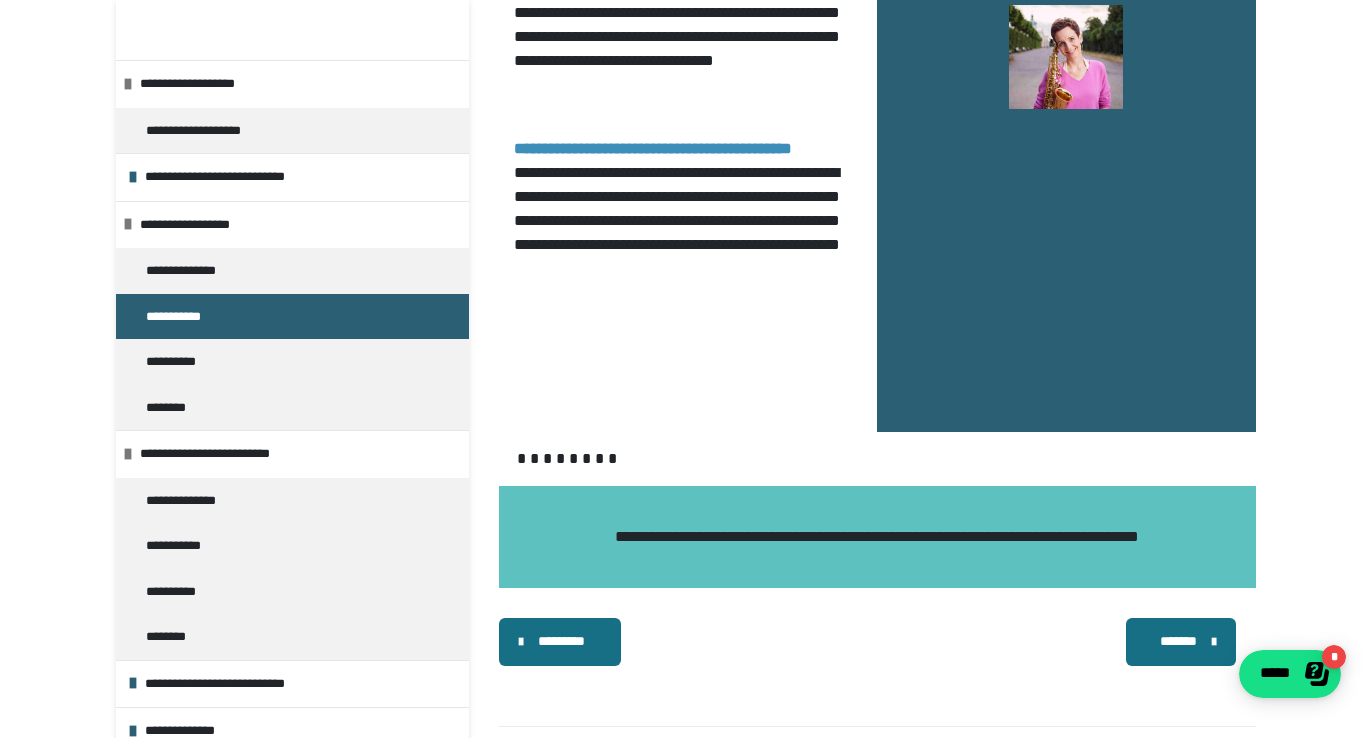 scroll, scrollTop: 2249, scrollLeft: 0, axis: vertical 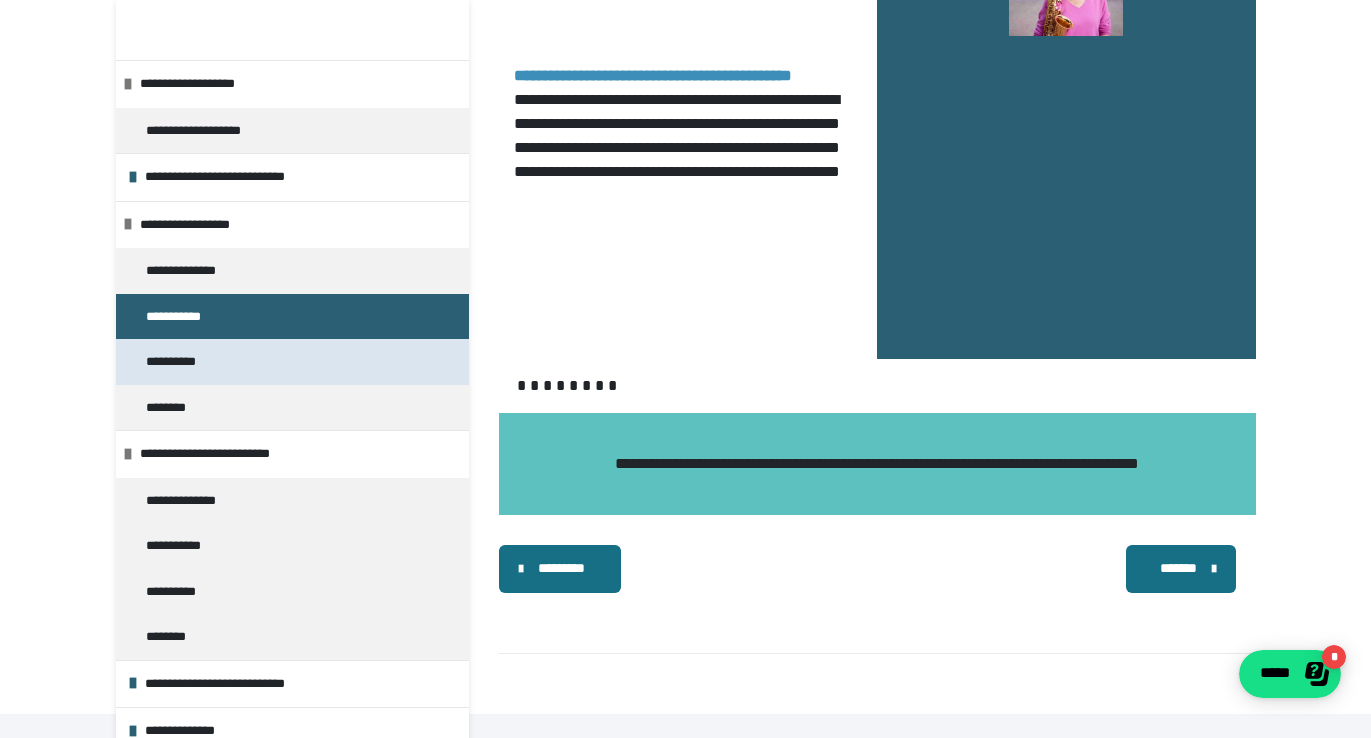 click on "**********" at bounding box center [179, 362] 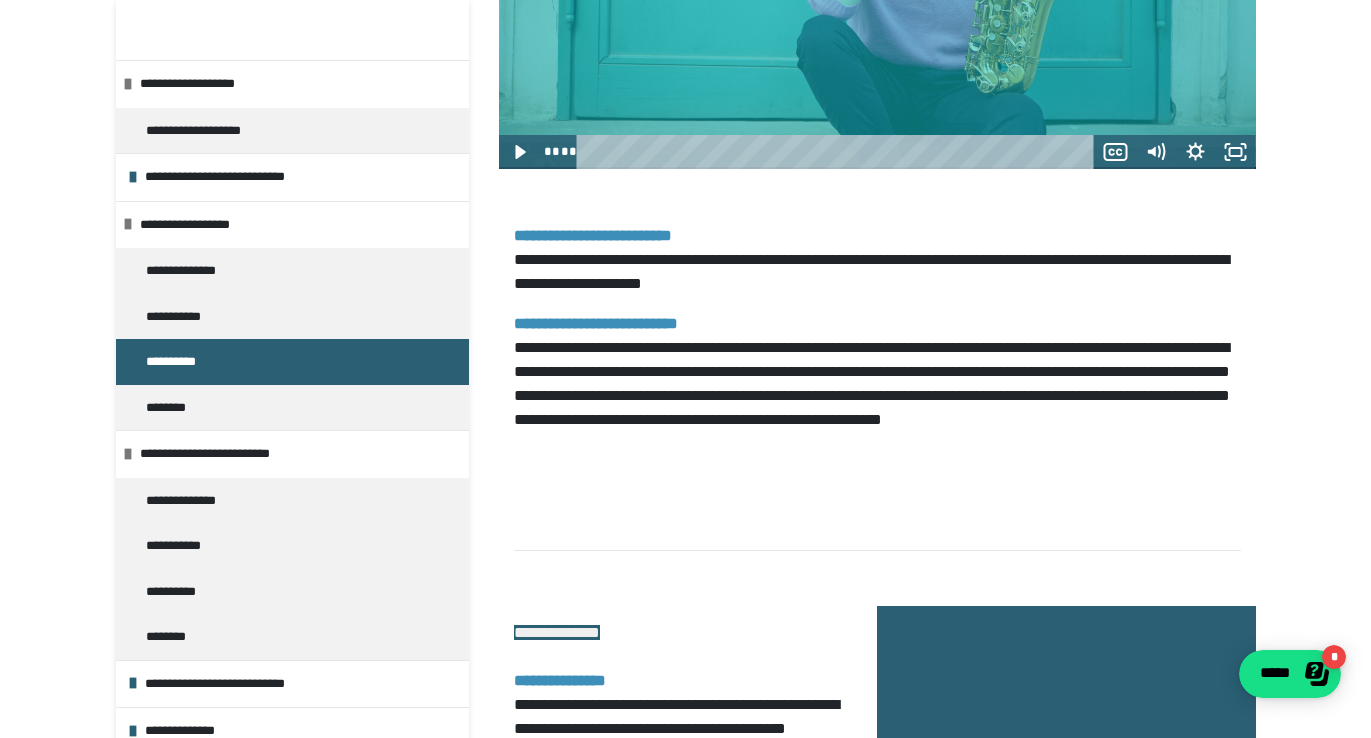 scroll, scrollTop: 3631, scrollLeft: 0, axis: vertical 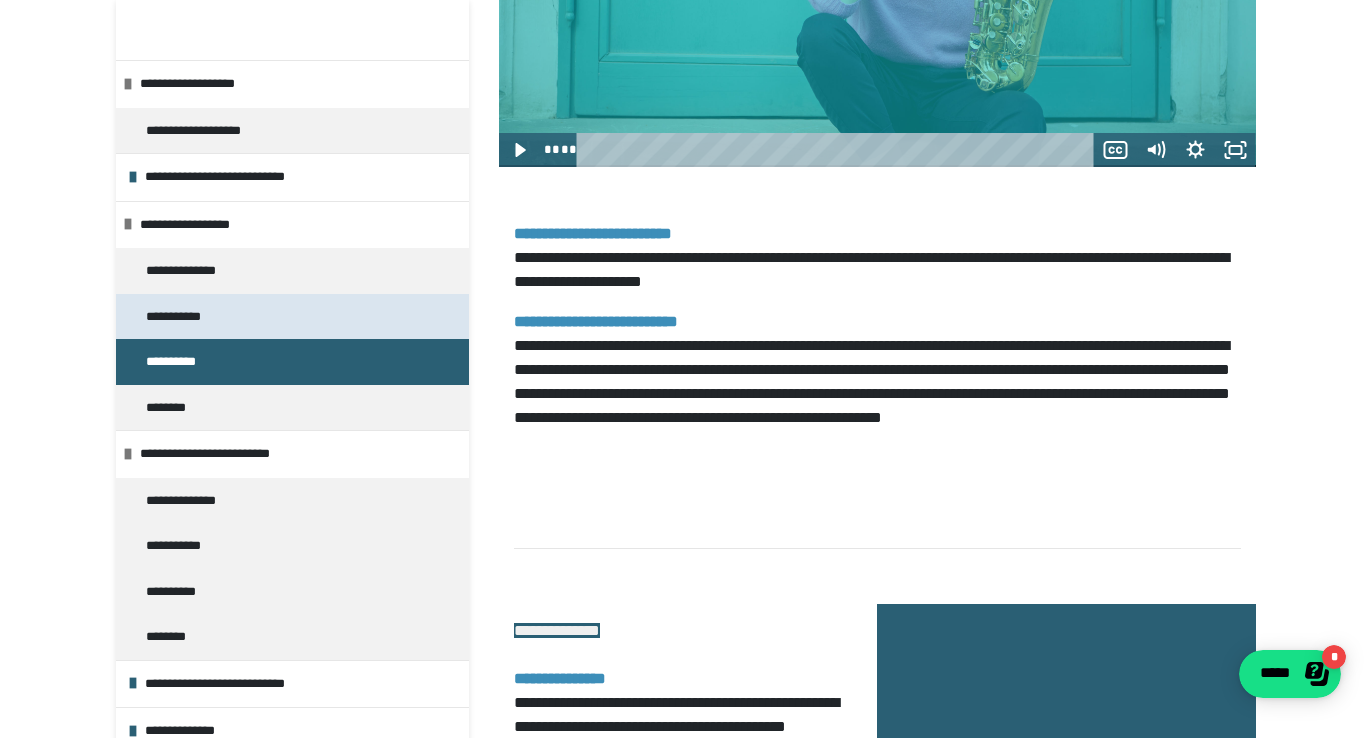 click on "**********" at bounding box center (181, 317) 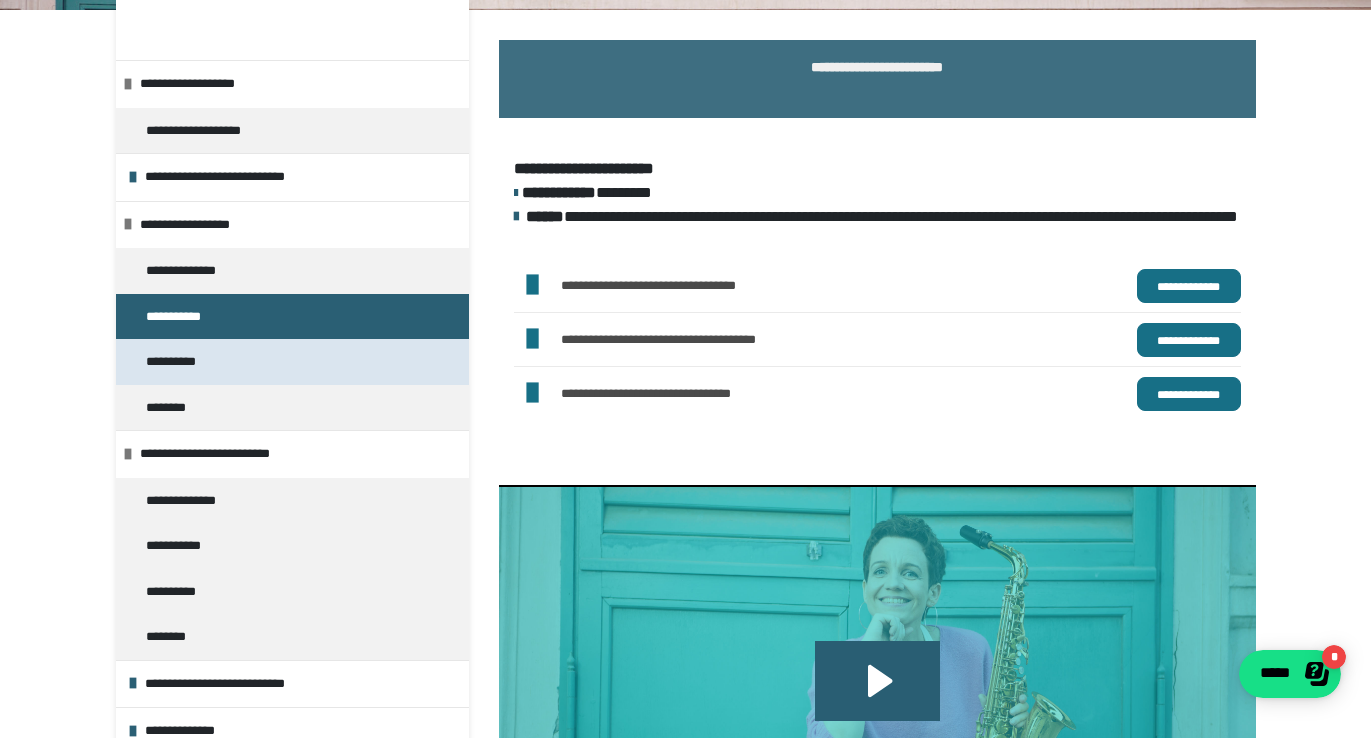 click on "**********" at bounding box center [179, 362] 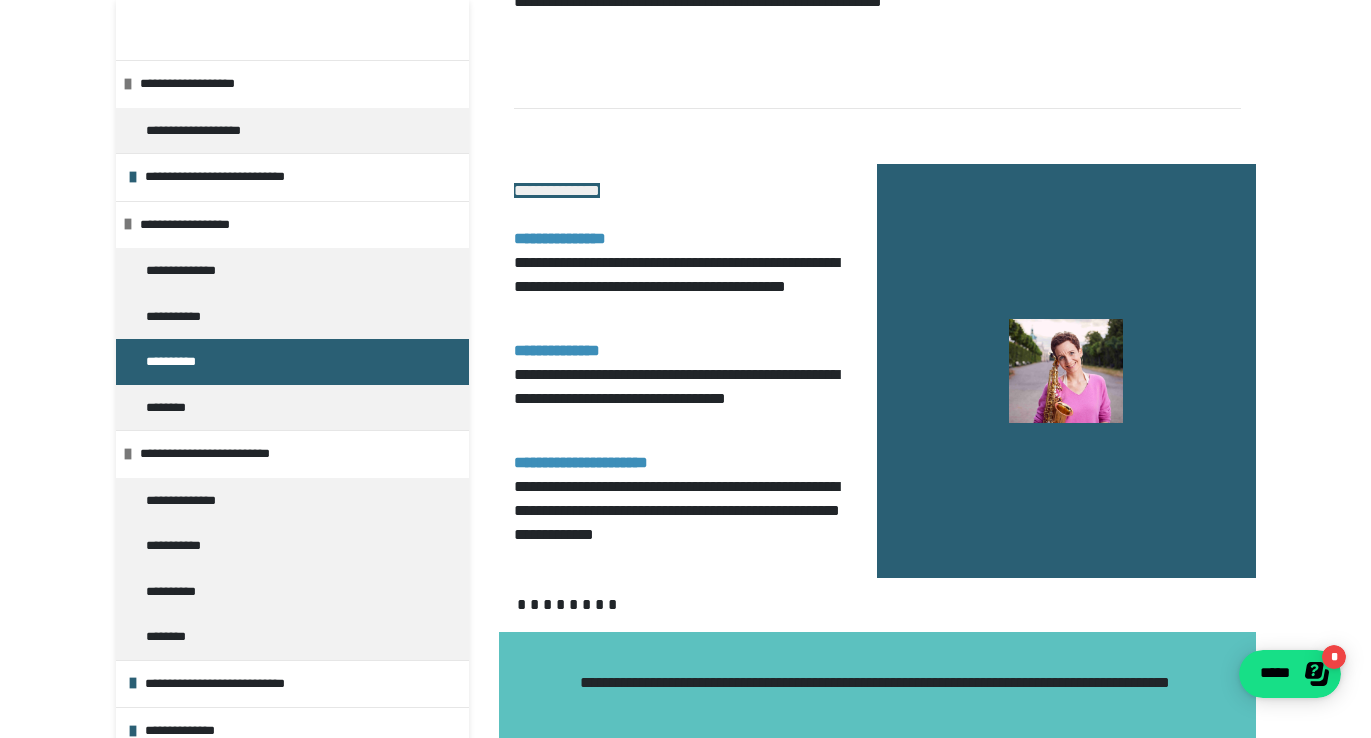 scroll, scrollTop: 4050, scrollLeft: 0, axis: vertical 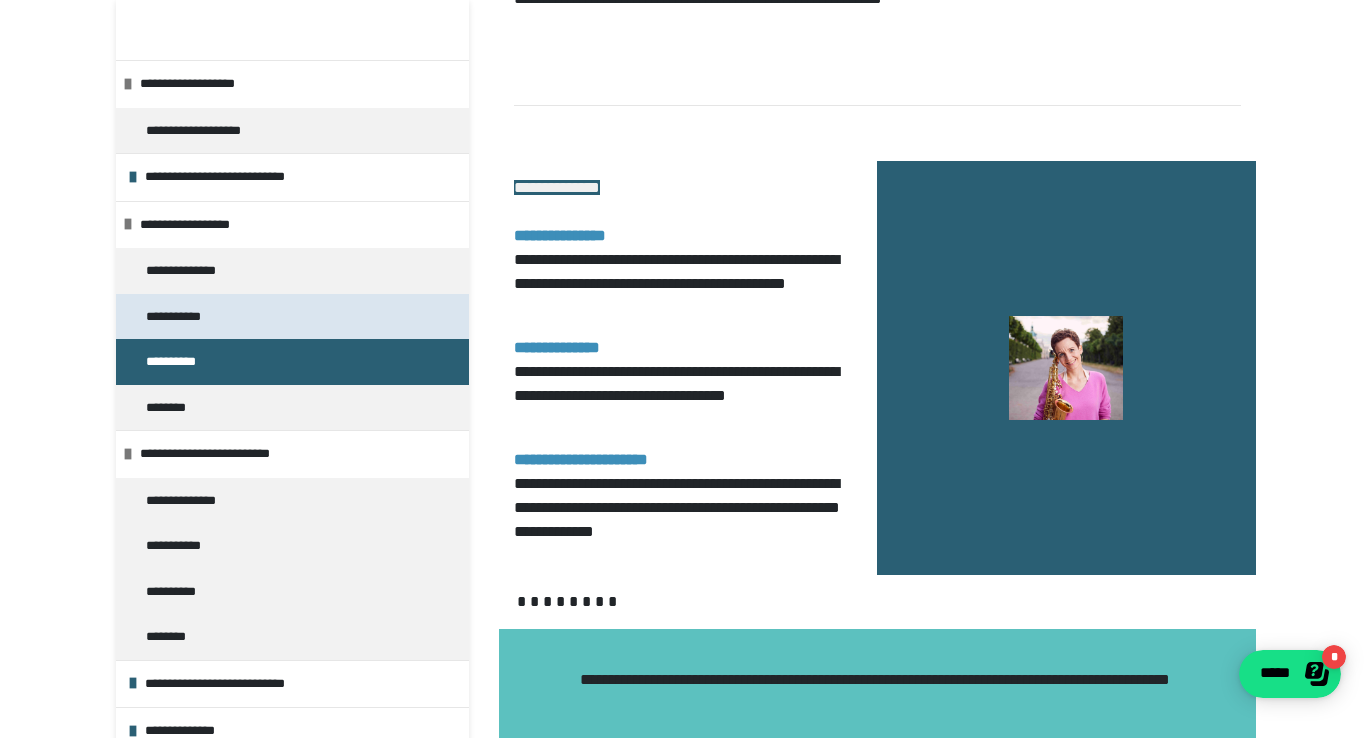 click on "**********" at bounding box center (181, 317) 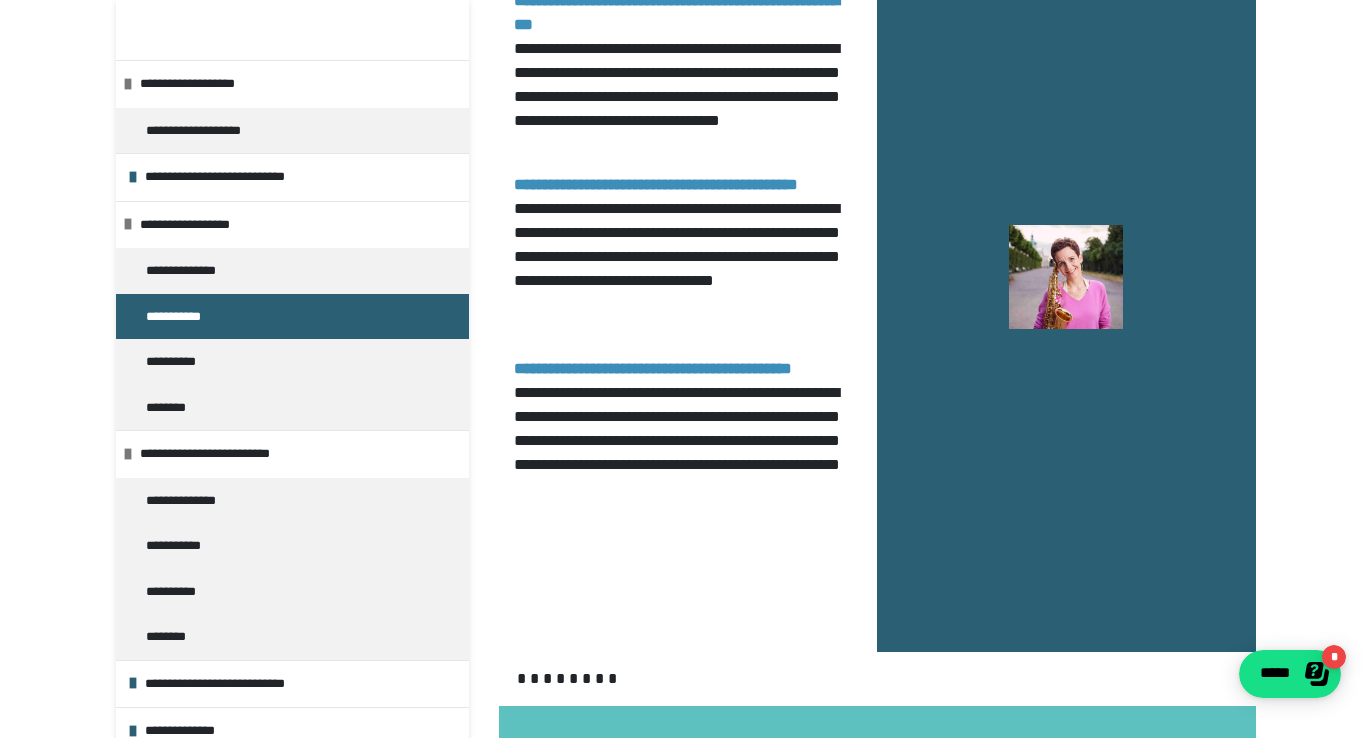 scroll, scrollTop: 1953, scrollLeft: 0, axis: vertical 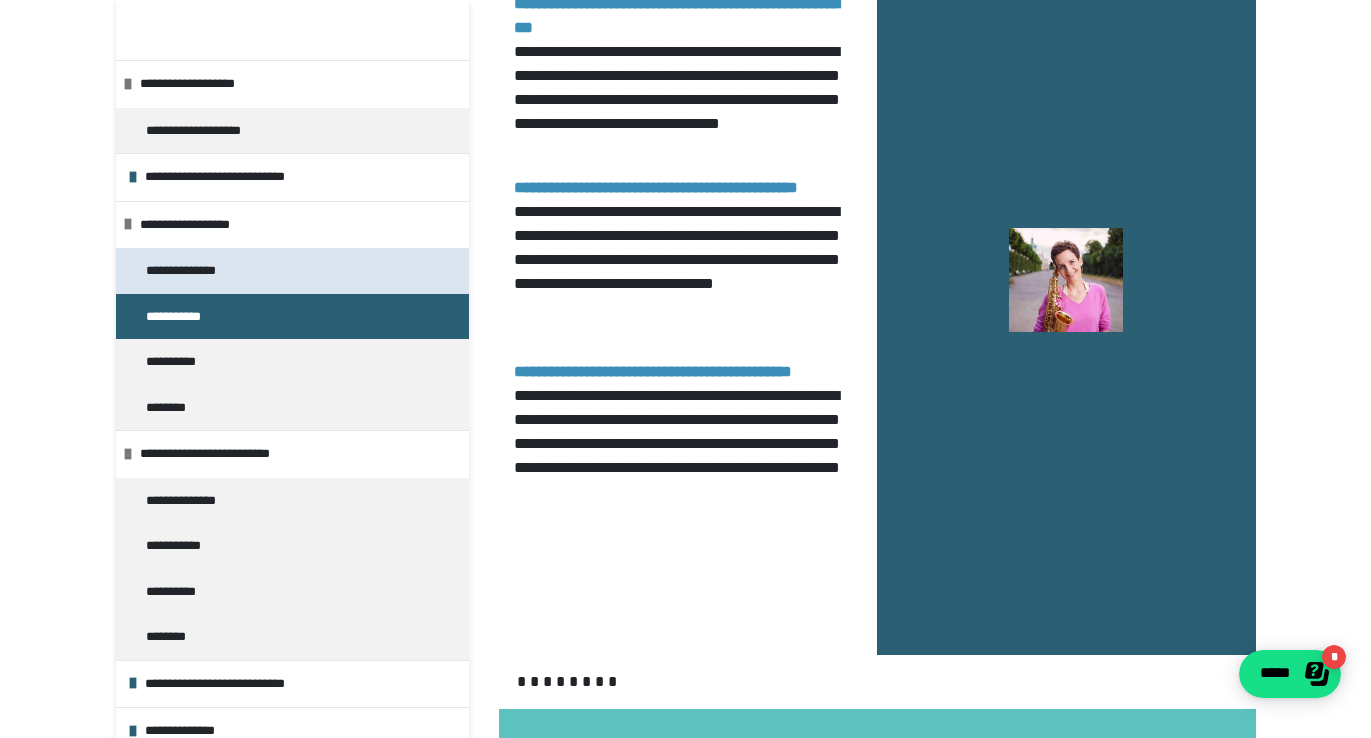 click on "**********" at bounding box center (192, 271) 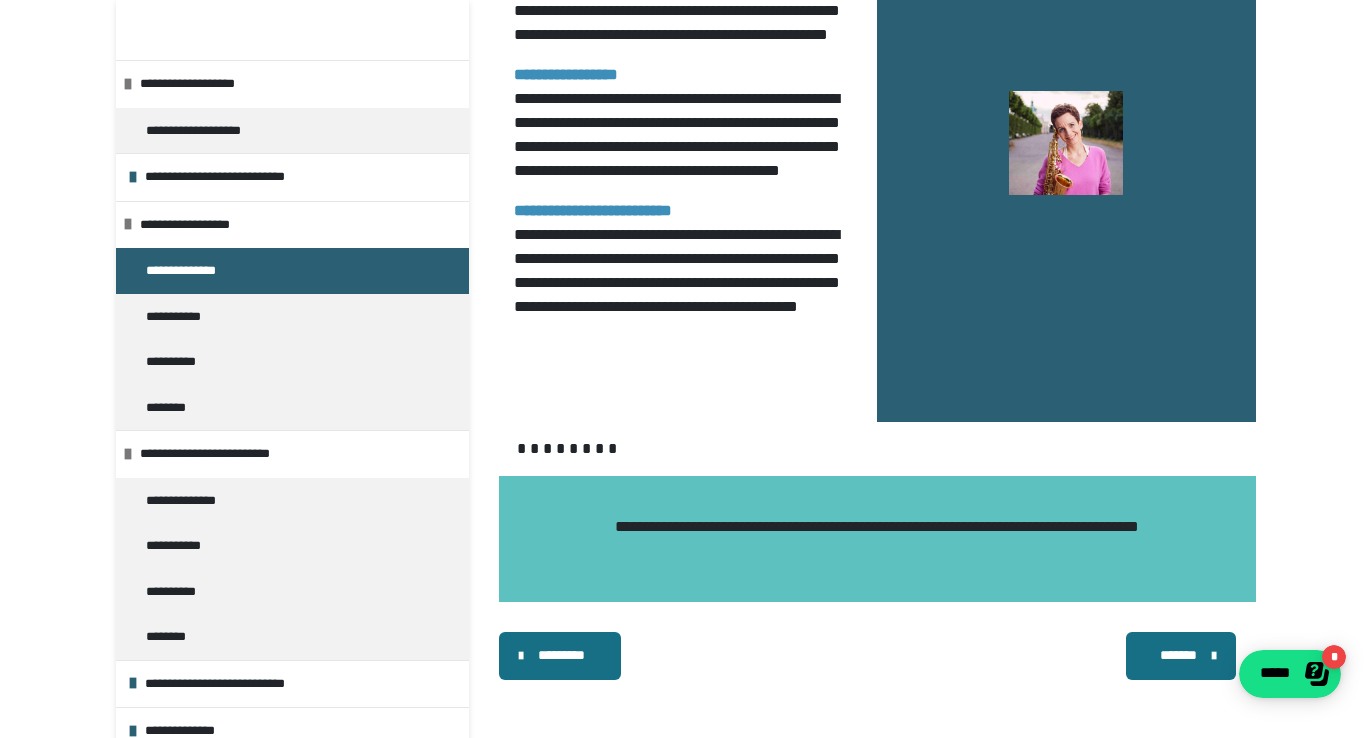 scroll, scrollTop: 1791, scrollLeft: 0, axis: vertical 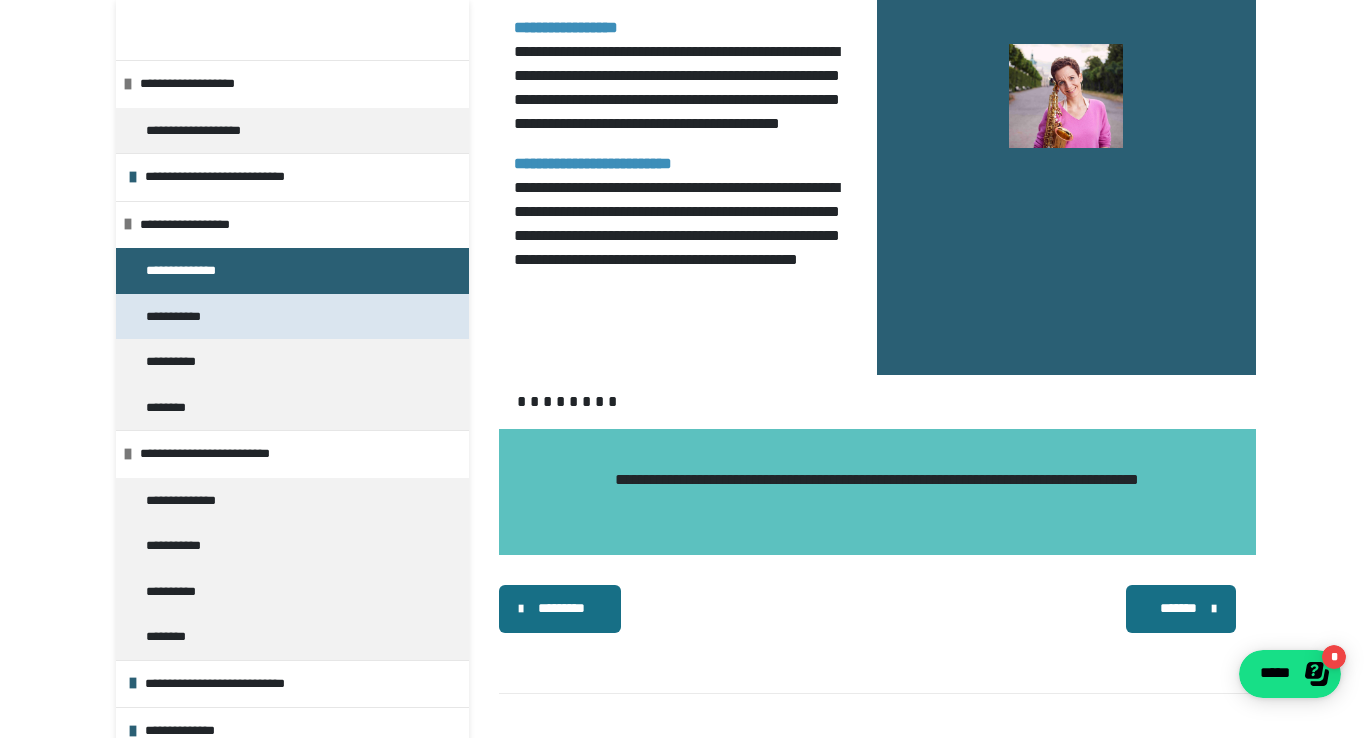 click on "**********" at bounding box center [181, 317] 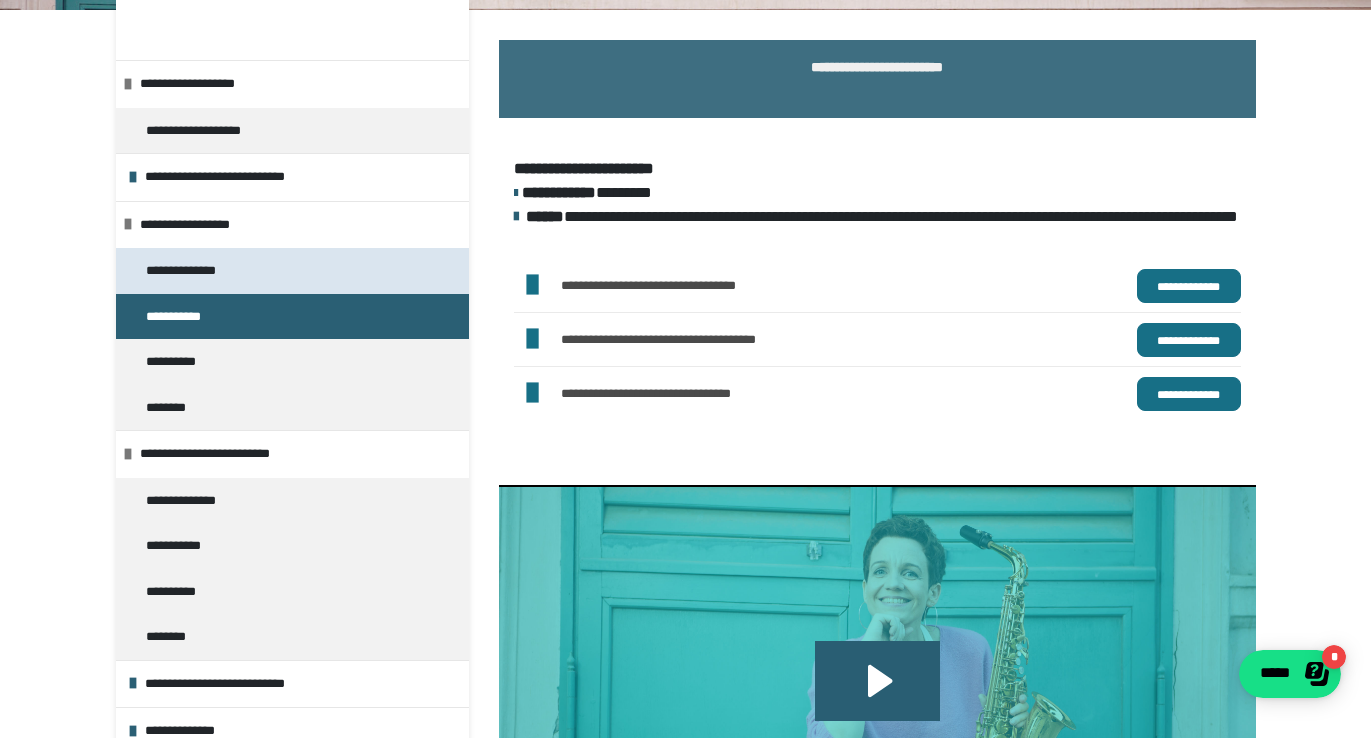 click on "**********" at bounding box center (192, 271) 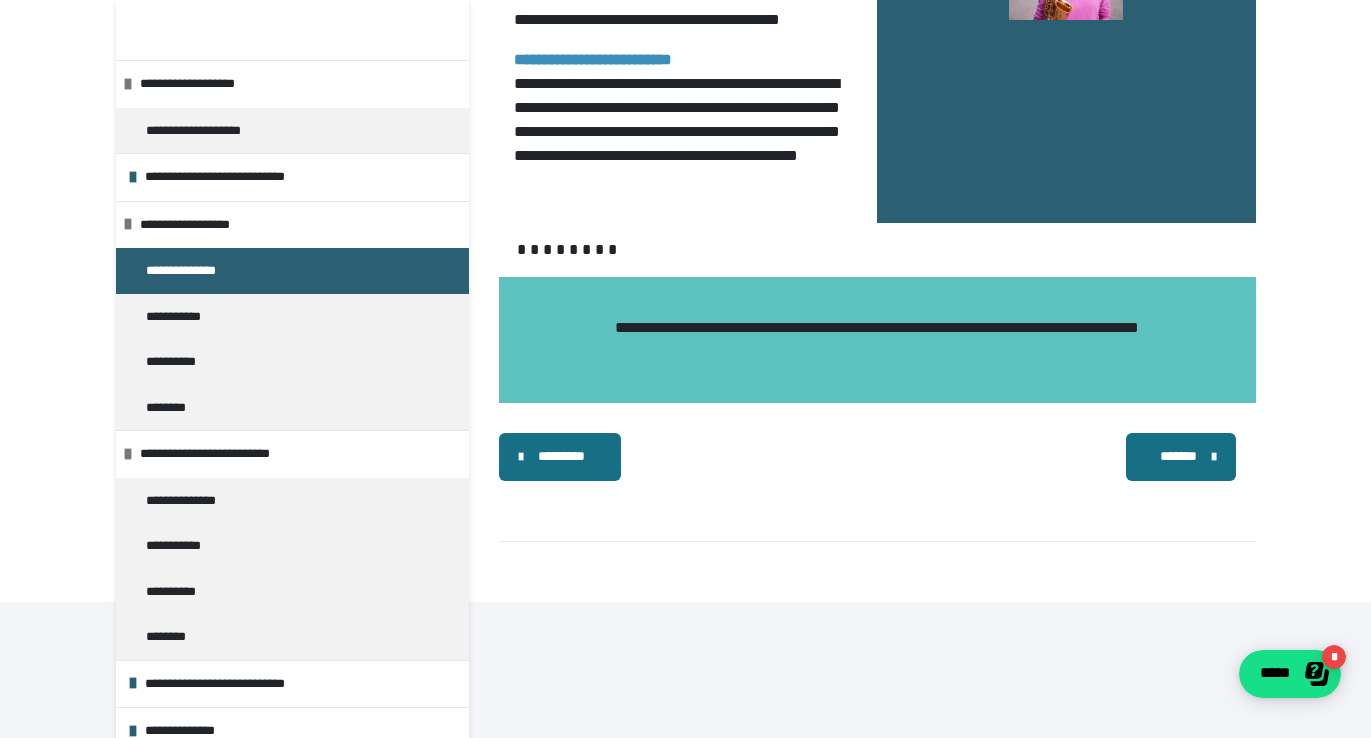 scroll, scrollTop: 1951, scrollLeft: 0, axis: vertical 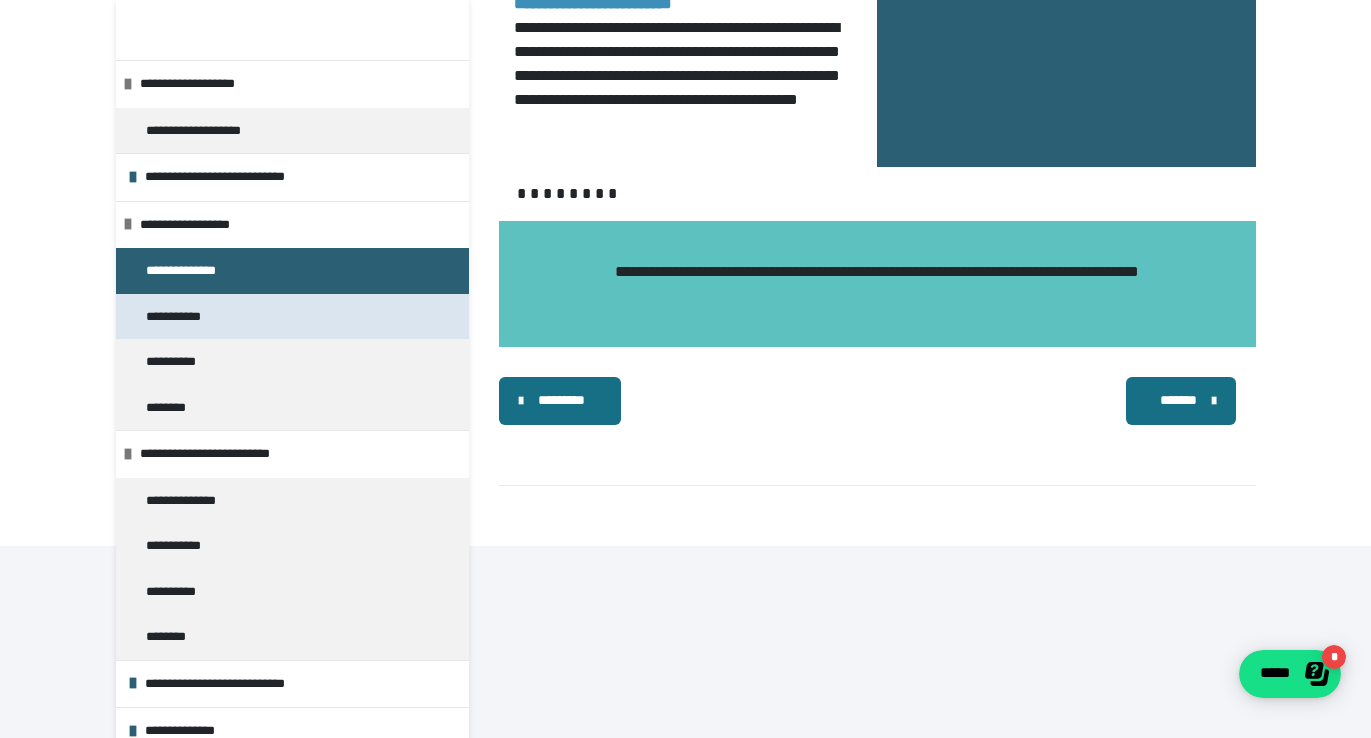 click on "**********" at bounding box center (181, 317) 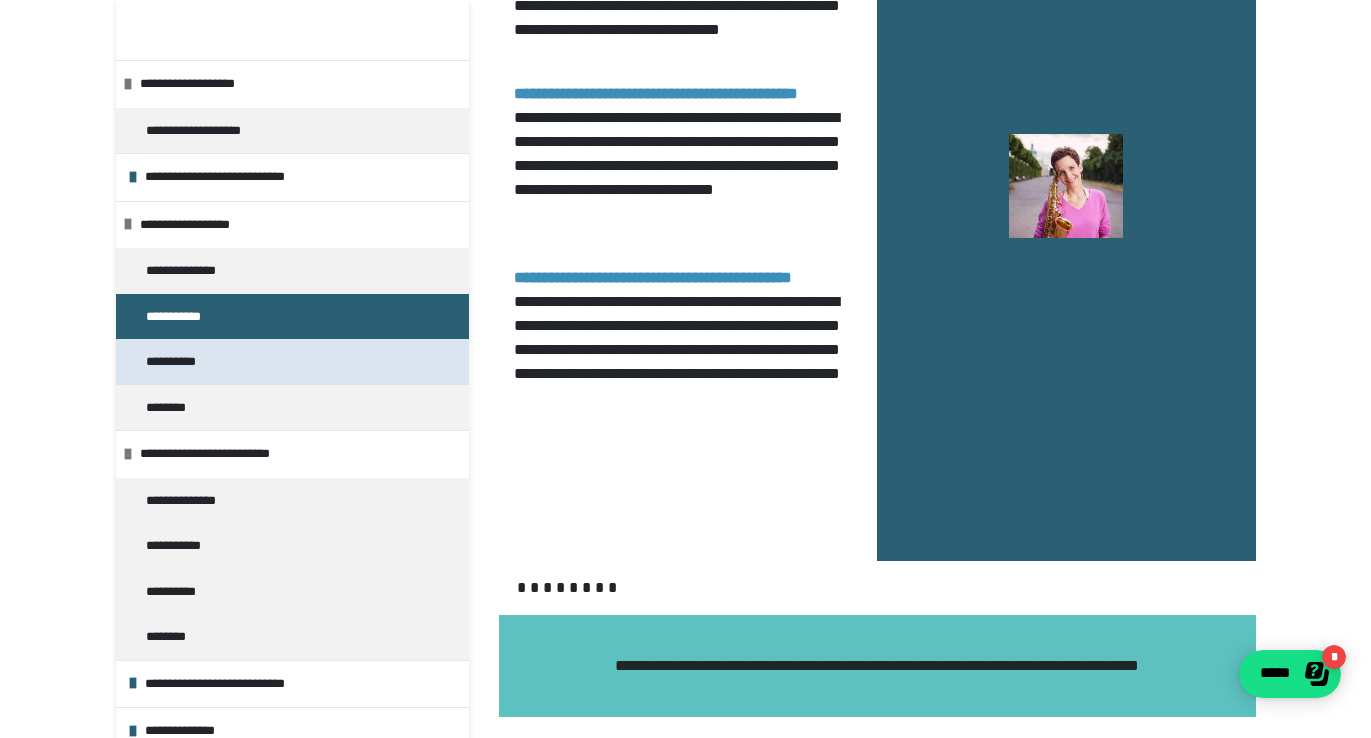 scroll, scrollTop: 2044, scrollLeft: 0, axis: vertical 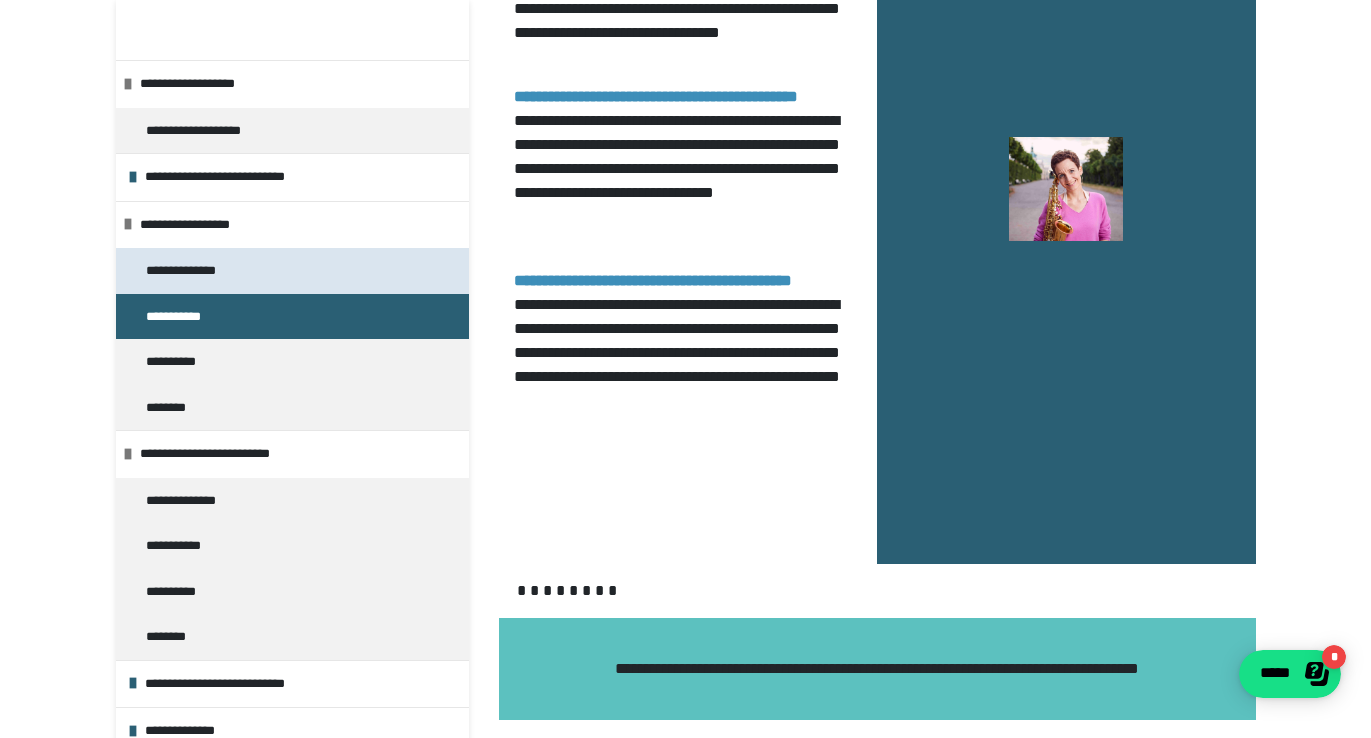 click on "**********" at bounding box center [192, 271] 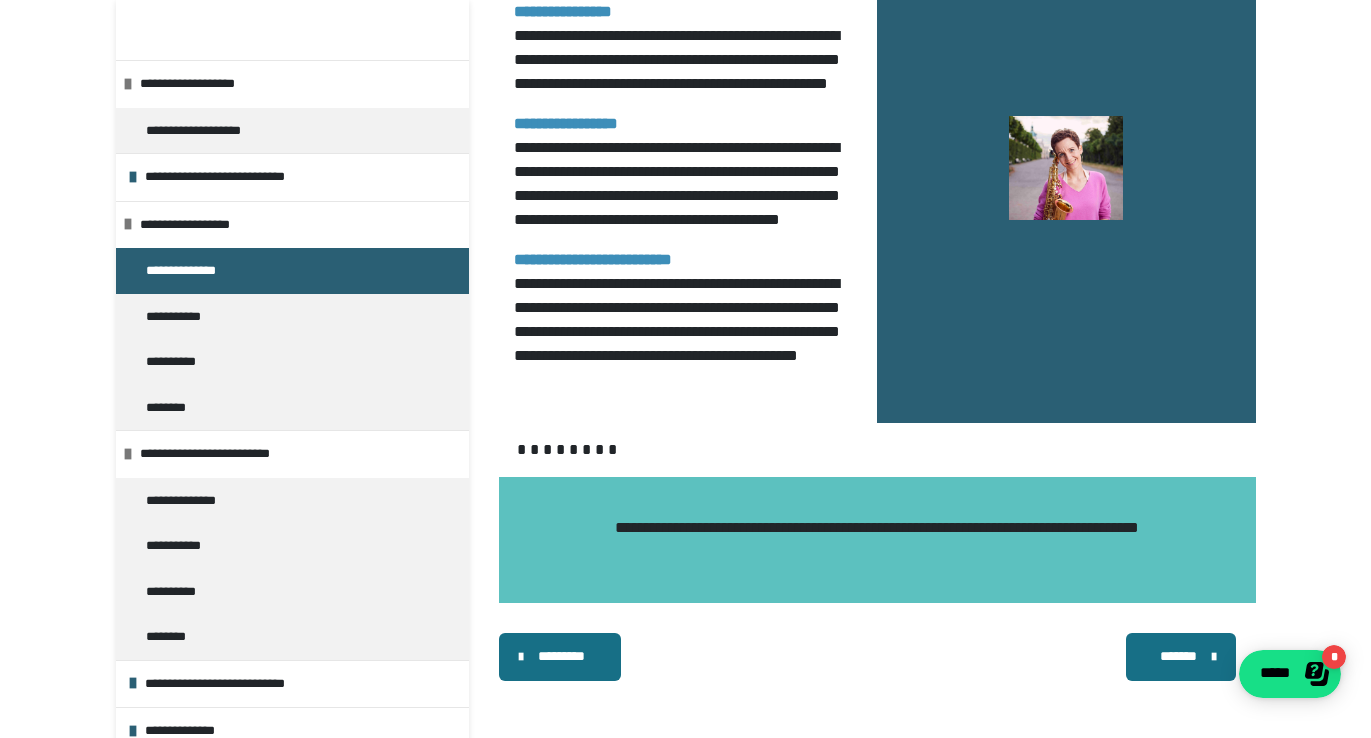scroll, scrollTop: 1951, scrollLeft: 0, axis: vertical 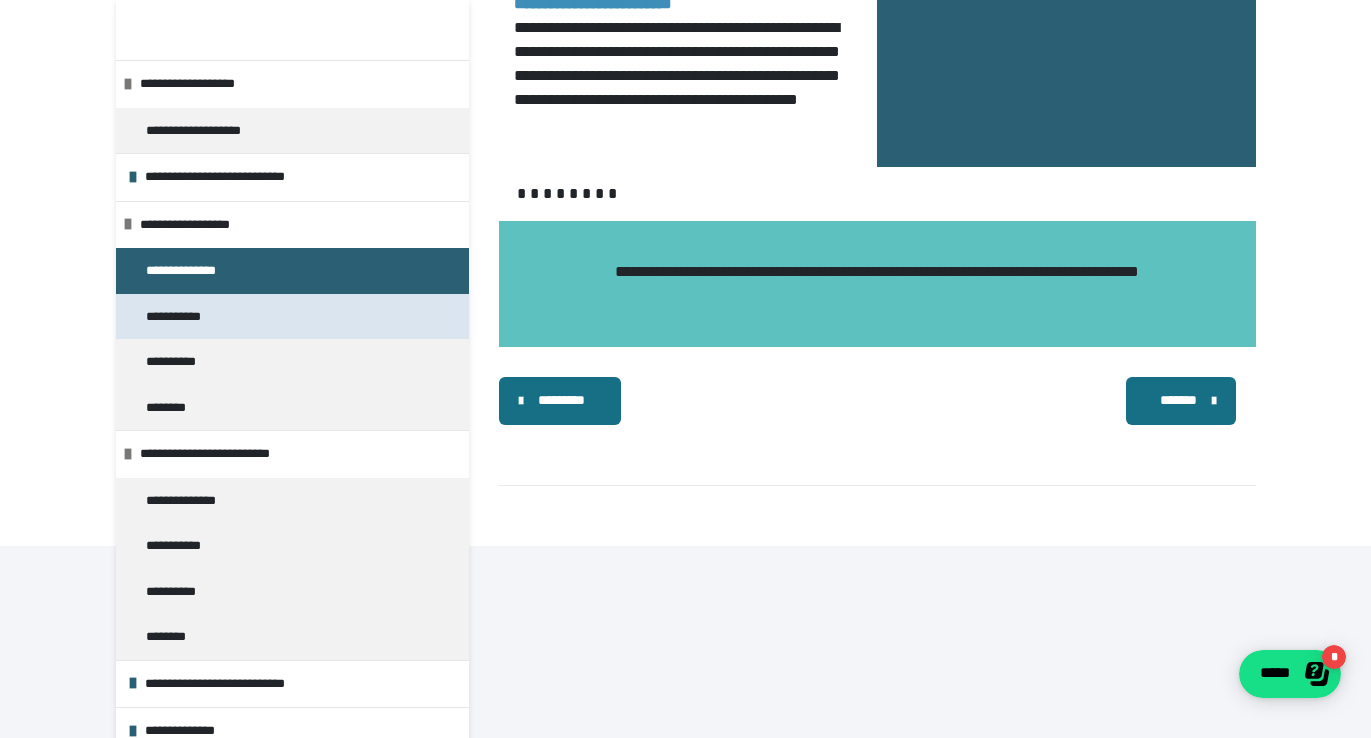 click on "**********" at bounding box center (181, 317) 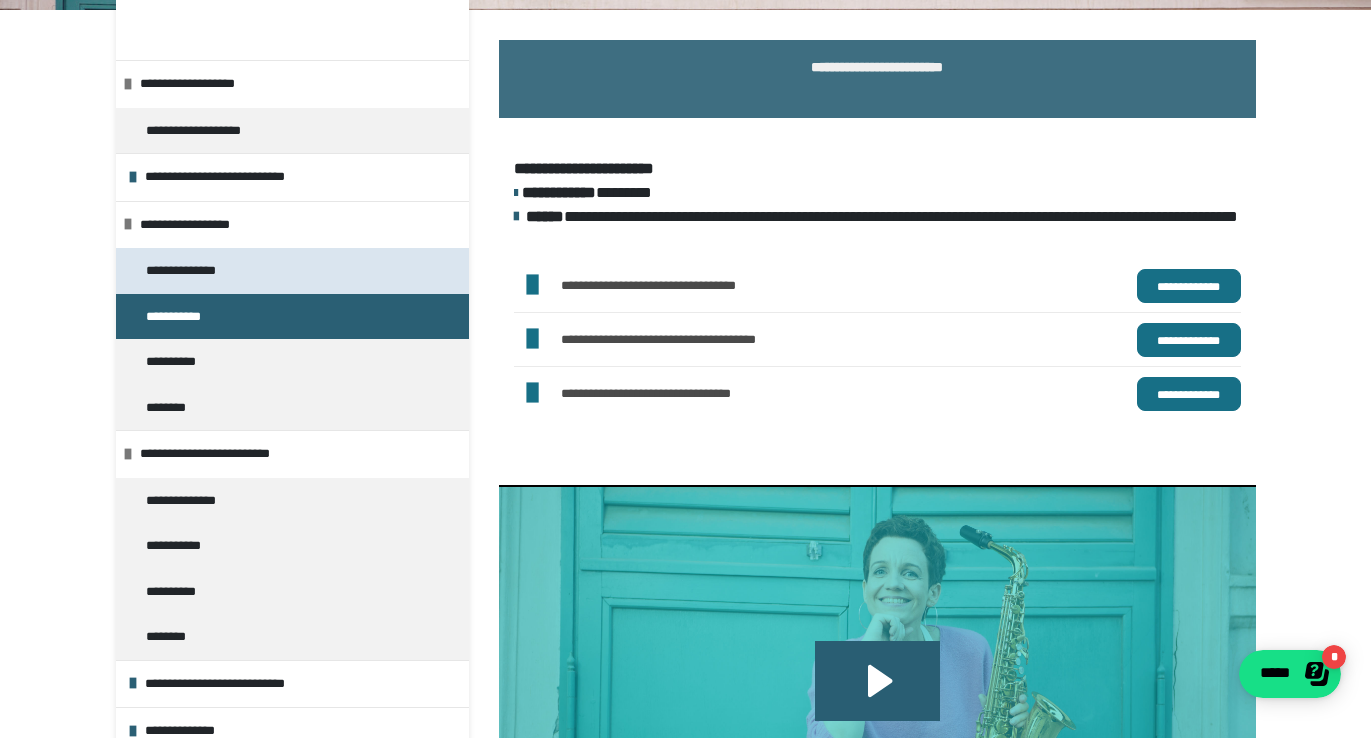click on "**********" at bounding box center (192, 271) 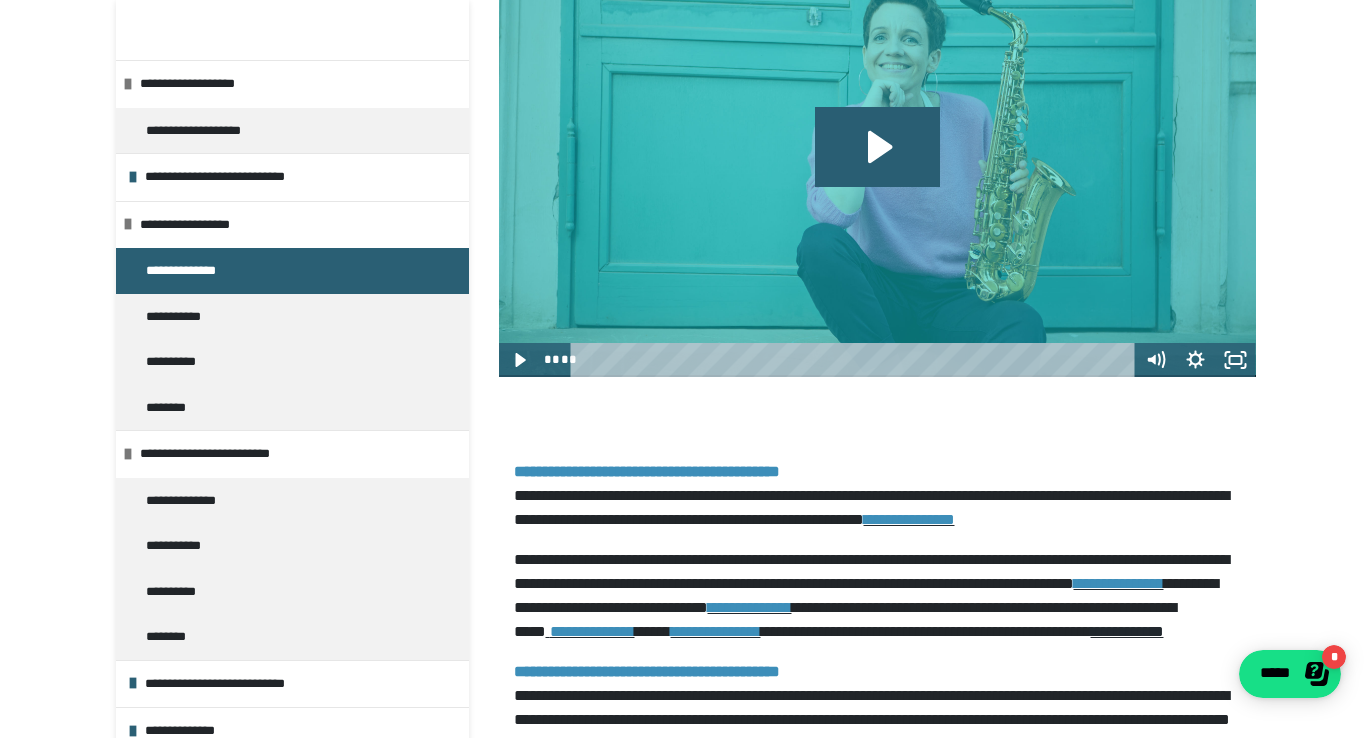 scroll, scrollTop: 595, scrollLeft: 0, axis: vertical 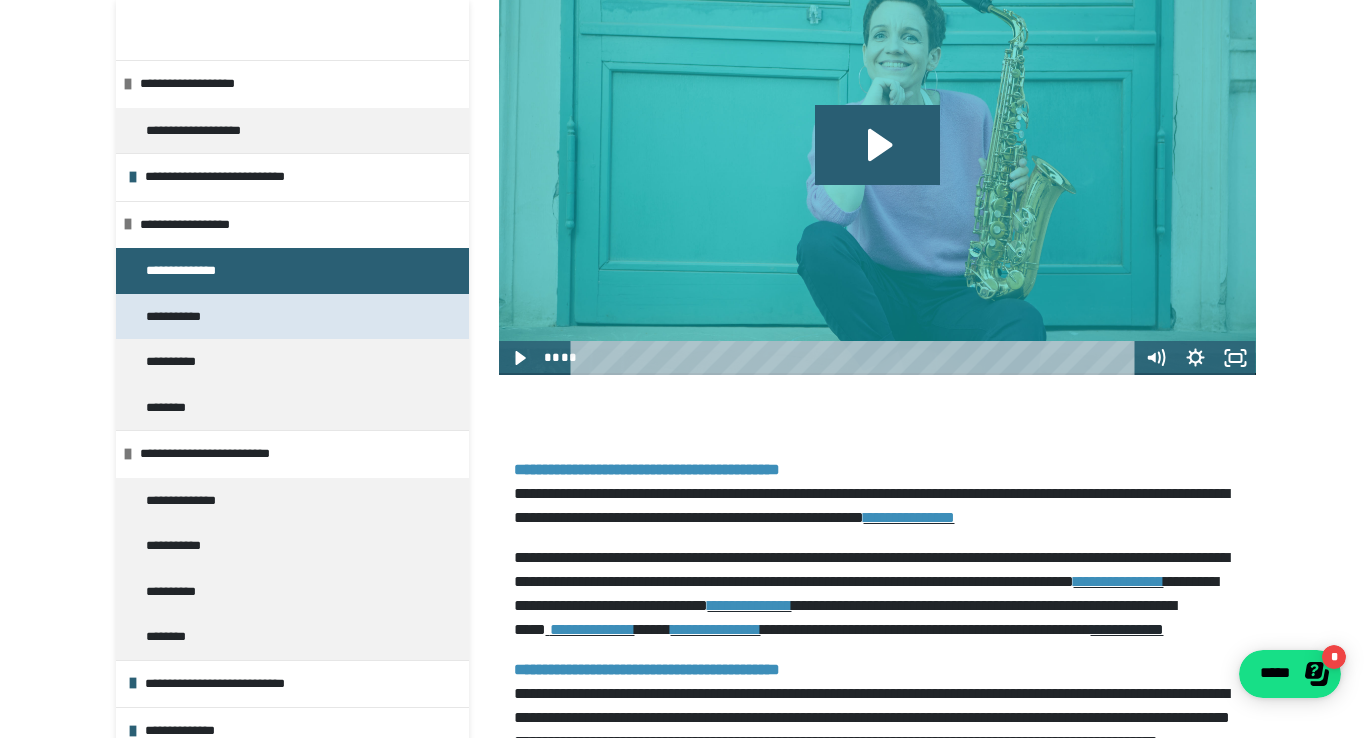 click on "**********" at bounding box center [181, 317] 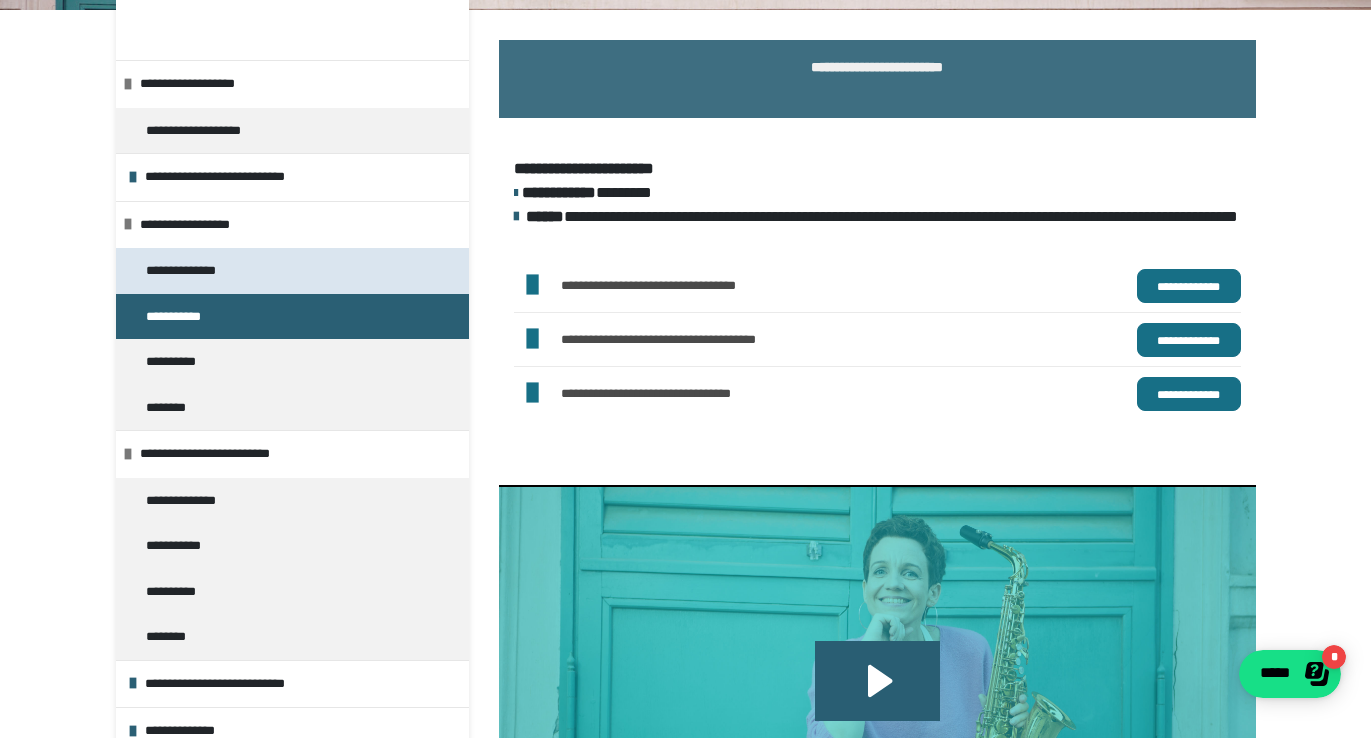 click on "**********" at bounding box center [192, 271] 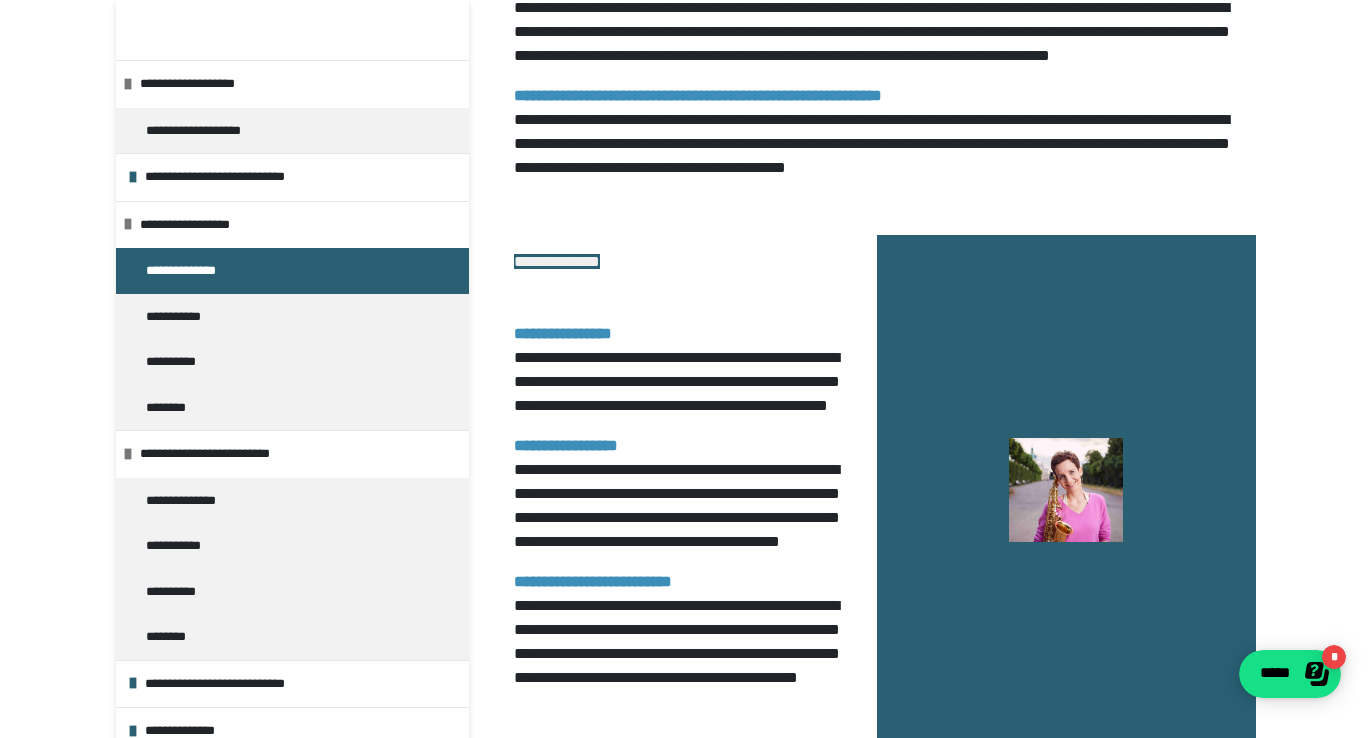 scroll, scrollTop: 1400, scrollLeft: 0, axis: vertical 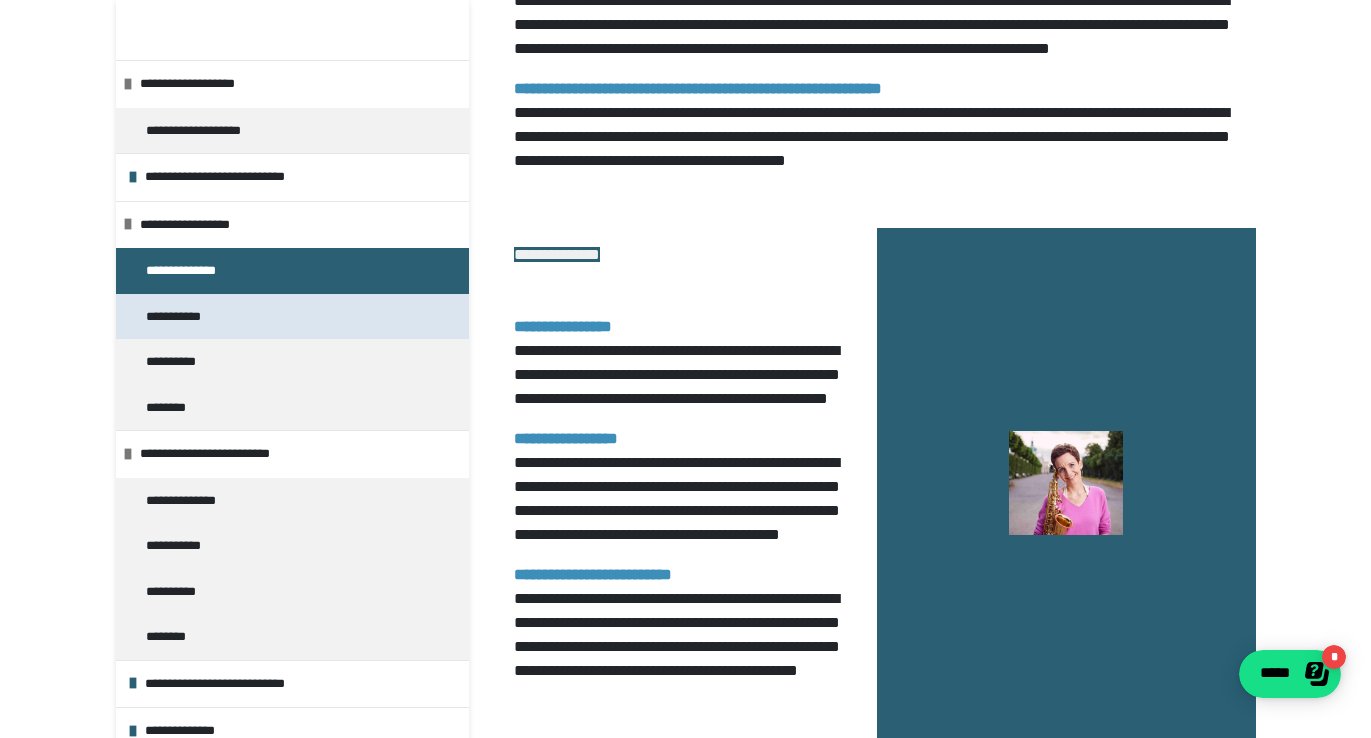 click on "**********" at bounding box center [181, 317] 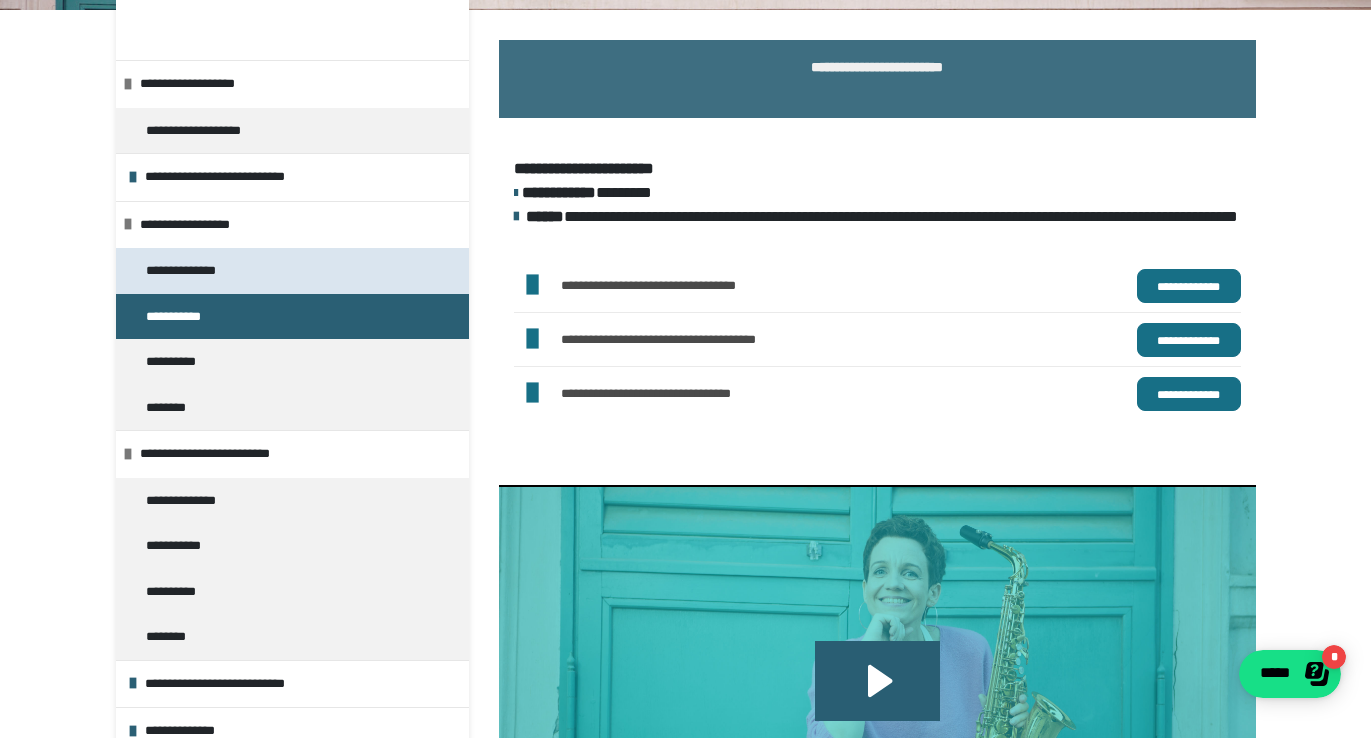 click on "**********" at bounding box center [192, 271] 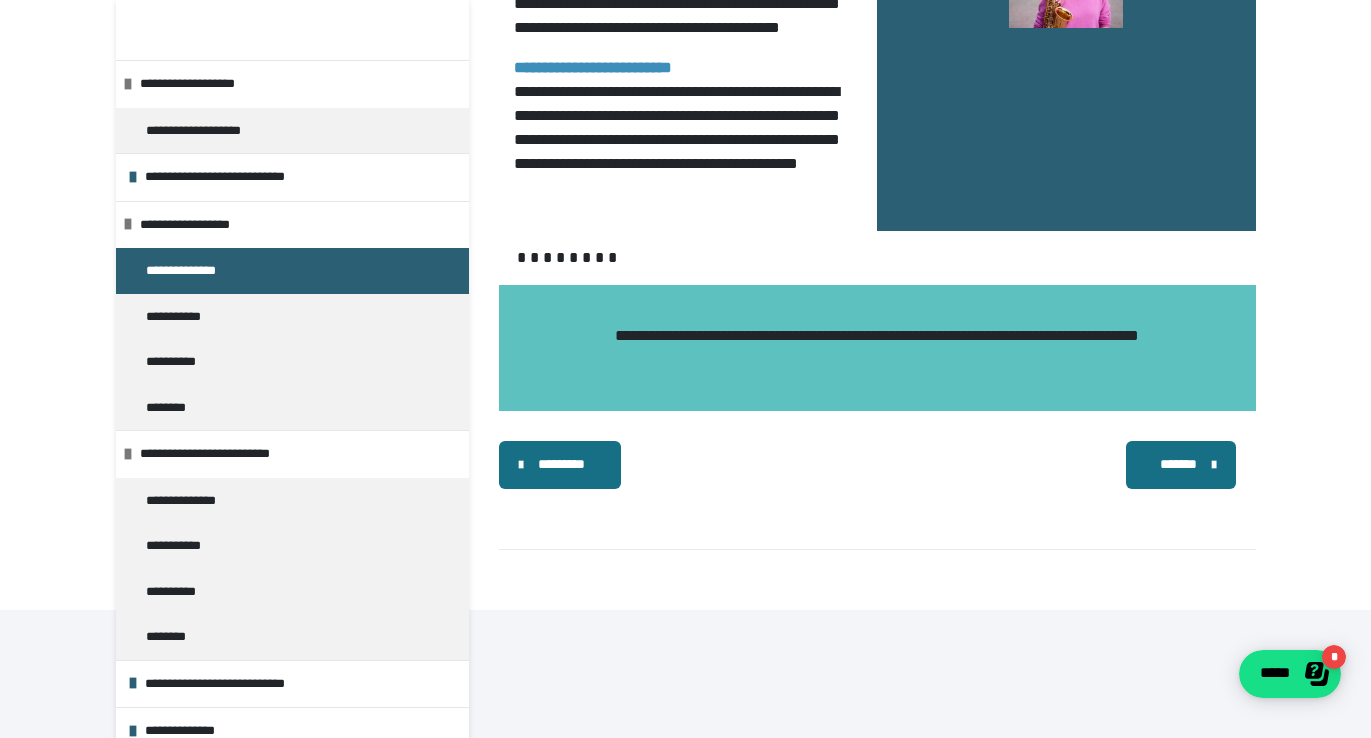 scroll, scrollTop: 1934, scrollLeft: 0, axis: vertical 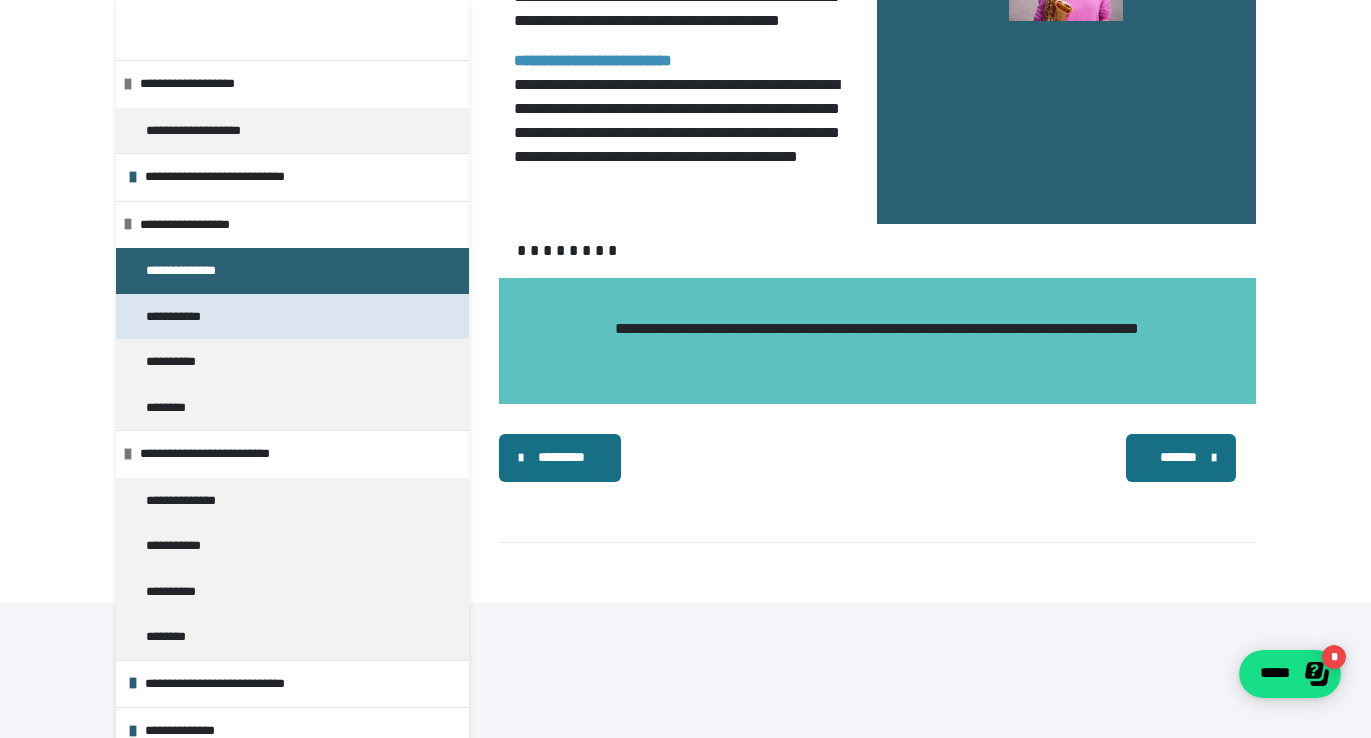 click on "**********" at bounding box center [181, 317] 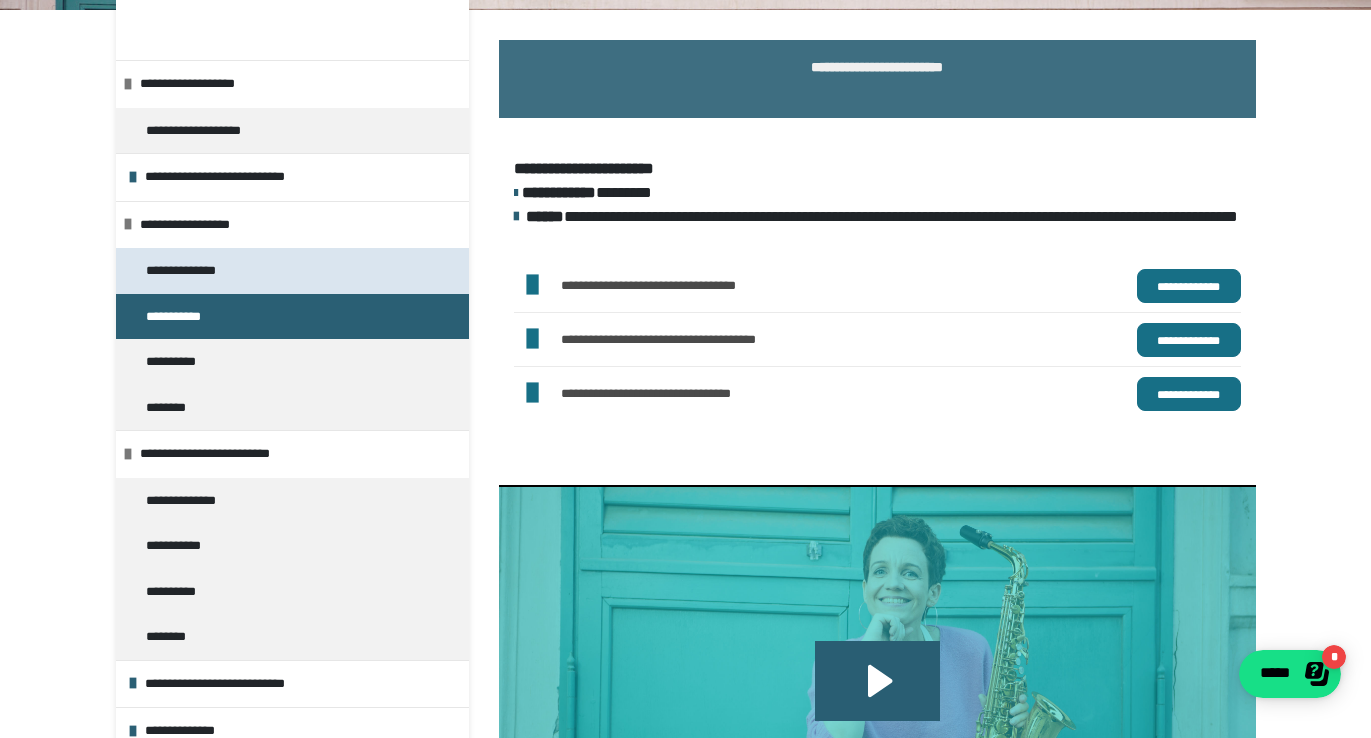 click on "**********" at bounding box center [192, 271] 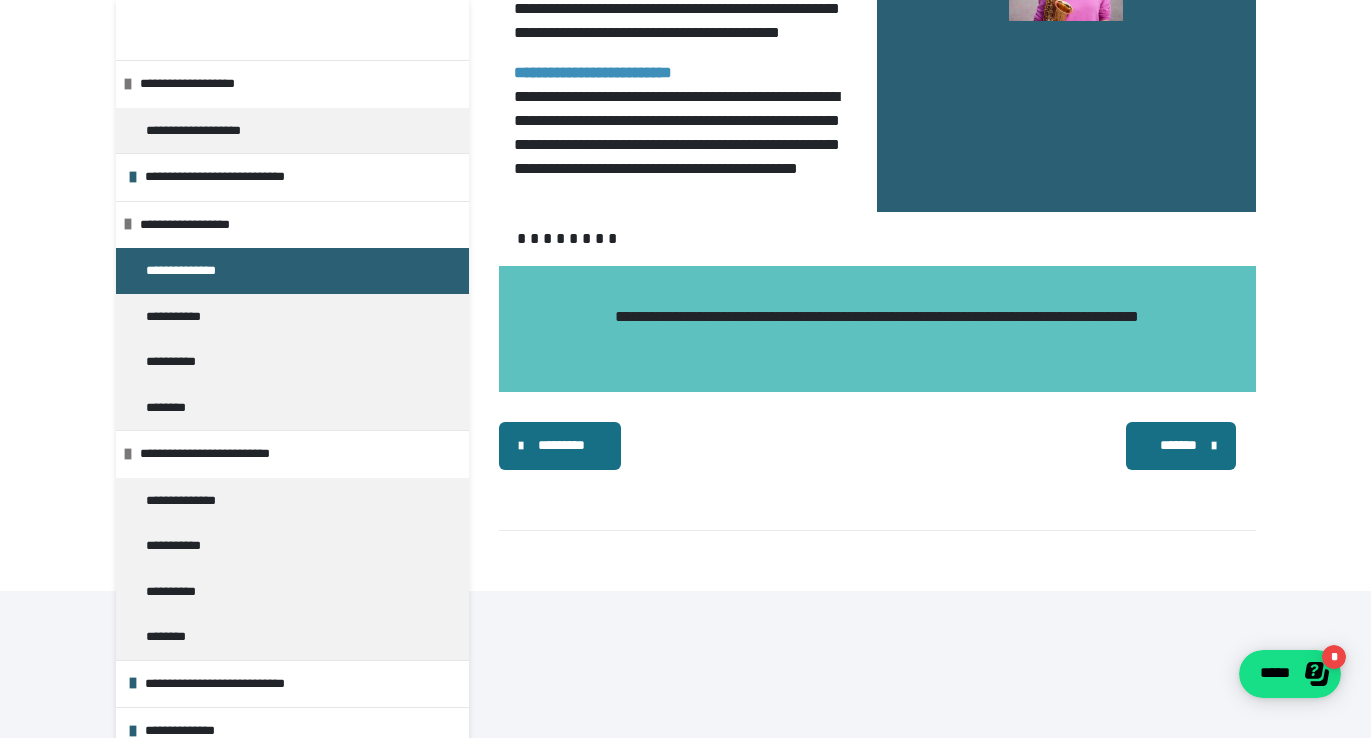scroll, scrollTop: 1967, scrollLeft: 0, axis: vertical 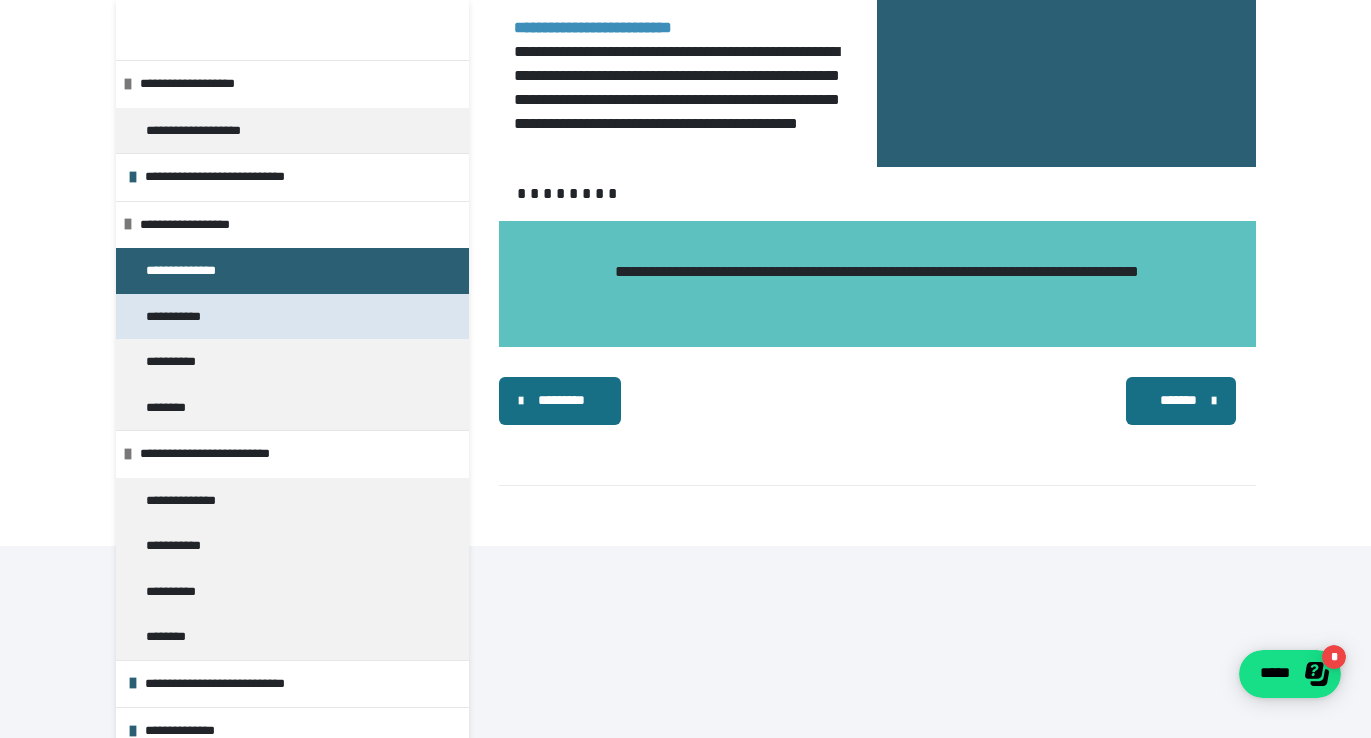 click on "**********" at bounding box center [181, 317] 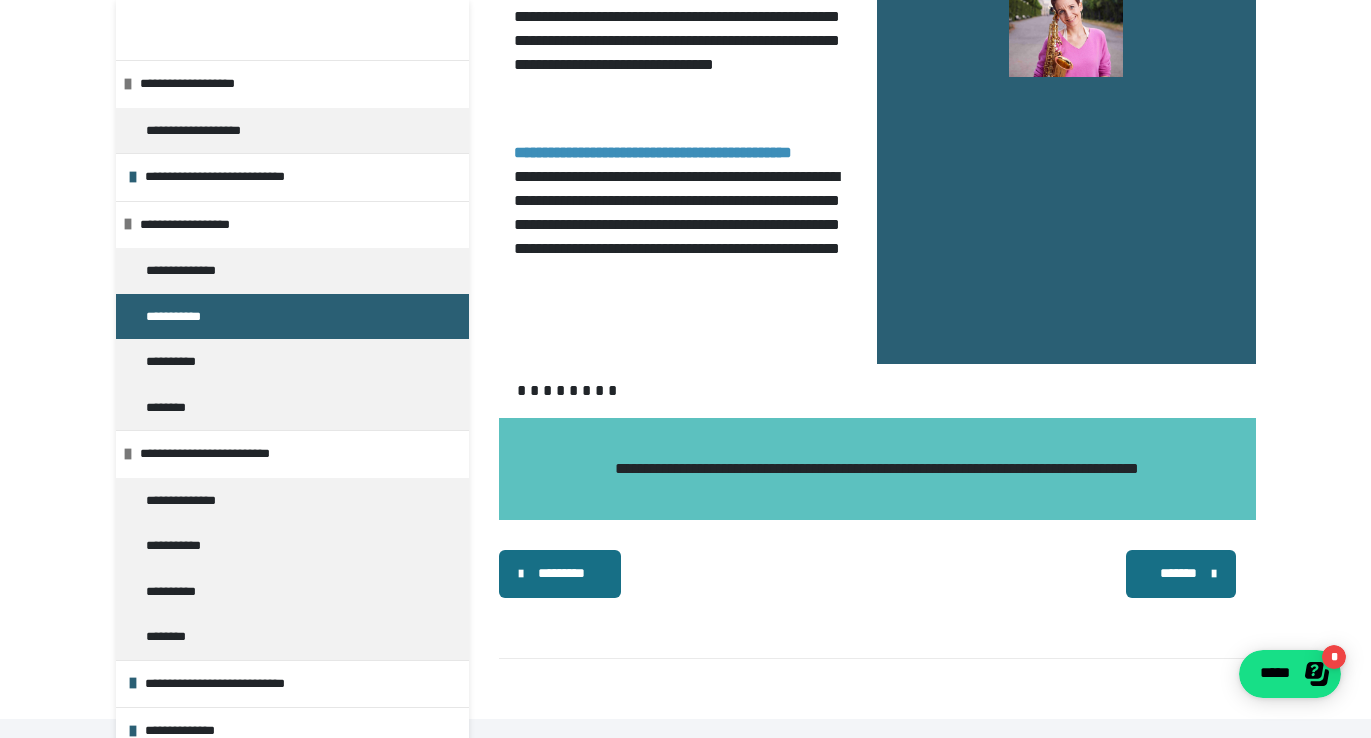 scroll, scrollTop: 2177, scrollLeft: 0, axis: vertical 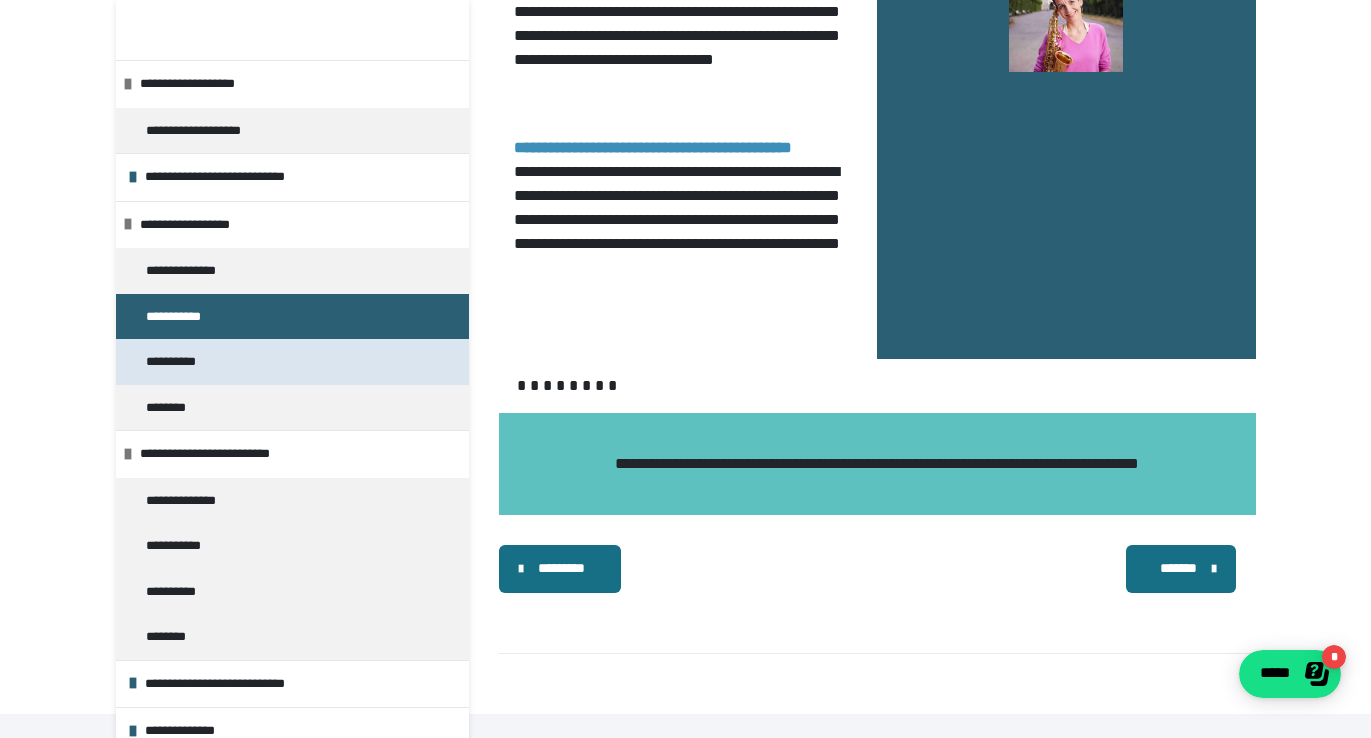 click on "**********" at bounding box center [179, 362] 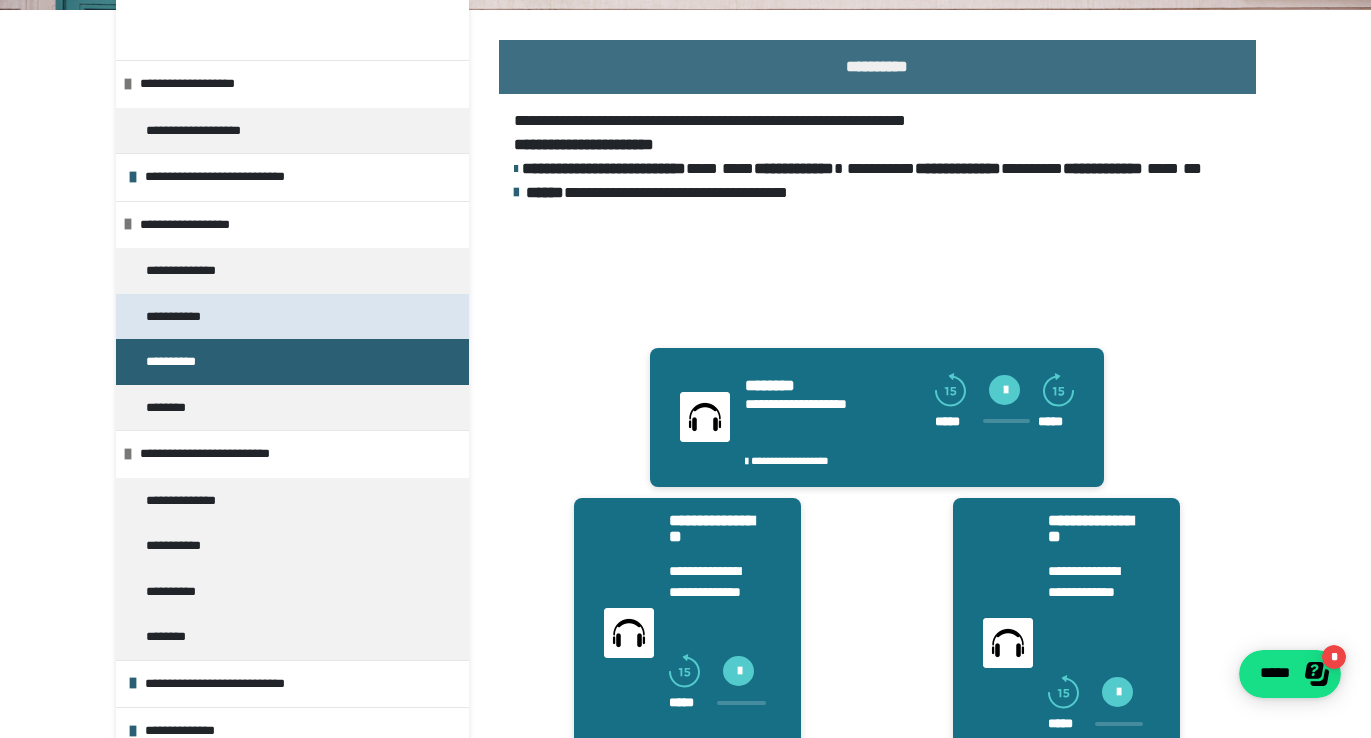 click on "**********" at bounding box center (292, 317) 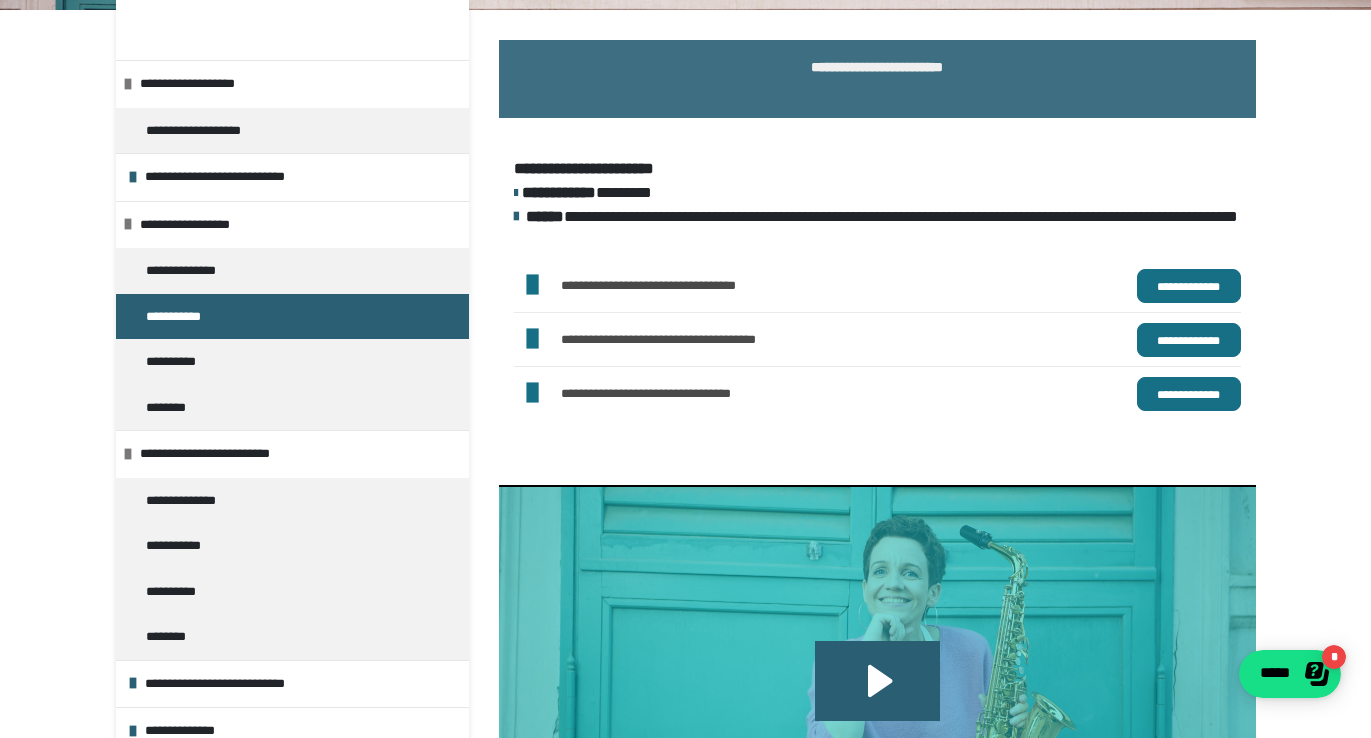 click on "**********" at bounding box center [877, 79] 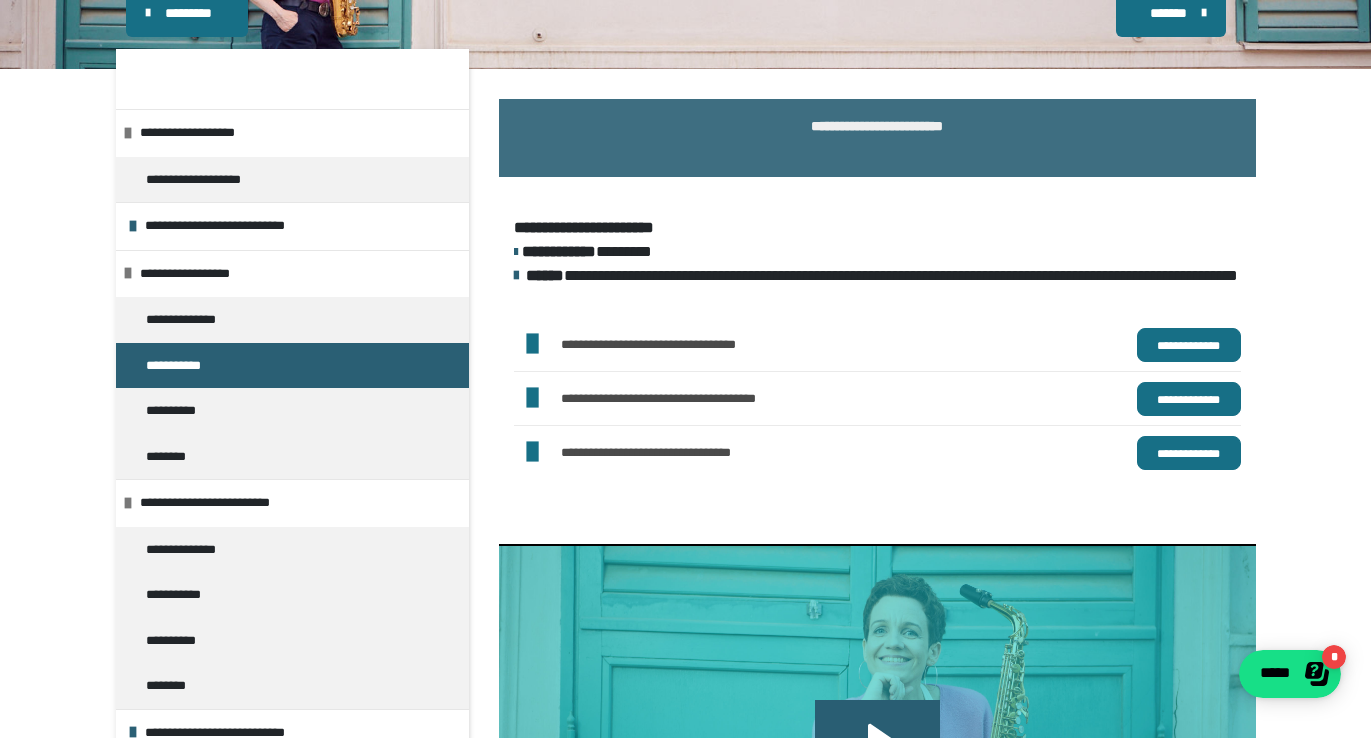 scroll, scrollTop: 218, scrollLeft: 0, axis: vertical 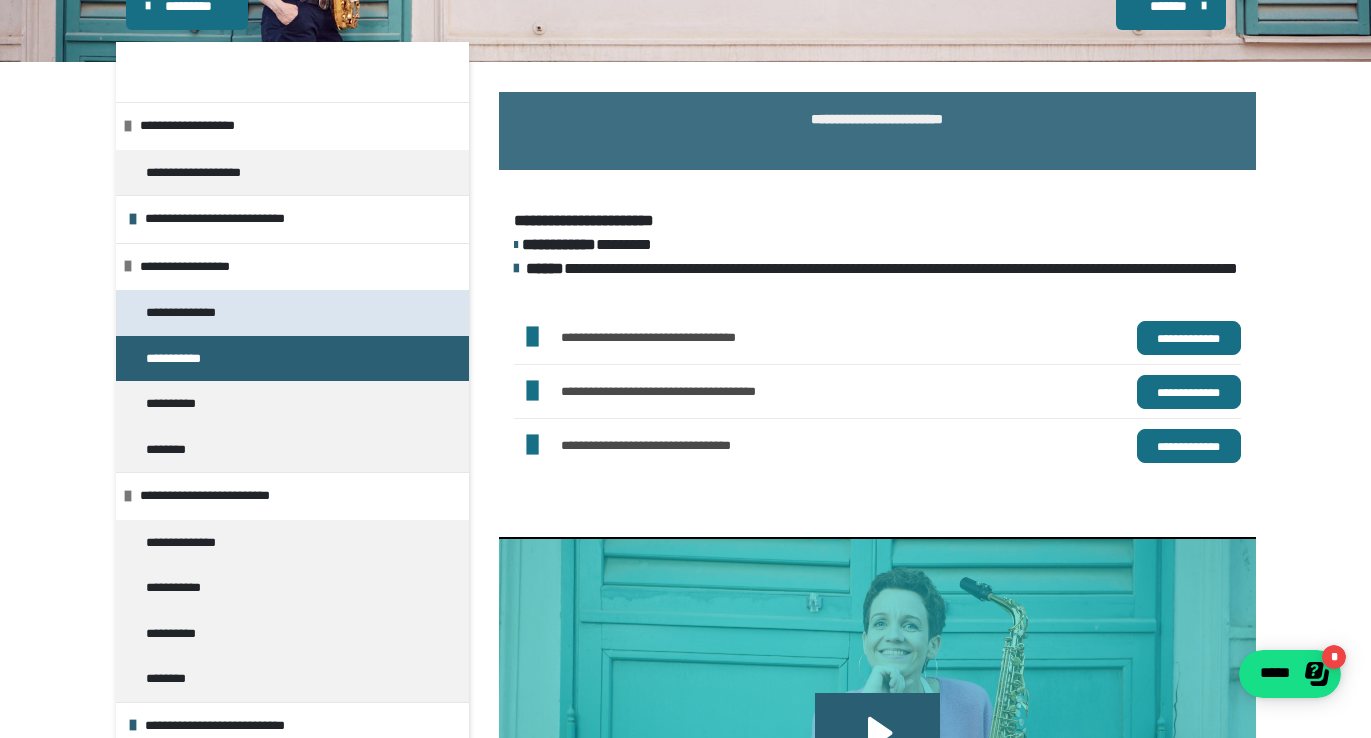 click on "**********" at bounding box center (192, 313) 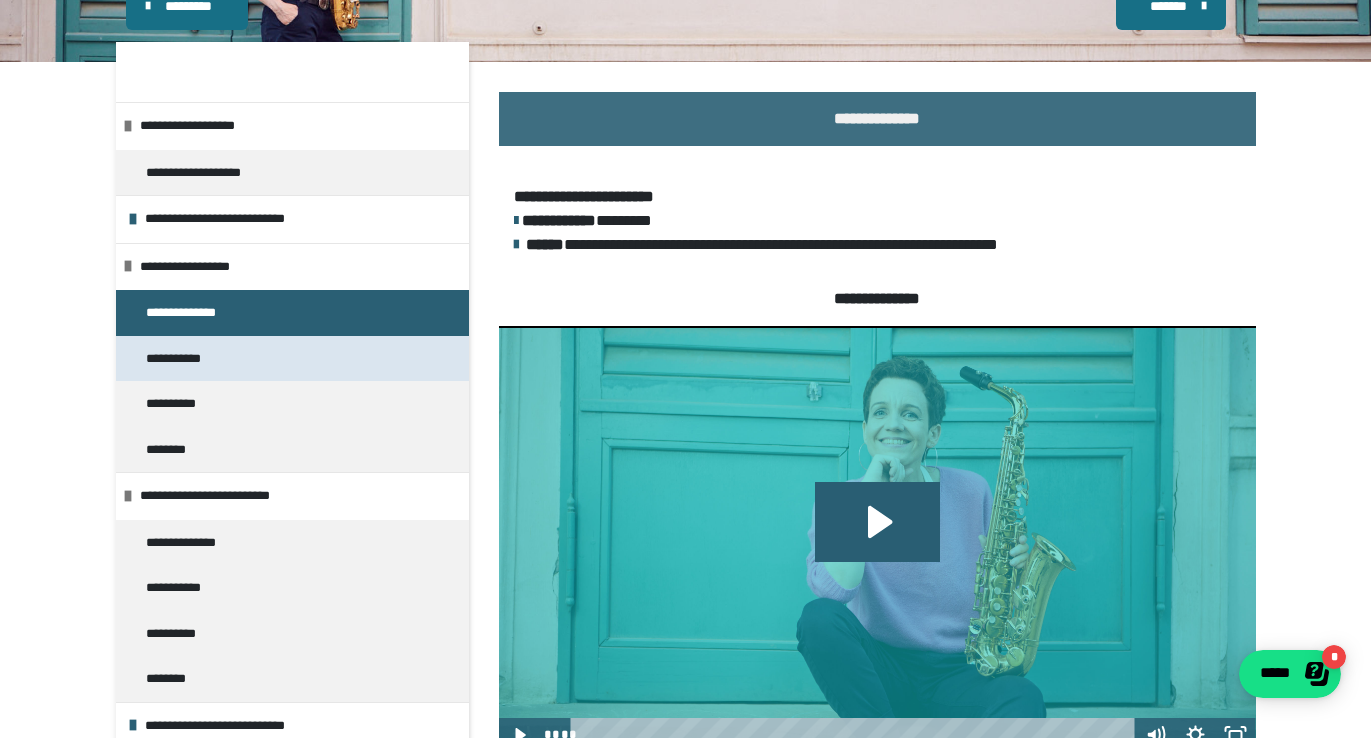 click on "**********" at bounding box center [181, 359] 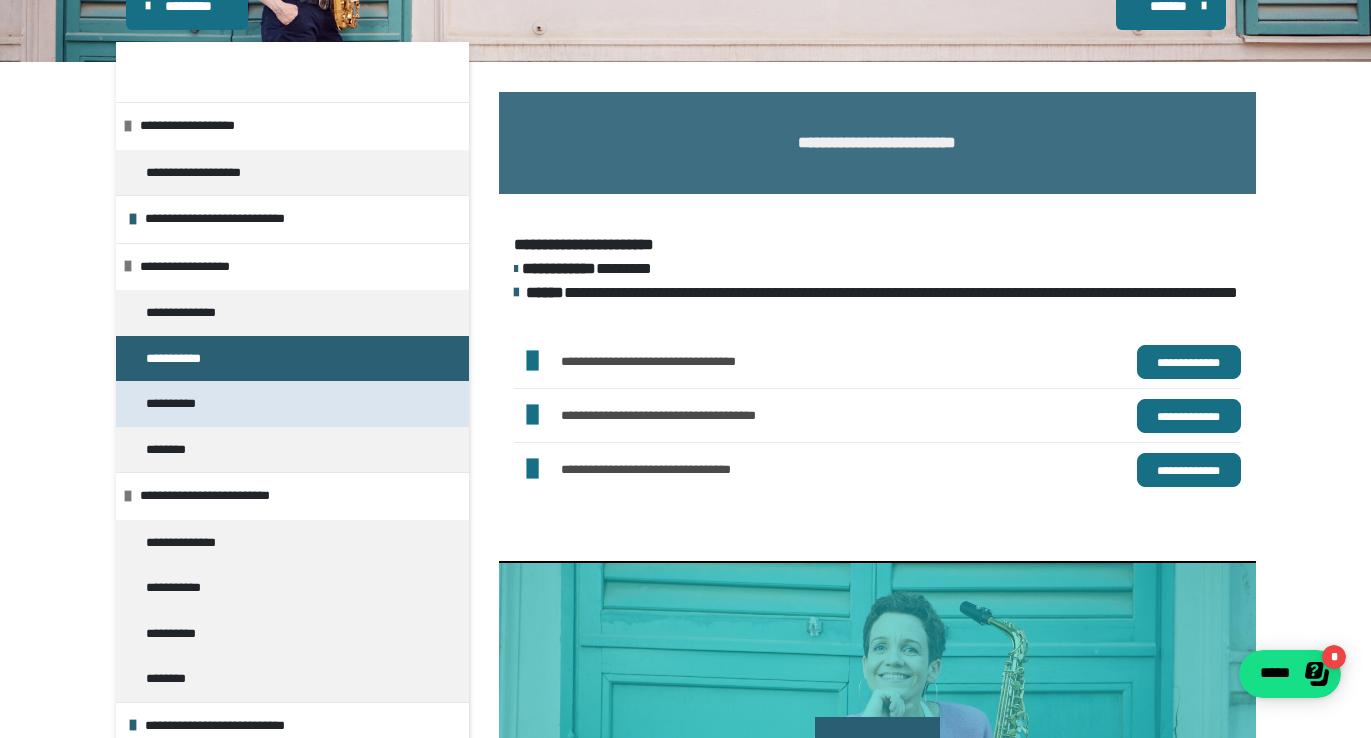 click on "**********" at bounding box center (179, 404) 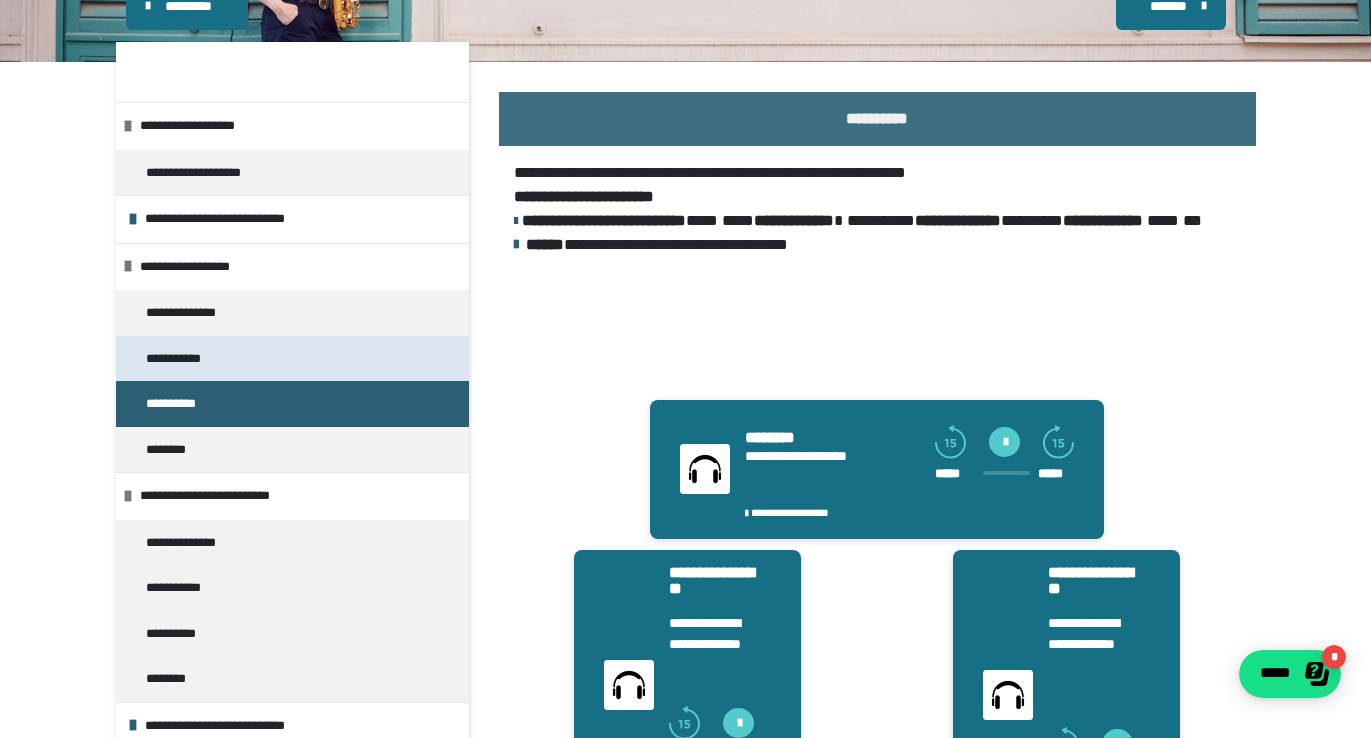 click on "**********" at bounding box center (181, 359) 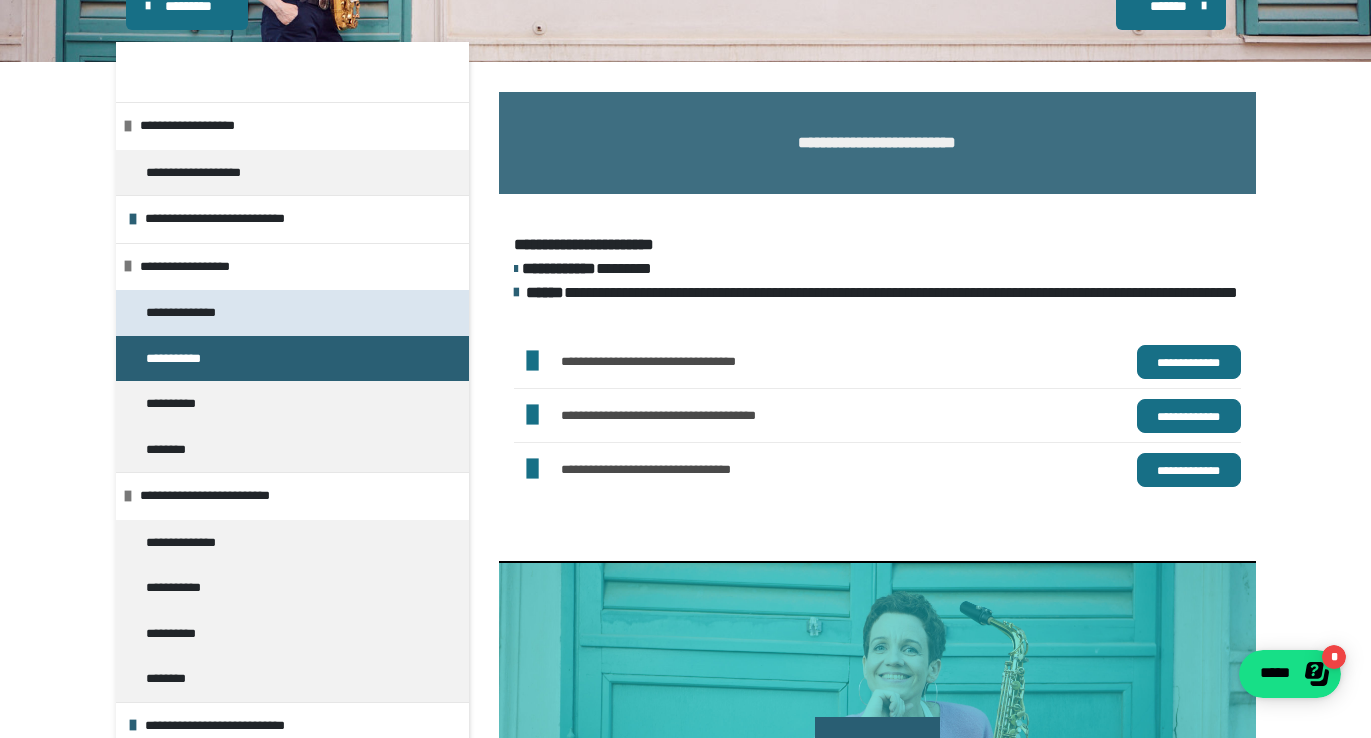 click on "**********" at bounding box center (192, 313) 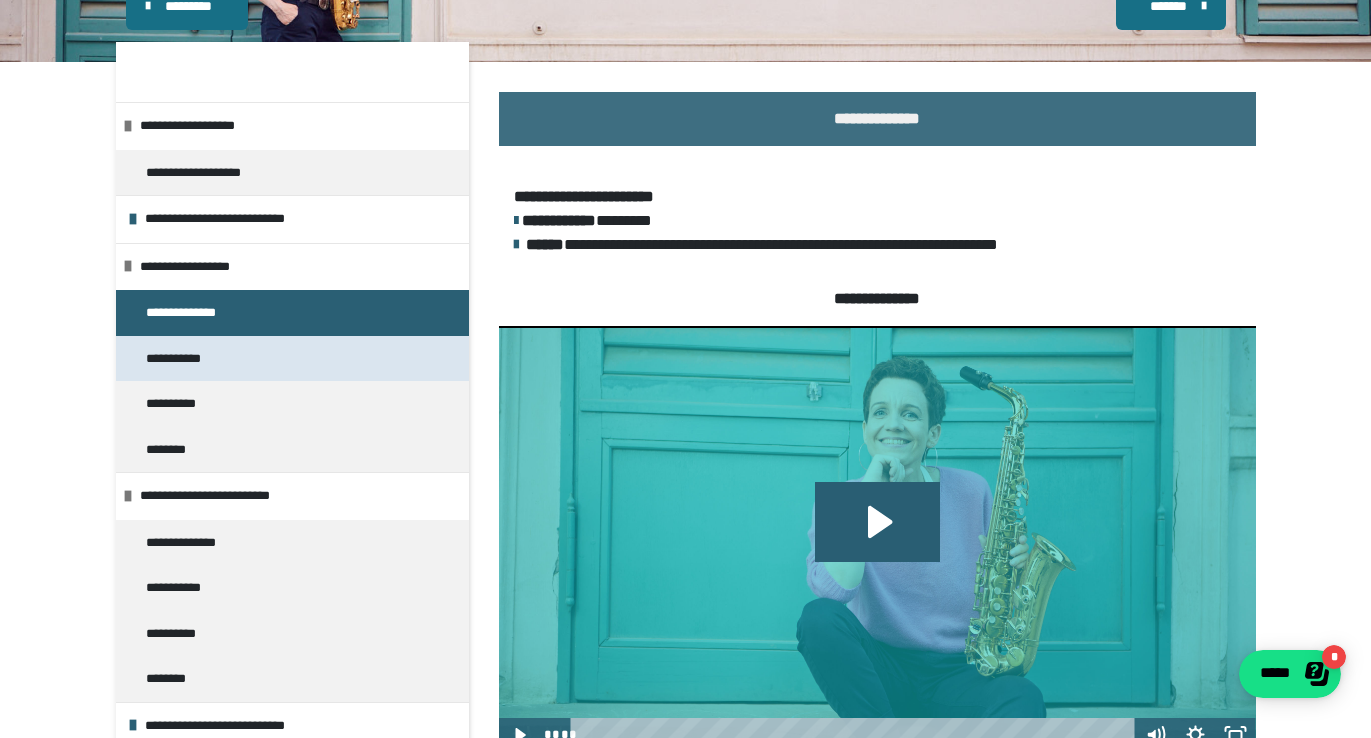 click on "**********" at bounding box center (181, 359) 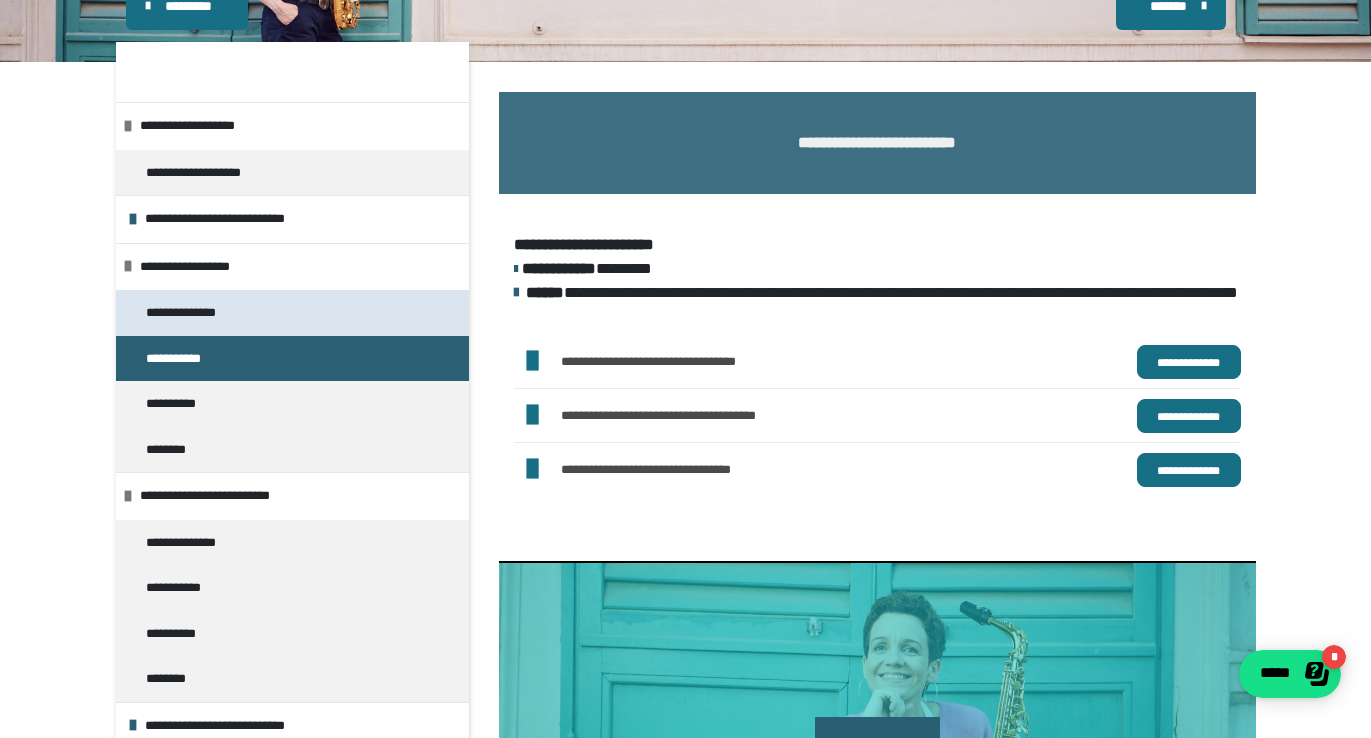 click on "**********" at bounding box center (192, 313) 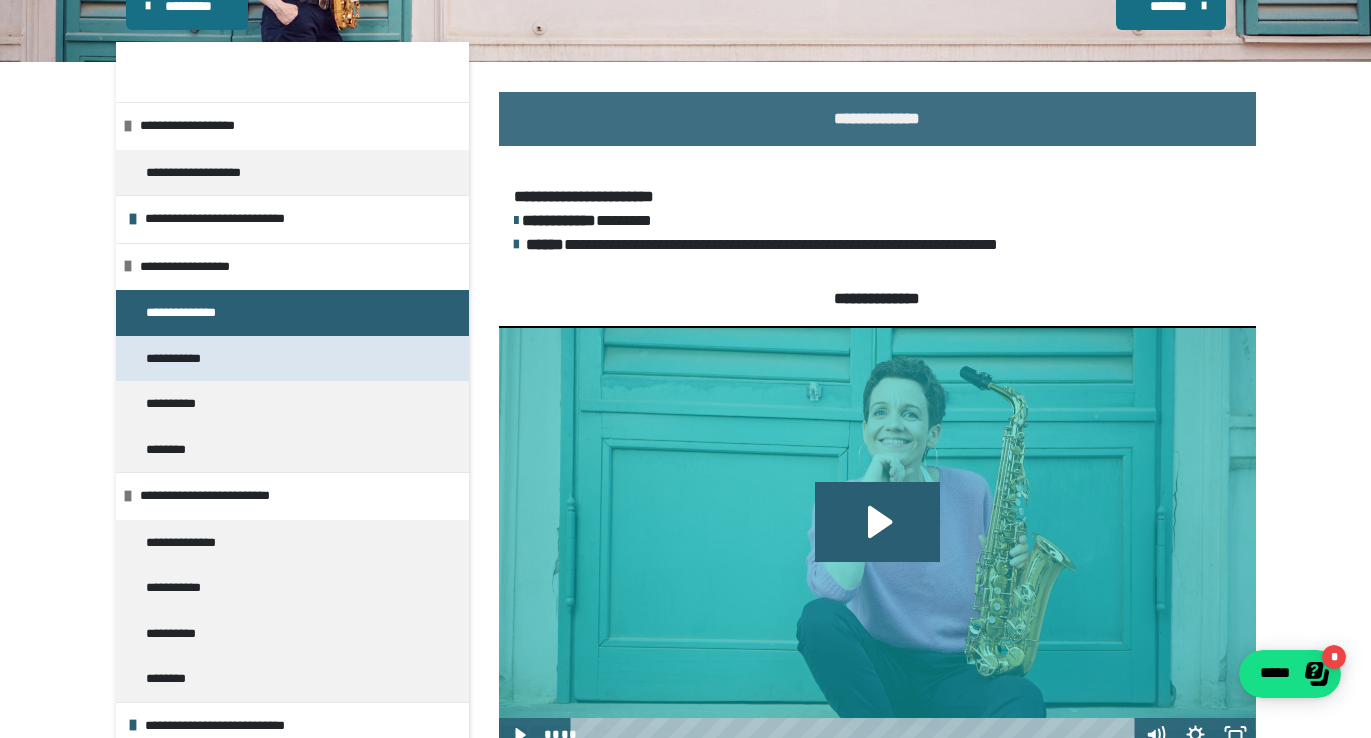 click on "**********" at bounding box center [181, 359] 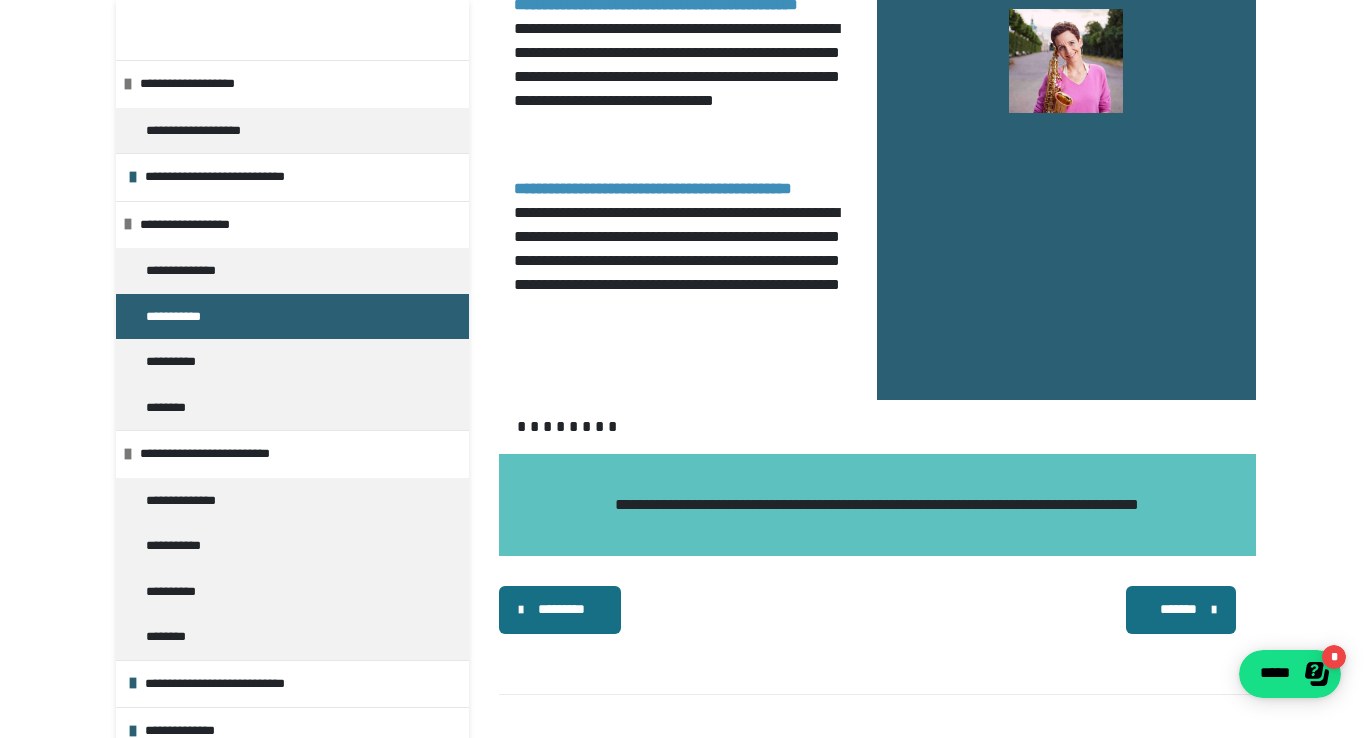 scroll, scrollTop: 2177, scrollLeft: 0, axis: vertical 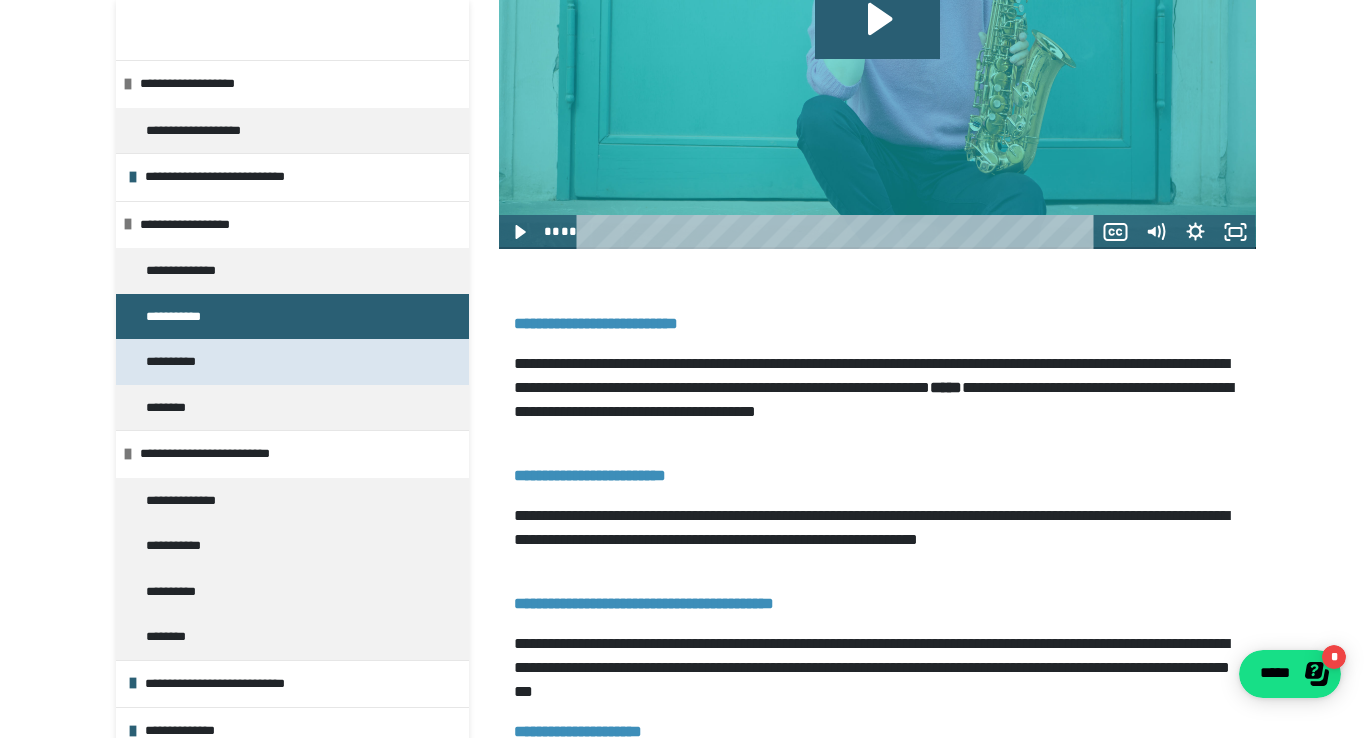 click on "**********" at bounding box center (179, 362) 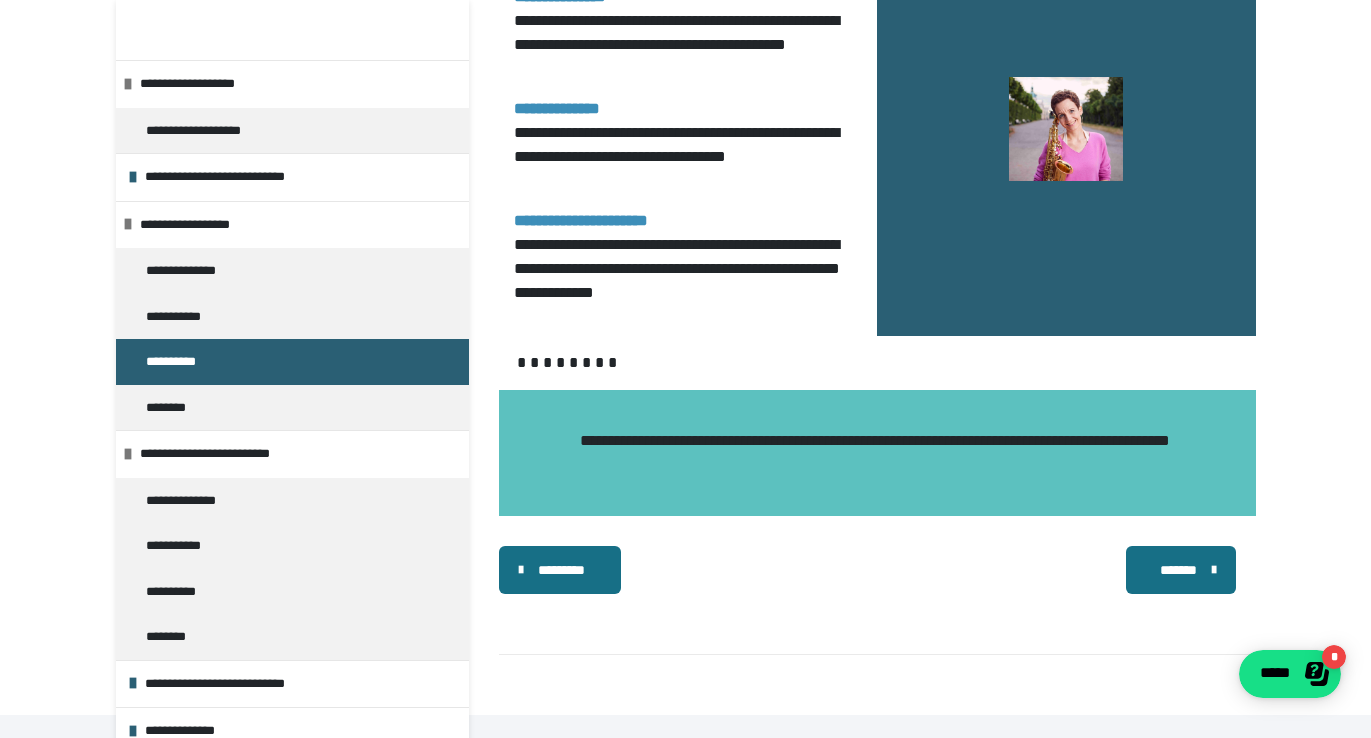 scroll, scrollTop: 4290, scrollLeft: 0, axis: vertical 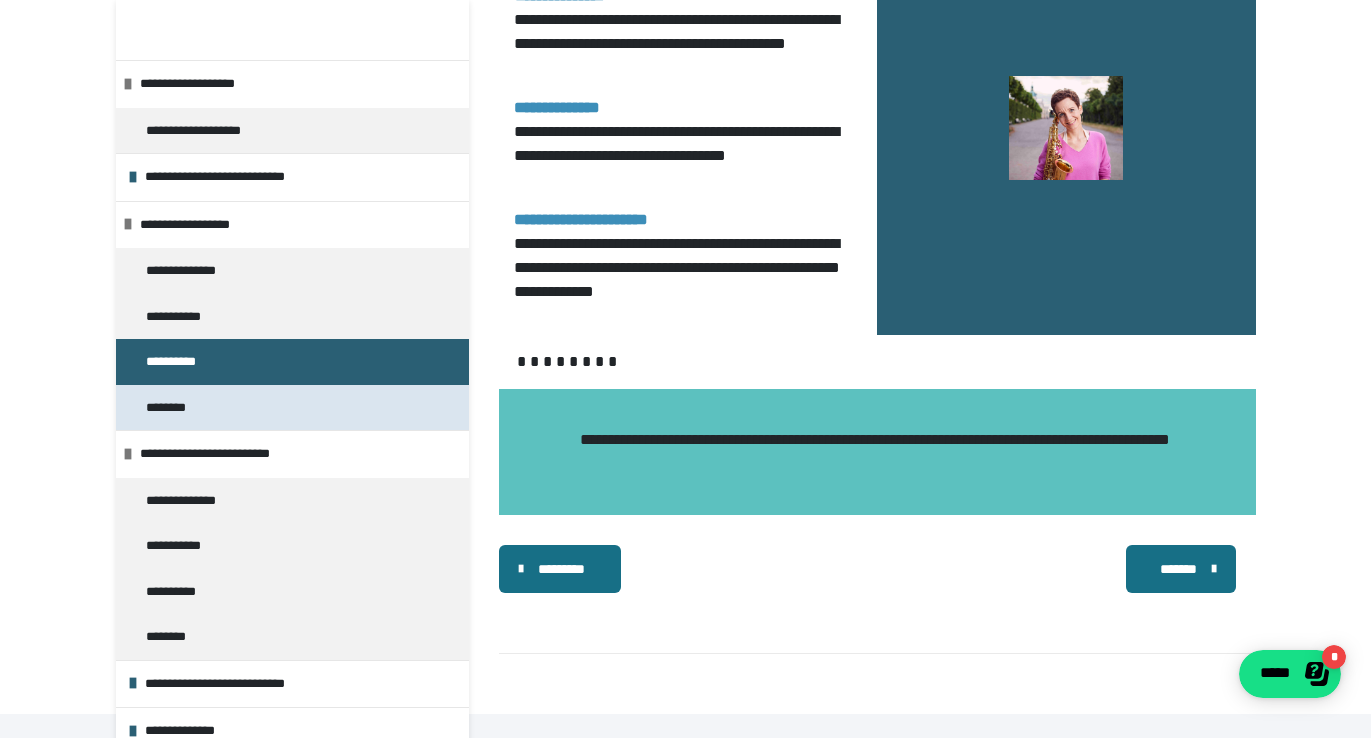 click on "********" at bounding box center (292, 408) 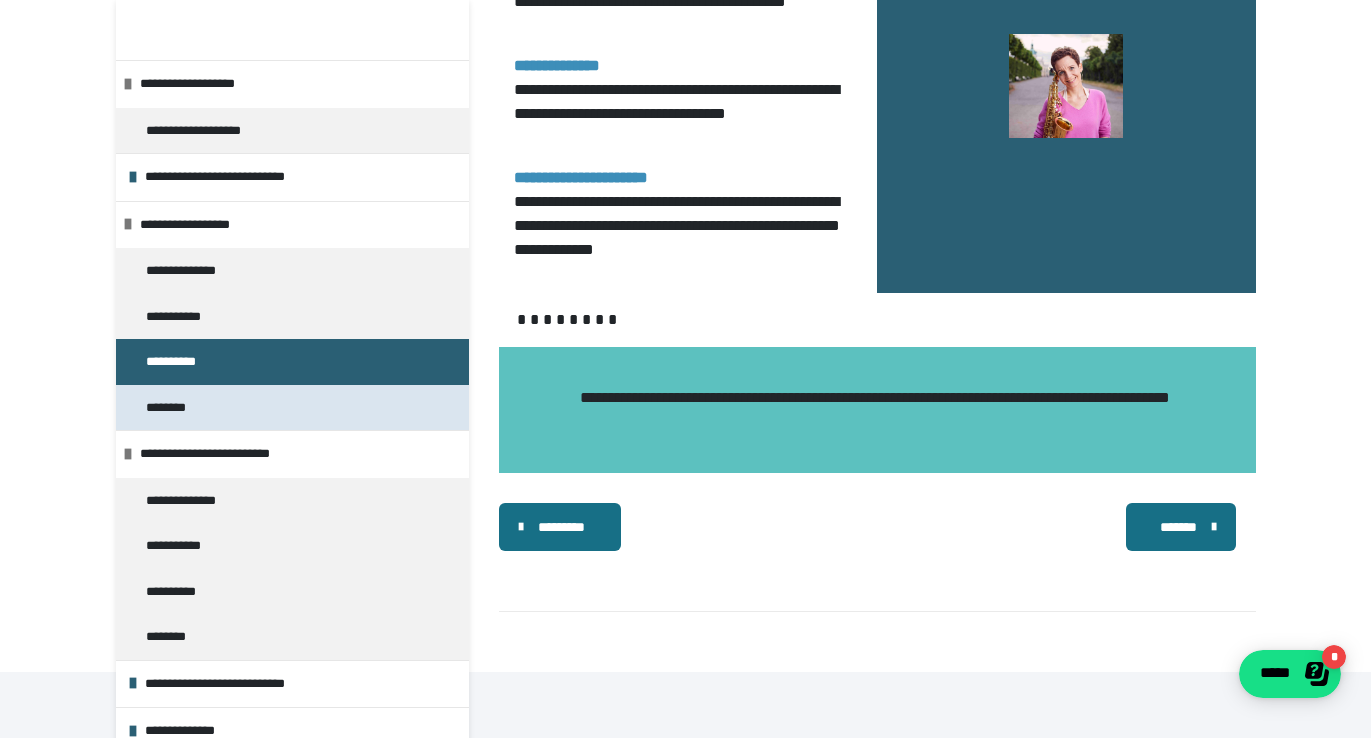 scroll, scrollTop: 270, scrollLeft: 0, axis: vertical 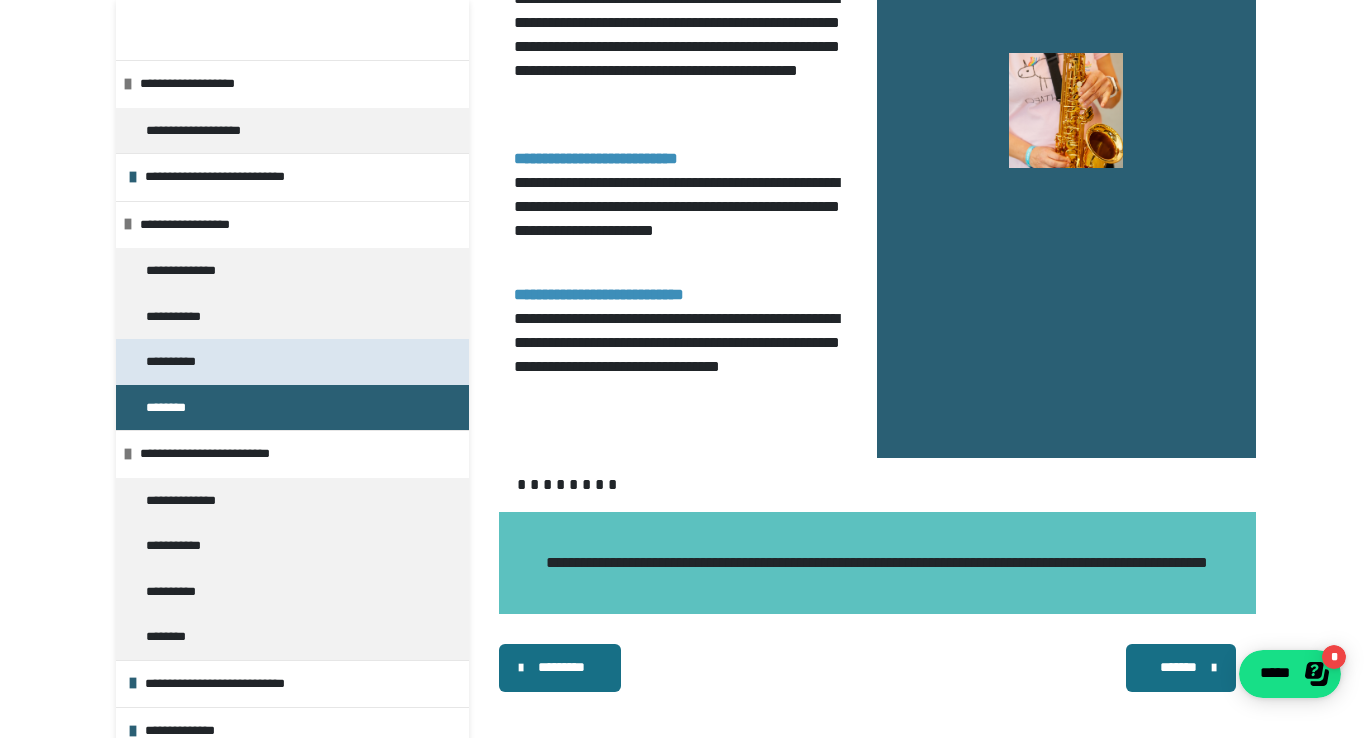 click on "**********" at bounding box center (179, 362) 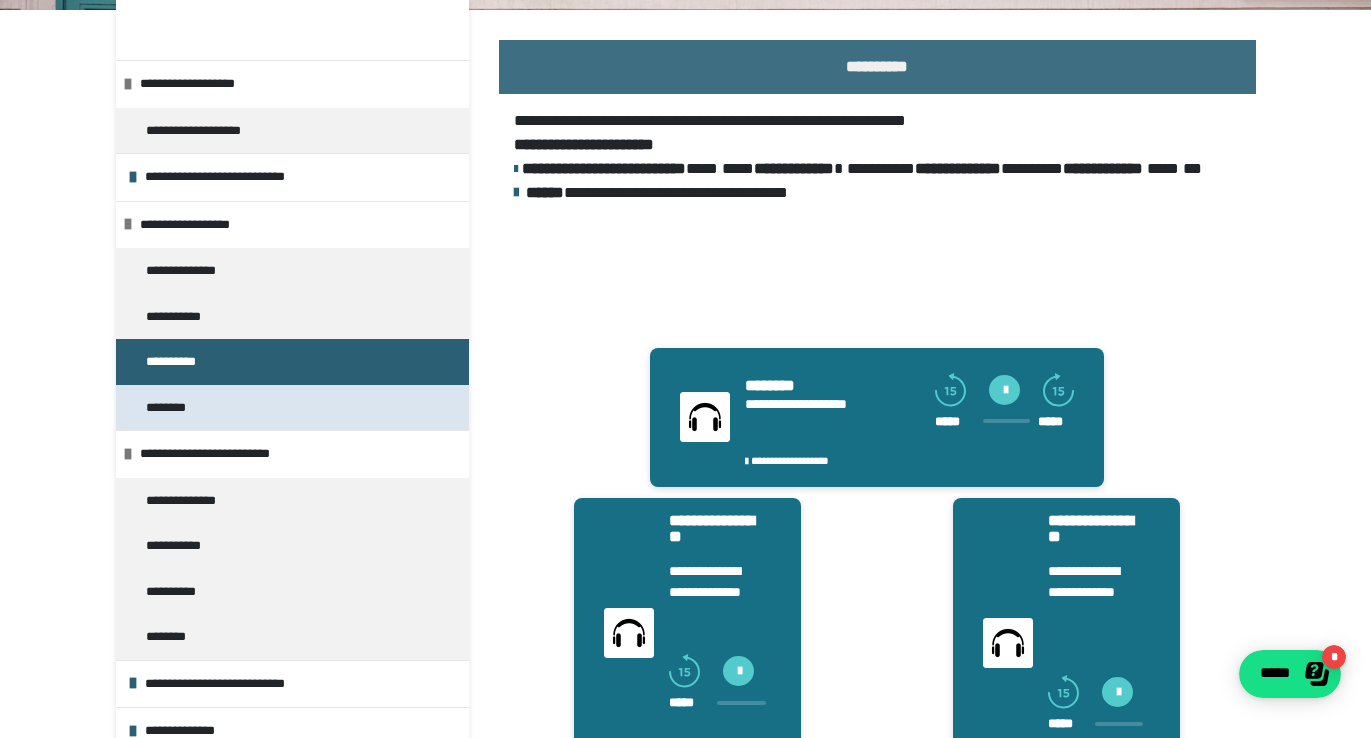 click on "********" at bounding box center [176, 408] 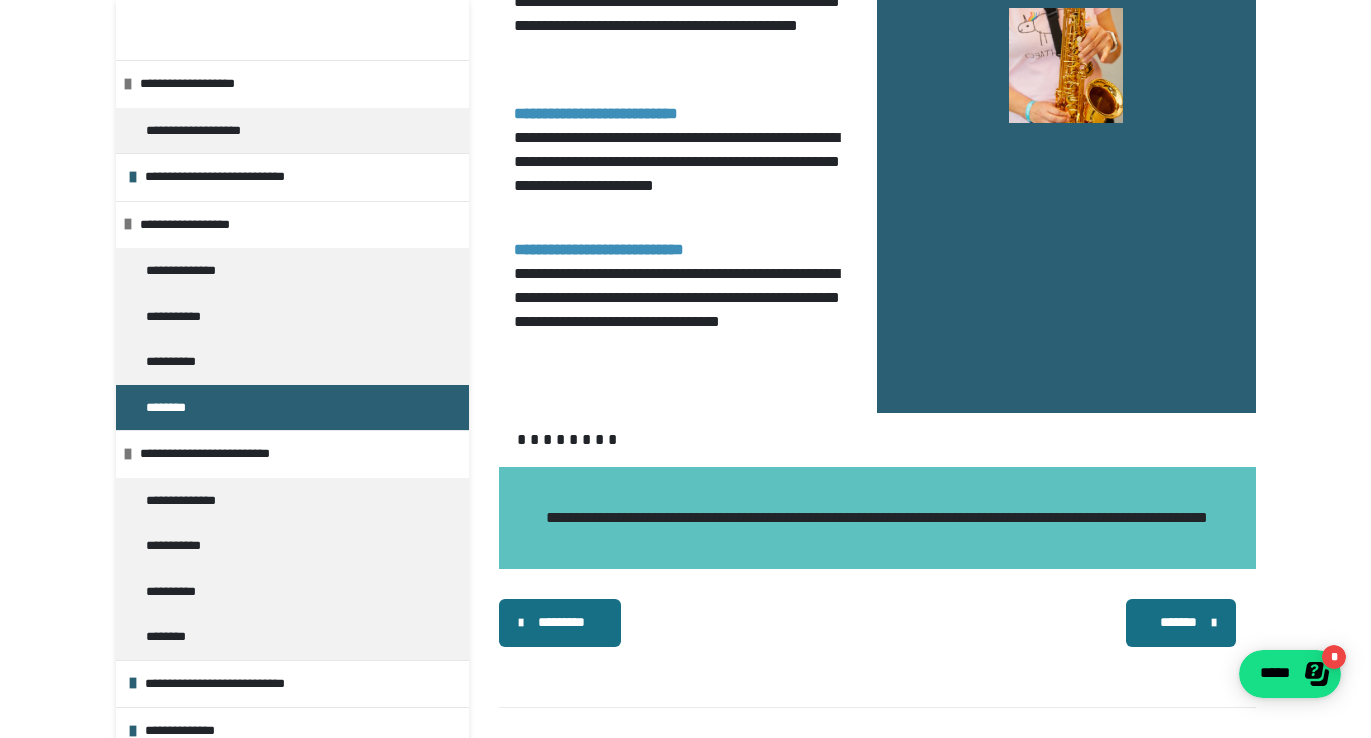 scroll, scrollTop: 1313, scrollLeft: 0, axis: vertical 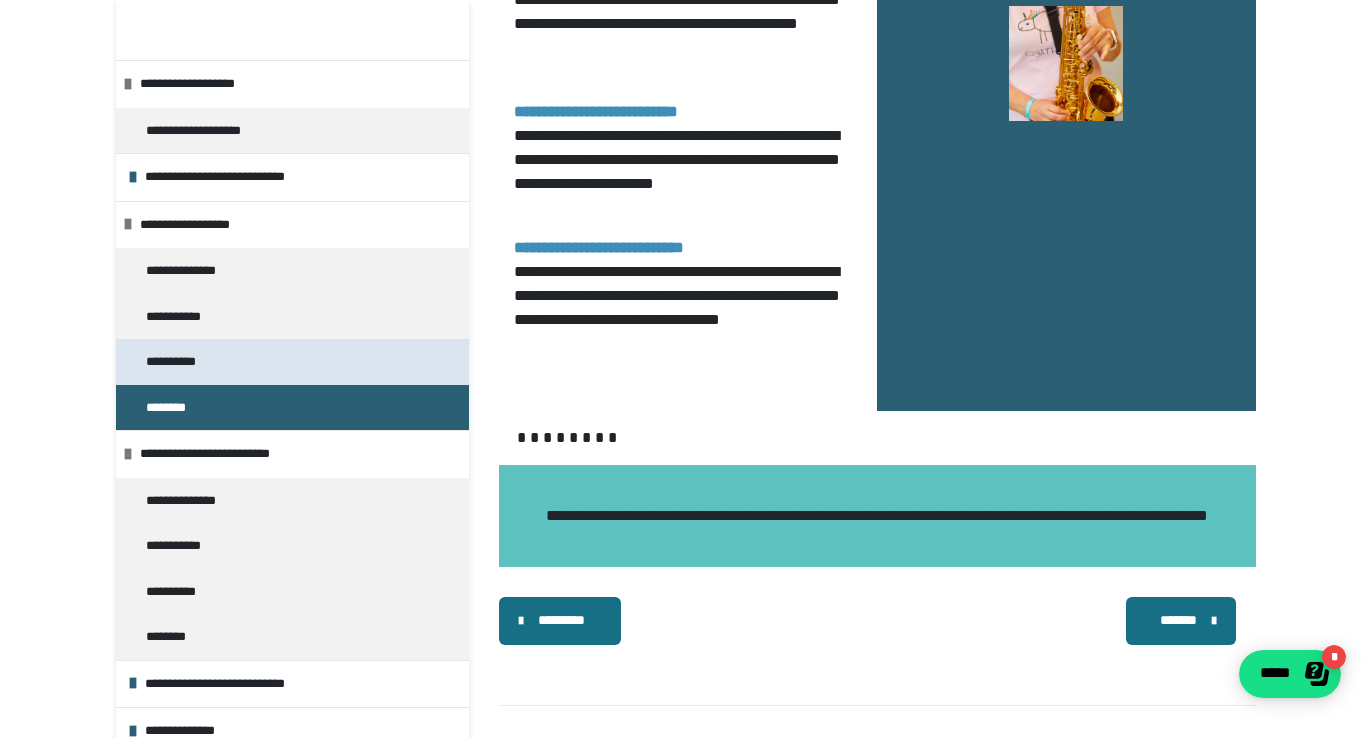 click on "**********" at bounding box center (179, 362) 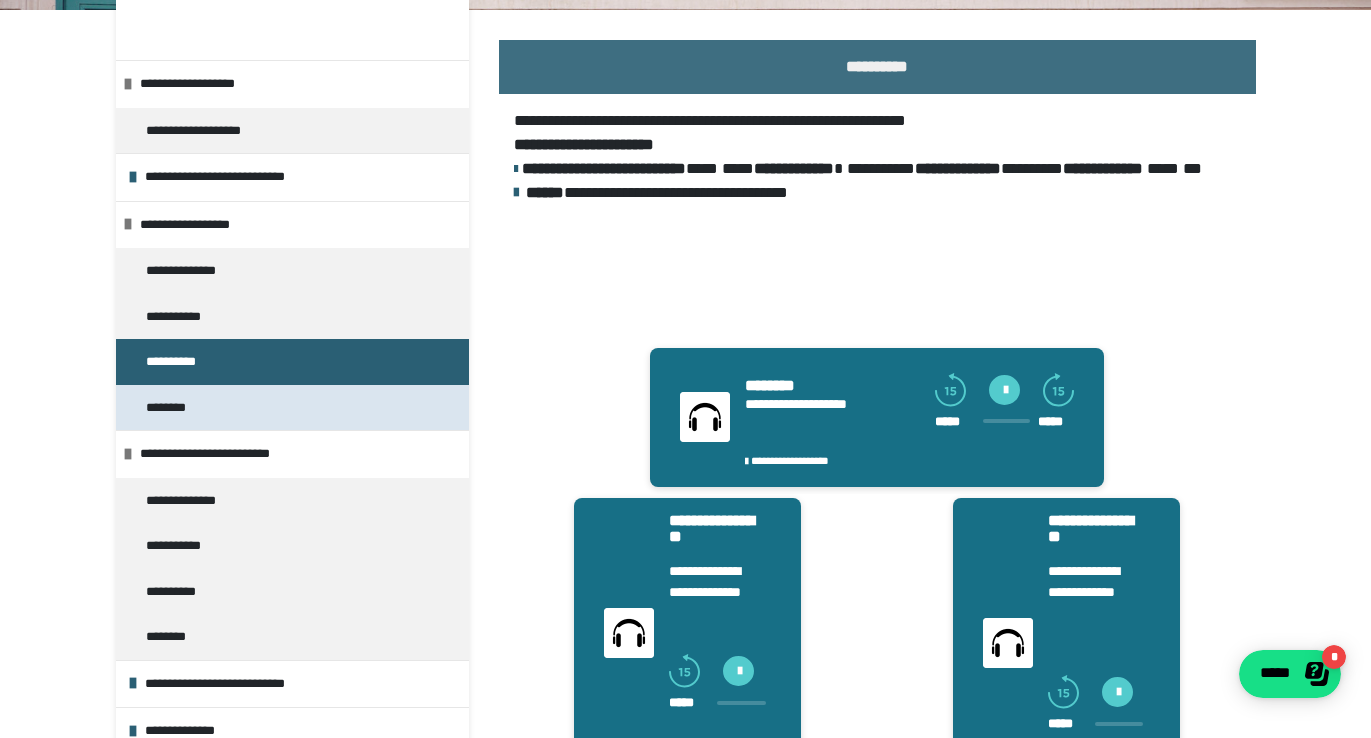 click on "********" at bounding box center [176, 408] 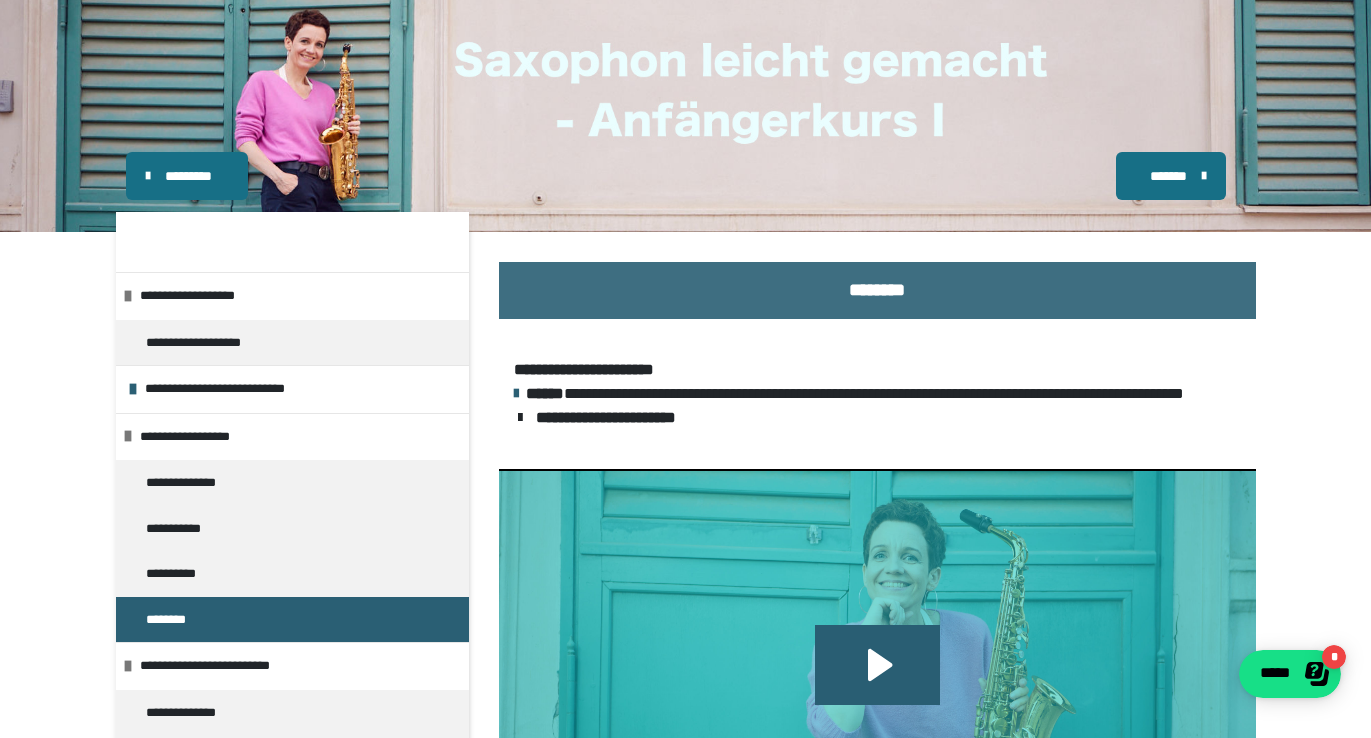 scroll, scrollTop: 46, scrollLeft: 0, axis: vertical 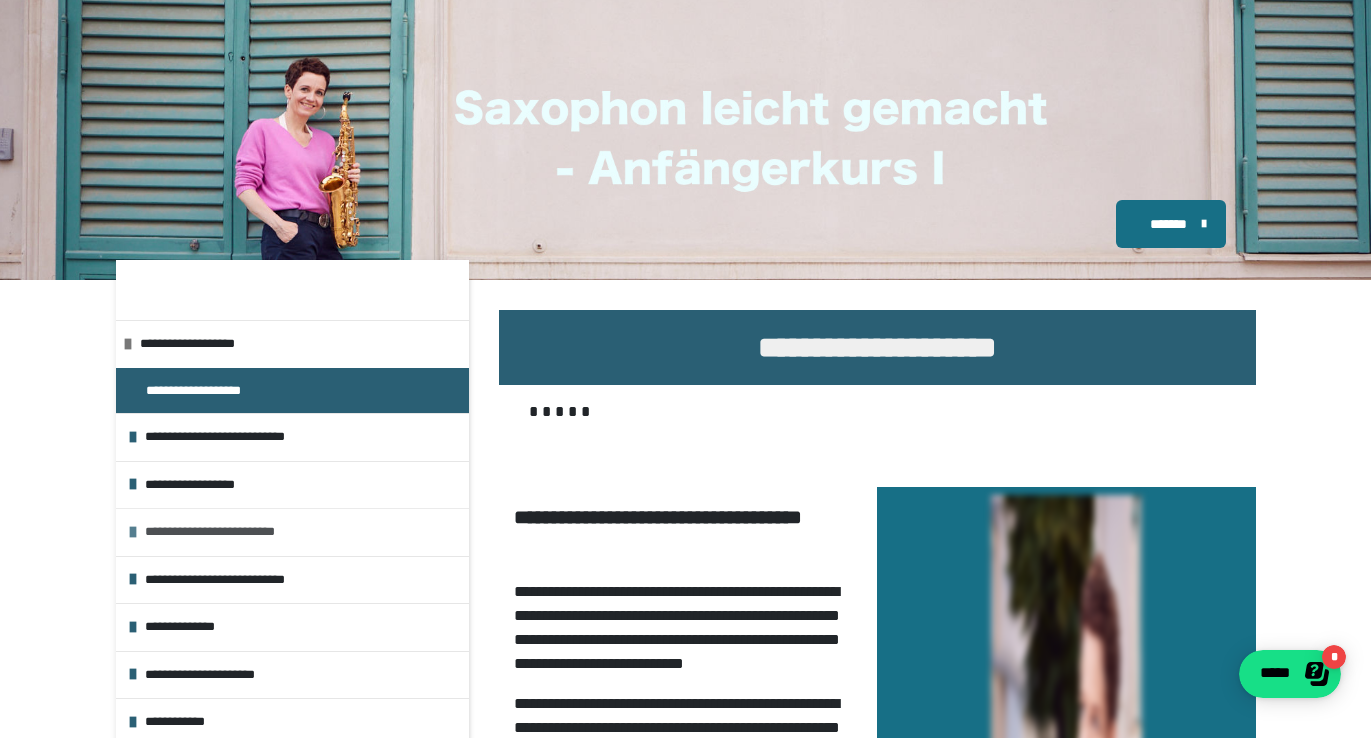 click on "**********" at bounding box center (302, 532) 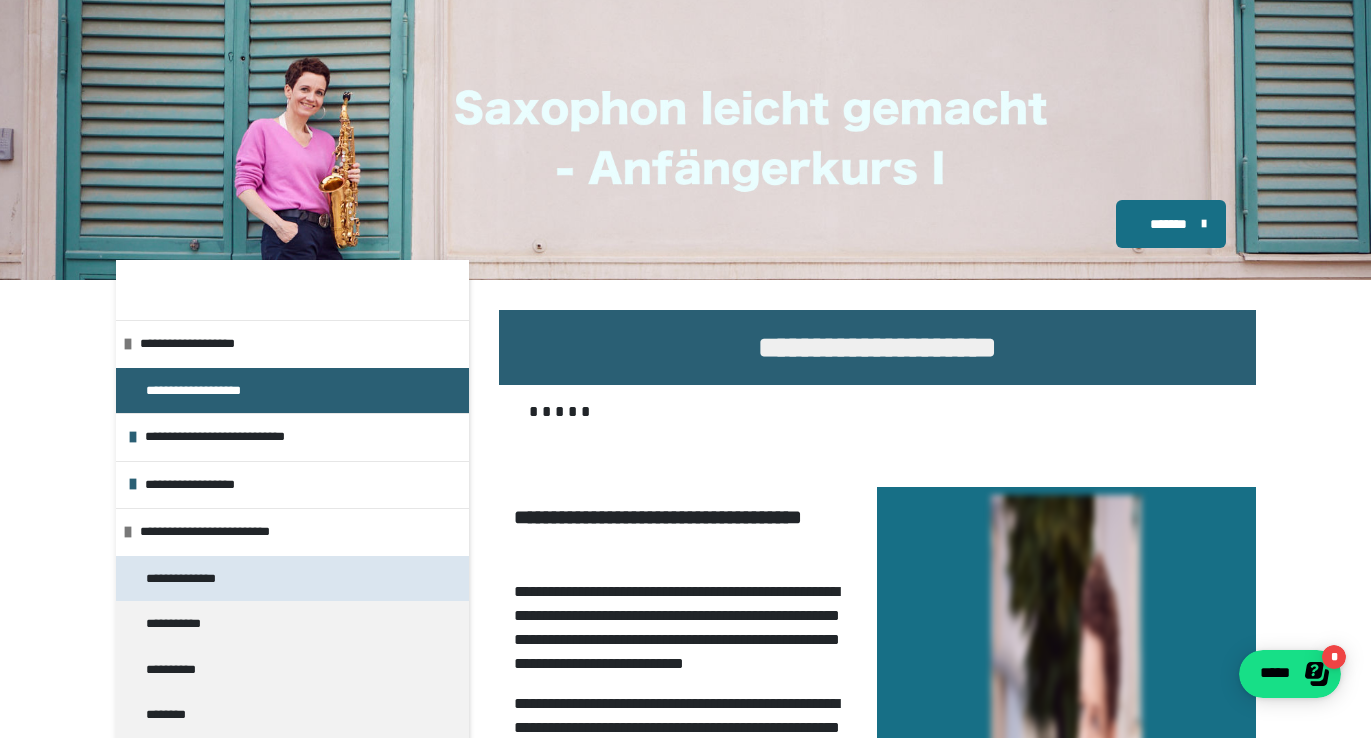 click on "**********" at bounding box center [192, 579] 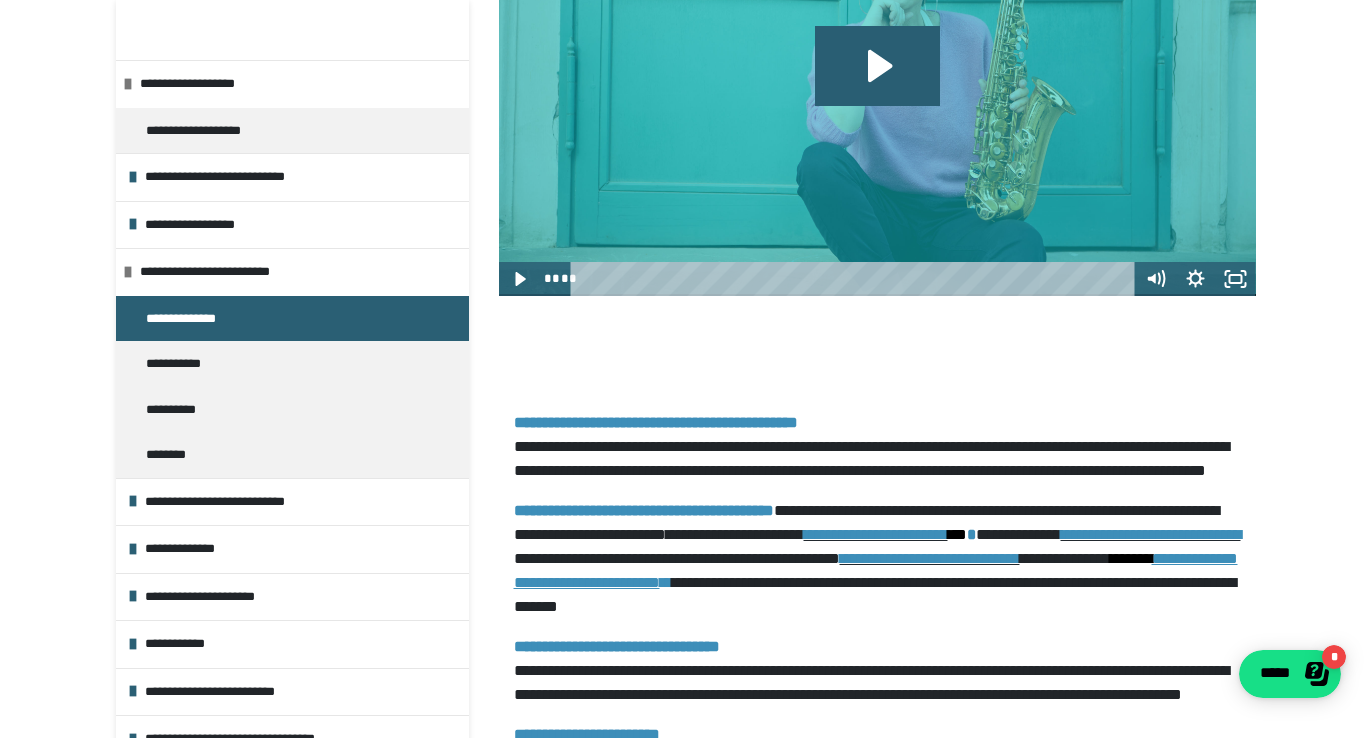 scroll, scrollTop: 700, scrollLeft: 0, axis: vertical 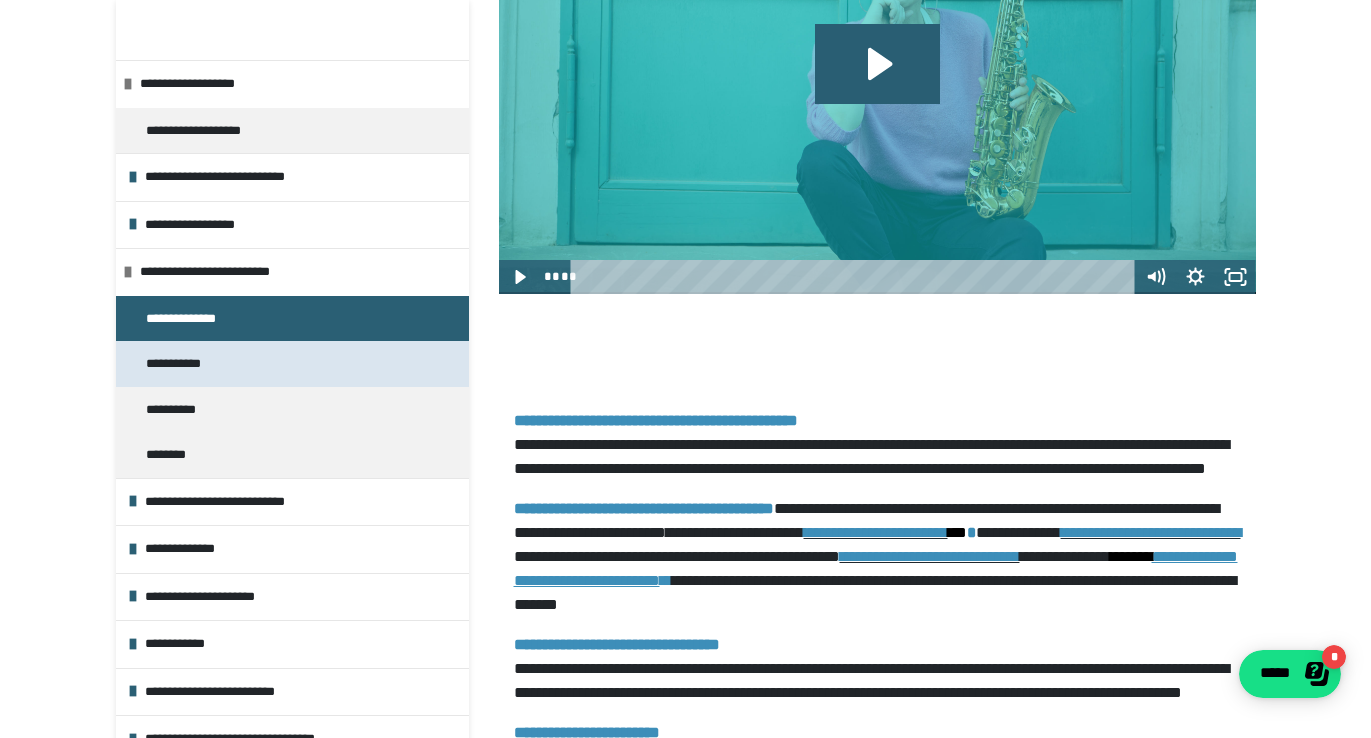 click on "**********" at bounding box center [181, 364] 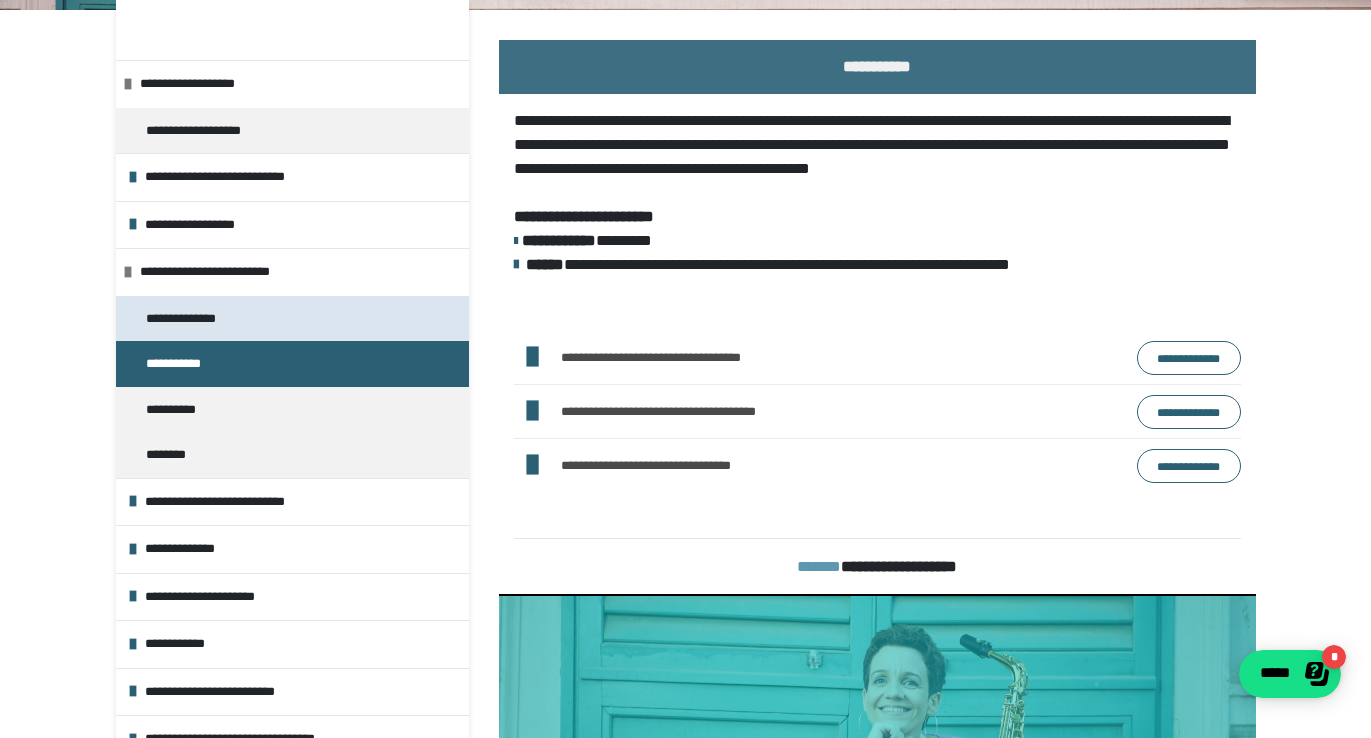 click on "**********" at bounding box center [192, 319] 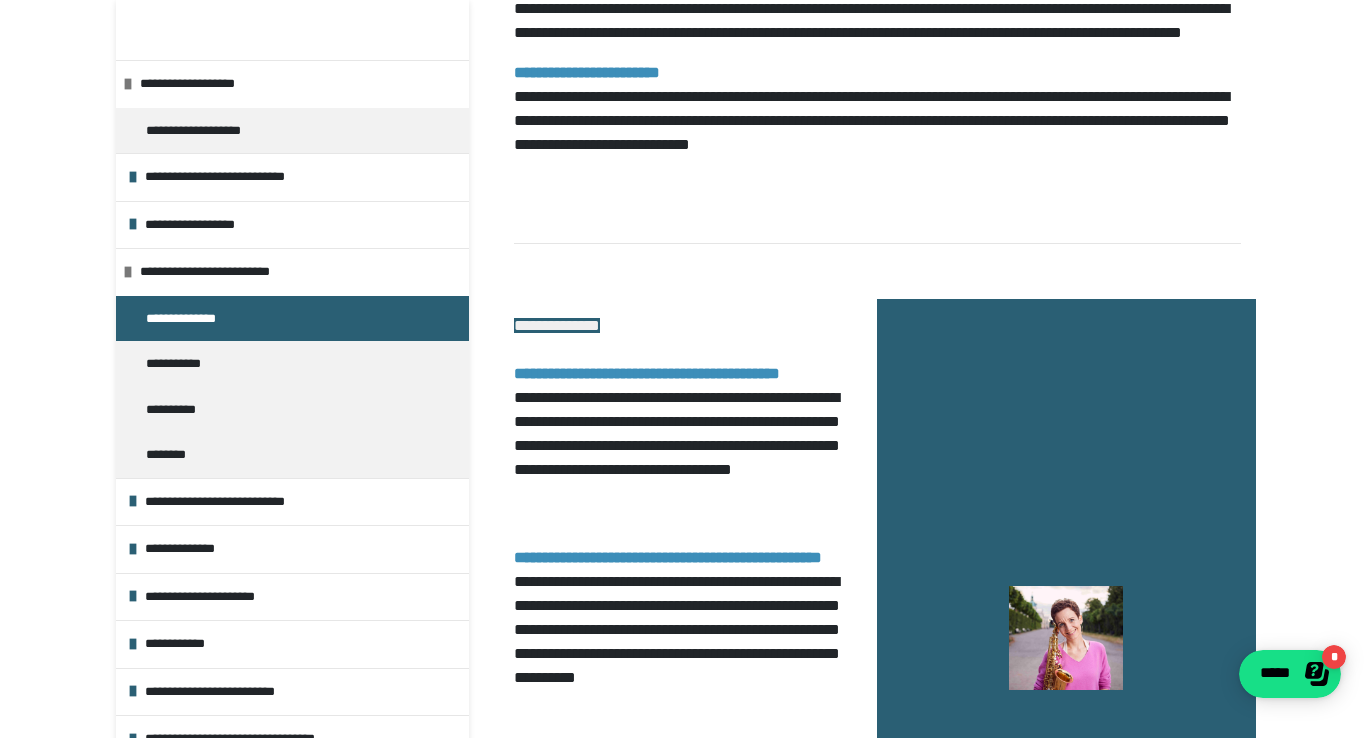scroll, scrollTop: 1322, scrollLeft: 0, axis: vertical 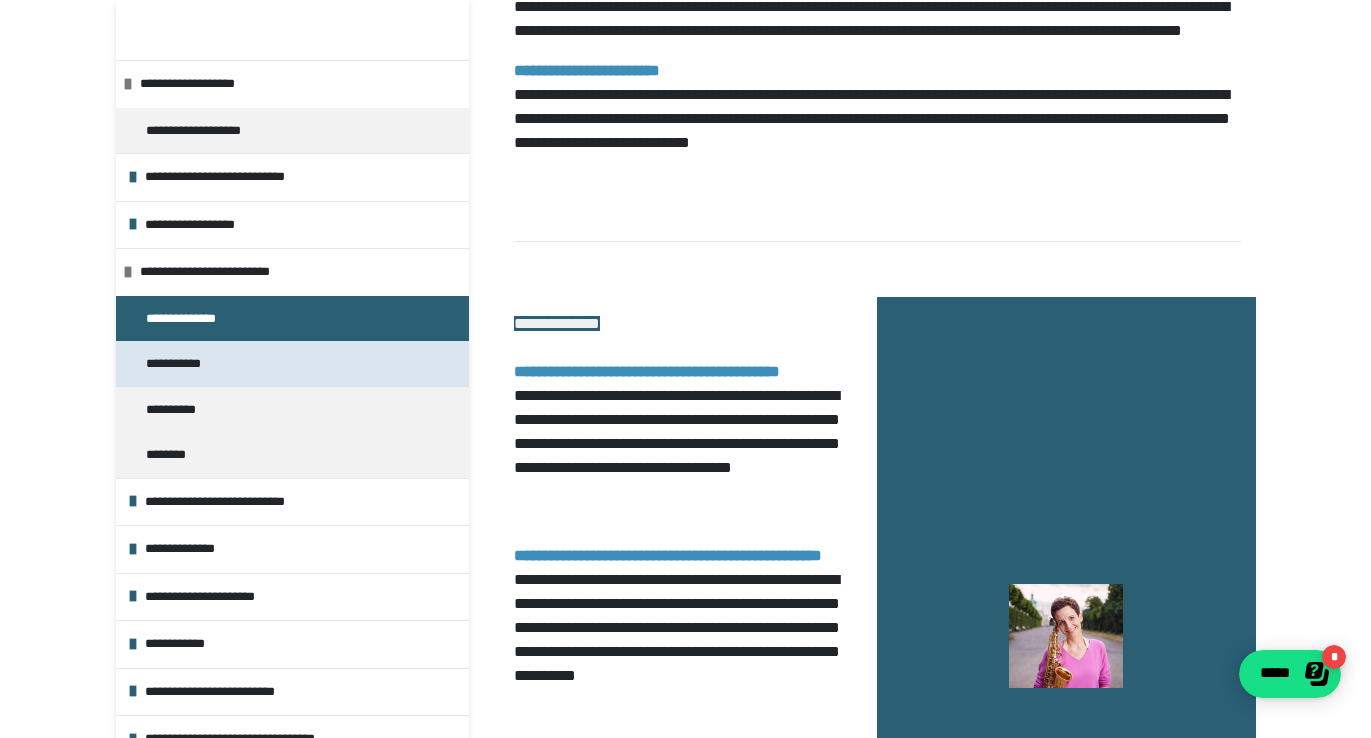 click on "**********" at bounding box center [181, 364] 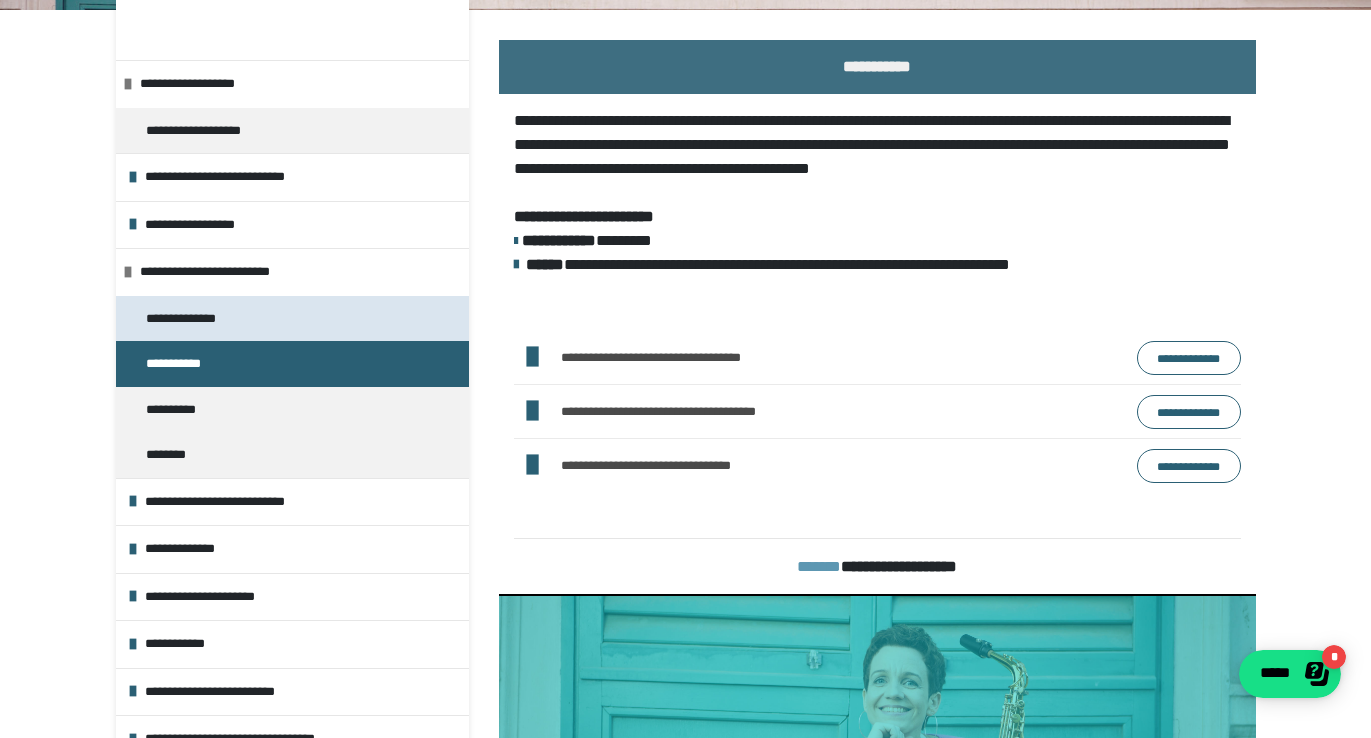 click on "**********" at bounding box center (192, 319) 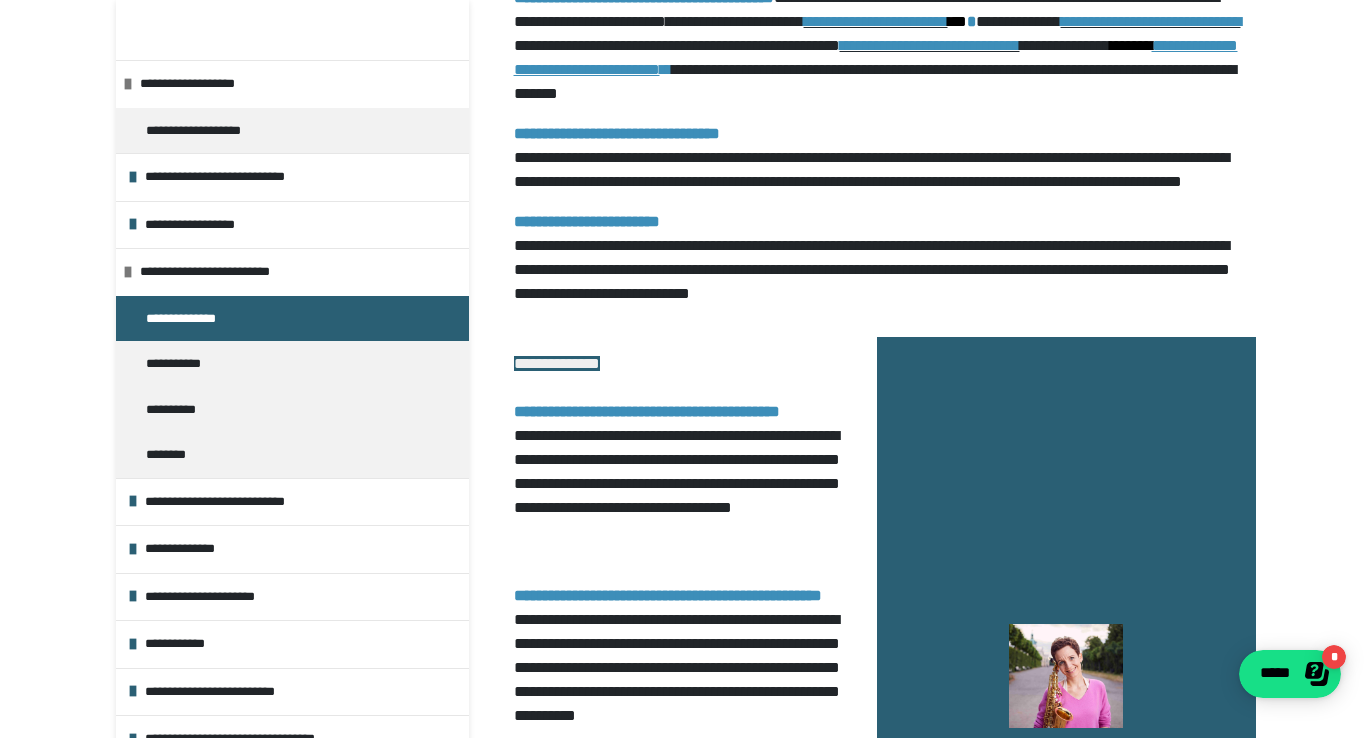scroll, scrollTop: 1177, scrollLeft: 0, axis: vertical 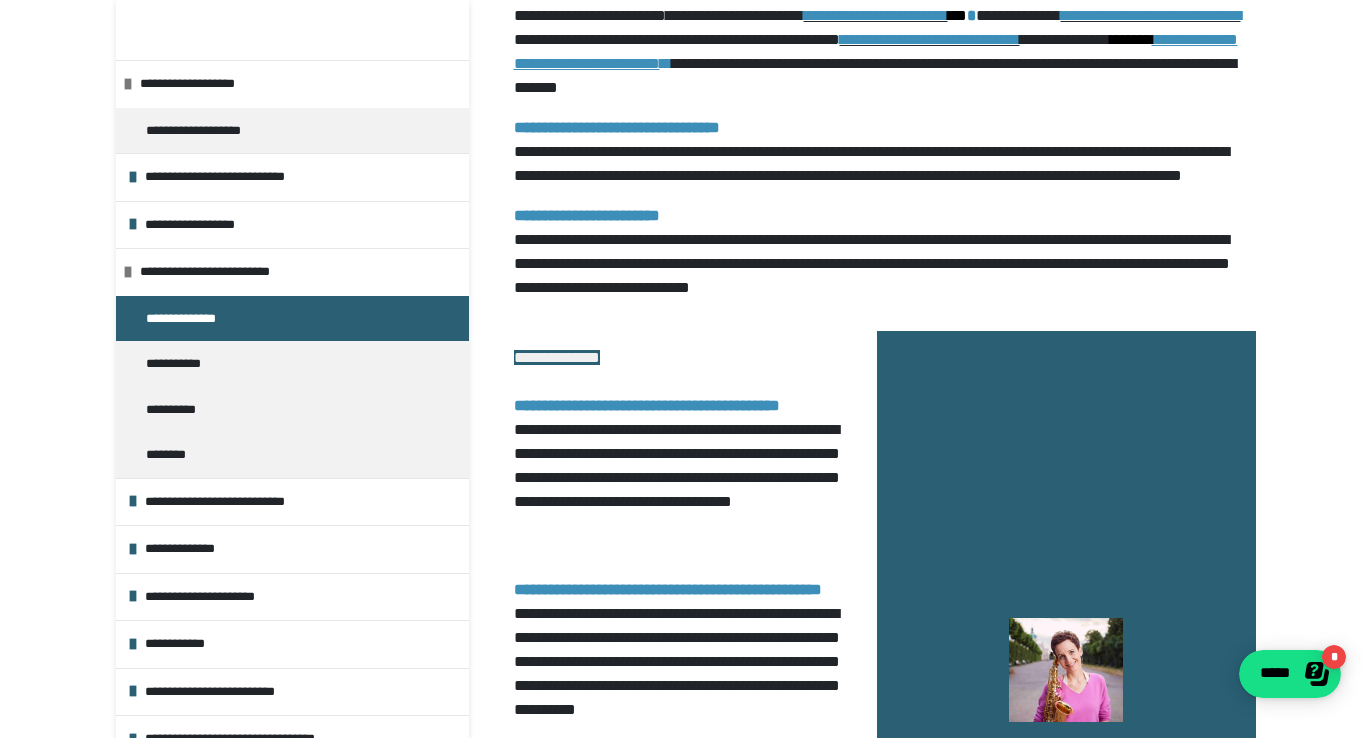 click at bounding box center [1066, 670] 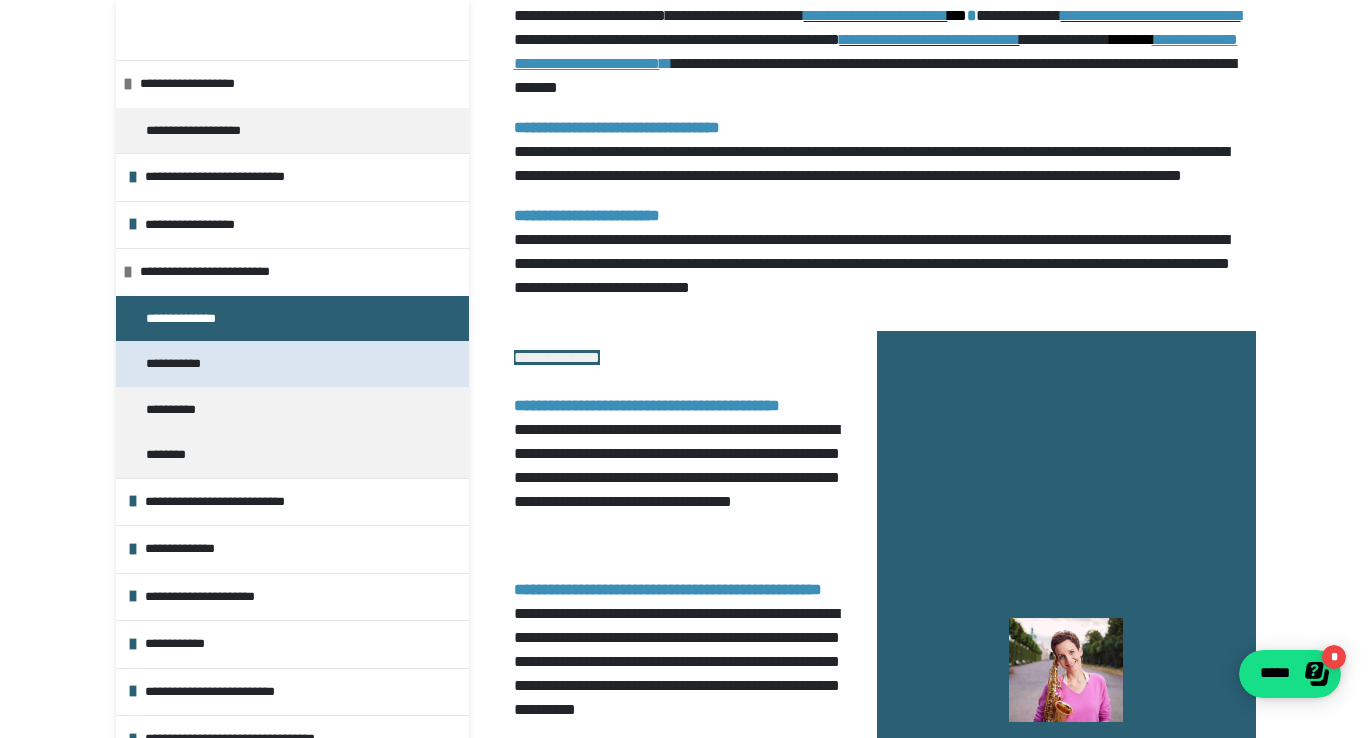 click on "**********" at bounding box center (181, 364) 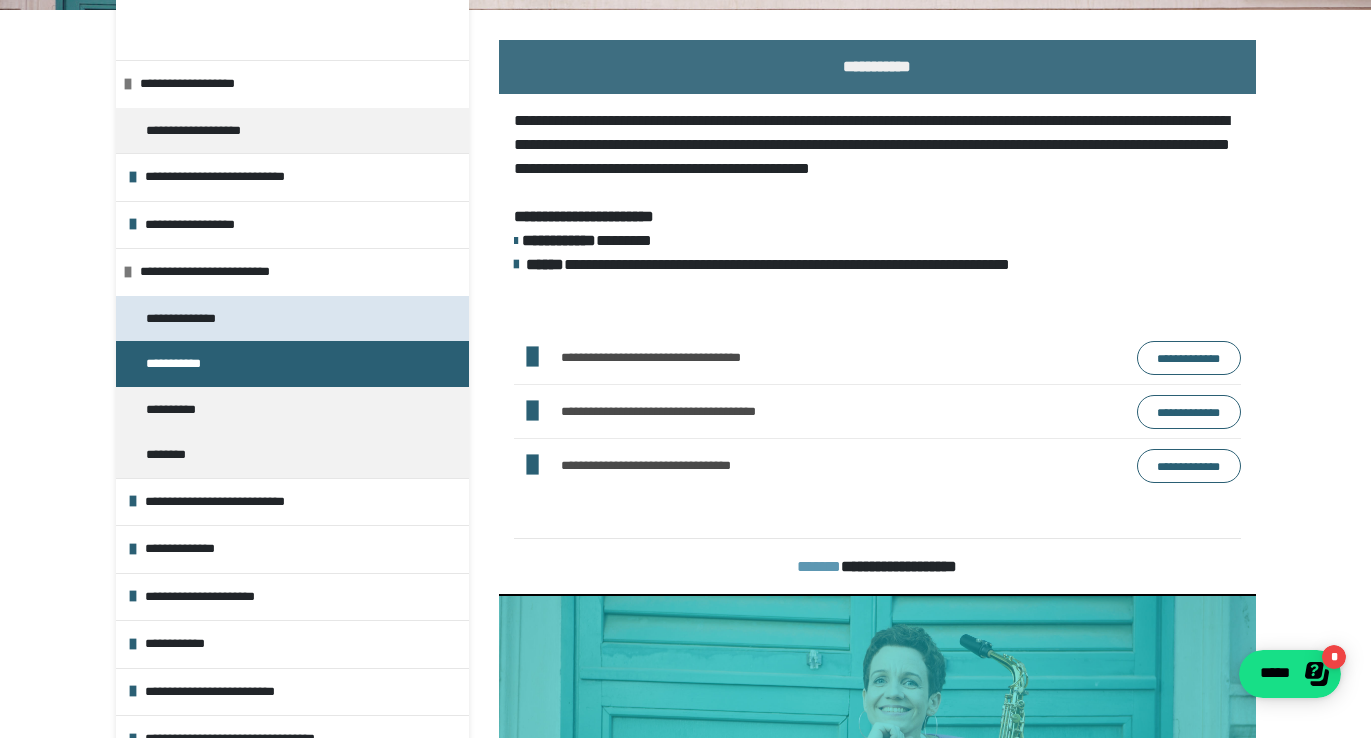 click on "**********" at bounding box center [192, 319] 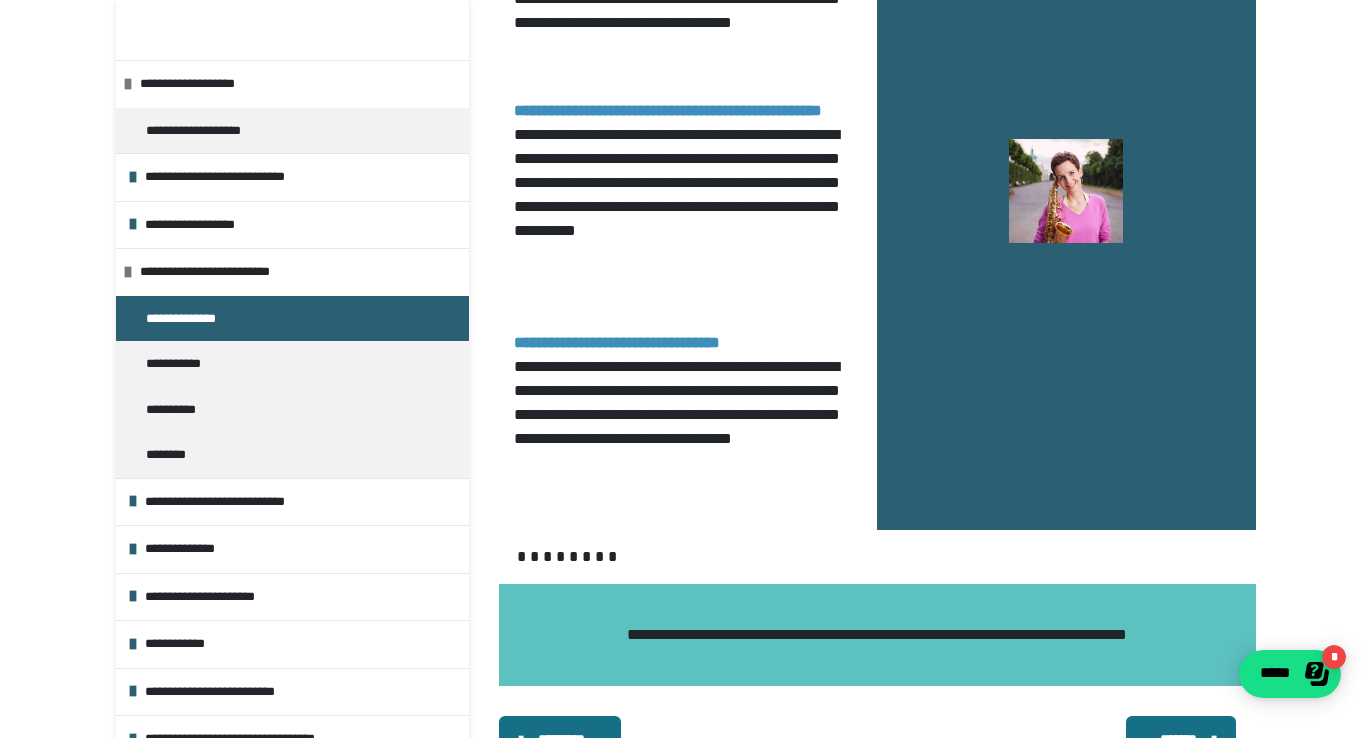 scroll, scrollTop: 1691, scrollLeft: 0, axis: vertical 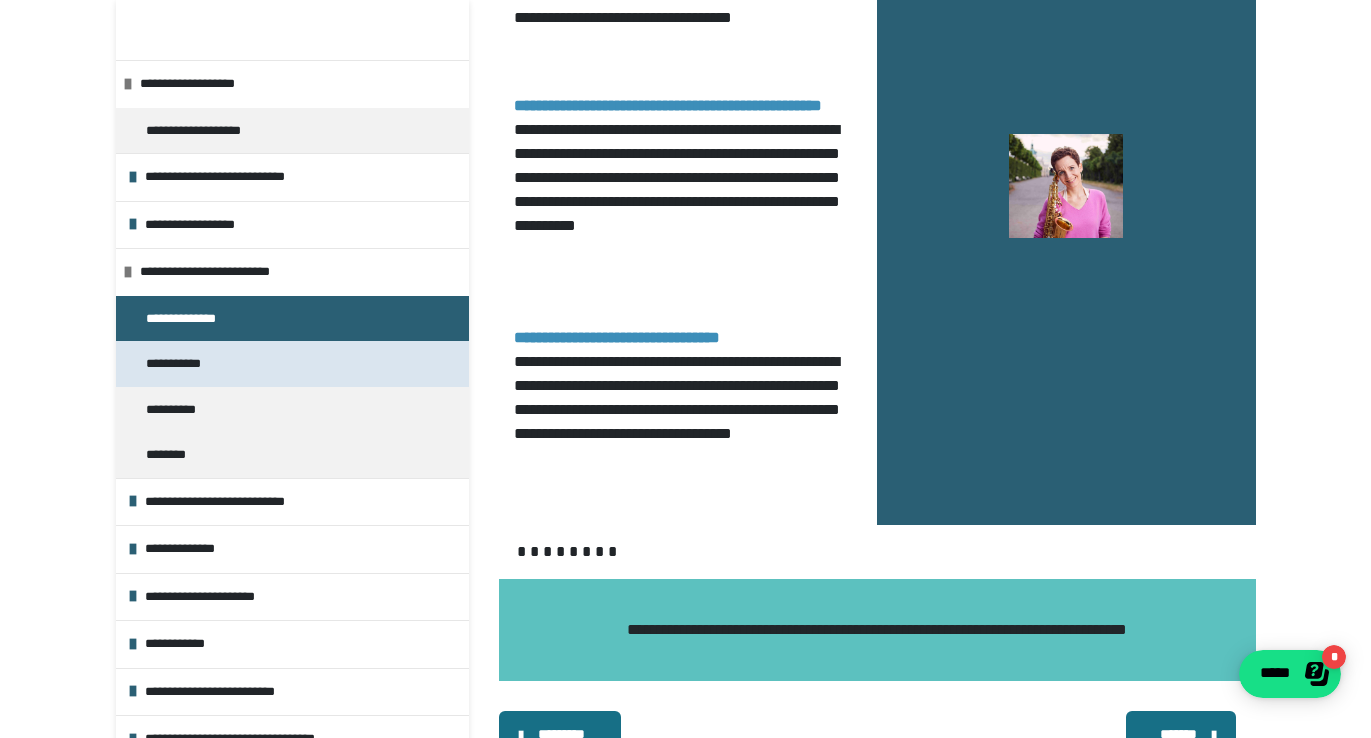 click on "**********" at bounding box center [181, 364] 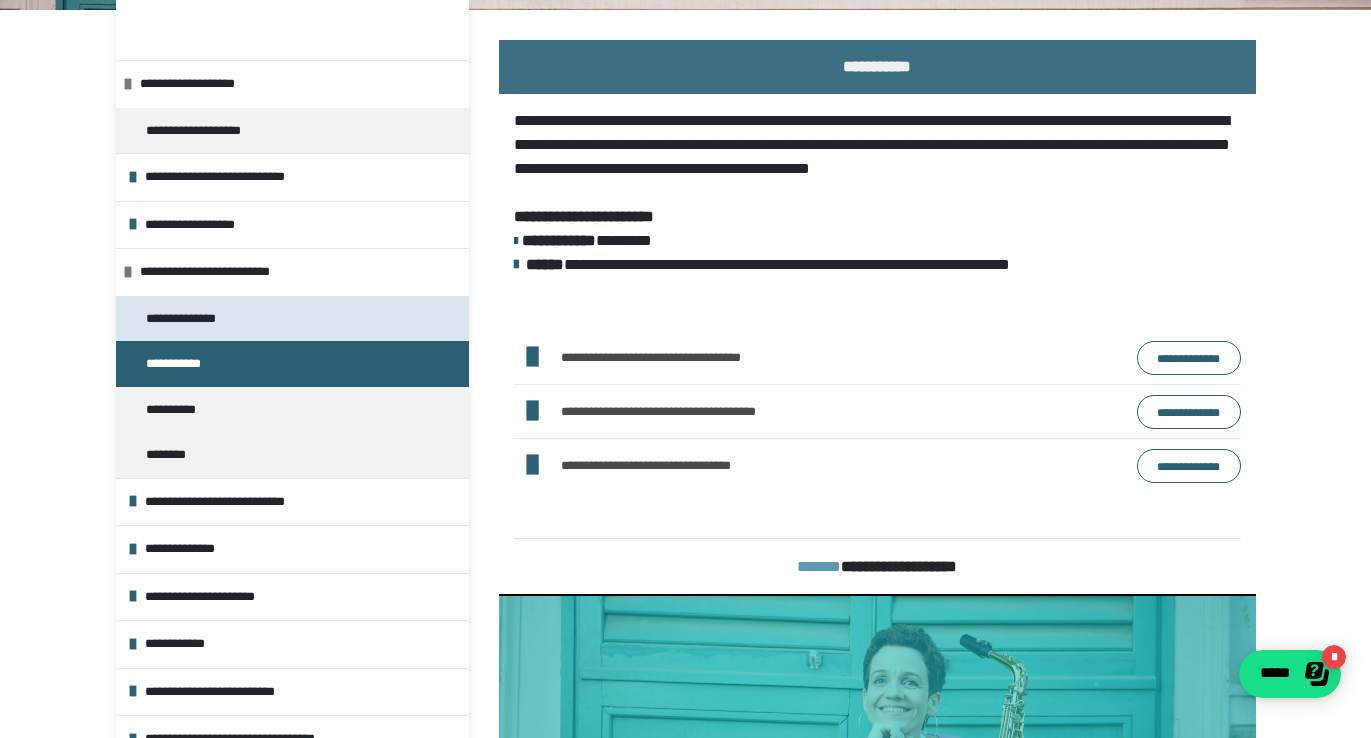 click on "**********" at bounding box center (192, 319) 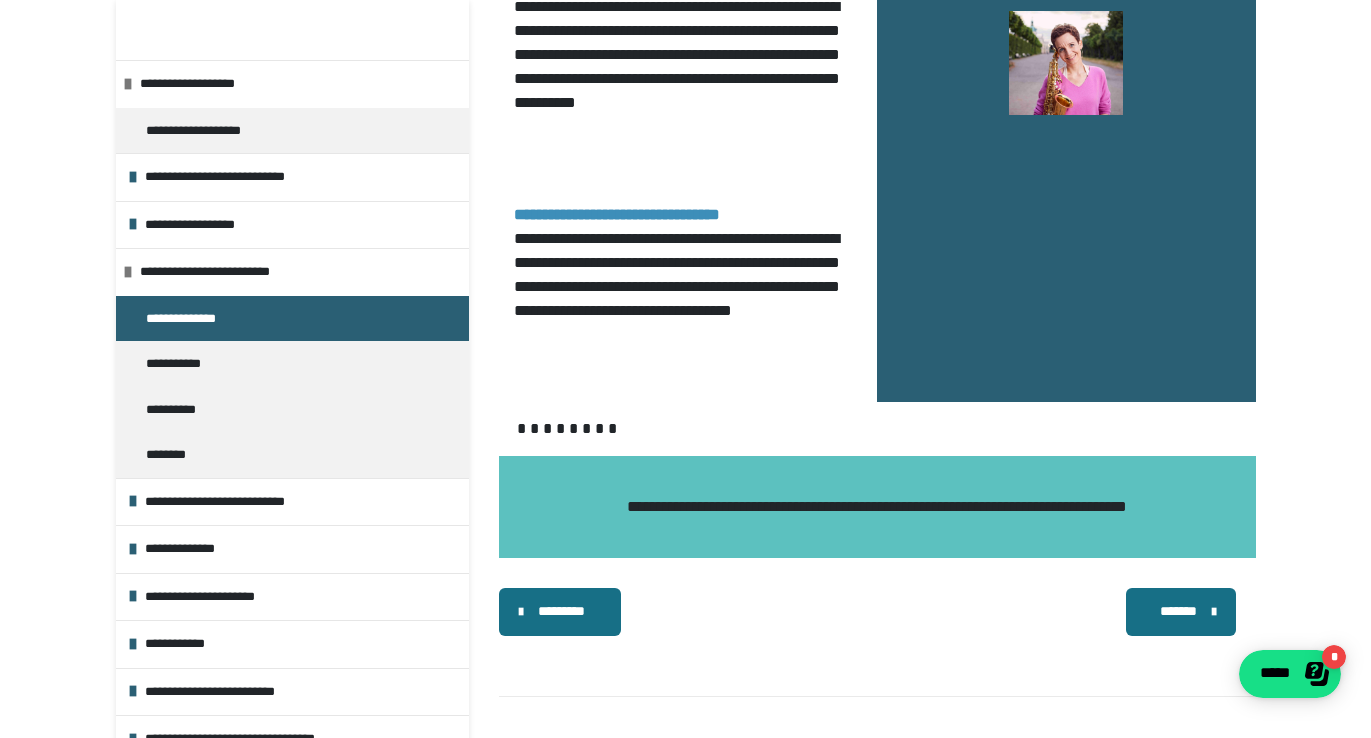 scroll, scrollTop: 1905, scrollLeft: 0, axis: vertical 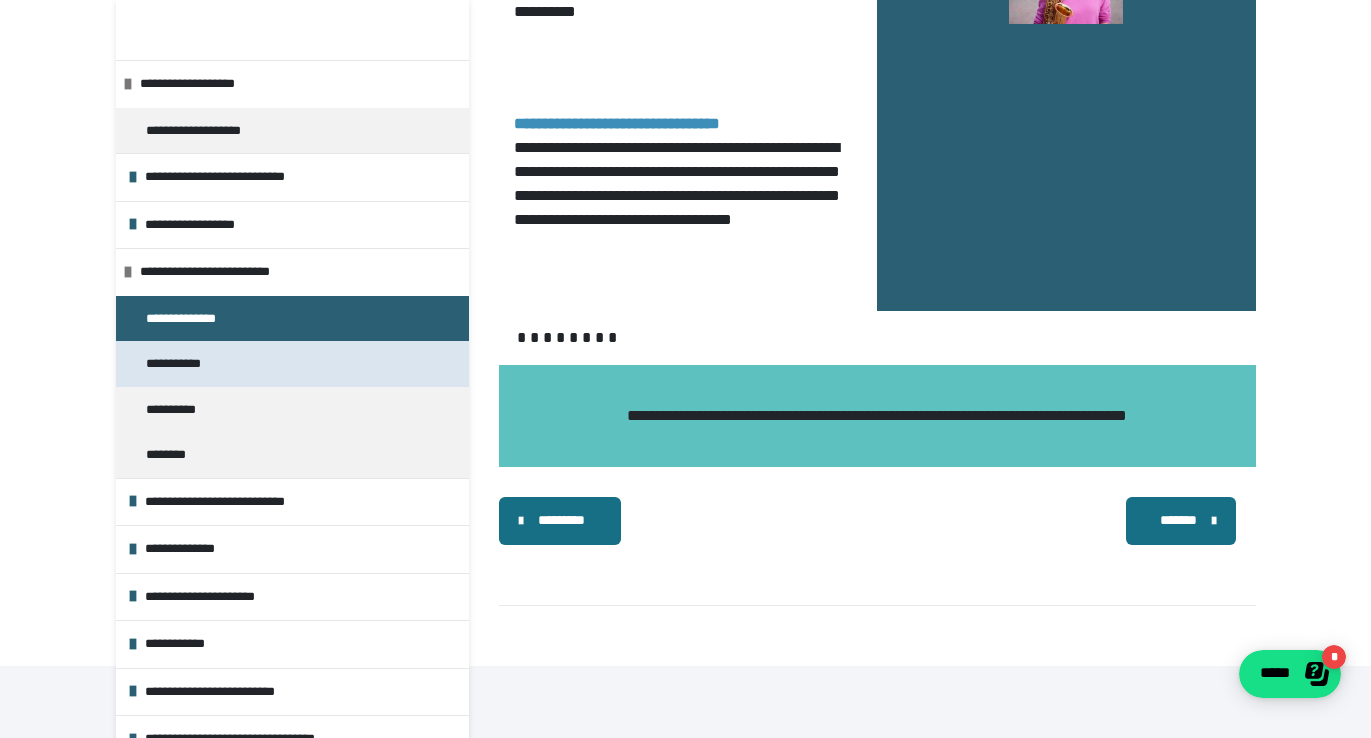 click on "**********" at bounding box center [181, 364] 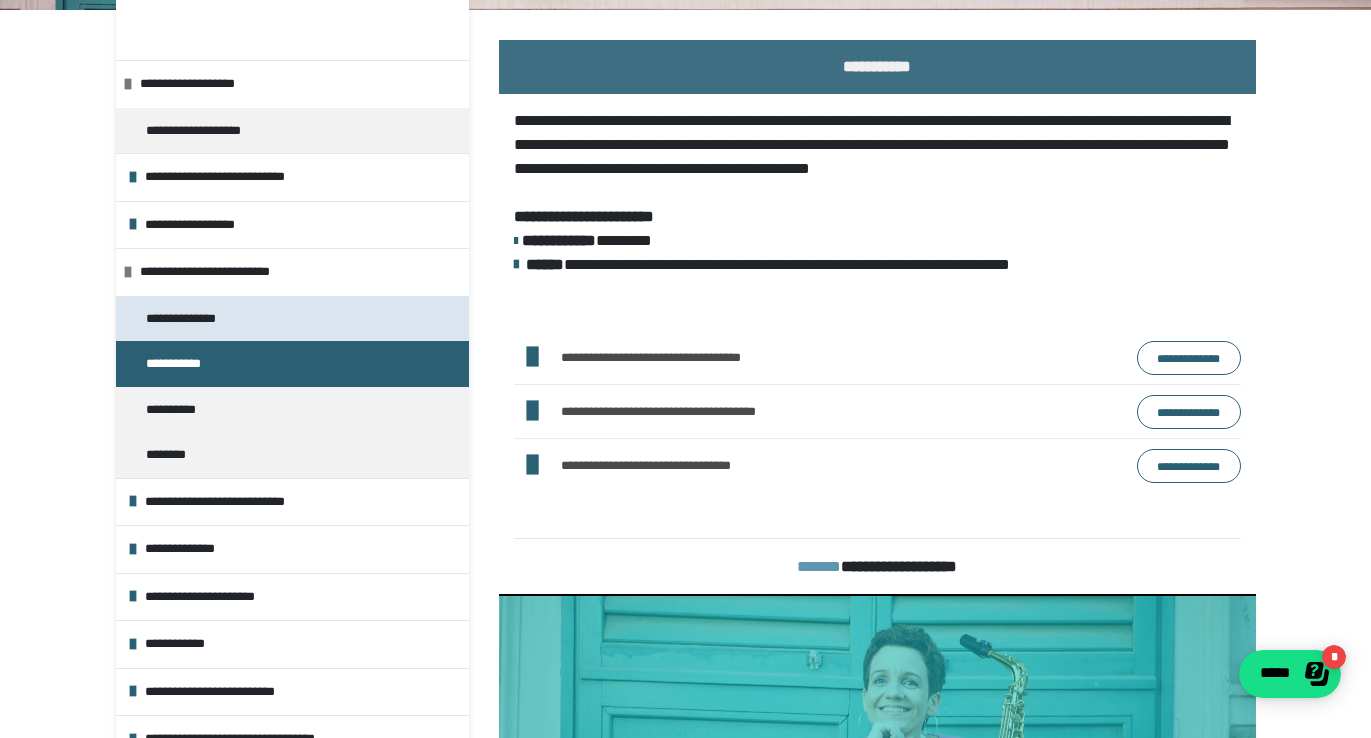 click on "**********" at bounding box center [192, 319] 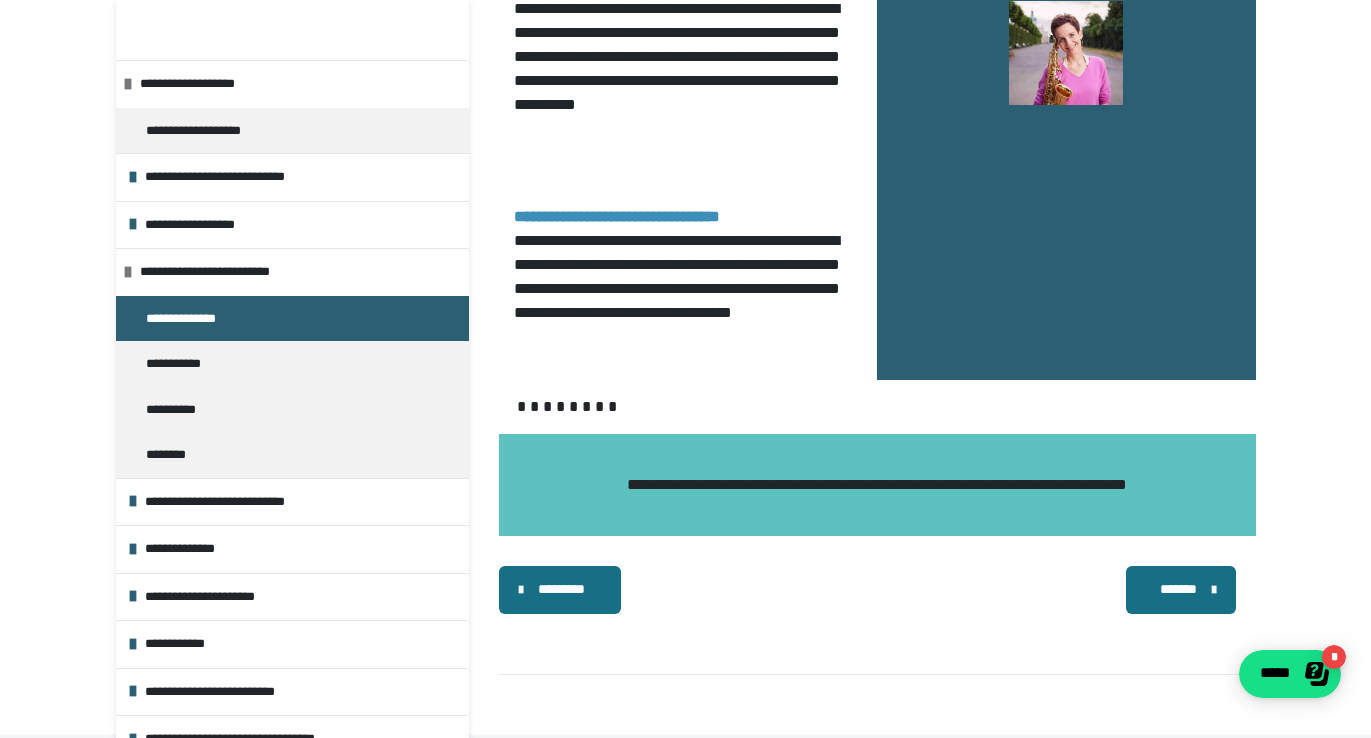 scroll, scrollTop: 1881, scrollLeft: 0, axis: vertical 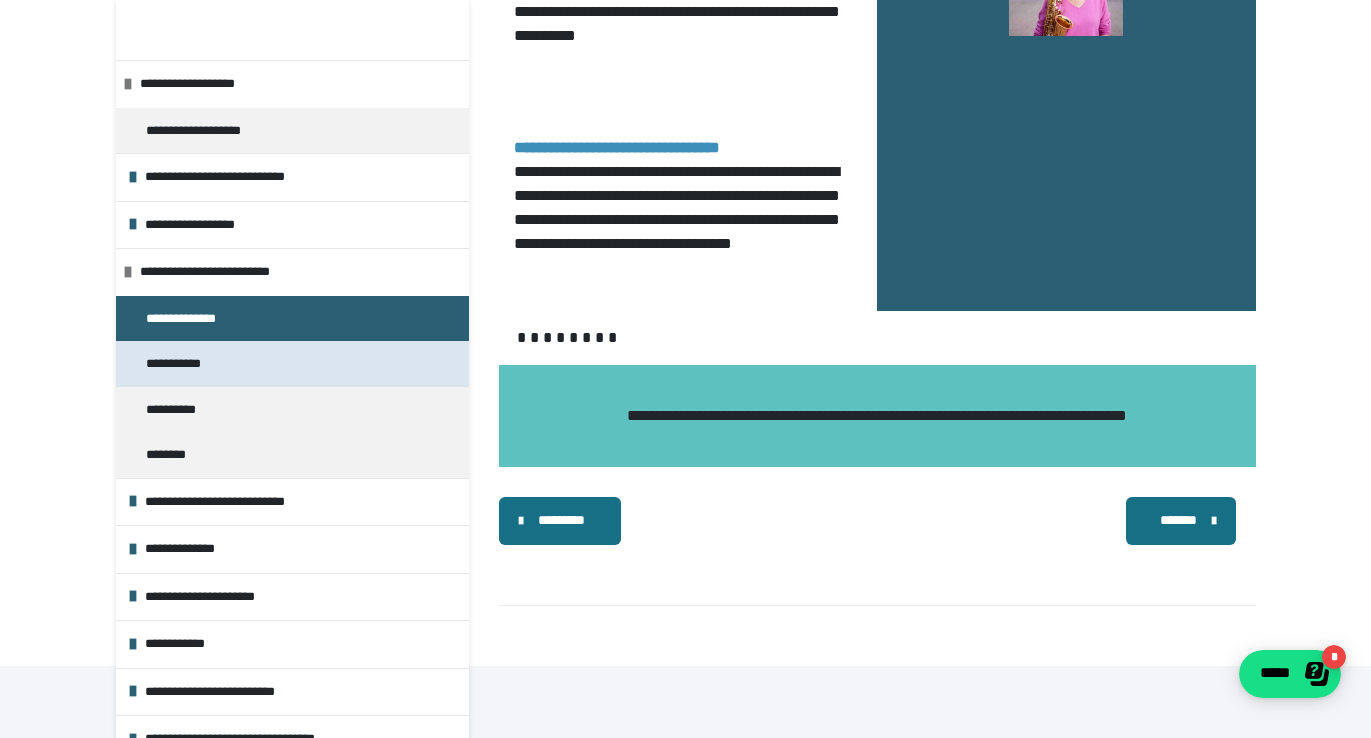 click on "**********" at bounding box center (181, 364) 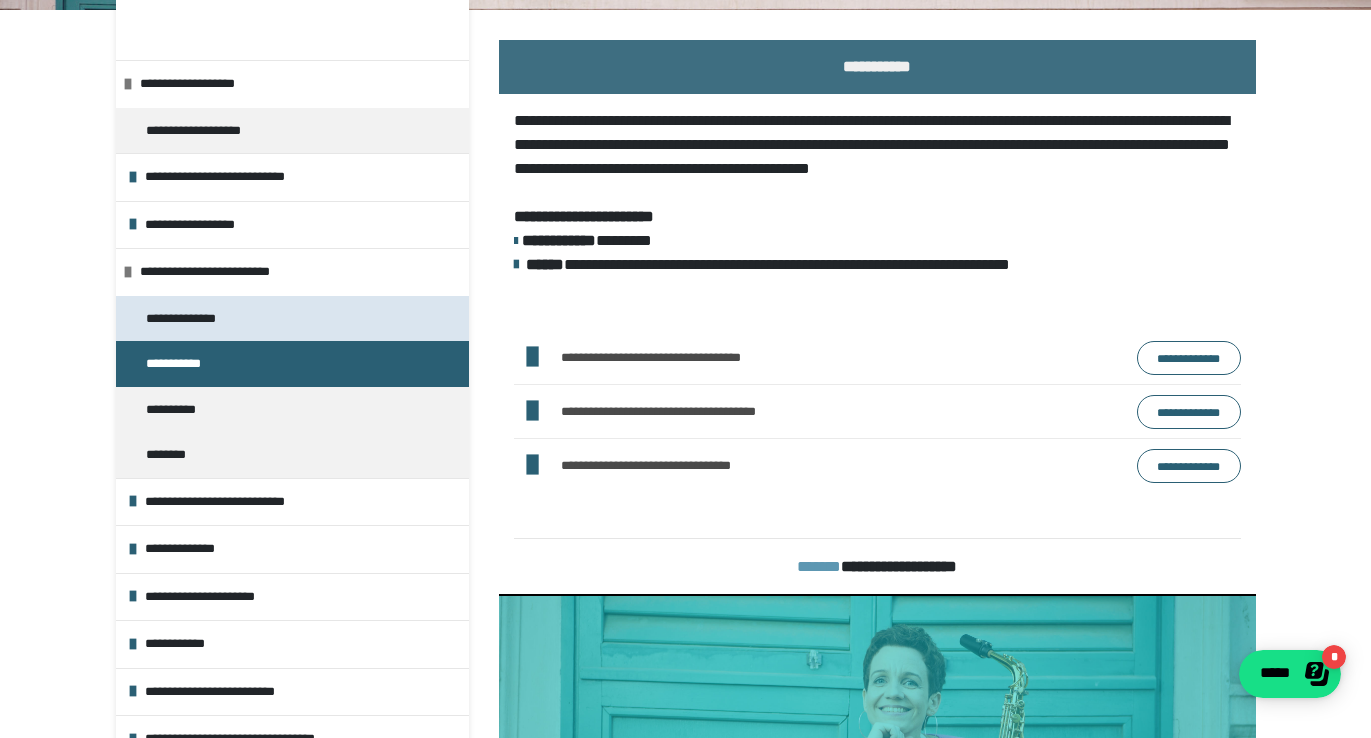 click on "**********" at bounding box center (192, 319) 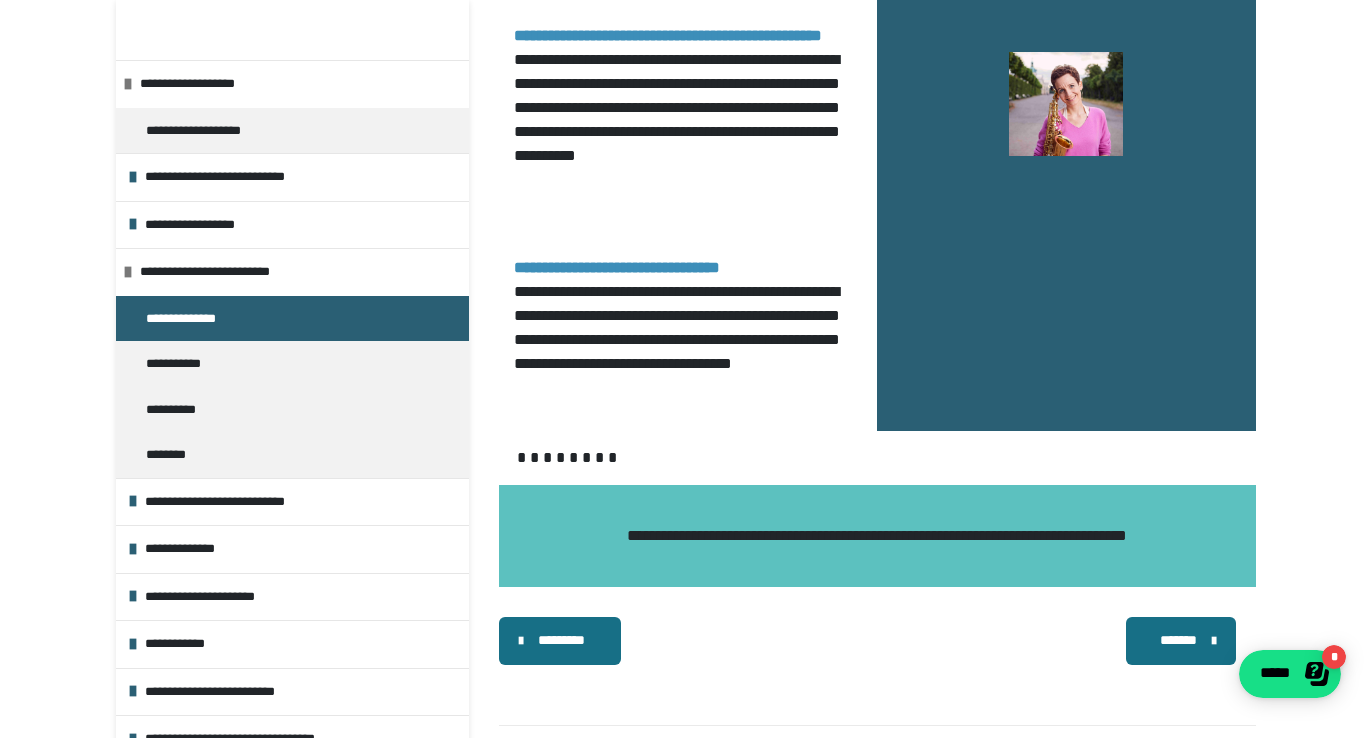 scroll, scrollTop: 1881, scrollLeft: 0, axis: vertical 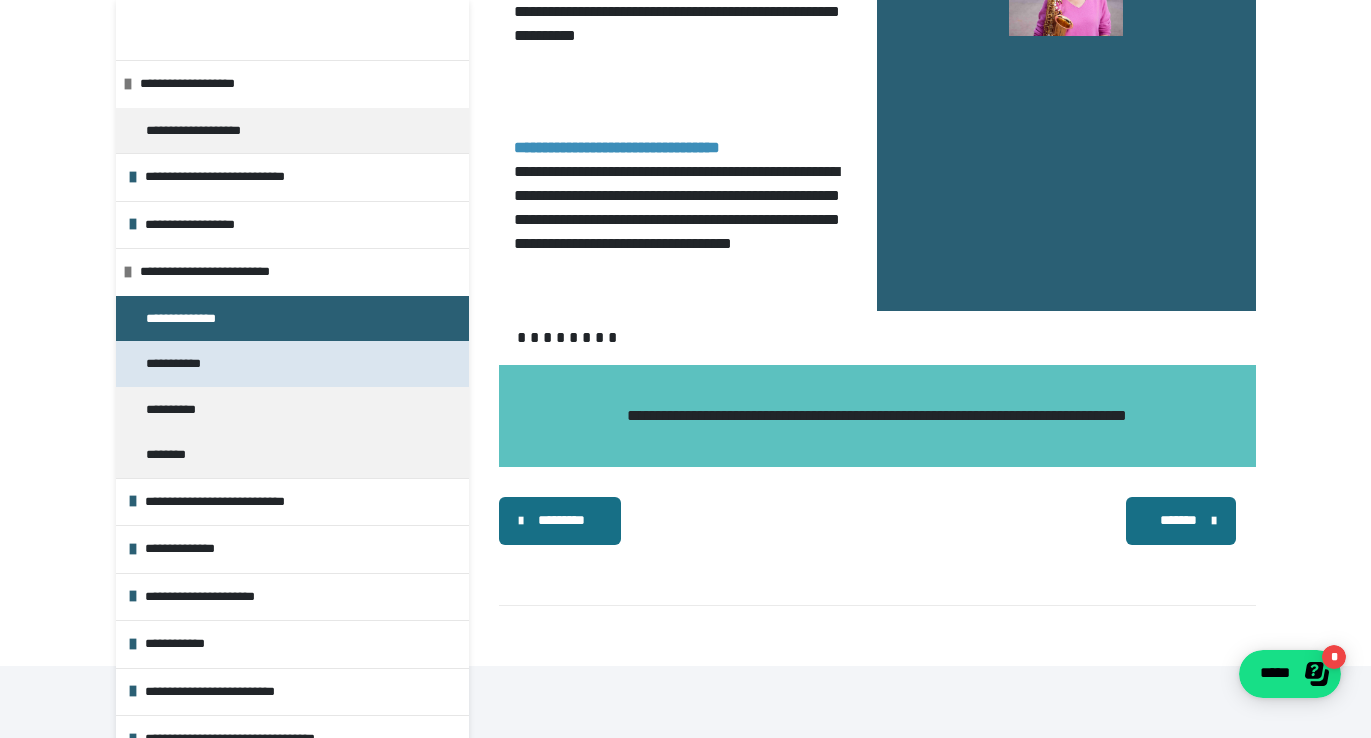 click on "**********" at bounding box center [181, 364] 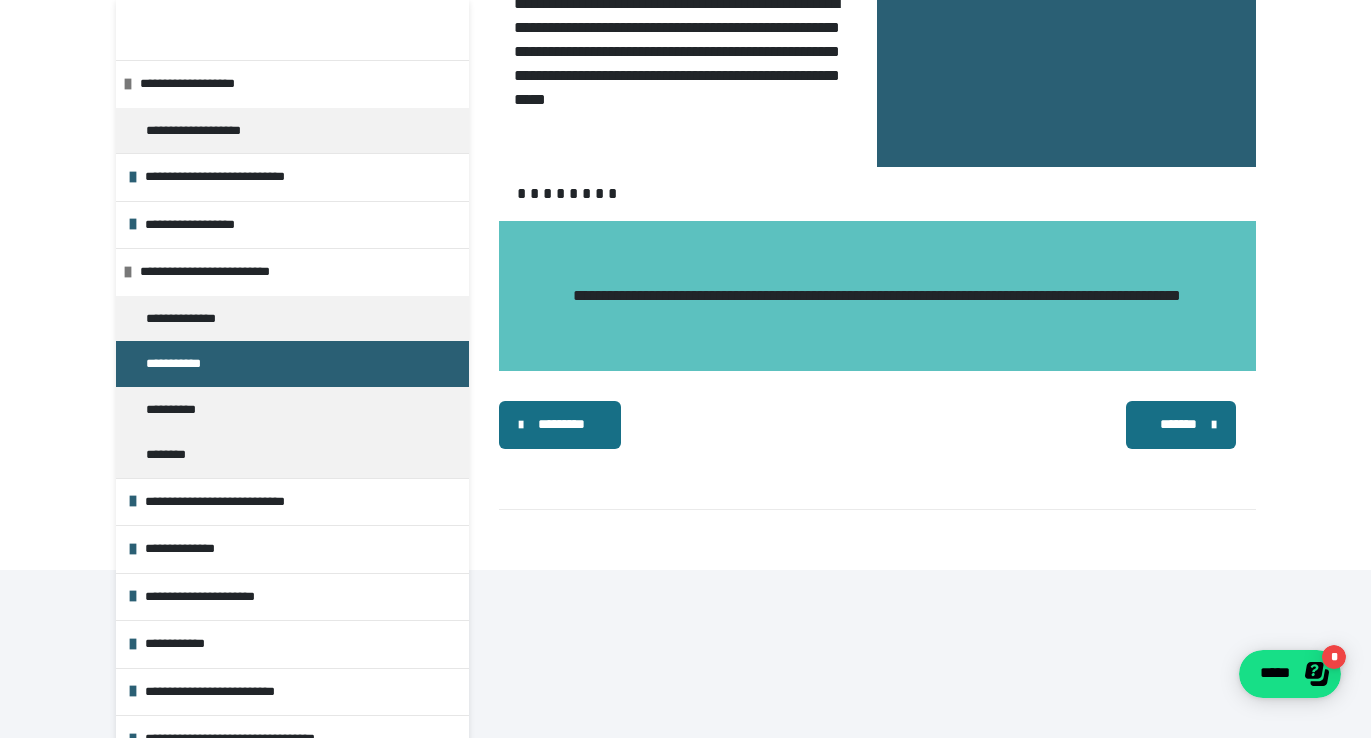 scroll, scrollTop: 2310, scrollLeft: 0, axis: vertical 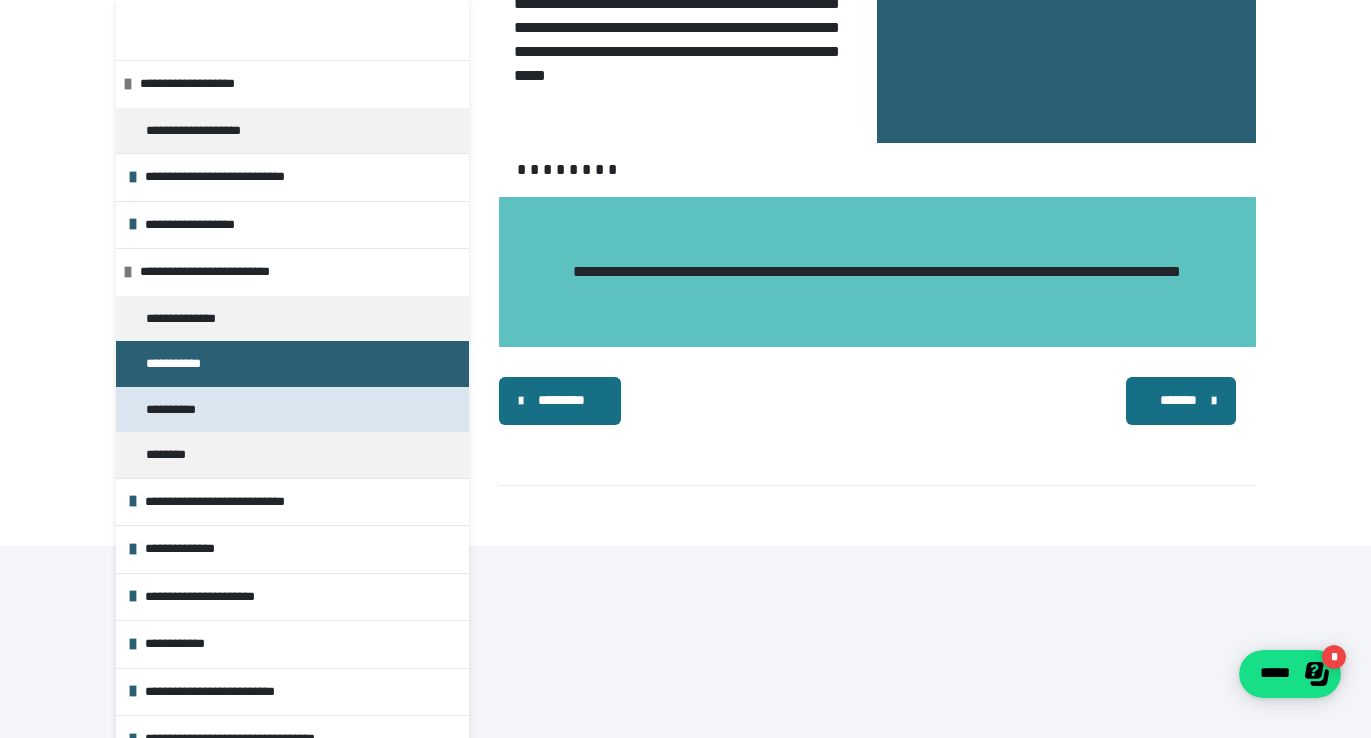 click on "**********" at bounding box center [179, 410] 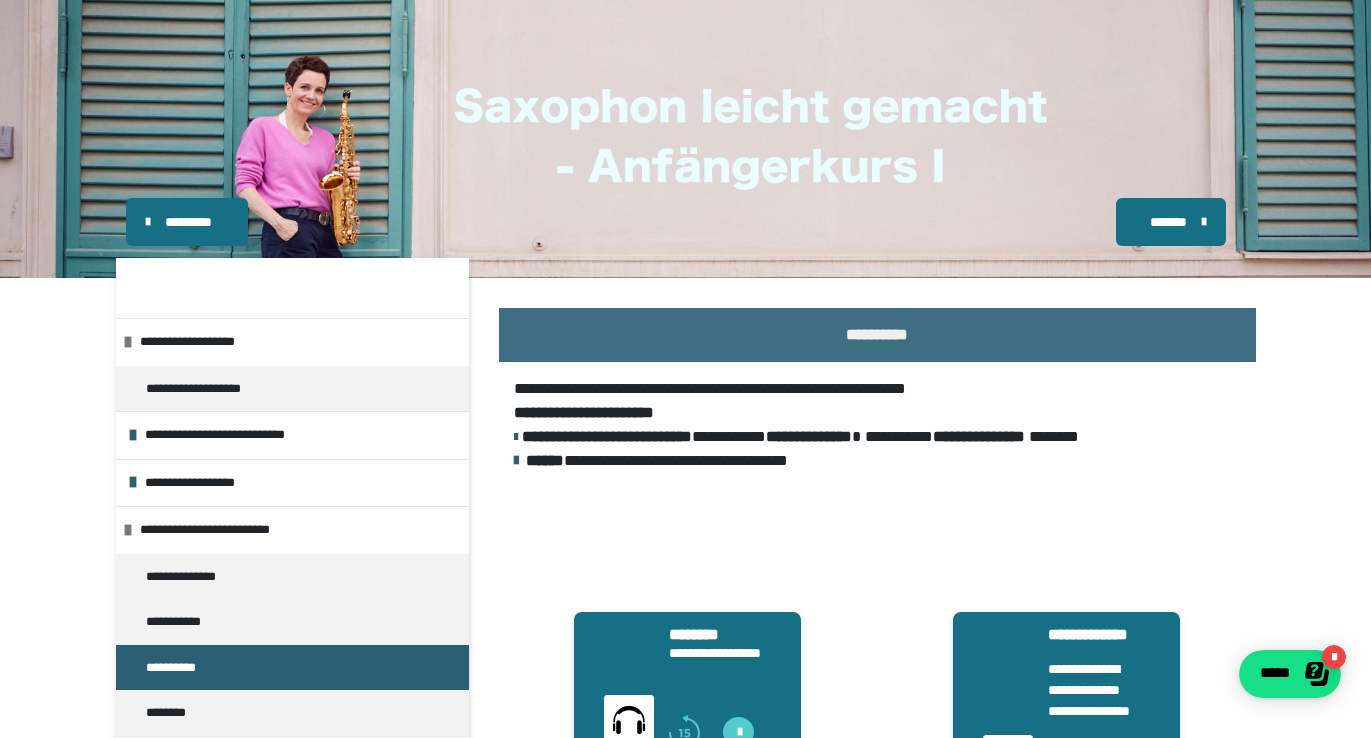 scroll, scrollTop: 1, scrollLeft: 0, axis: vertical 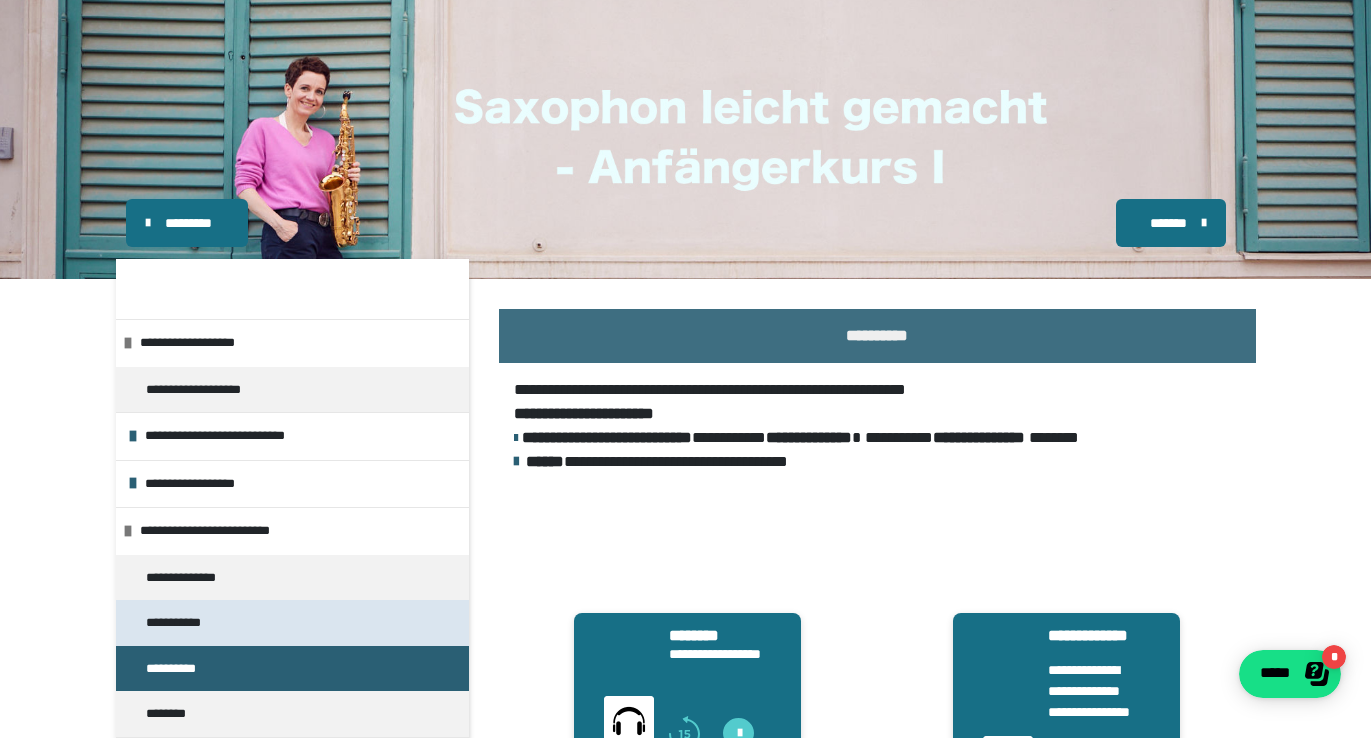 click on "**********" at bounding box center (181, 623) 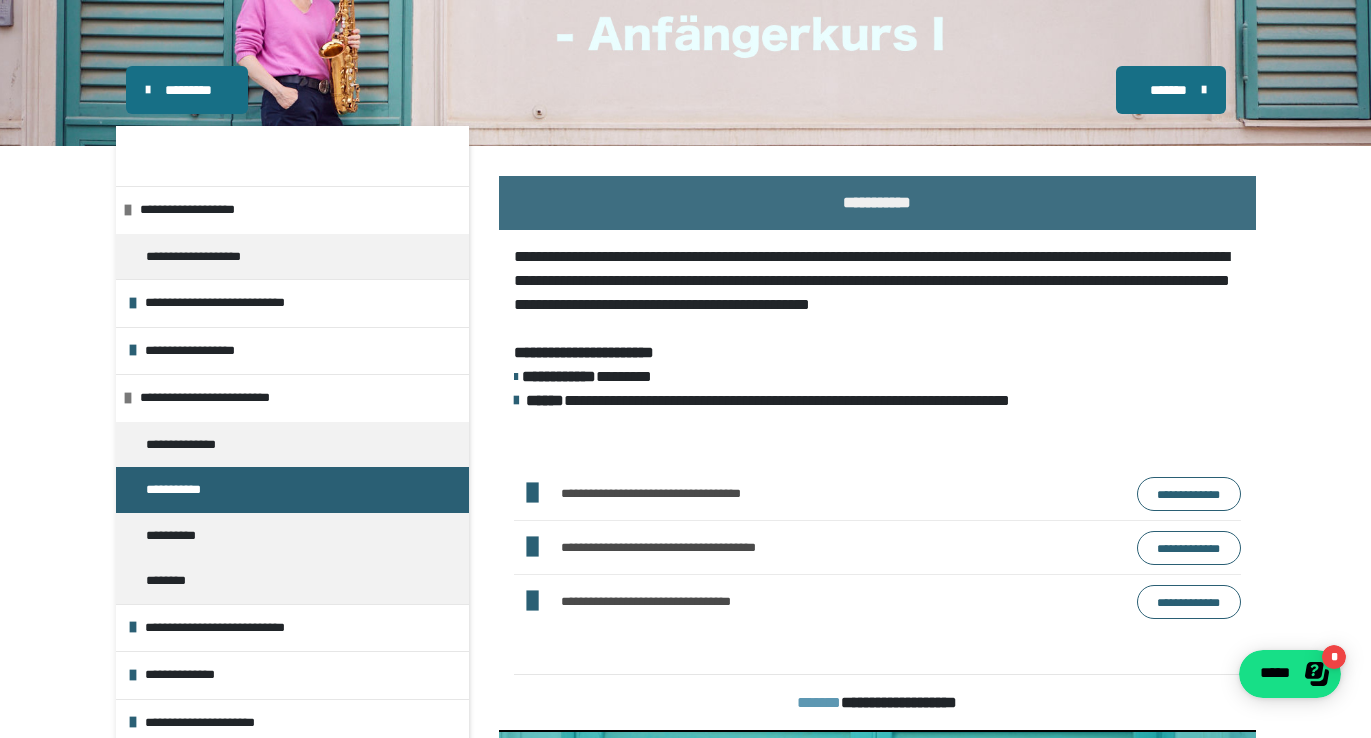 scroll, scrollTop: 178, scrollLeft: 0, axis: vertical 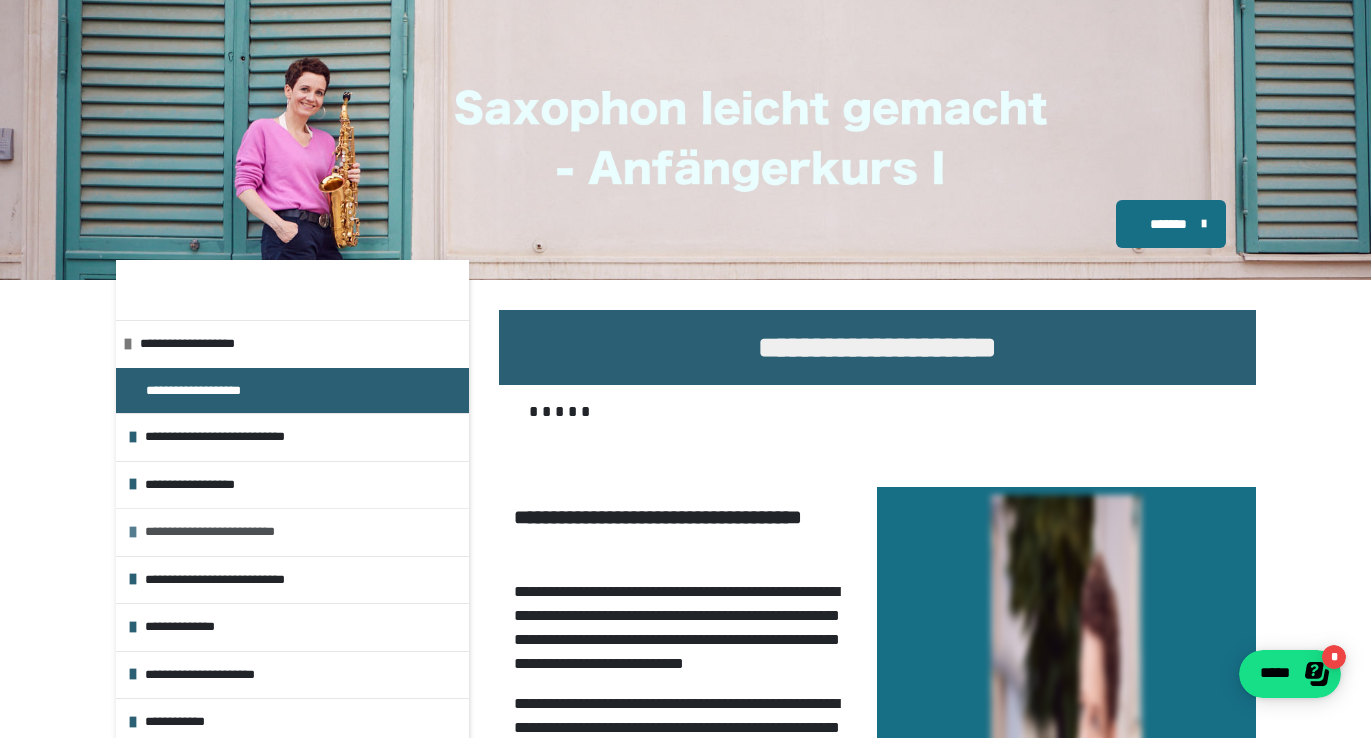 click on "**********" at bounding box center [302, 532] 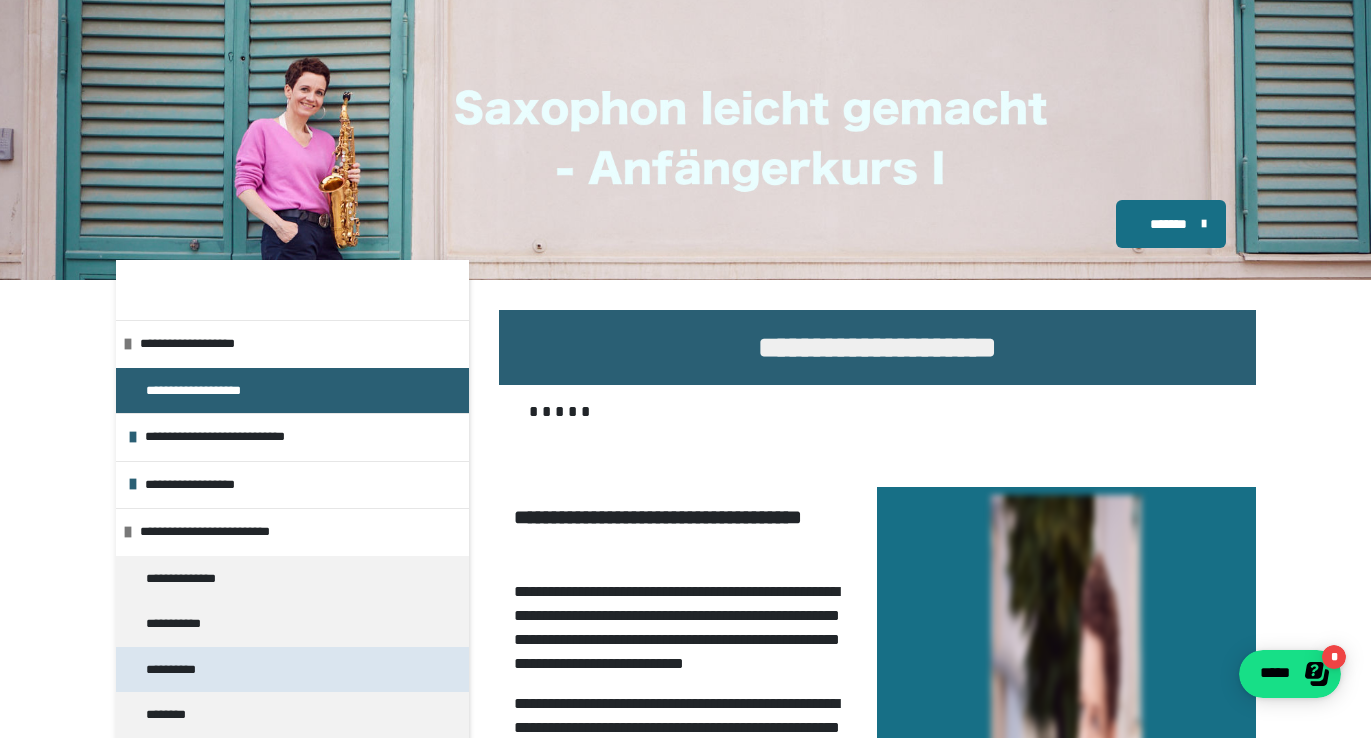 click on "**********" at bounding box center [179, 670] 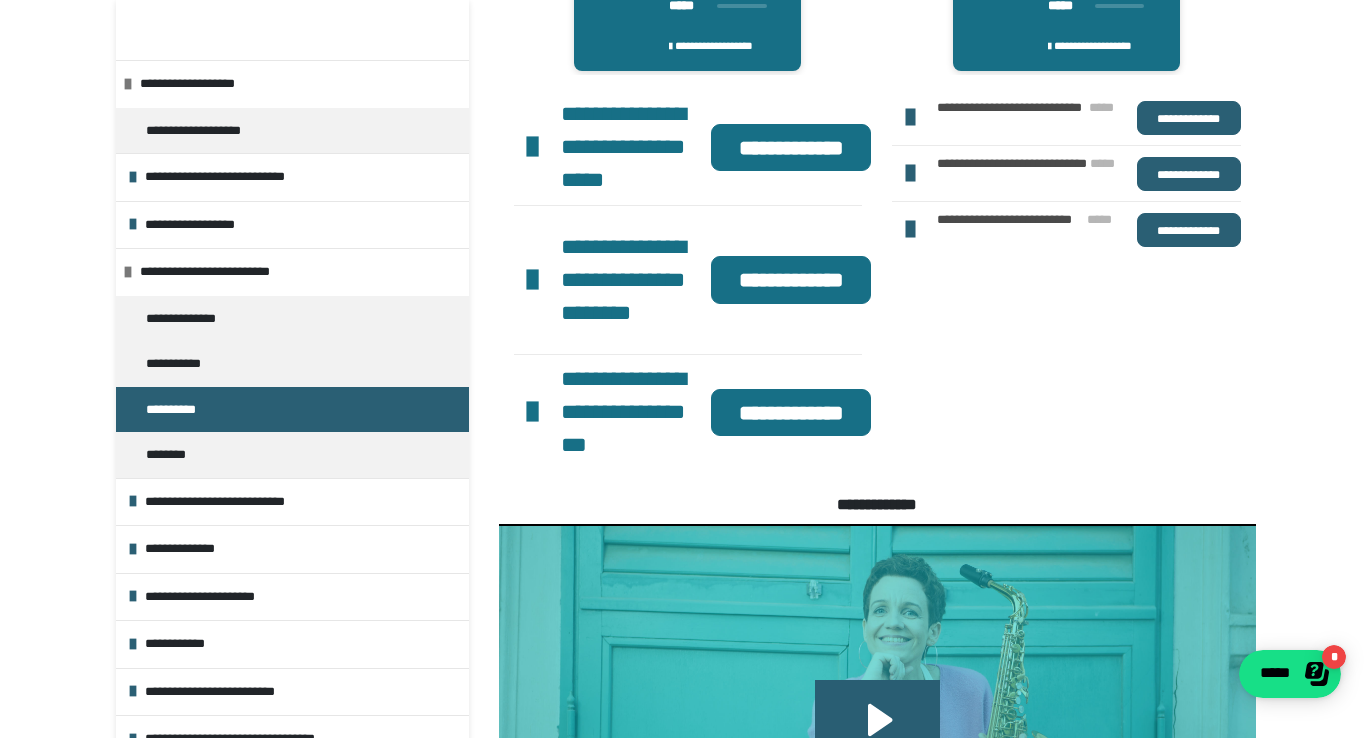 scroll, scrollTop: 1060, scrollLeft: 0, axis: vertical 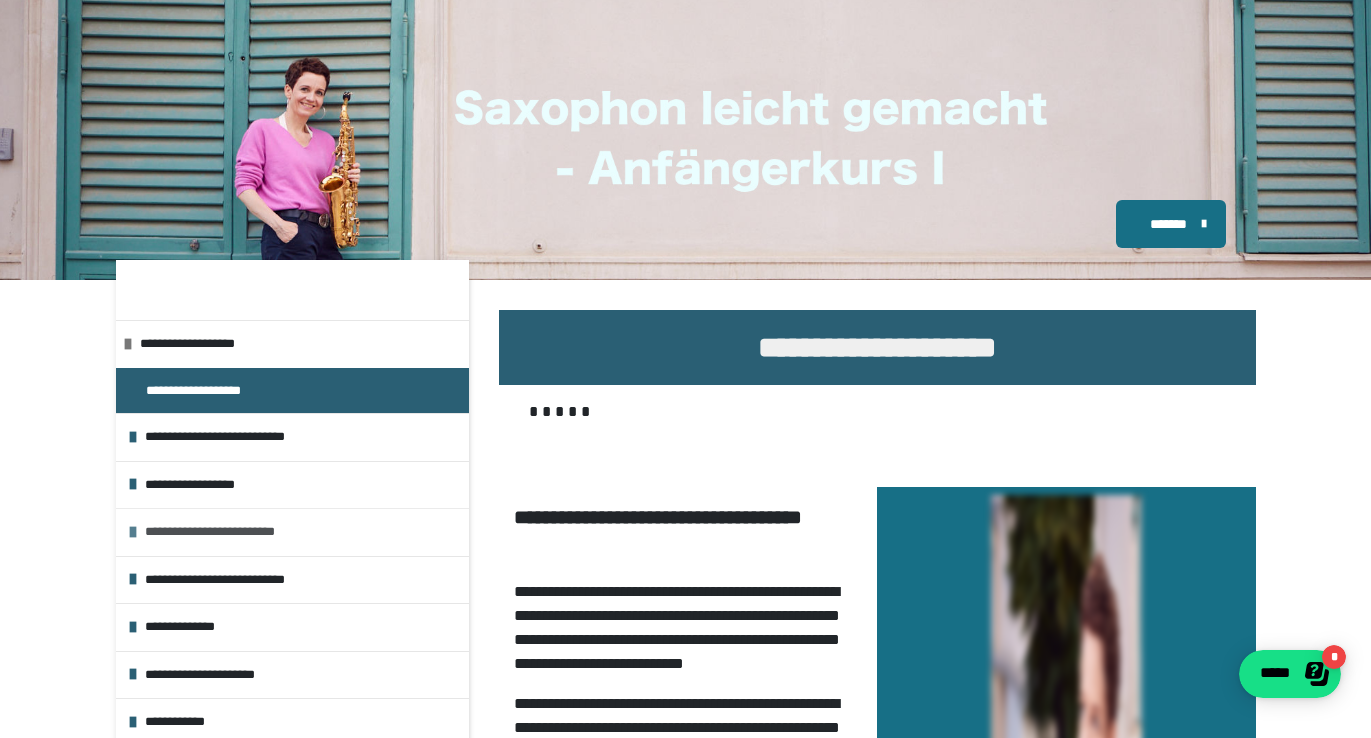 click on "**********" at bounding box center (302, 532) 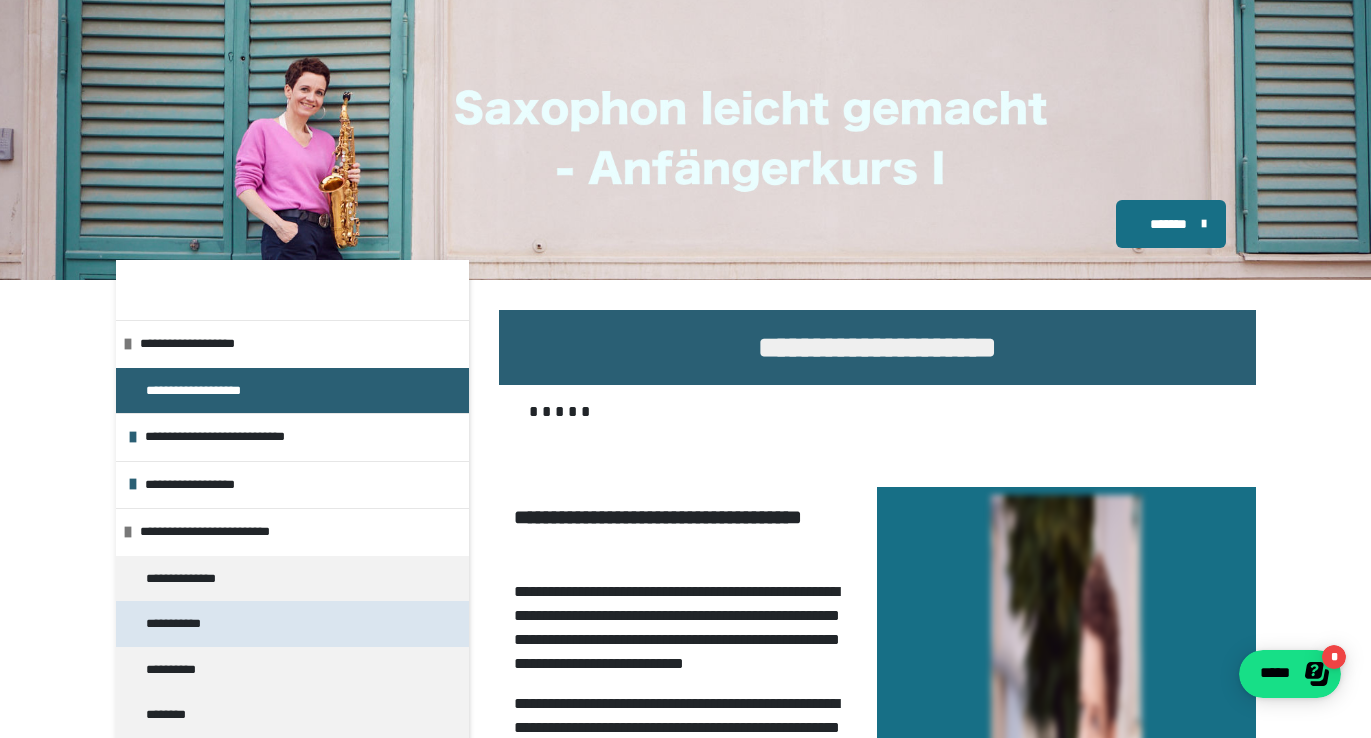 click on "**********" at bounding box center (181, 624) 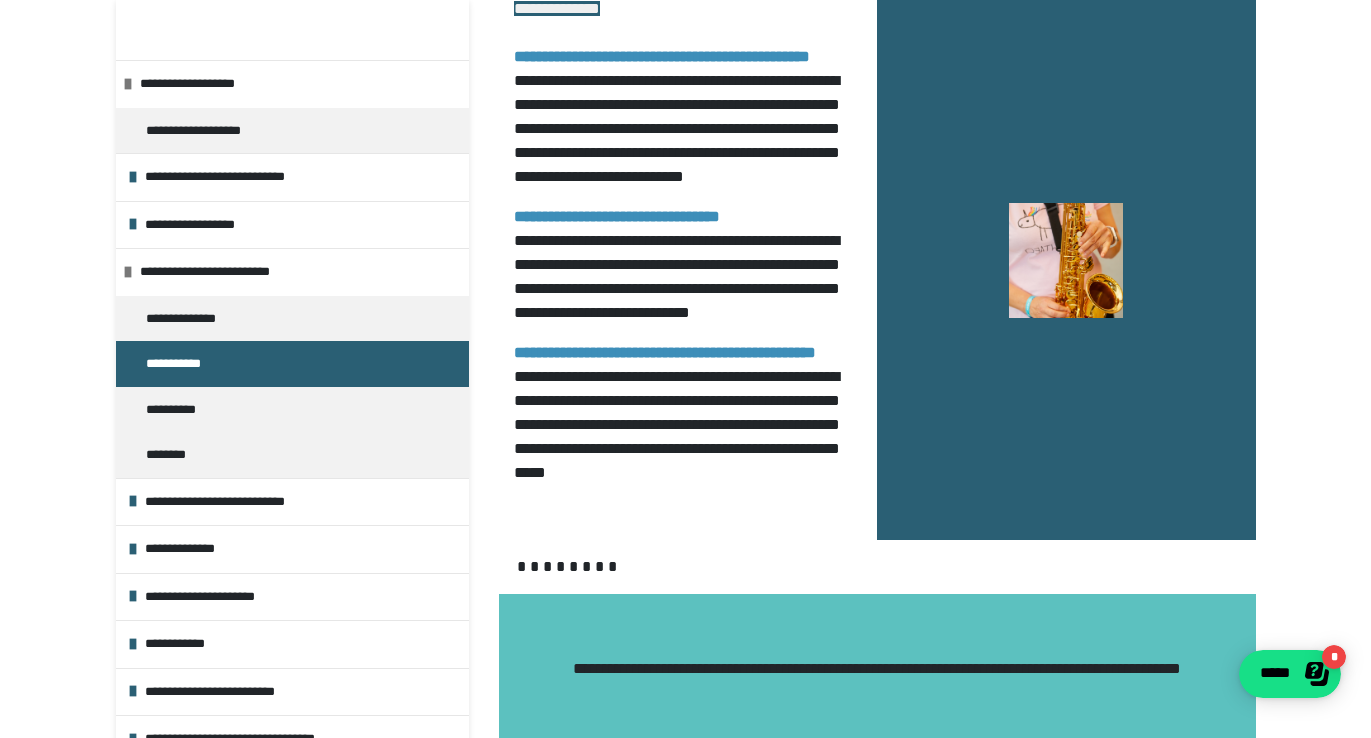 scroll, scrollTop: 2310, scrollLeft: 0, axis: vertical 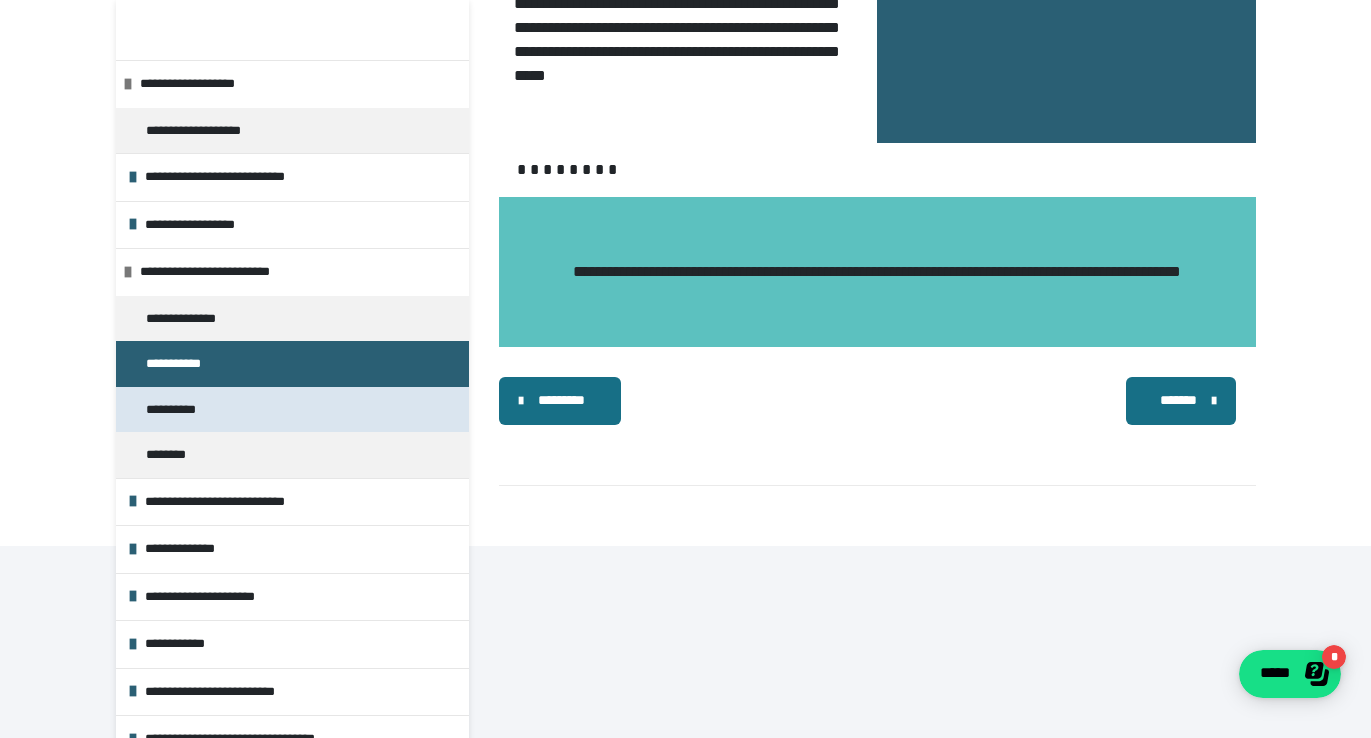 click on "**********" at bounding box center (179, 410) 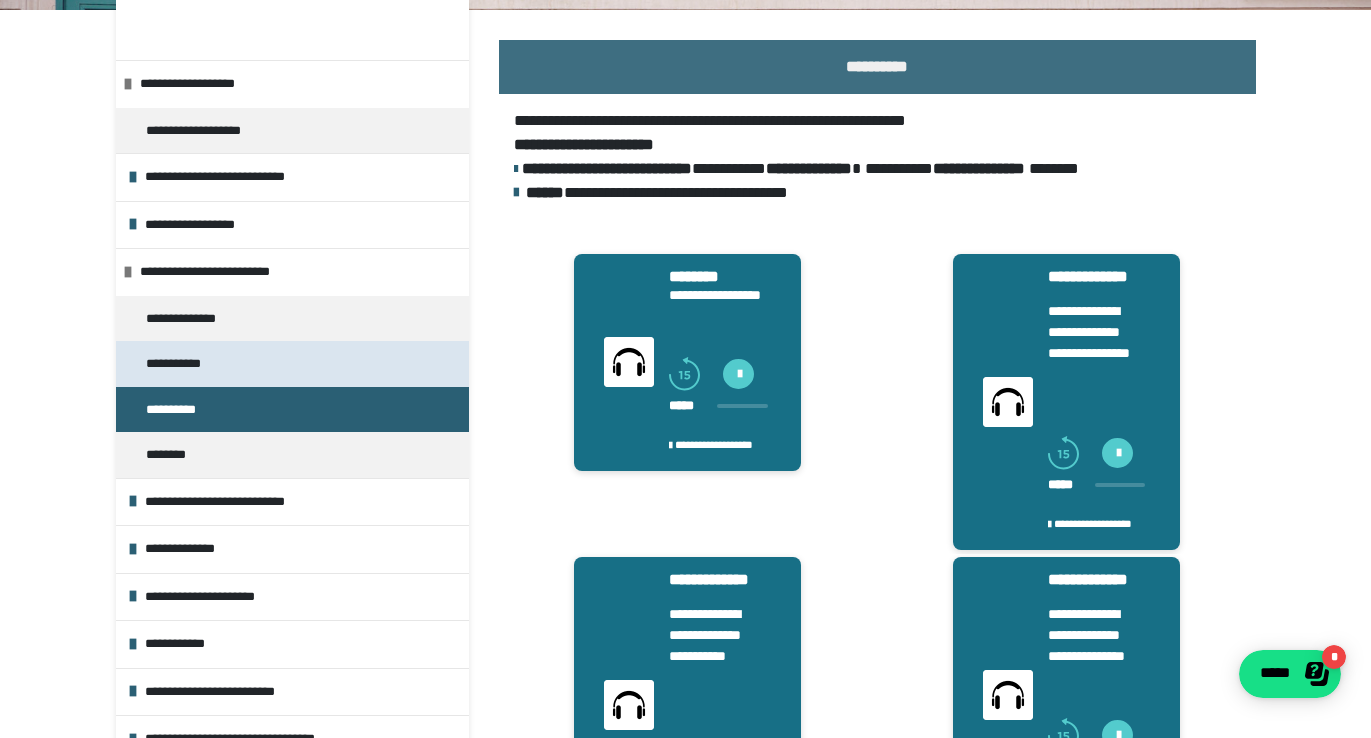 click on "**********" at bounding box center [181, 364] 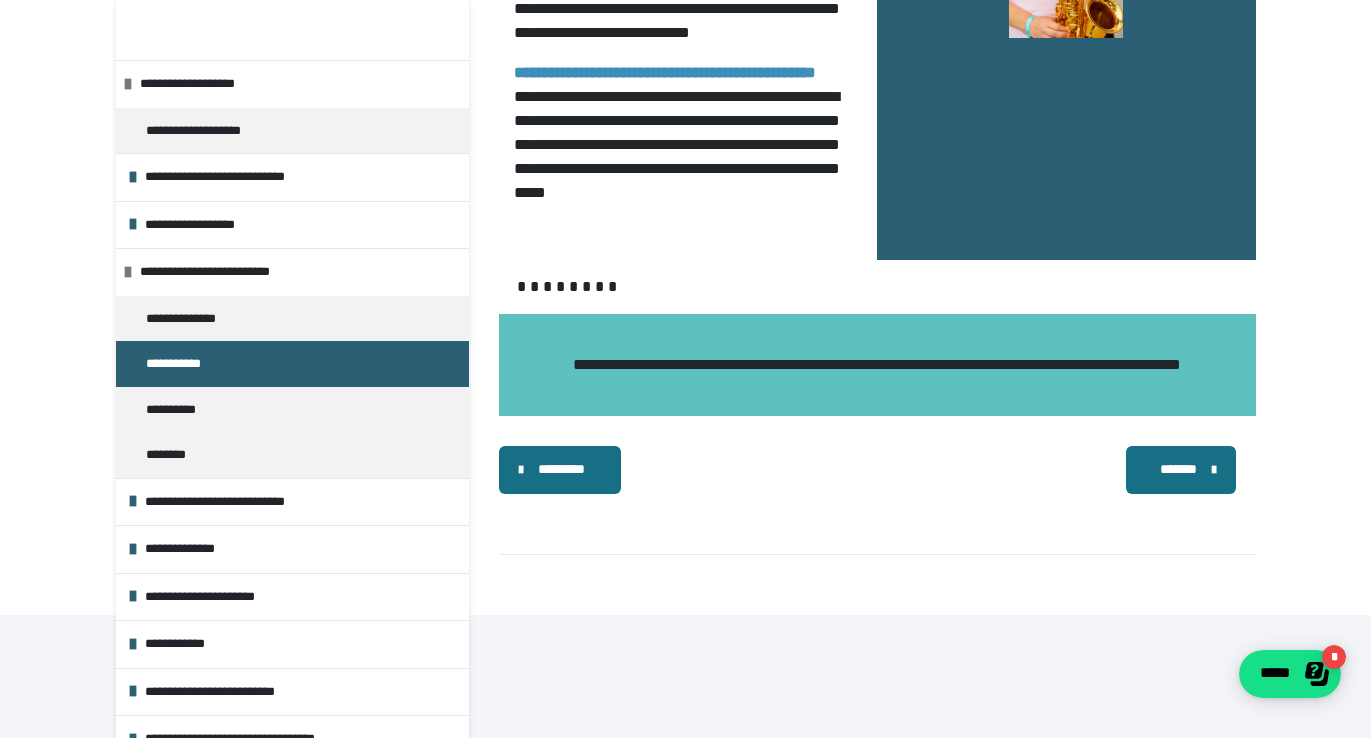 scroll, scrollTop: 2195, scrollLeft: 0, axis: vertical 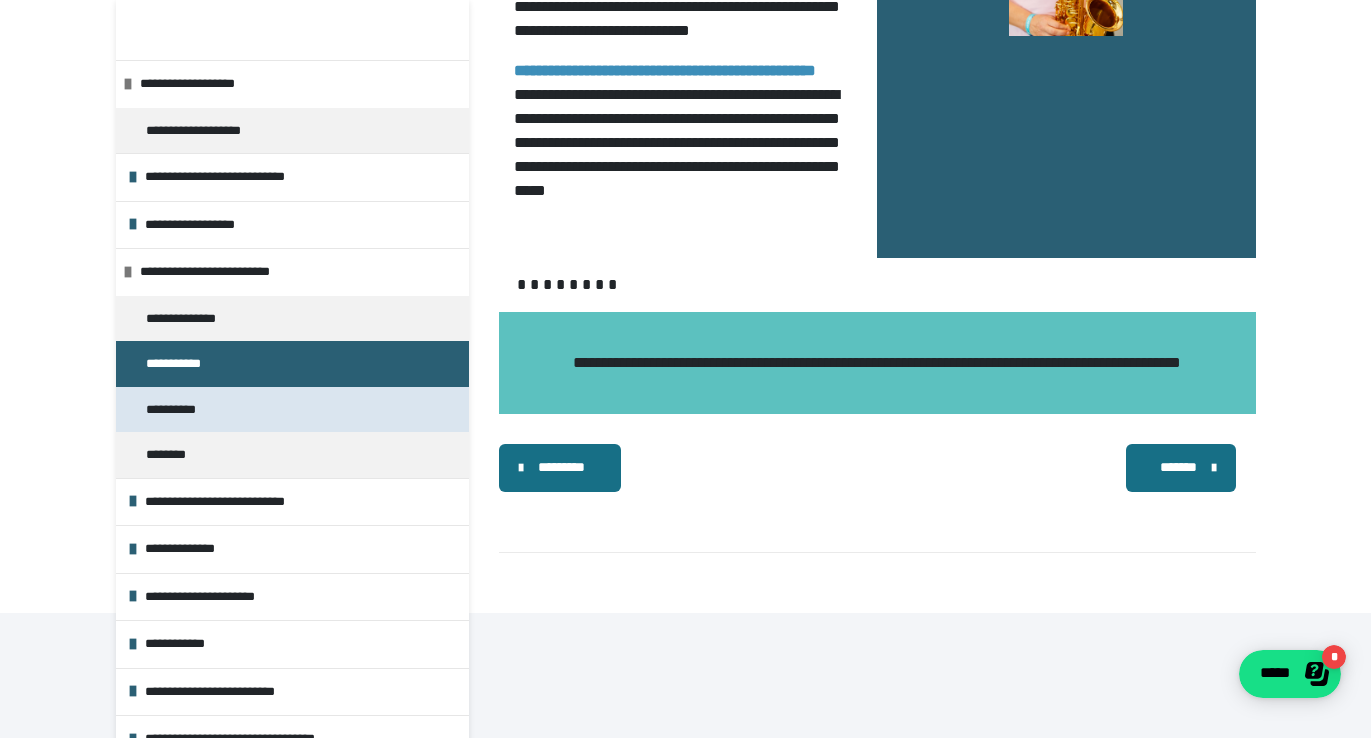 click on "**********" at bounding box center [179, 410] 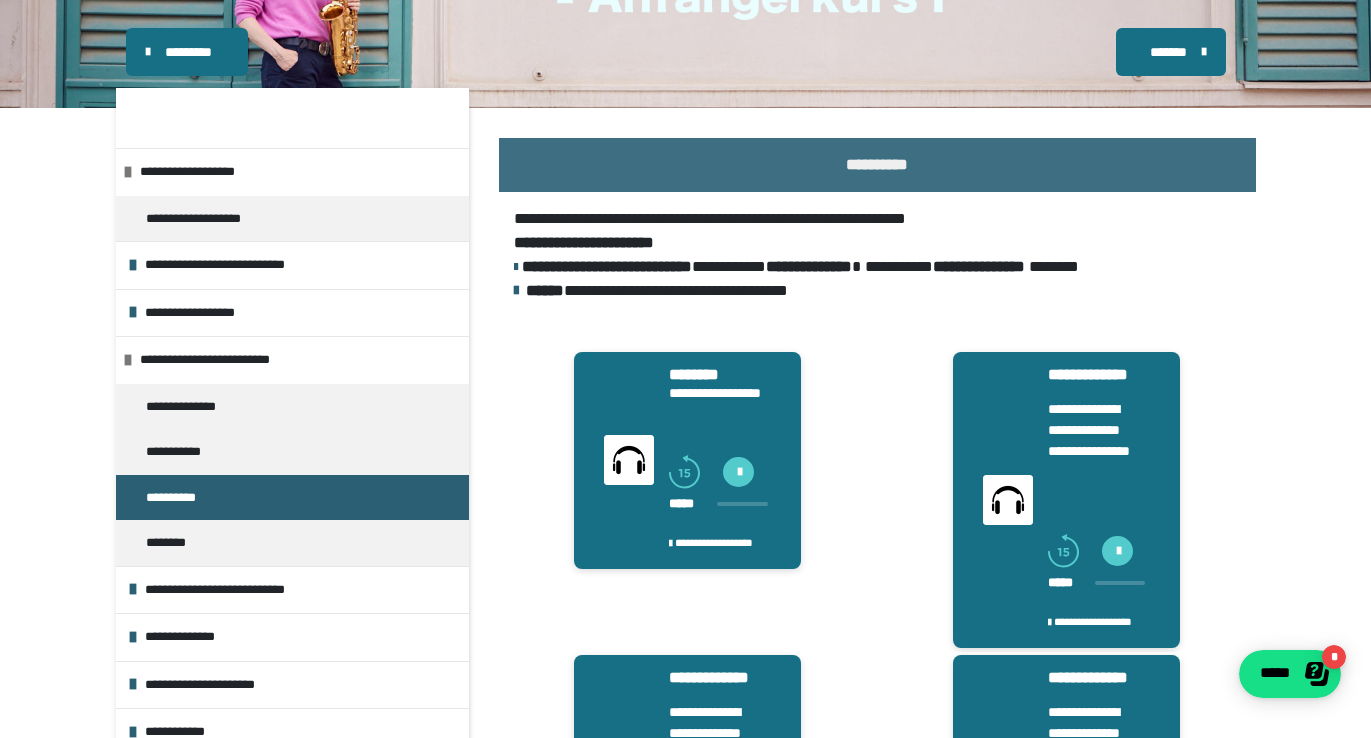 scroll, scrollTop: 169, scrollLeft: 0, axis: vertical 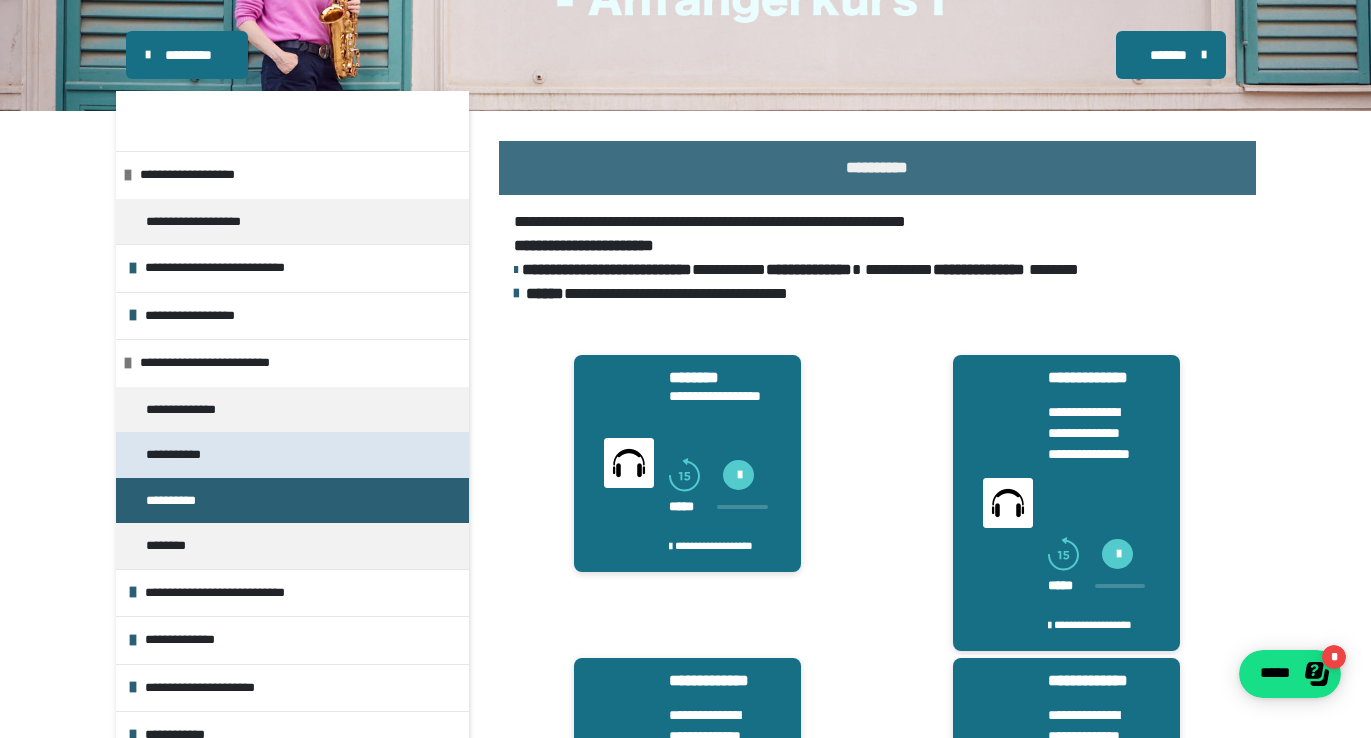 click on "**********" at bounding box center [181, 455] 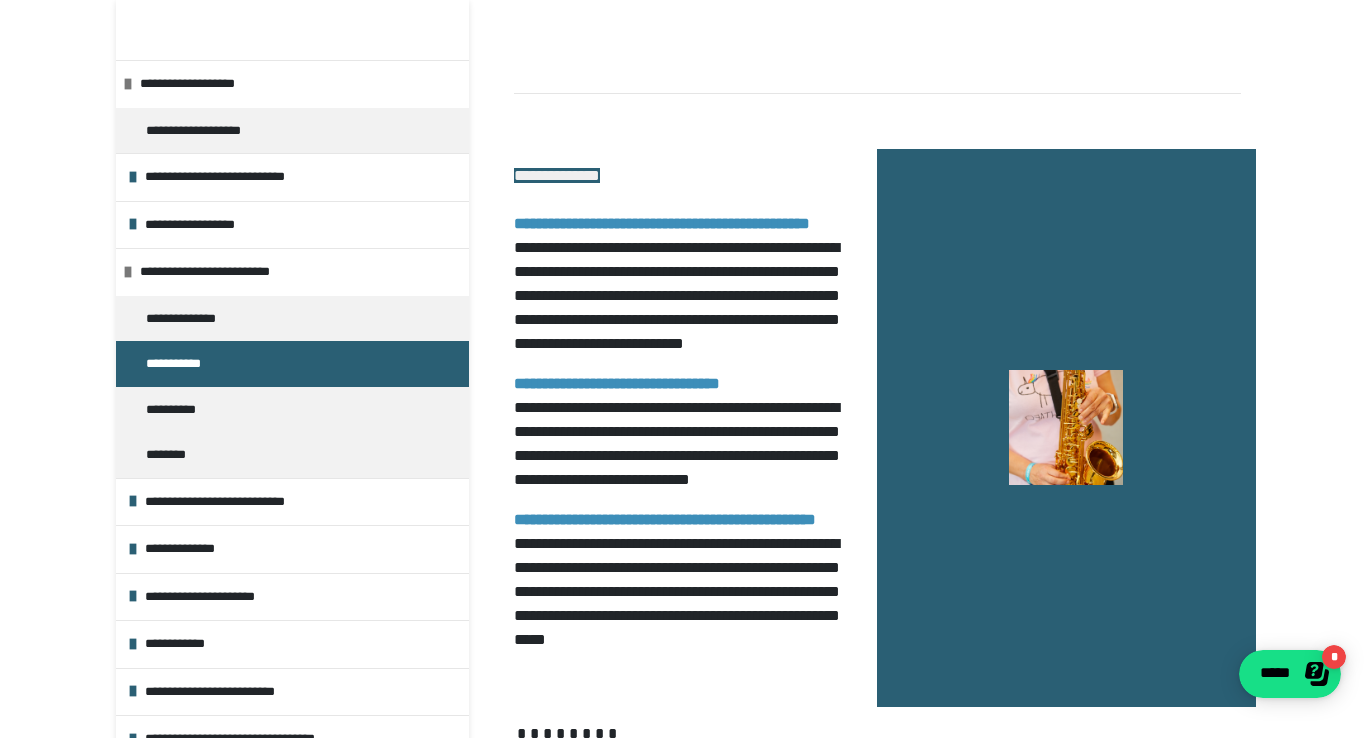 scroll, scrollTop: 1748, scrollLeft: 0, axis: vertical 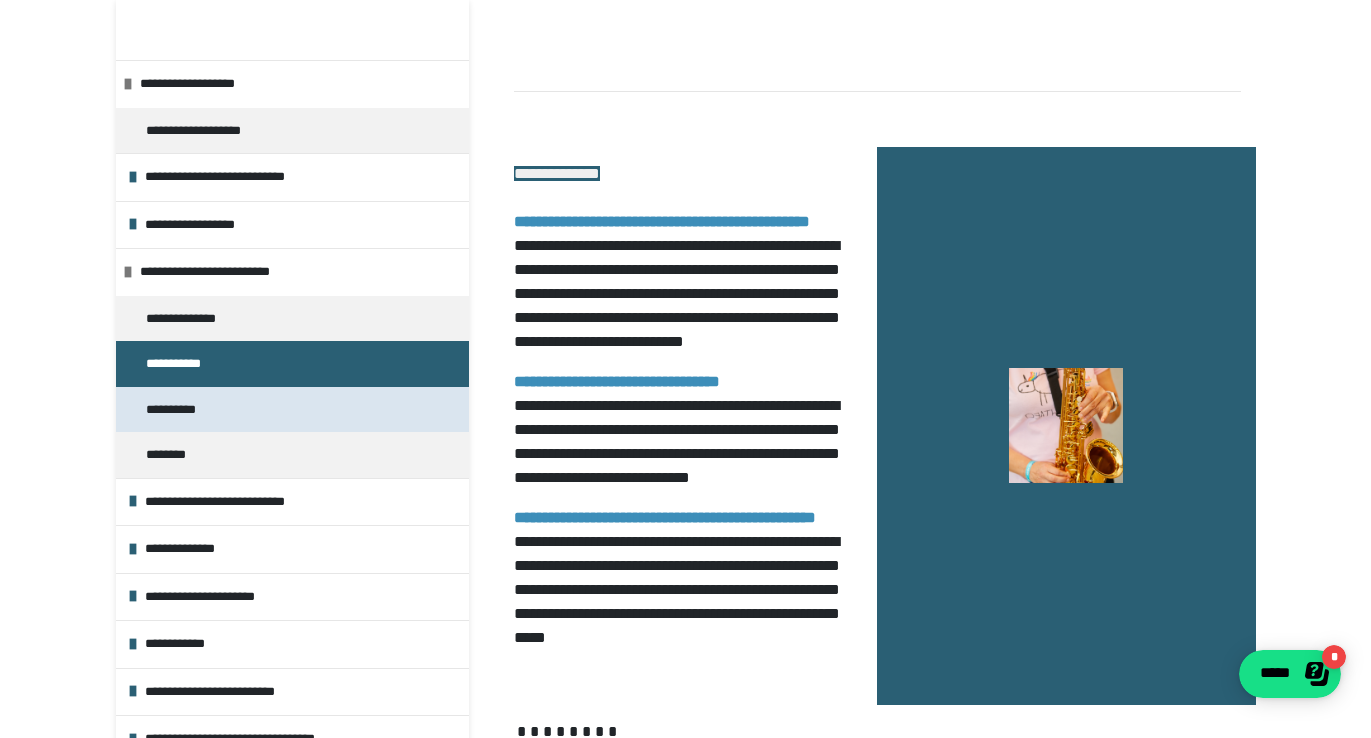 click on "**********" at bounding box center [179, 410] 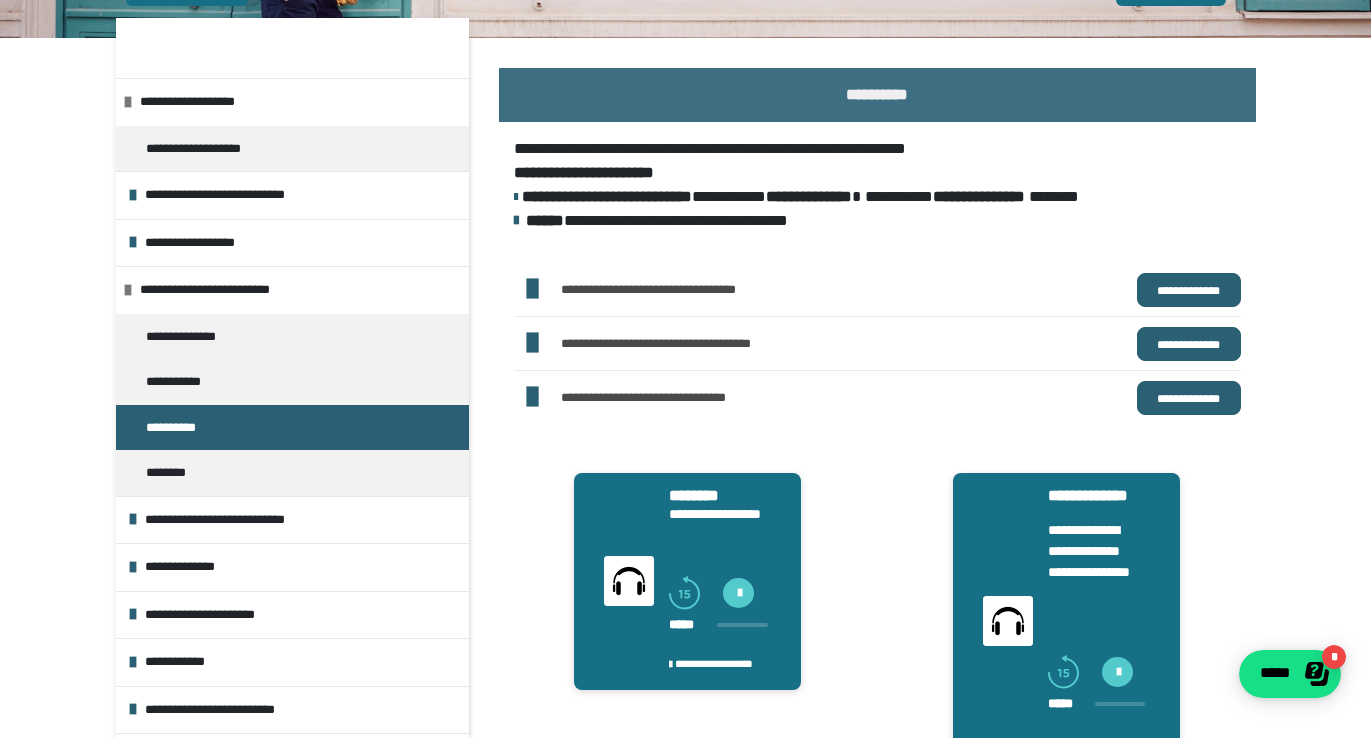scroll, scrollTop: 236, scrollLeft: 0, axis: vertical 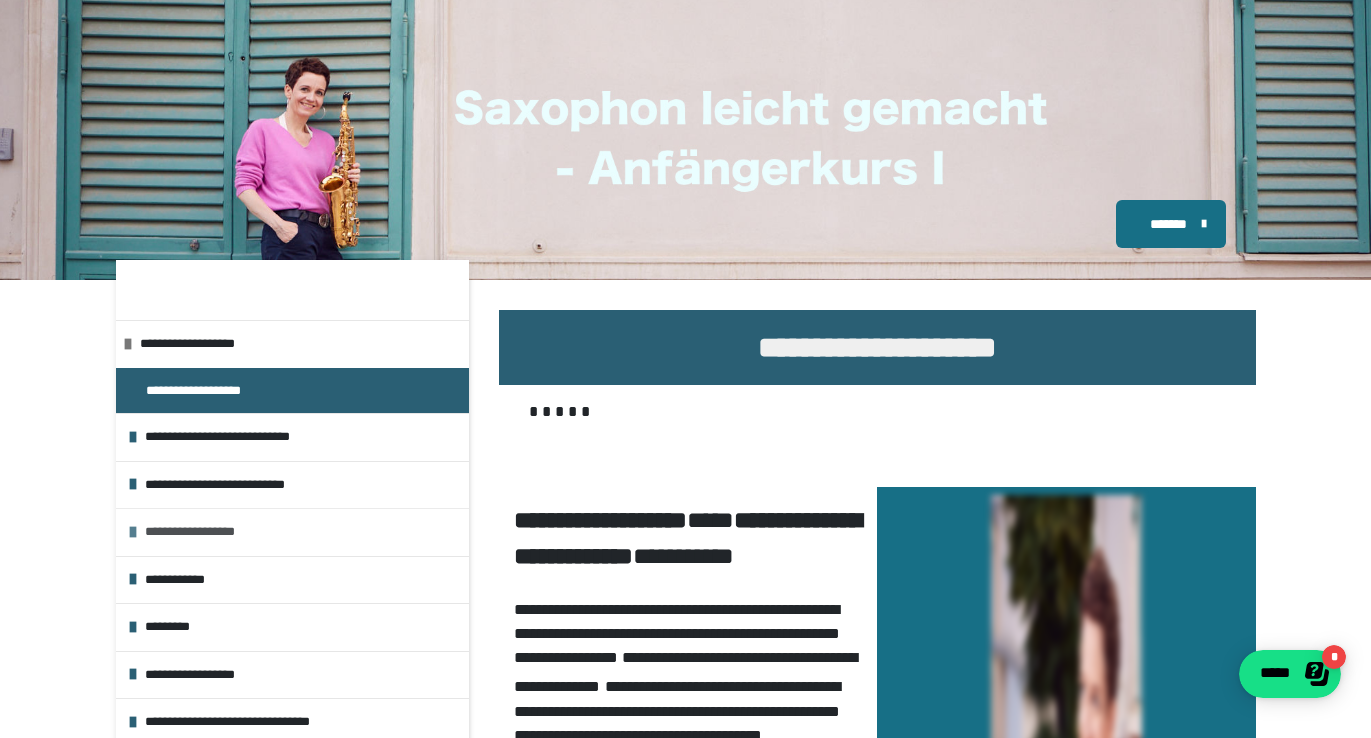 click on "**********" at bounding box center [302, 532] 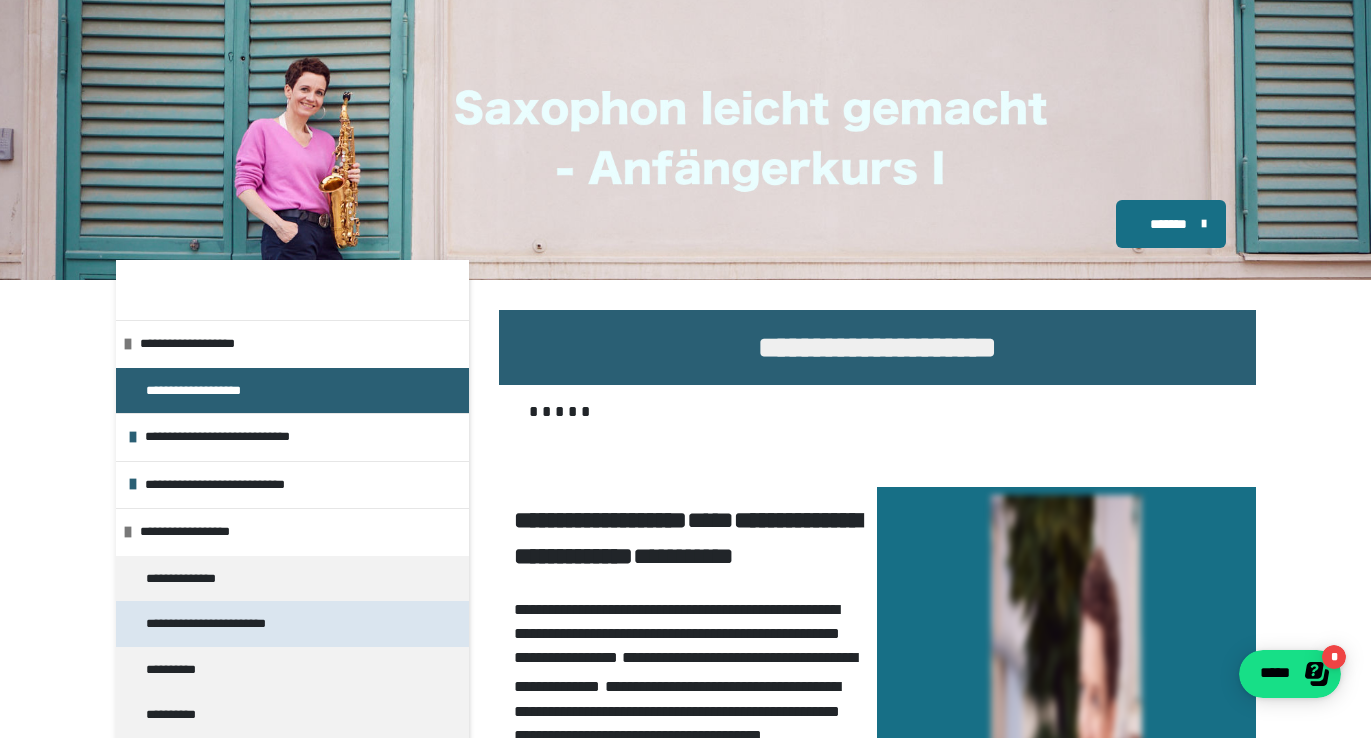 click on "**********" at bounding box center [218, 624] 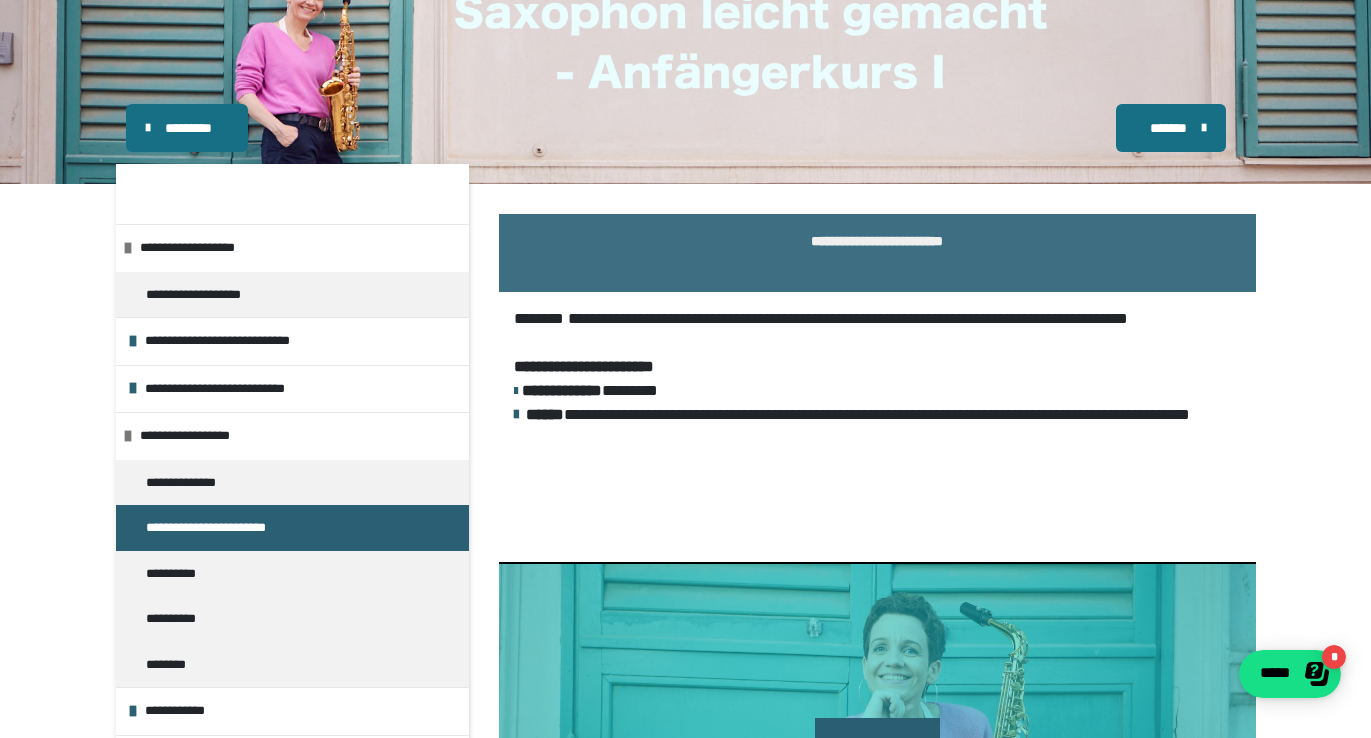 scroll, scrollTop: 0, scrollLeft: 0, axis: both 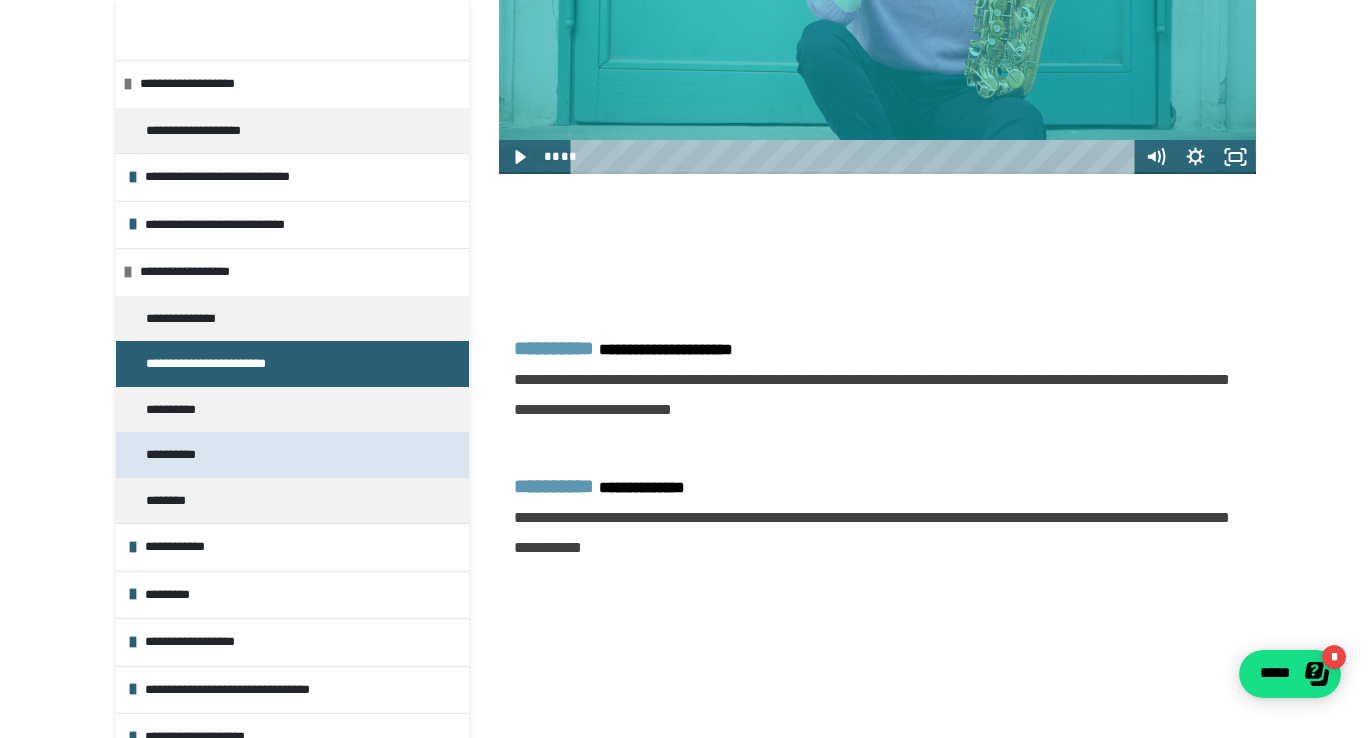 click on "**********" at bounding box center [179, 455] 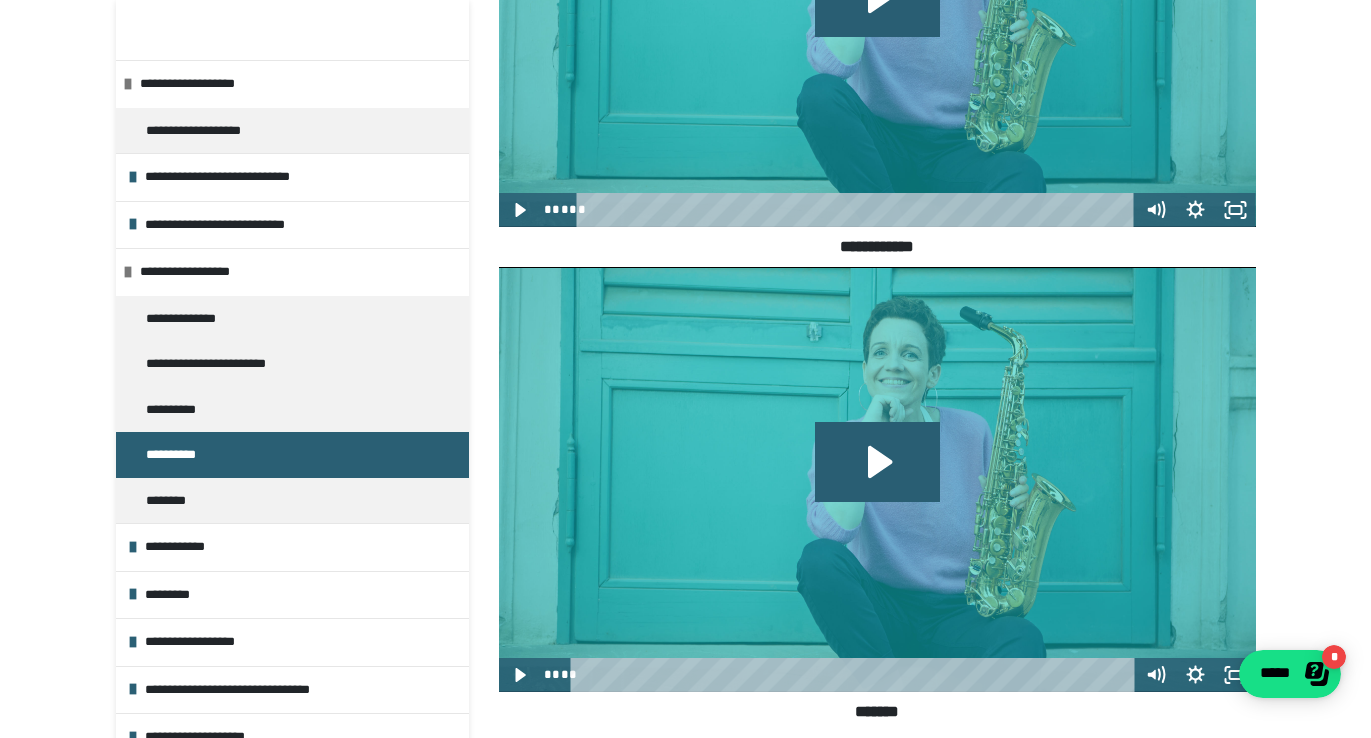 scroll, scrollTop: 2588, scrollLeft: 0, axis: vertical 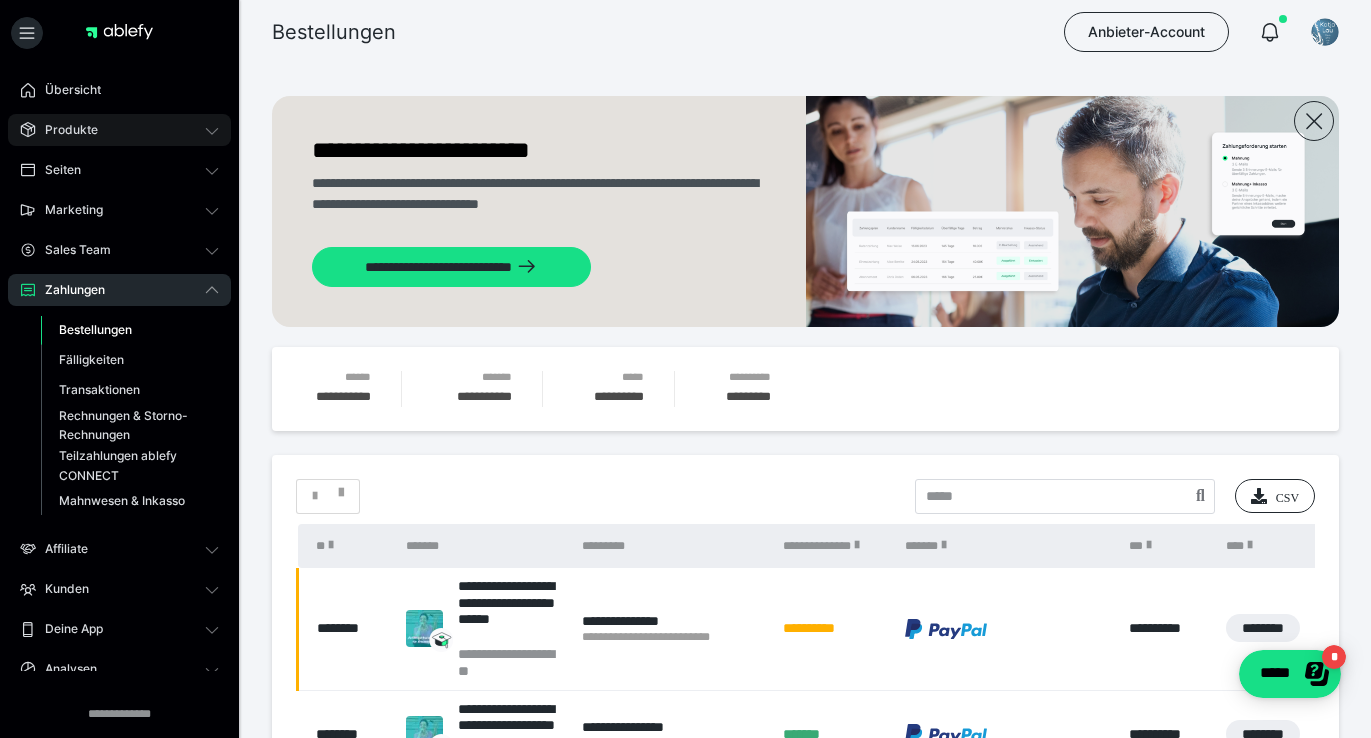 click on "Produkte" at bounding box center (64, 130) 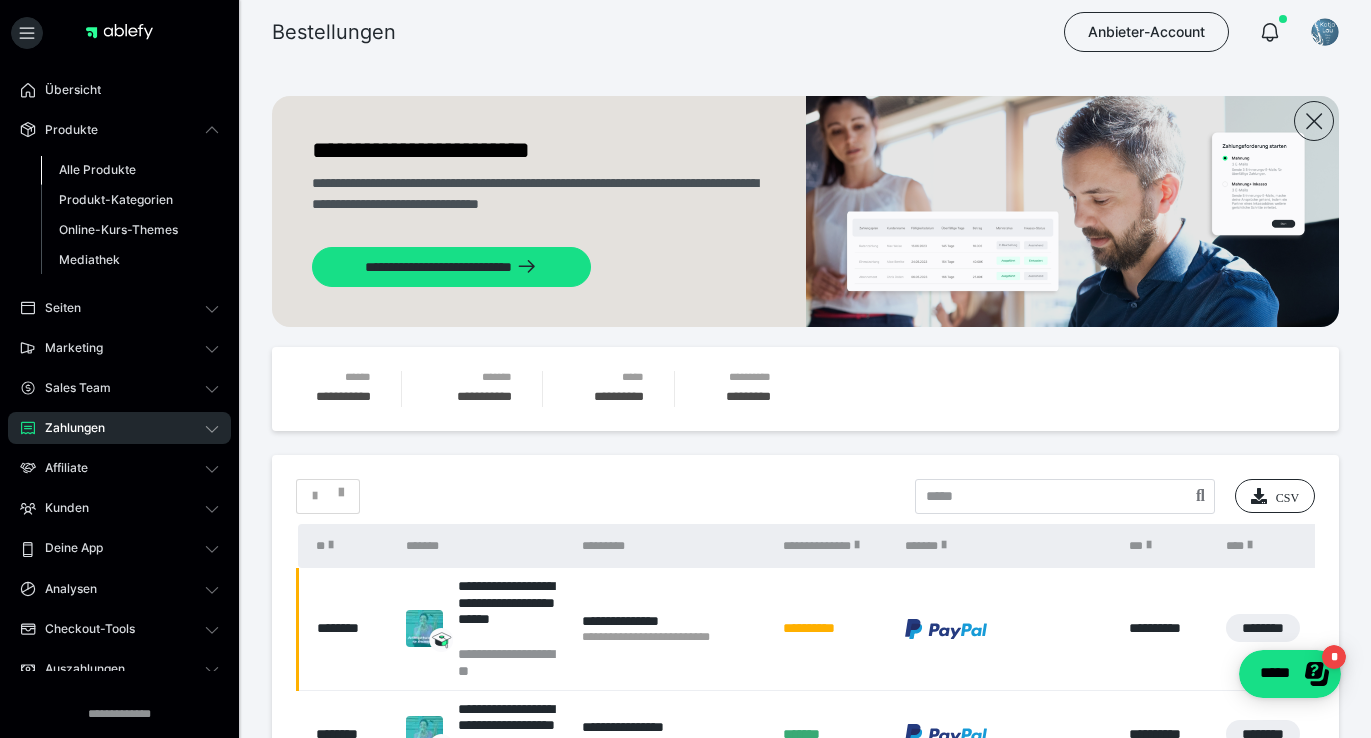 click on "Alle Produkte" at bounding box center (97, 169) 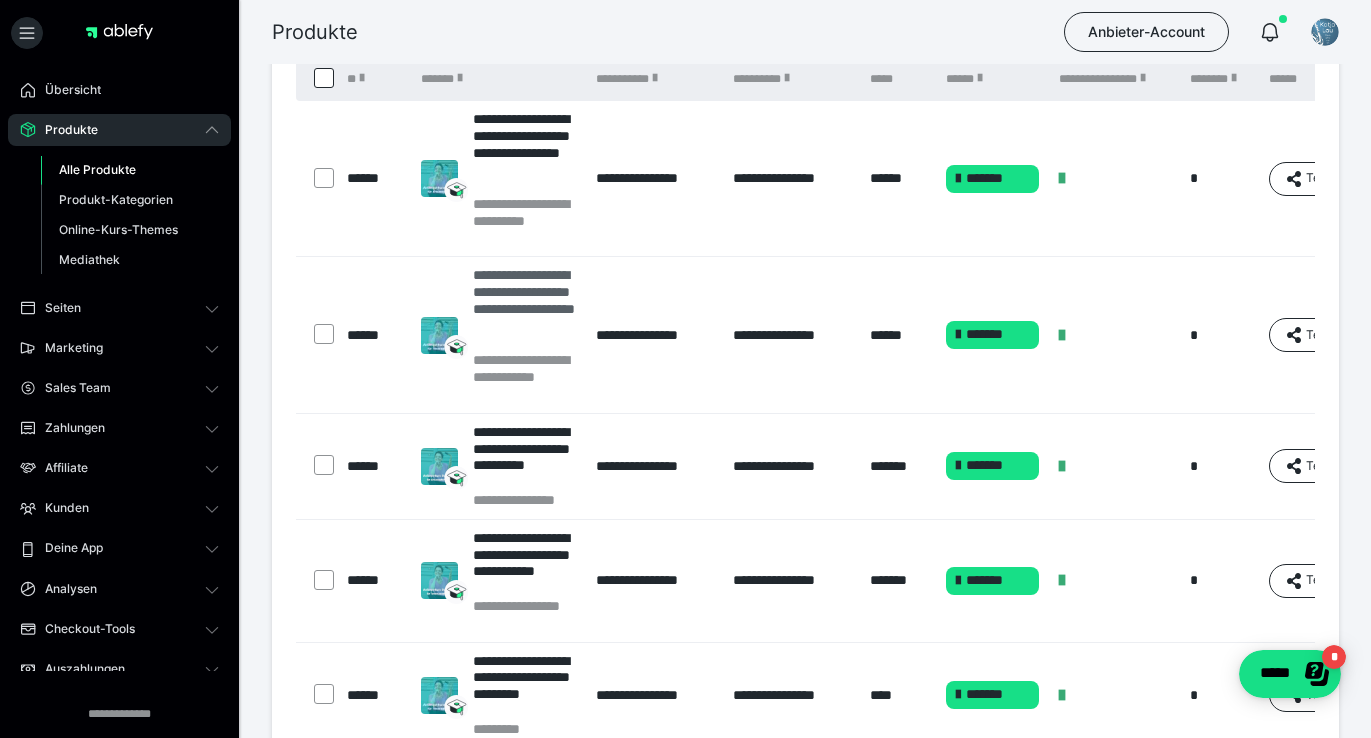 scroll, scrollTop: 263, scrollLeft: 0, axis: vertical 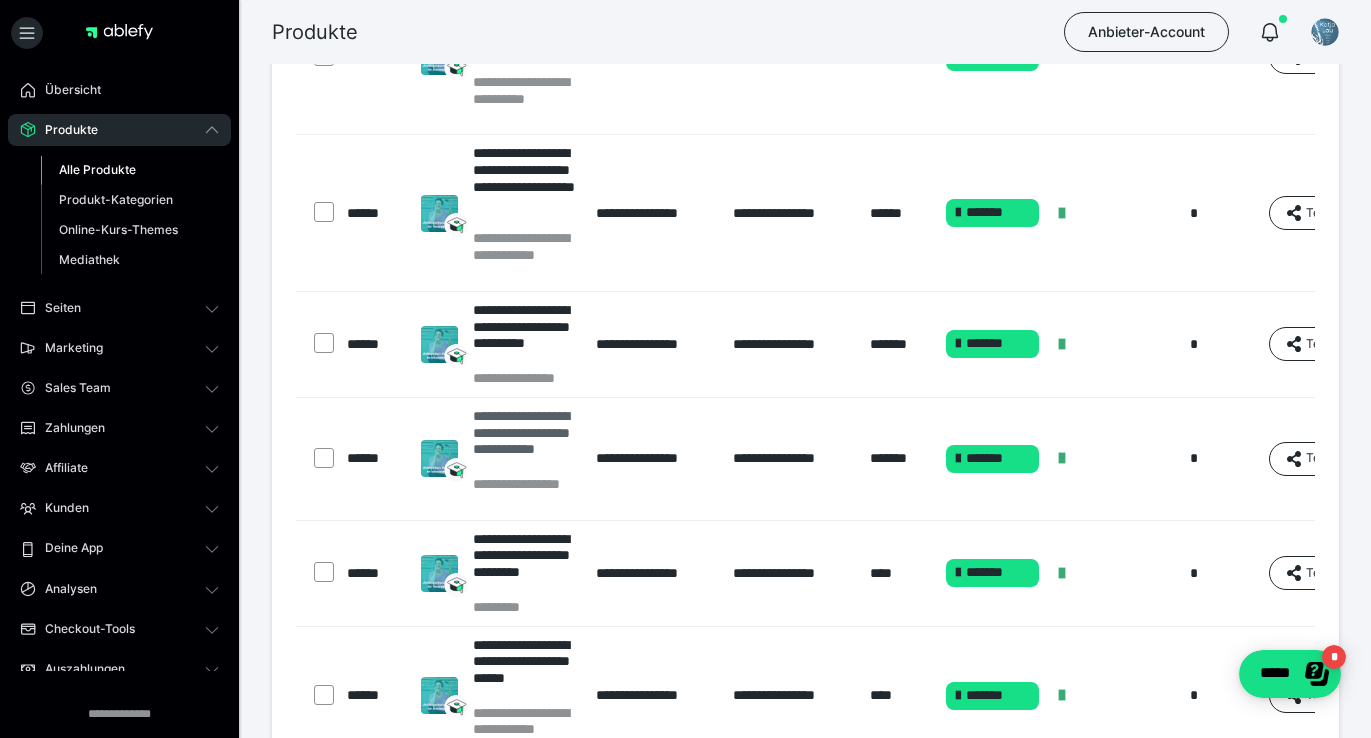 click on "**********" at bounding box center [525, 441] 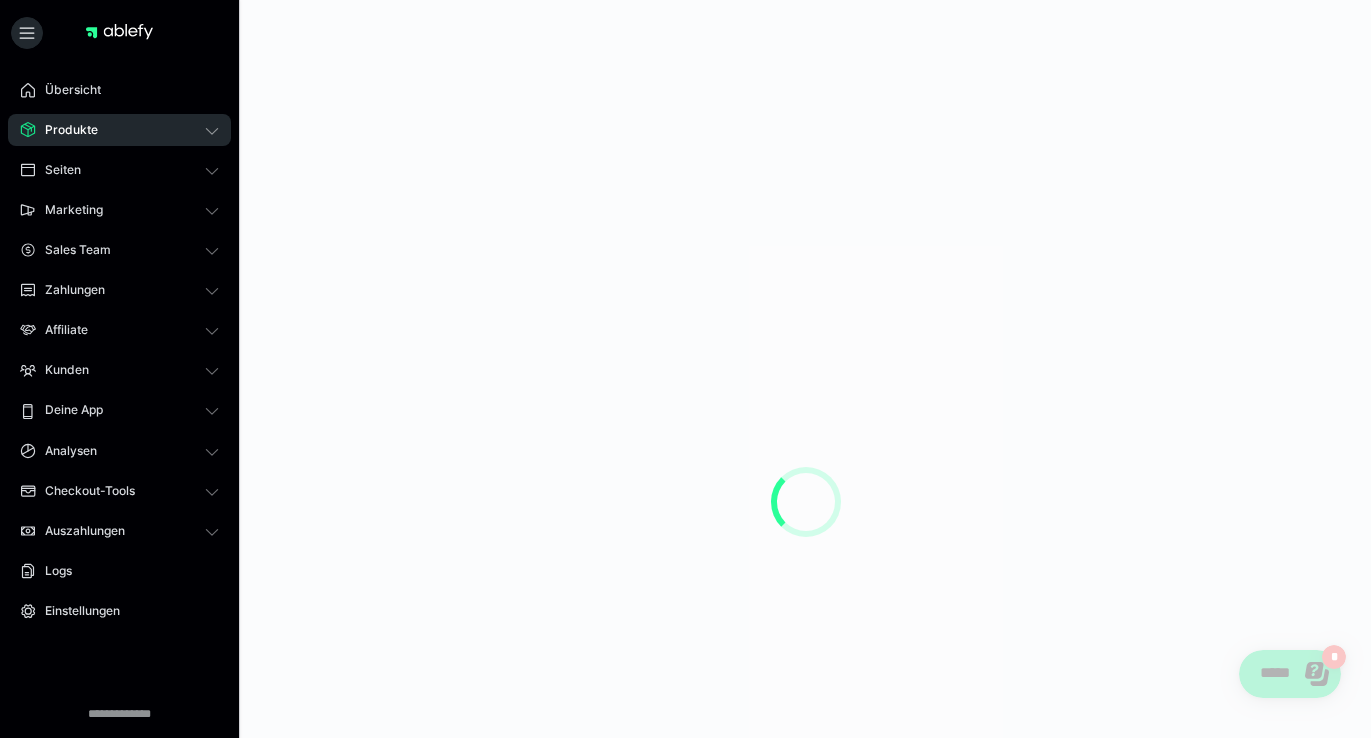 scroll, scrollTop: 0, scrollLeft: 0, axis: both 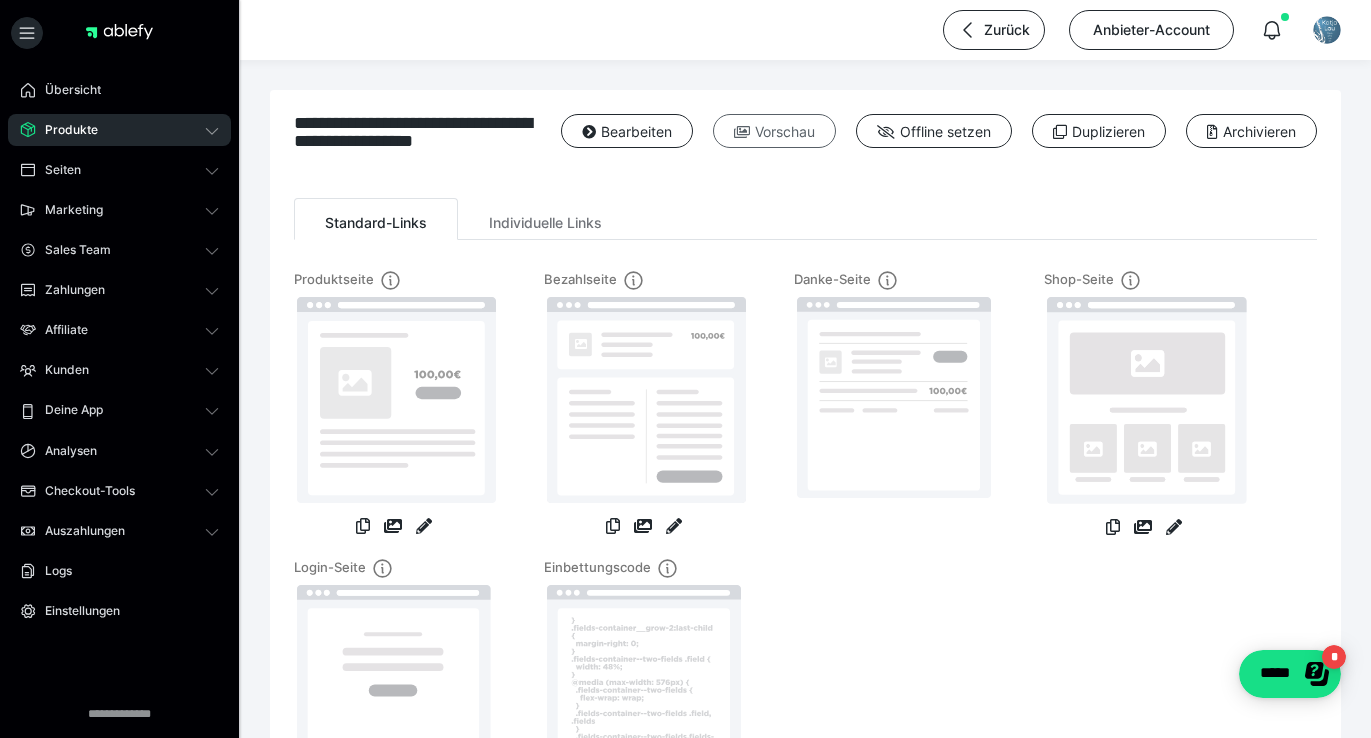 click on "Vorschau" at bounding box center [774, 131] 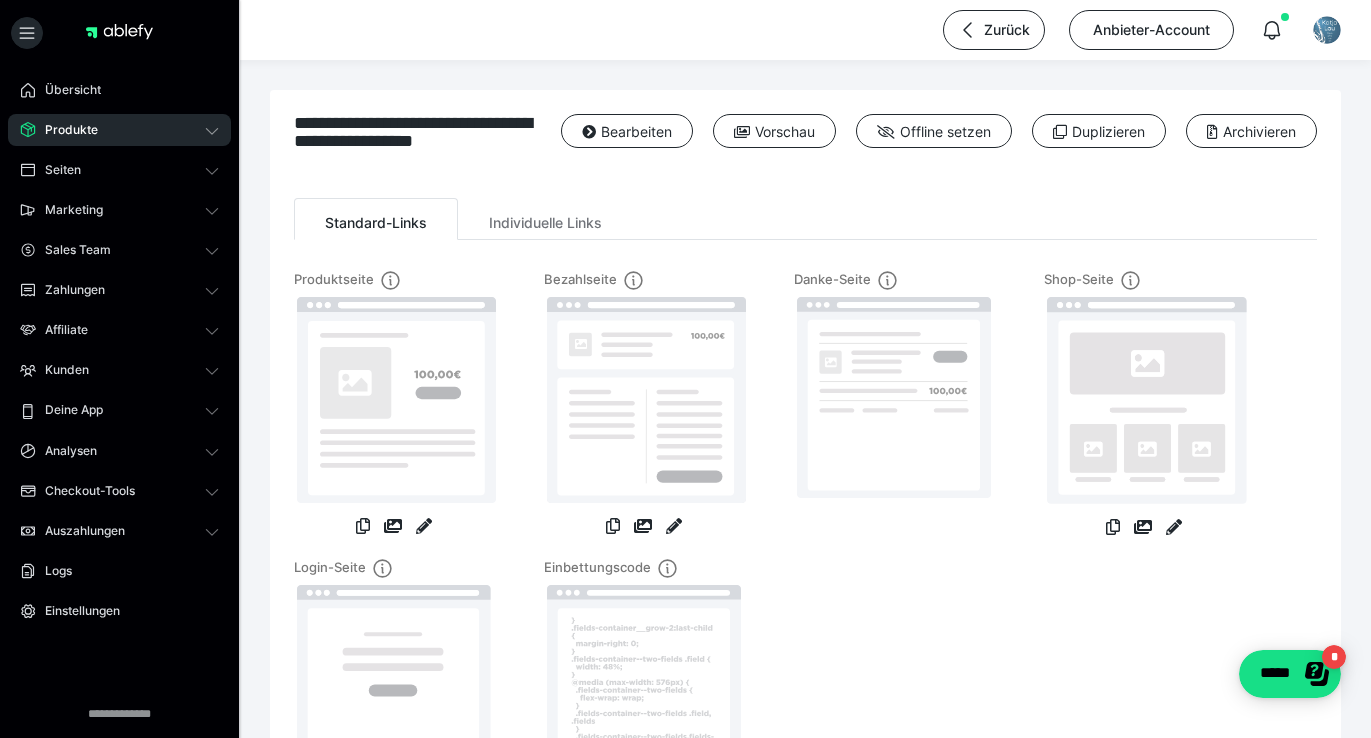click on "Produkte" at bounding box center (64, 130) 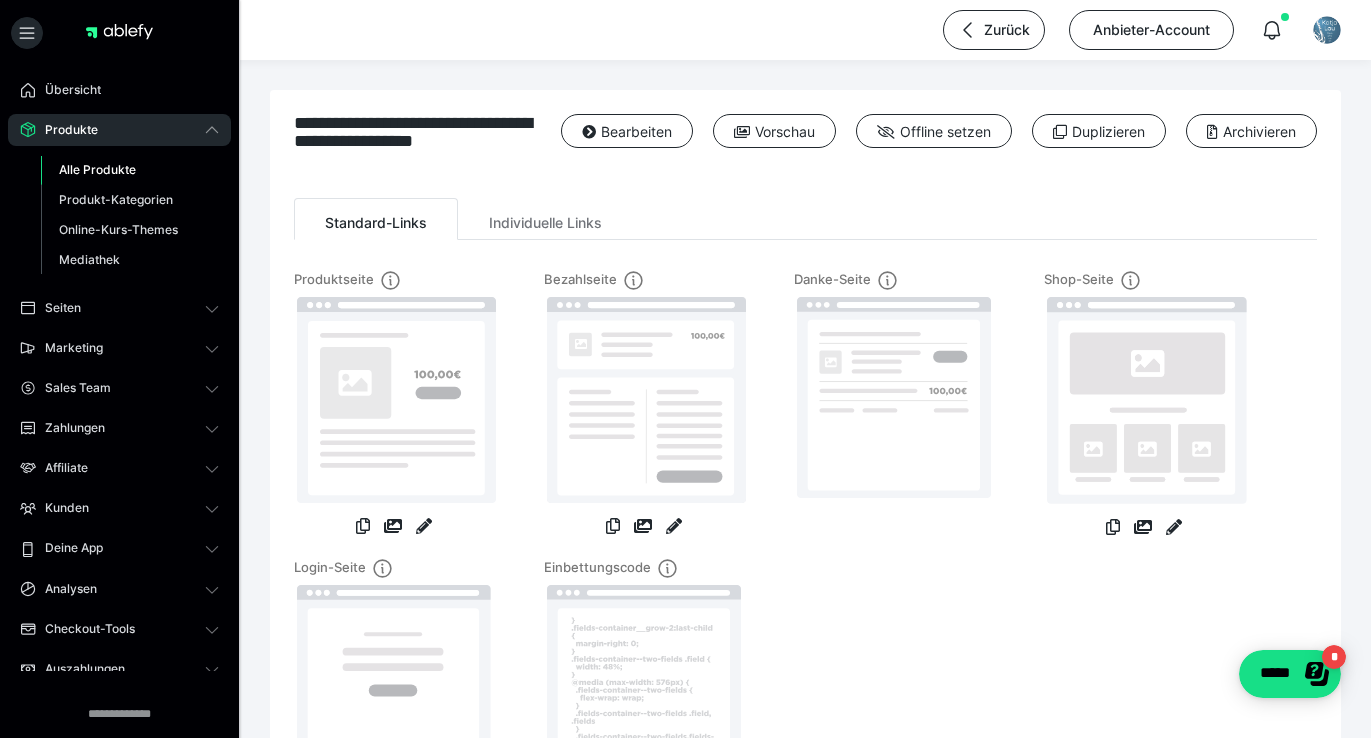 click on "Alle Produkte" at bounding box center (97, 169) 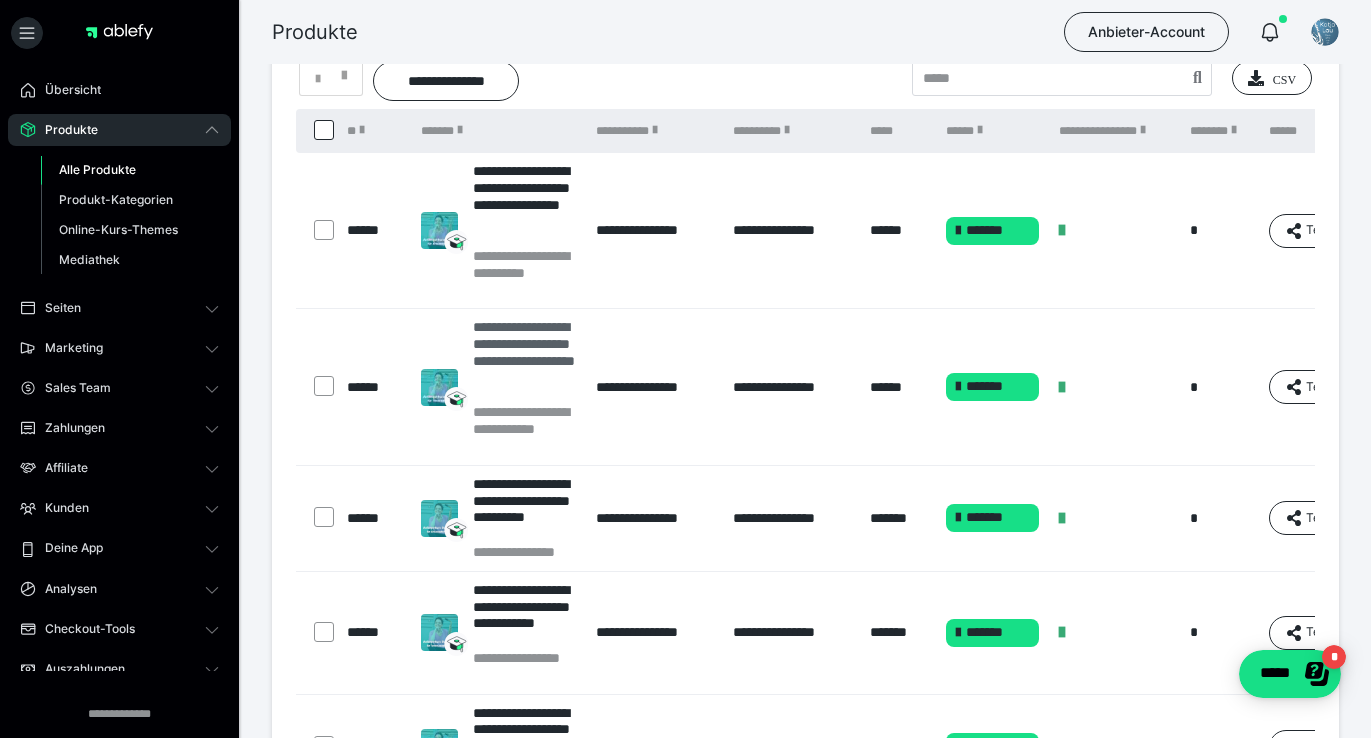 scroll, scrollTop: 113, scrollLeft: 0, axis: vertical 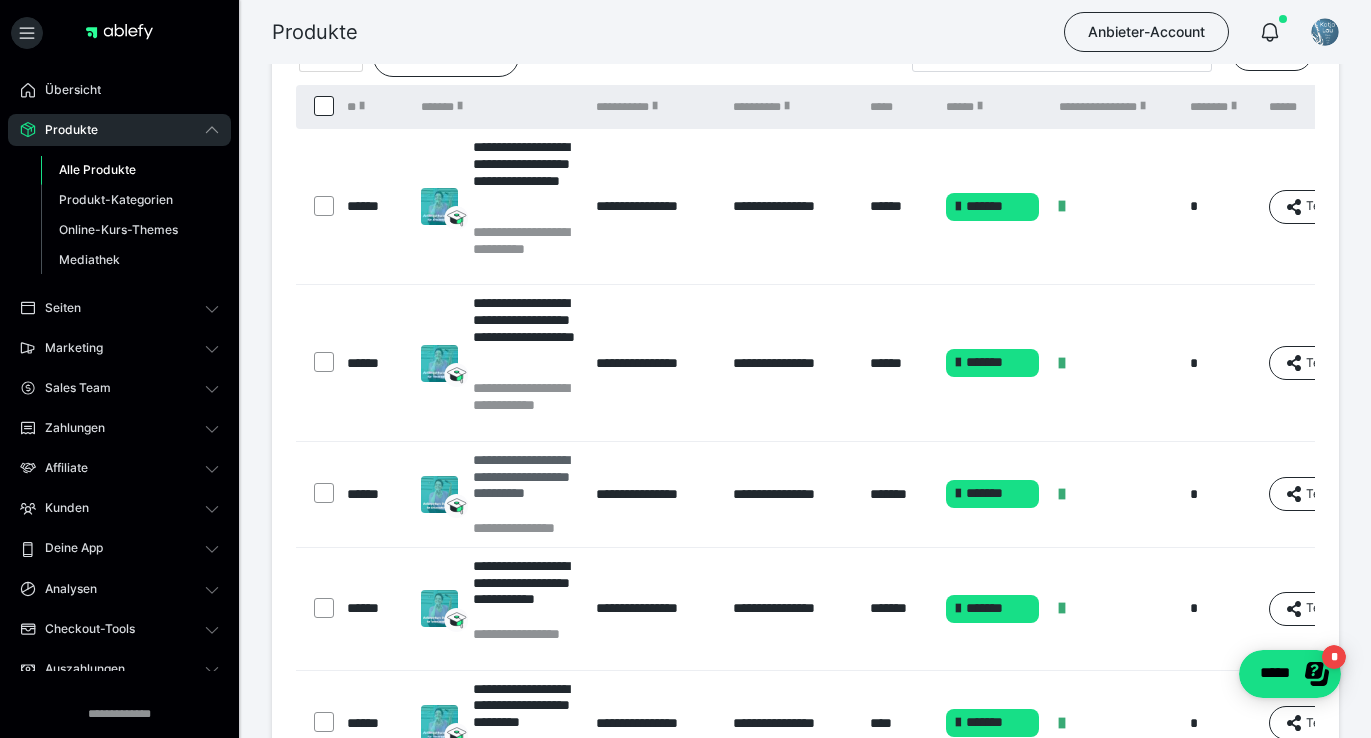 click on "**********" at bounding box center [525, 485] 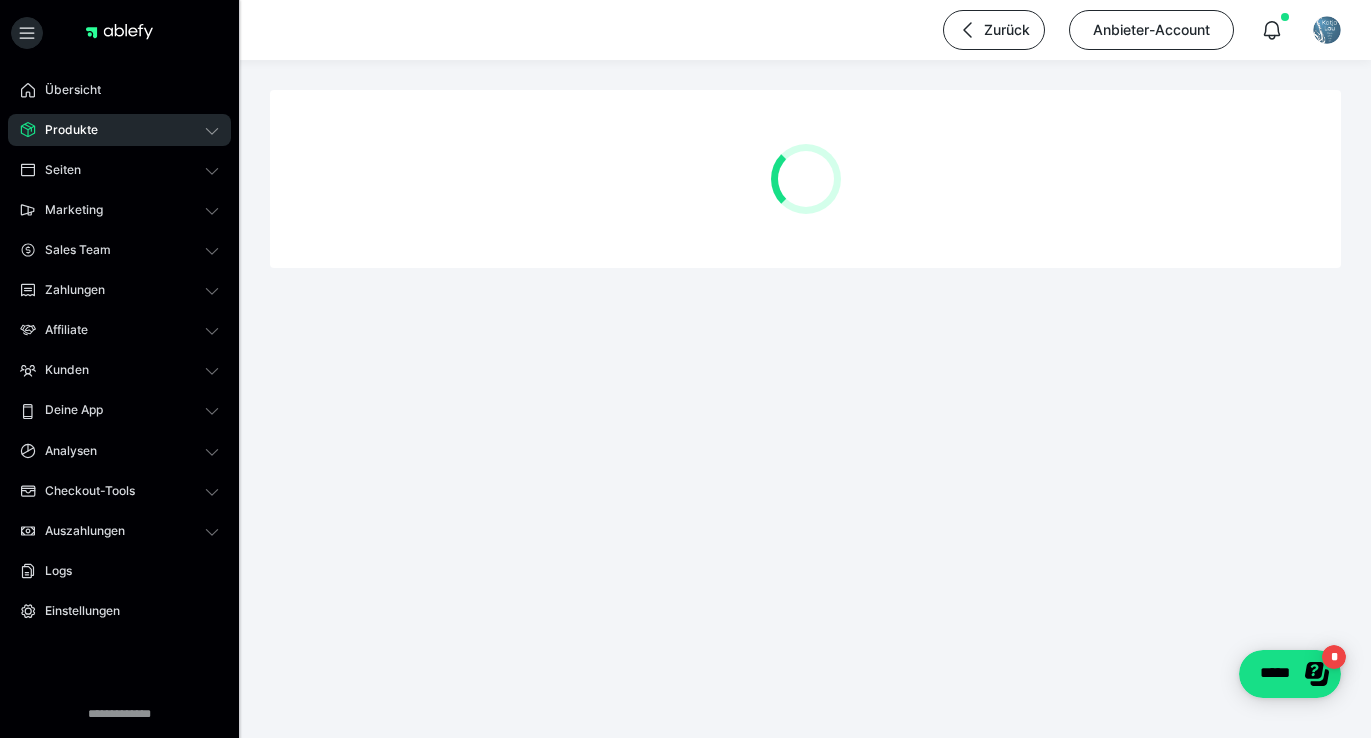 scroll, scrollTop: 0, scrollLeft: 0, axis: both 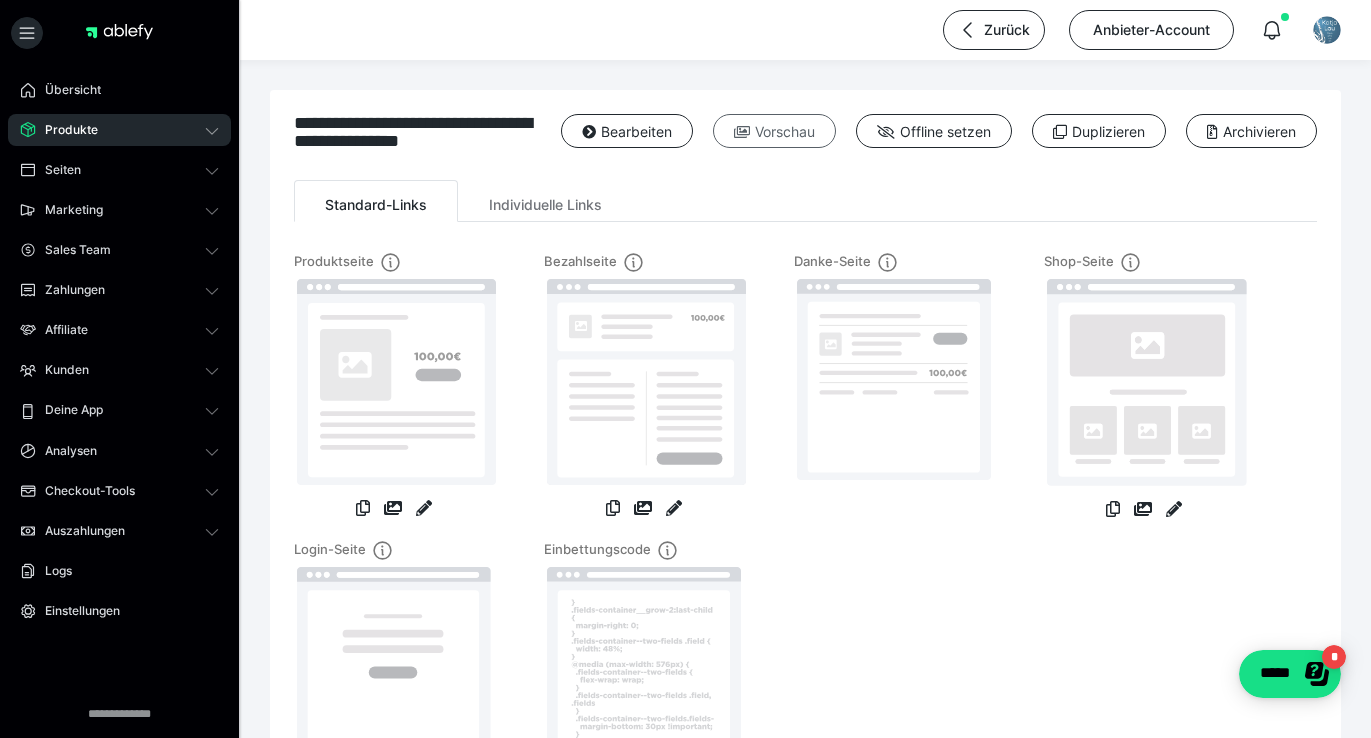 click on "Vorschau" at bounding box center (774, 131) 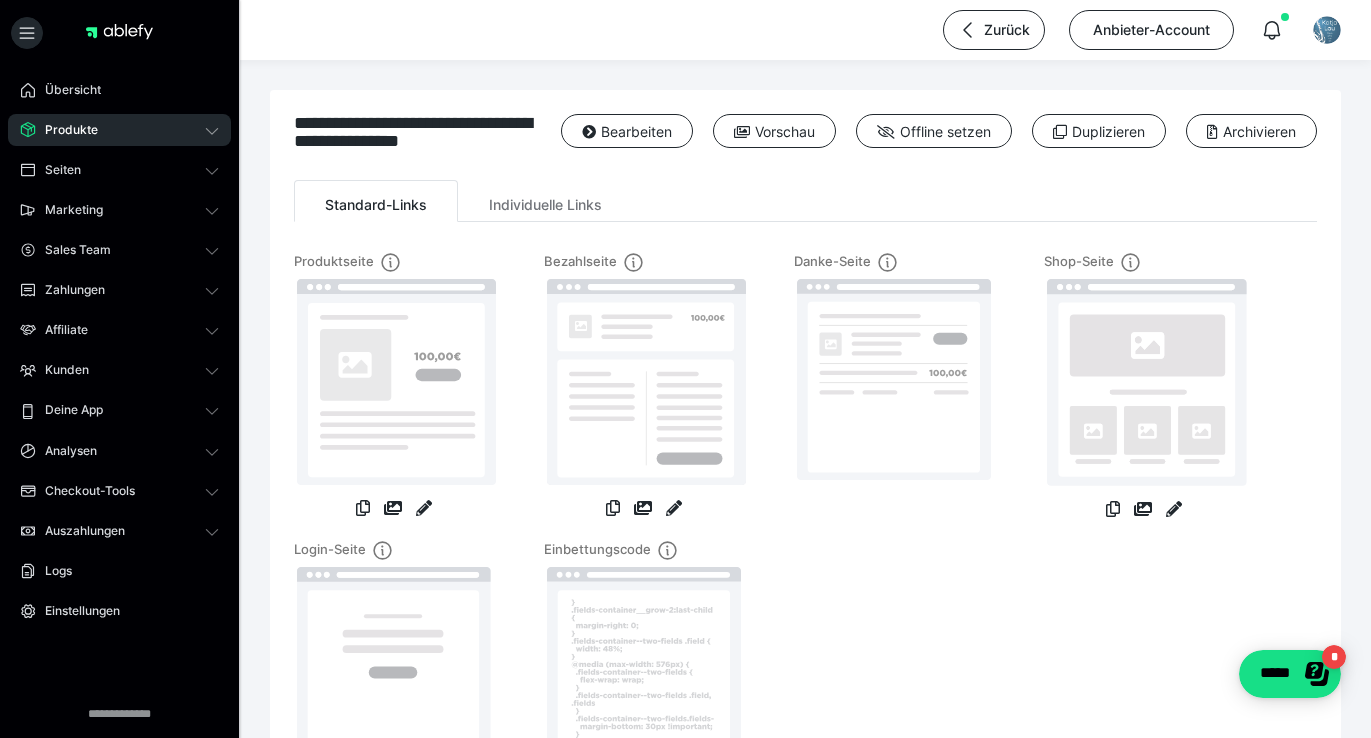 click on "Produkte" at bounding box center (119, 130) 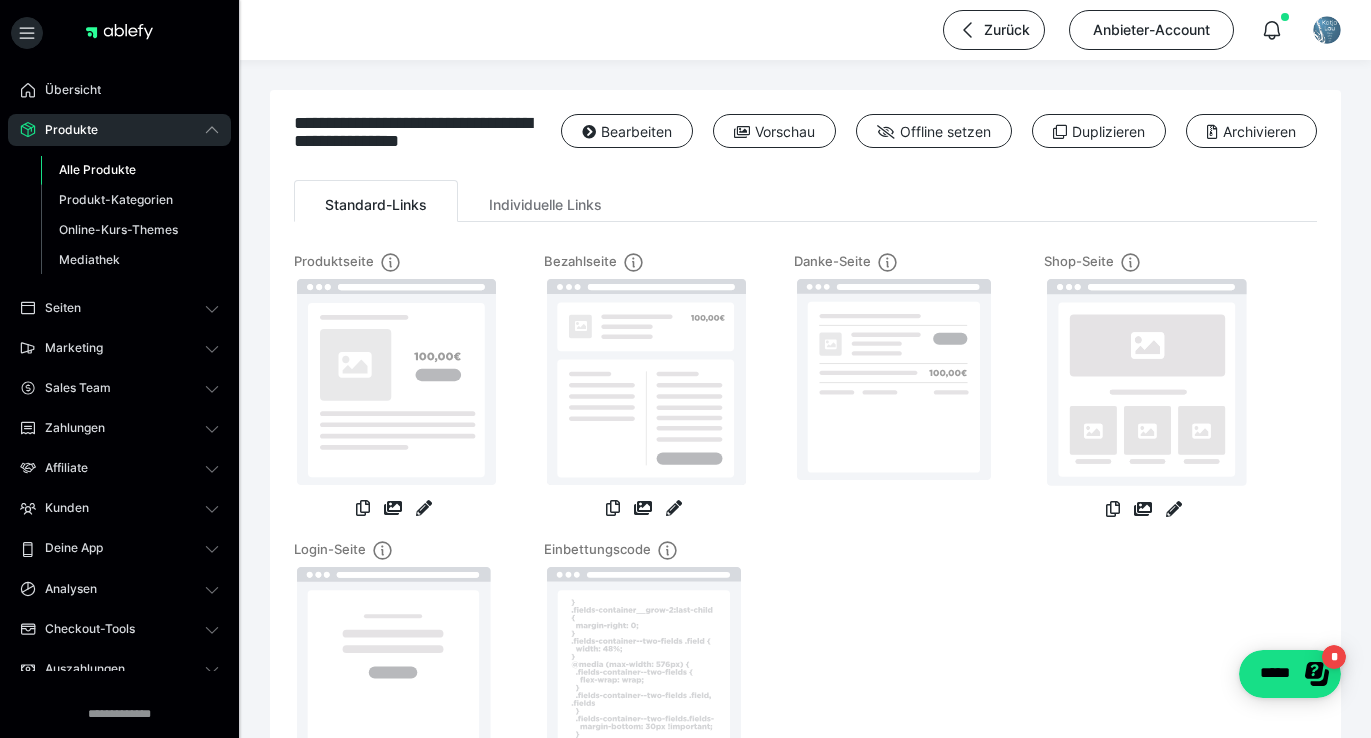 click on "Alle Produkte" at bounding box center [97, 169] 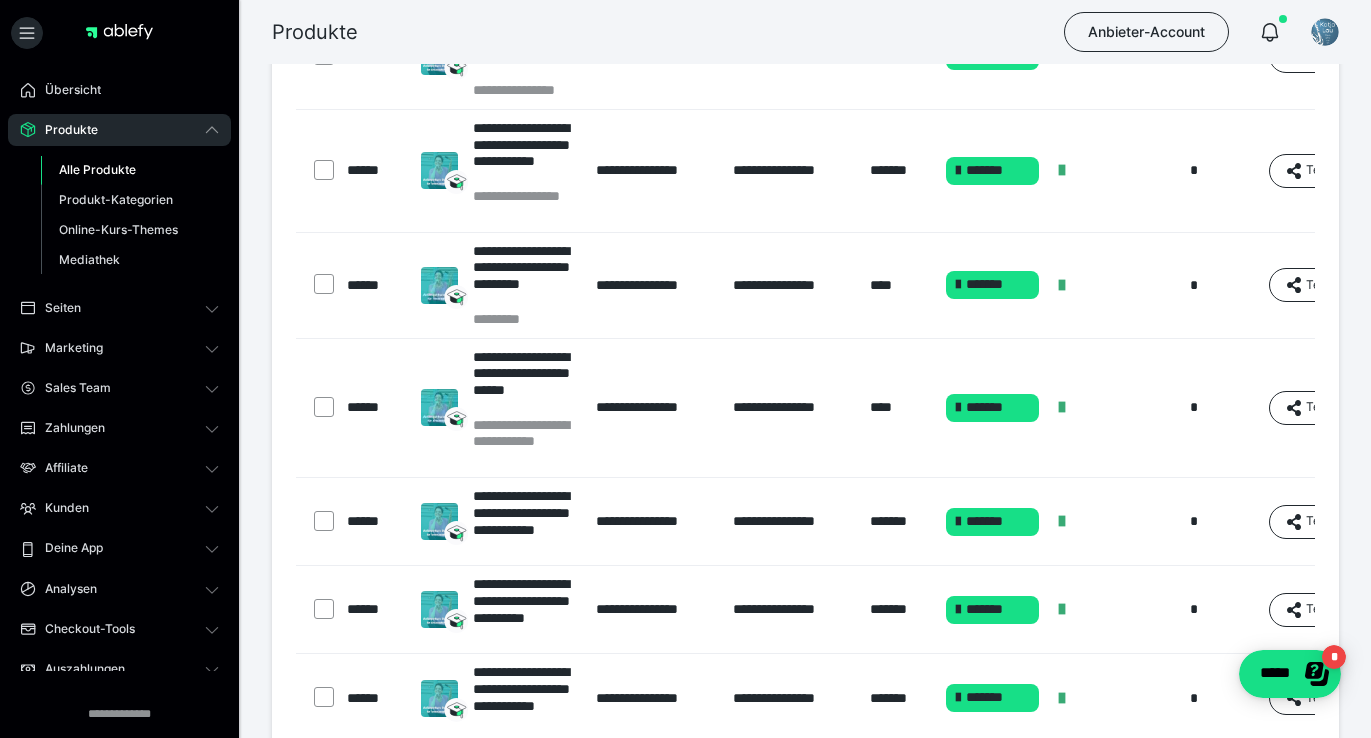 scroll, scrollTop: 859, scrollLeft: 0, axis: vertical 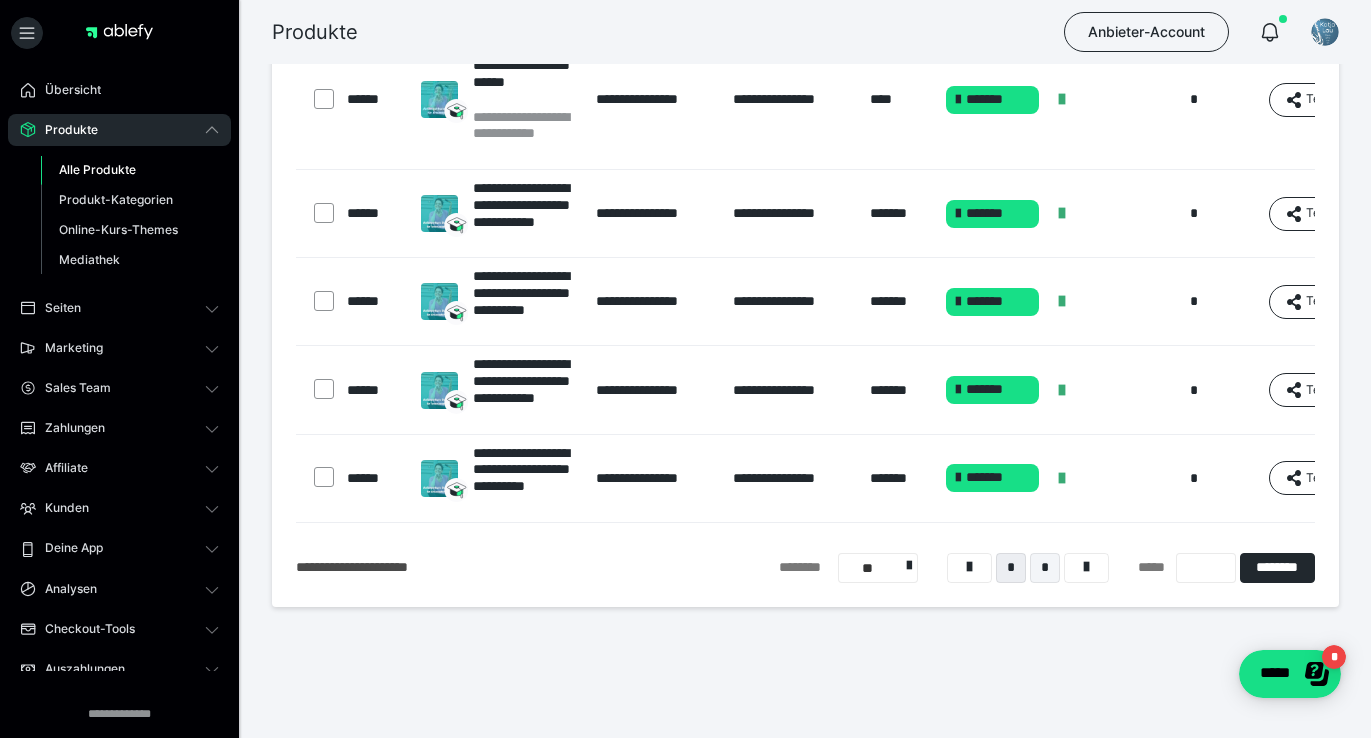 click on "*" at bounding box center [1045, 568] 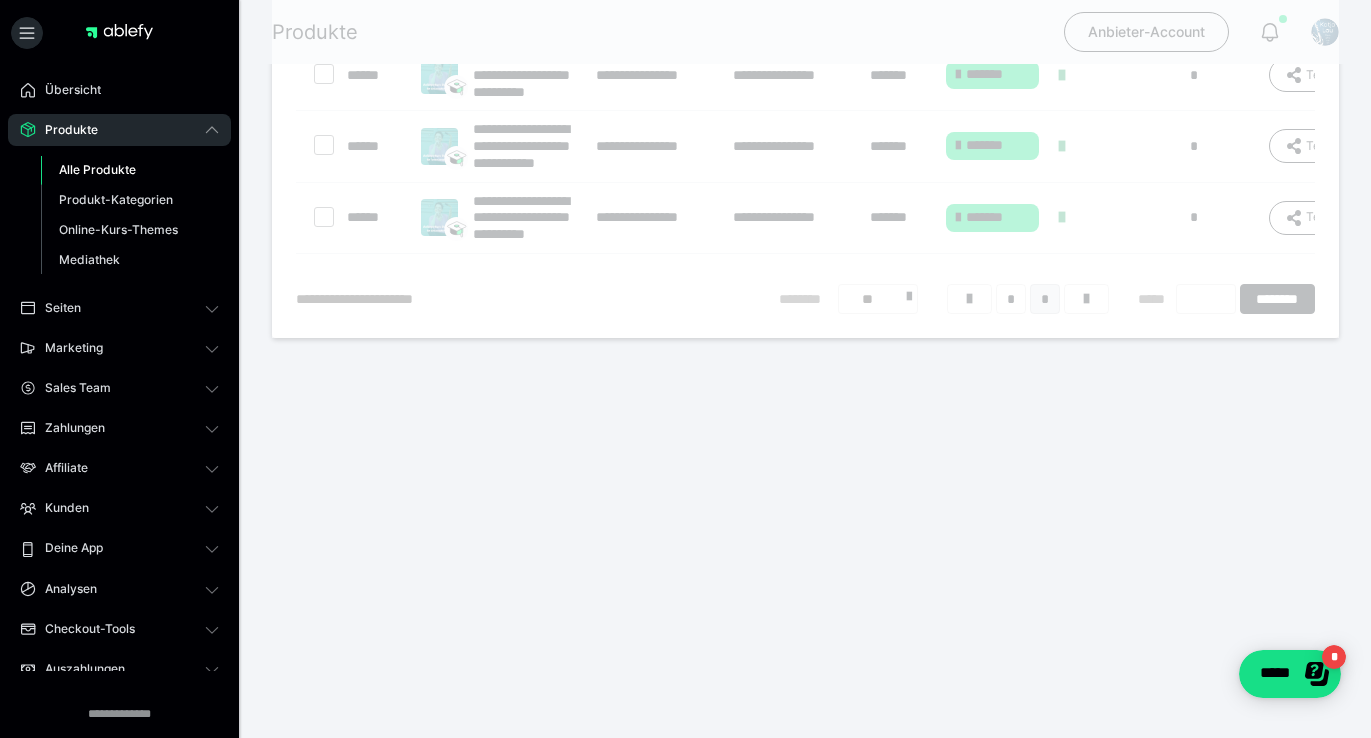 scroll, scrollTop: 16, scrollLeft: 0, axis: vertical 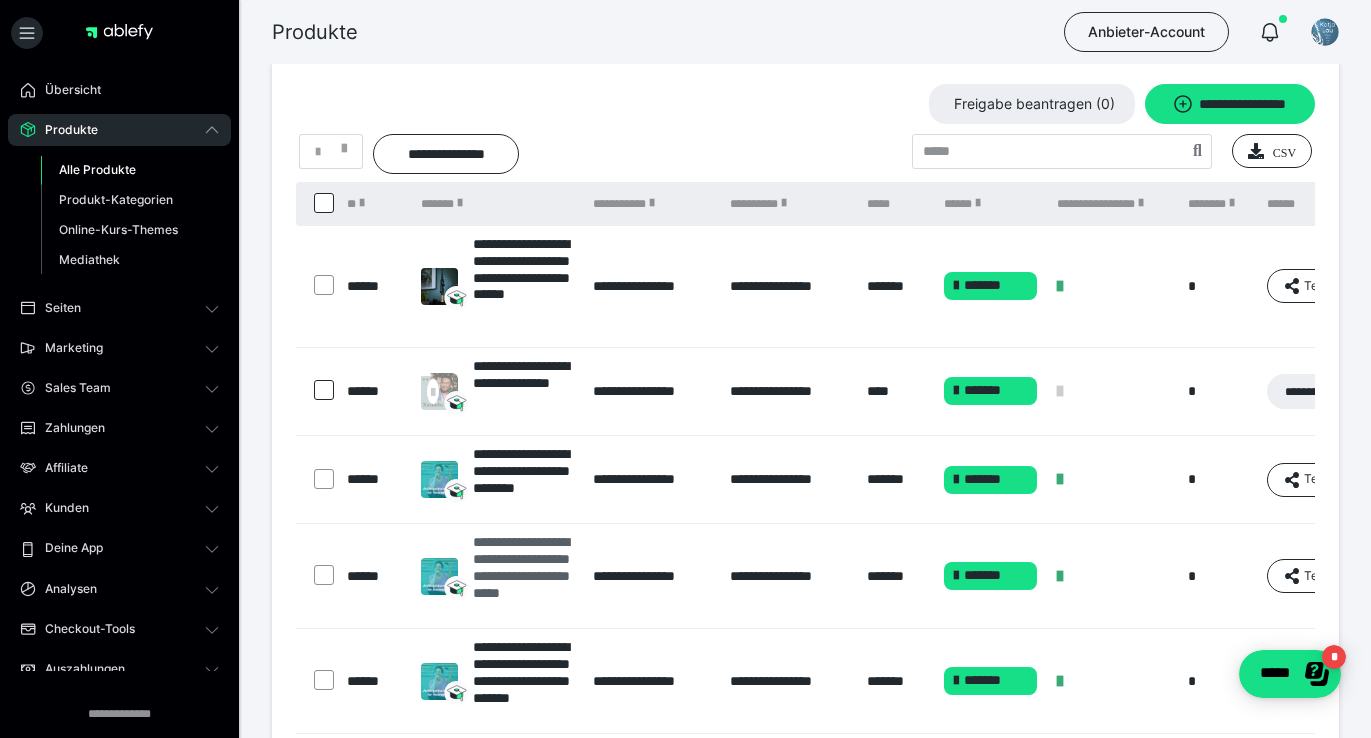 click on "**********" at bounding box center [523, 576] 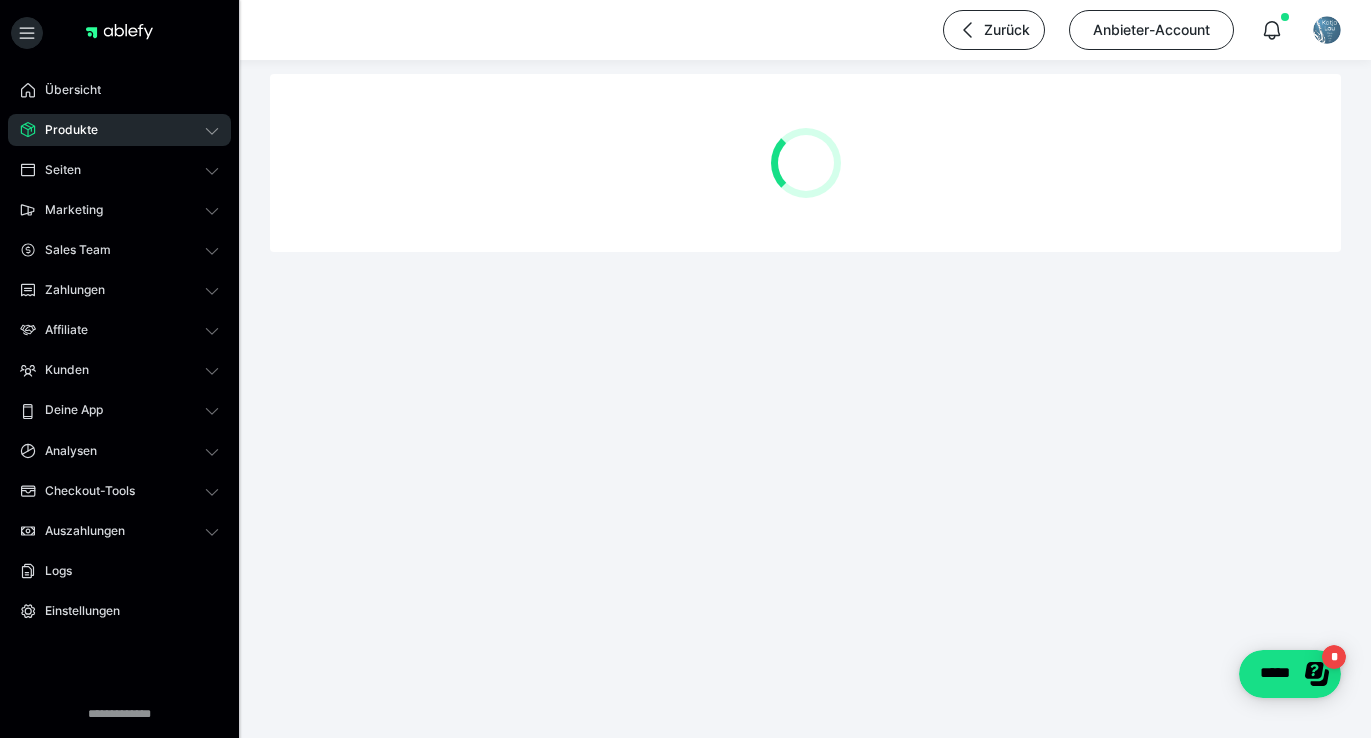 scroll, scrollTop: 0, scrollLeft: 0, axis: both 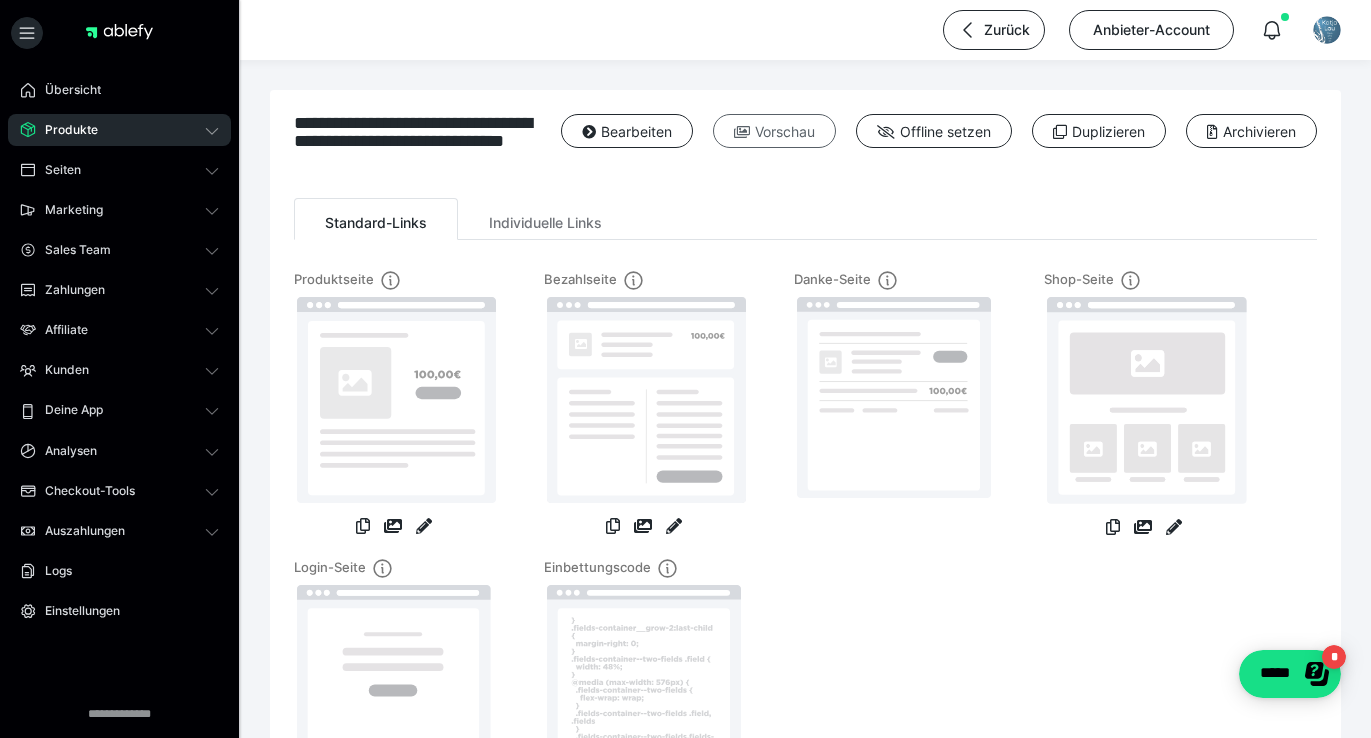 click at bounding box center (742, 132) 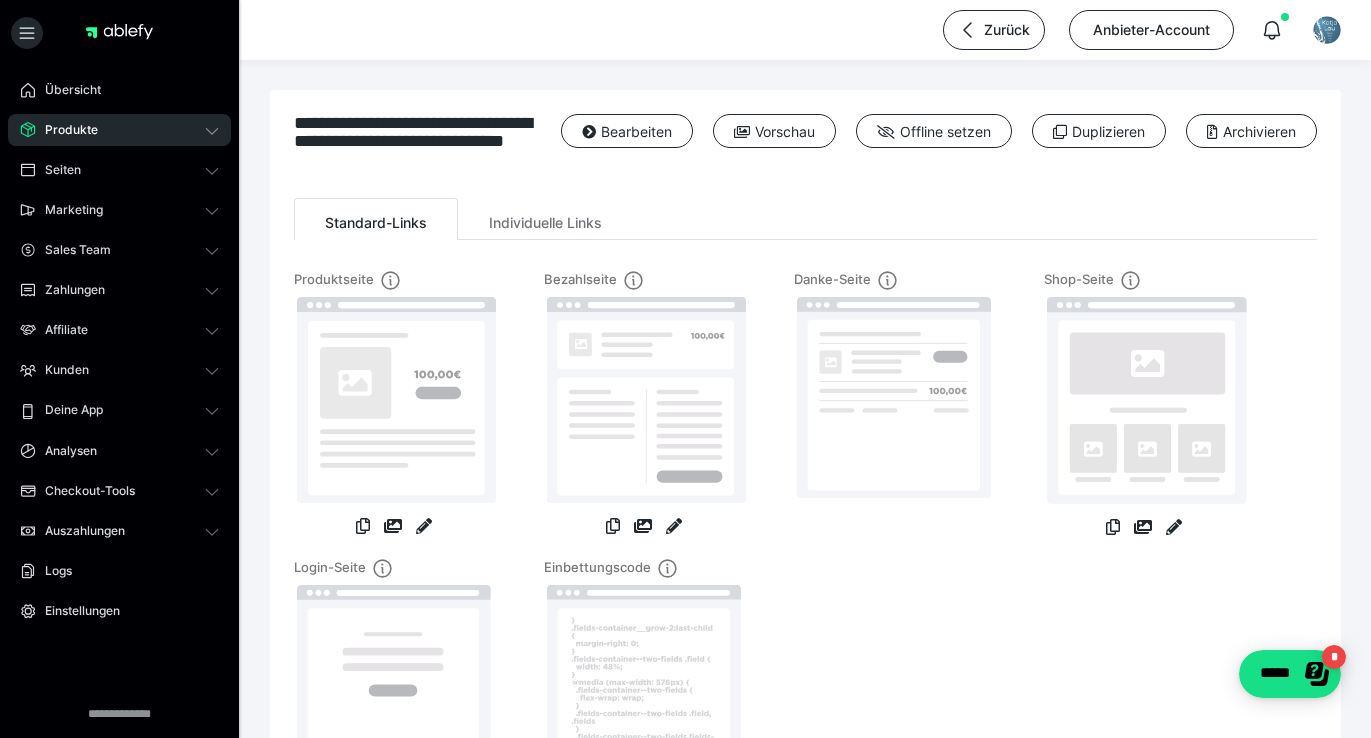 click on "Produkte" at bounding box center [64, 130] 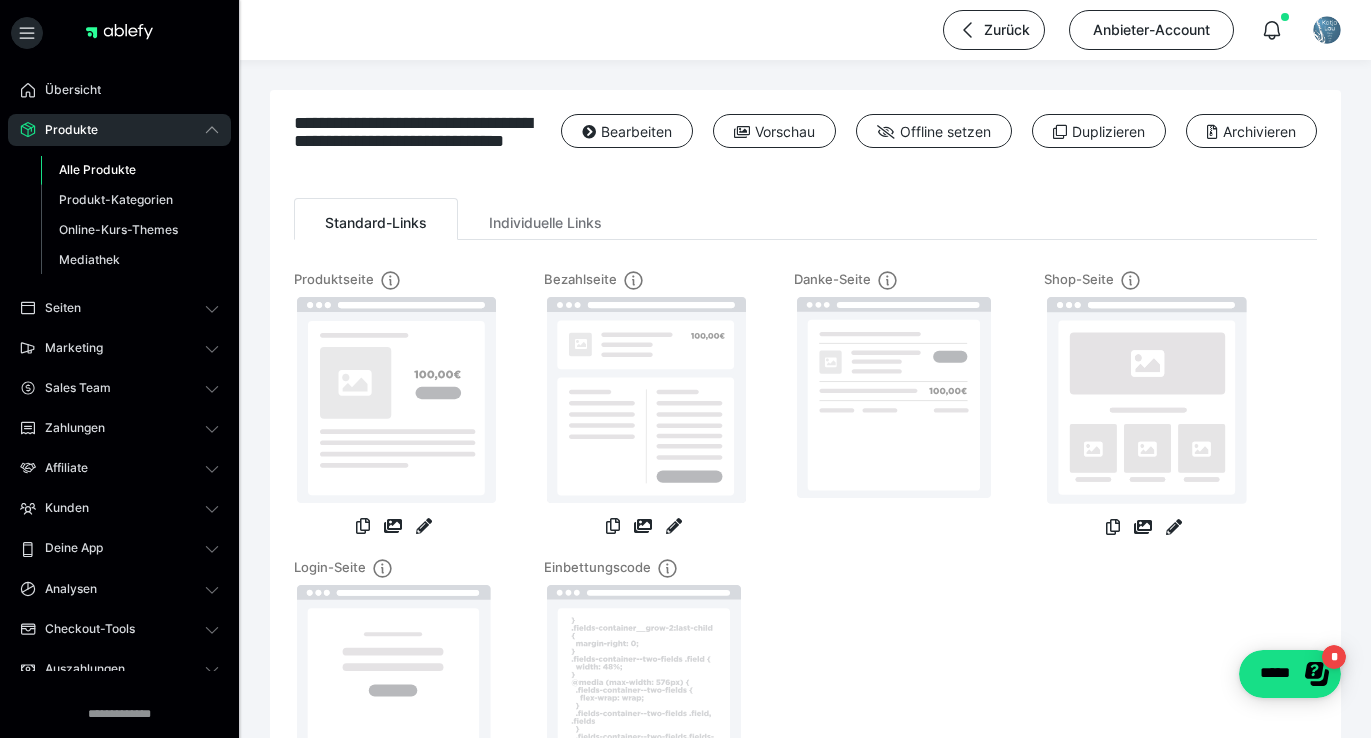 click on "Alle Produkte" at bounding box center (97, 169) 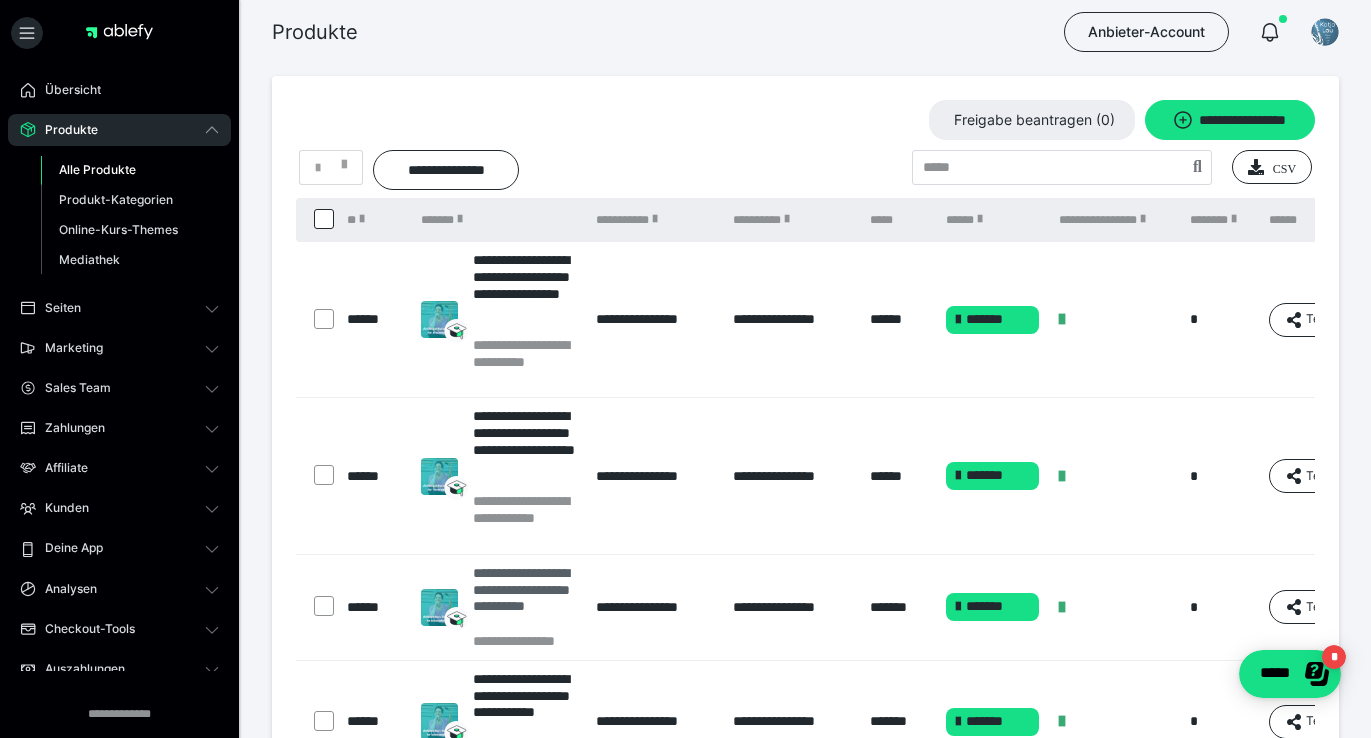 click on "**********" at bounding box center [525, 598] 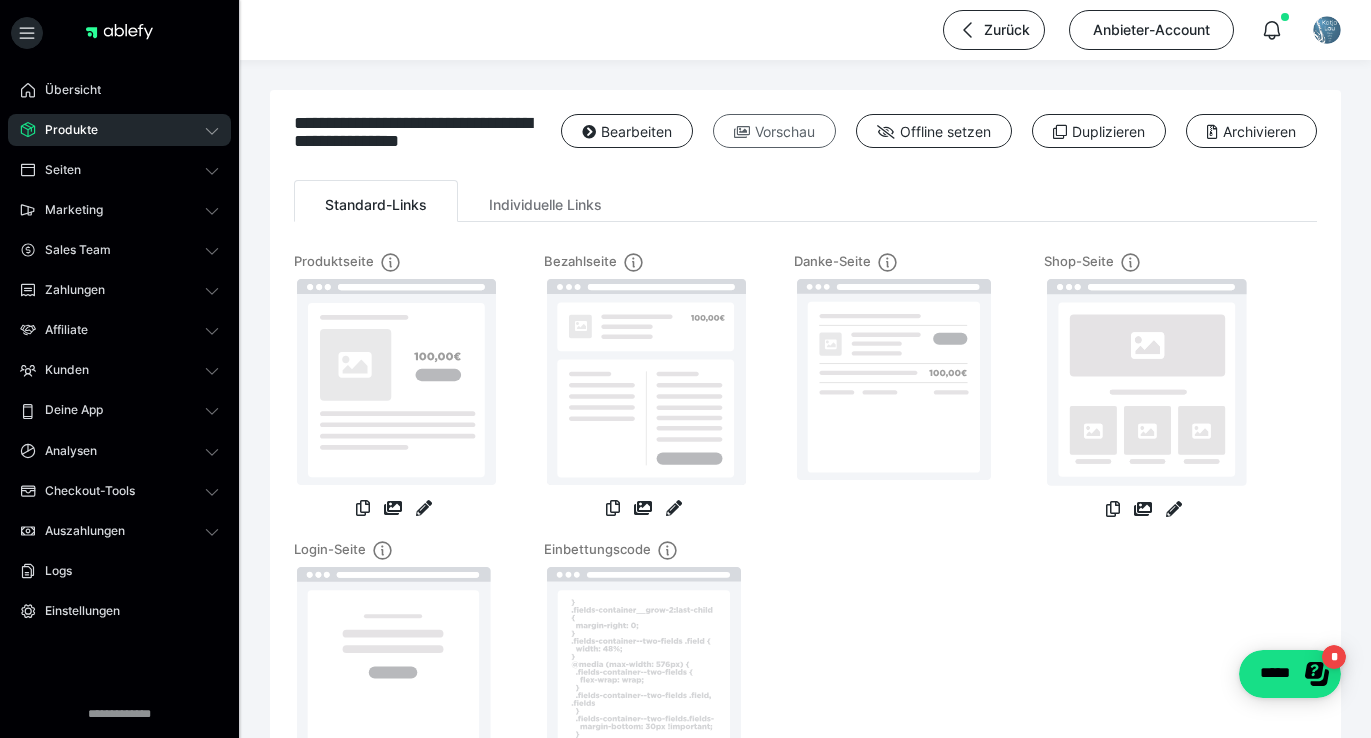 click on "Vorschau" at bounding box center [774, 131] 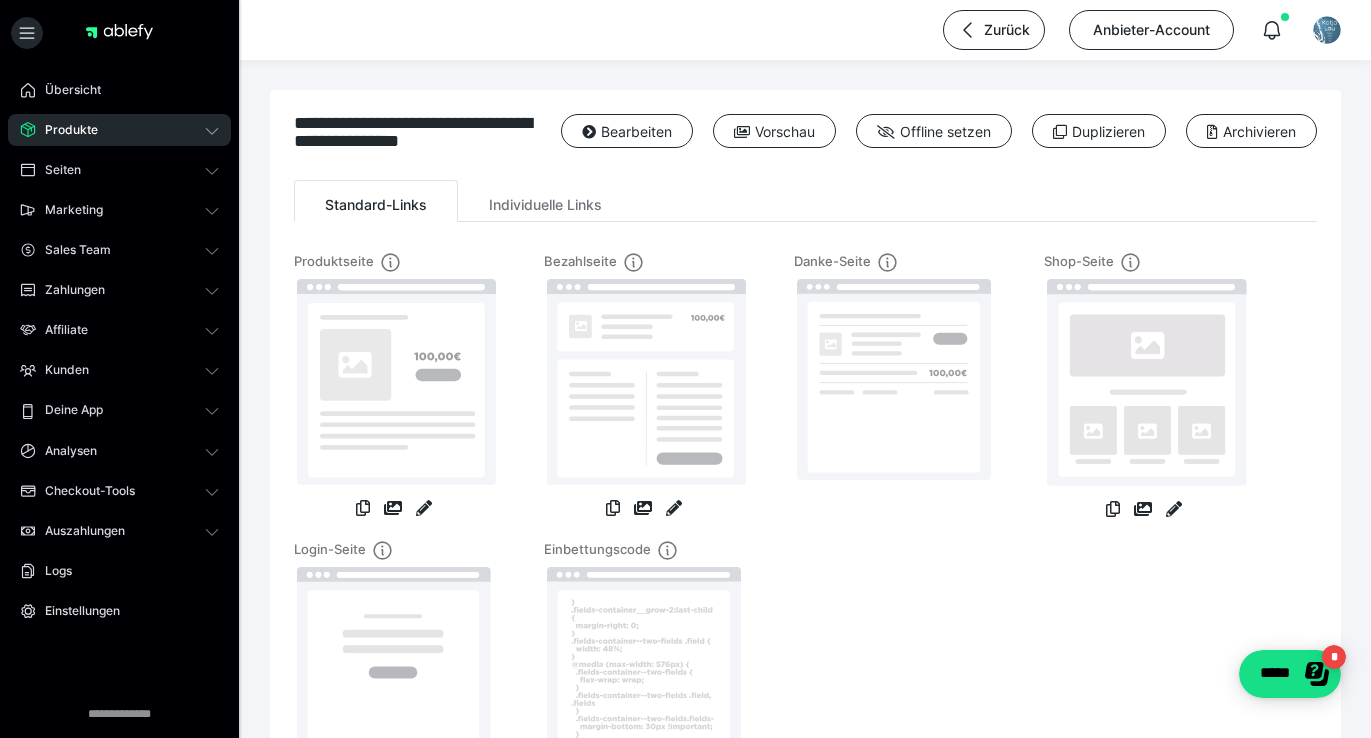 click on "Produkte" at bounding box center (119, 130) 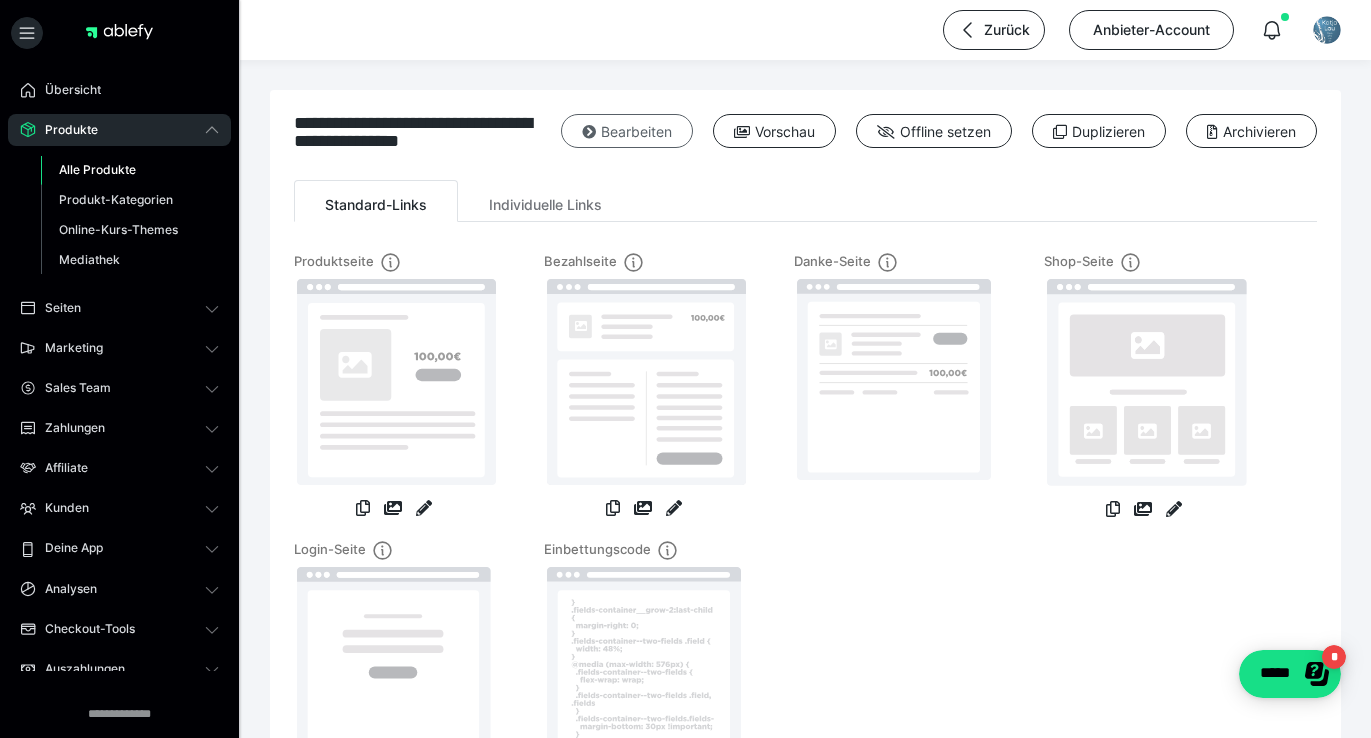 click on "Bearbeiten" at bounding box center (627, 131) 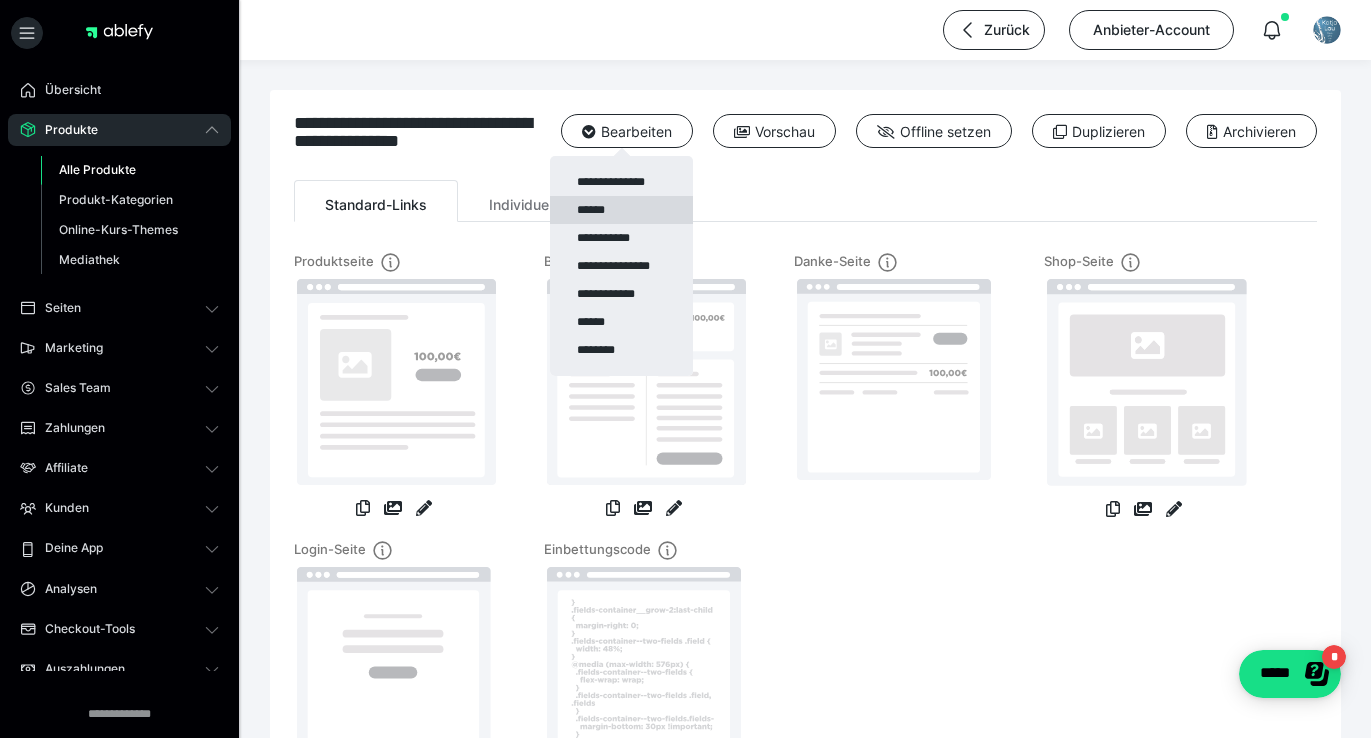 click on "******" at bounding box center (621, 210) 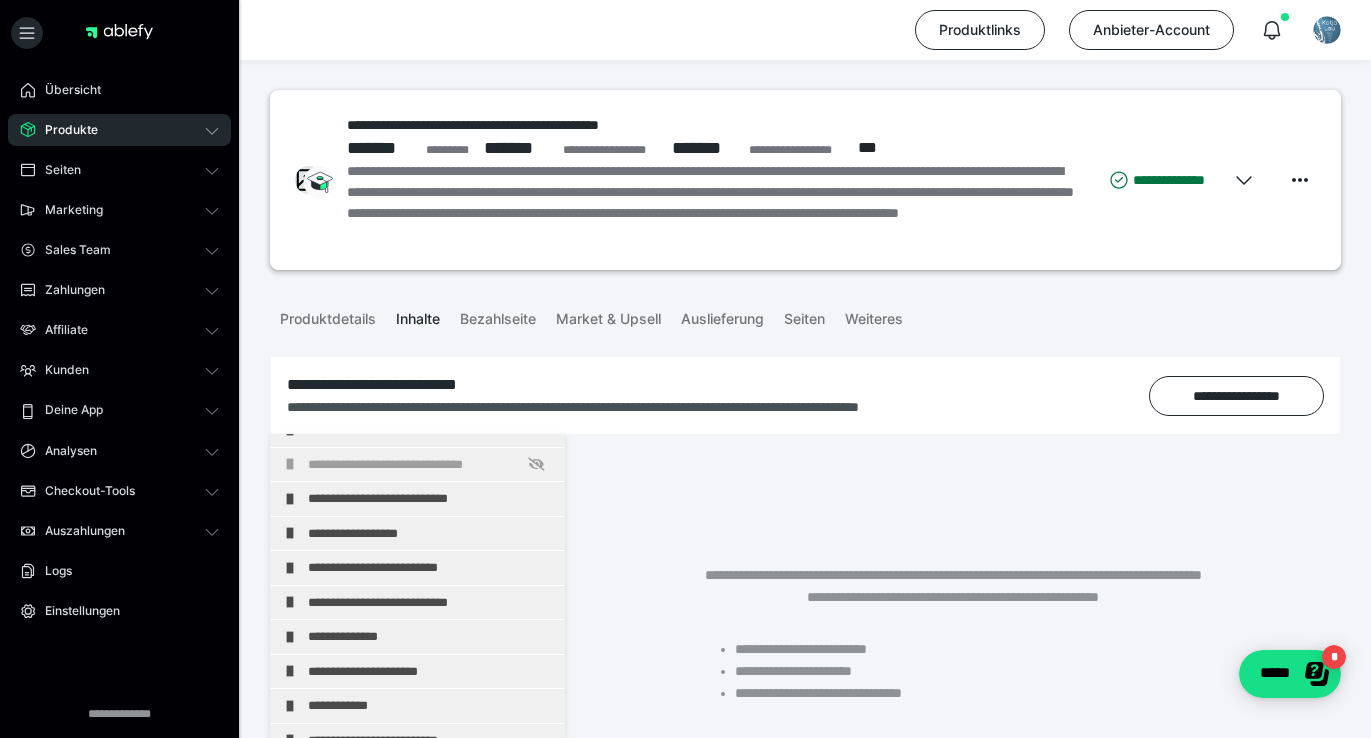 scroll, scrollTop: 27, scrollLeft: 0, axis: vertical 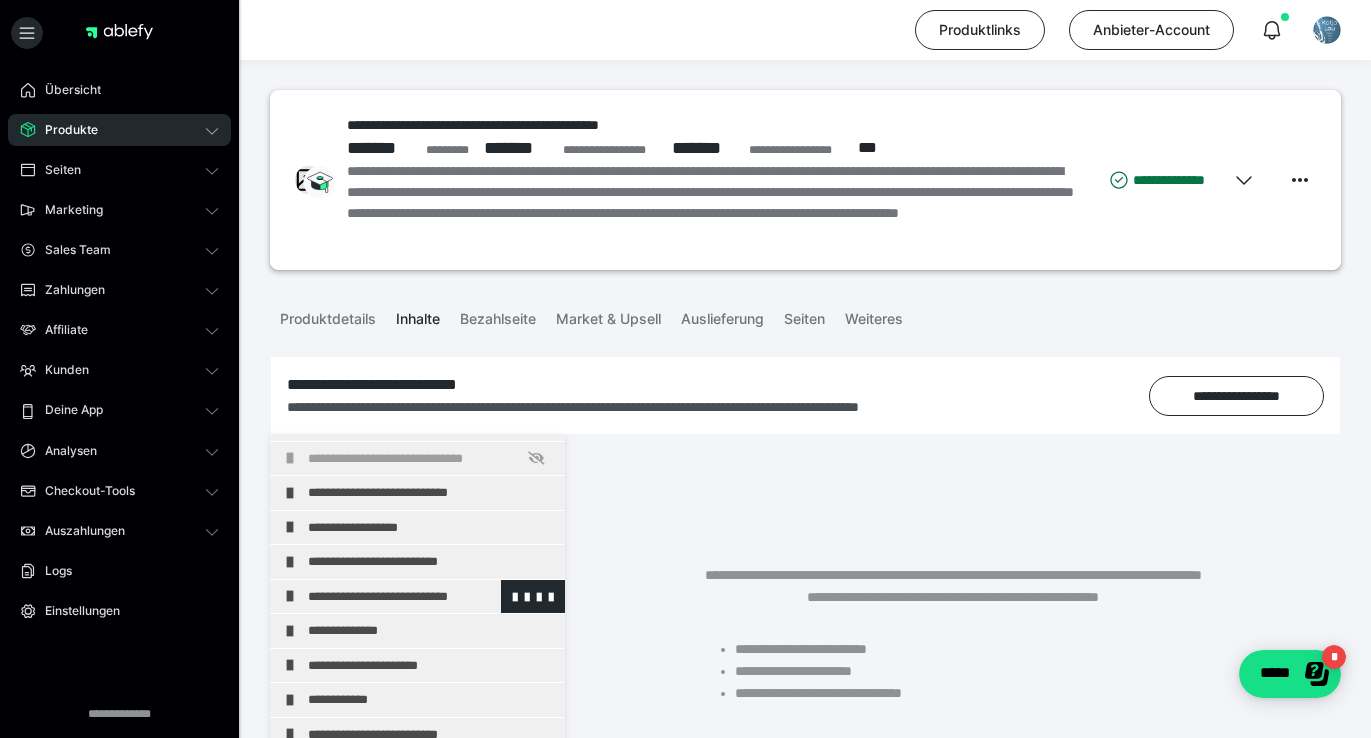 click on "**********" at bounding box center [431, 597] 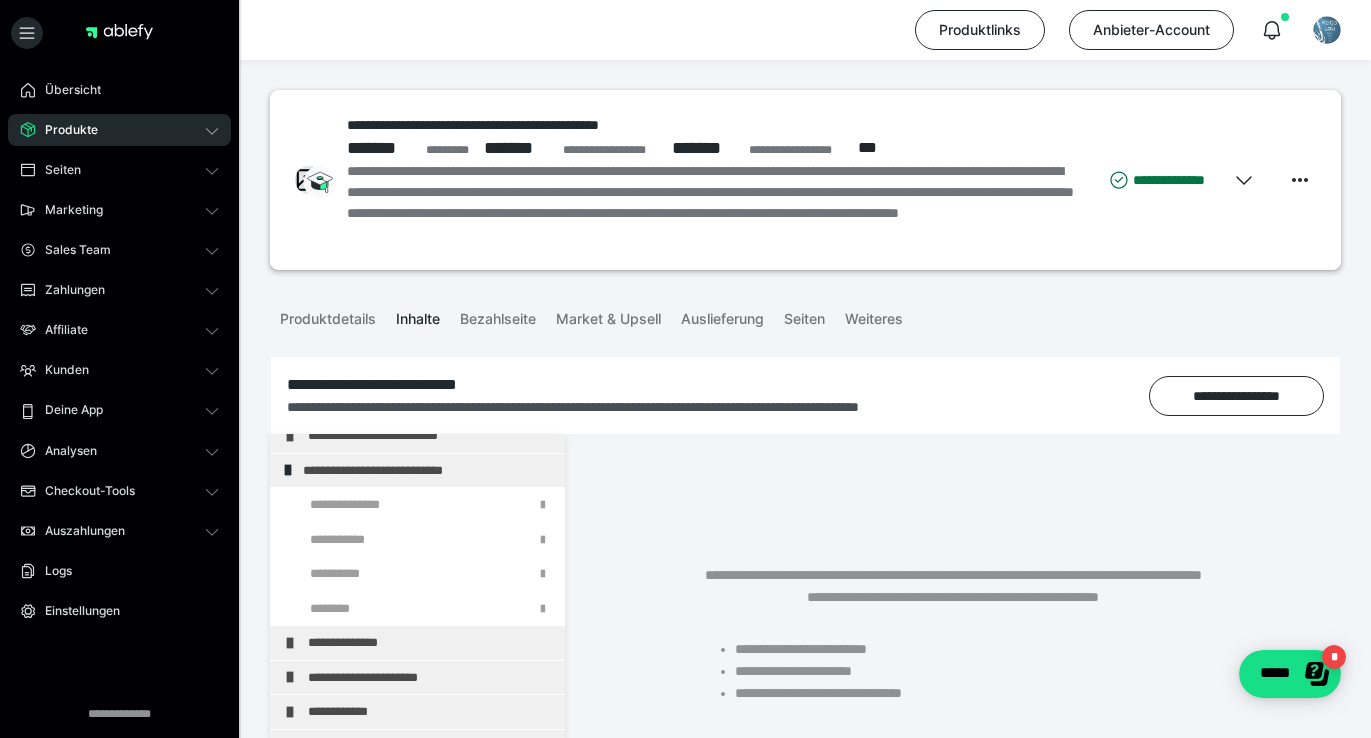 scroll, scrollTop: 209, scrollLeft: 0, axis: vertical 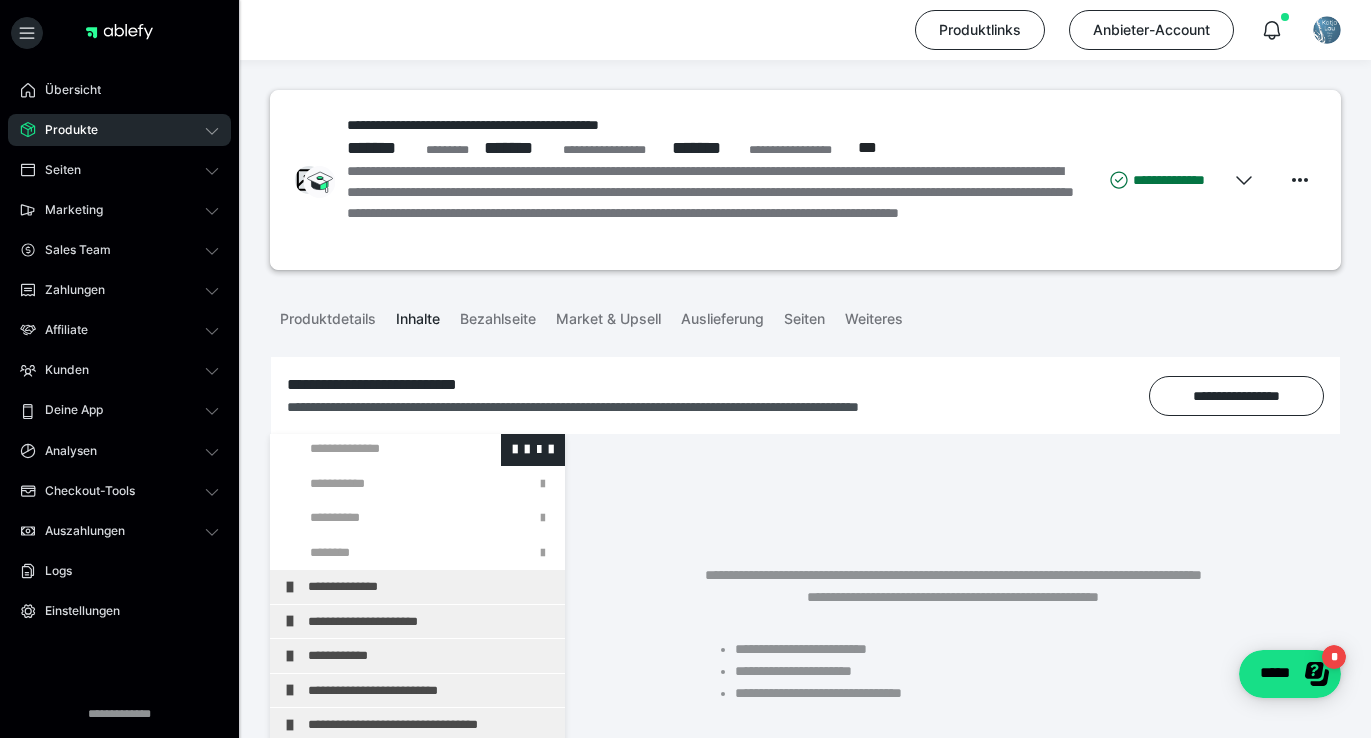 click at bounding box center (375, 449) 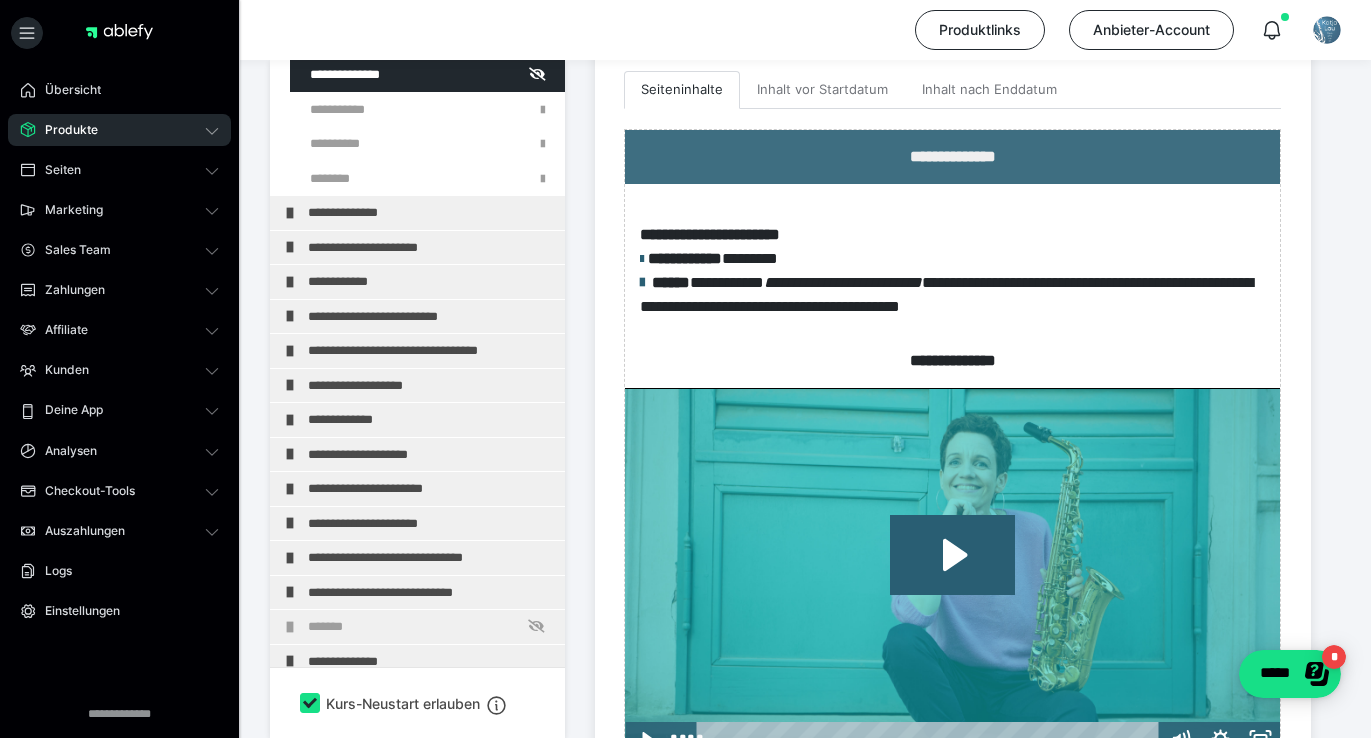 scroll, scrollTop: 586, scrollLeft: 0, axis: vertical 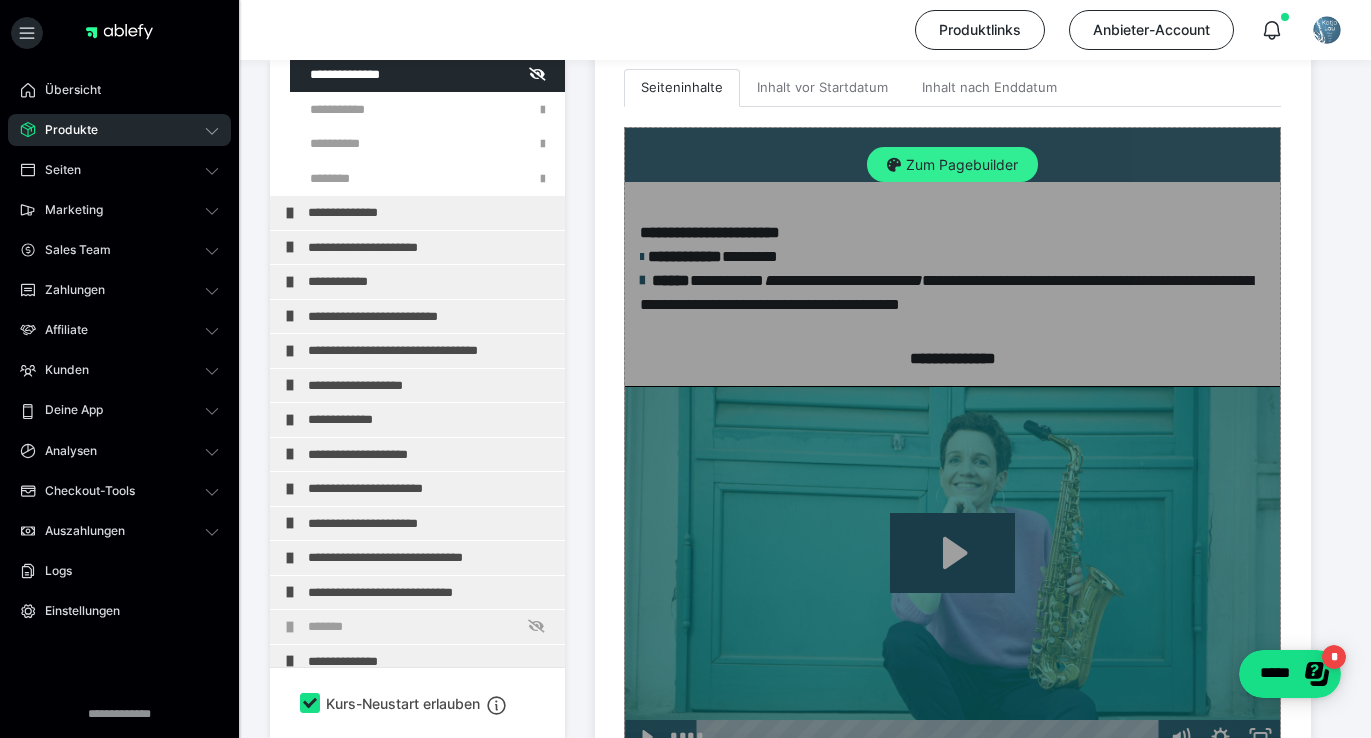 click on "Zum Pagebuilder" at bounding box center (952, 165) 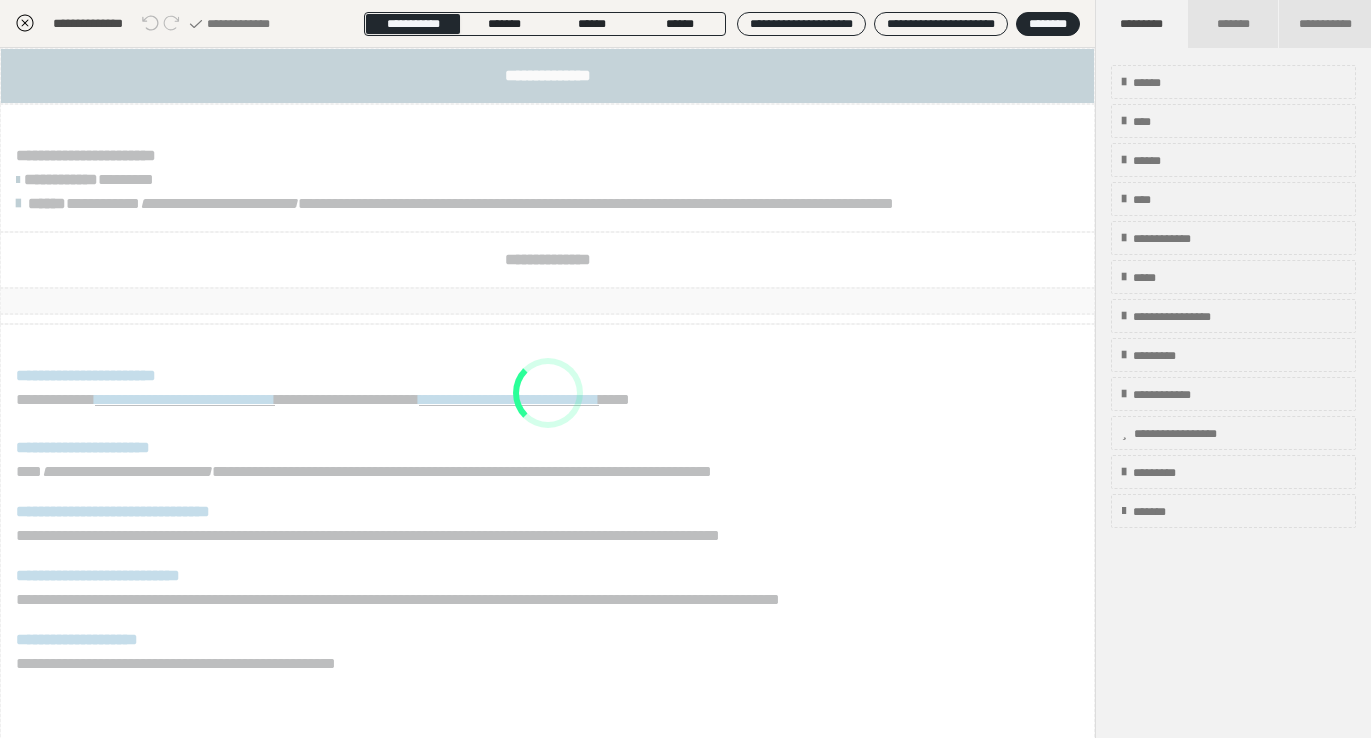 scroll, scrollTop: 374, scrollLeft: 0, axis: vertical 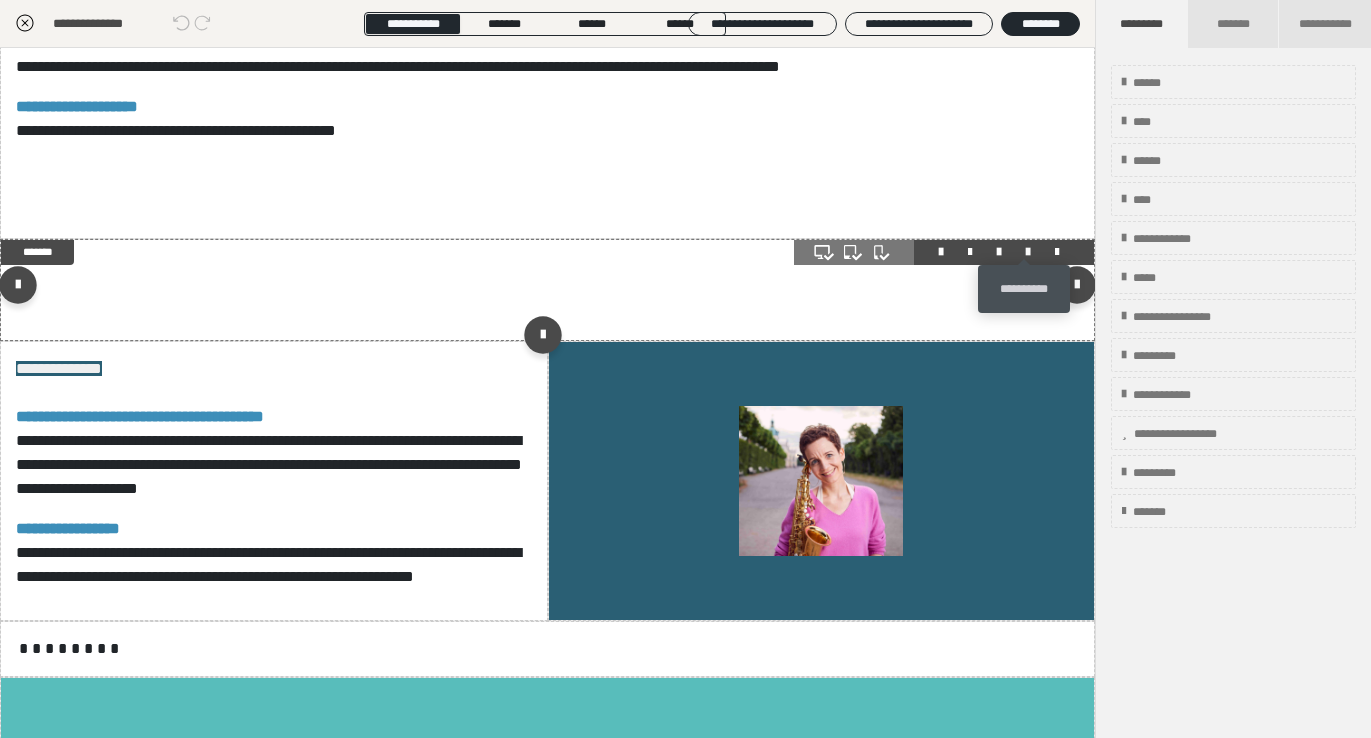 click at bounding box center (1028, 252) 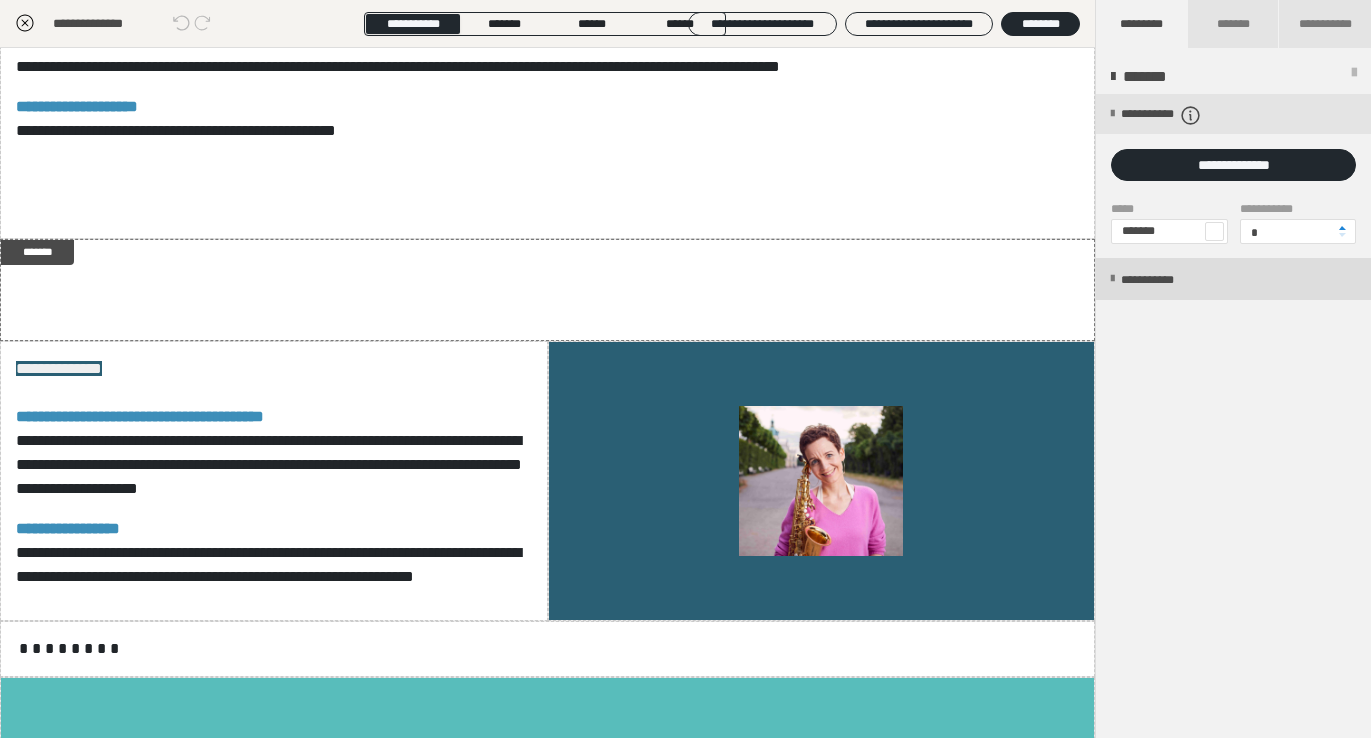click on "**********" at bounding box center [1168, 280] 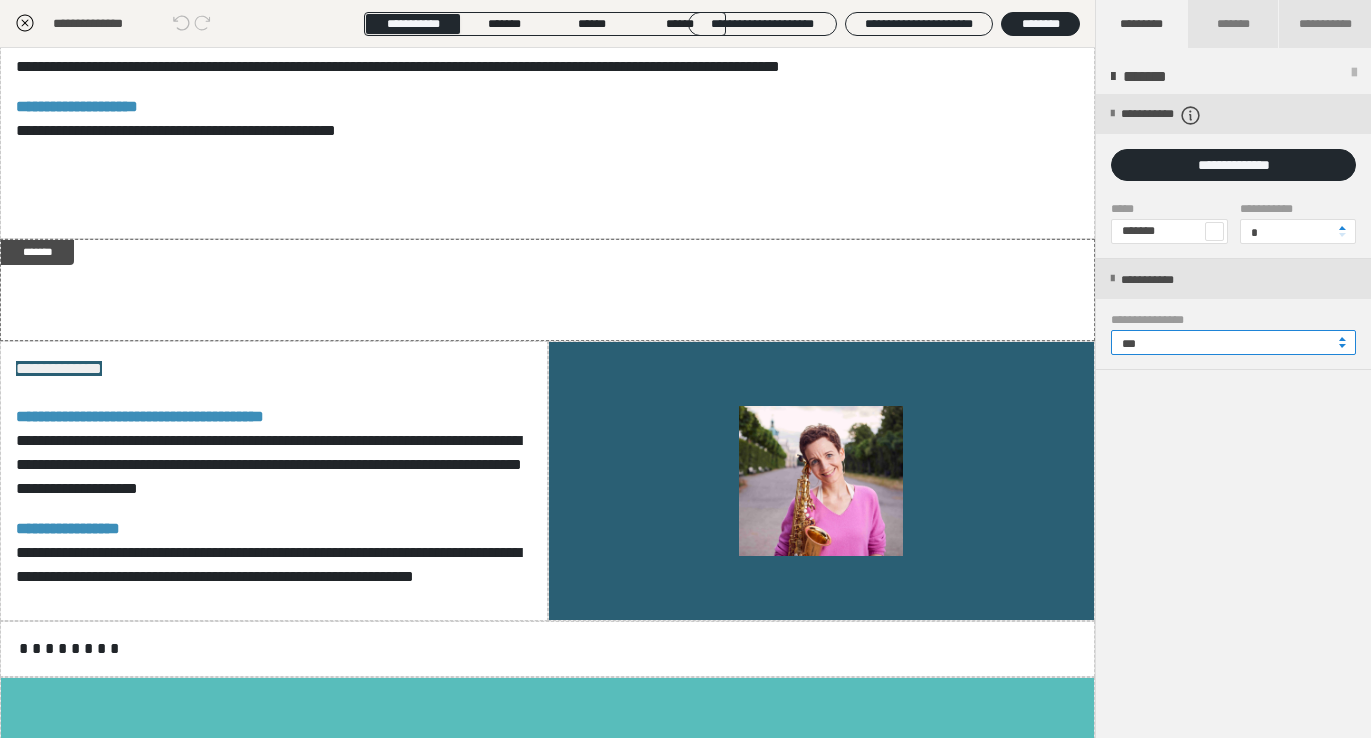 click on "***" at bounding box center [1233, 342] 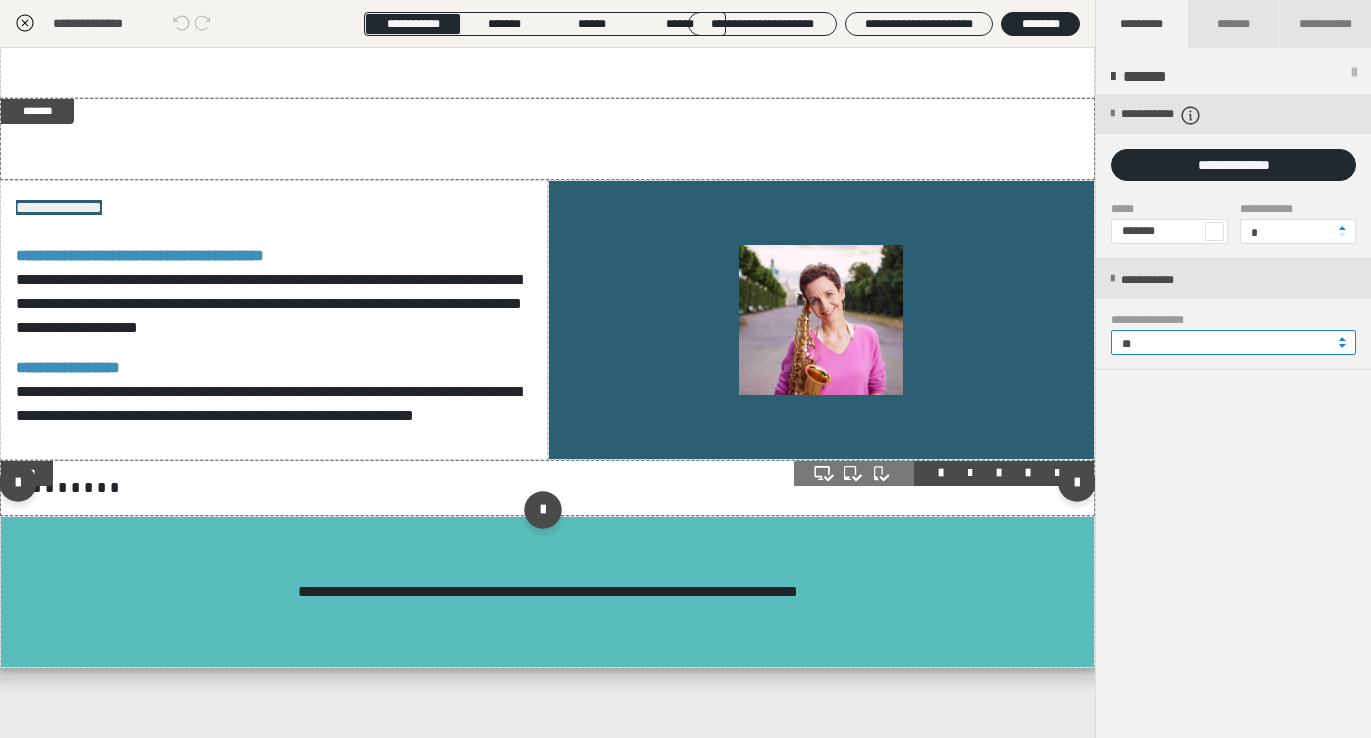 scroll, scrollTop: 1313, scrollLeft: 0, axis: vertical 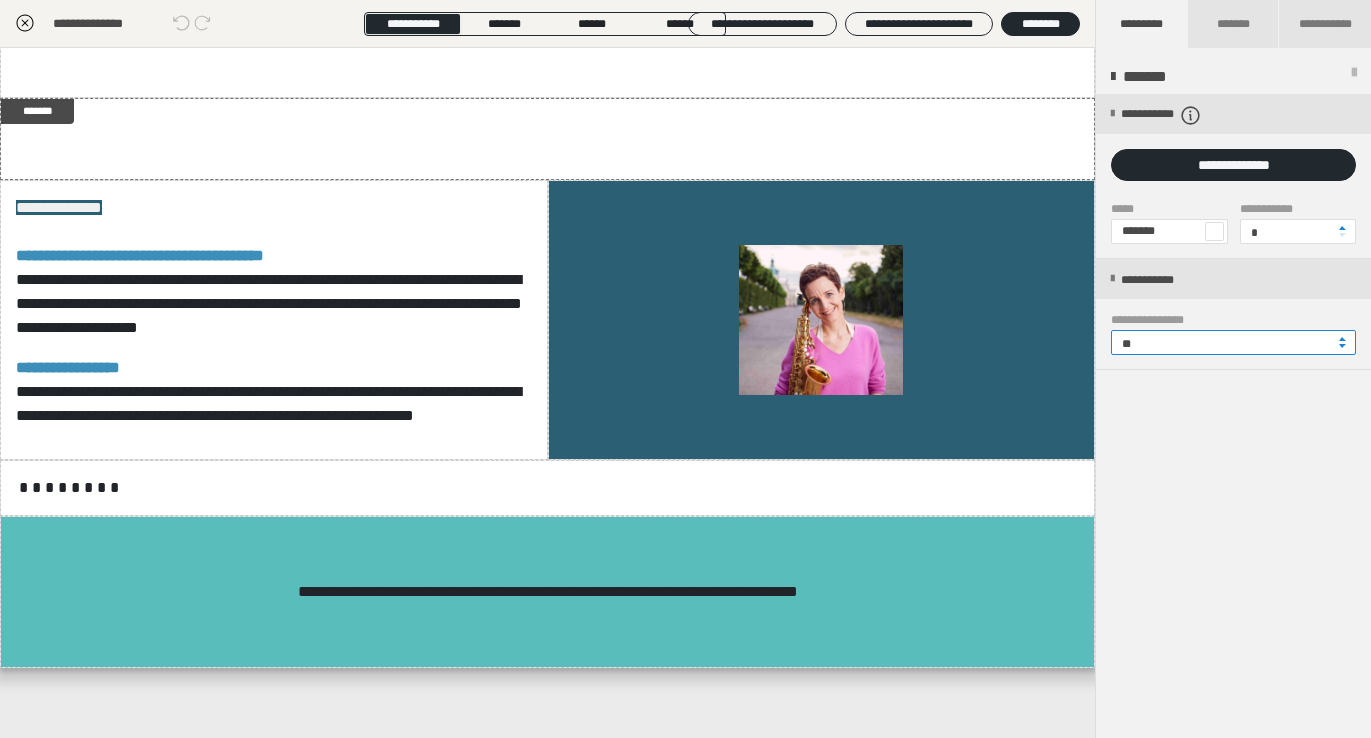 type on "**" 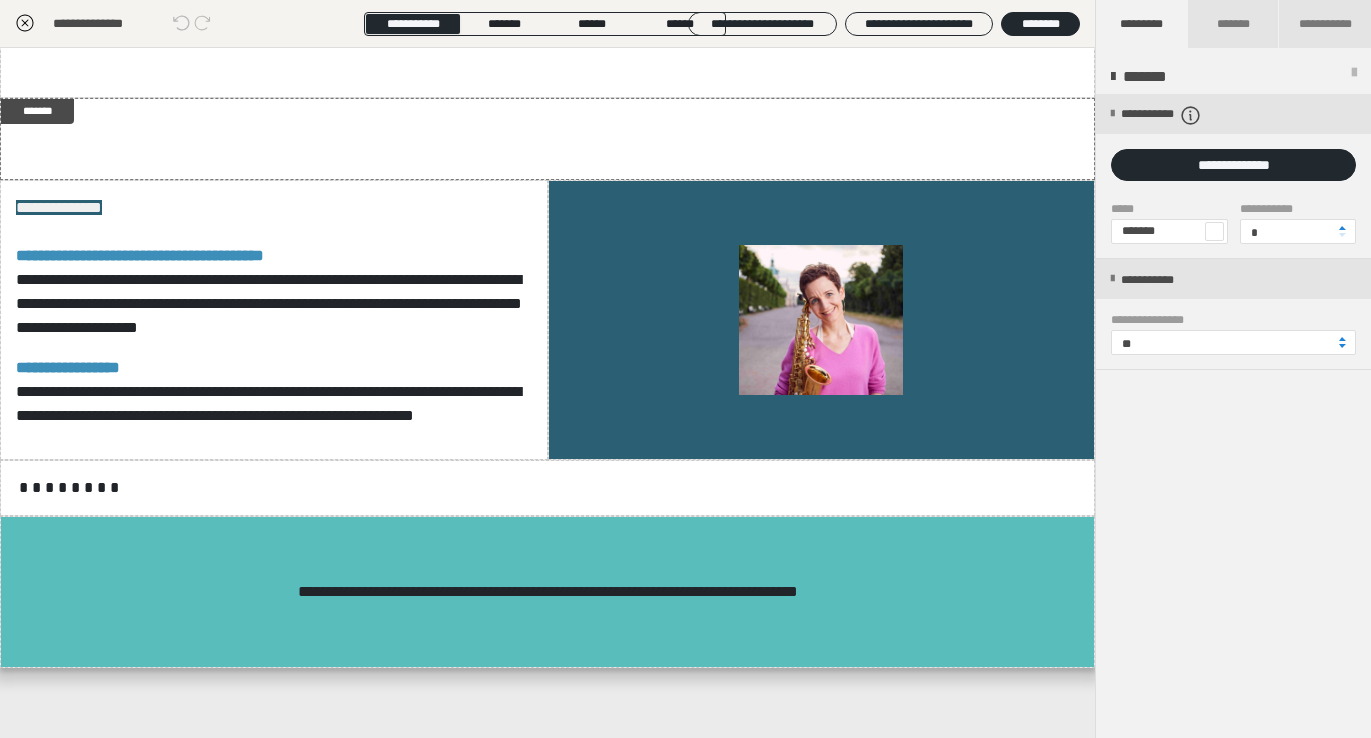 click 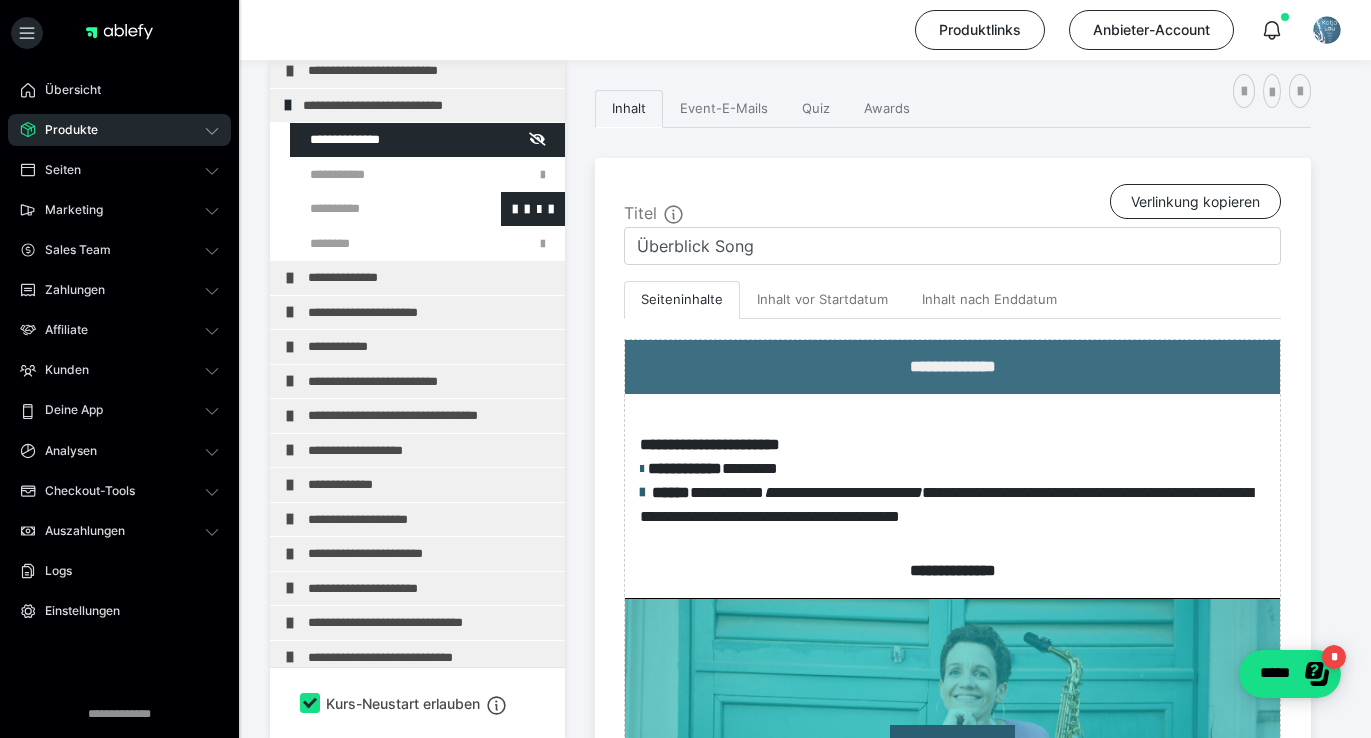 scroll, scrollTop: 119, scrollLeft: 0, axis: vertical 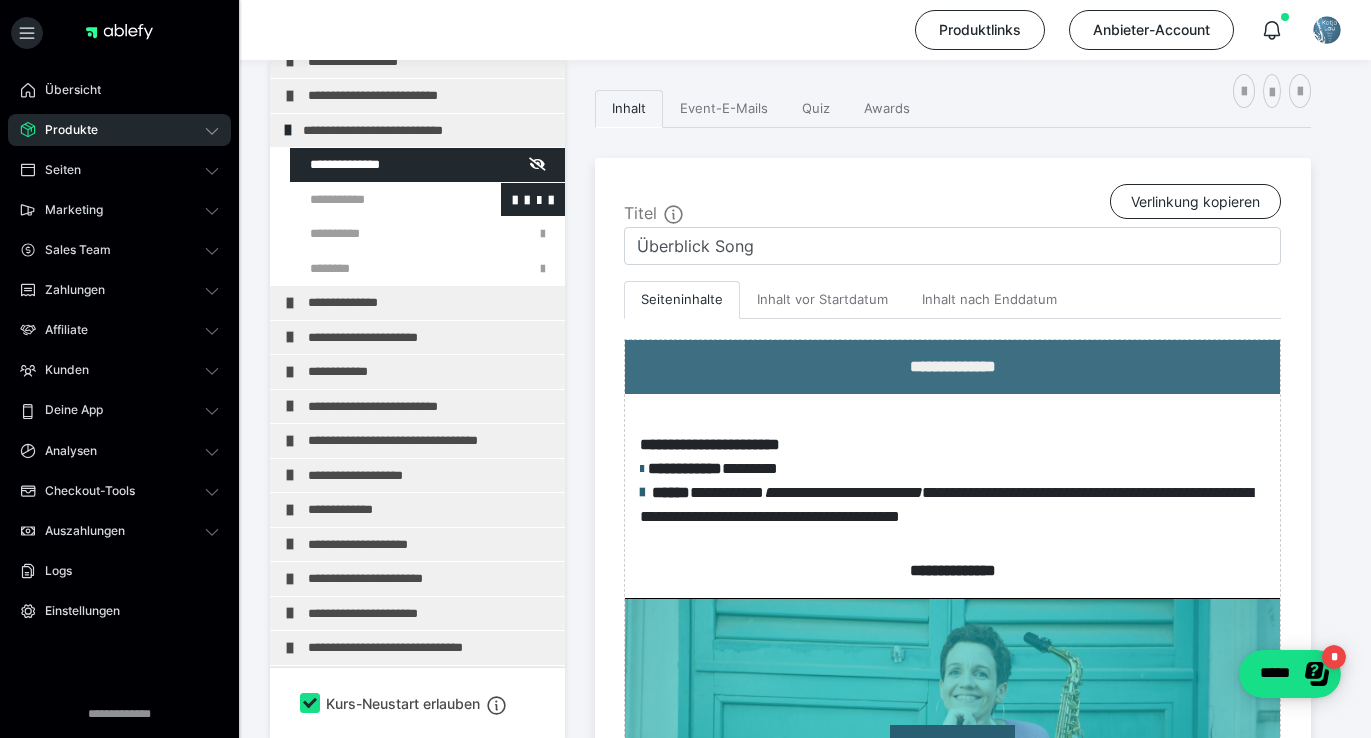 click at bounding box center (375, 200) 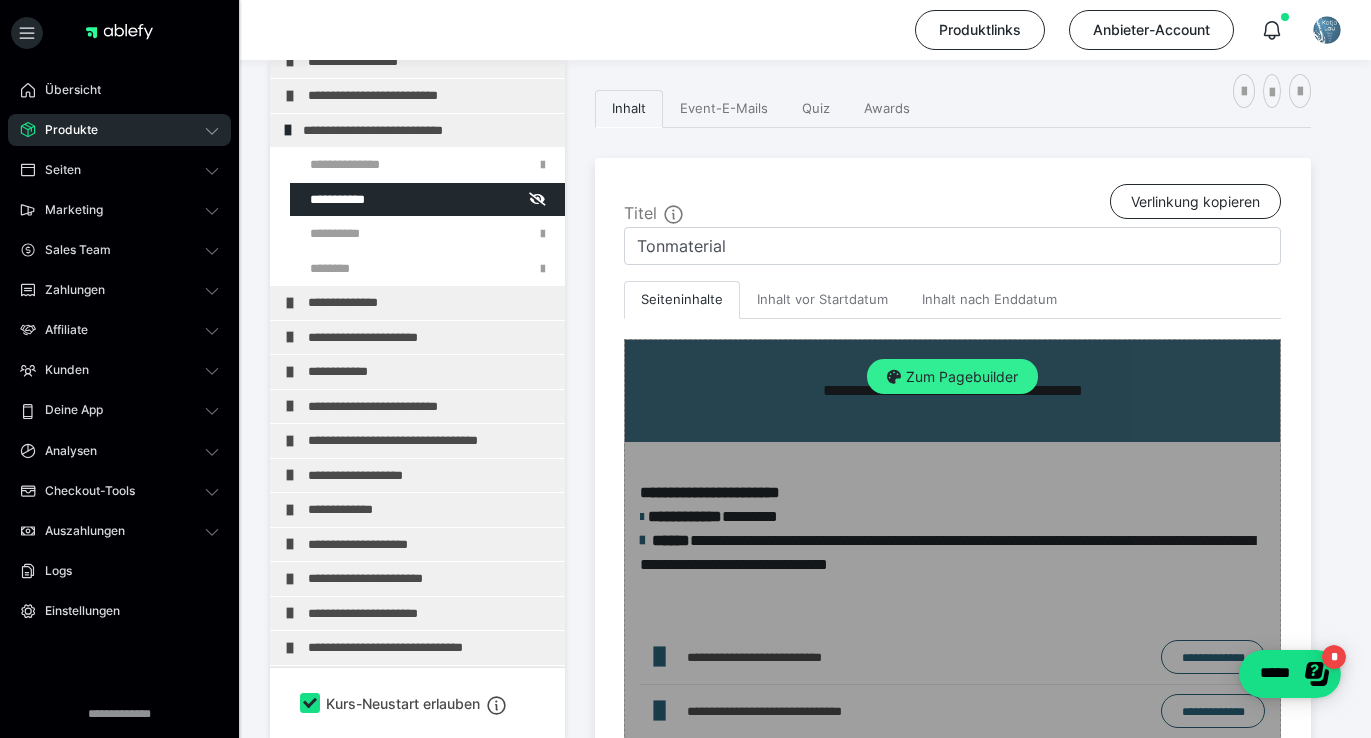 click on "Zum Pagebuilder" at bounding box center [952, 377] 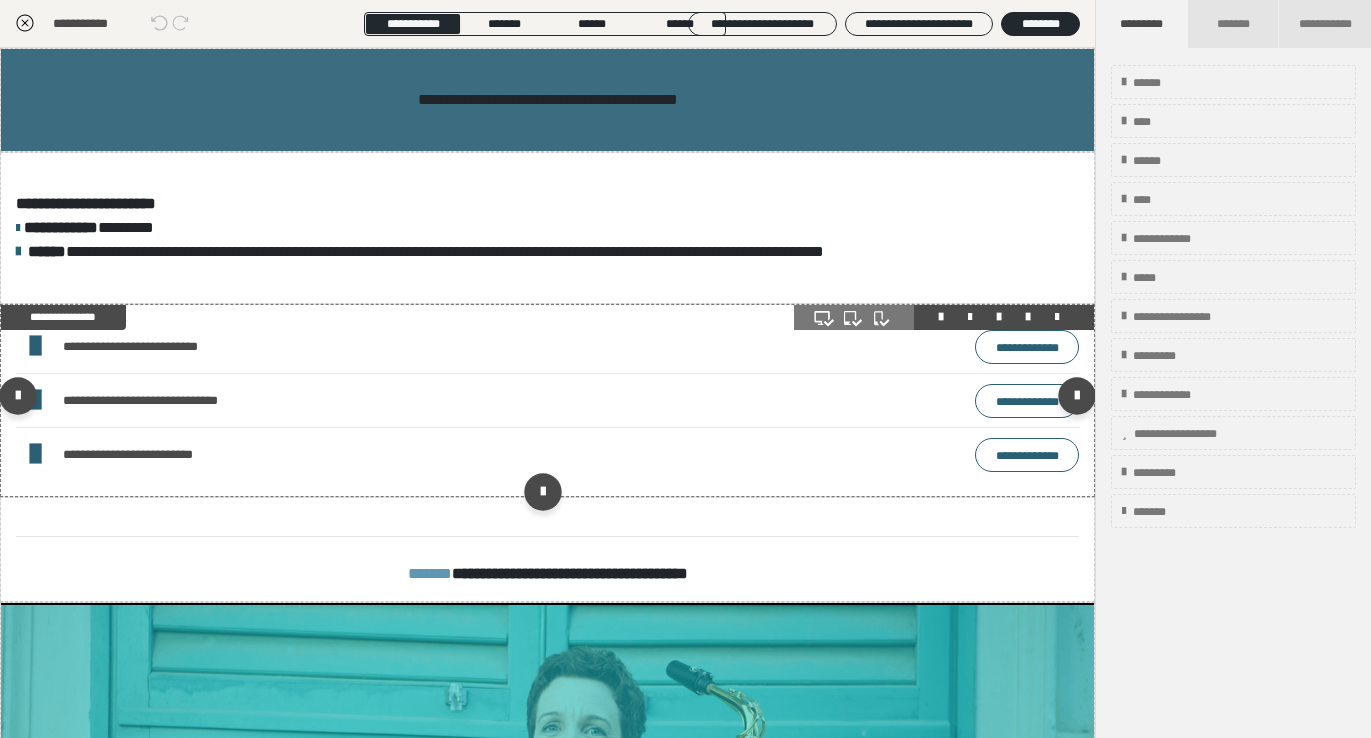 click on "**********" at bounding box center (1027, 347) 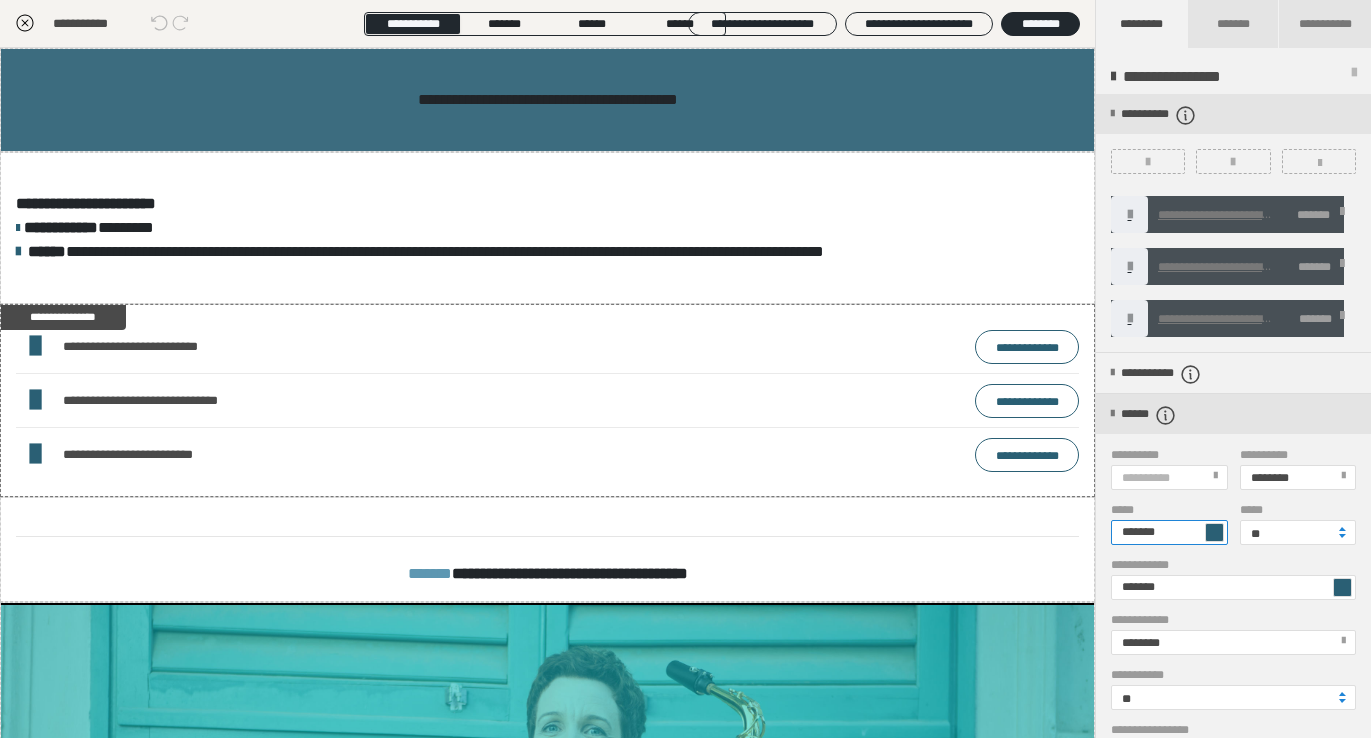 click on "*******" at bounding box center (1169, 532) 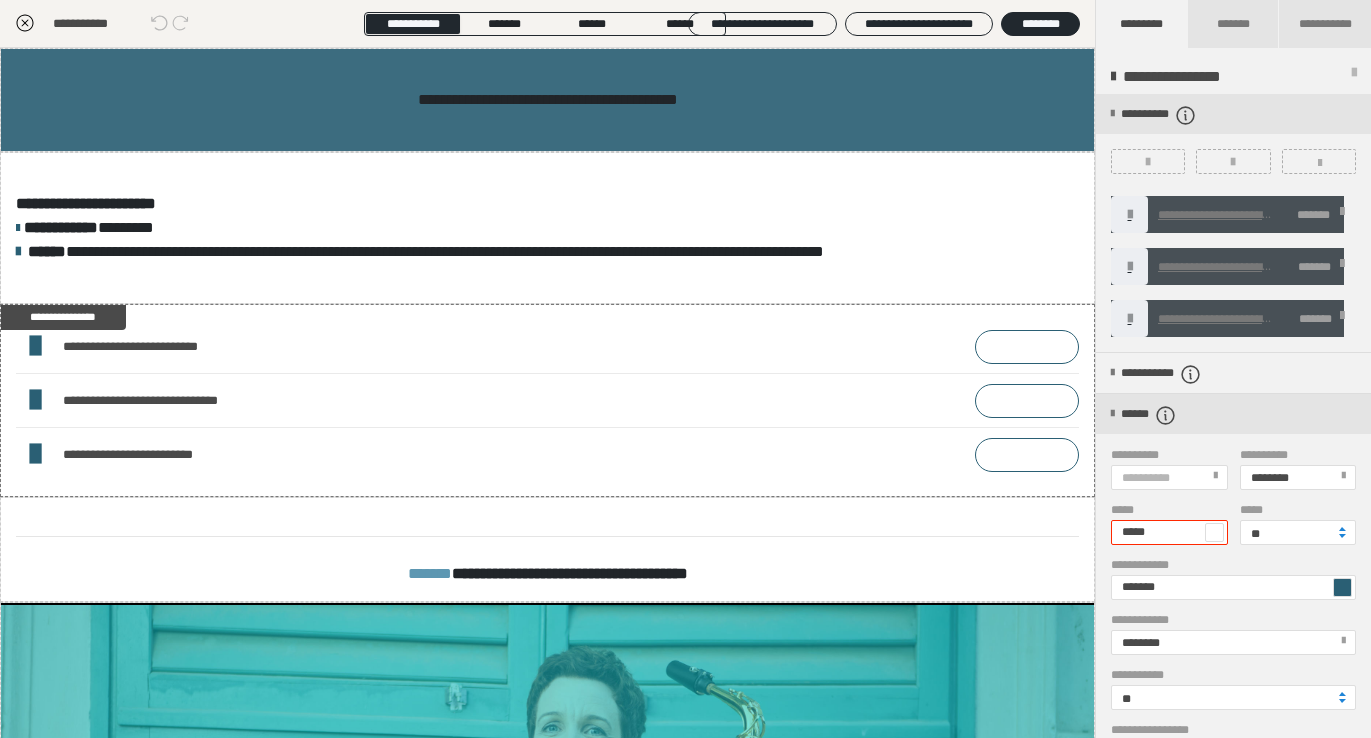 type on "*****" 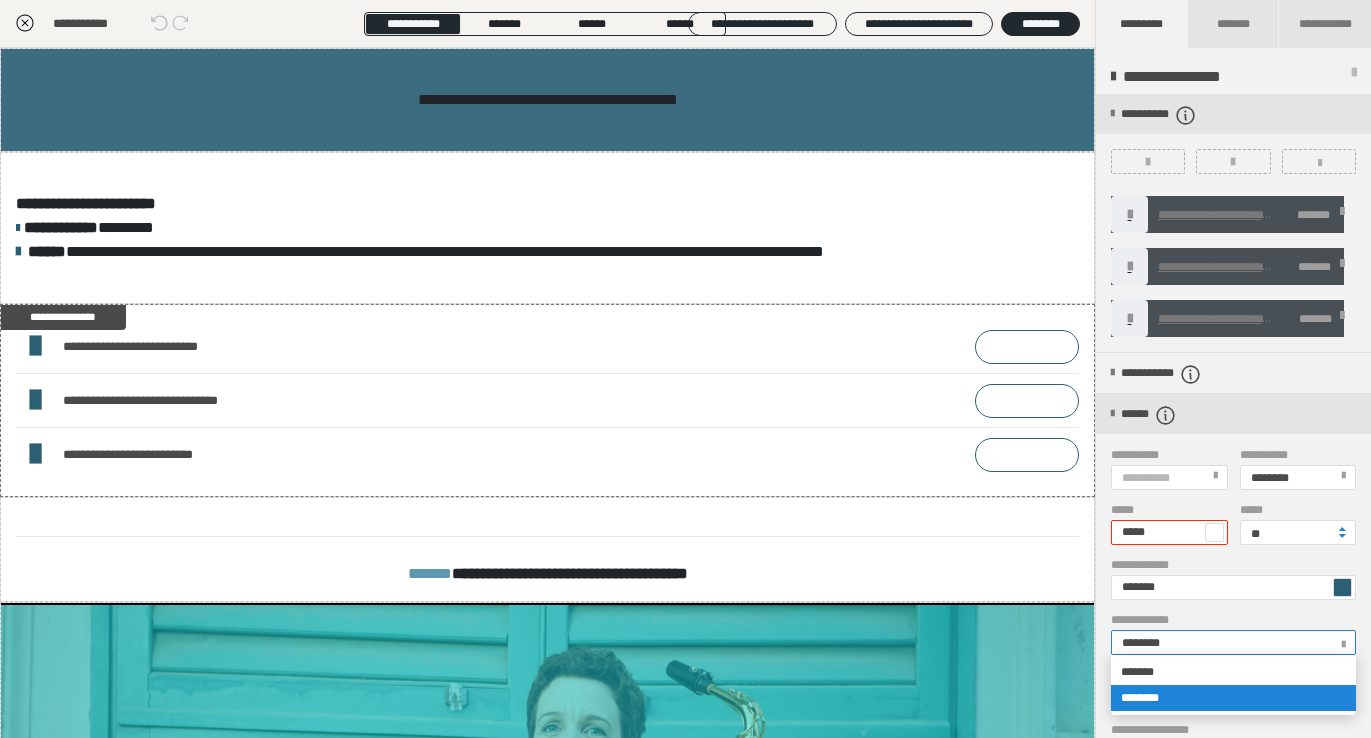 click at bounding box center (1343, 641) 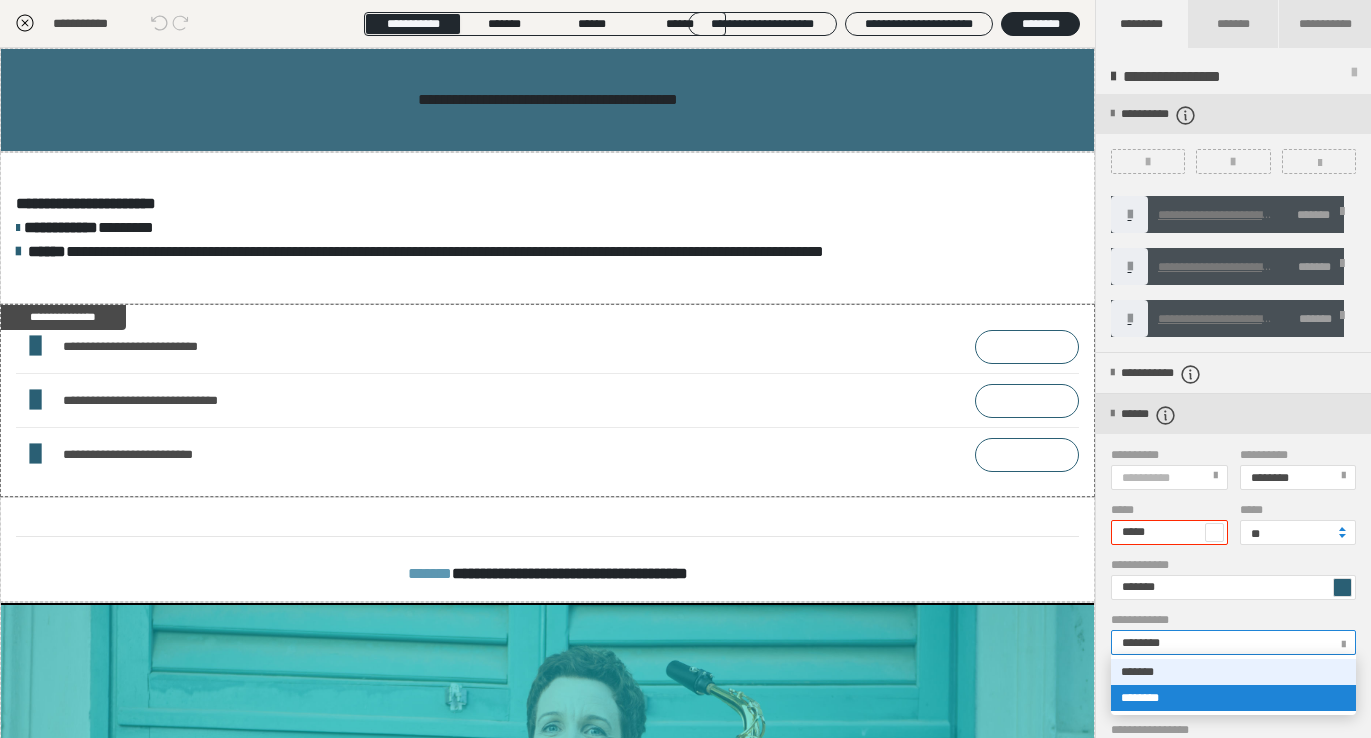 click on "*******" at bounding box center (1233, 672) 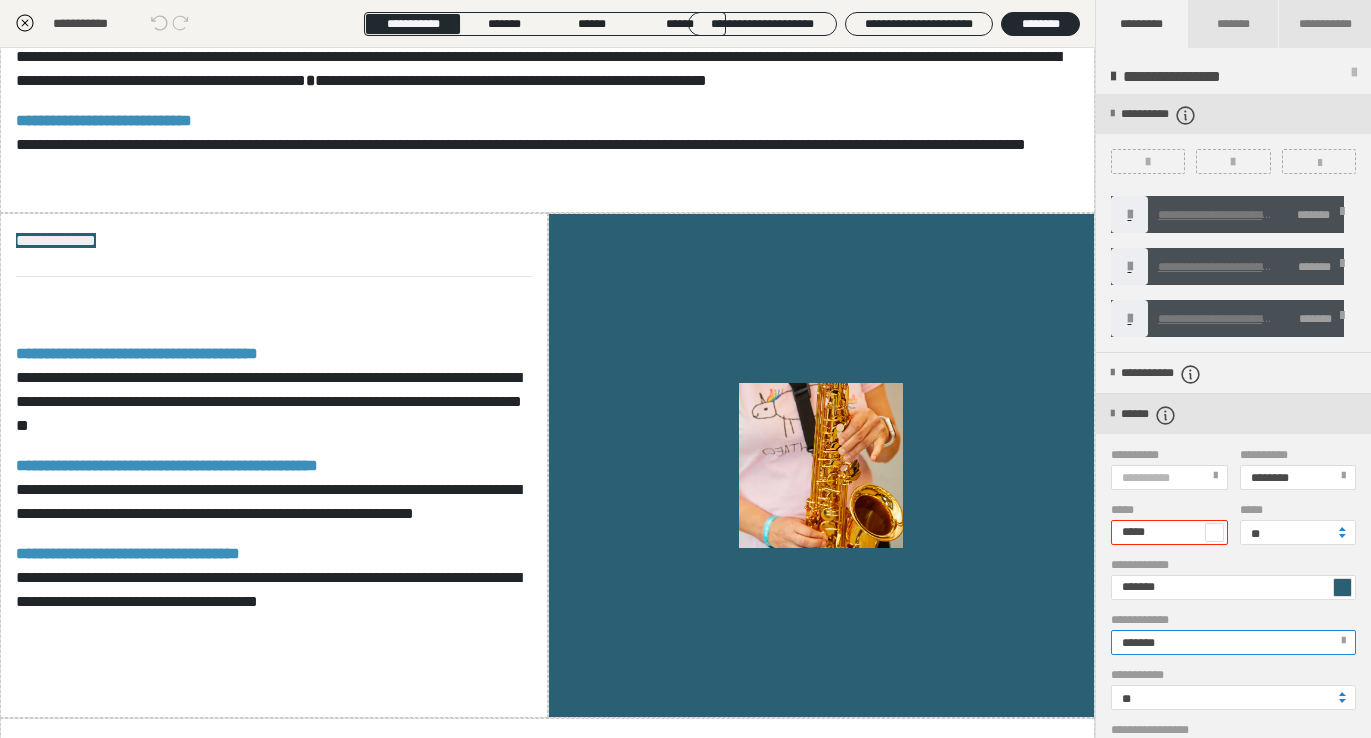 scroll, scrollTop: 1872, scrollLeft: 0, axis: vertical 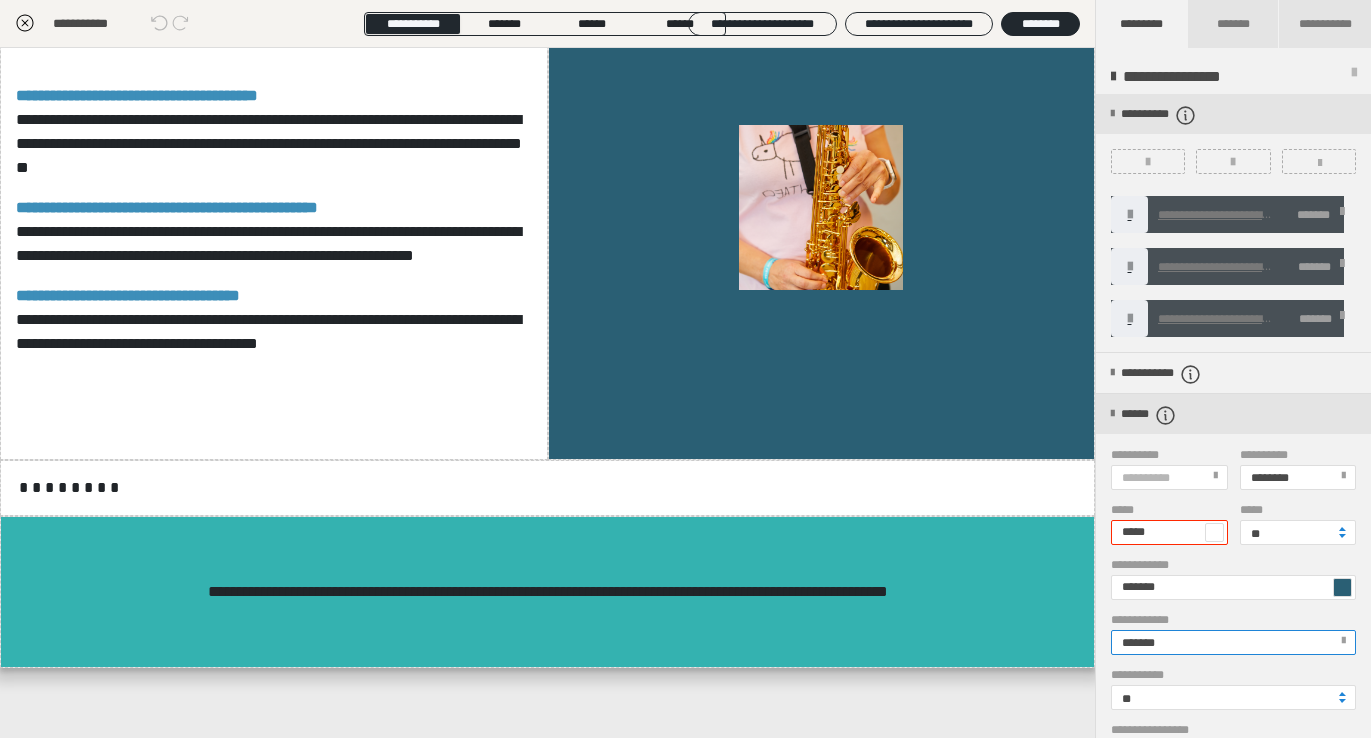 click 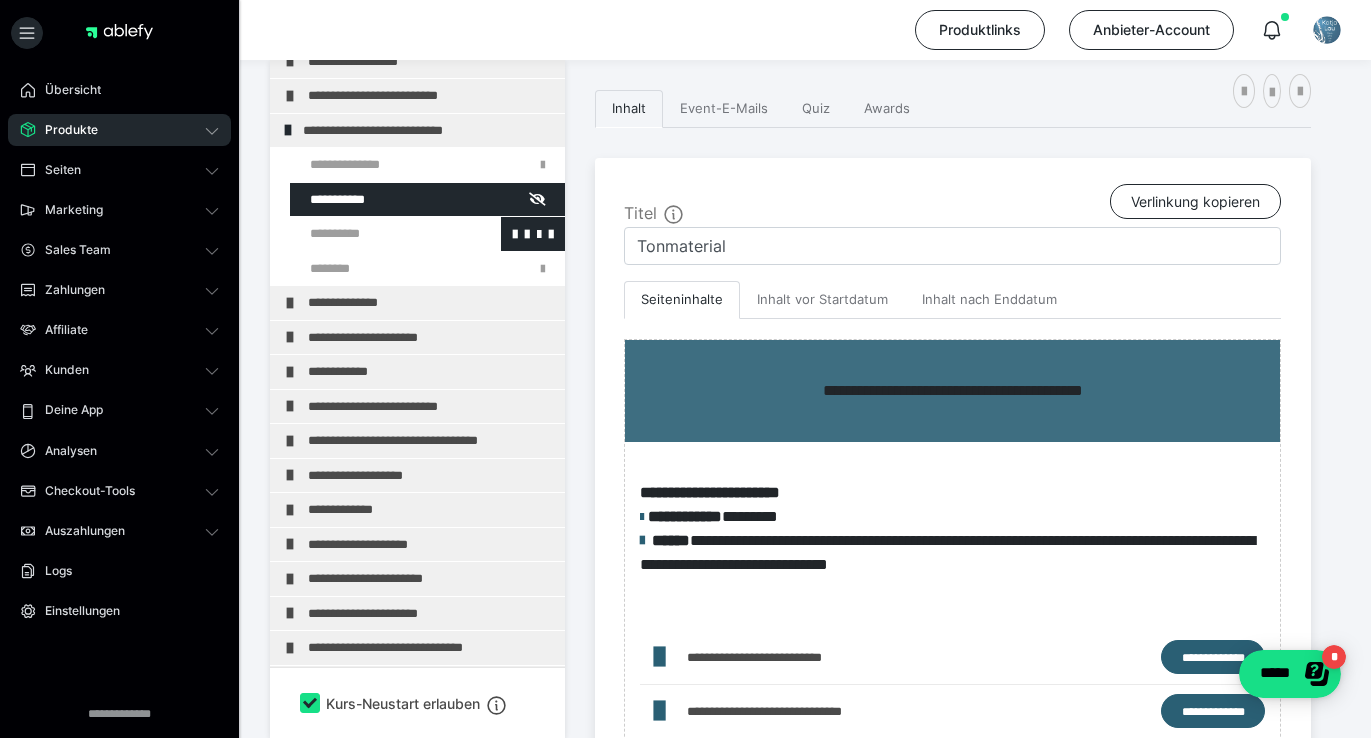 click at bounding box center [375, 234] 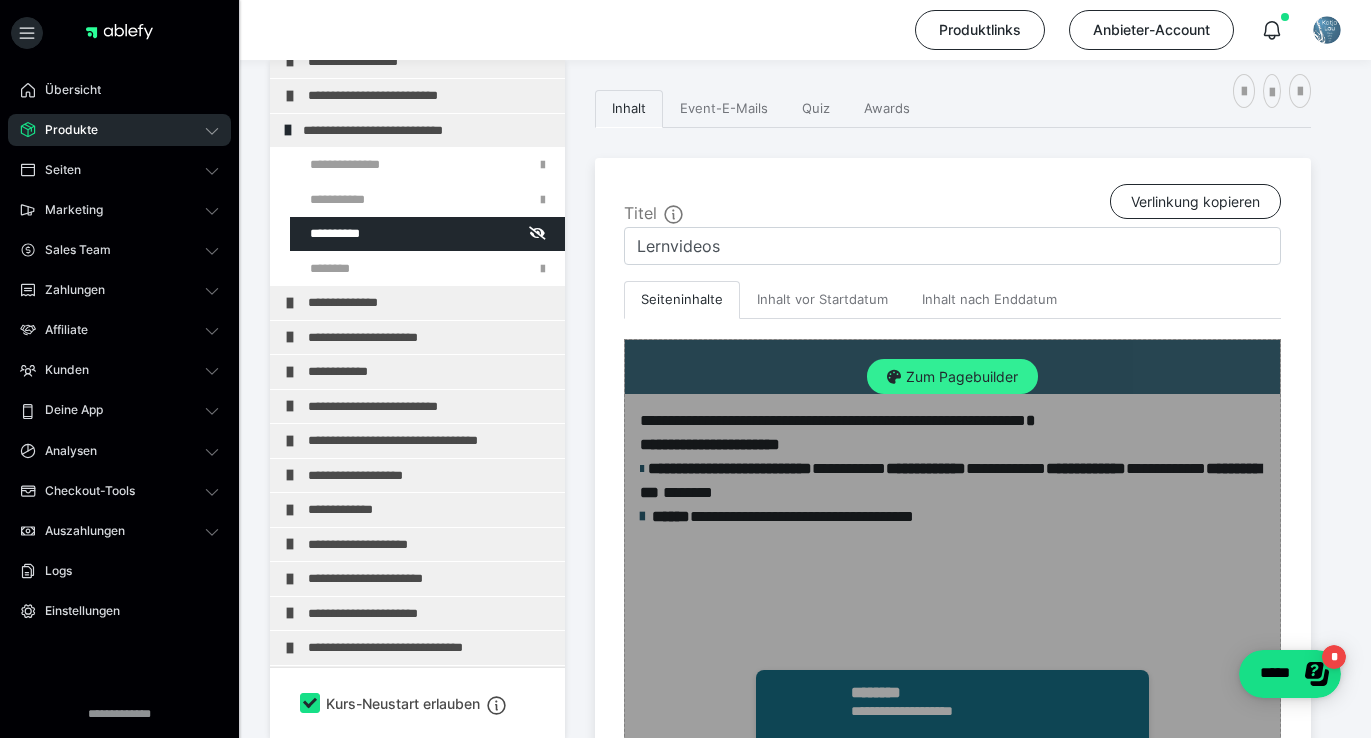 click on "Zum Pagebuilder" at bounding box center (952, 377) 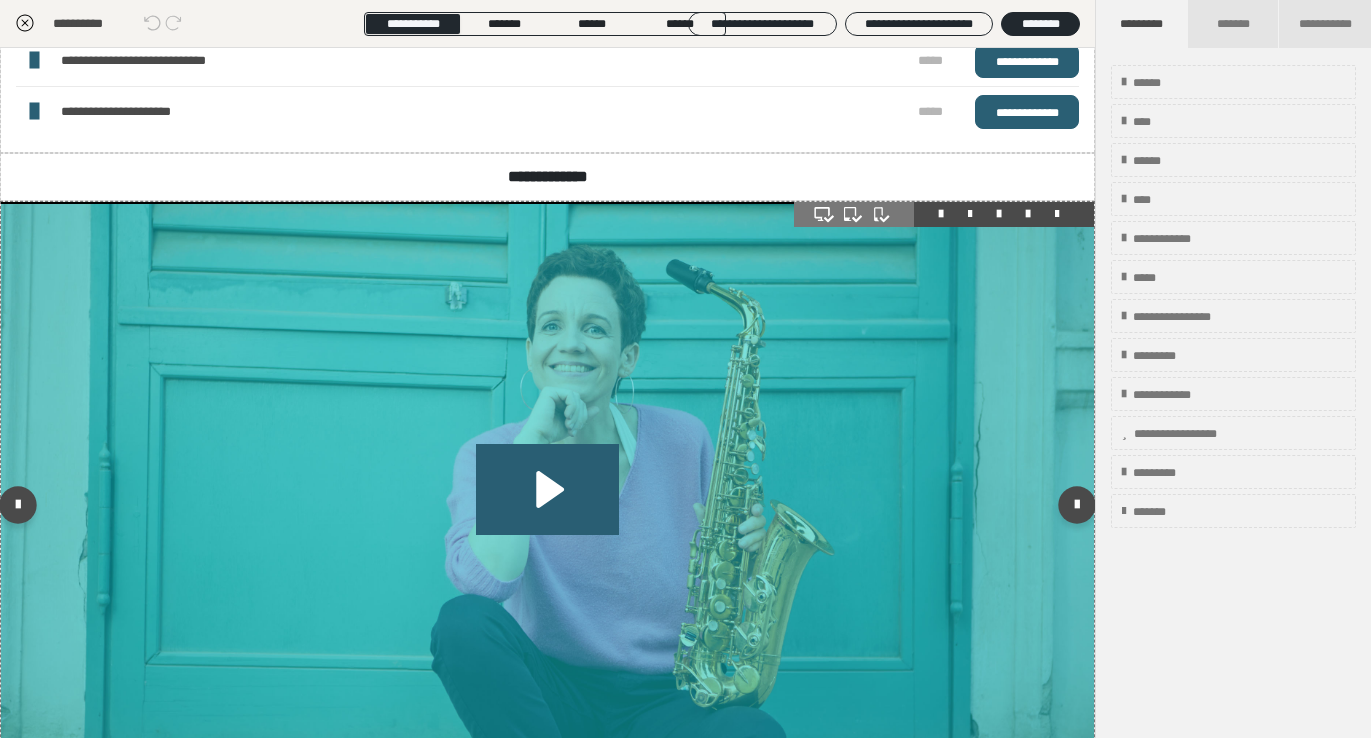 scroll, scrollTop: 861, scrollLeft: 0, axis: vertical 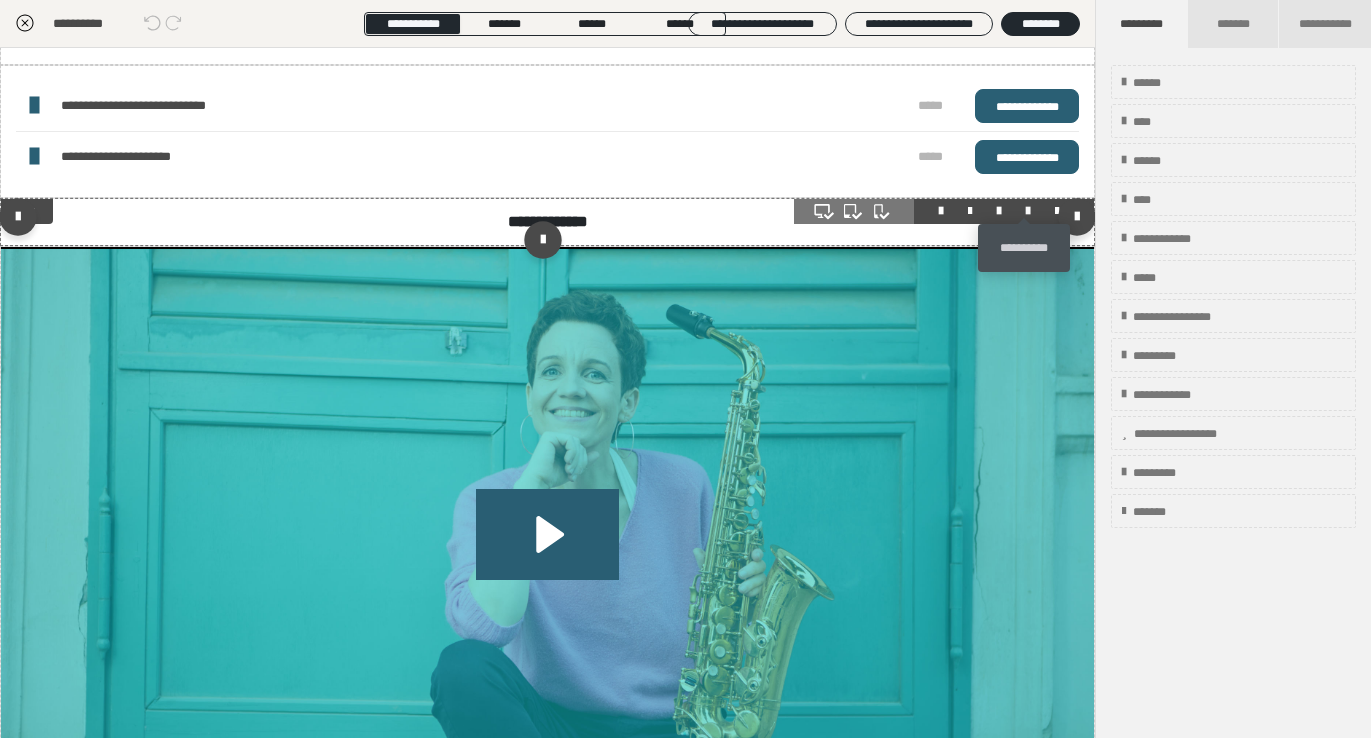 click at bounding box center (1028, 211) 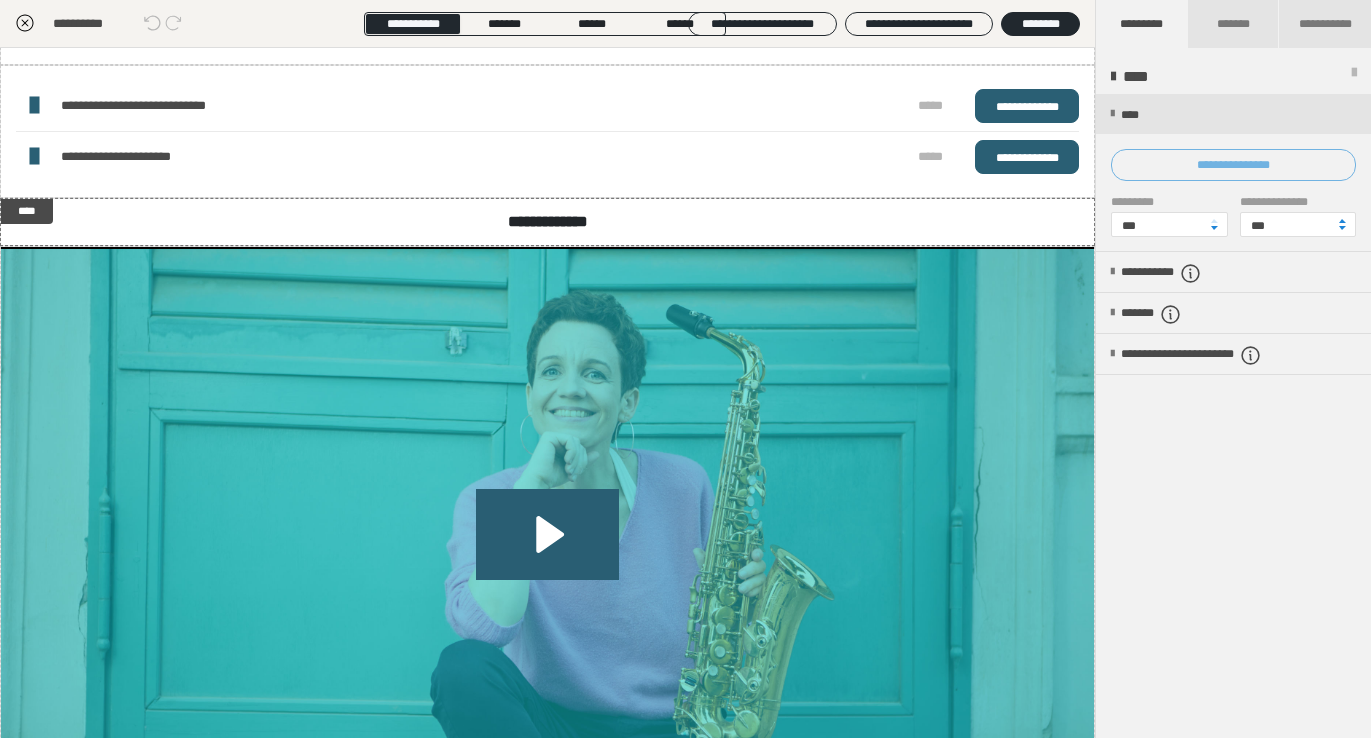 click on "**********" at bounding box center [1233, 165] 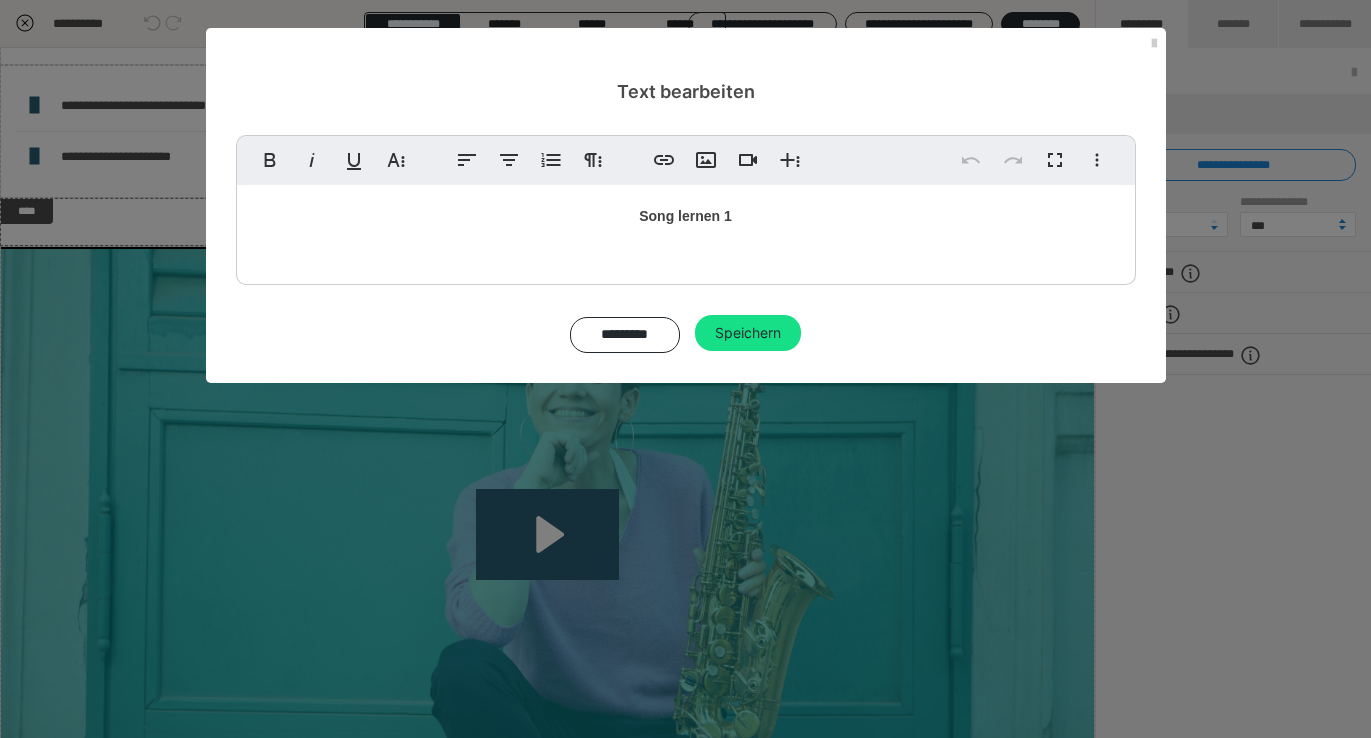 click on "Song lernen 1" at bounding box center [686, 216] 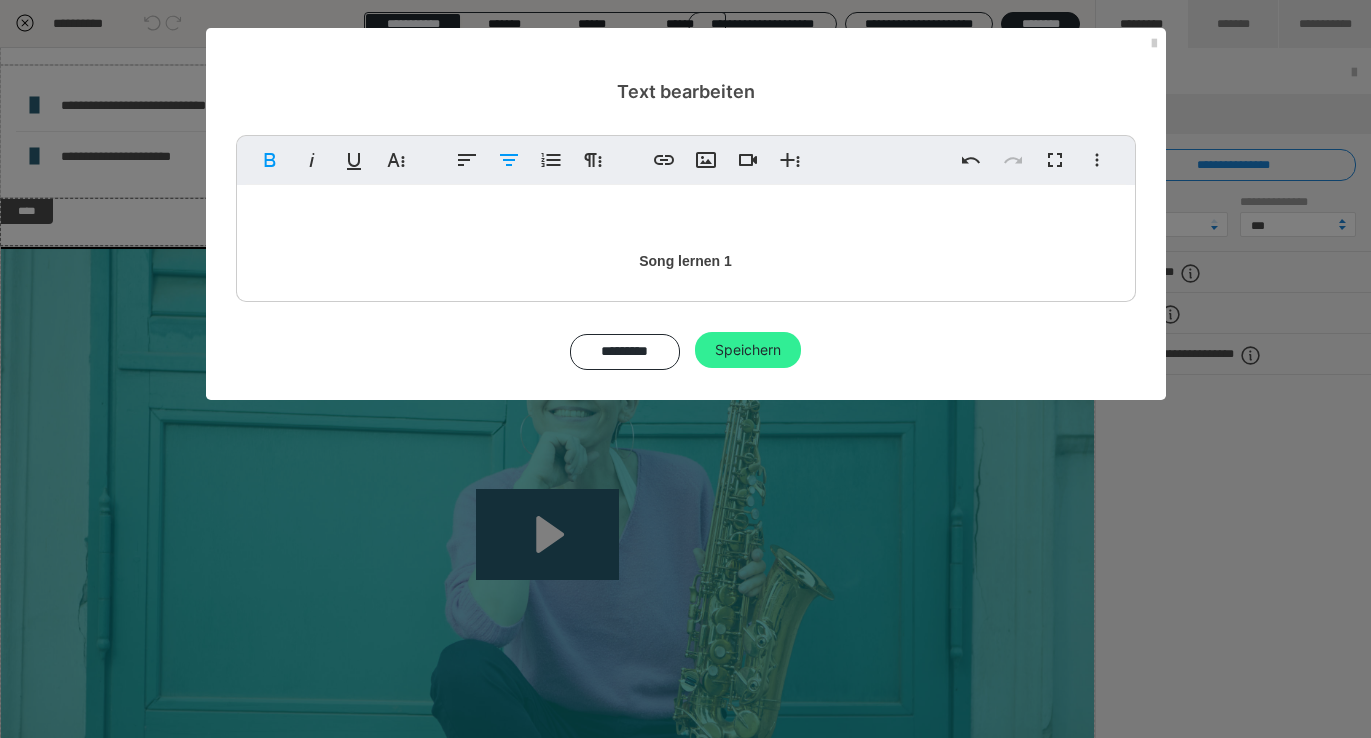 click on "Speichern" at bounding box center (748, 350) 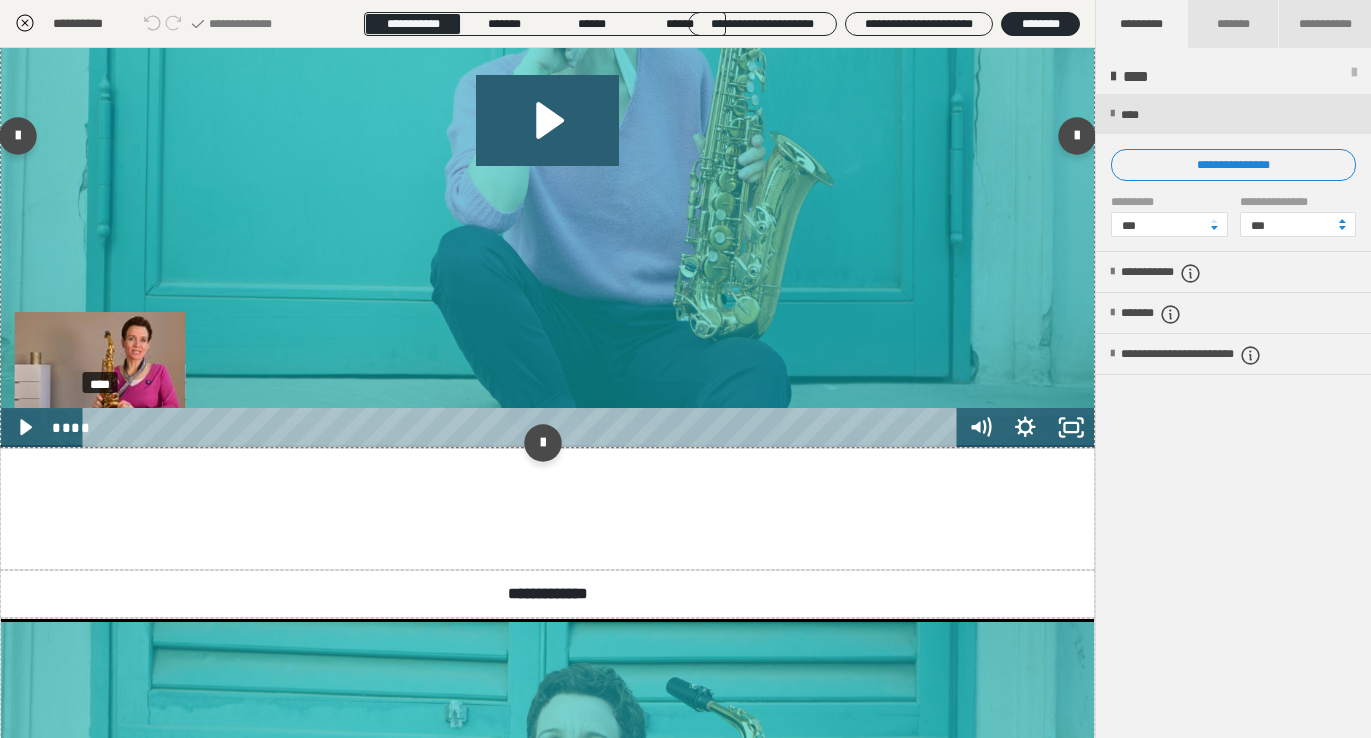 scroll, scrollTop: 1369, scrollLeft: 0, axis: vertical 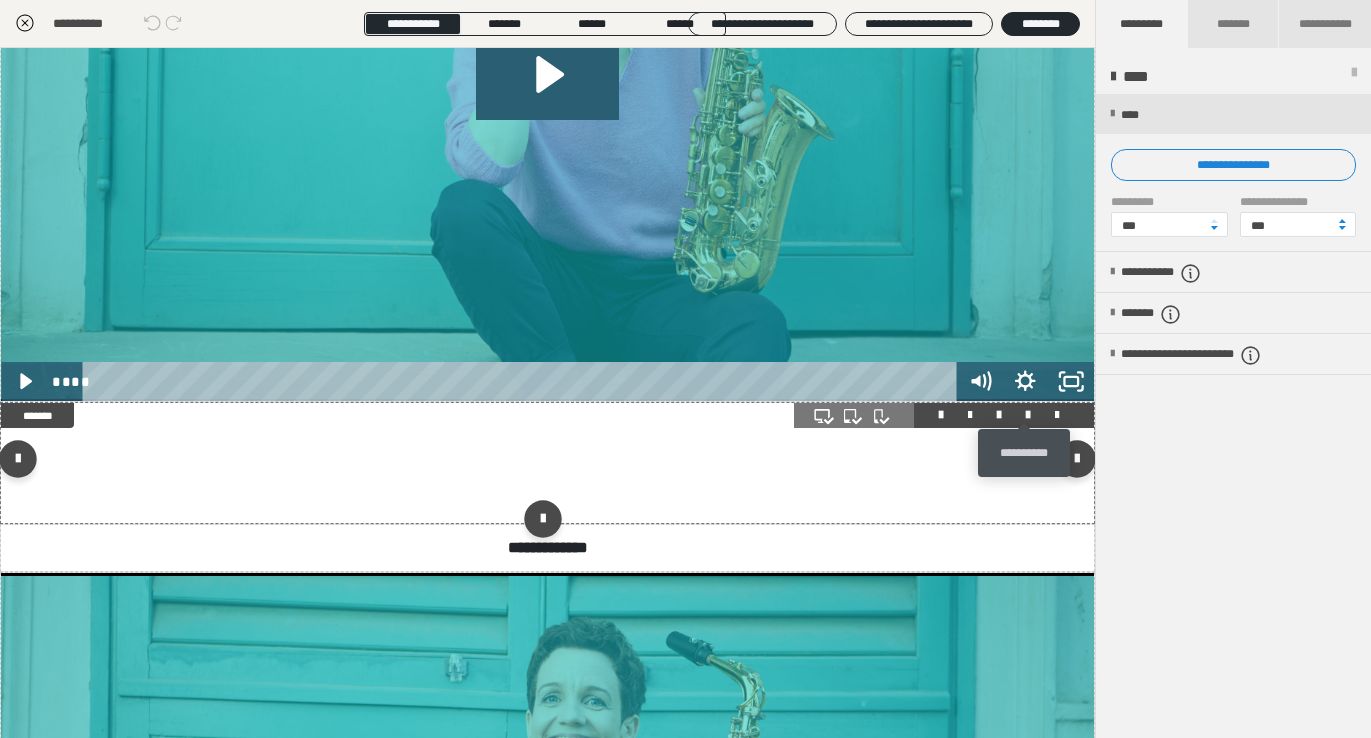 click at bounding box center (1028, 415) 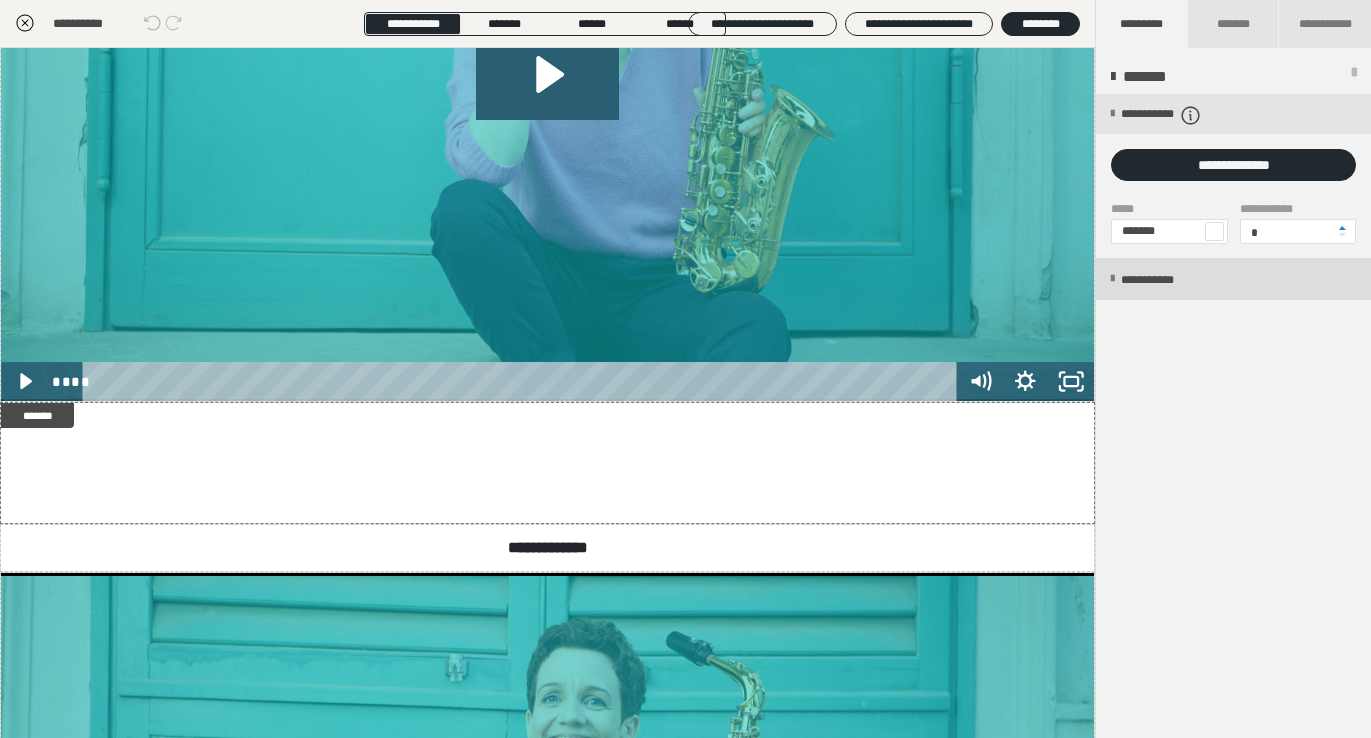 click on "**********" at bounding box center [1168, 280] 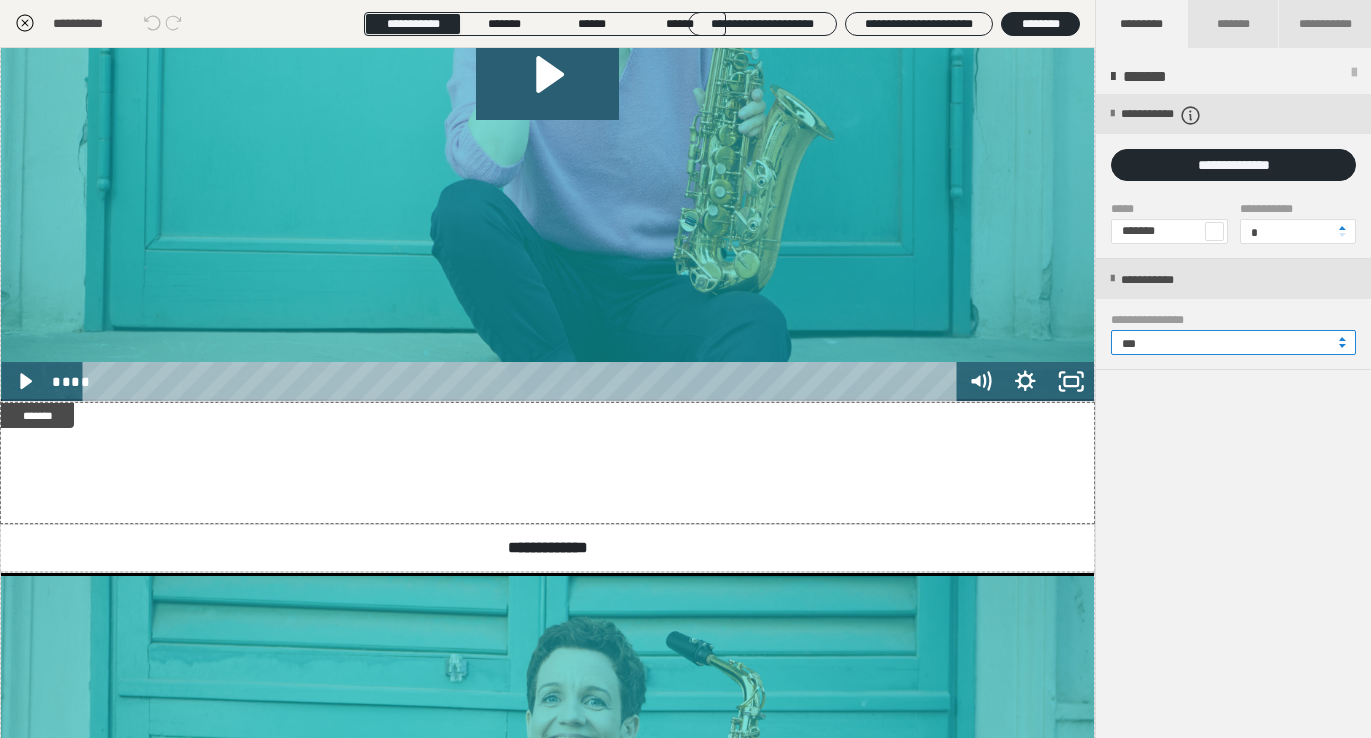 click on "***" at bounding box center [1233, 342] 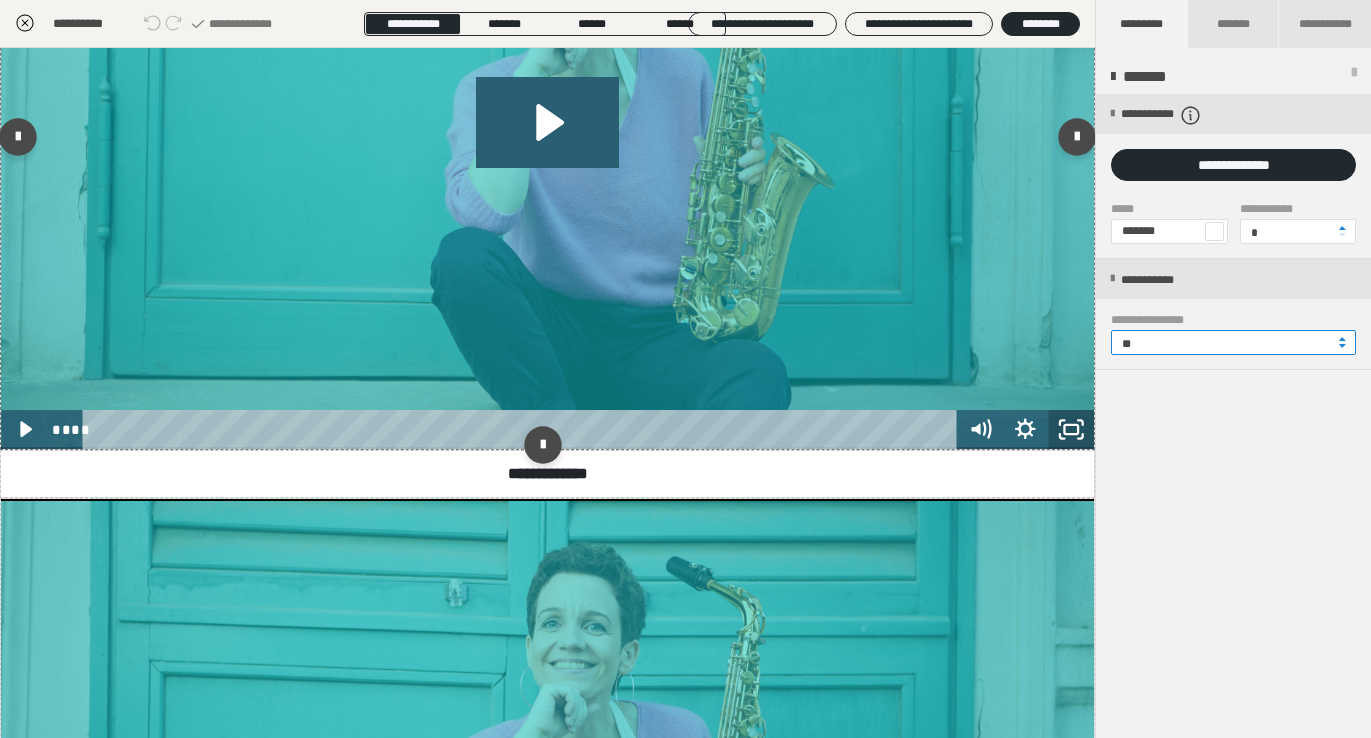 scroll, scrollTop: 2072, scrollLeft: 0, axis: vertical 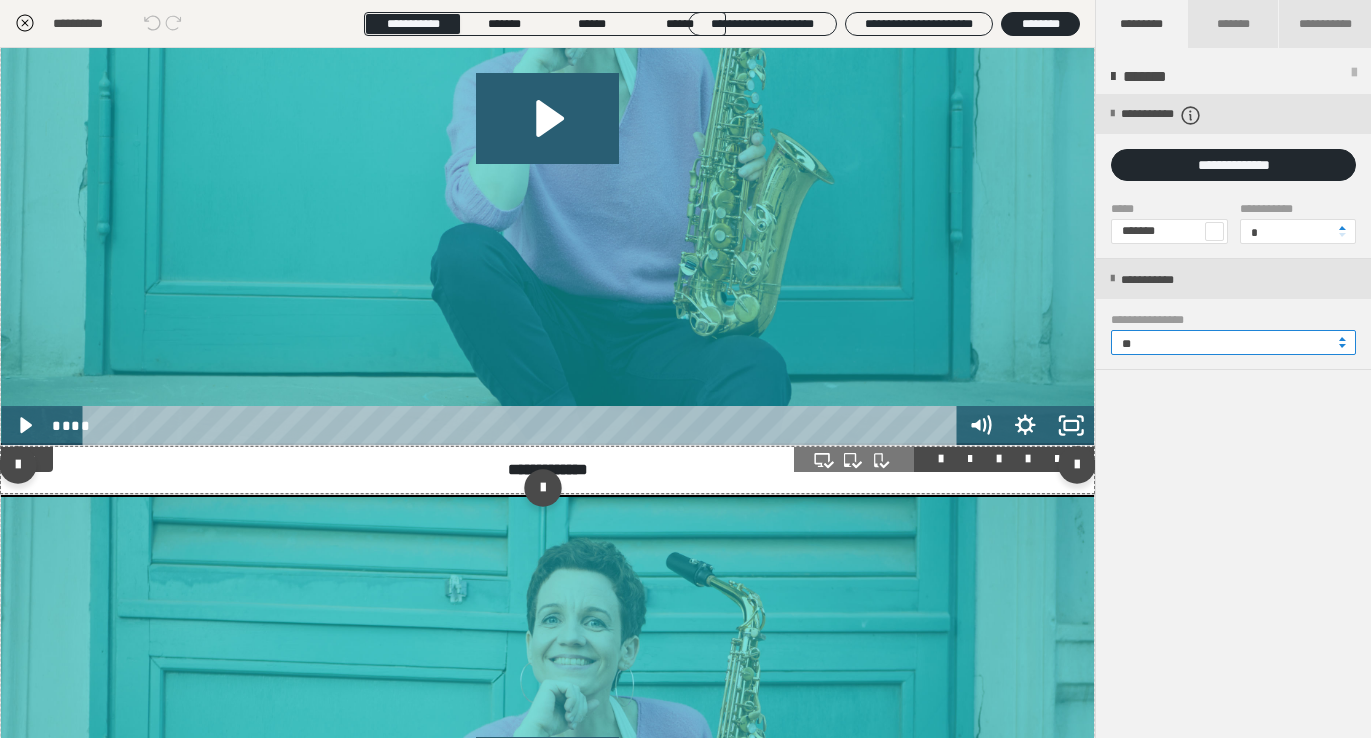 type on "**" 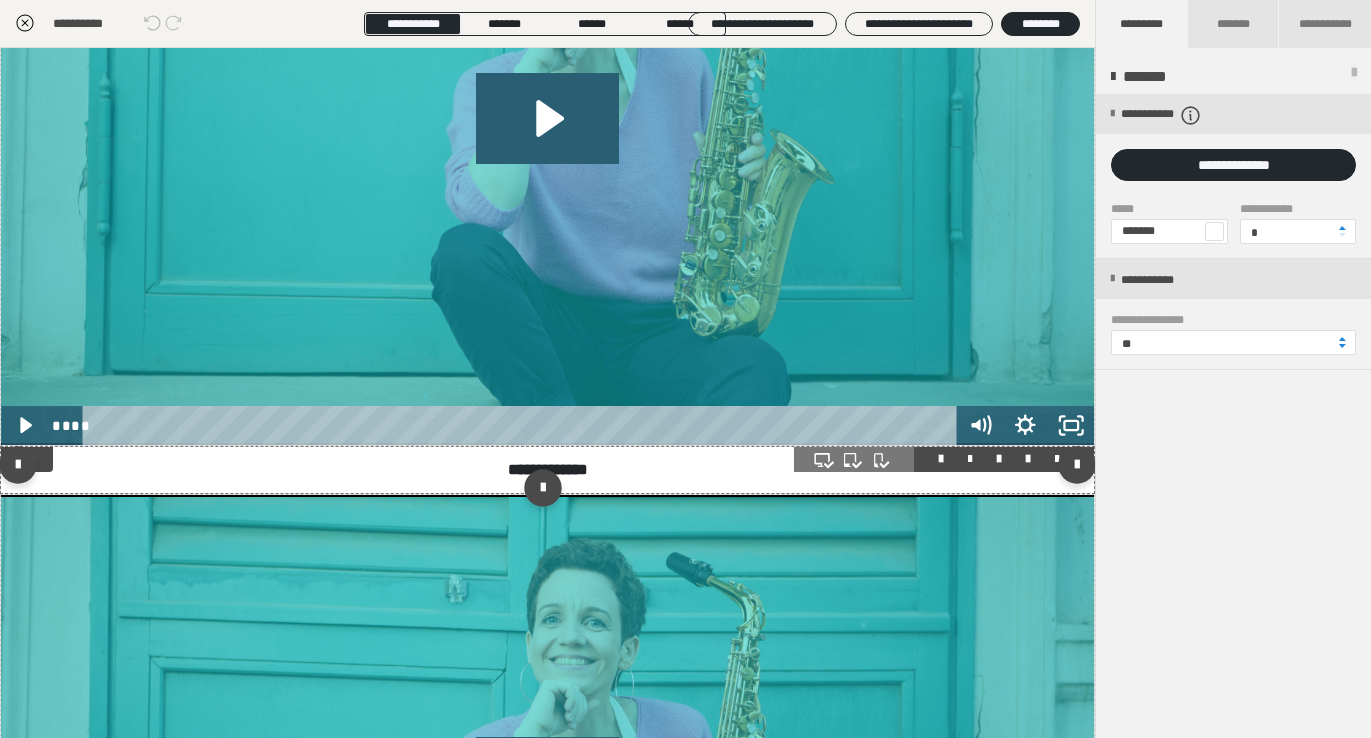 click on "**********" at bounding box center [548, 470] 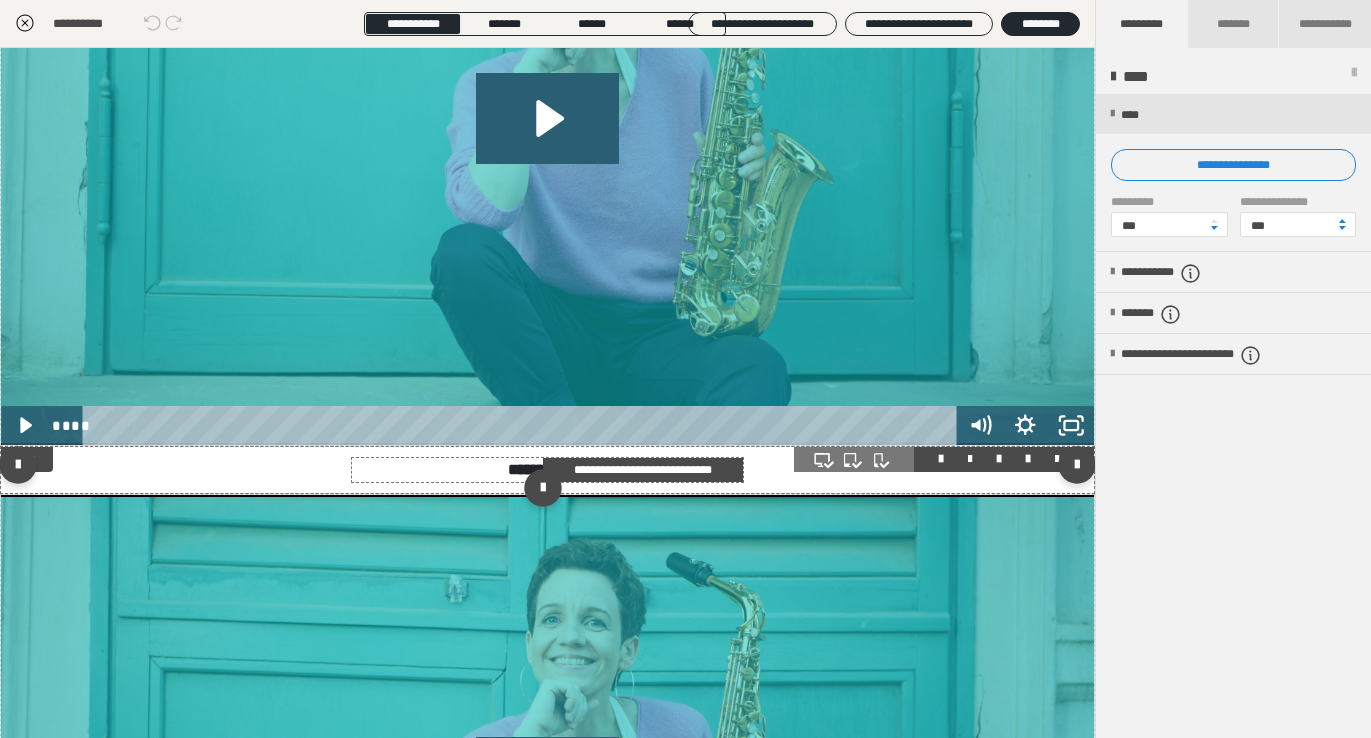 click on "**********" at bounding box center (643, 470) 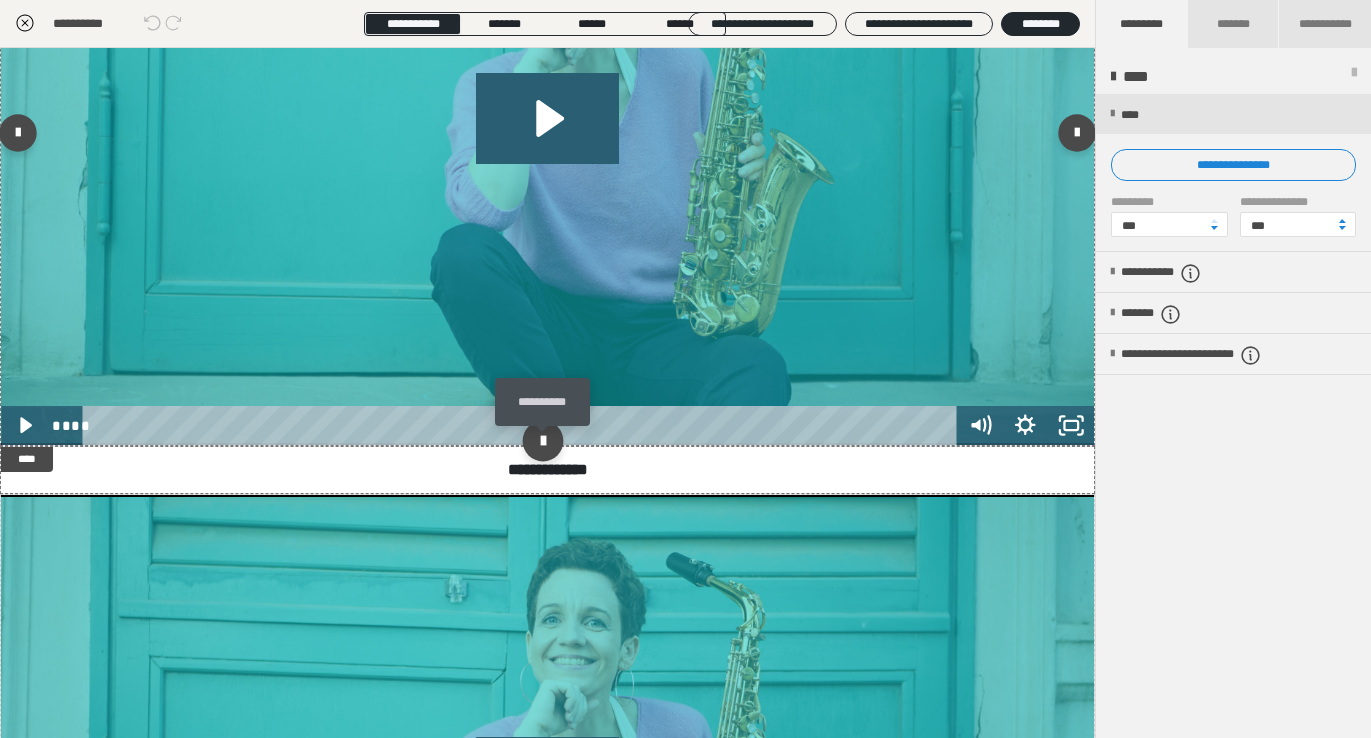 click at bounding box center [543, 440] 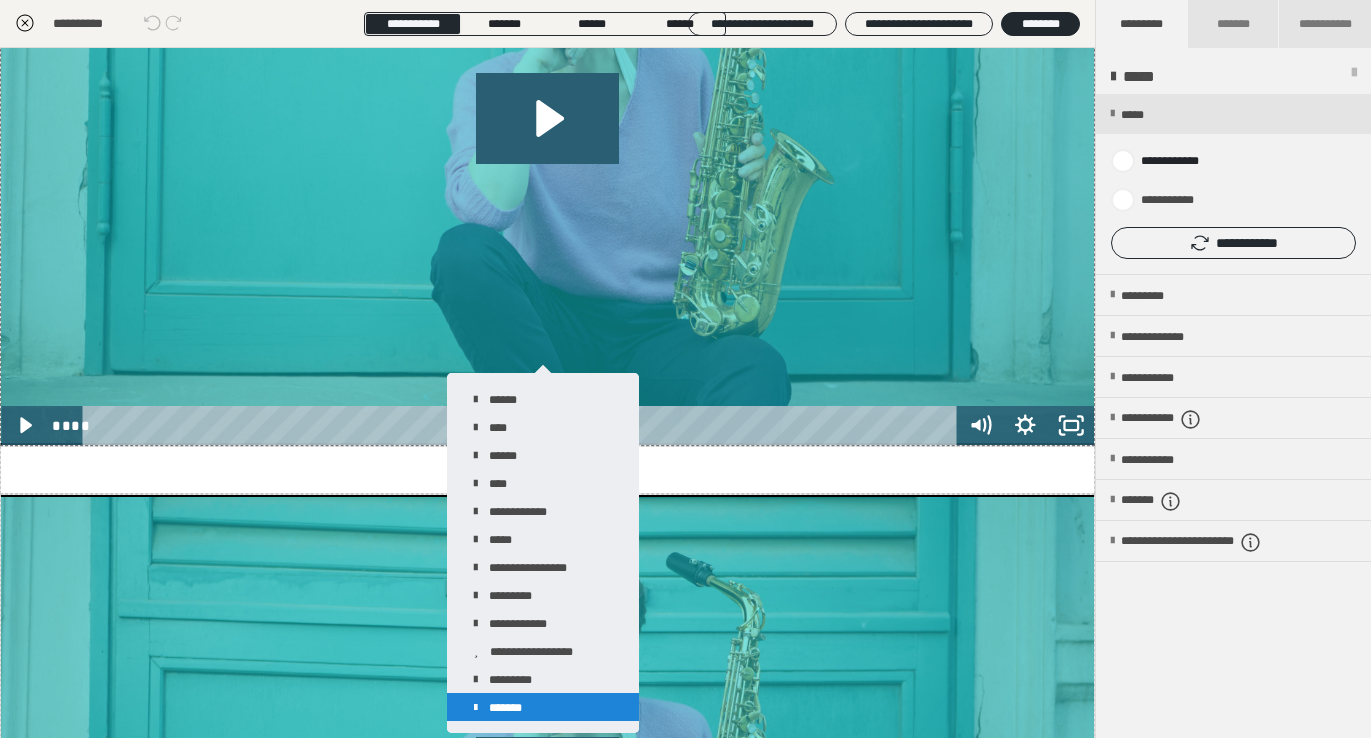 click on "*******" at bounding box center [543, 707] 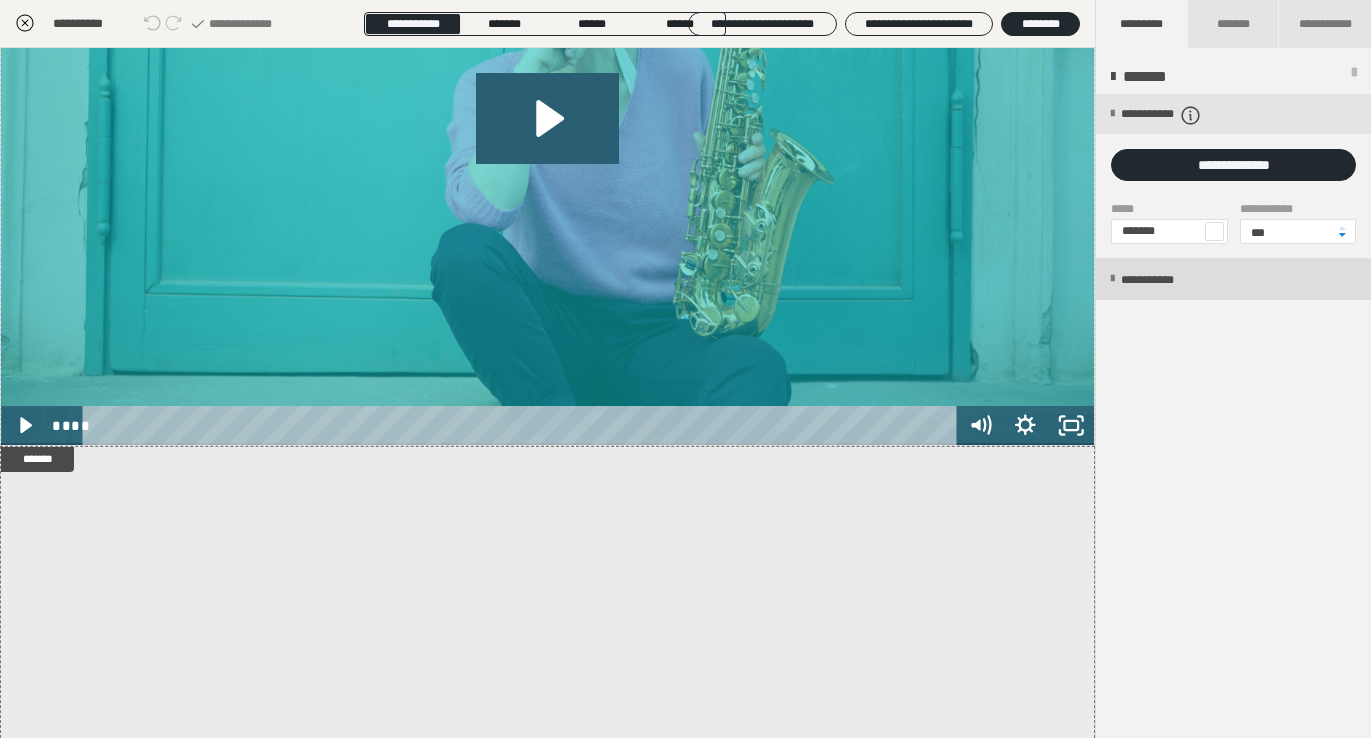 click on "**********" at bounding box center (1233, 279) 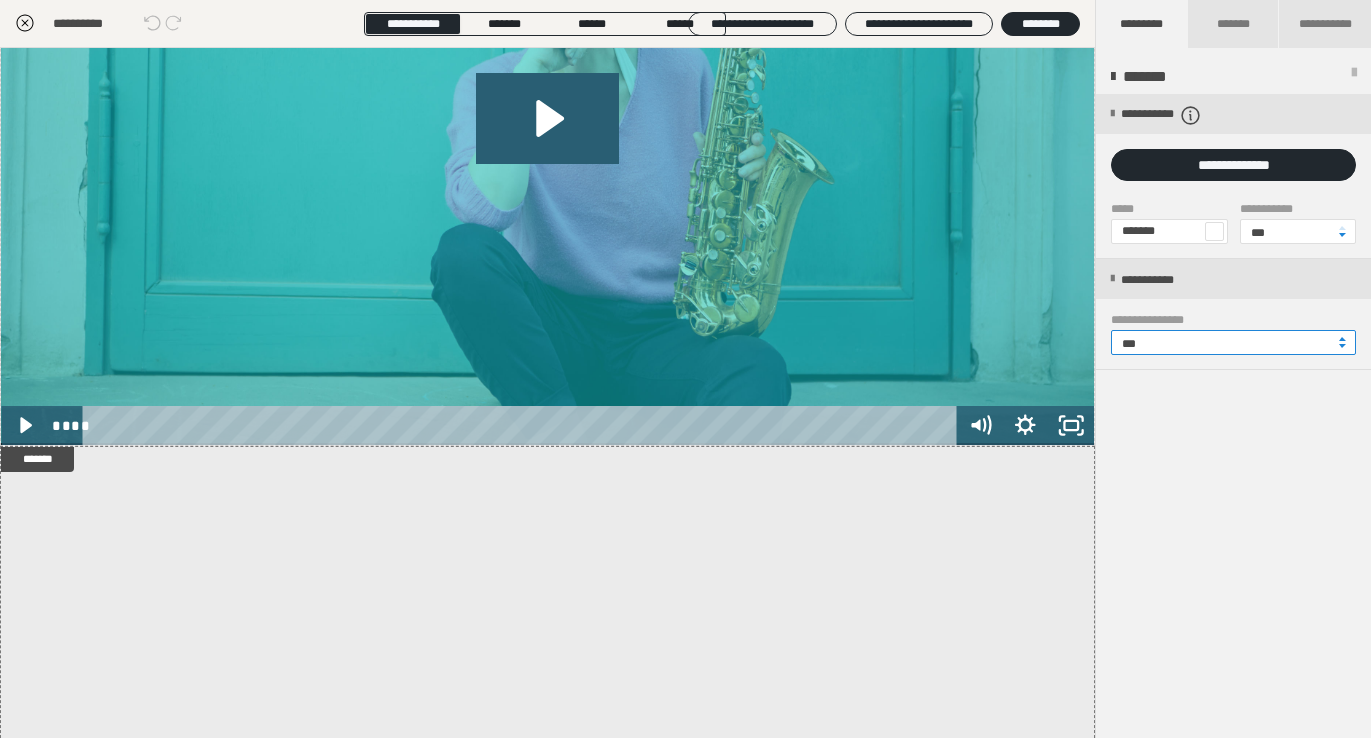click on "***" at bounding box center (1233, 342) 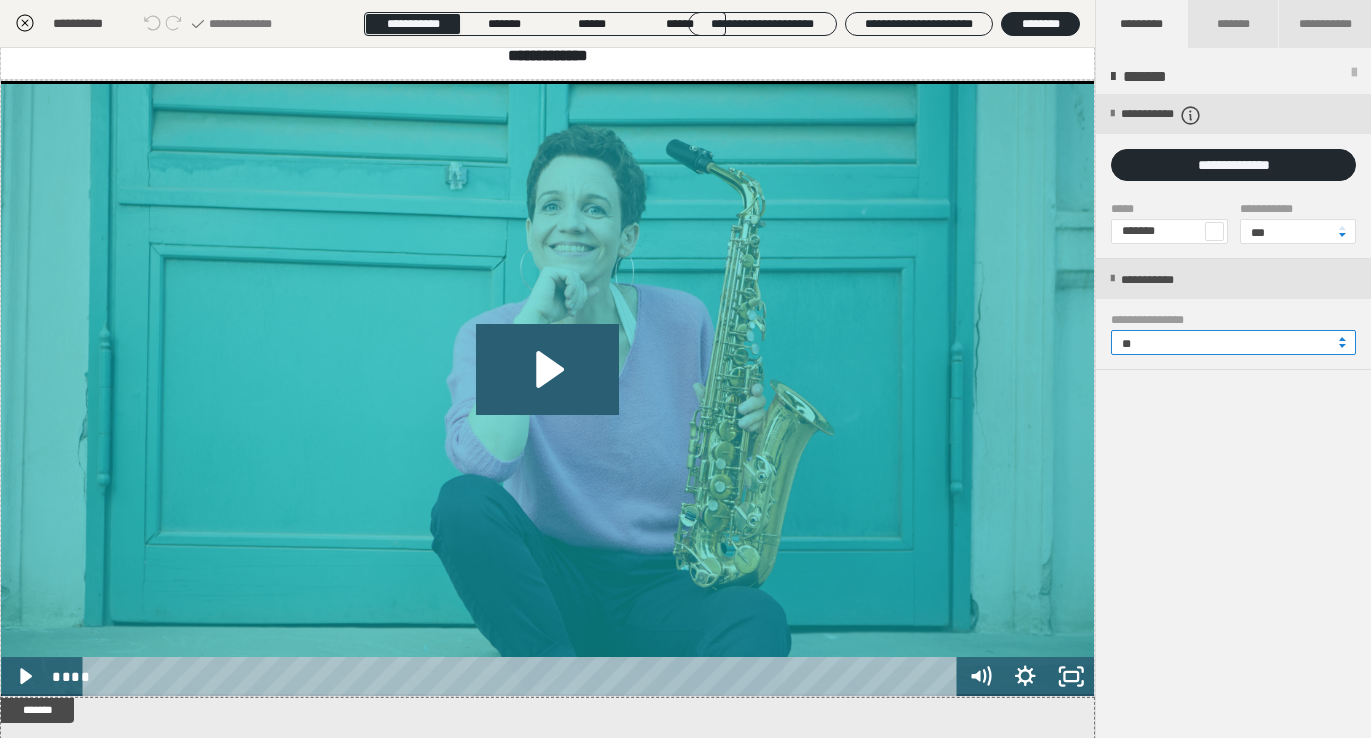 scroll, scrollTop: 1584, scrollLeft: 0, axis: vertical 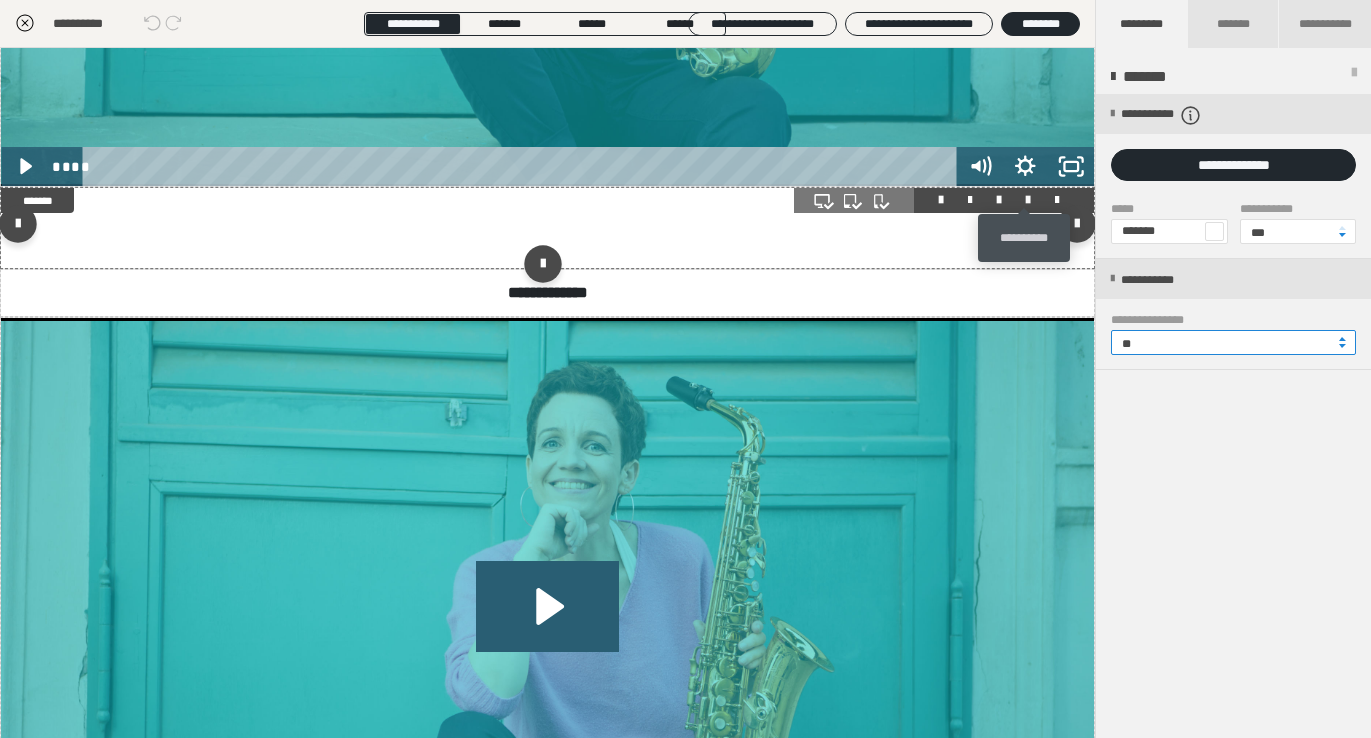 type on "**" 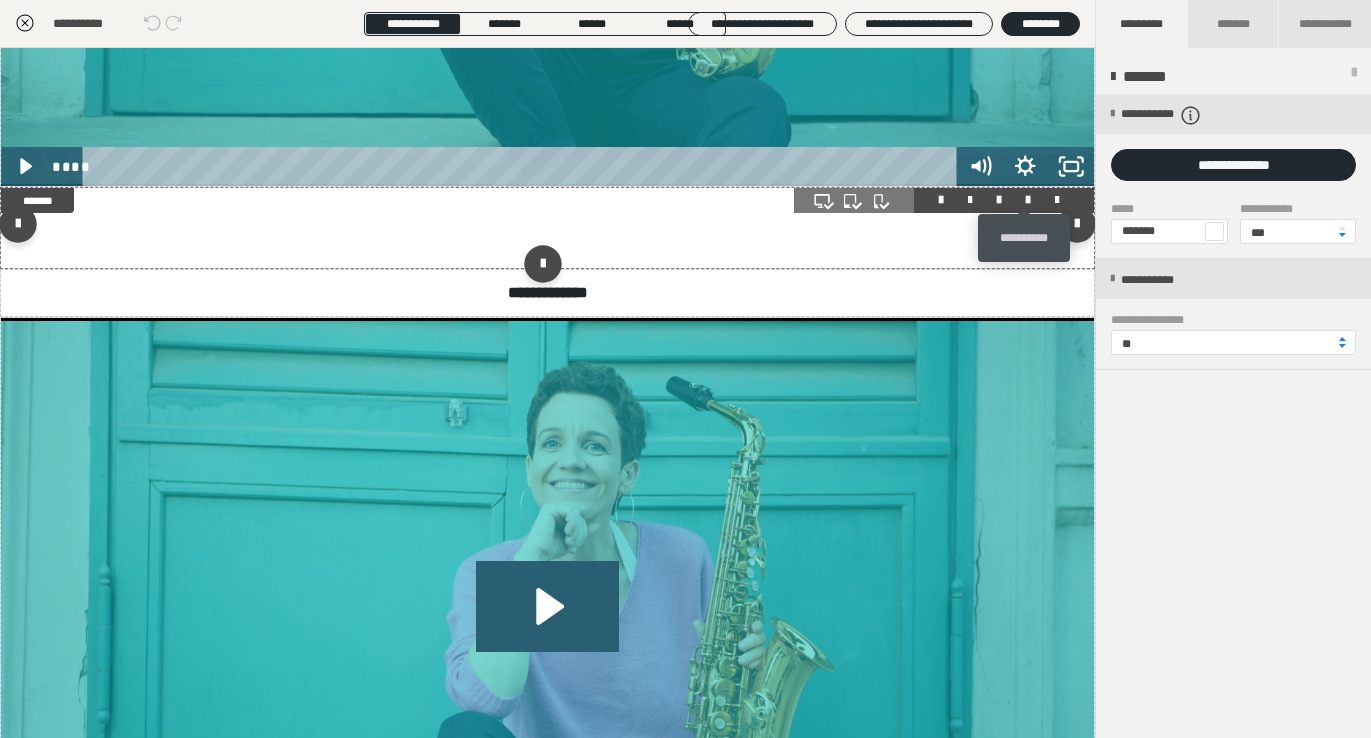 click at bounding box center [1028, 200] 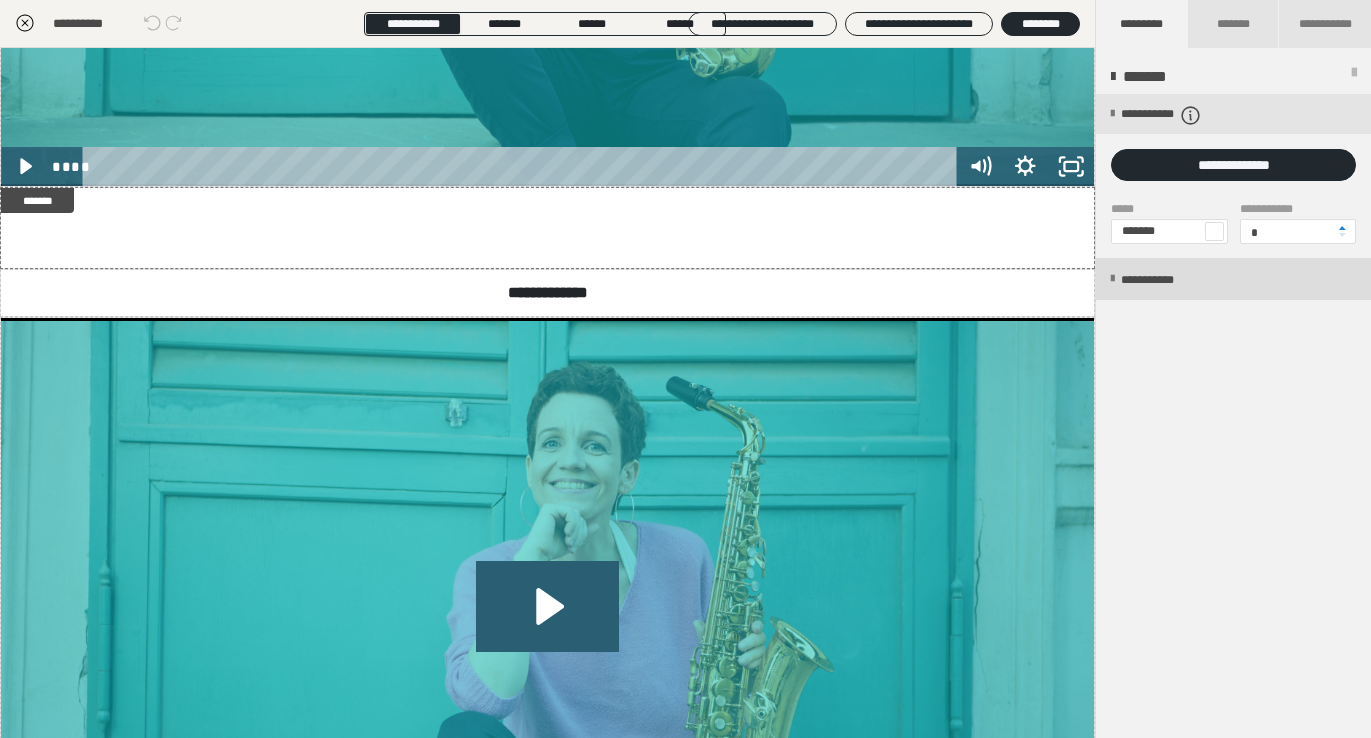 click on "**********" at bounding box center [1233, 279] 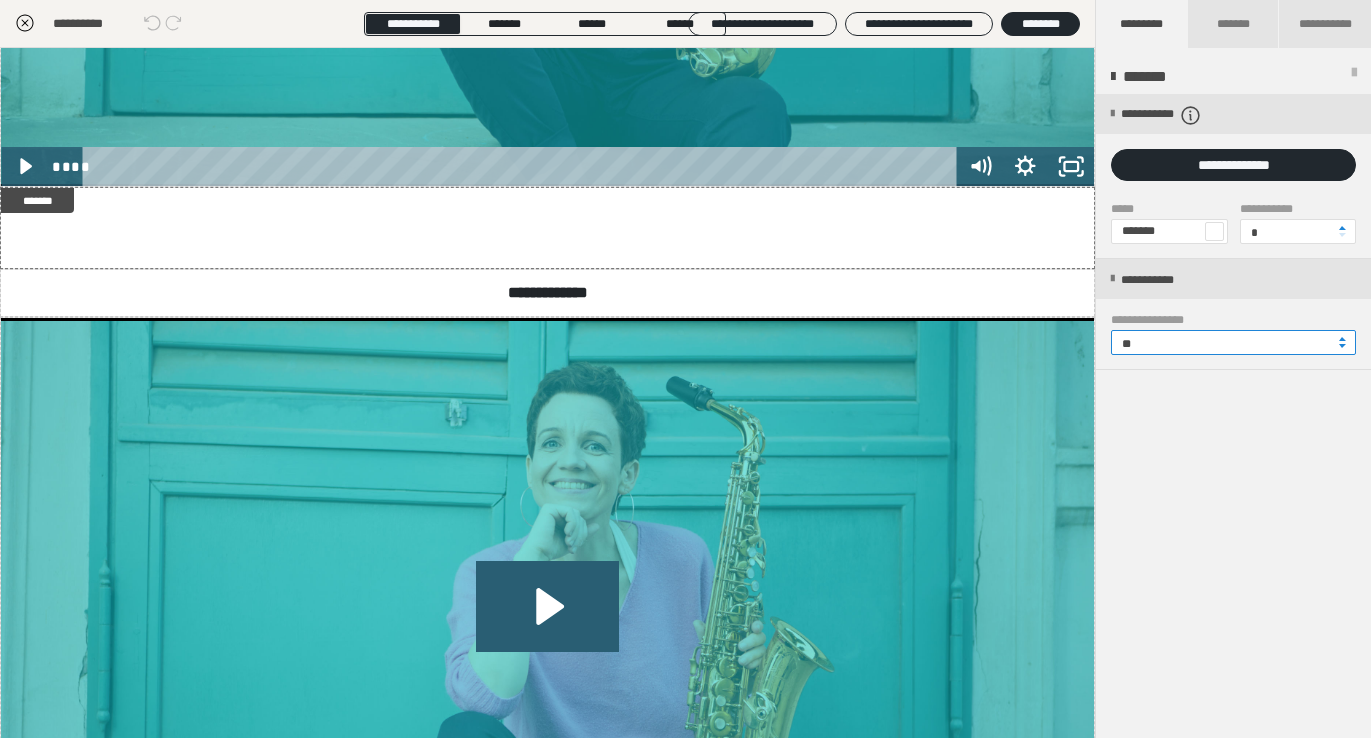 click on "**" at bounding box center (1233, 342) 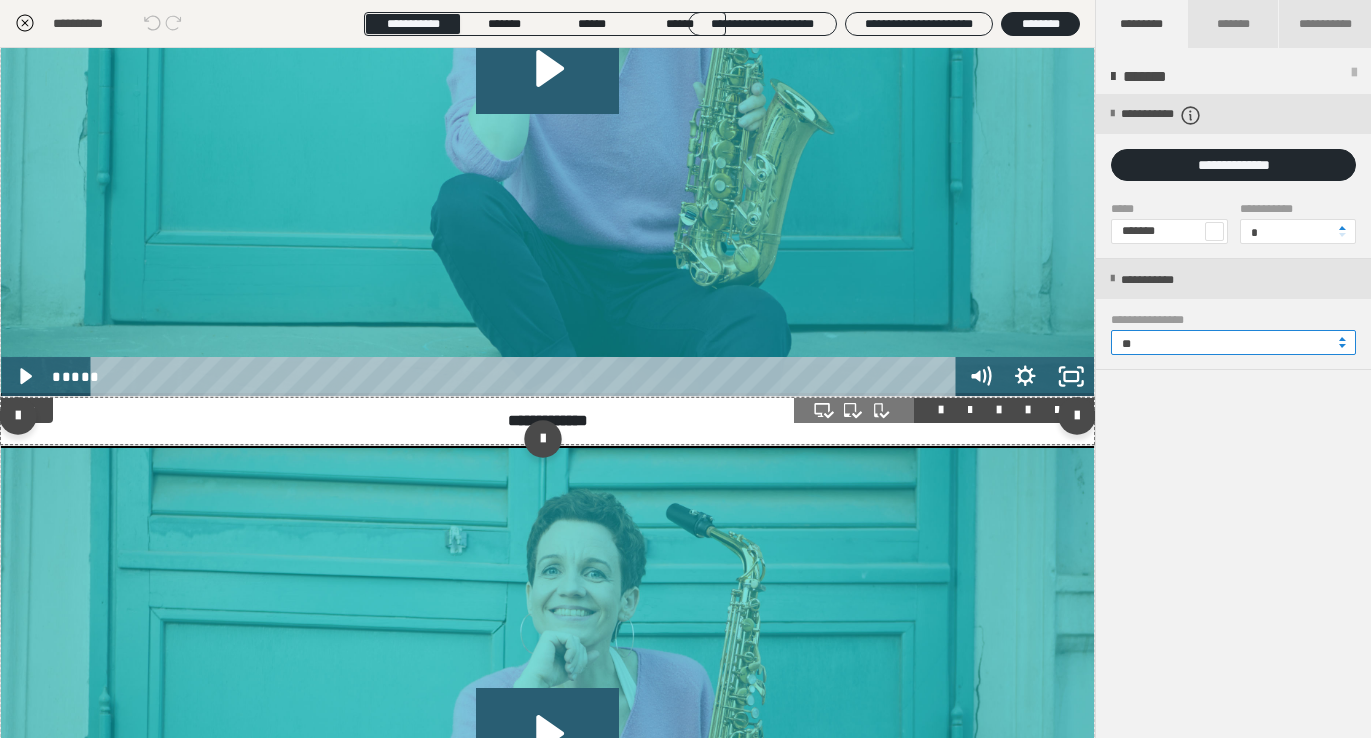 scroll, scrollTop: 2842, scrollLeft: 0, axis: vertical 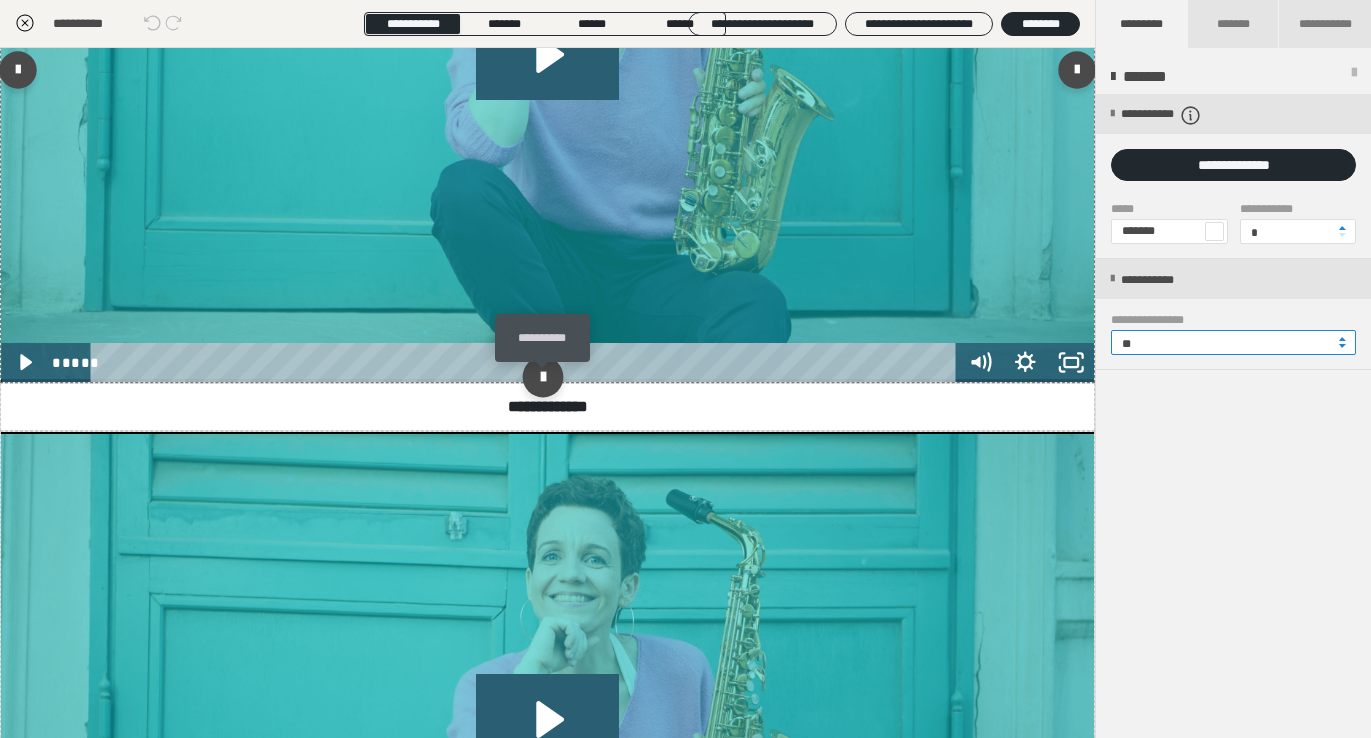 type on "**" 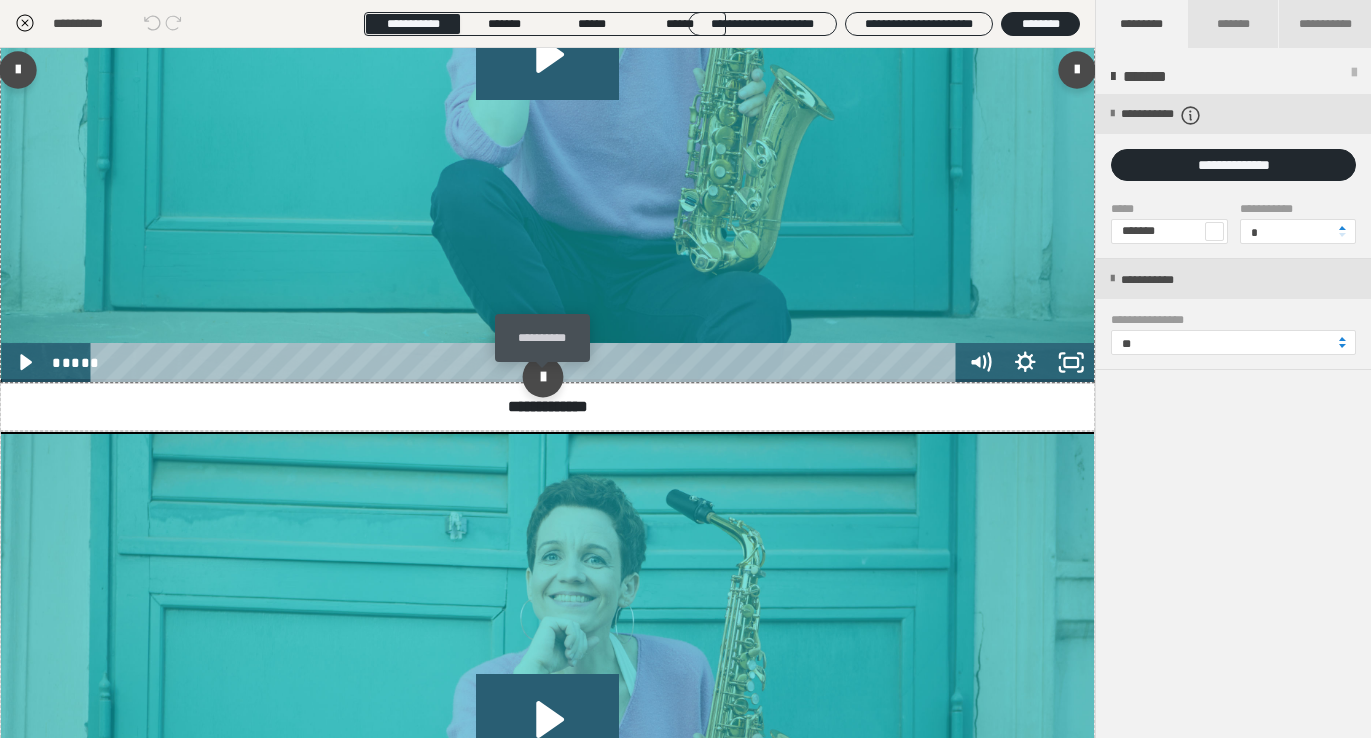 click at bounding box center [543, 377] 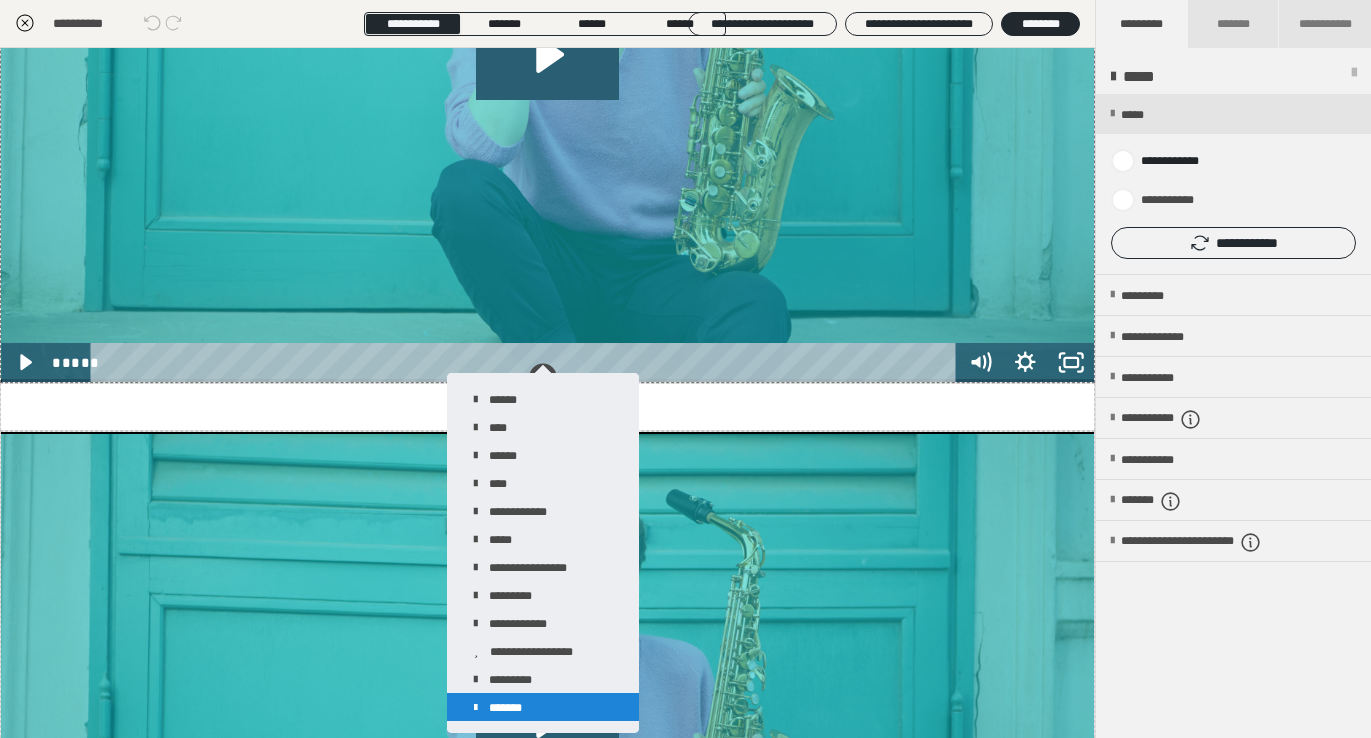 click on "*******" at bounding box center [543, 707] 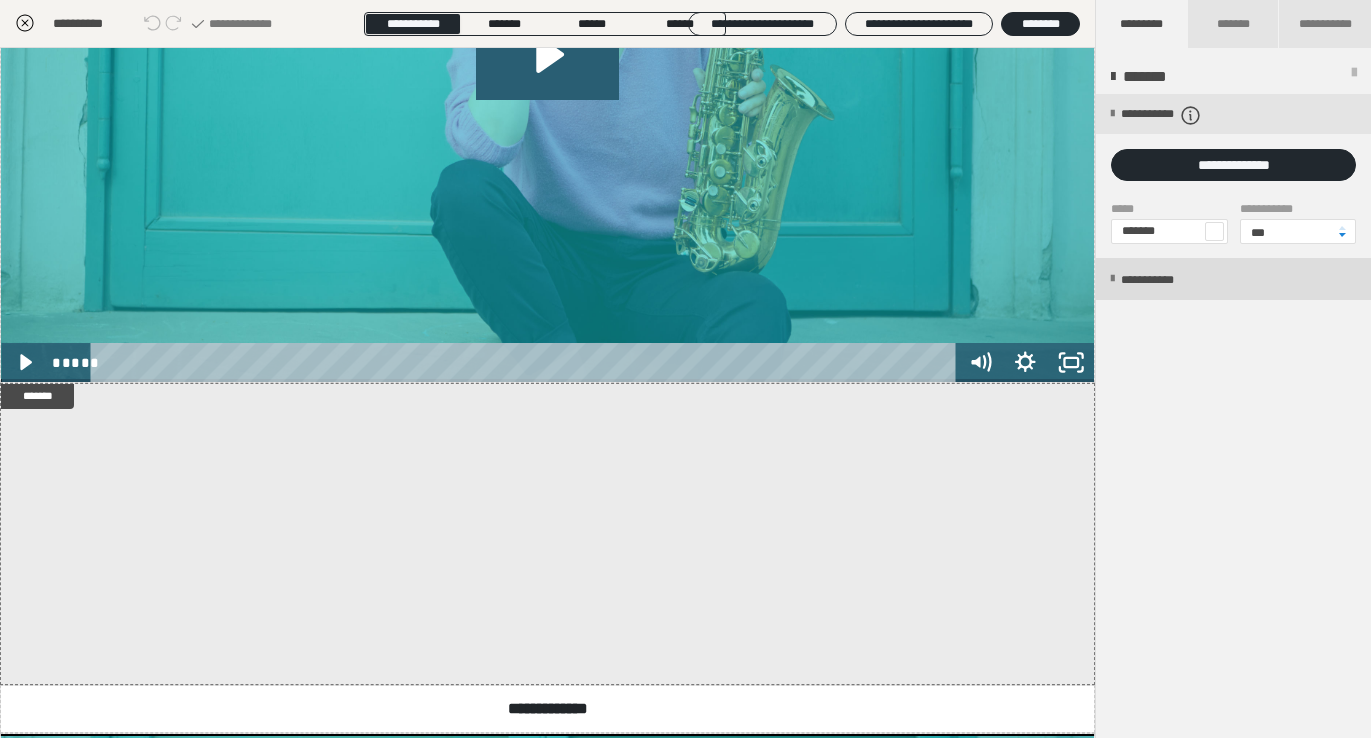 click on "**********" at bounding box center (1168, 280) 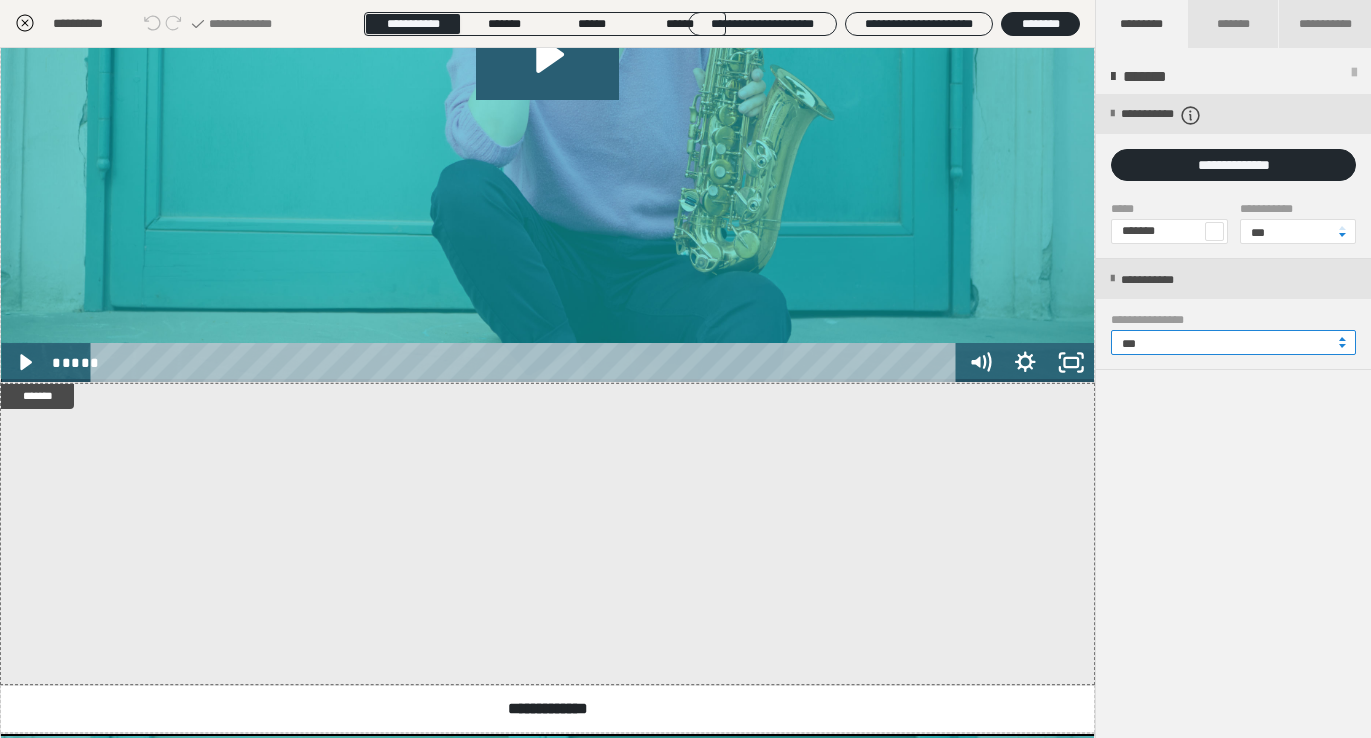 click on "***" at bounding box center (1233, 342) 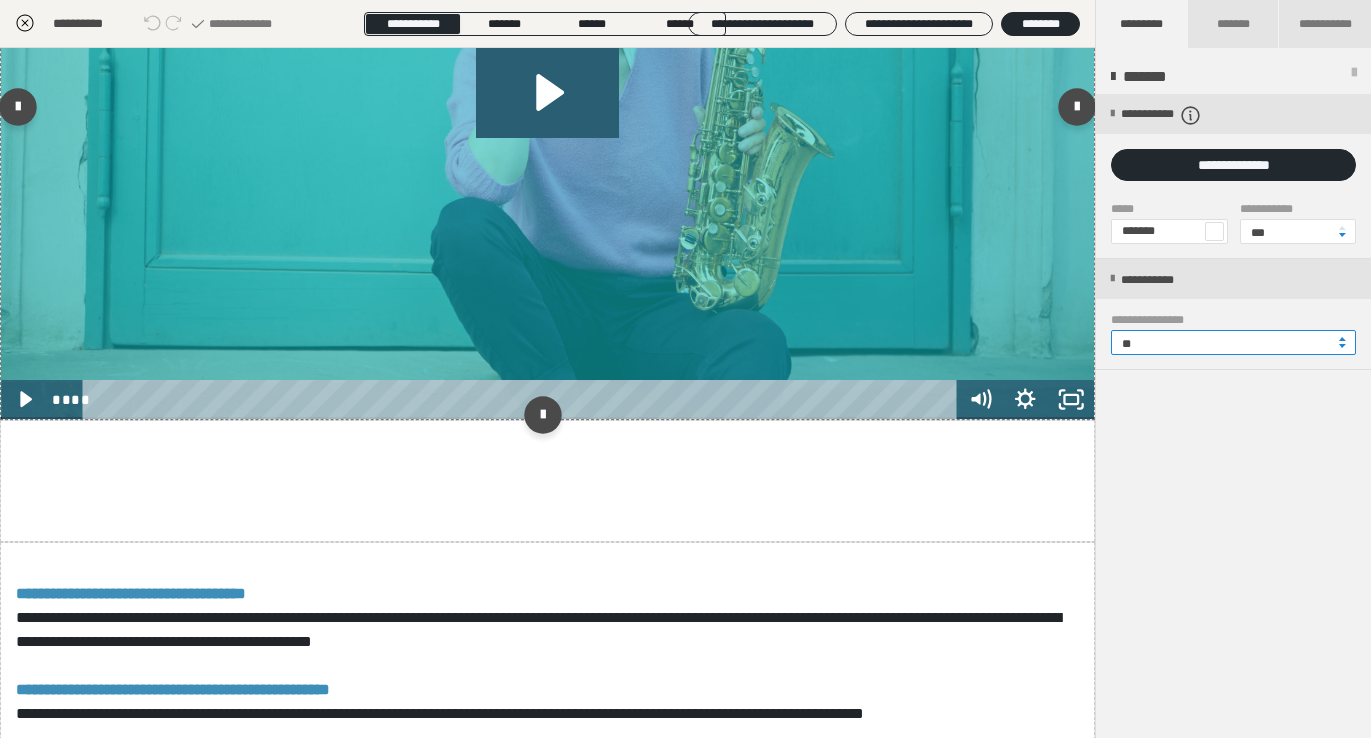 scroll, scrollTop: 3532, scrollLeft: 0, axis: vertical 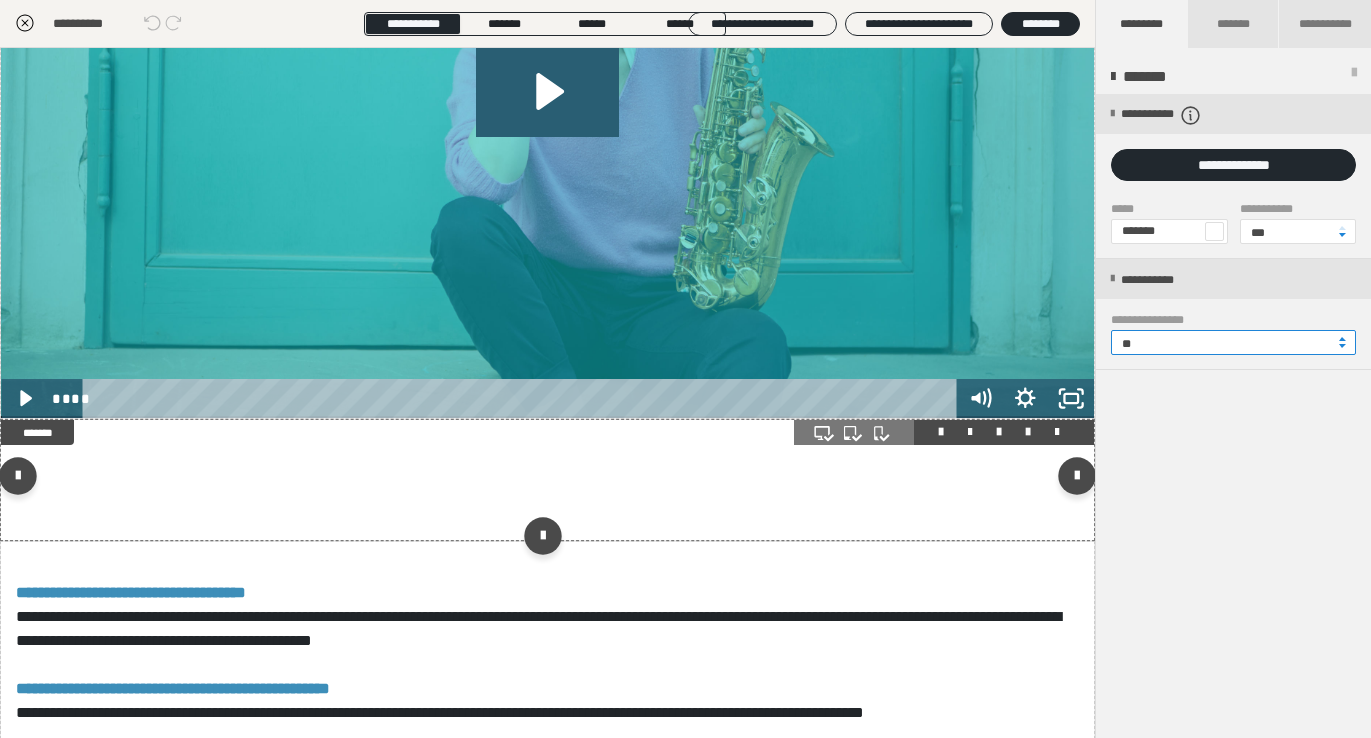 type on "**" 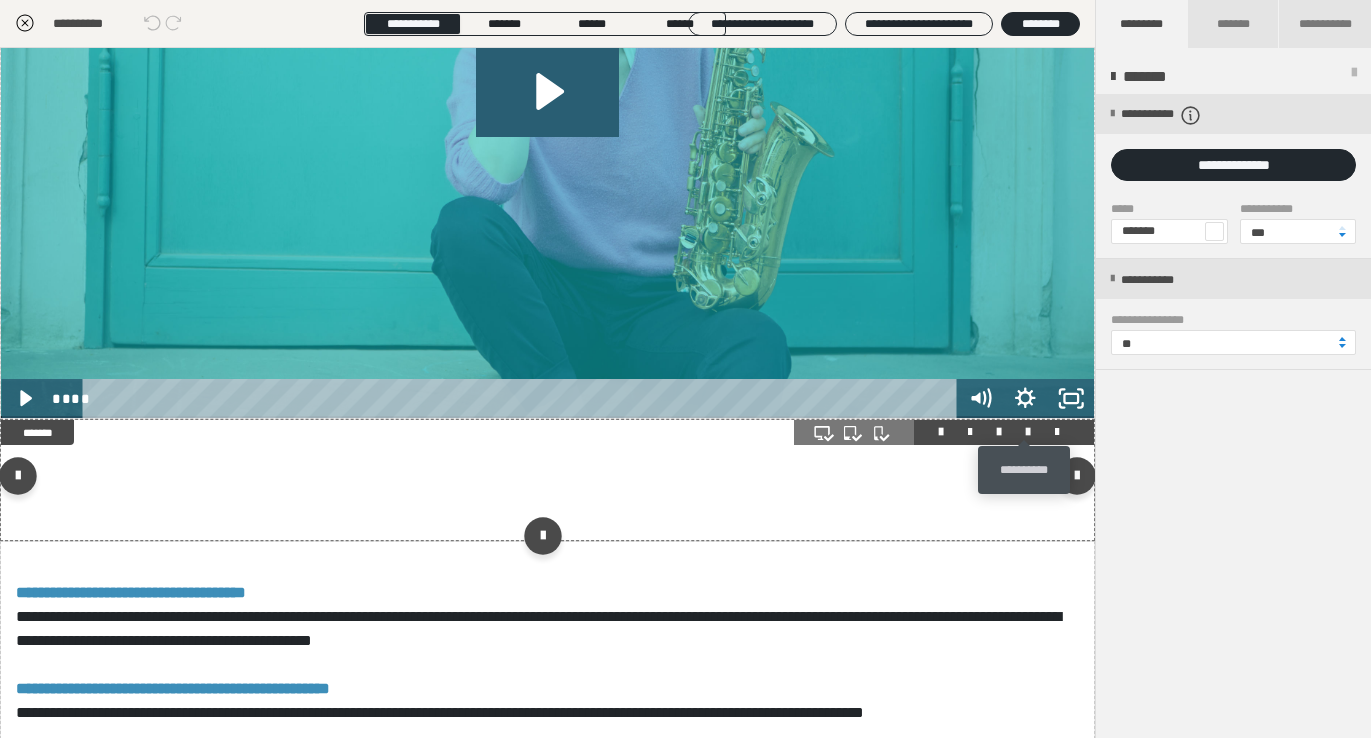 click at bounding box center (1028, 432) 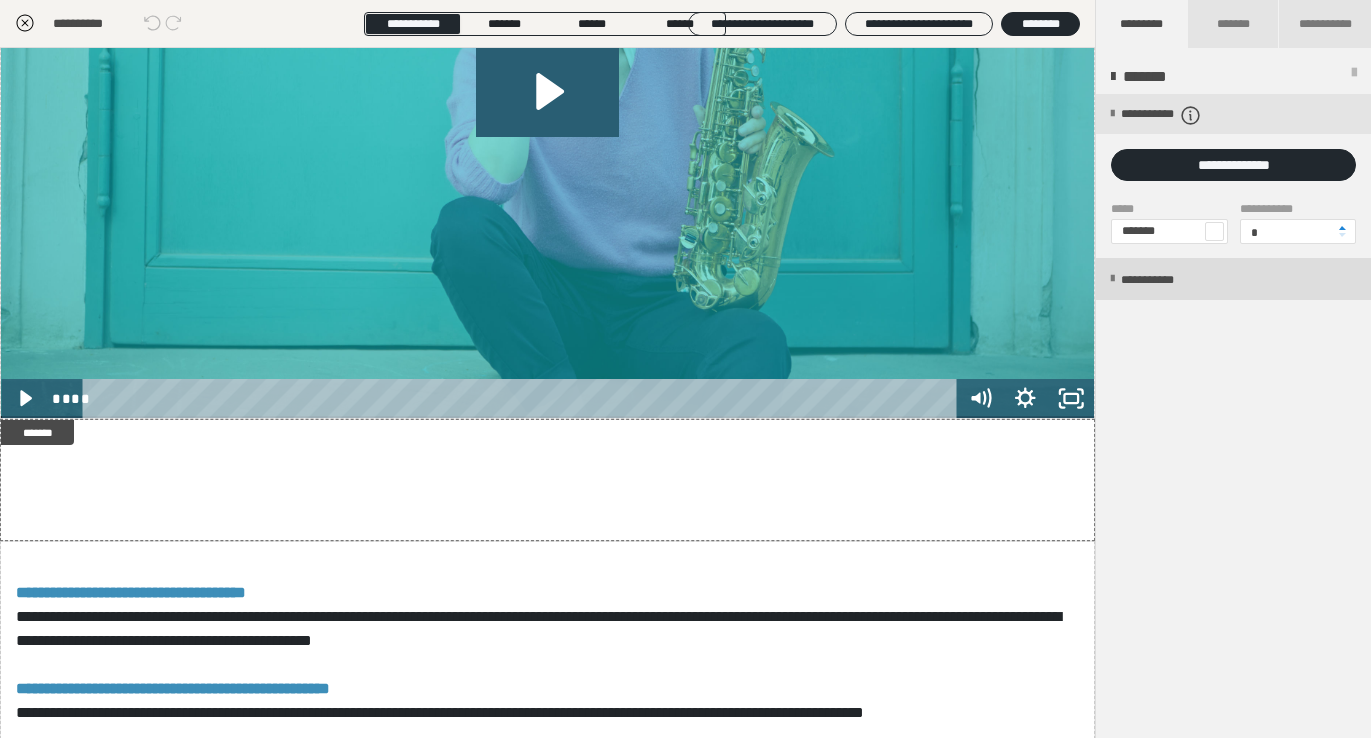 click on "**********" at bounding box center [1168, 280] 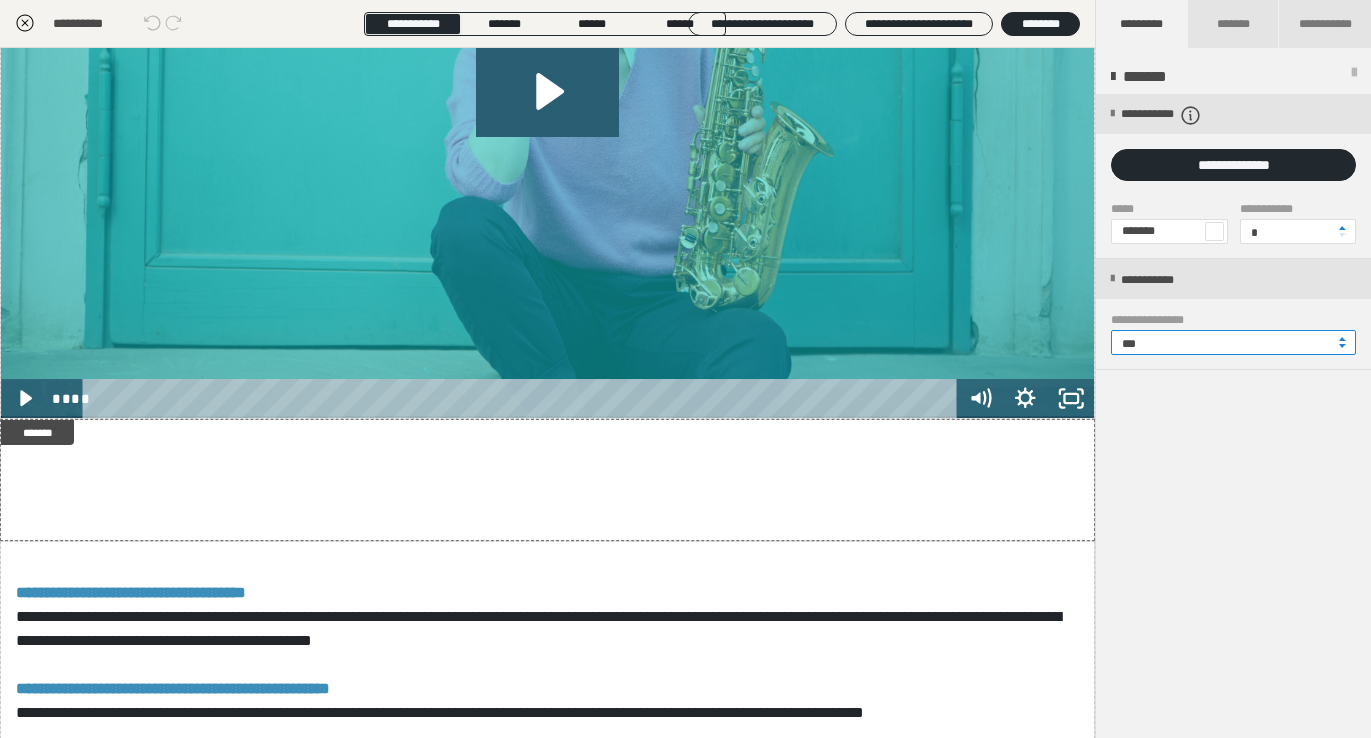 click on "***" at bounding box center (1233, 342) 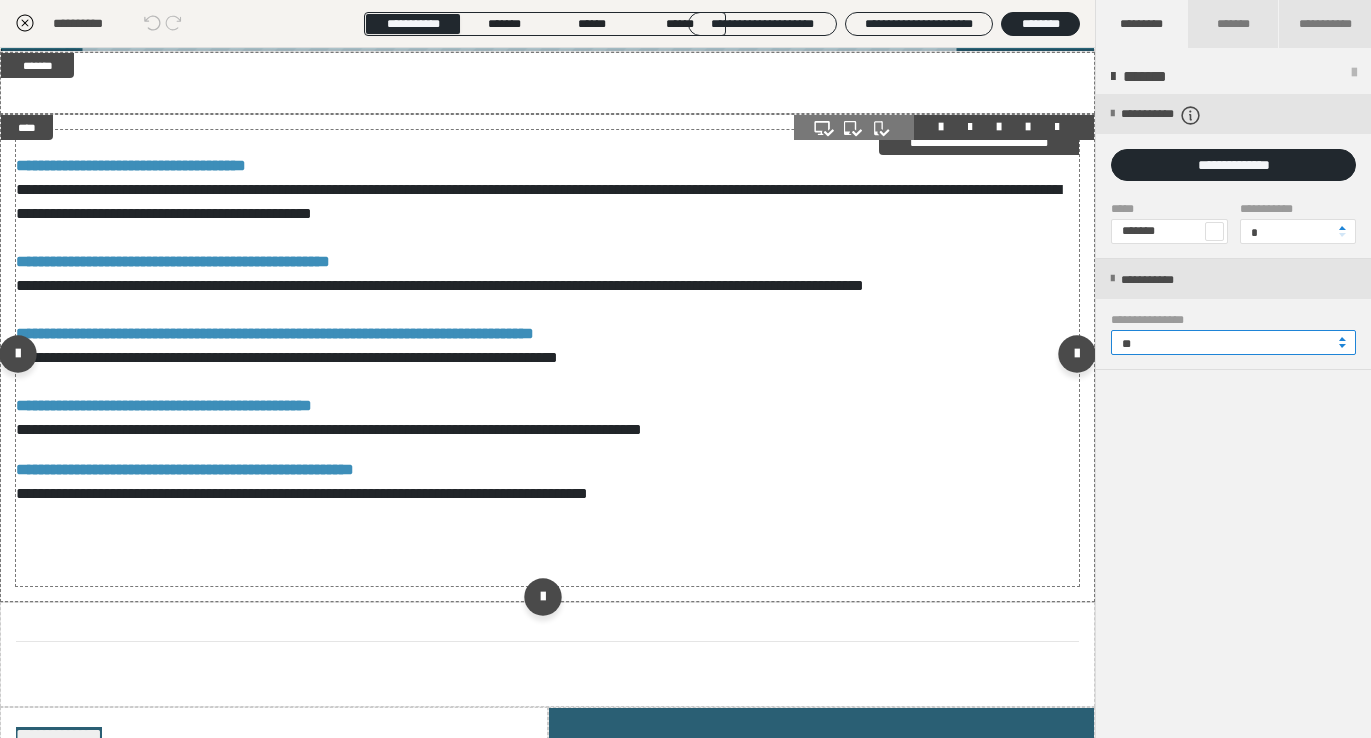 scroll, scrollTop: 3872, scrollLeft: 0, axis: vertical 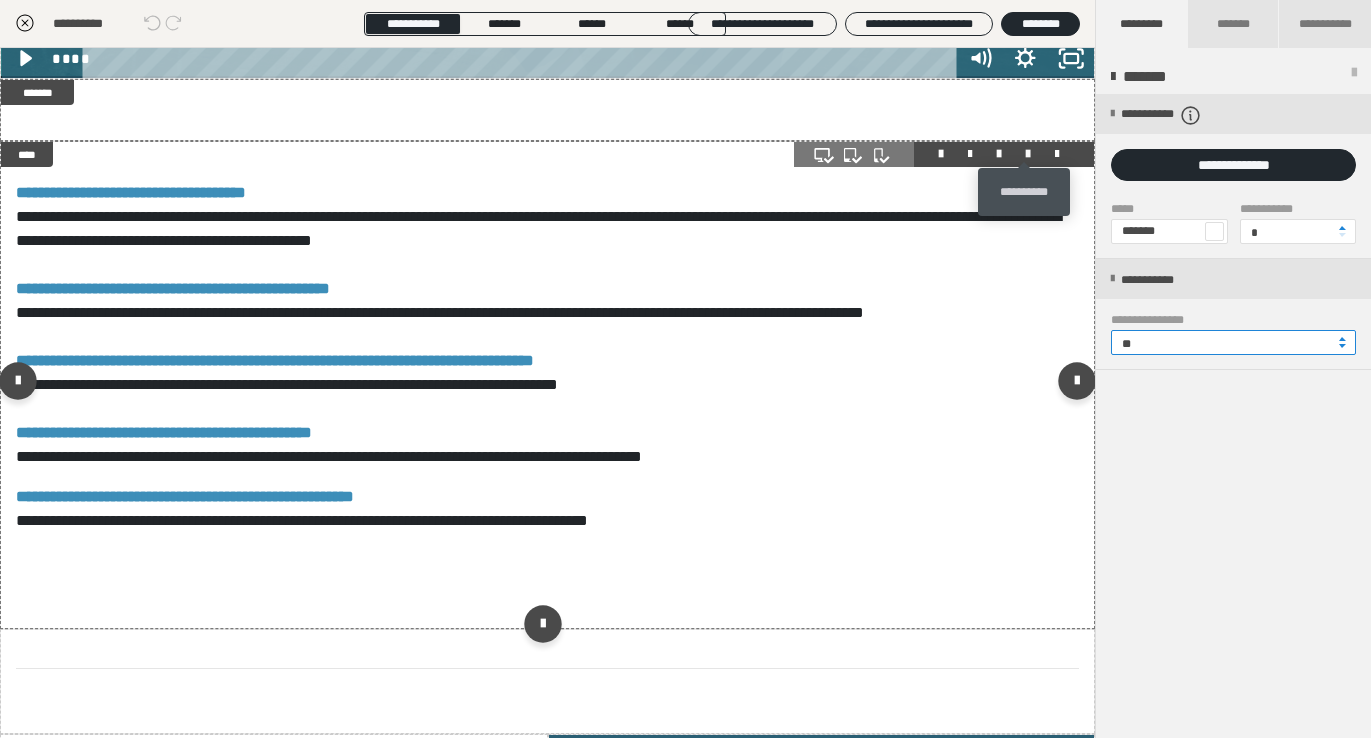 type on "**" 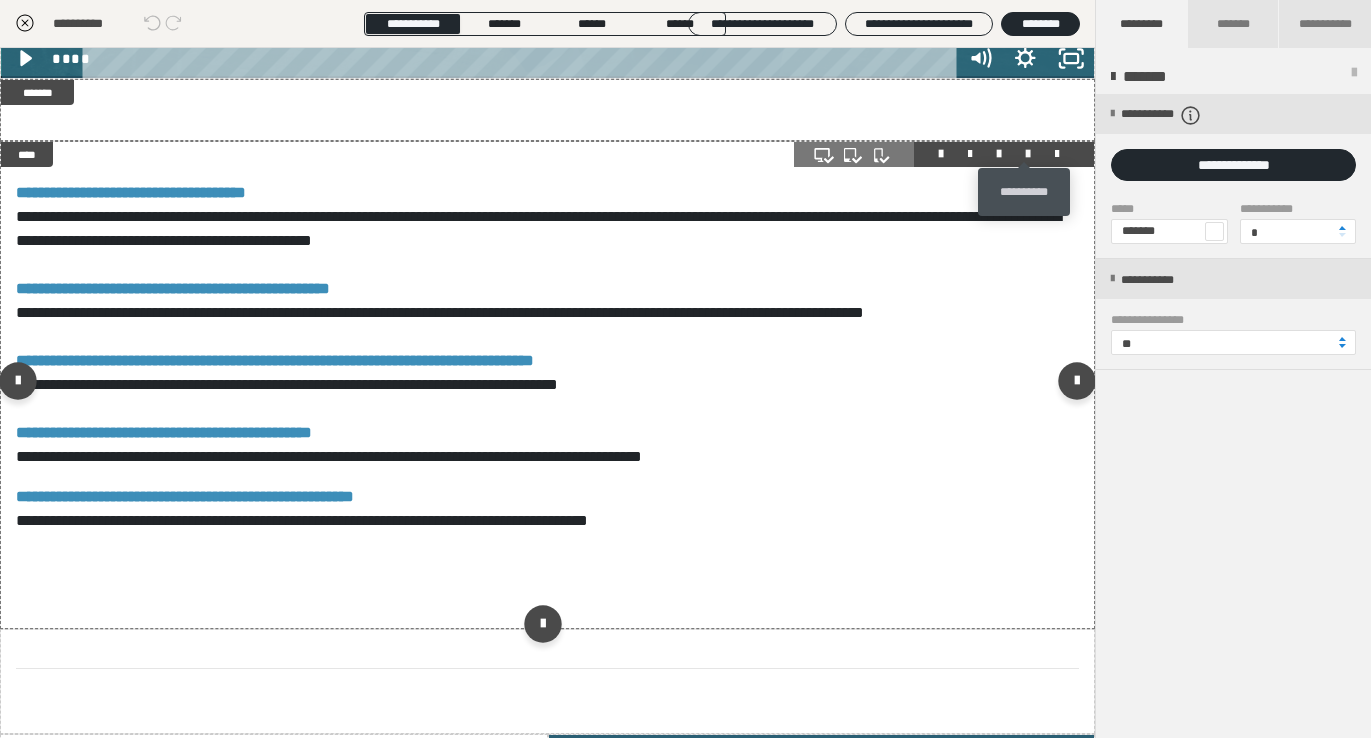 click at bounding box center (1028, 154) 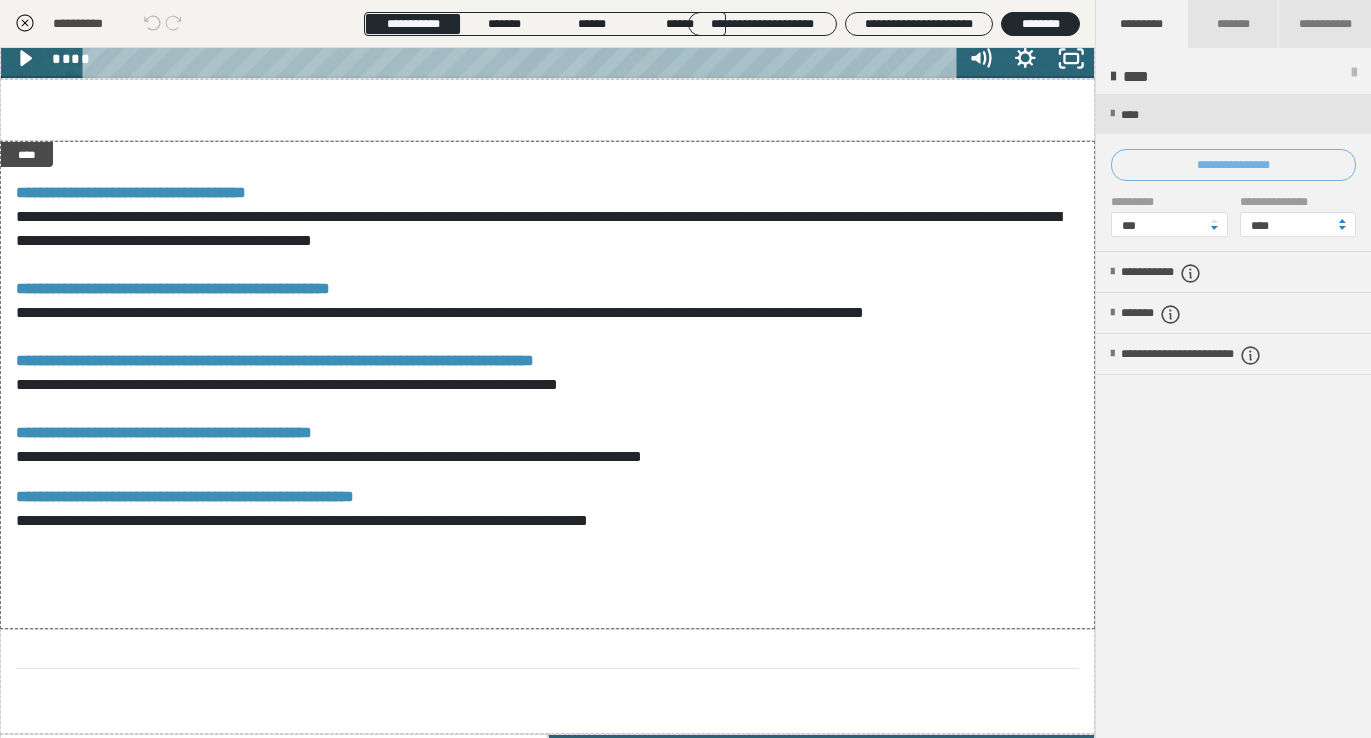 click on "**********" at bounding box center (1233, 165) 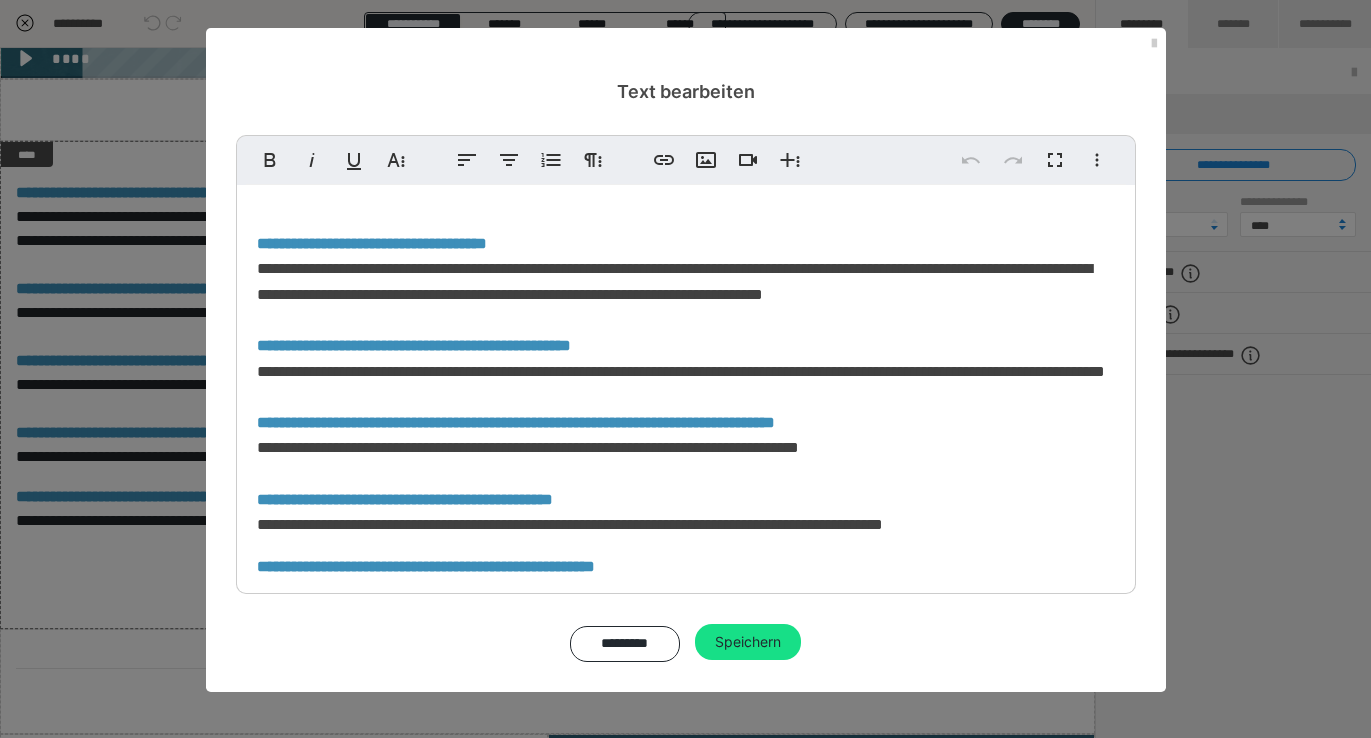 scroll, scrollTop: 143, scrollLeft: 0, axis: vertical 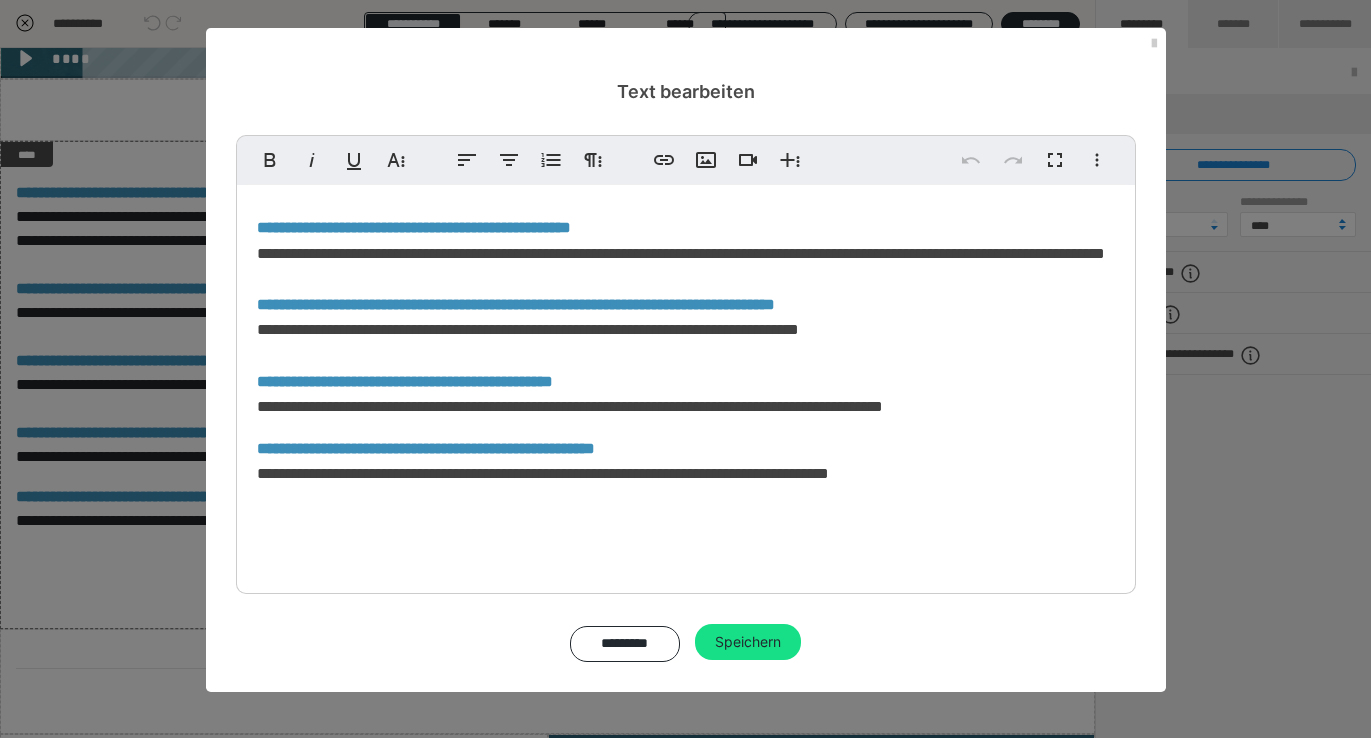 click on "**********" at bounding box center (686, 325) 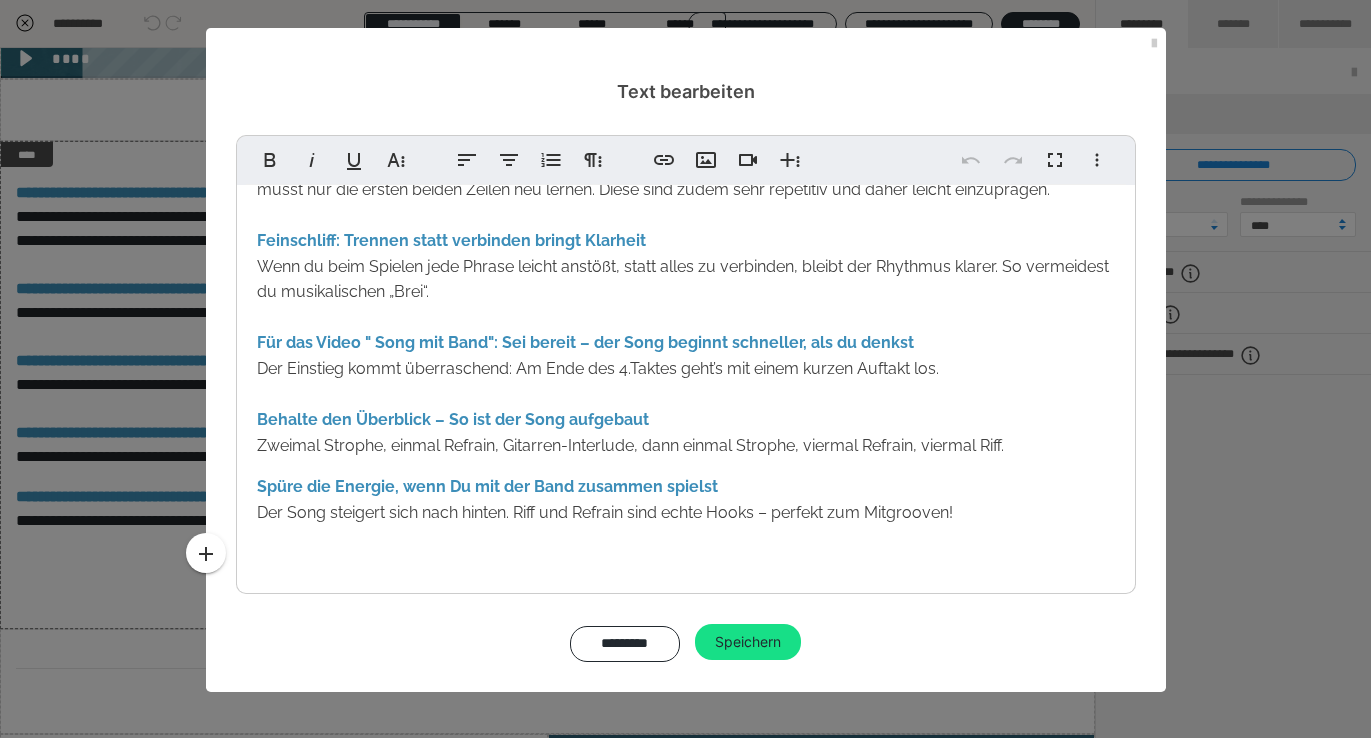 scroll, scrollTop: 82, scrollLeft: 0, axis: vertical 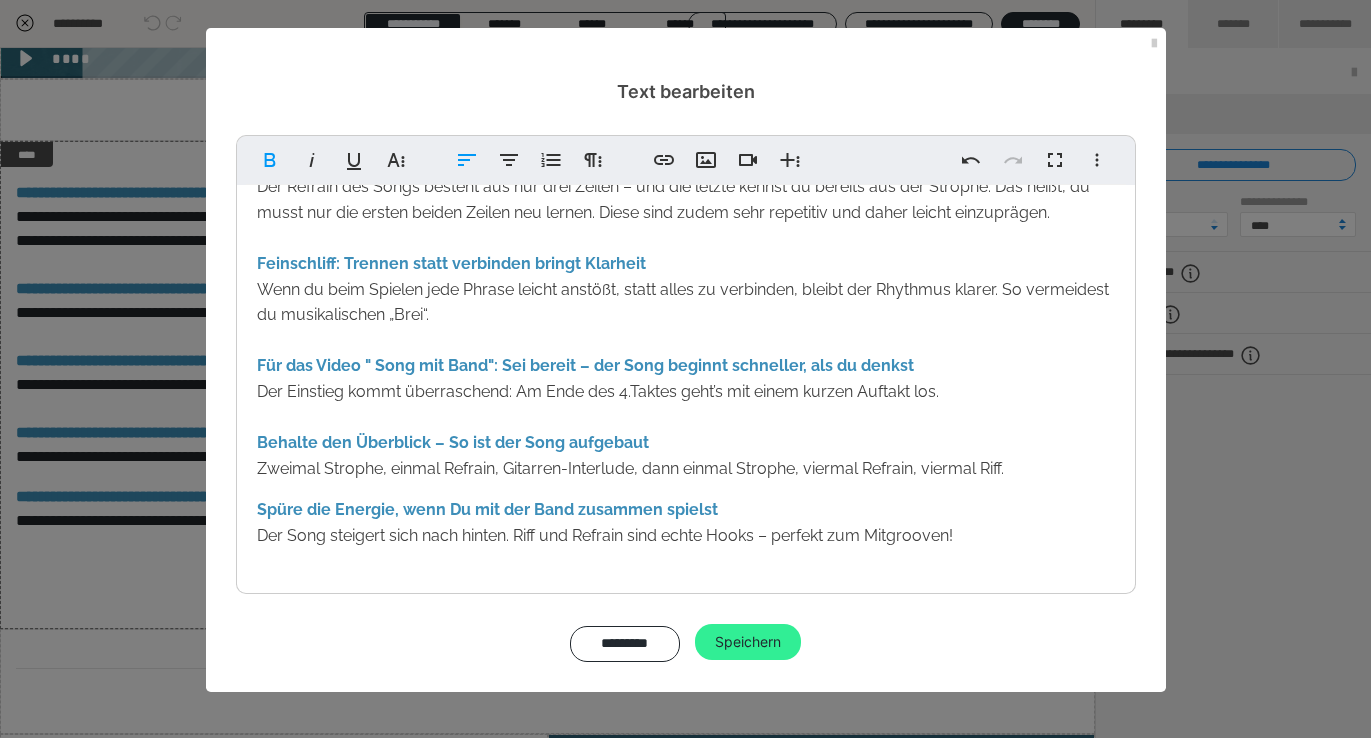 click on "Speichern" at bounding box center (748, 642) 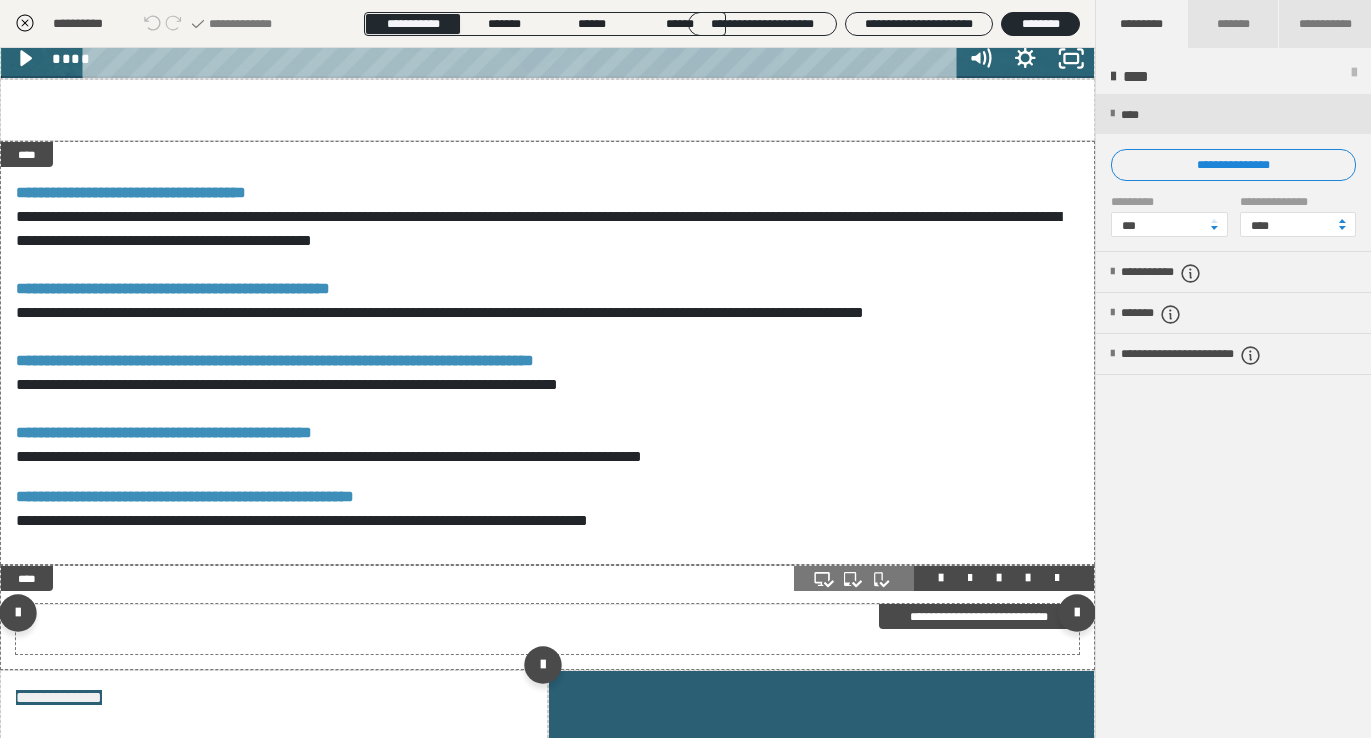 click at bounding box center (547, 629) 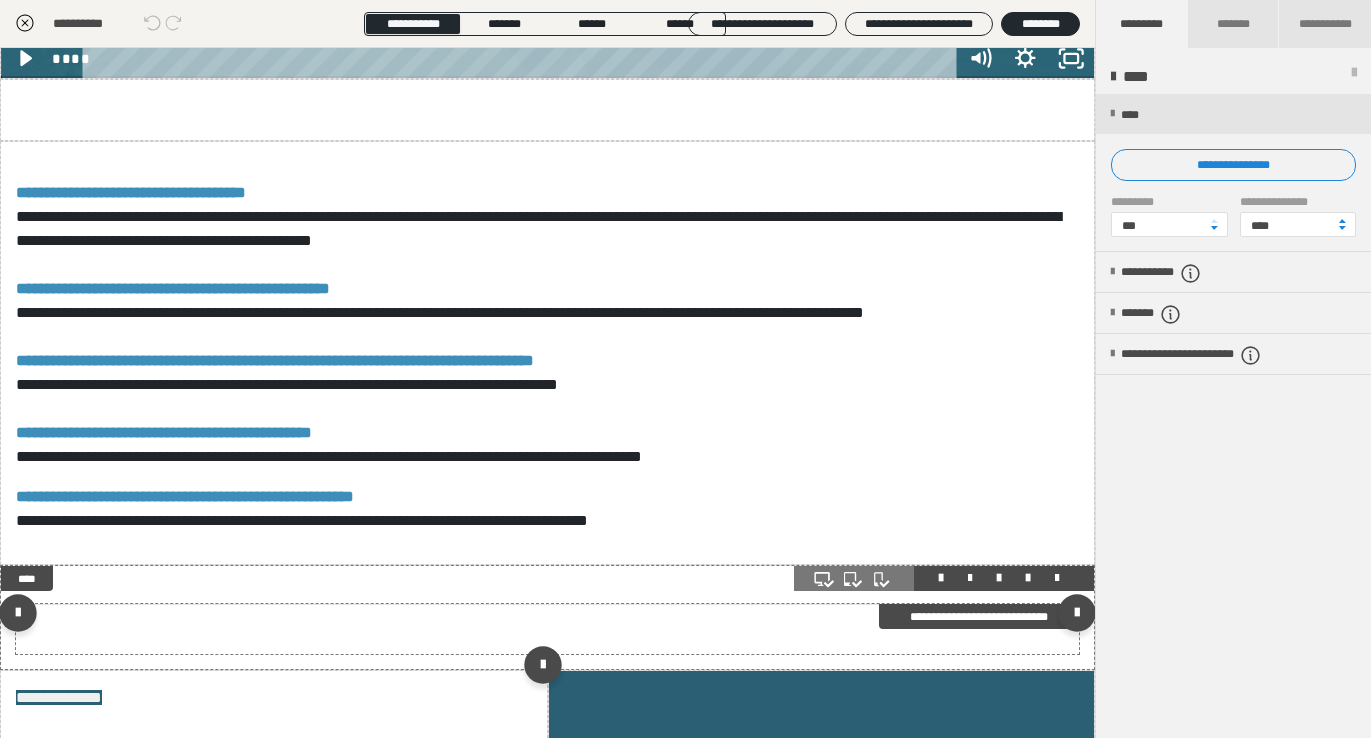 click at bounding box center (547, 629) 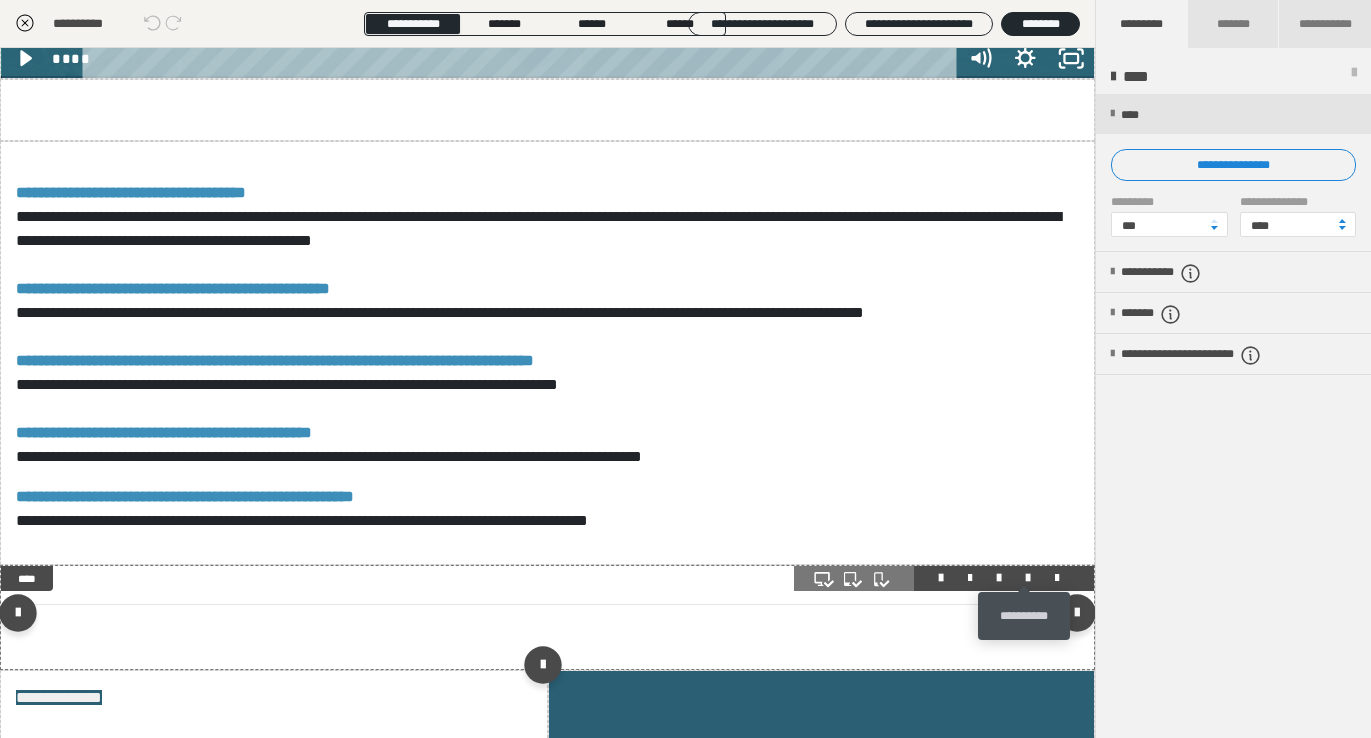 click at bounding box center (1028, 578) 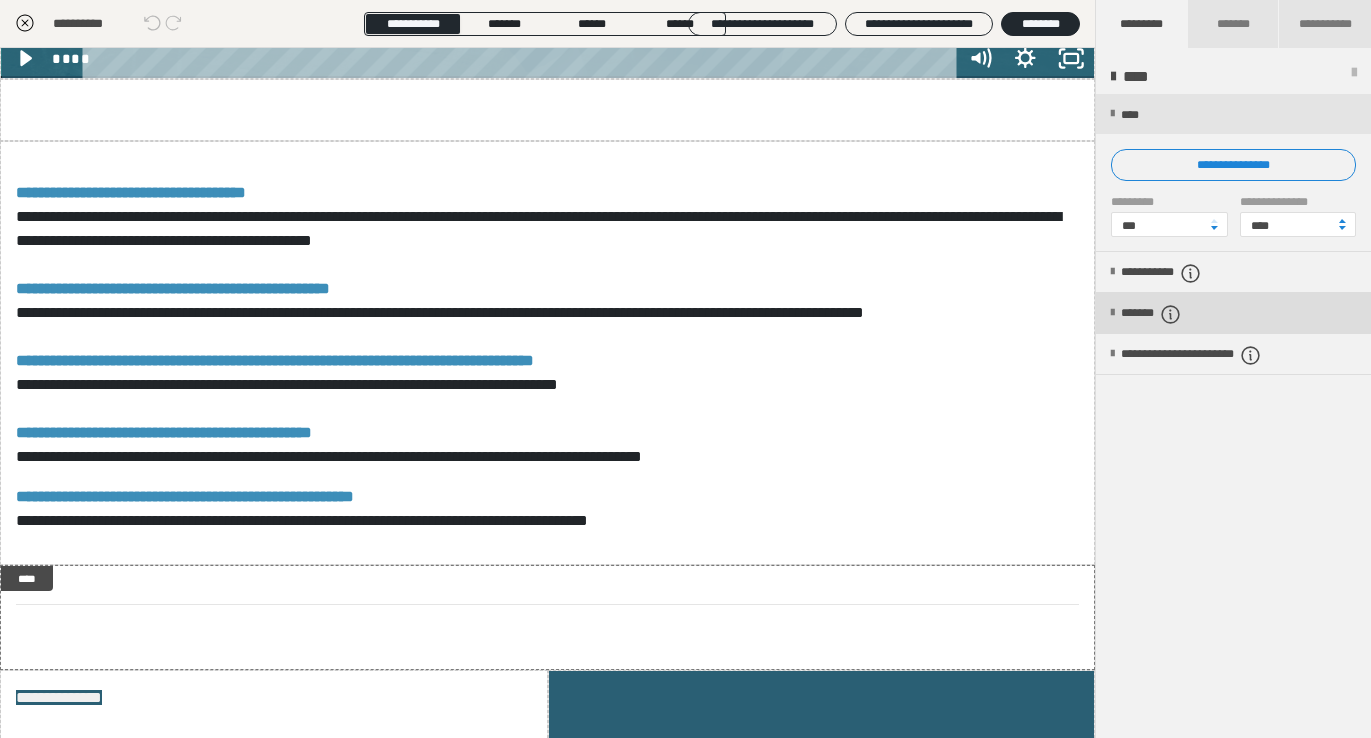 click on "*******" at bounding box center [1168, 314] 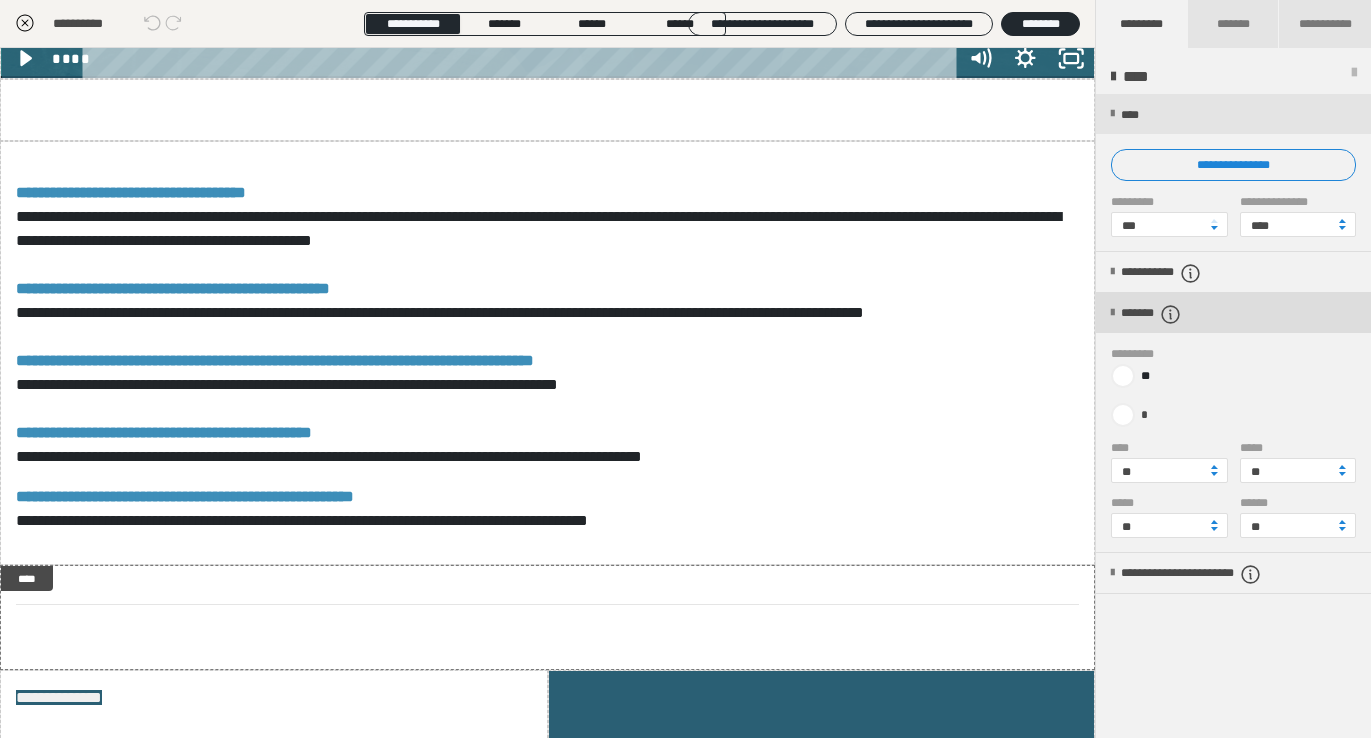 click on "*******" at bounding box center [1168, 314] 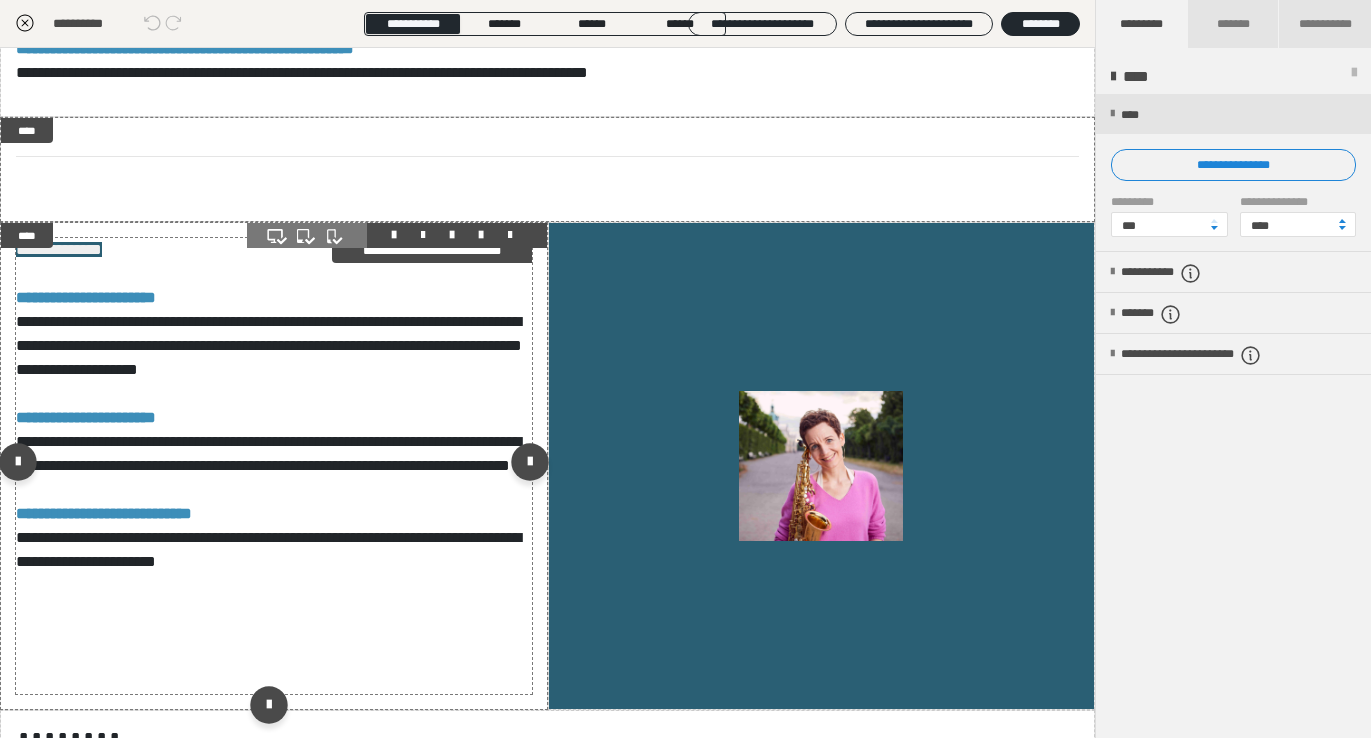 scroll, scrollTop: 4324, scrollLeft: 0, axis: vertical 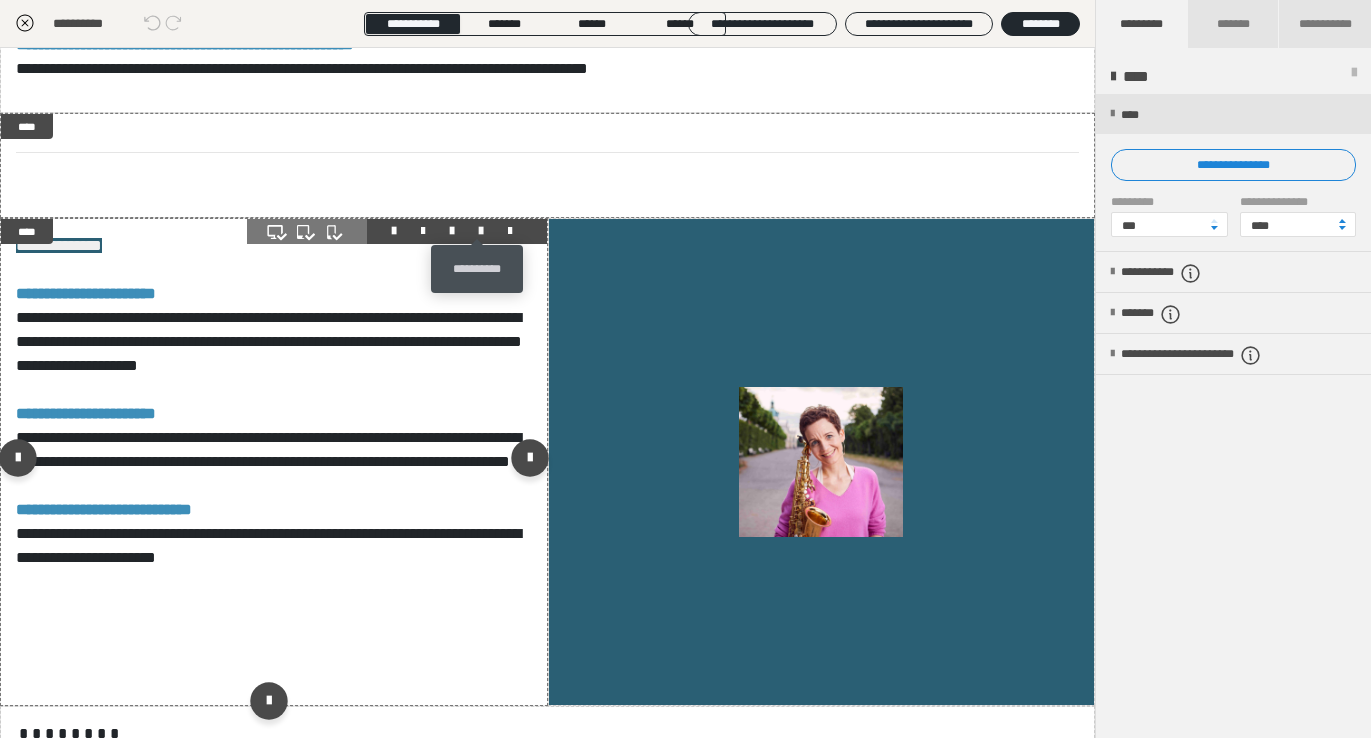 click at bounding box center [481, 231] 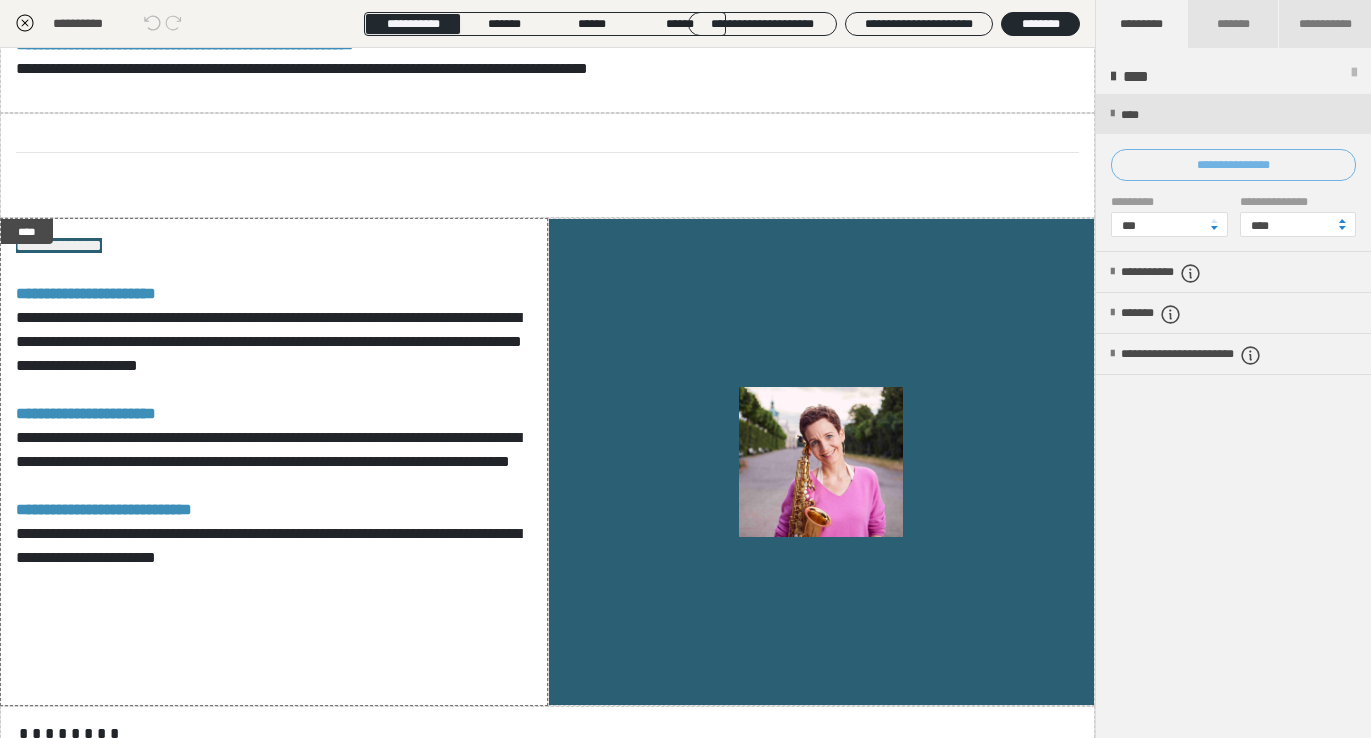 click on "**********" at bounding box center (1233, 165) 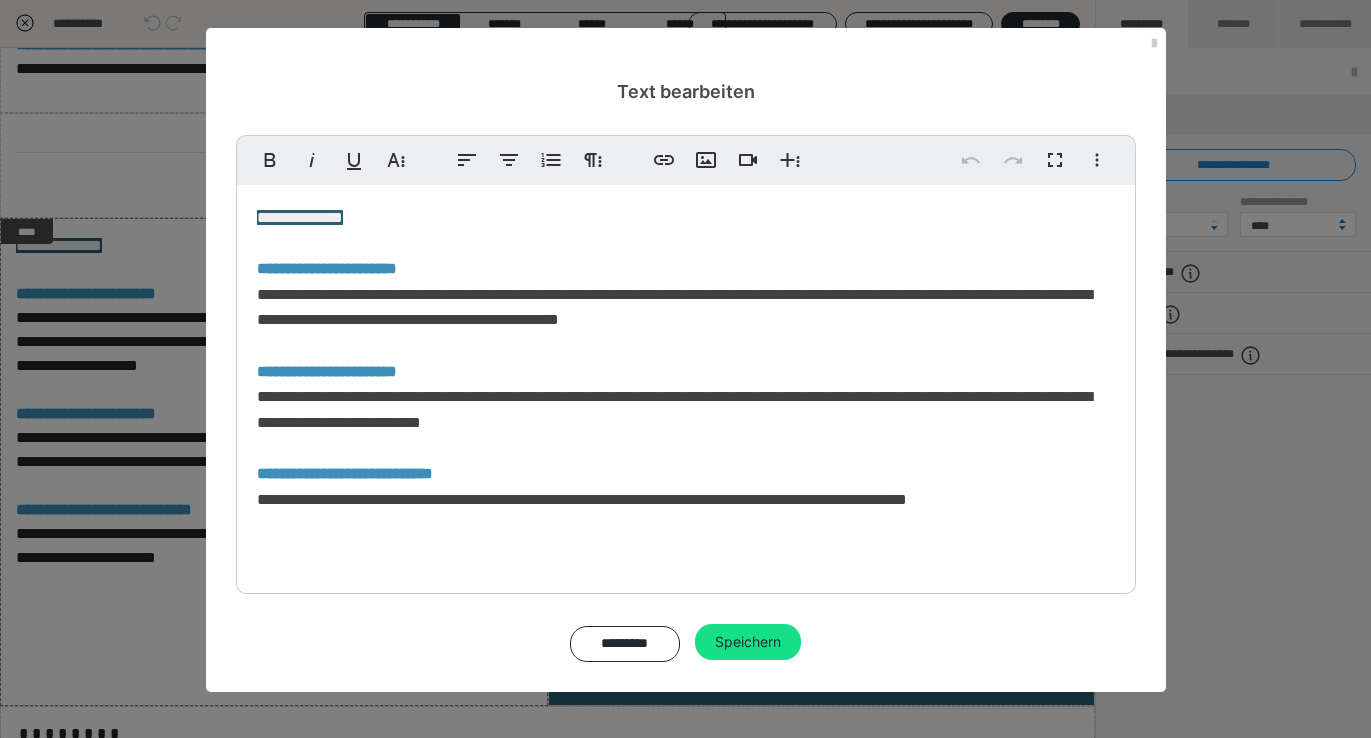 scroll, scrollTop: 64, scrollLeft: 0, axis: vertical 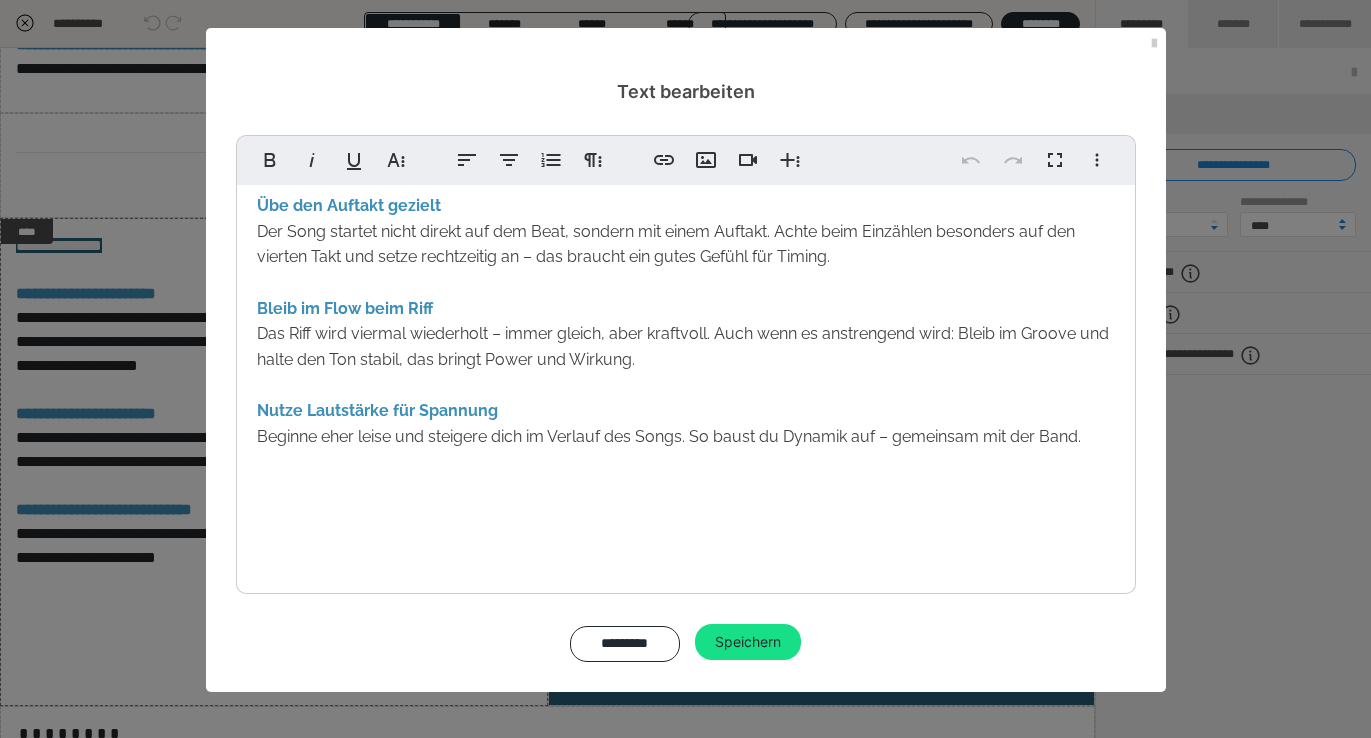 click on "Expertentipps:  Übe den Auftakt gezielt Der Song startet nicht direkt auf dem Beat, sondern mit einem Auftakt. Achte beim Einzählen besonders auf den vierten Takt und setze rechtzeitig an – das braucht ein gutes Gefühl für Timing. Bleib im Flow beim Riff Das Riff wird viermal wiederholt – immer gleich, aber kraftvoll. Auch wenn es anstrengend wird: Bleib im Groove und halte den Ton stabil, das bringt Power und Wirkung. Nutze Lautstärke für Spannung Beginne eher leise und steigere dich im Verlauf des Songs. So baust du Dynamik auf – gemeinsam mit der Band." at bounding box center [686, 353] 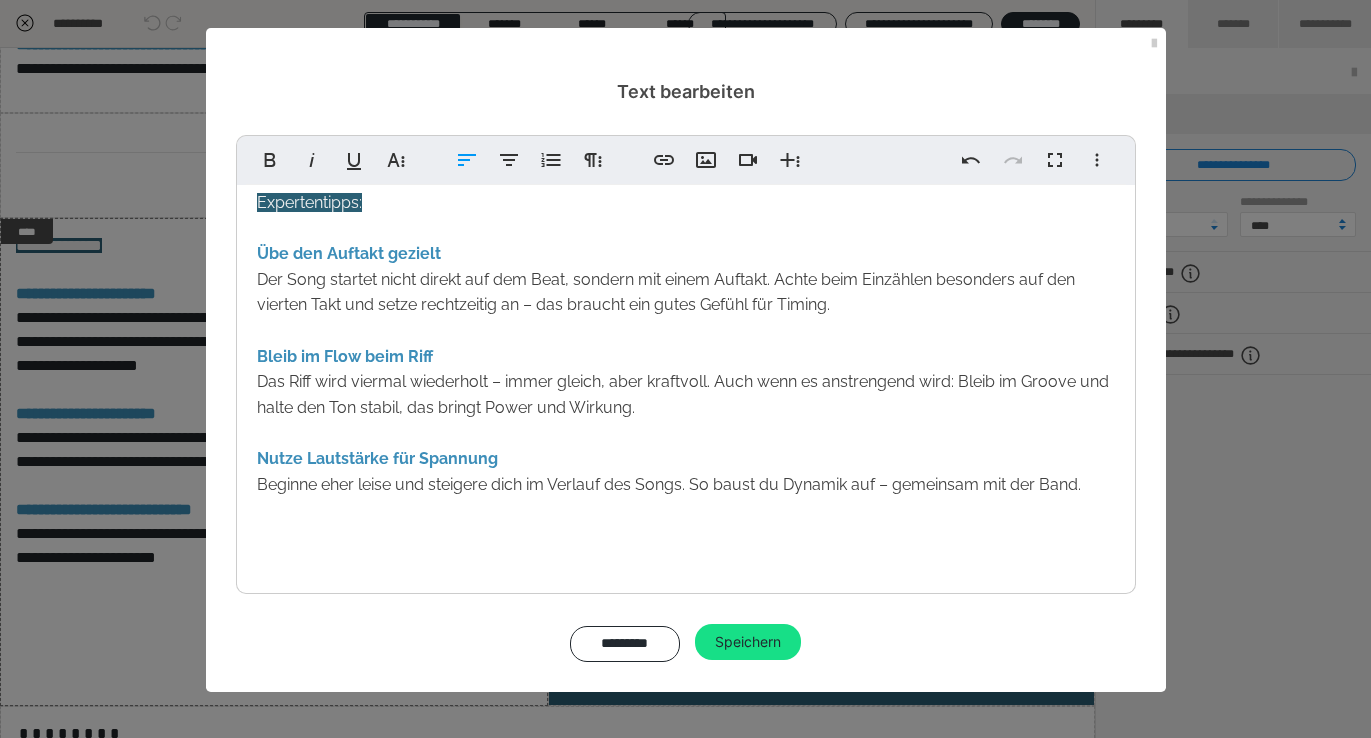 scroll, scrollTop: 0, scrollLeft: 0, axis: both 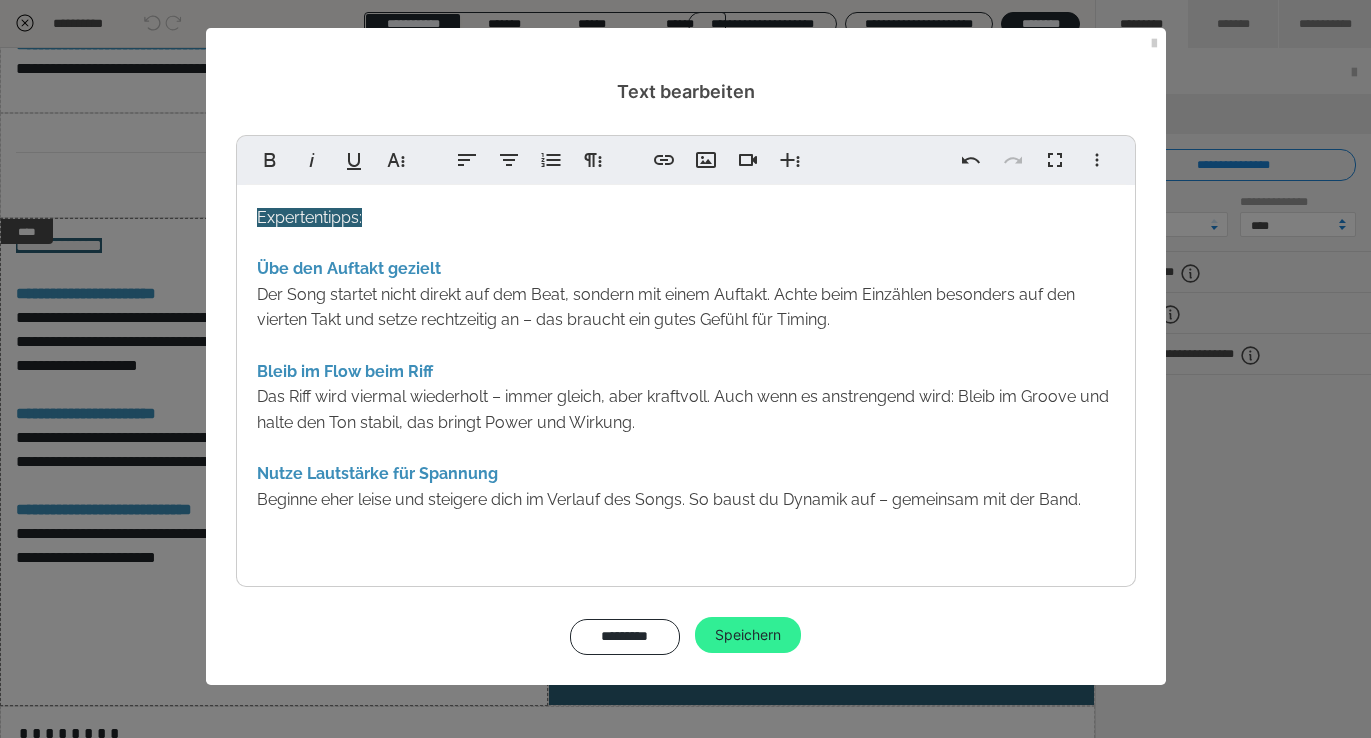 click on "Speichern" at bounding box center (748, 635) 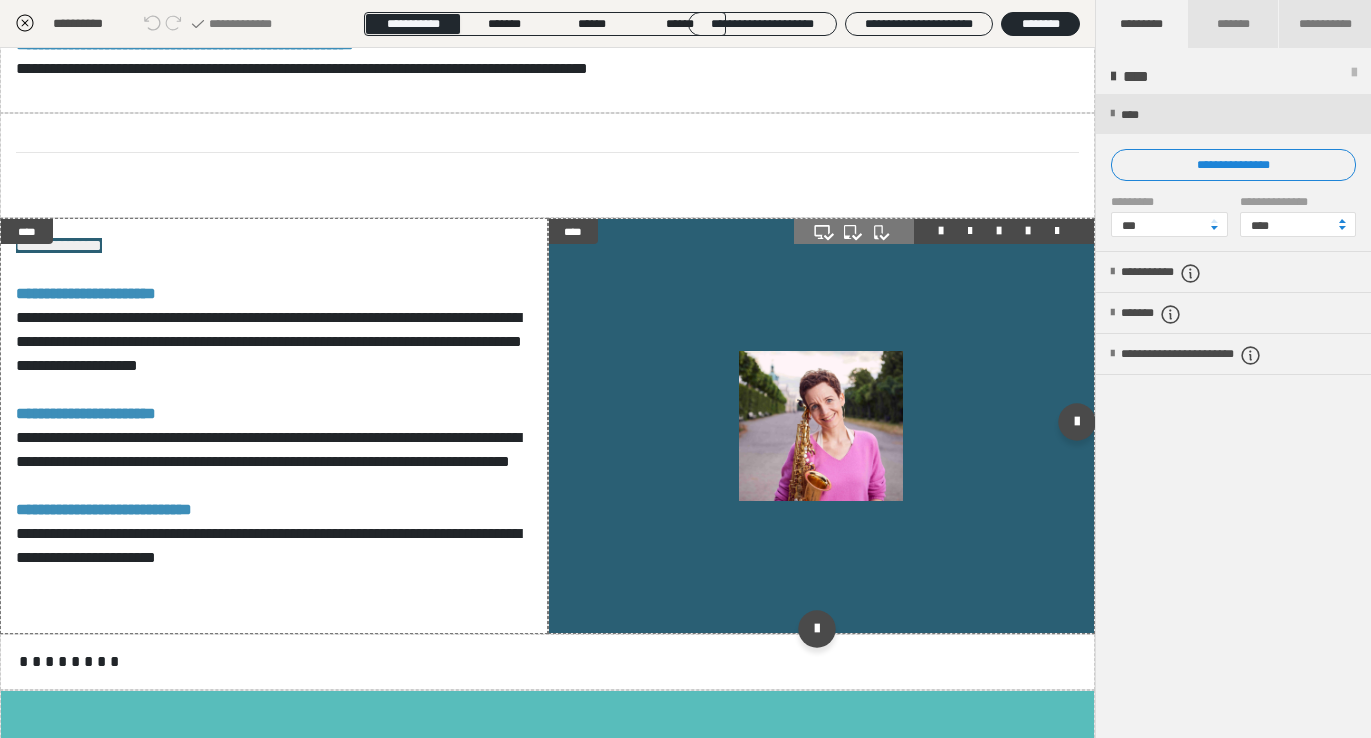 scroll, scrollTop: 4522, scrollLeft: 0, axis: vertical 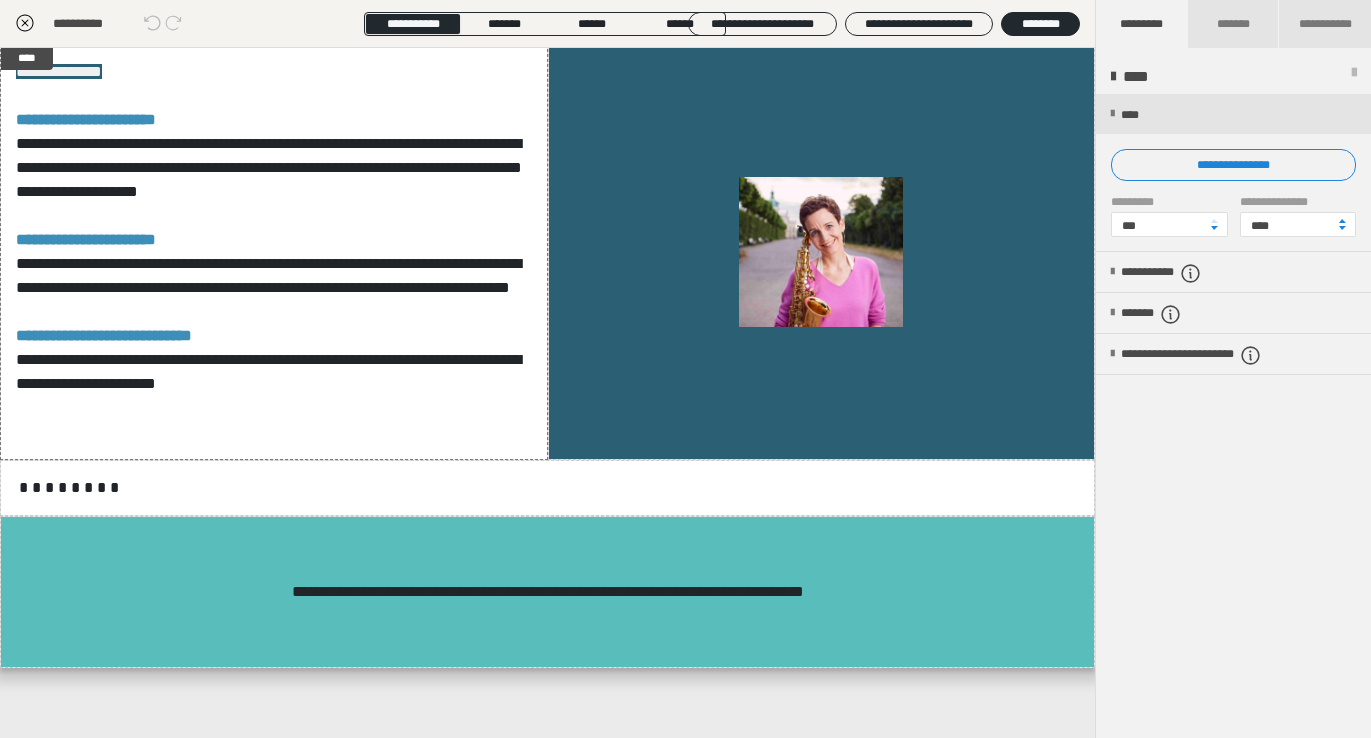 click 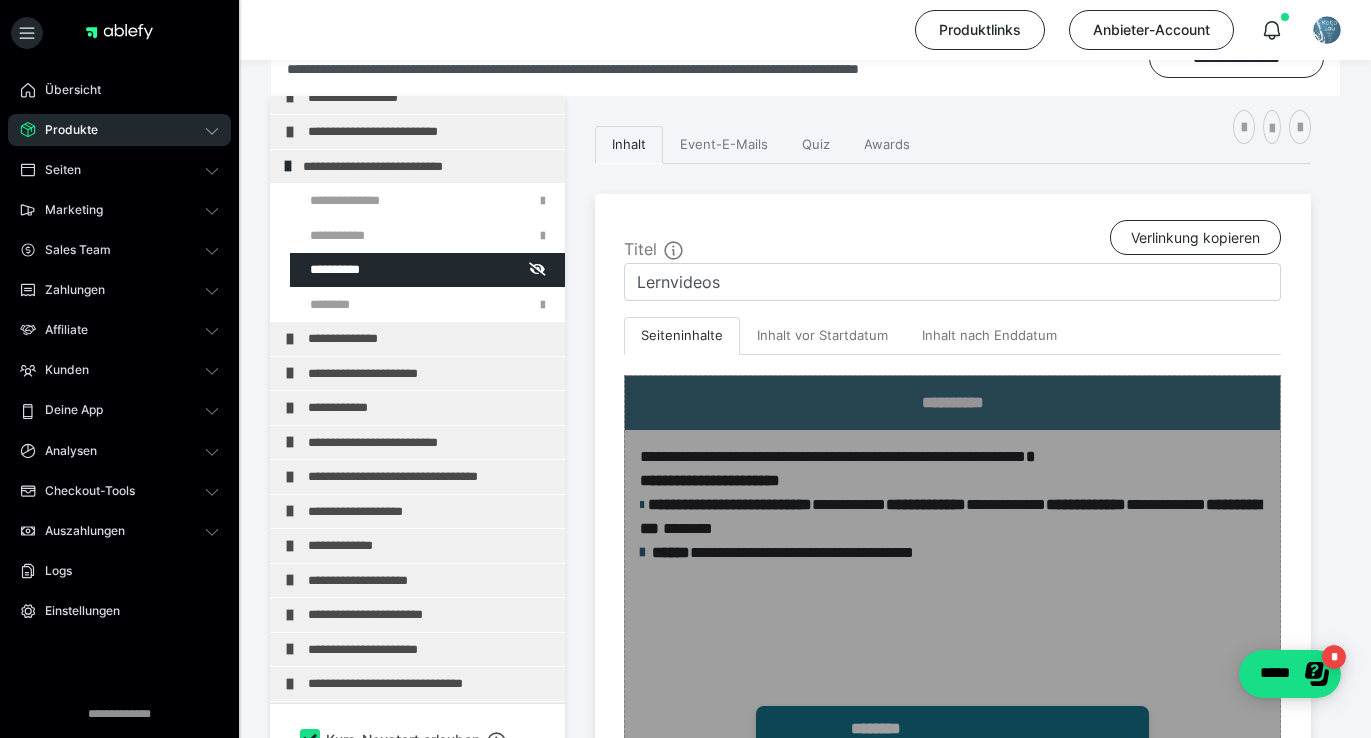 scroll, scrollTop: 377, scrollLeft: 0, axis: vertical 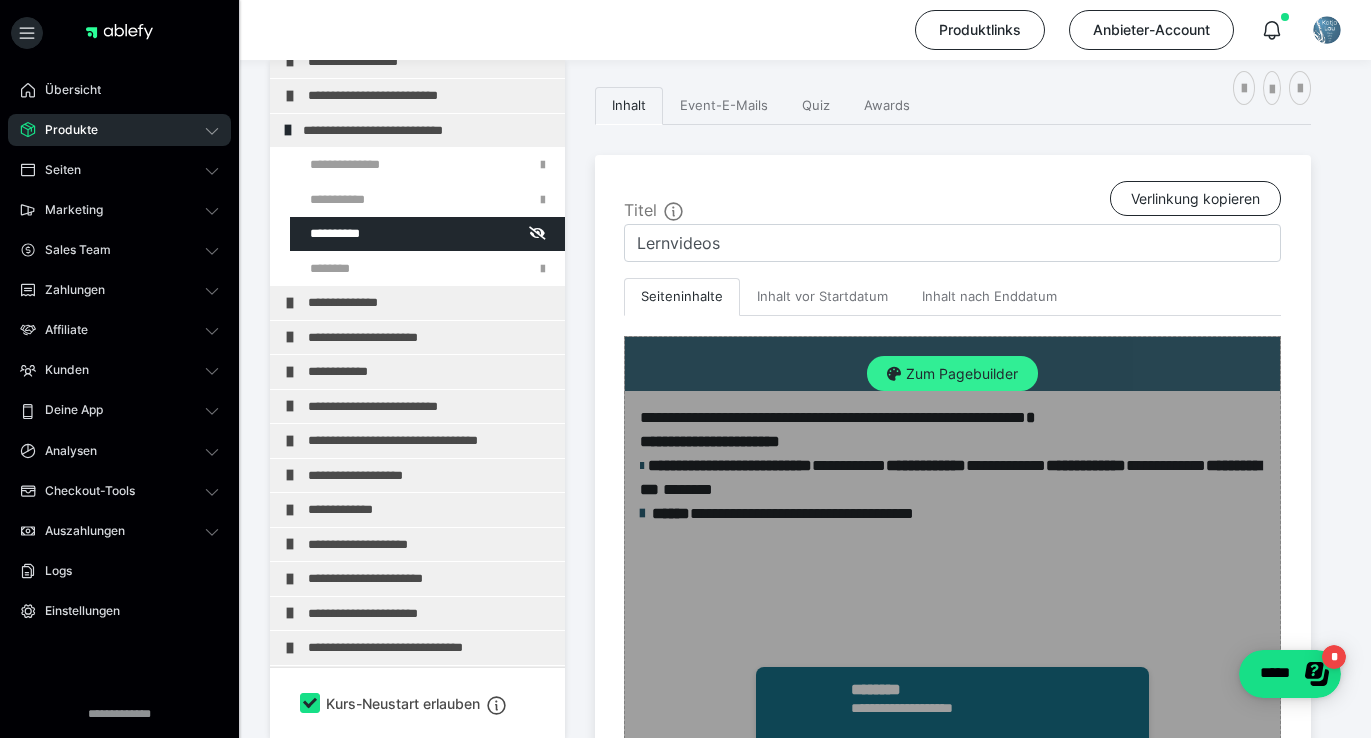click on "Zum Pagebuilder" at bounding box center [952, 374] 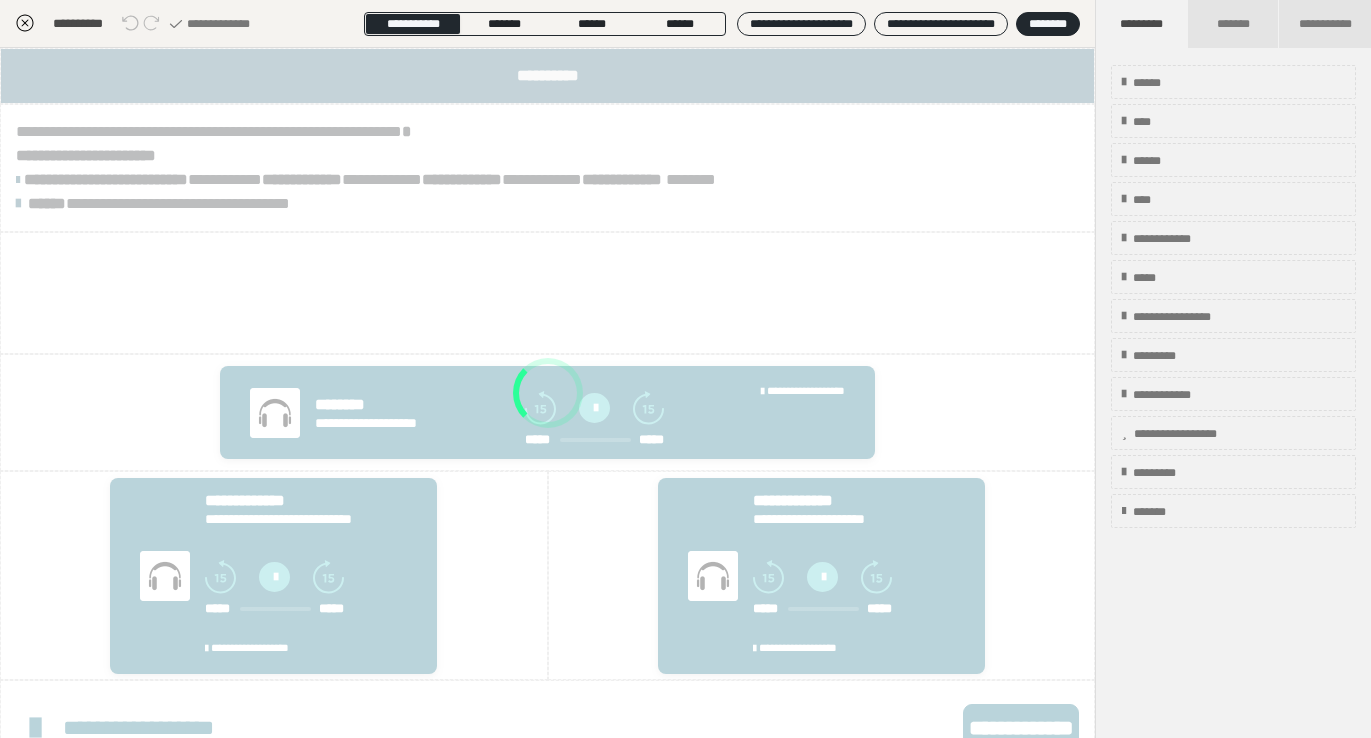 scroll, scrollTop: 374, scrollLeft: 0, axis: vertical 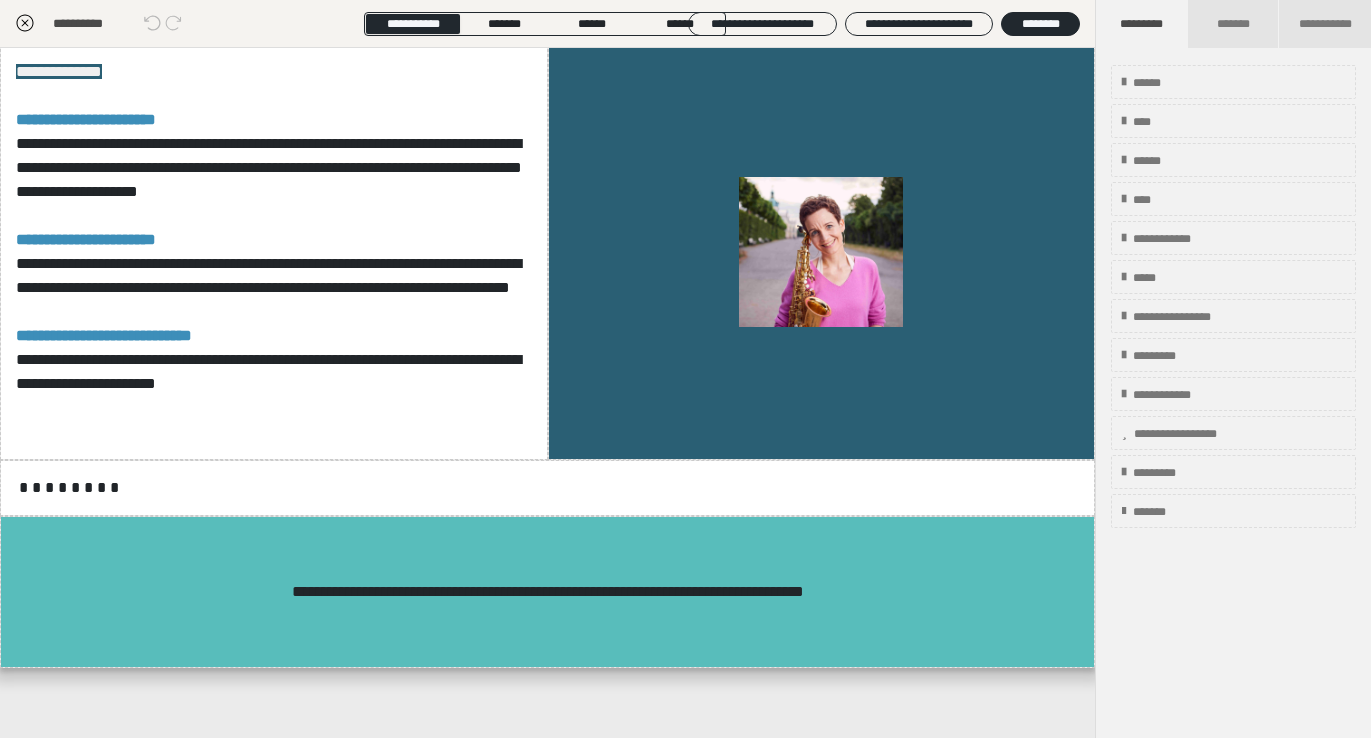 click 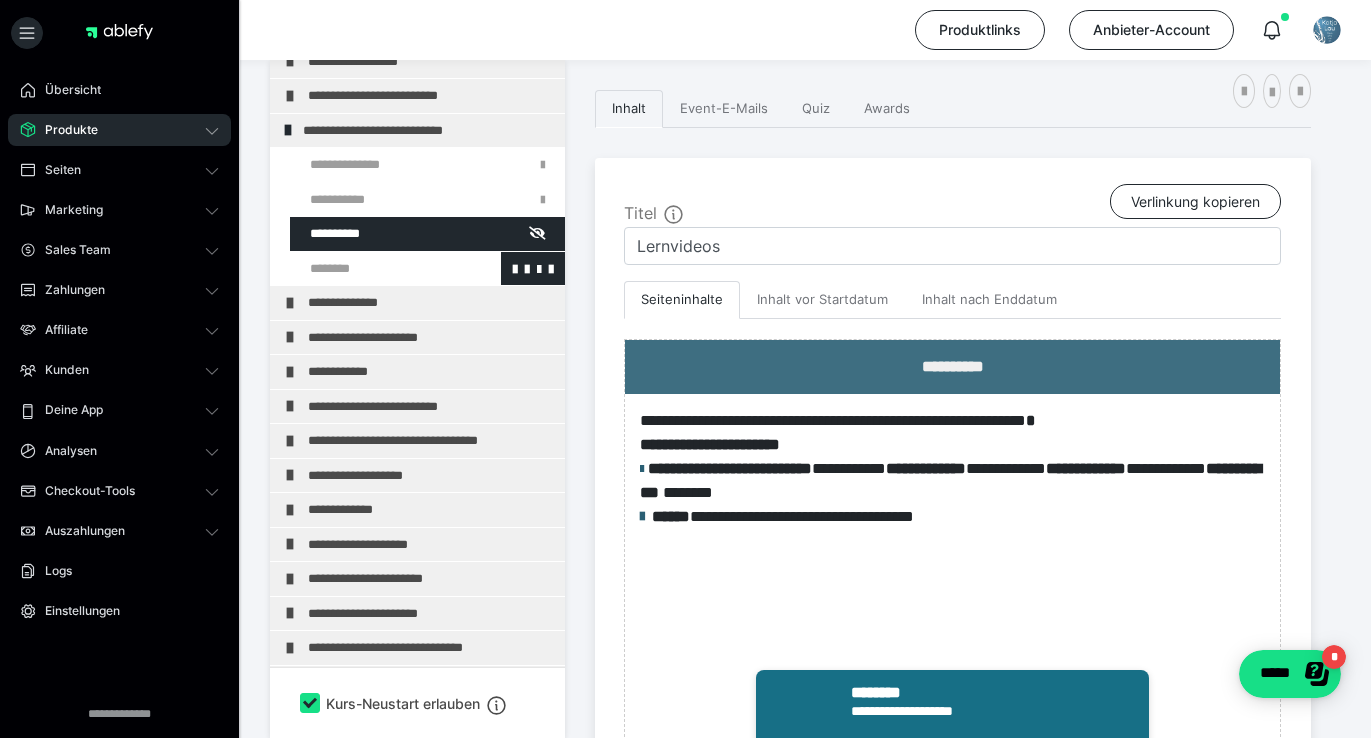 click at bounding box center (375, 269) 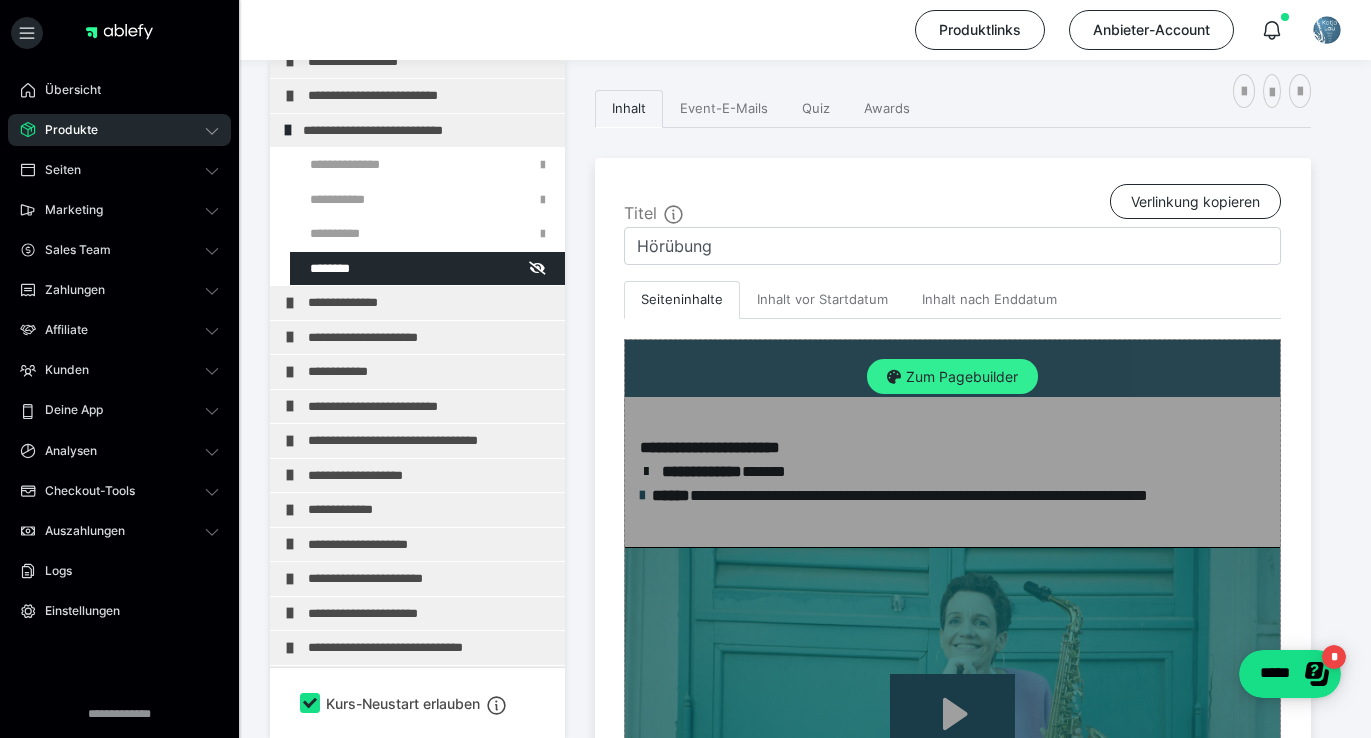click on "Zum Pagebuilder" at bounding box center [952, 377] 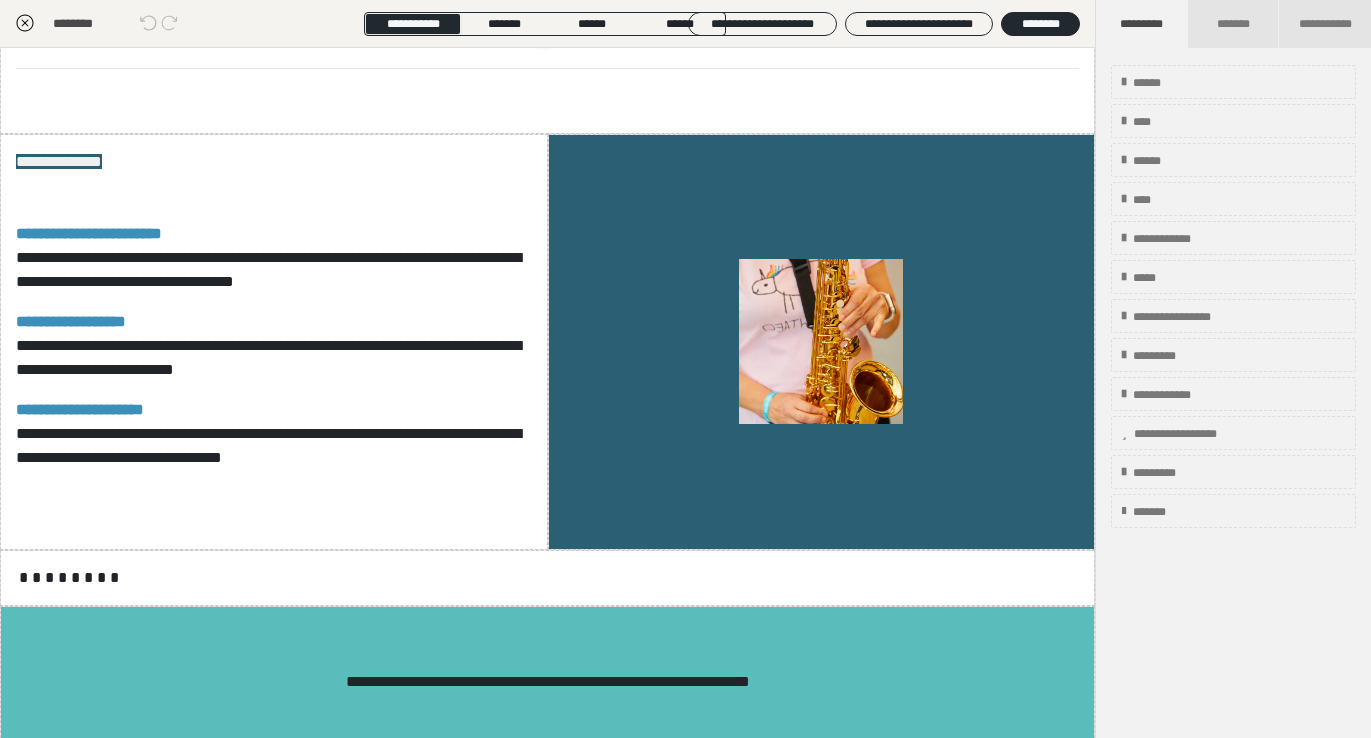 scroll, scrollTop: 1457, scrollLeft: 0, axis: vertical 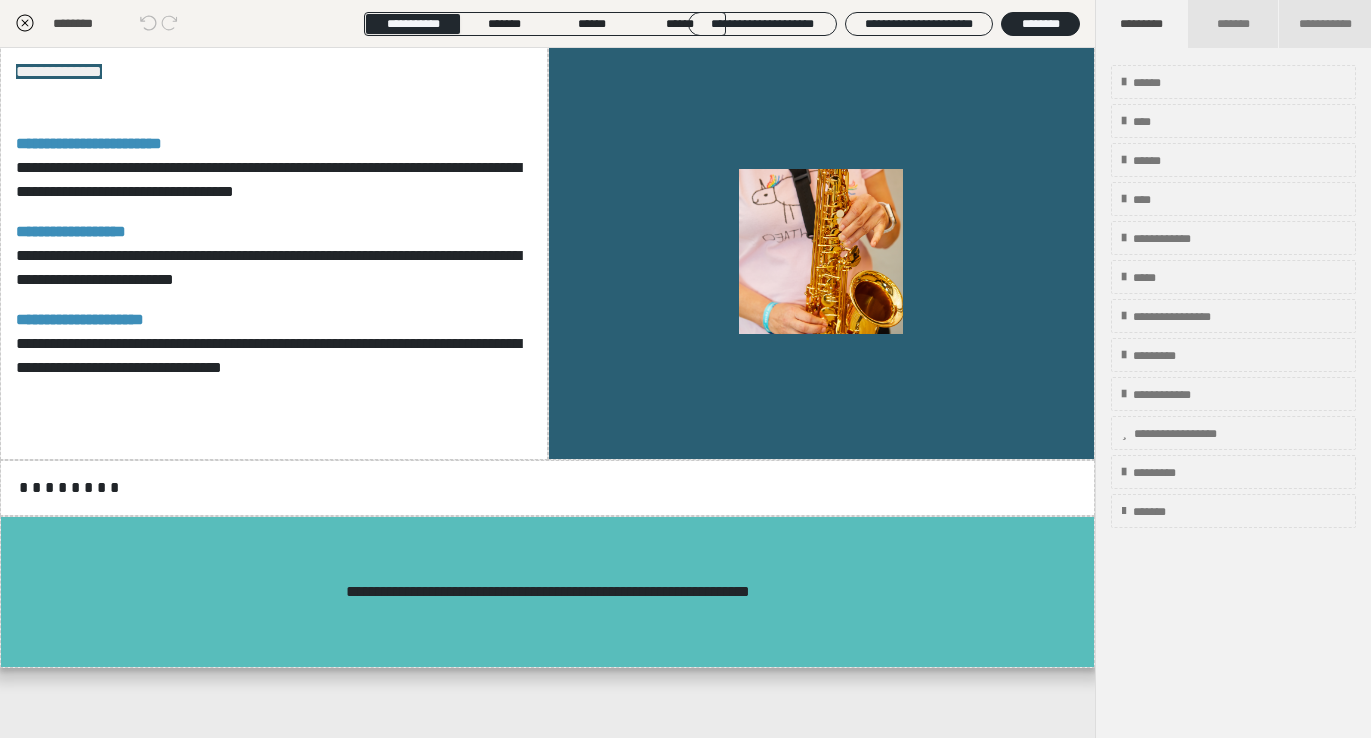 click 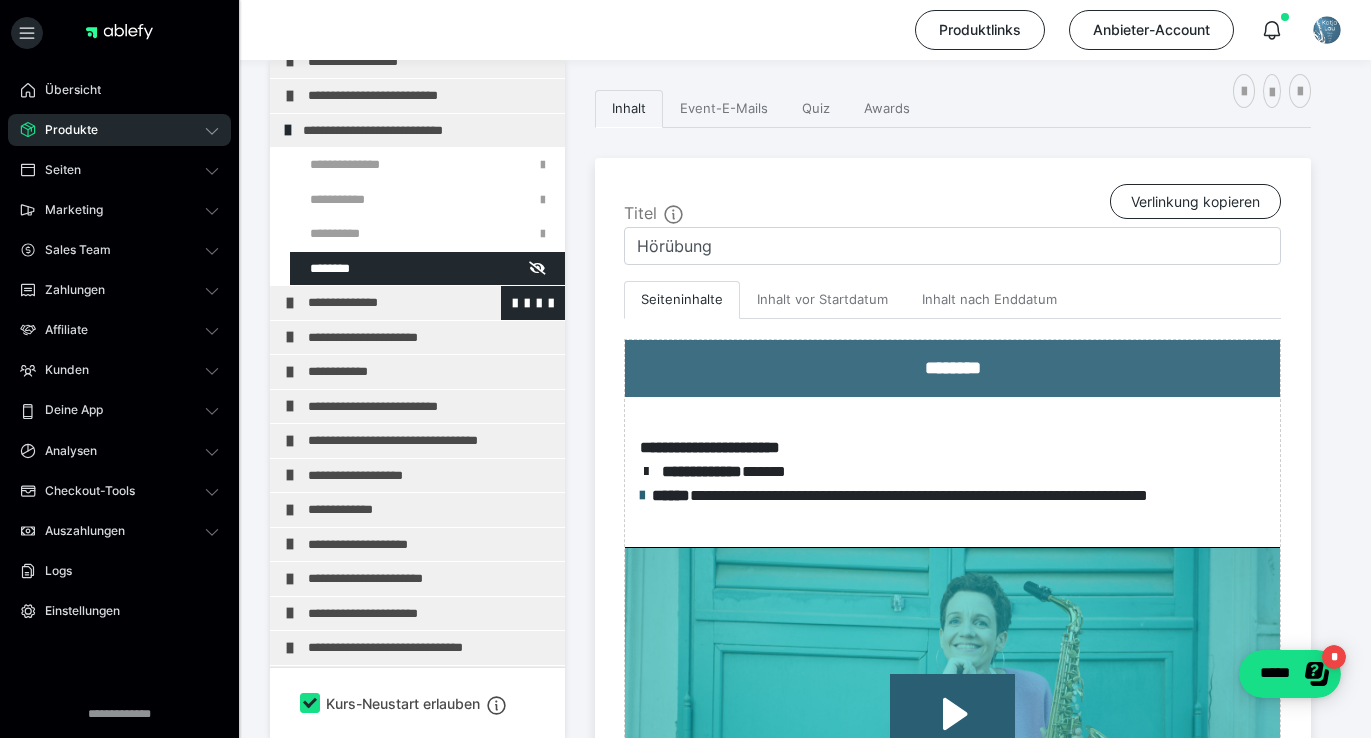 click on "**********" at bounding box center [431, 303] 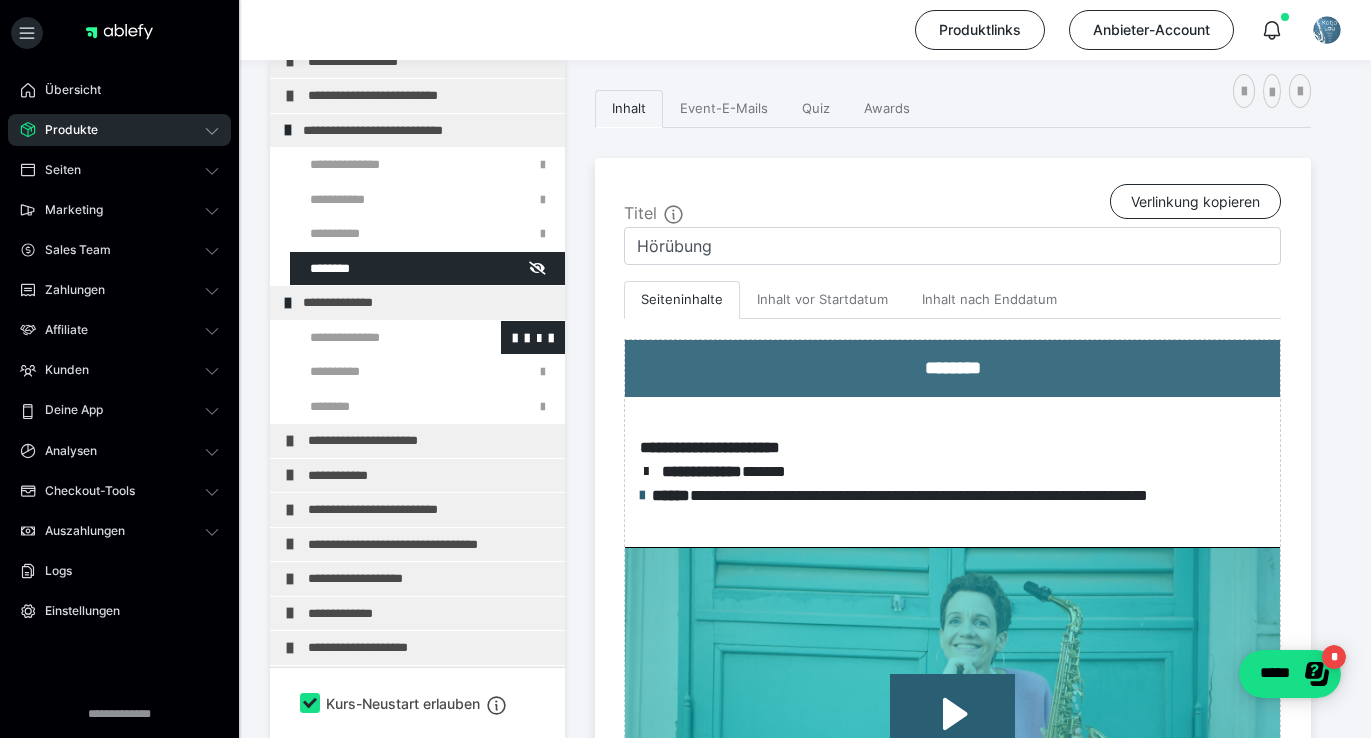 click at bounding box center (375, 338) 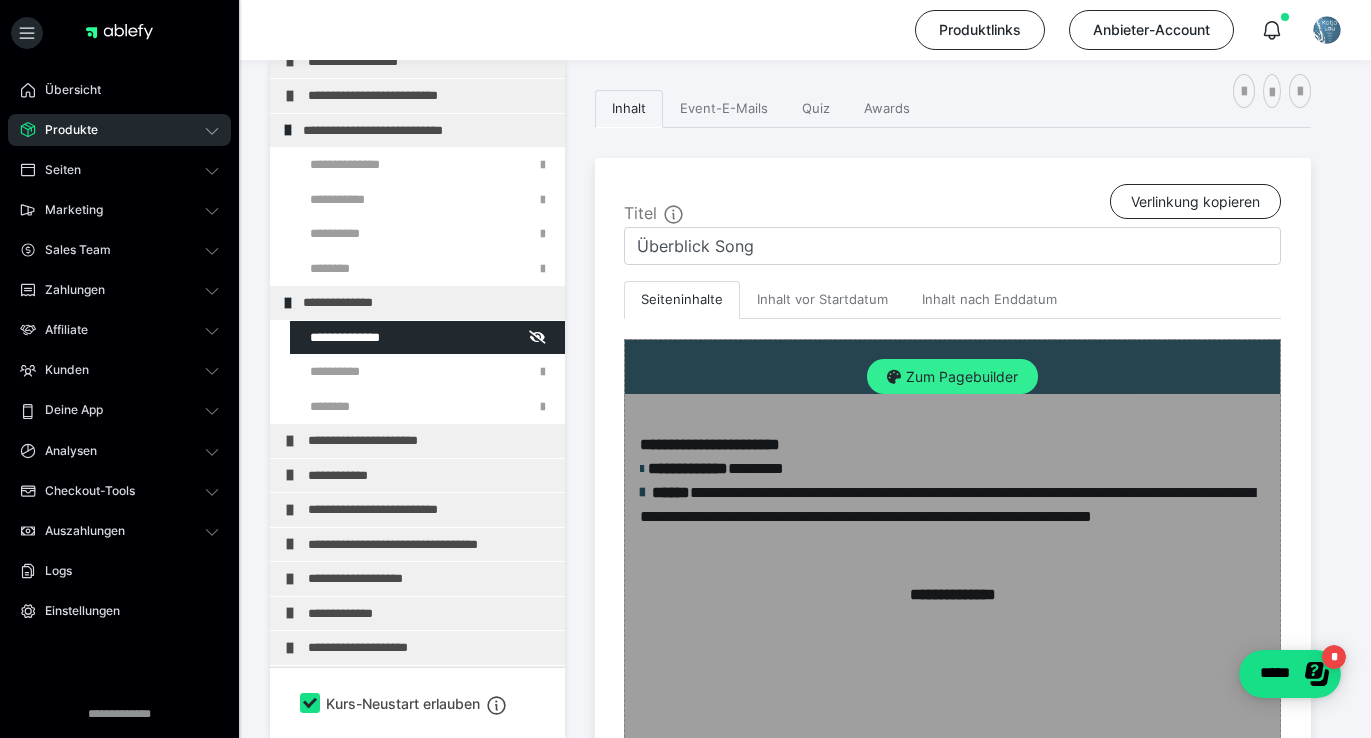 click on "Zum Pagebuilder" at bounding box center [952, 377] 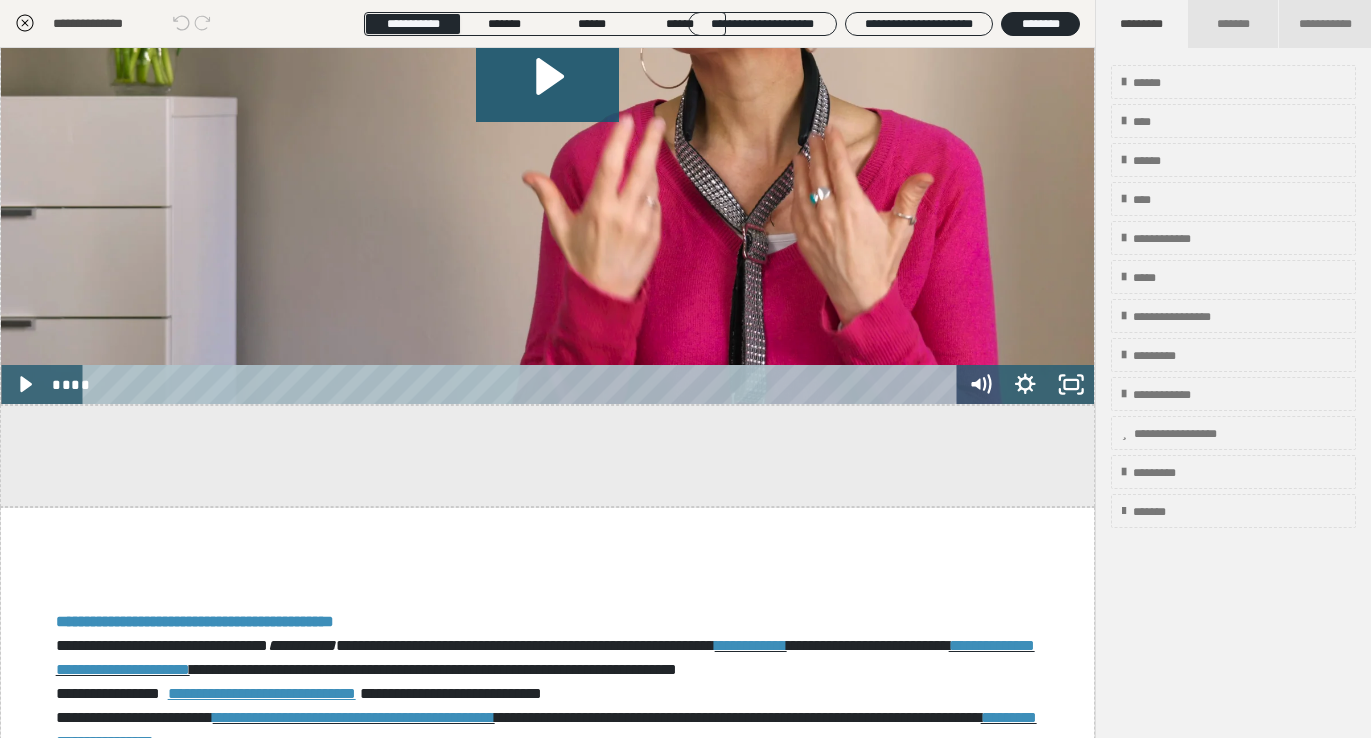 scroll, scrollTop: 548, scrollLeft: 0, axis: vertical 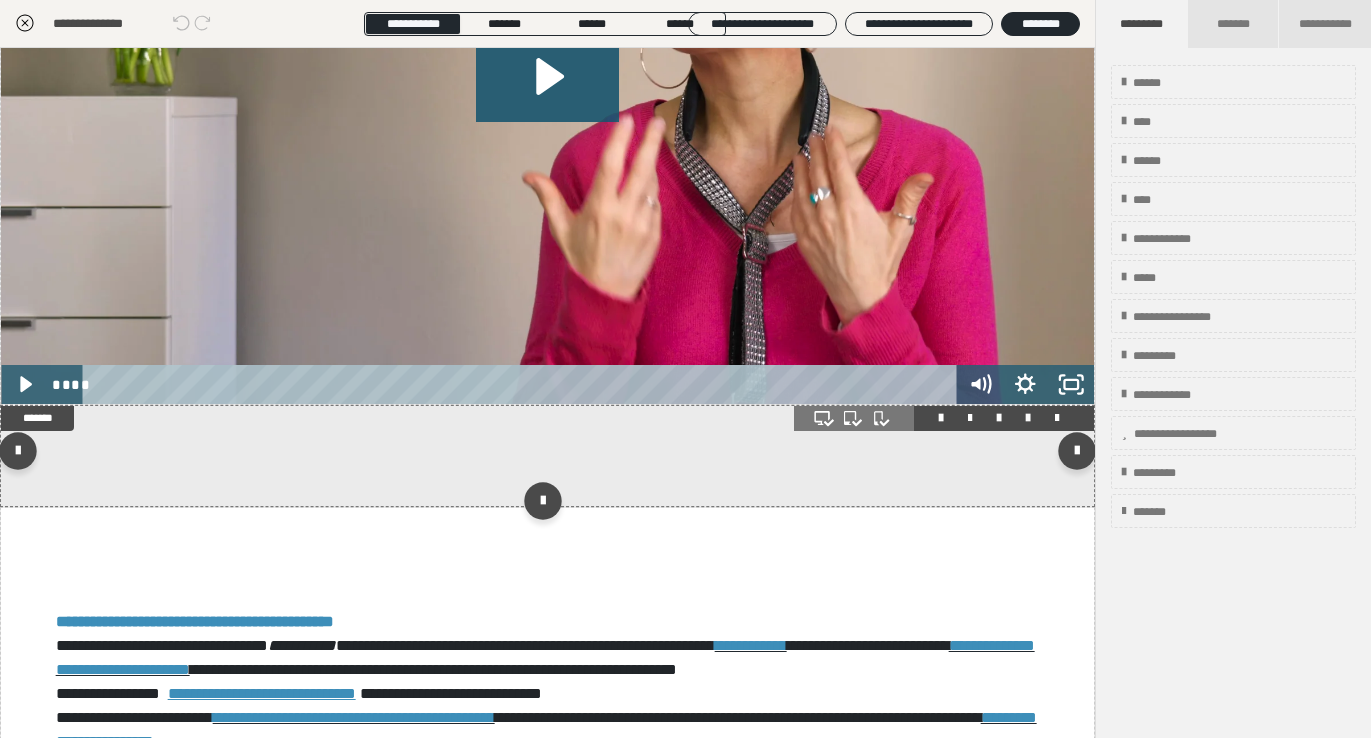 click at bounding box center (1028, 418) 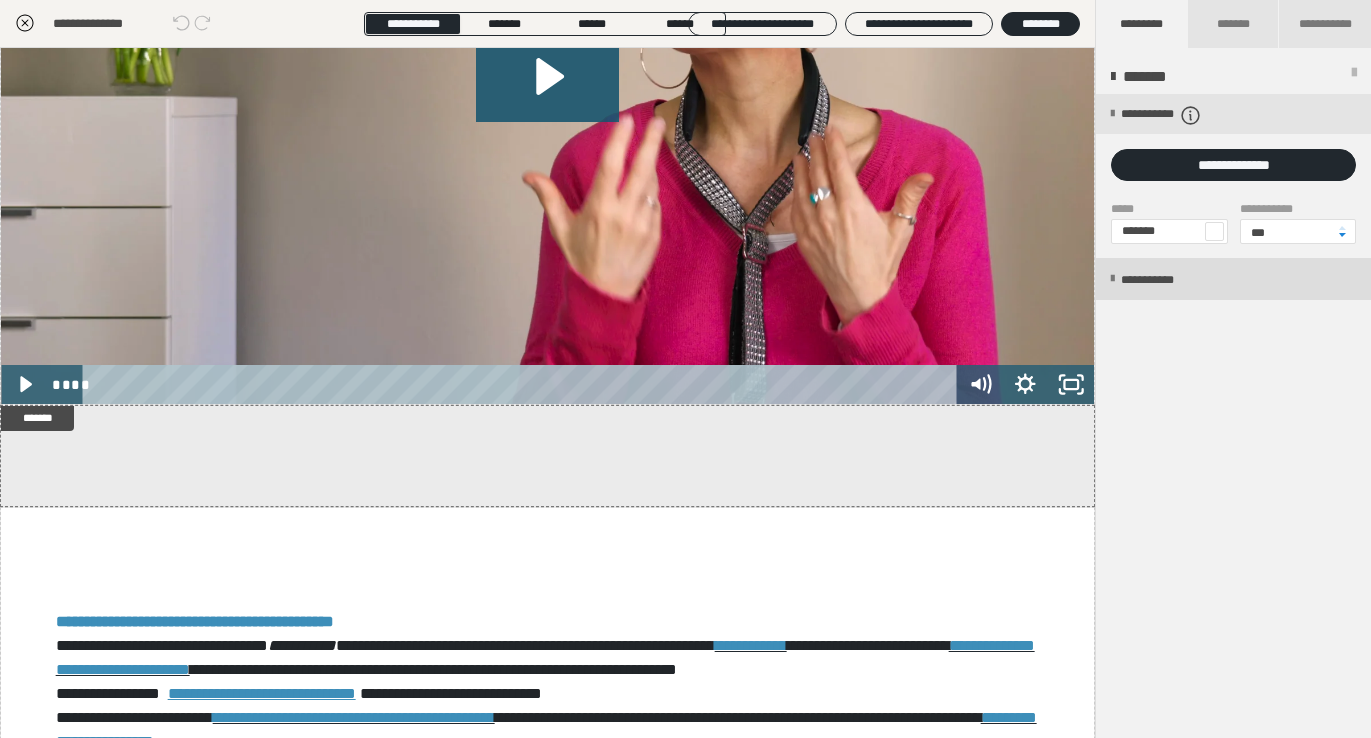click on "**********" at bounding box center (1168, 280) 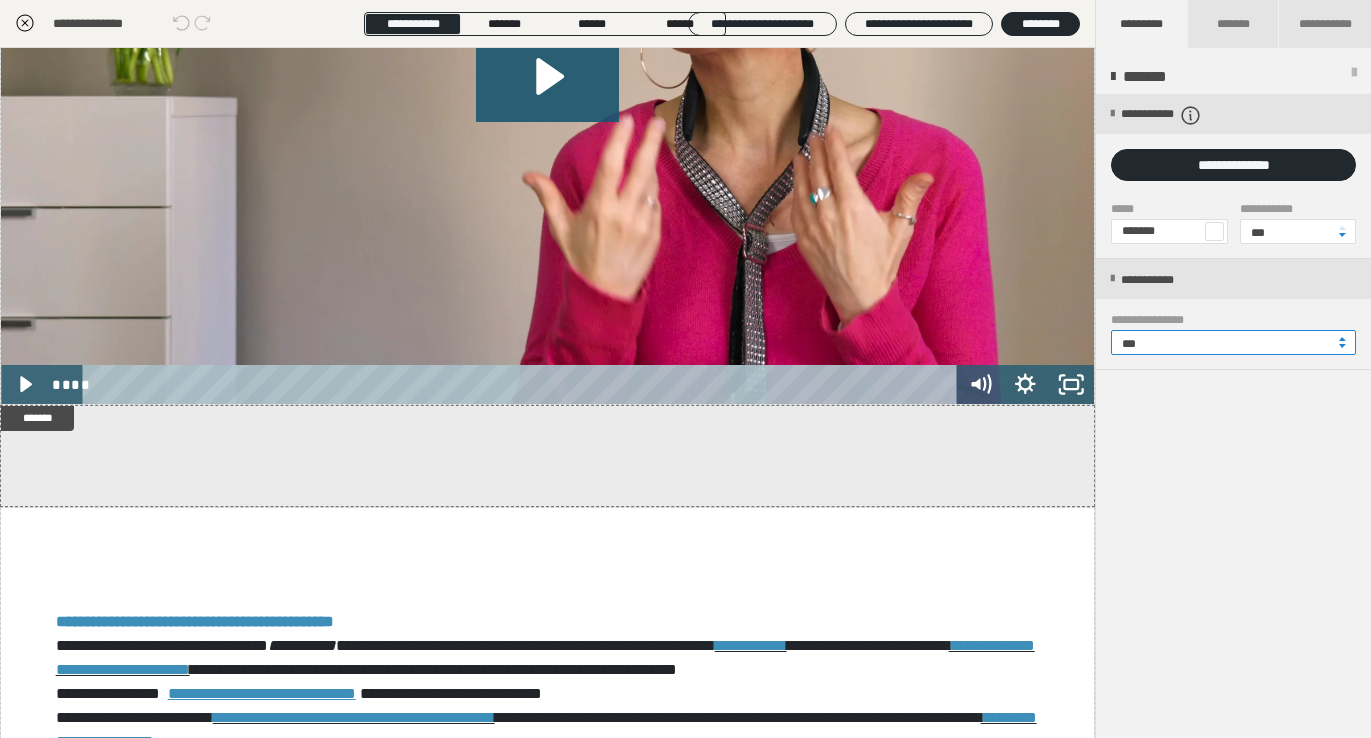 click on "***" at bounding box center [1233, 342] 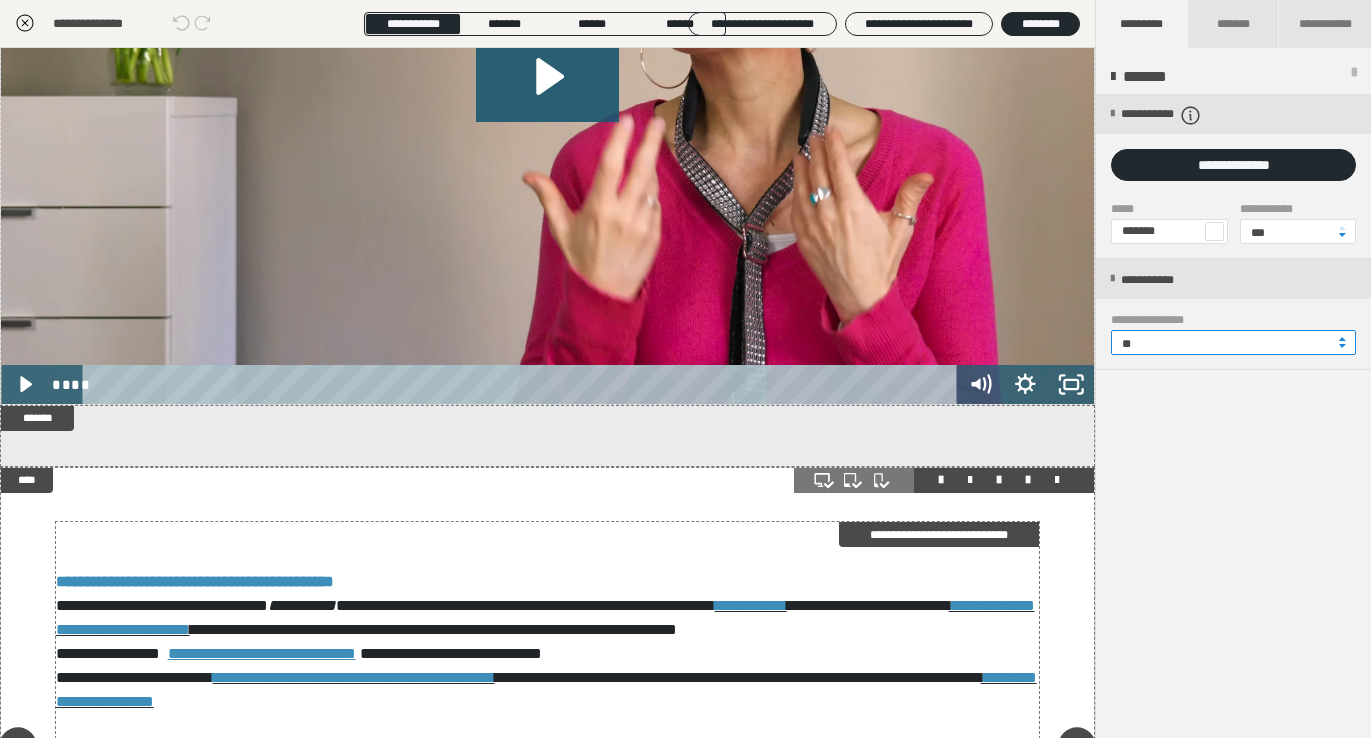 type on "**" 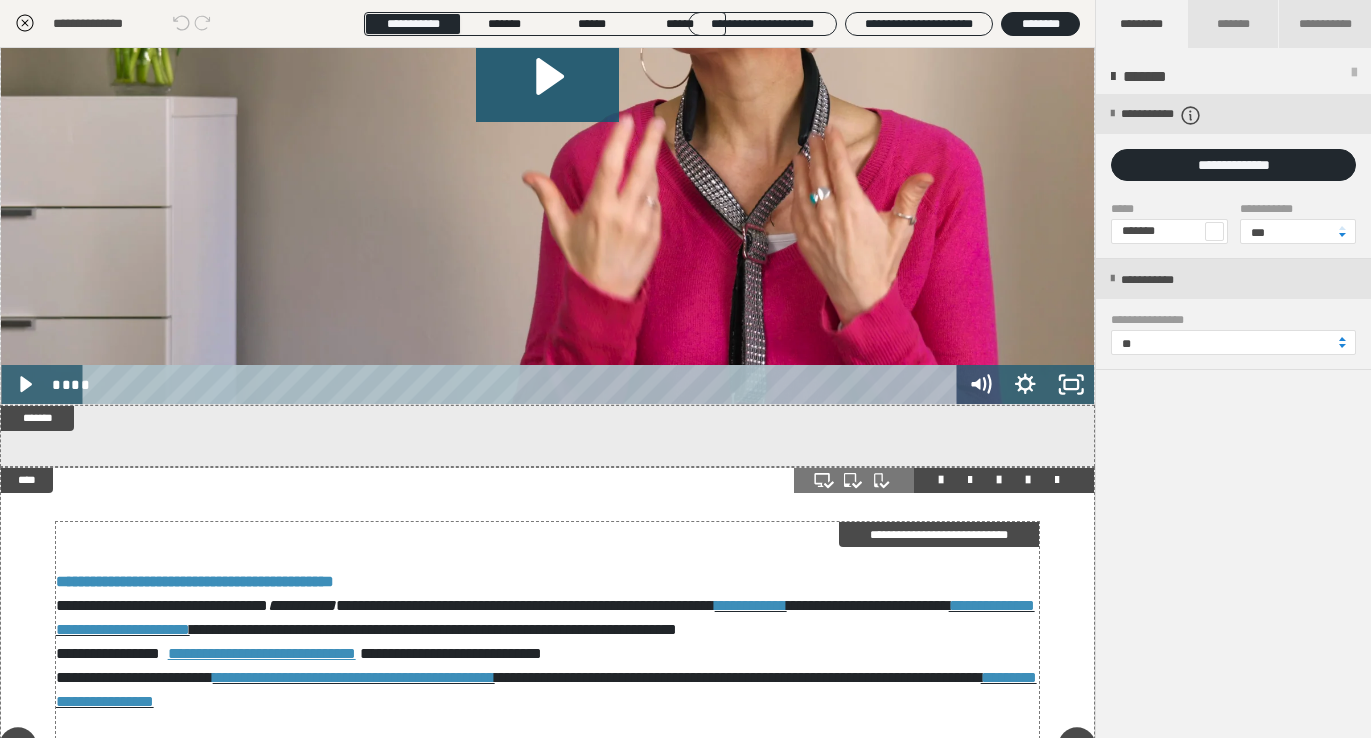 click on "**********" at bounding box center (548, 750) 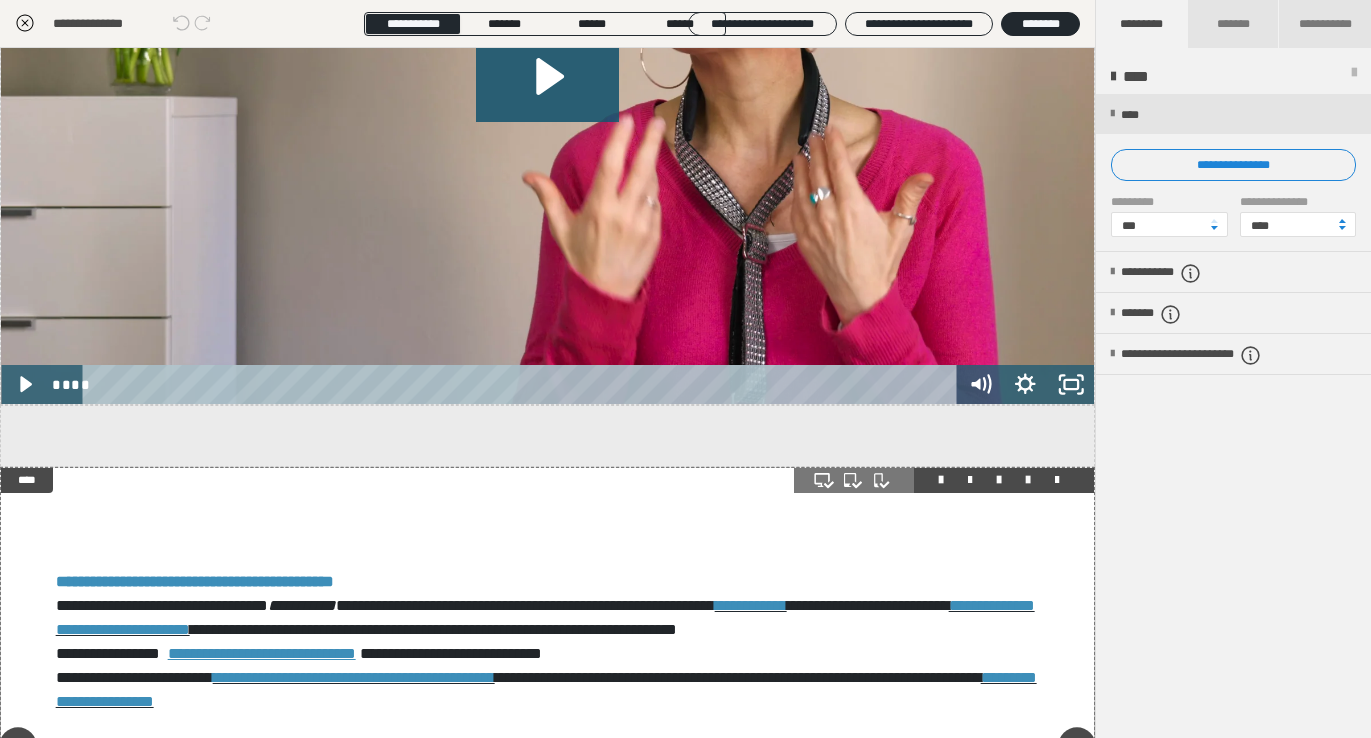 click at bounding box center (1028, 480) 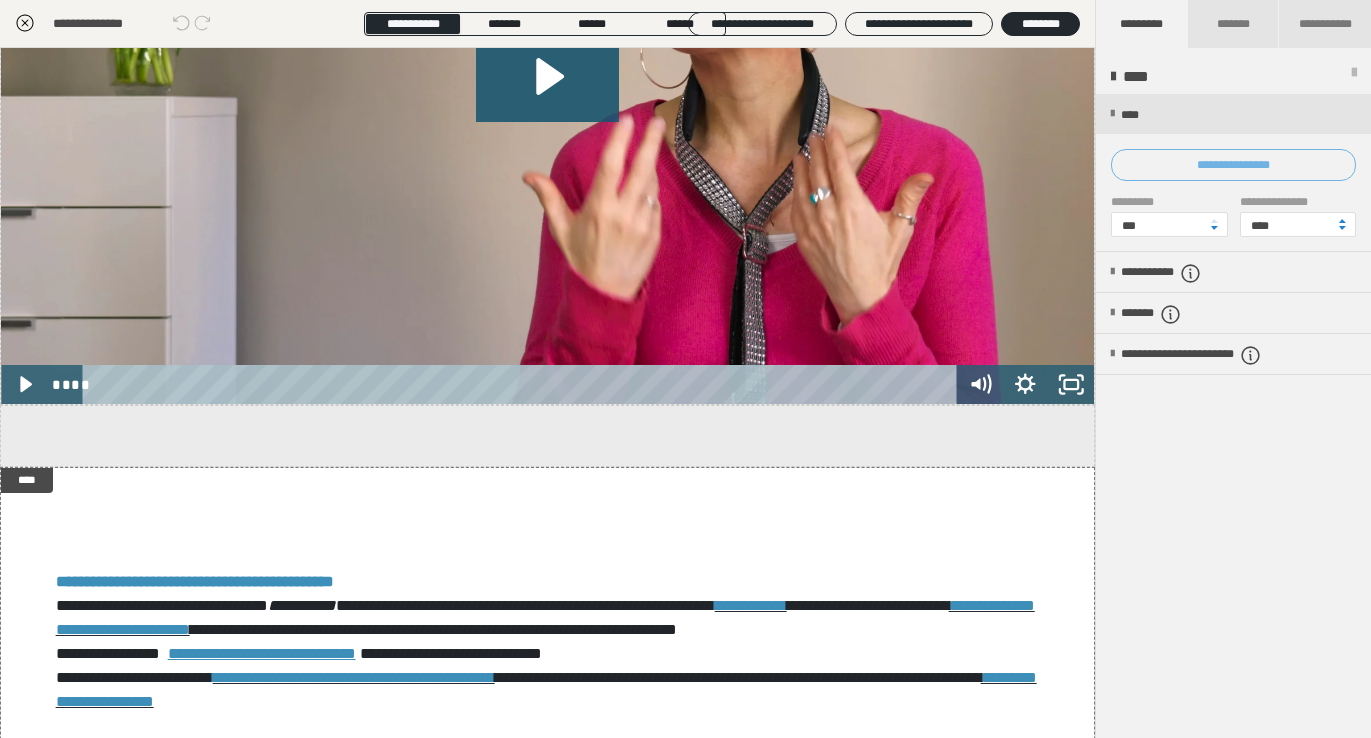 click on "**********" at bounding box center (1233, 165) 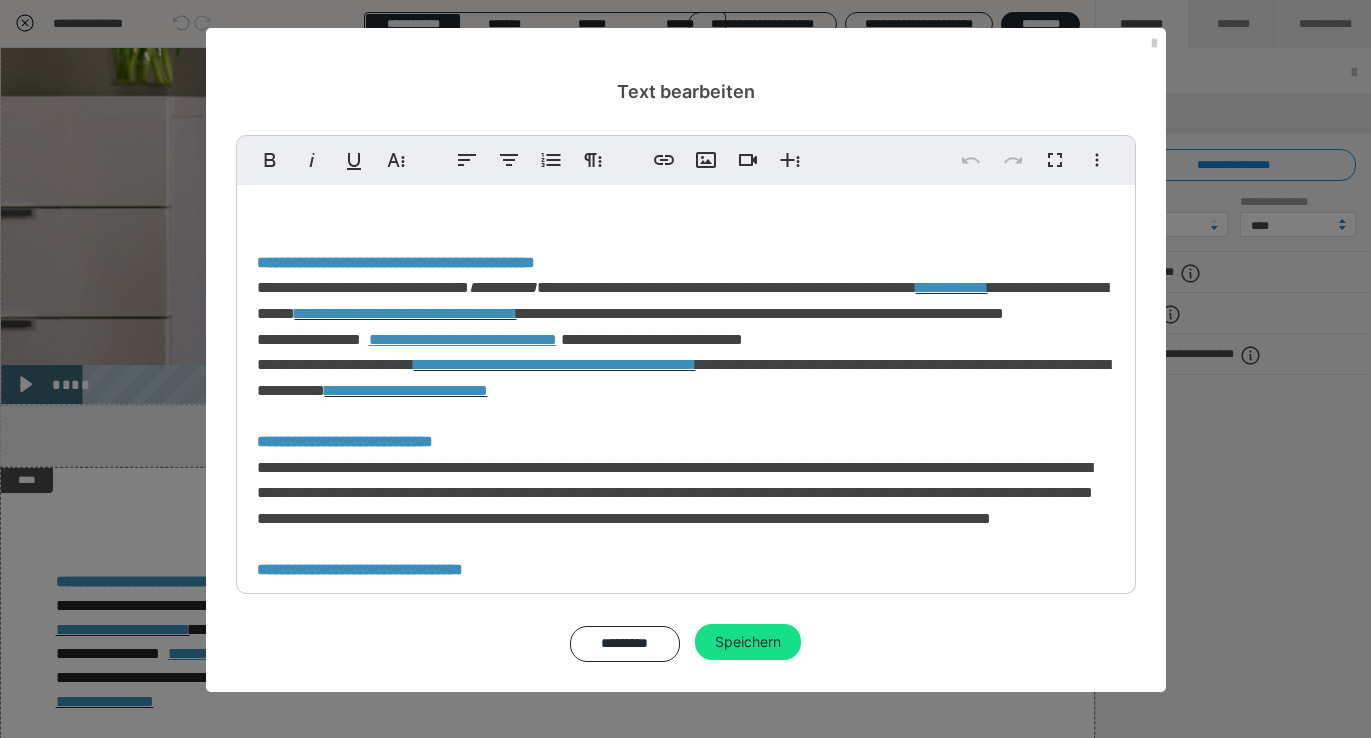 click on "**********" at bounding box center [686, 453] 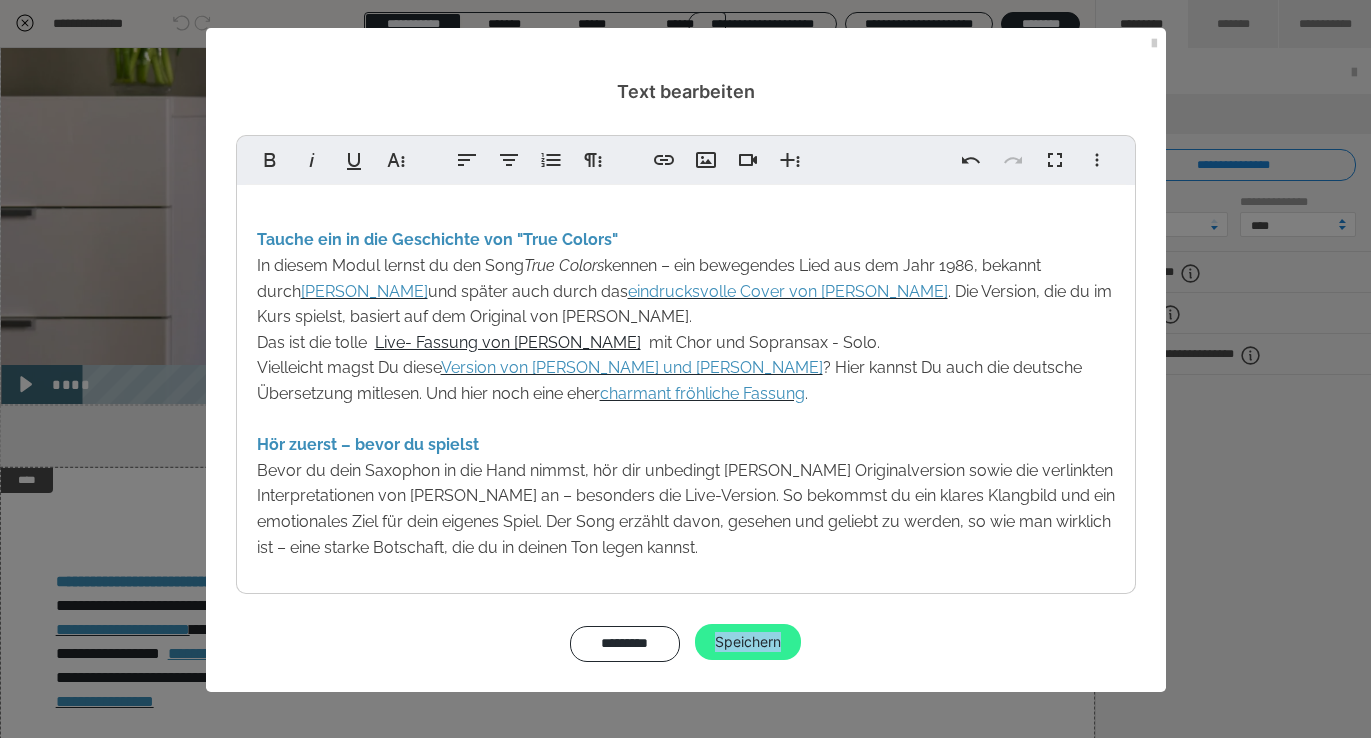 click on "Speichern" at bounding box center (748, 642) 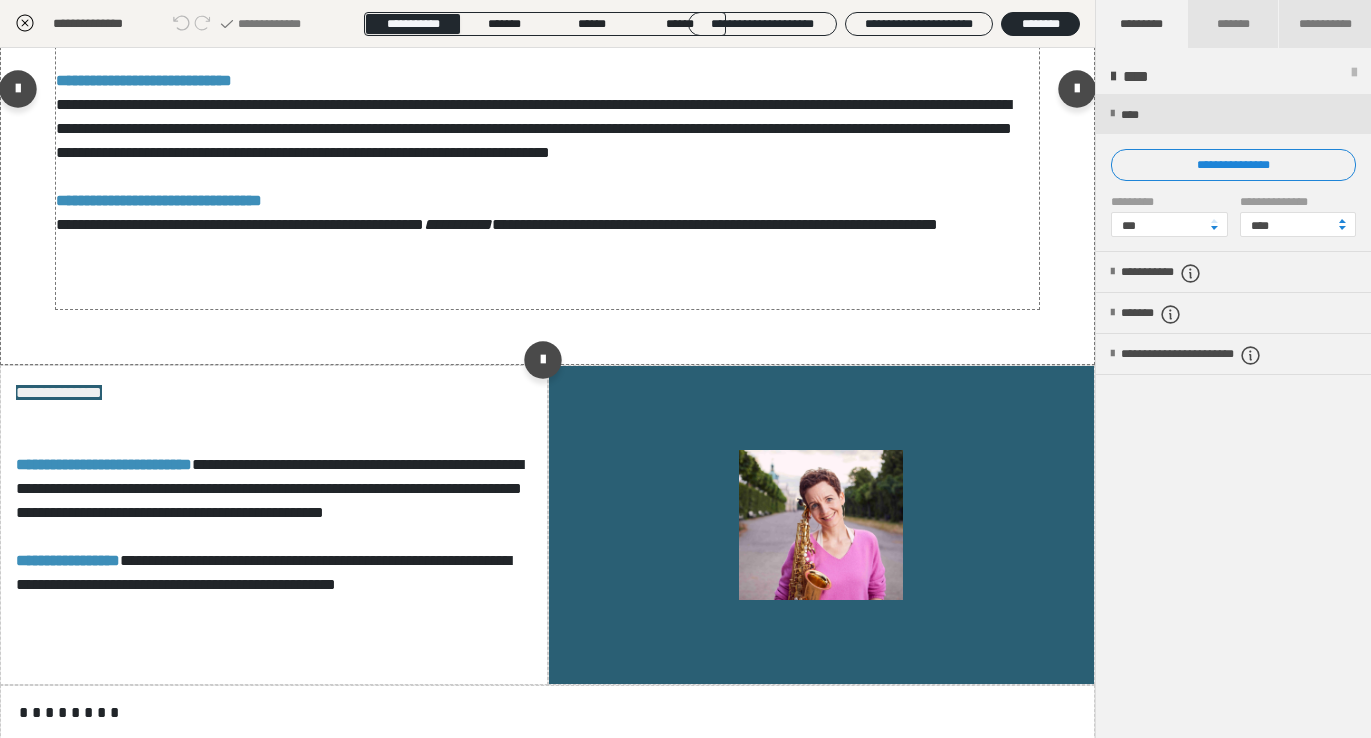 scroll, scrollTop: 1196, scrollLeft: 0, axis: vertical 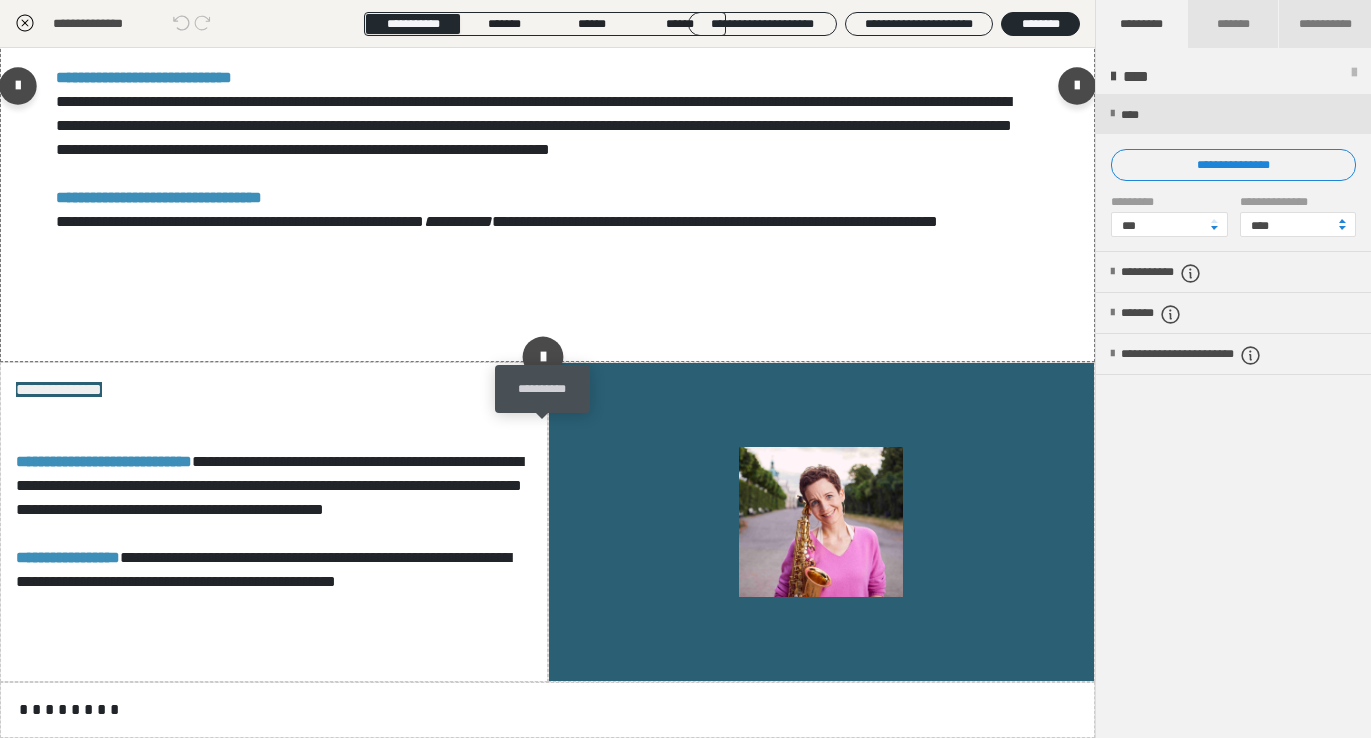 click at bounding box center (543, 356) 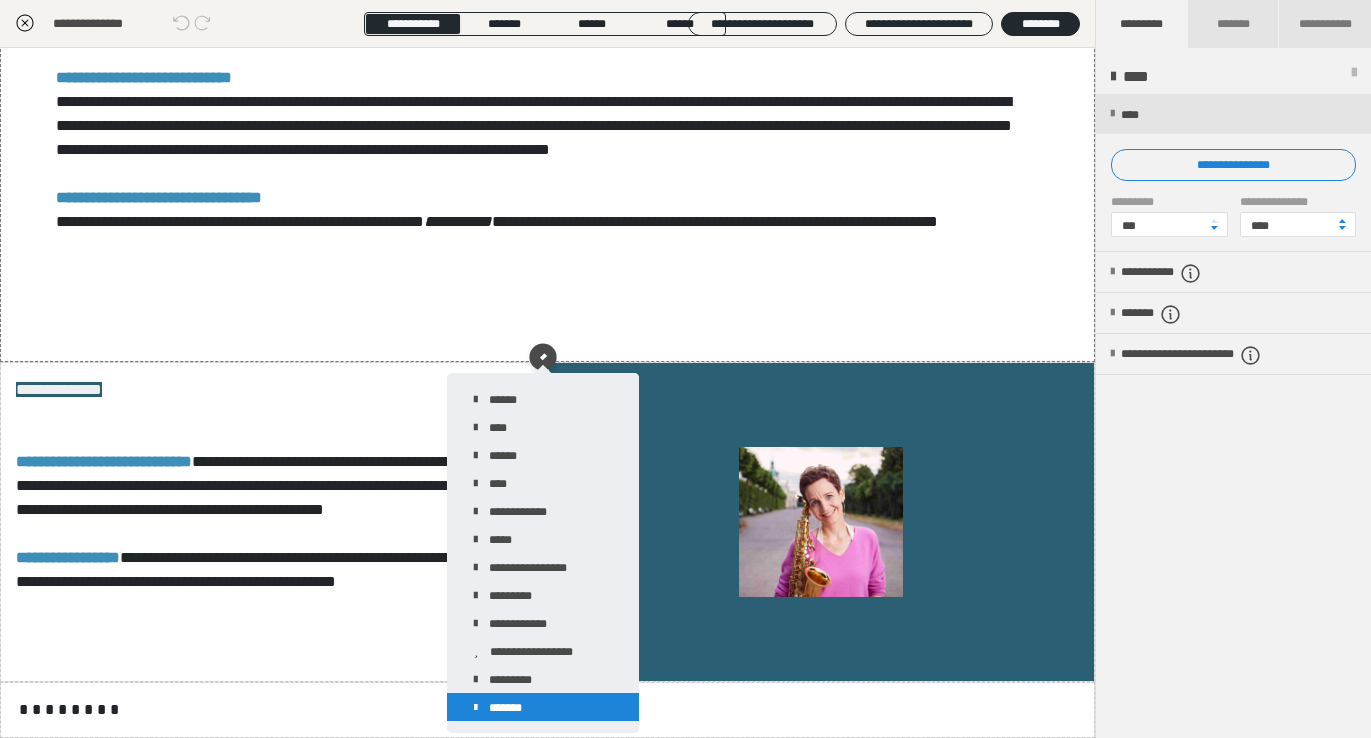 click on "*******" at bounding box center (543, 707) 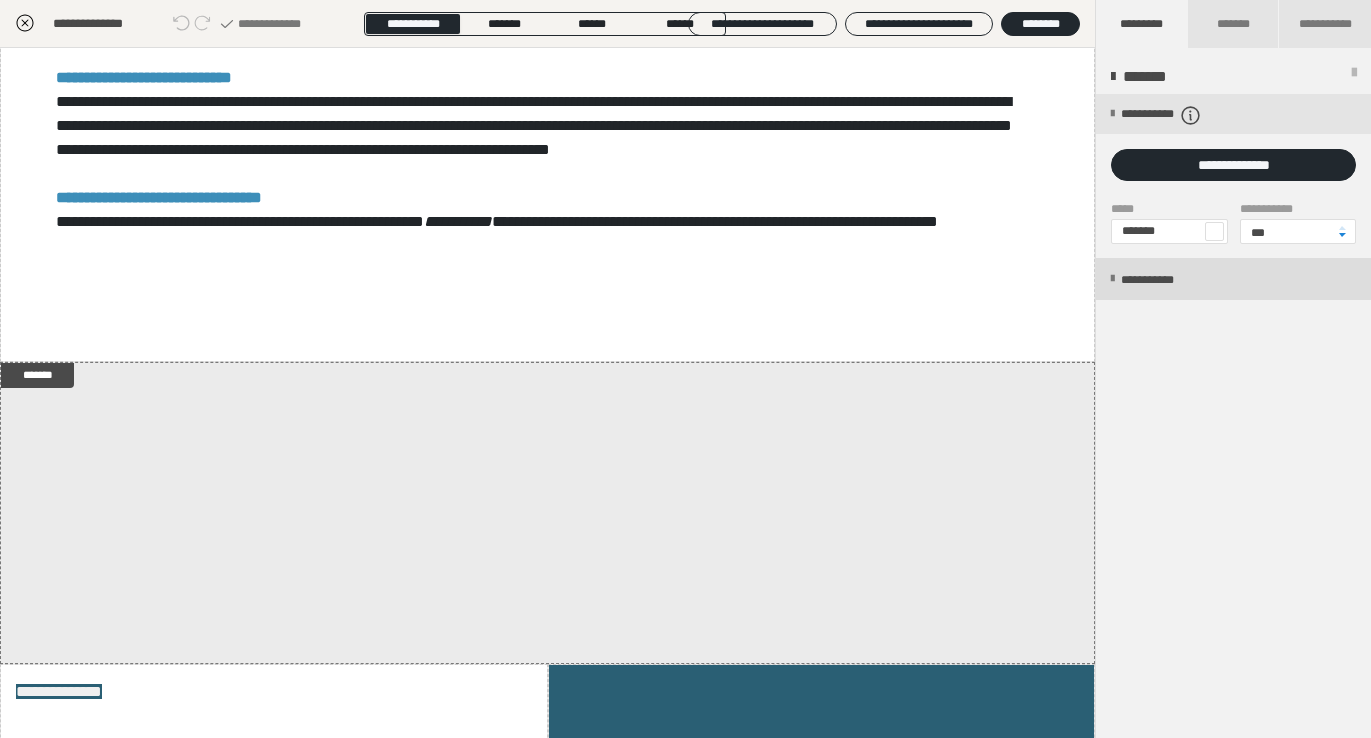 click on "**********" at bounding box center (1168, 280) 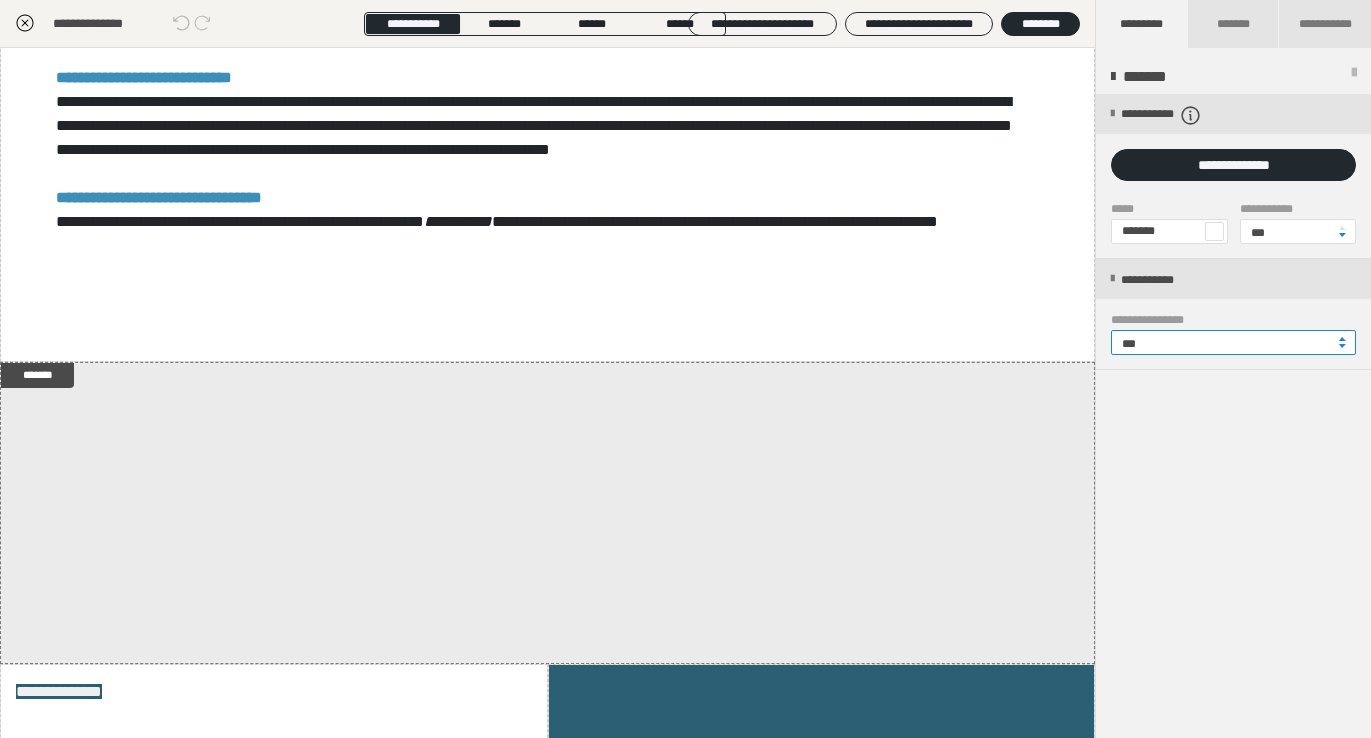 click on "***" at bounding box center [1233, 342] 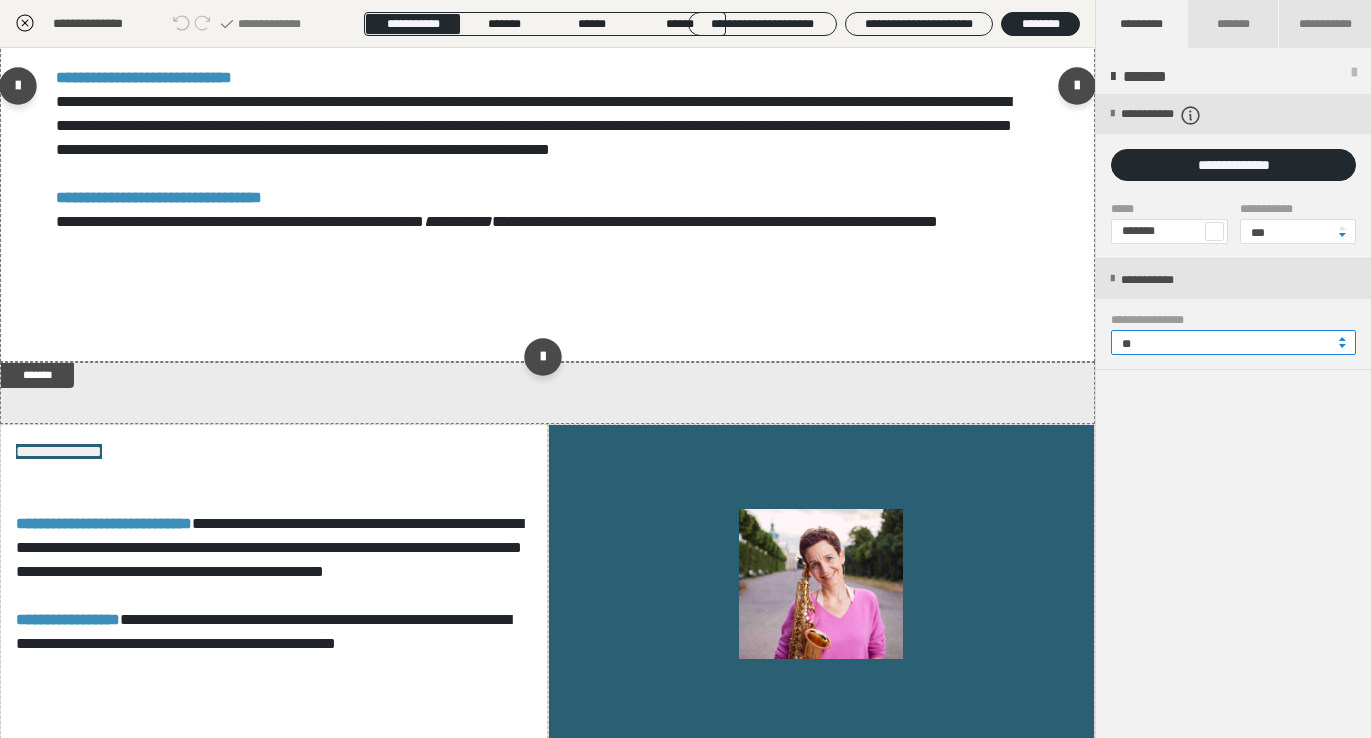 type on "**" 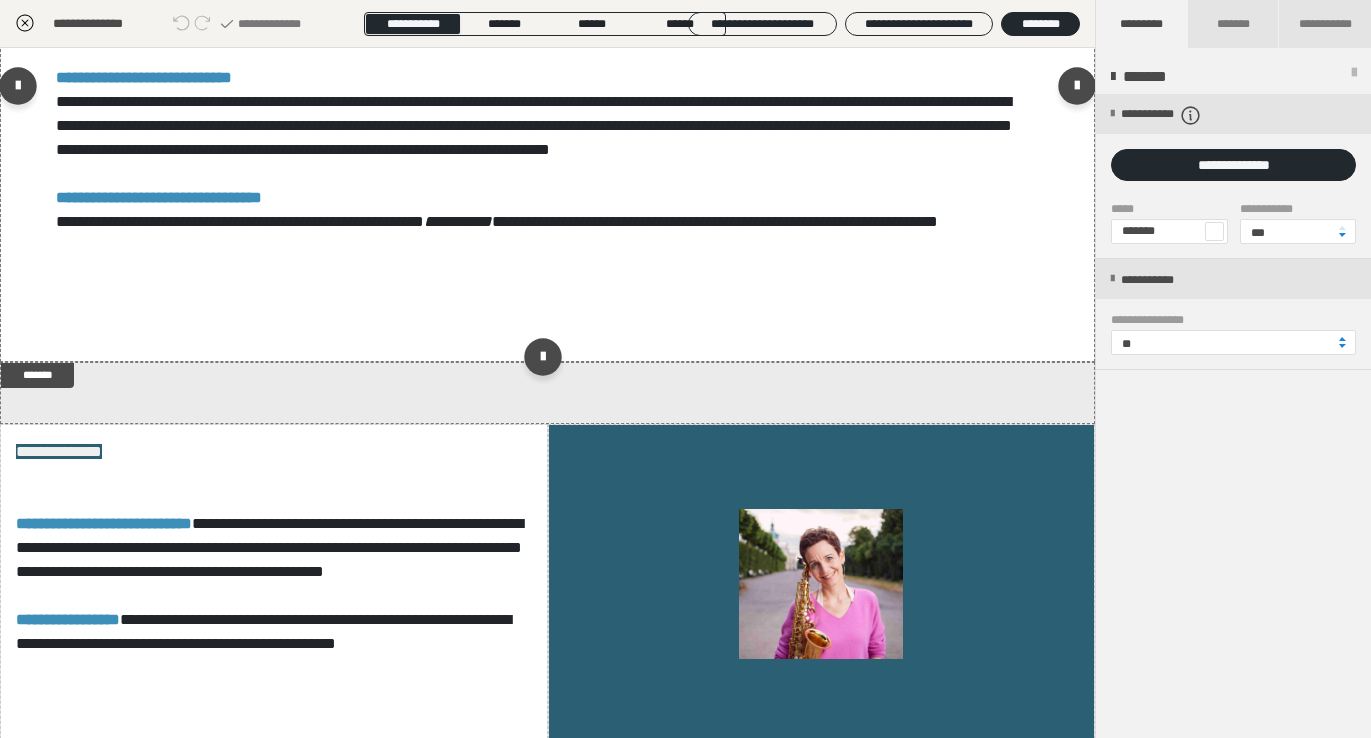 click on "**********" at bounding box center (547, 90) 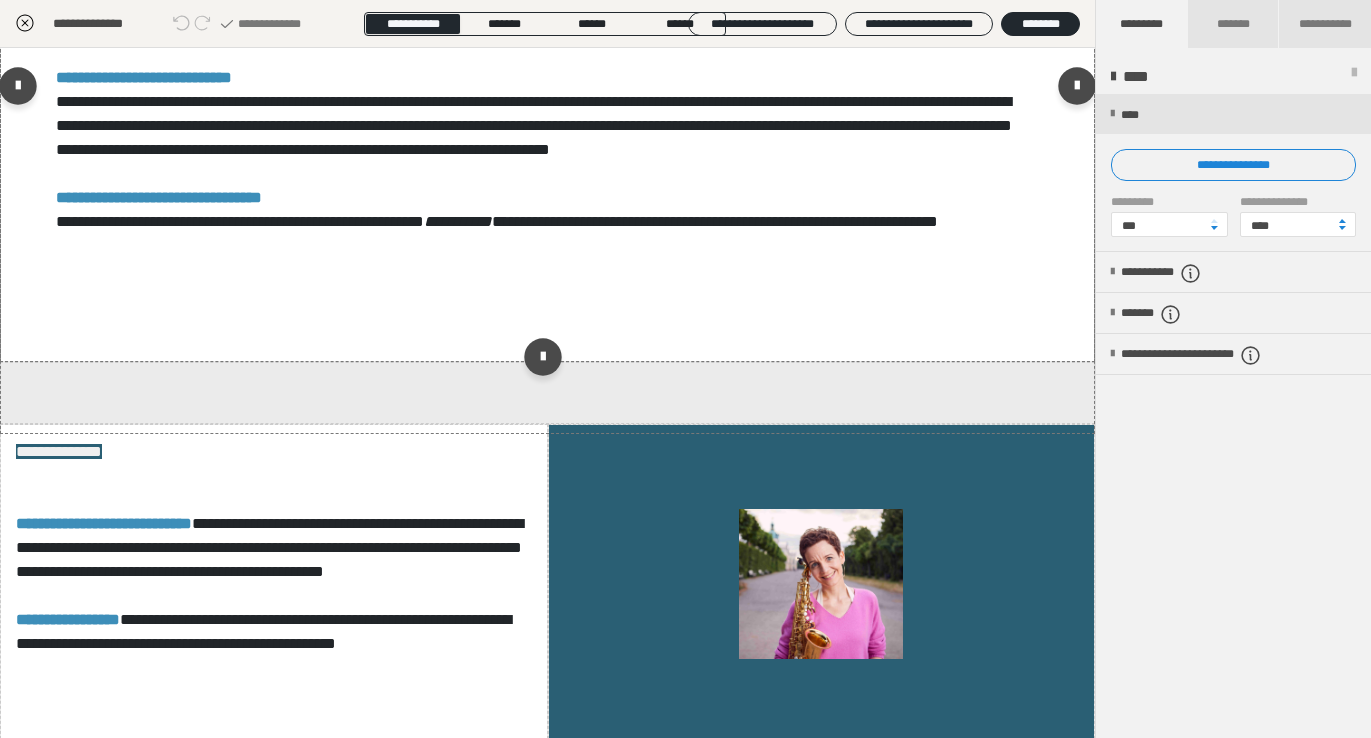 click on "**********" at bounding box center [547, 90] 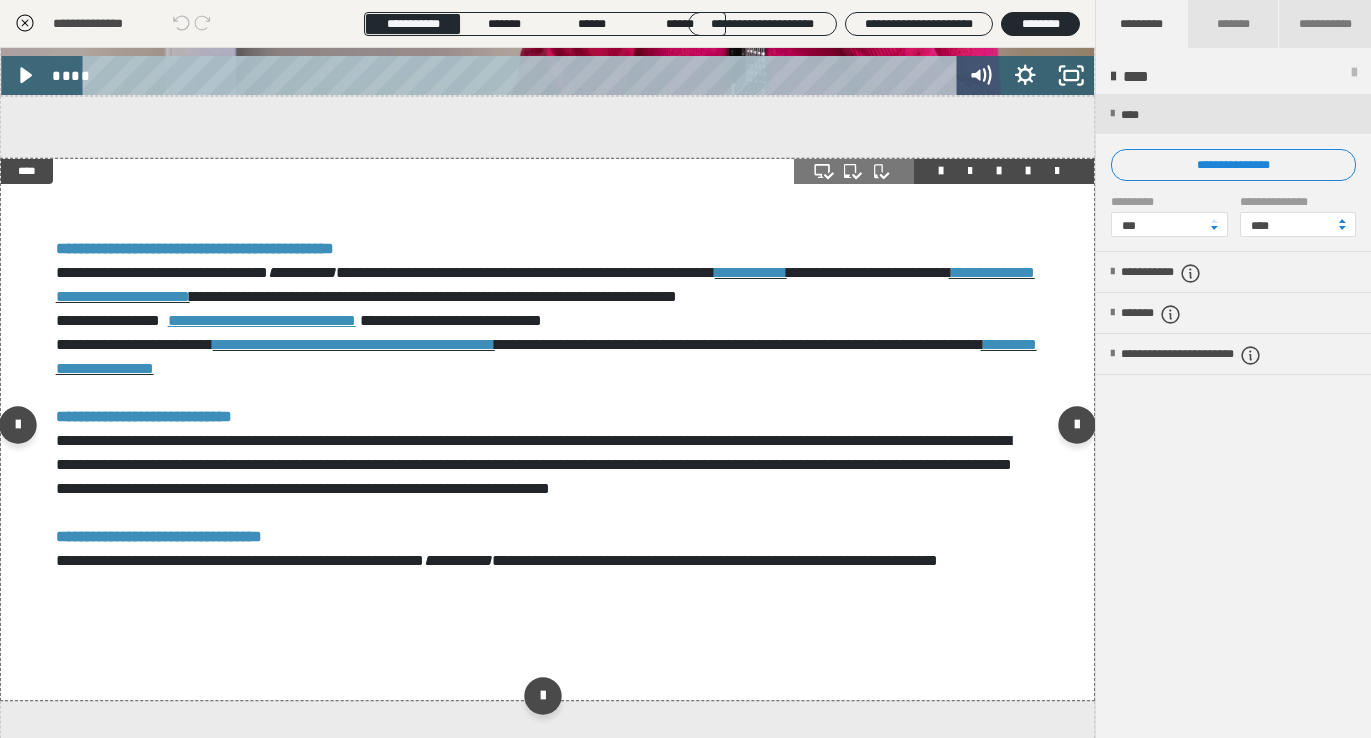 scroll, scrollTop: 861, scrollLeft: 0, axis: vertical 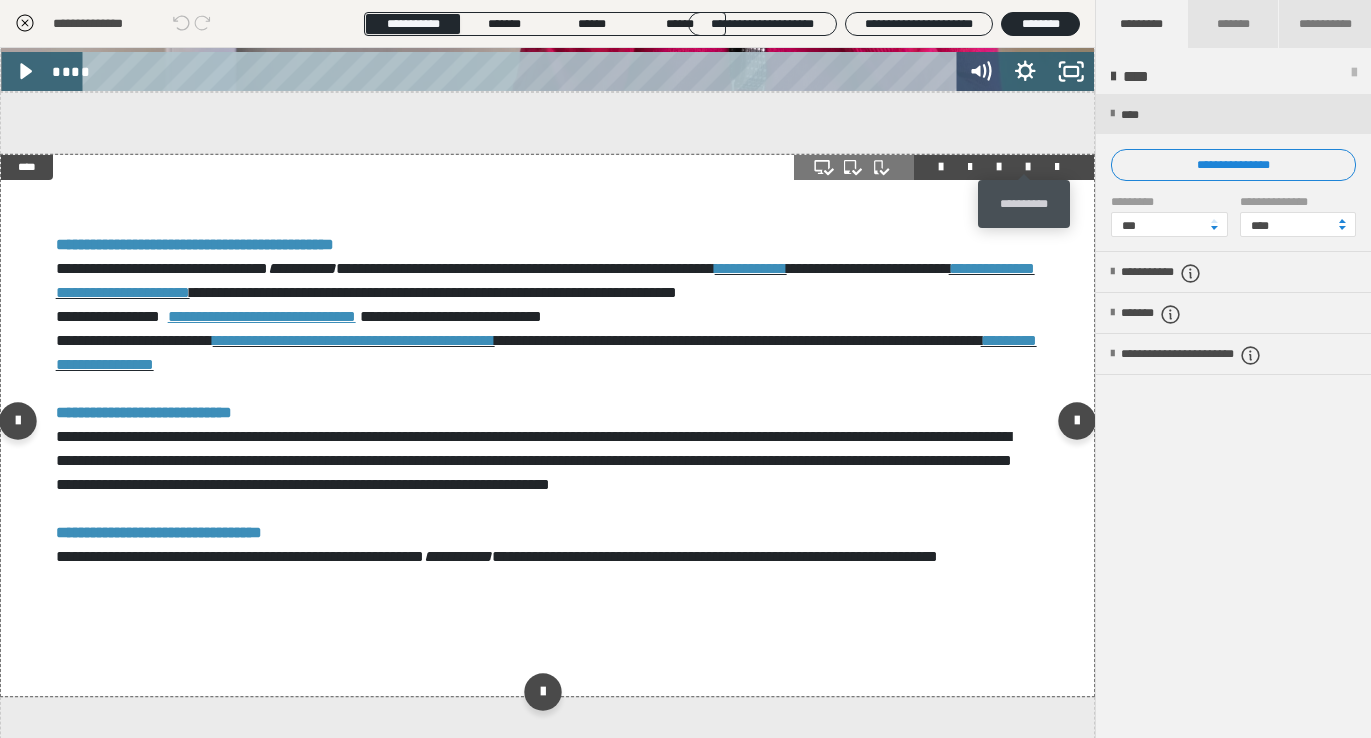 click at bounding box center [1028, 167] 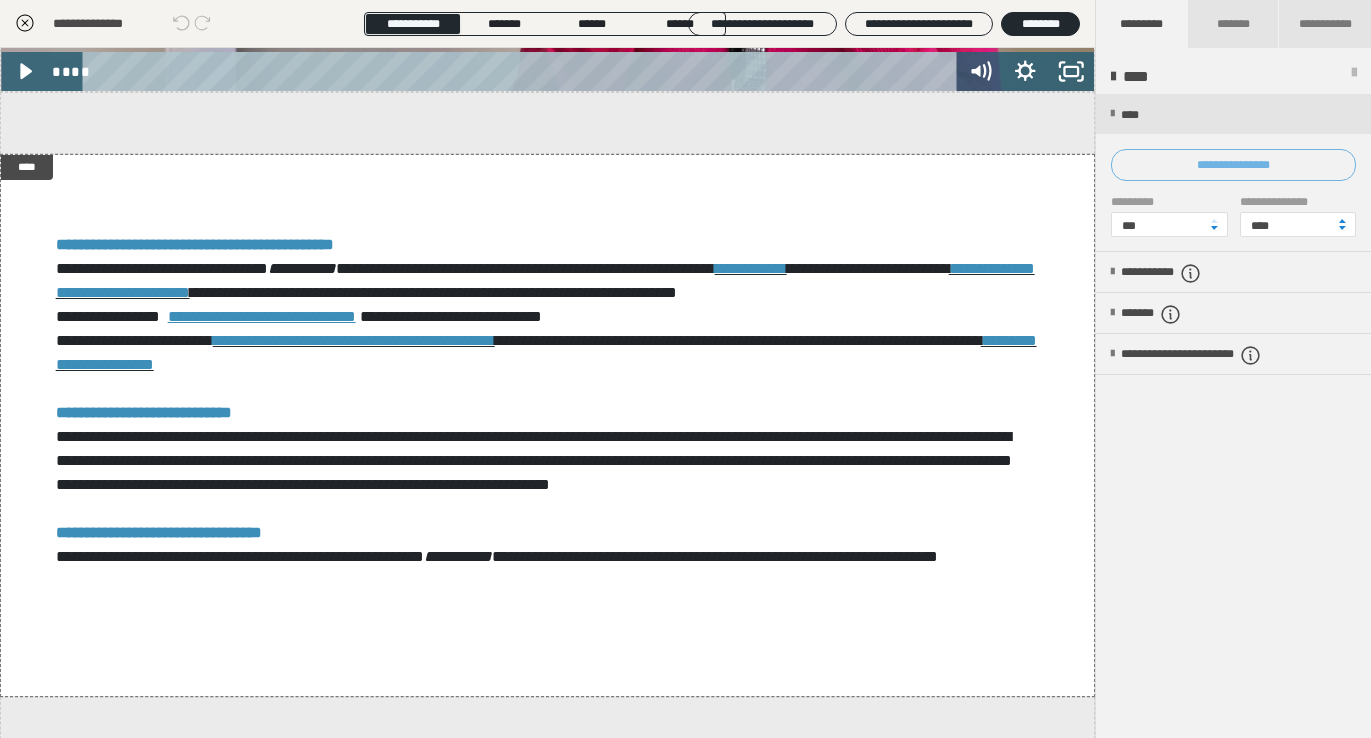 click on "**********" at bounding box center [1233, 165] 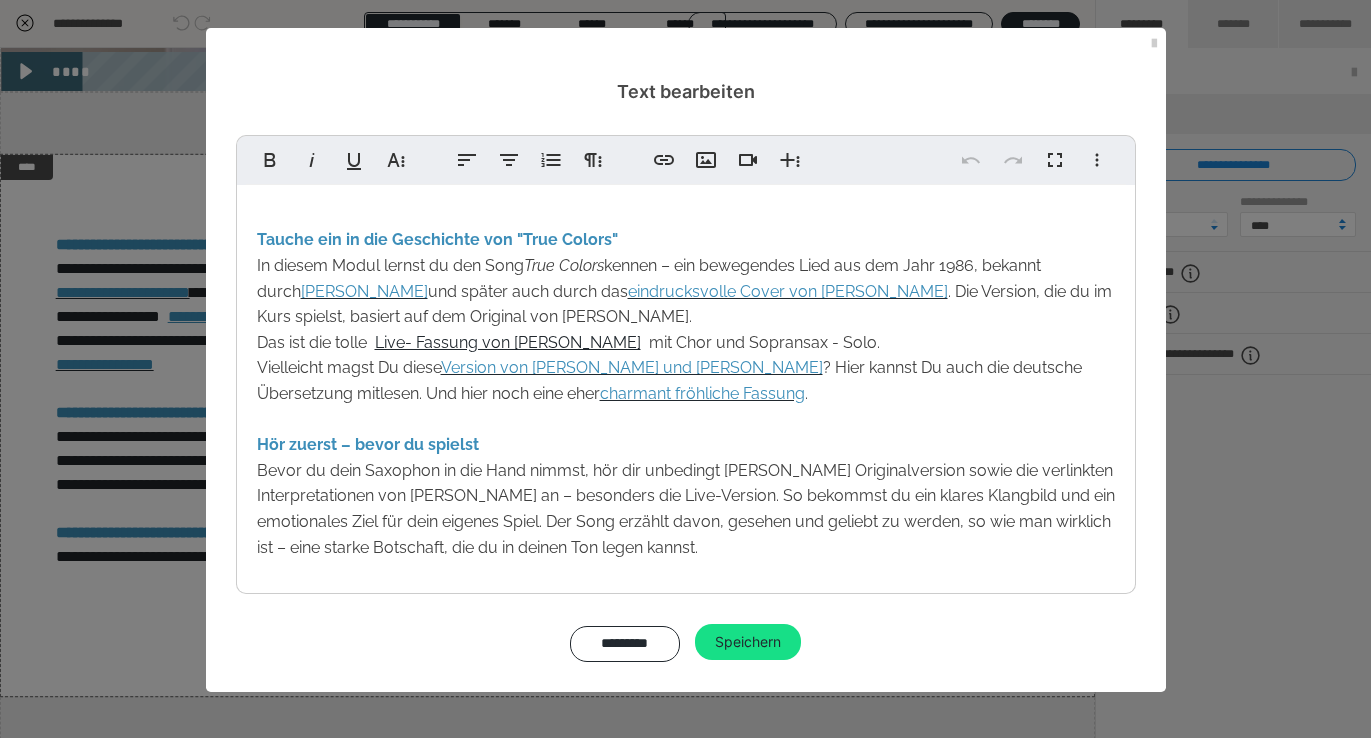 click on "Tauche ein in die Geschichte von "True Colors" In diesem Modul lernst du den Song  True Colors  kennen – ein bewegendes Lied aus dem Jahr 1986, bekannt durch  Cindy Lauper  und später auch durch das  eindrucksvolle Cover von Phil Collins . Die Version, die du im Kurs spielst, basiert auf dem Original von Cindy Lauper. Das ist die tolle     Live- Fassung von Phil Collins    mit Chor und Sopransax - Solo.  Vielleicht magst Du diese  Version von Justin Timberlake und Anna Kendrick ? Hier kannst Du auch die deutsche Übersetzung mitlesen. Und hier noch eine eher  charmant fröhliche Fassung . Hör zuerst – bevor du spielst Spiele direkt mit Cindy Lauper mit Mit dem Altsaxophon kannst du direkt zur Originalversion von  True Colors  mitspielen – sie ist in deiner Tonart. Das schult dein Gefühl für Timing." at bounding box center (686, 467) 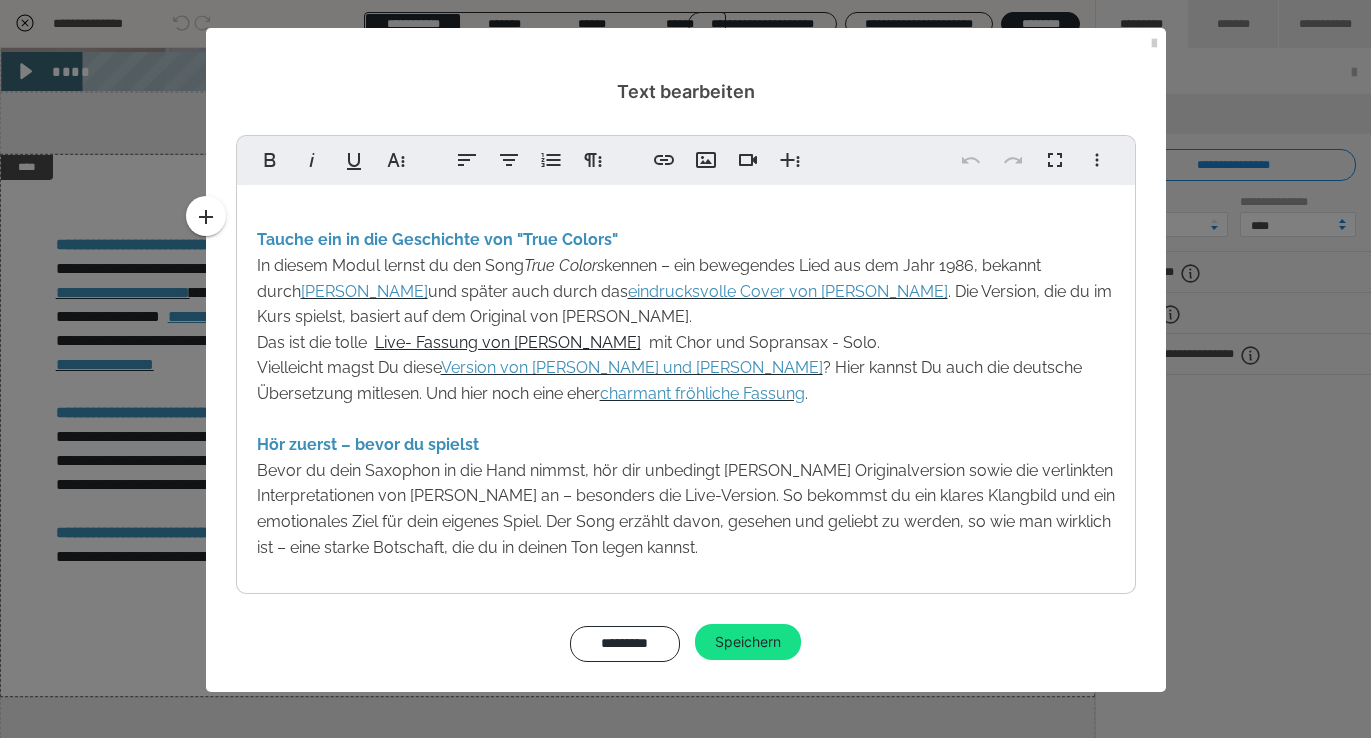 scroll, scrollTop: 165, scrollLeft: 0, axis: vertical 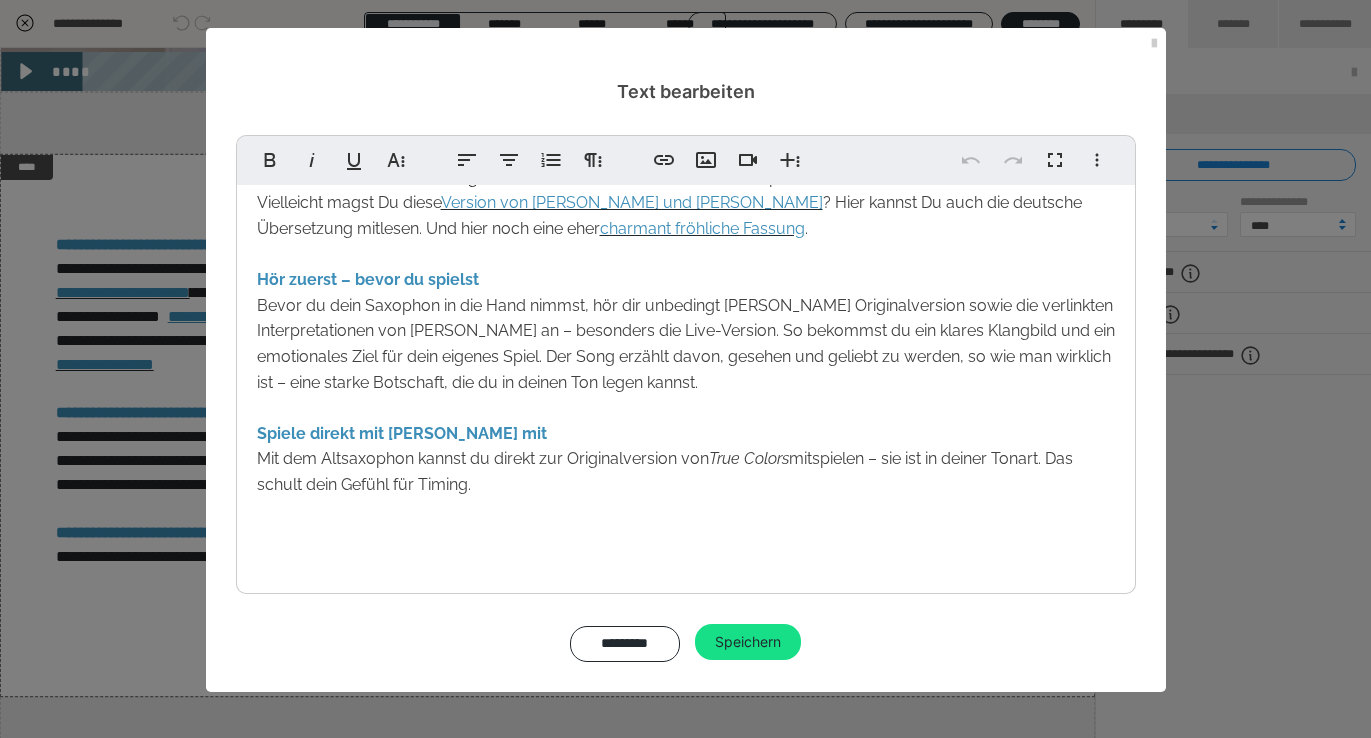 click on "Tauche ein in die Geschichte von "True Colors" In diesem Modul lernst du den Song  True Colors  kennen – ein bewegendes Lied aus dem Jahr 1986, bekannt durch  Cindy Lauper  und später auch durch das  eindrucksvolle Cover von Phil Collins . Die Version, die du im Kurs spielst, basiert auf dem Original von Cindy Lauper. Das ist die tolle     Live- Fassung von Phil Collins    mit Chor und Sopransax - Solo.  Vielleicht magst Du diese  Version von Justin Timberlake und Anna Kendrick ? Hier kannst Du auch die deutsche Übersetzung mitlesen. Und hier noch eine eher  charmant fröhliche Fassung . Hör zuerst – bevor du spielst Spiele direkt mit Cindy Lauper mit Mit dem Altsaxophon kannst du direkt zur Originalversion von  True Colors  mitspielen – sie ist in deiner Tonart. Das schult dein Gefühl für Timing." at bounding box center (686, 302) 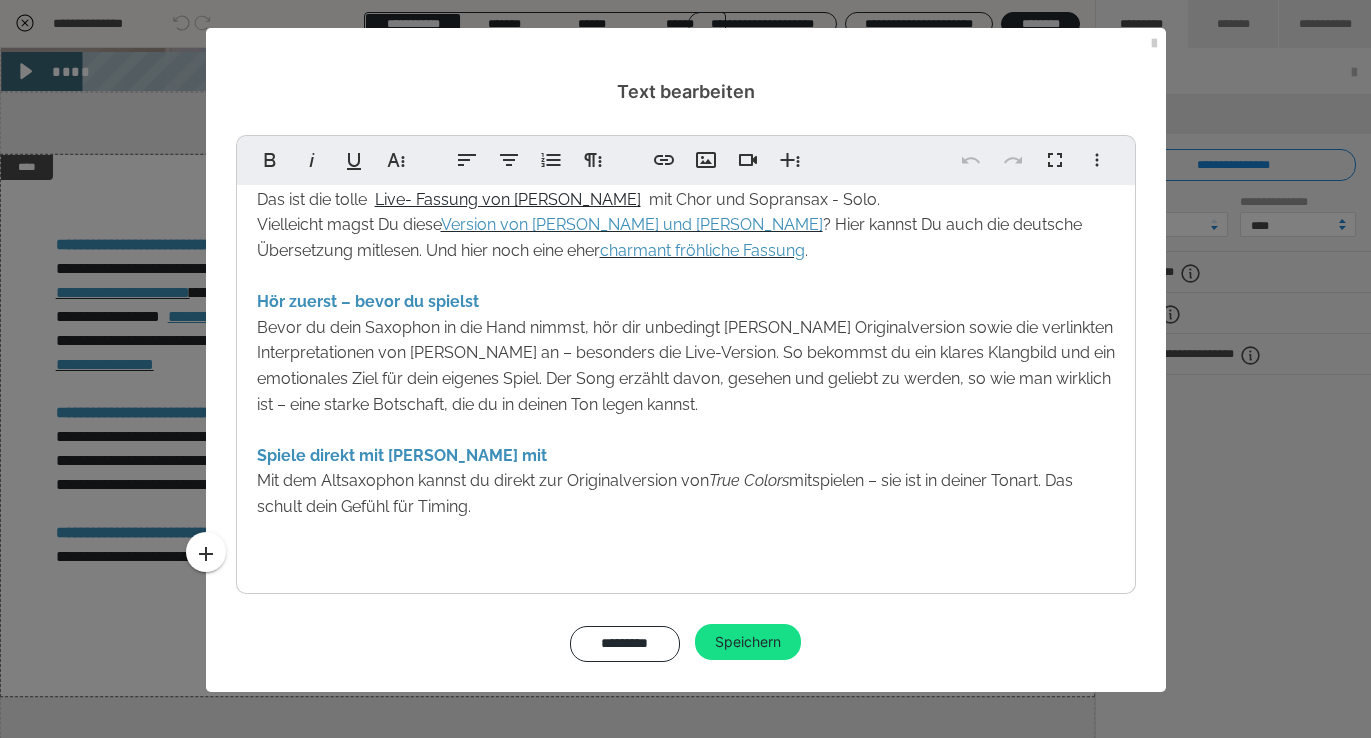 scroll, scrollTop: 121, scrollLeft: 0, axis: vertical 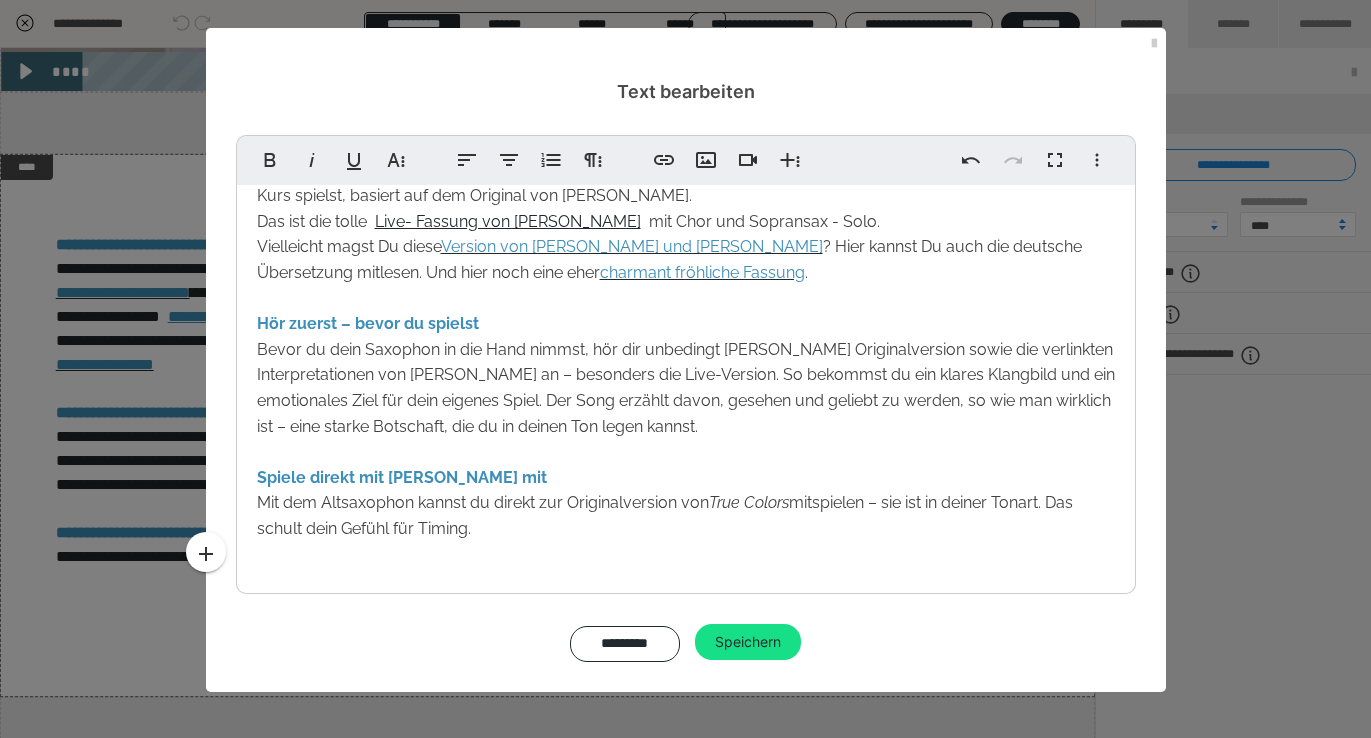 click at bounding box center (686, 589) 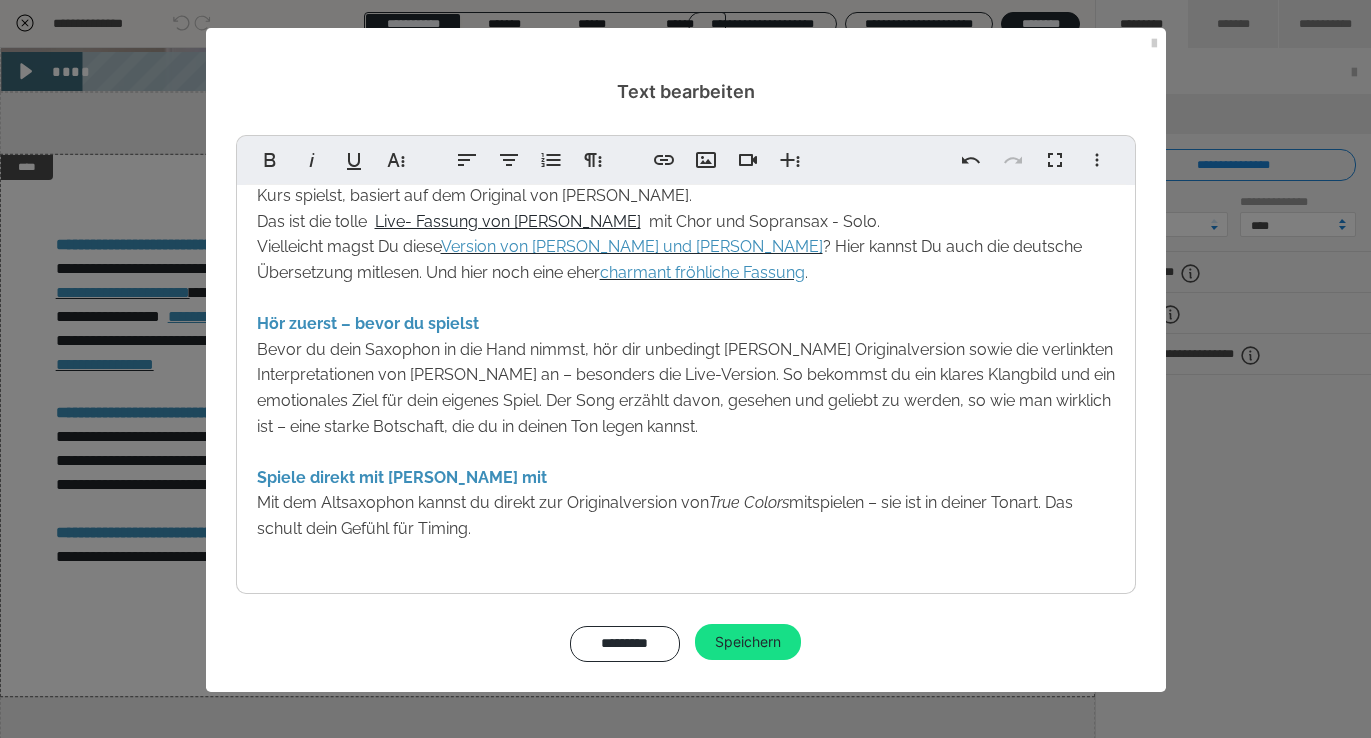 click at bounding box center [686, 589] 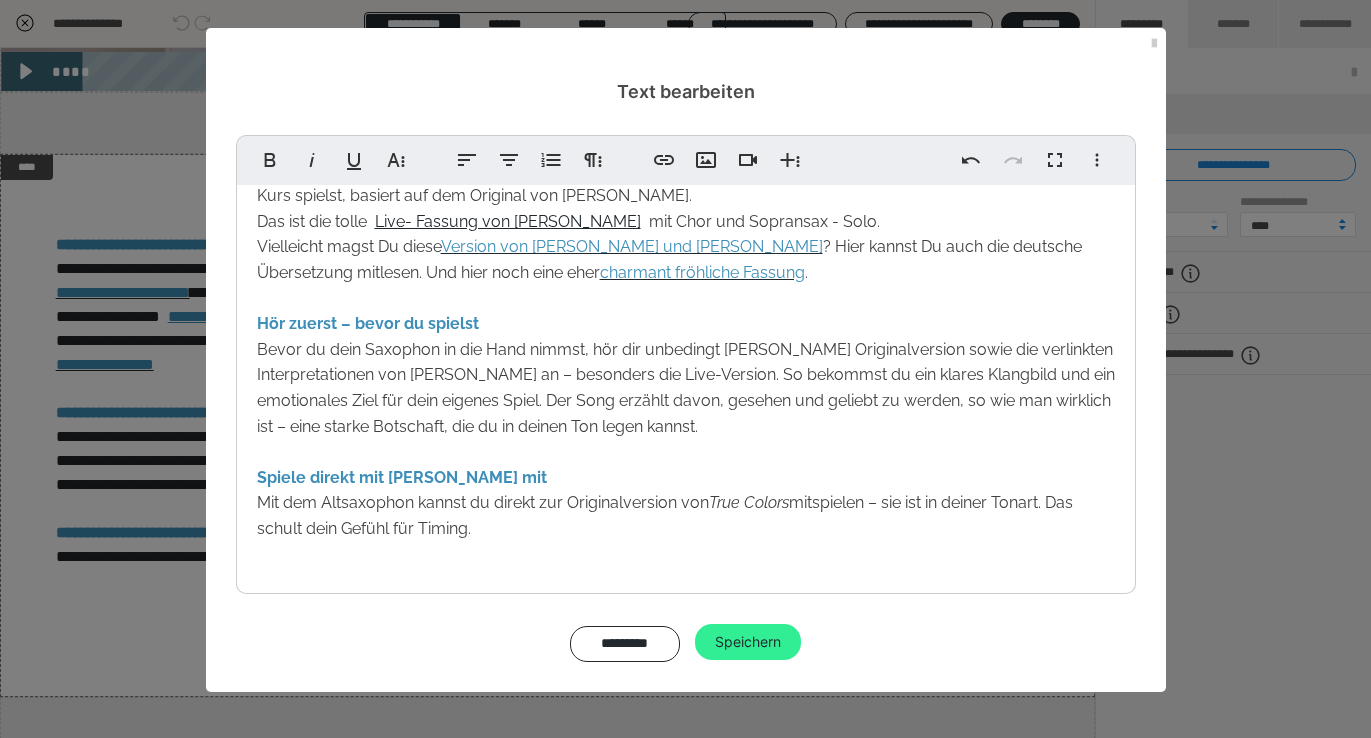 click on "Speichern" at bounding box center (748, 642) 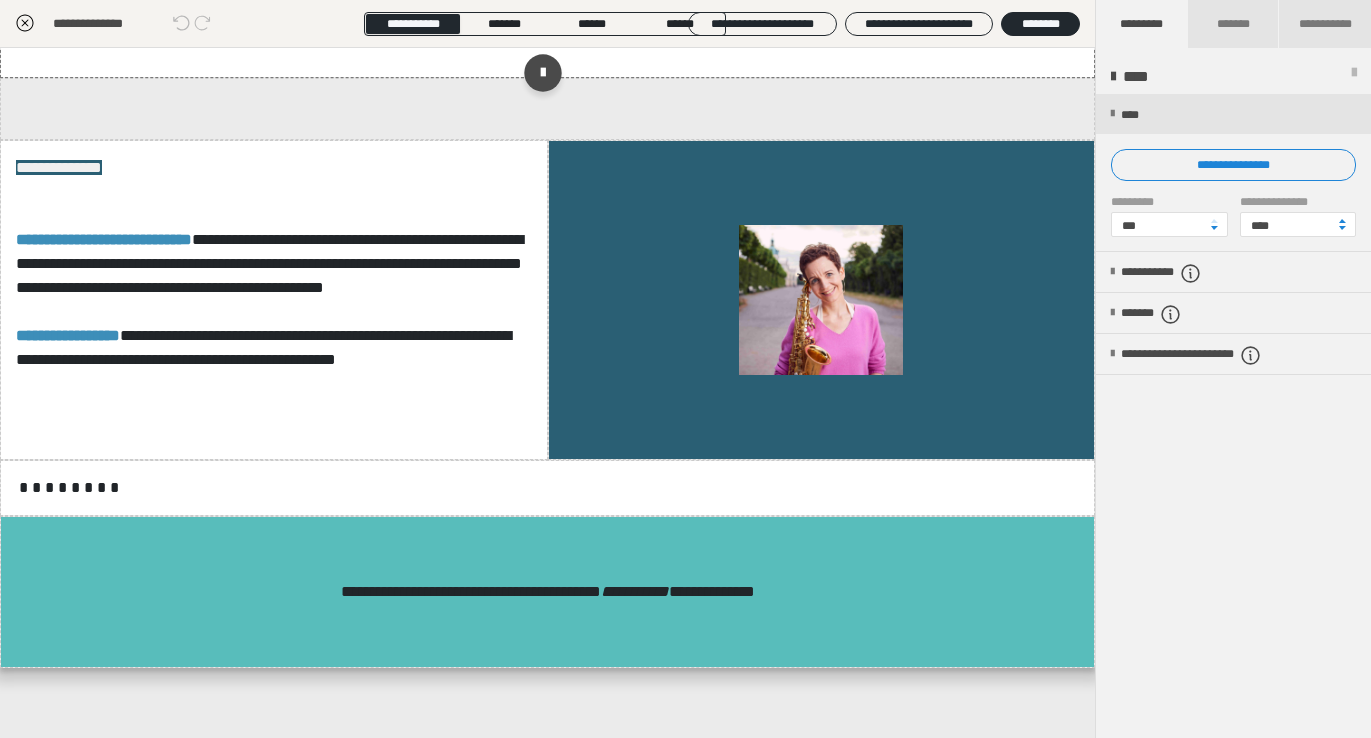scroll, scrollTop: 1466, scrollLeft: 0, axis: vertical 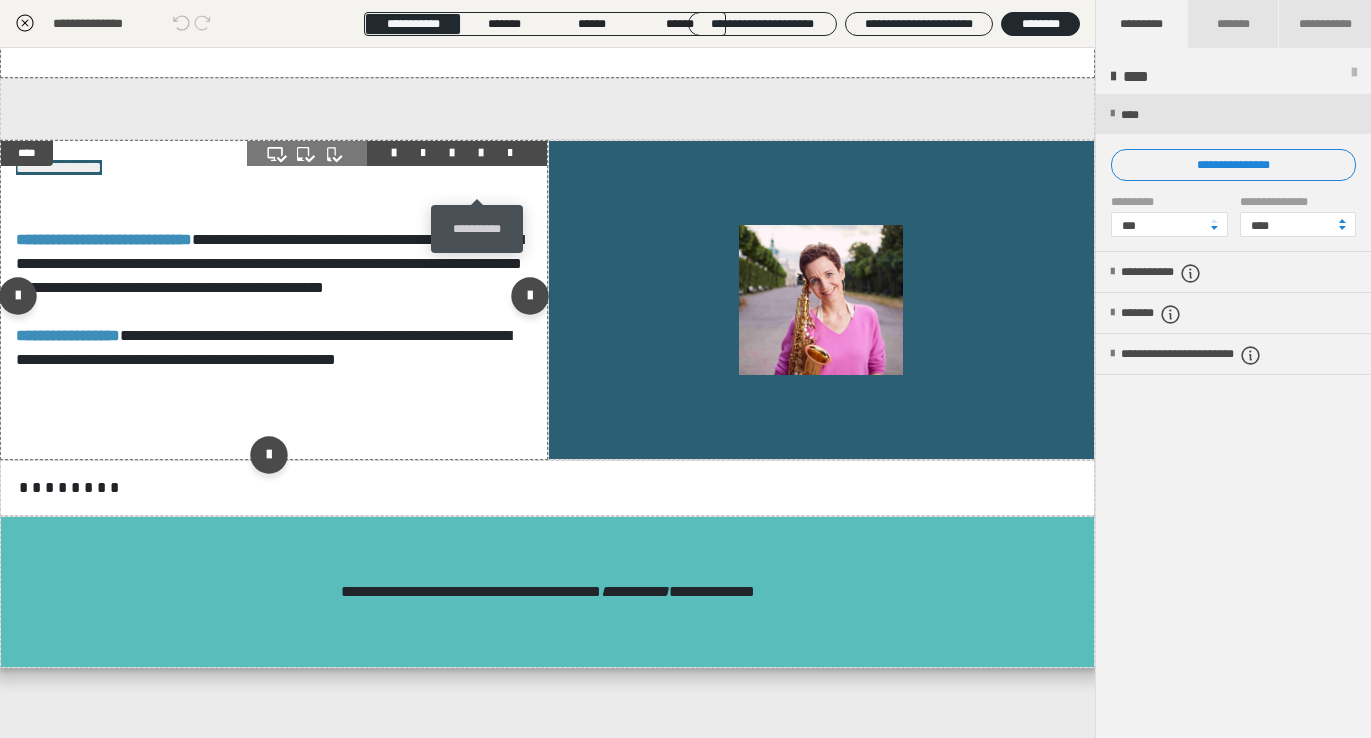 click at bounding box center (481, 153) 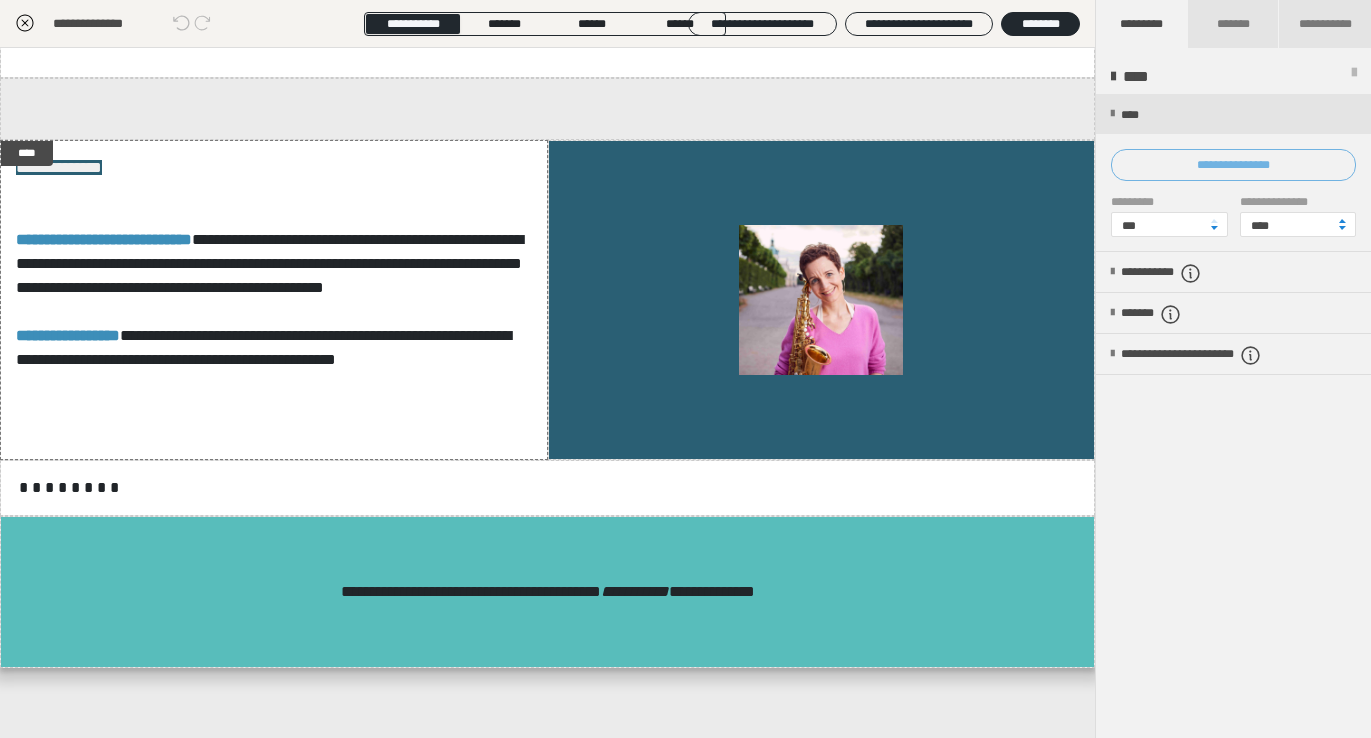 click on "**********" at bounding box center [1233, 165] 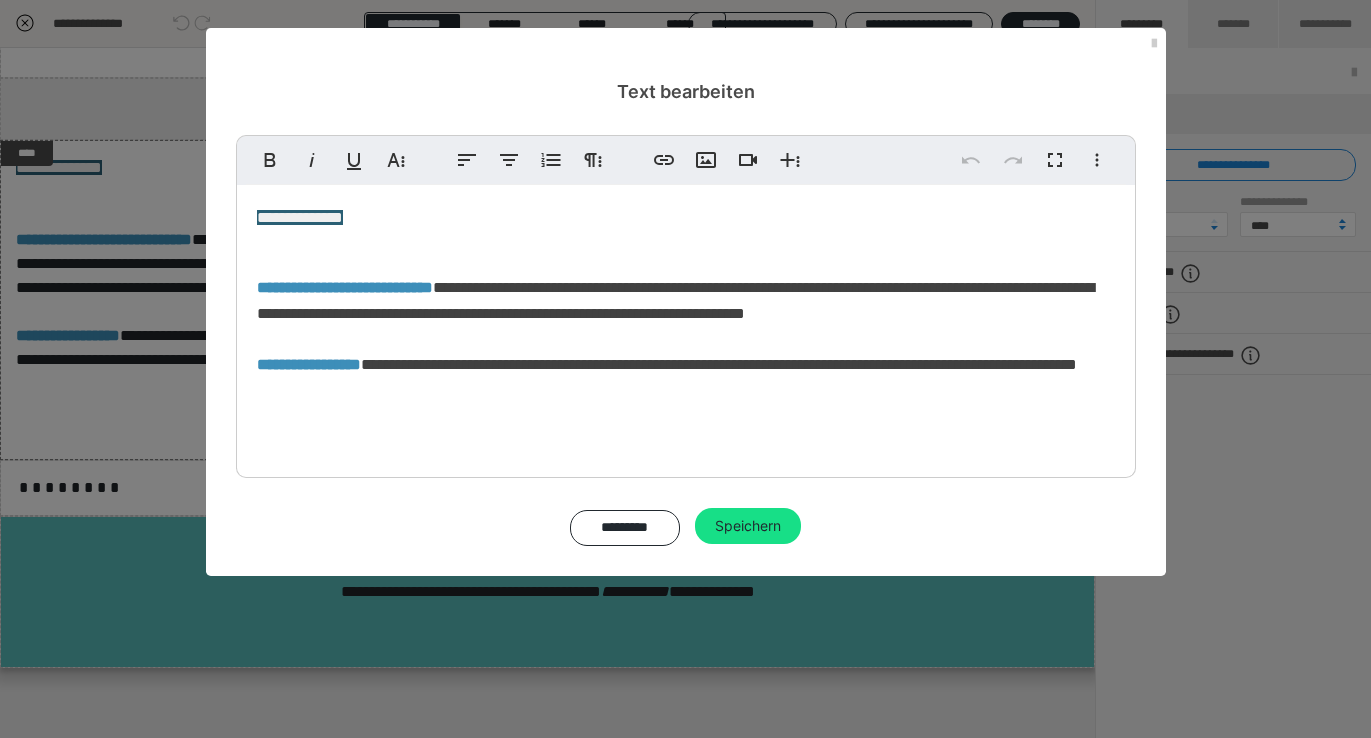 click on "**********" at bounding box center (686, 326) 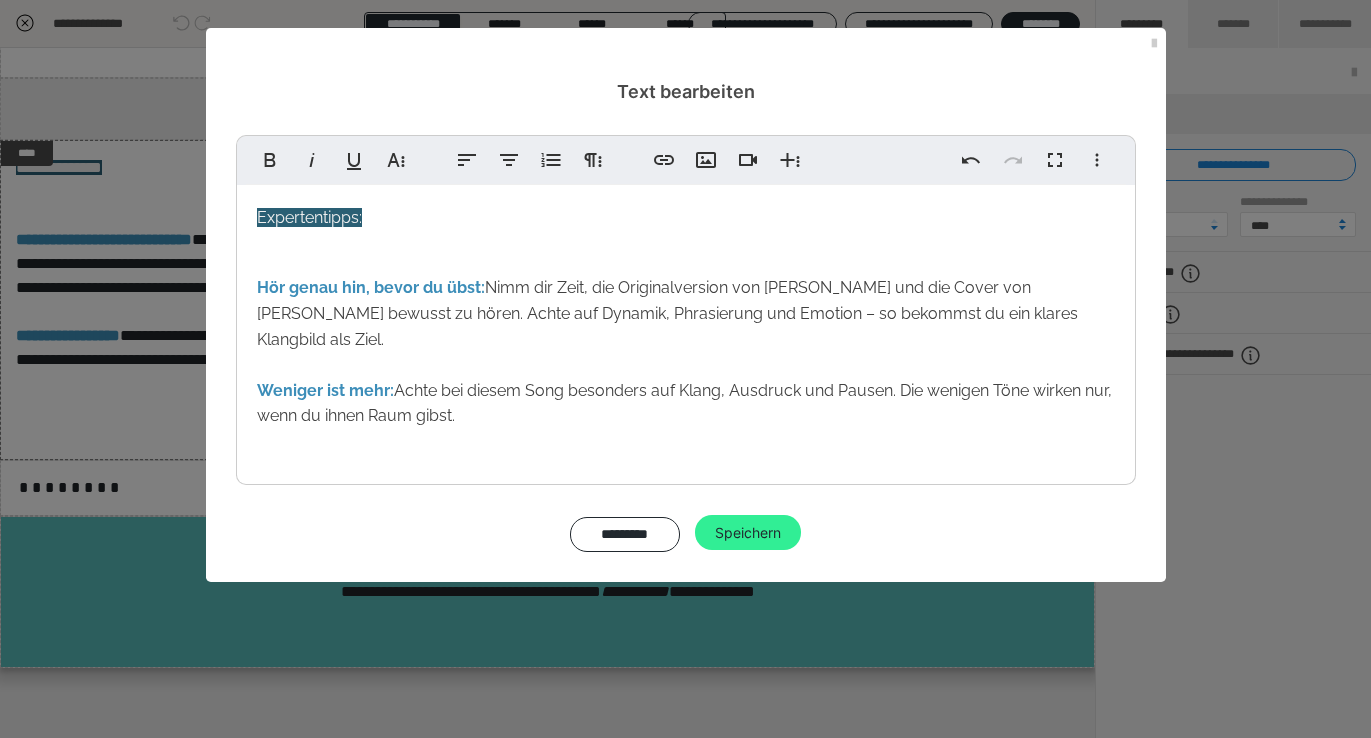 click on "Speichern" at bounding box center (748, 533) 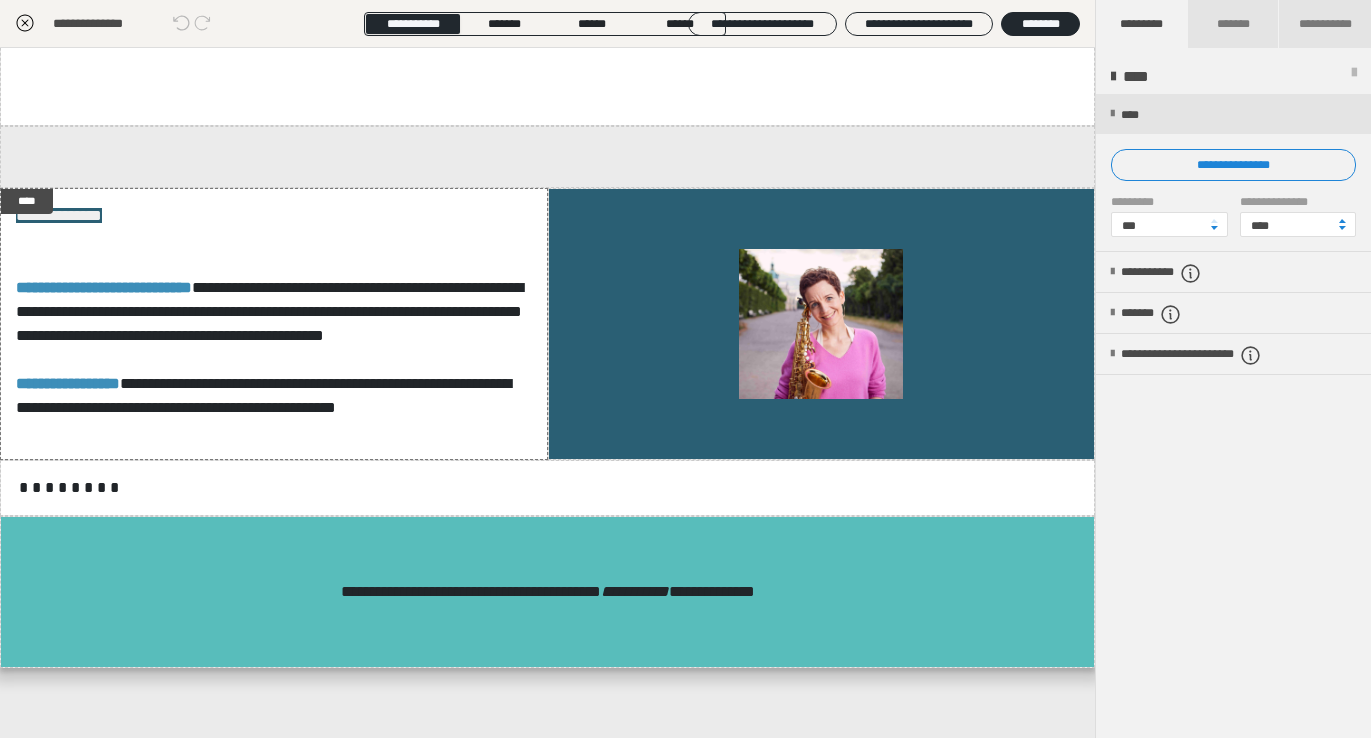 click 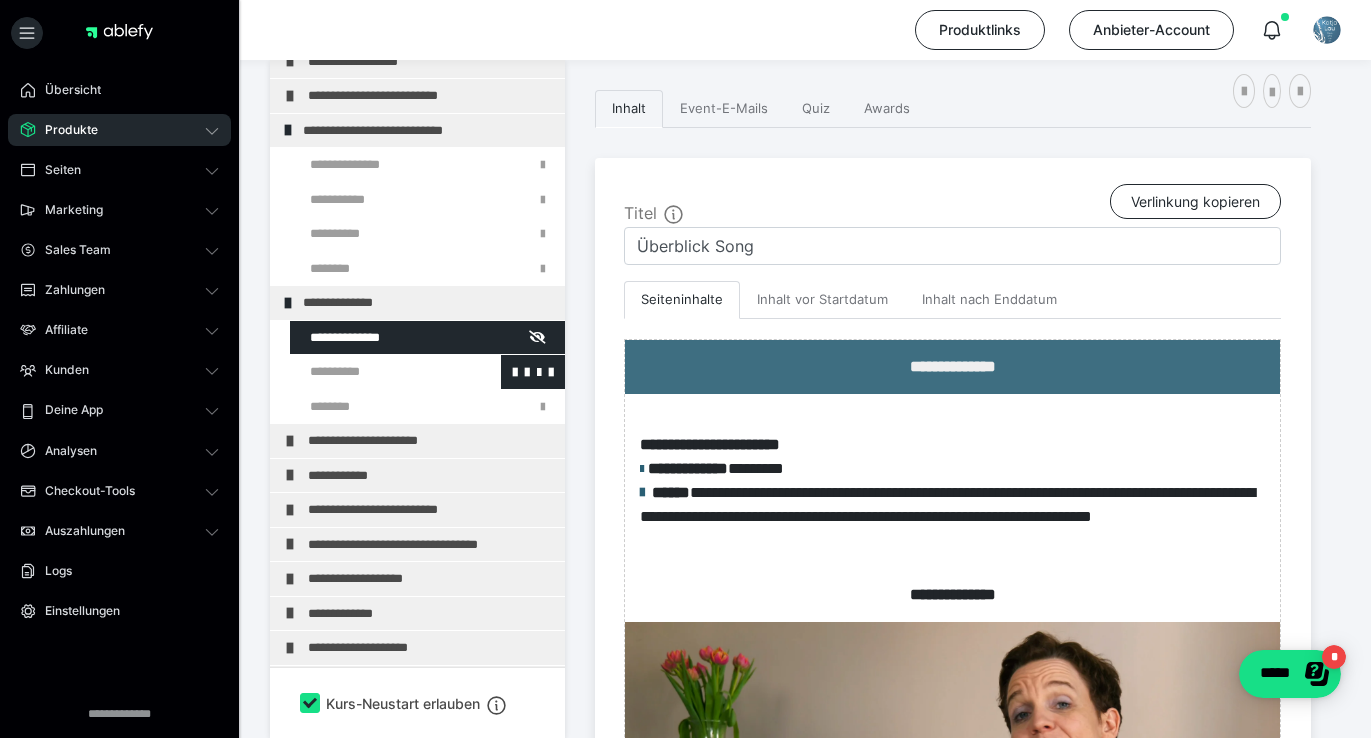 click at bounding box center [375, 372] 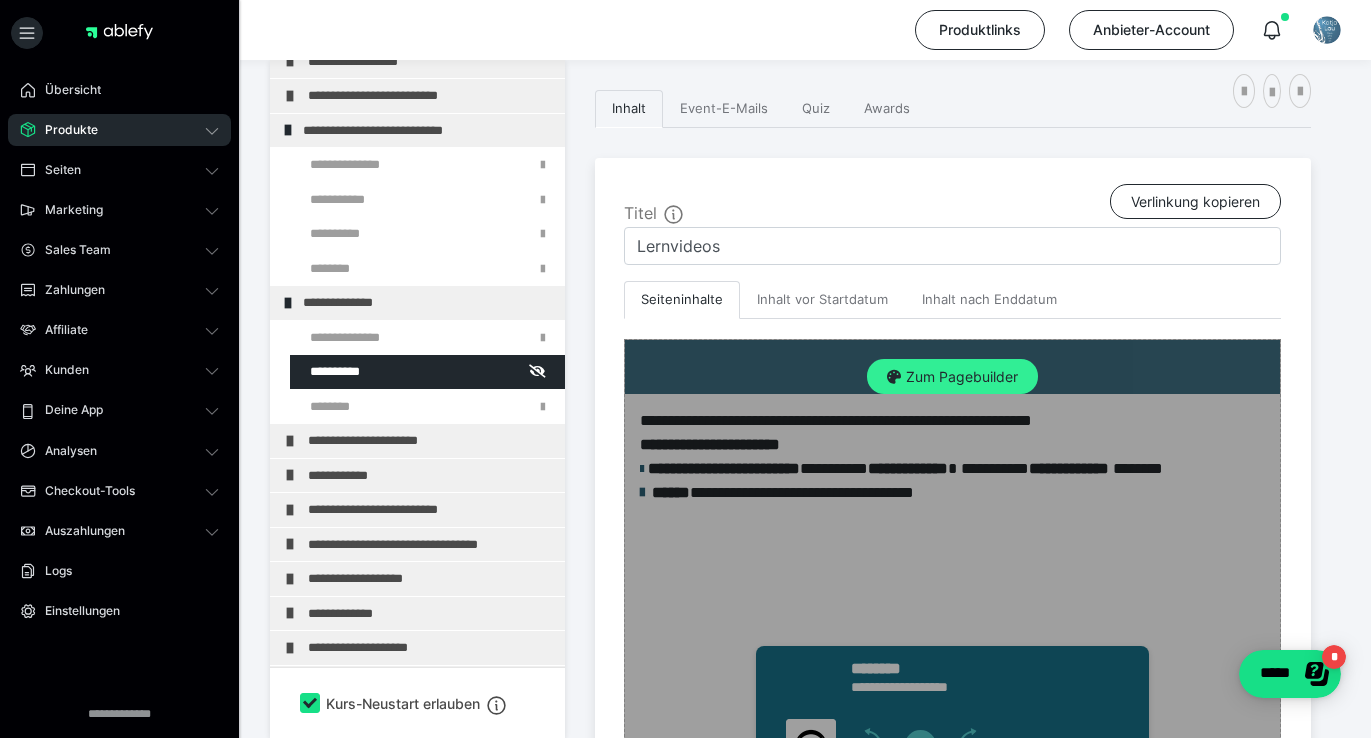 click on "Zum Pagebuilder" at bounding box center (952, 377) 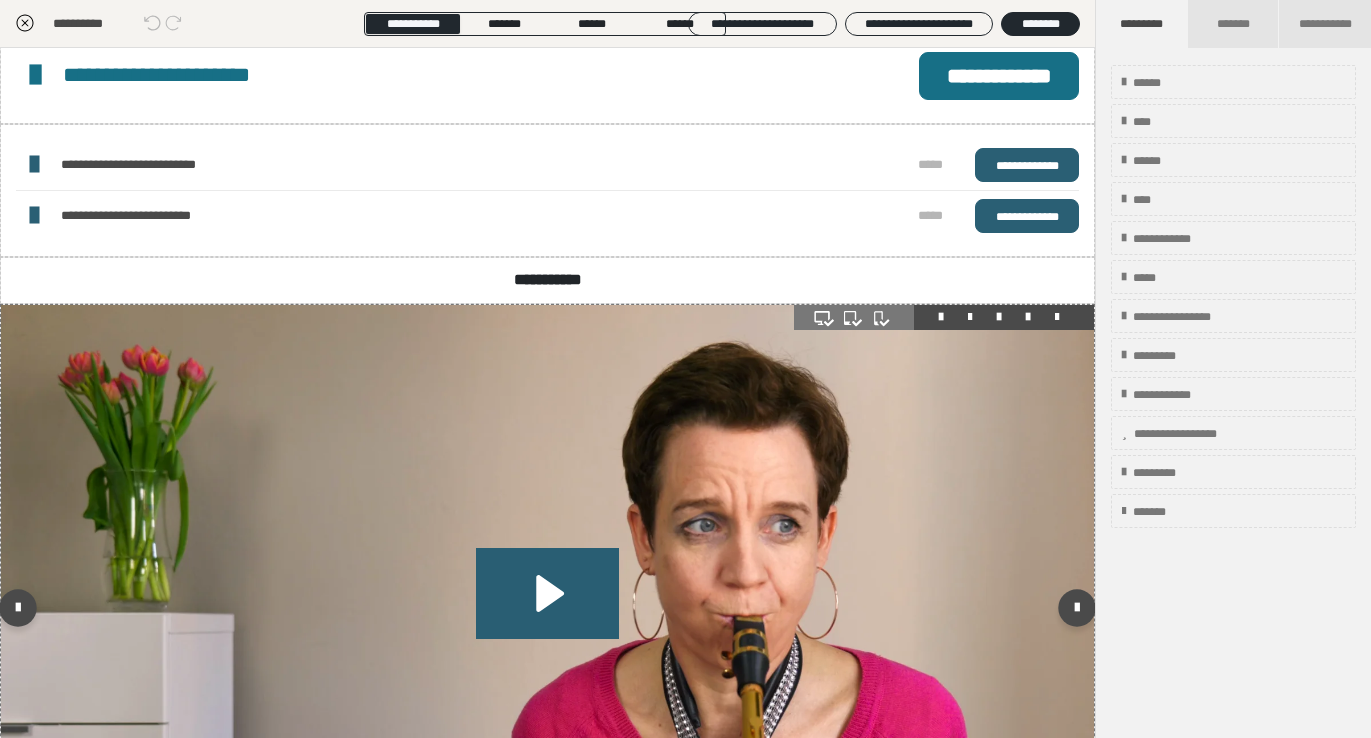 scroll, scrollTop: 800, scrollLeft: 0, axis: vertical 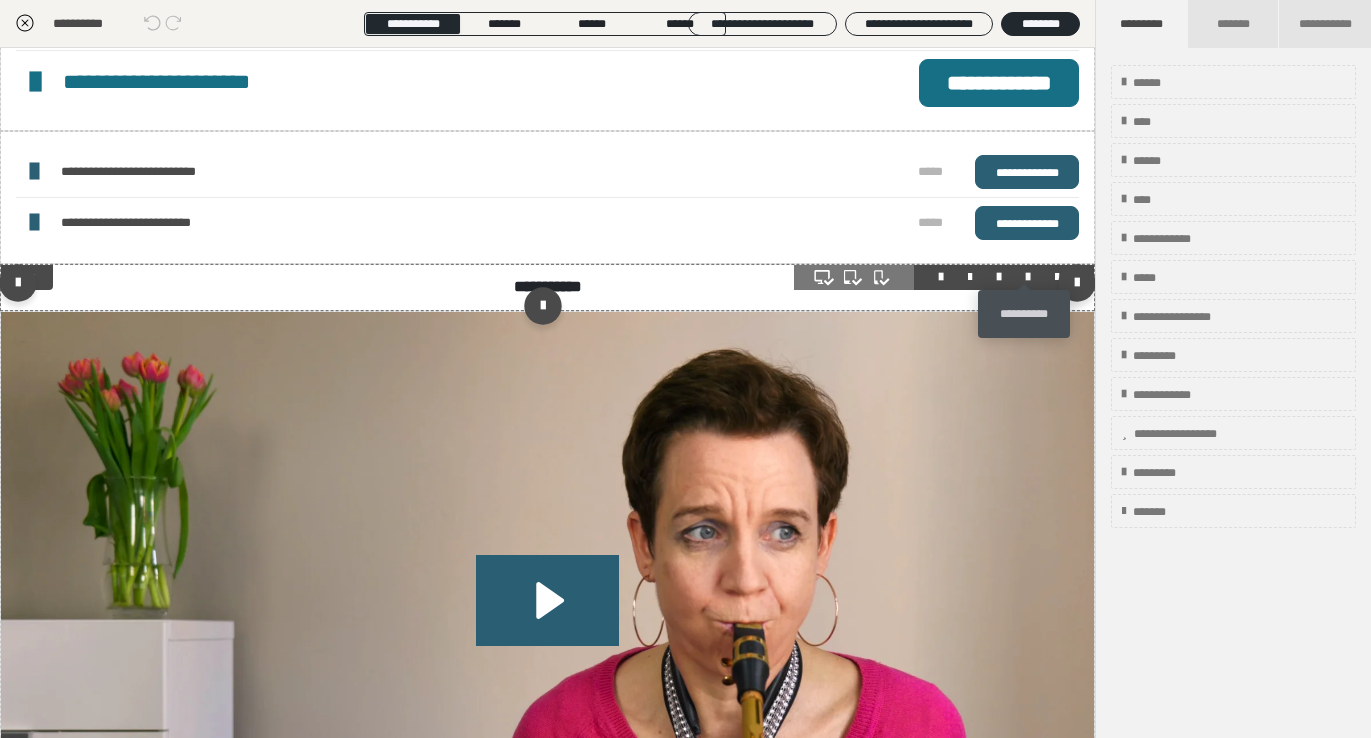click at bounding box center [1028, 277] 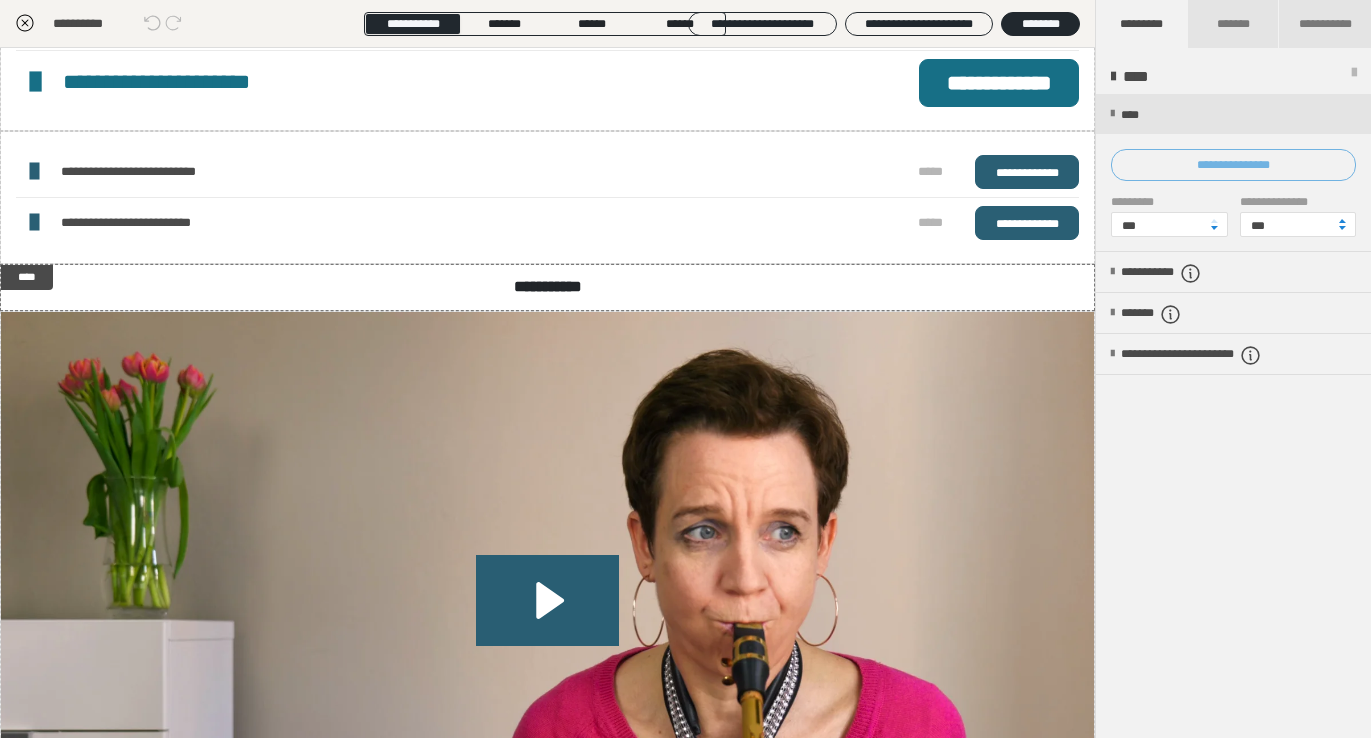 click on "**********" at bounding box center (1233, 165) 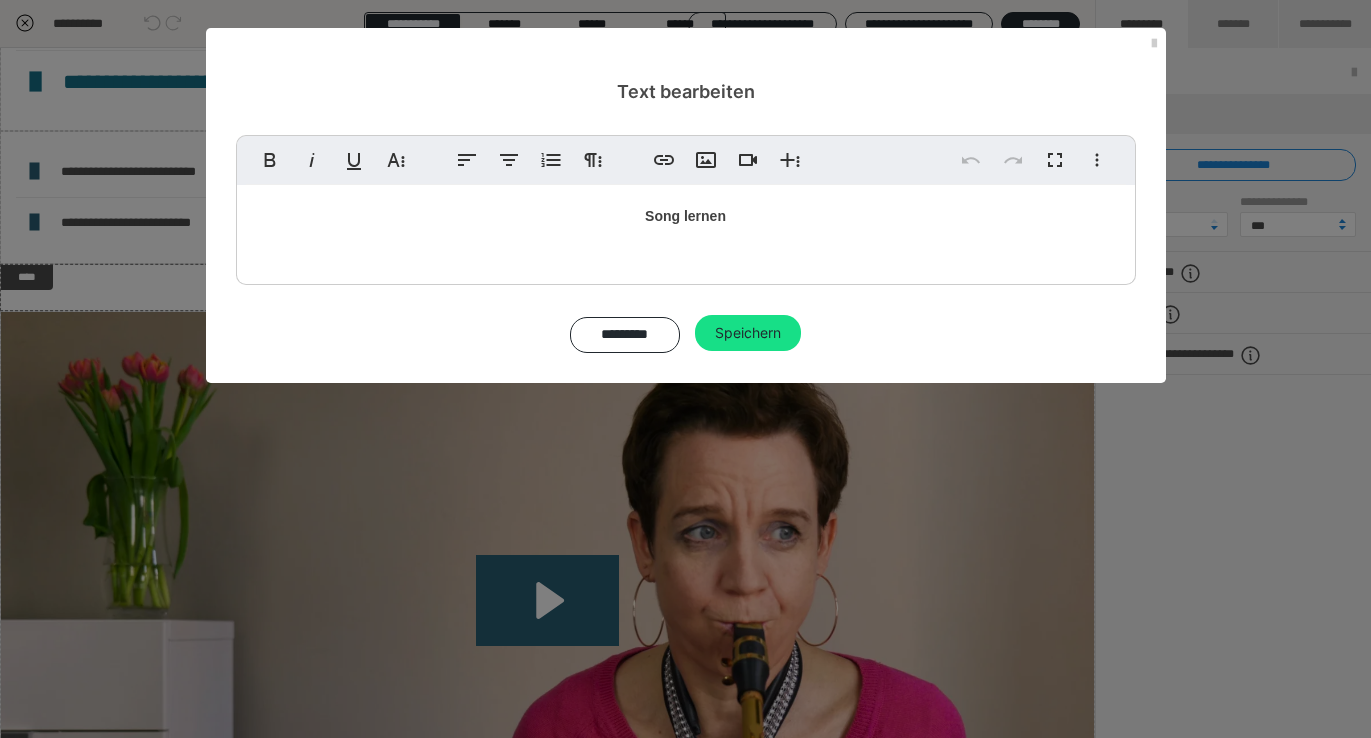 click on "Song lernen" at bounding box center (686, 216) 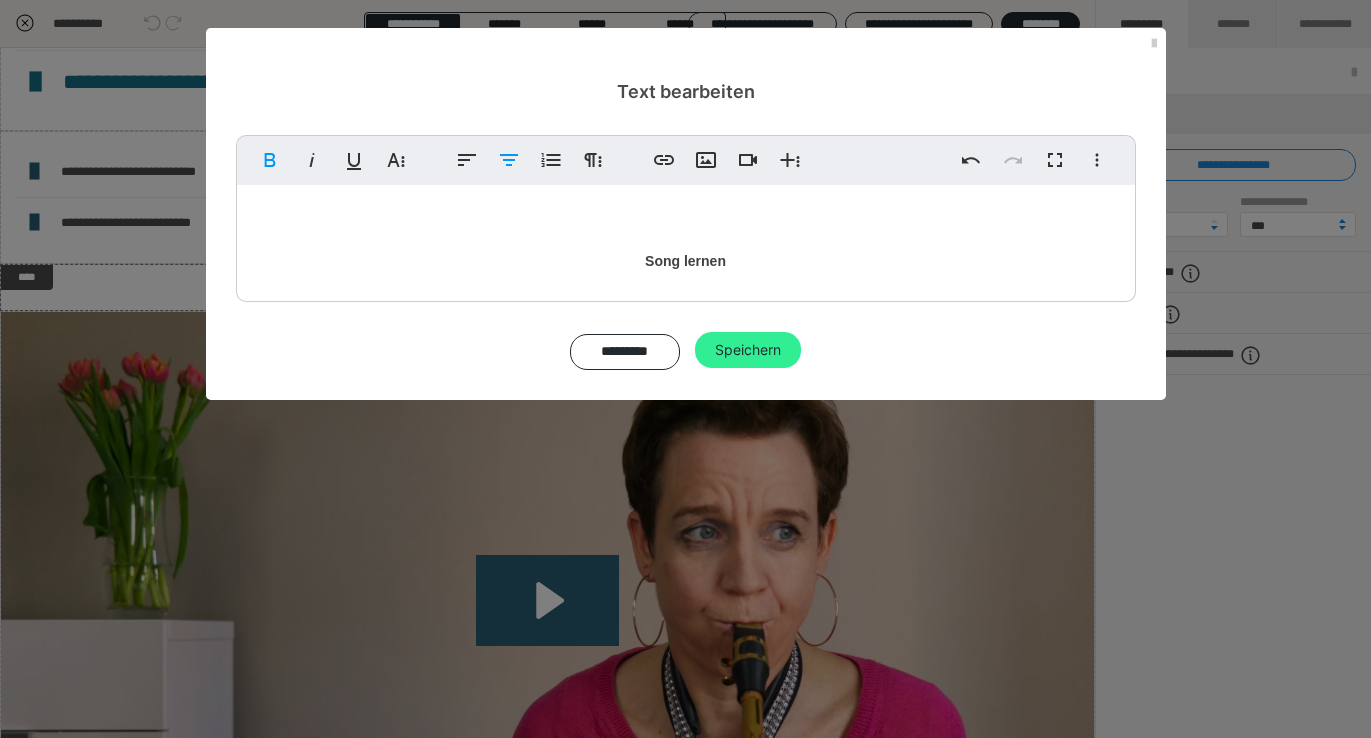 click on "Speichern" at bounding box center [748, 350] 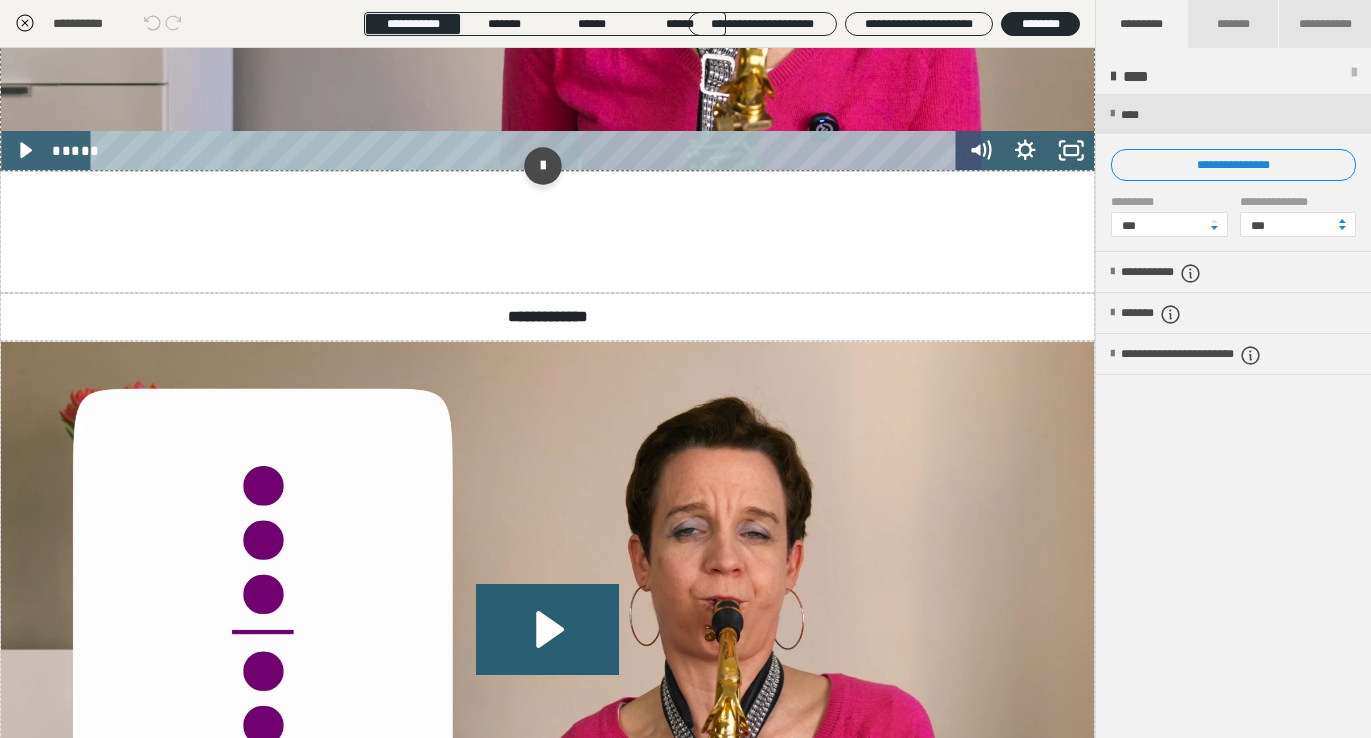 scroll, scrollTop: 1561, scrollLeft: 0, axis: vertical 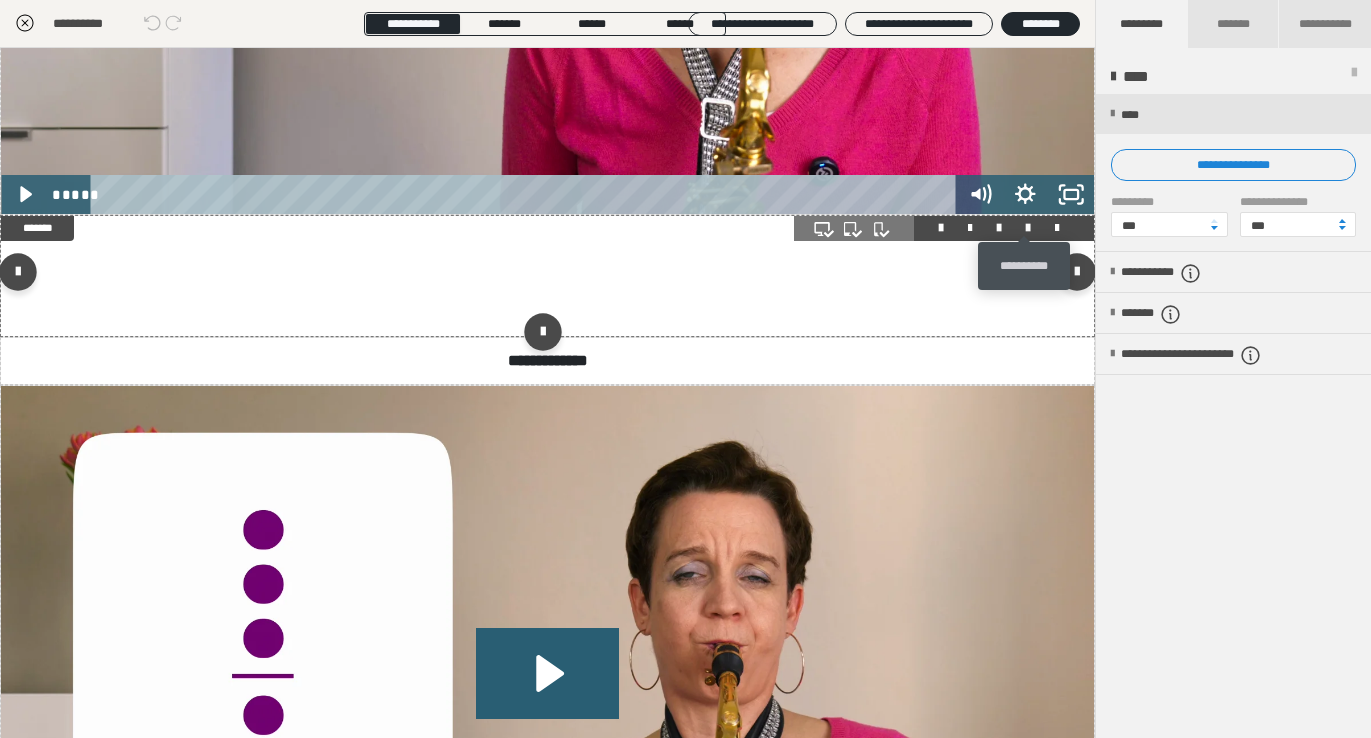 click at bounding box center (1028, 228) 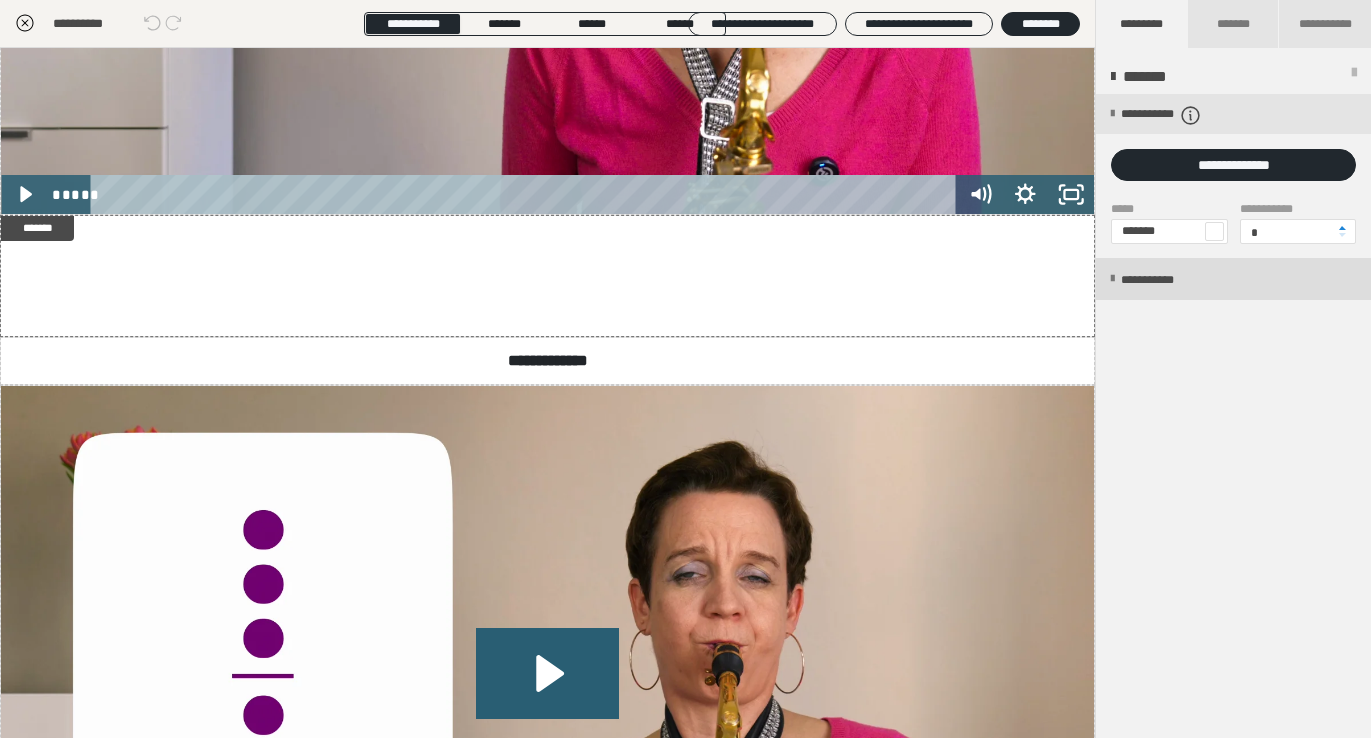 click on "**********" at bounding box center [1168, 280] 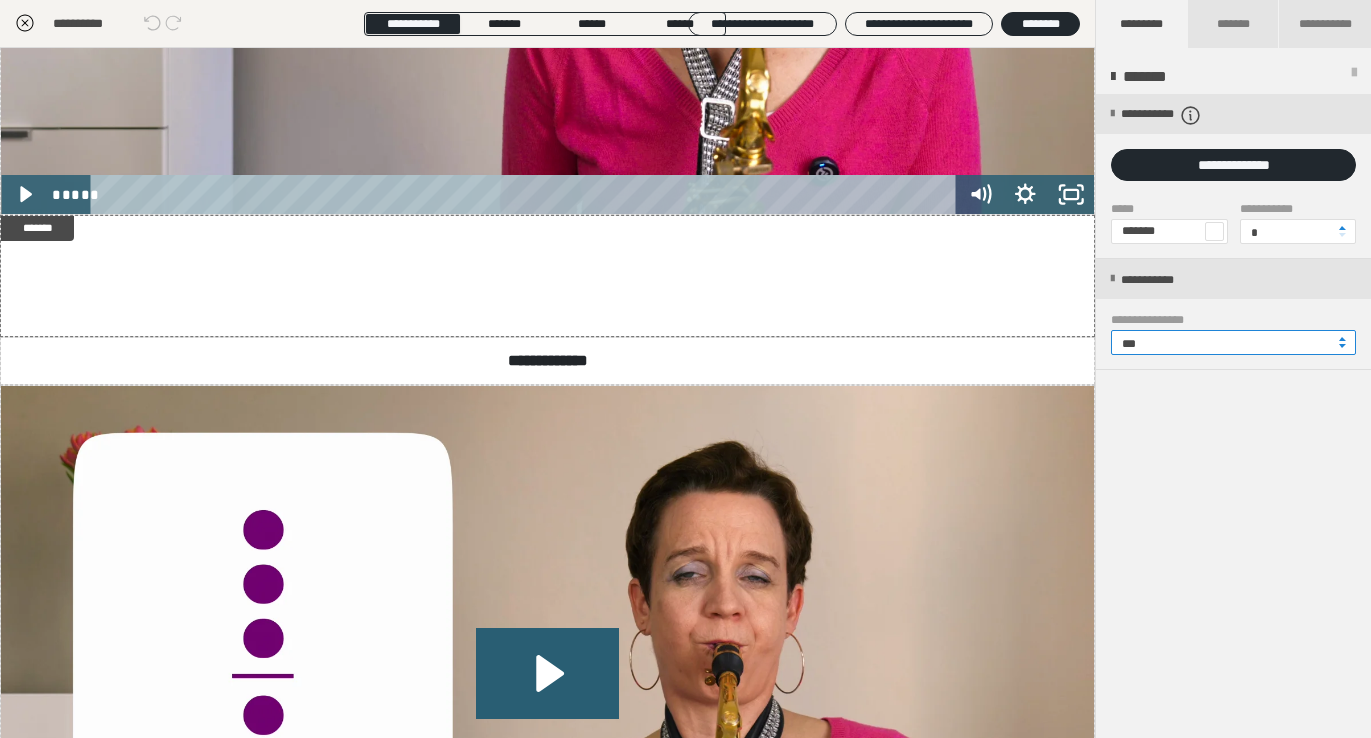 click on "***" at bounding box center [1233, 342] 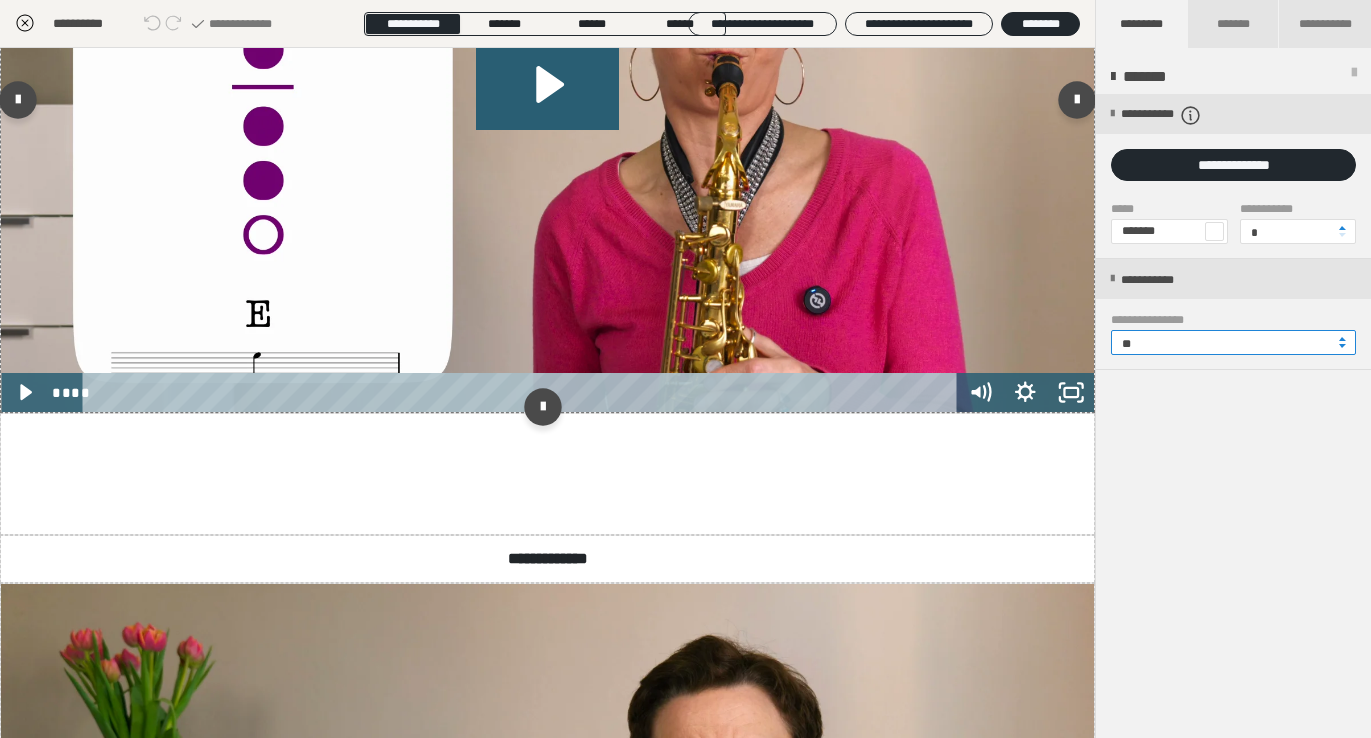 scroll, scrollTop: 2192, scrollLeft: 0, axis: vertical 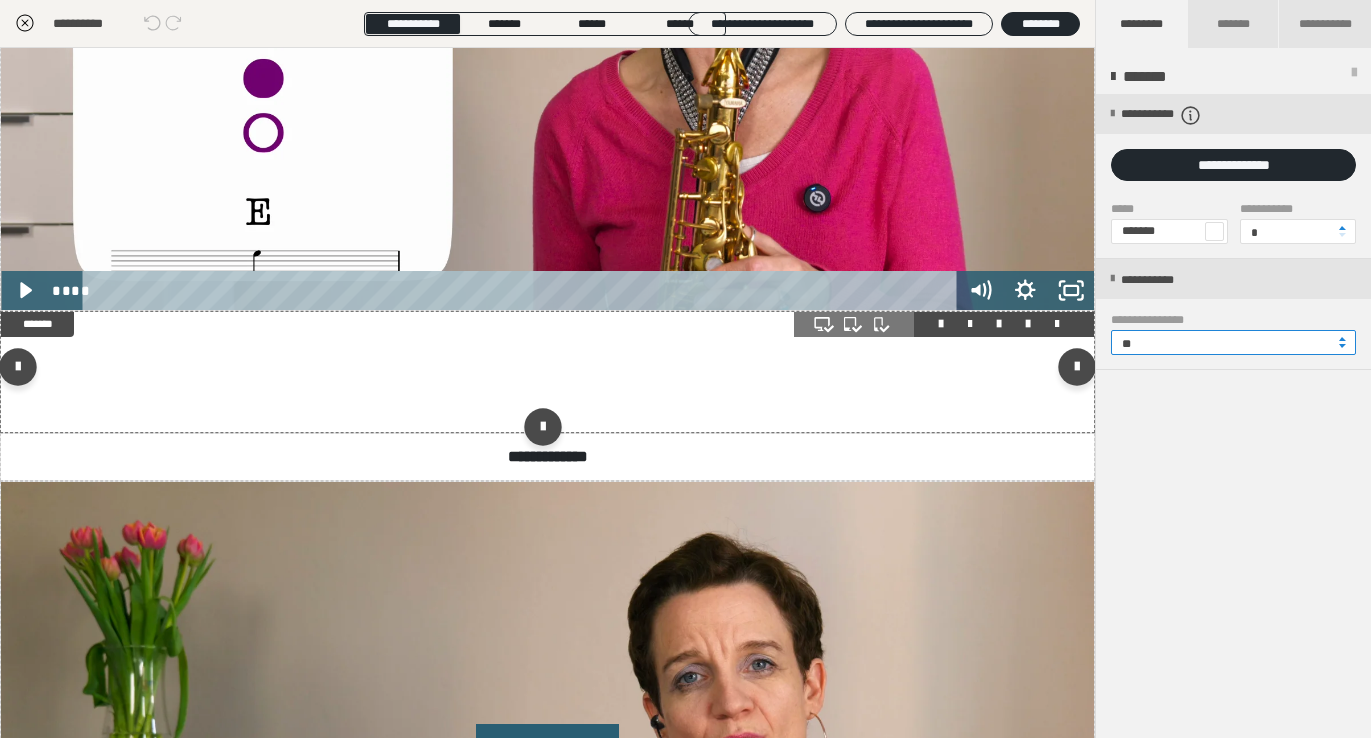 type on "**" 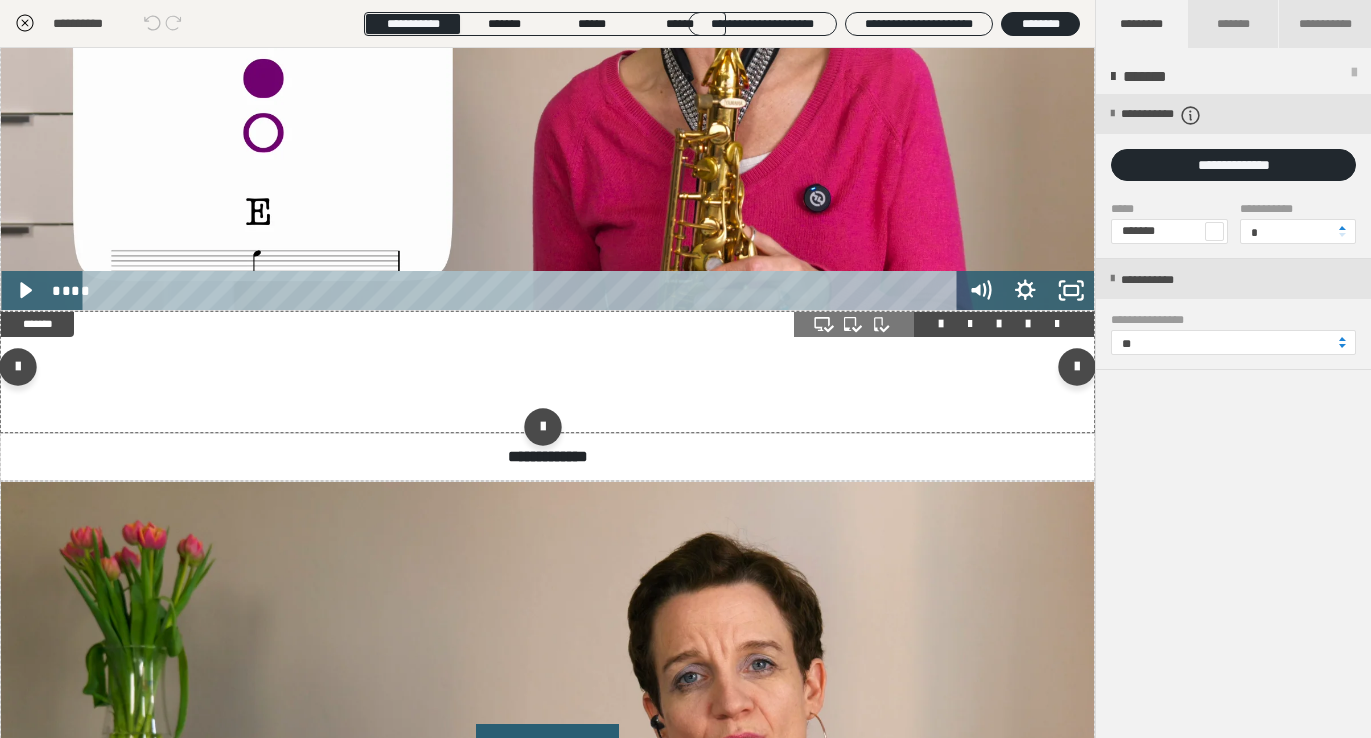 click at bounding box center (547, 372) 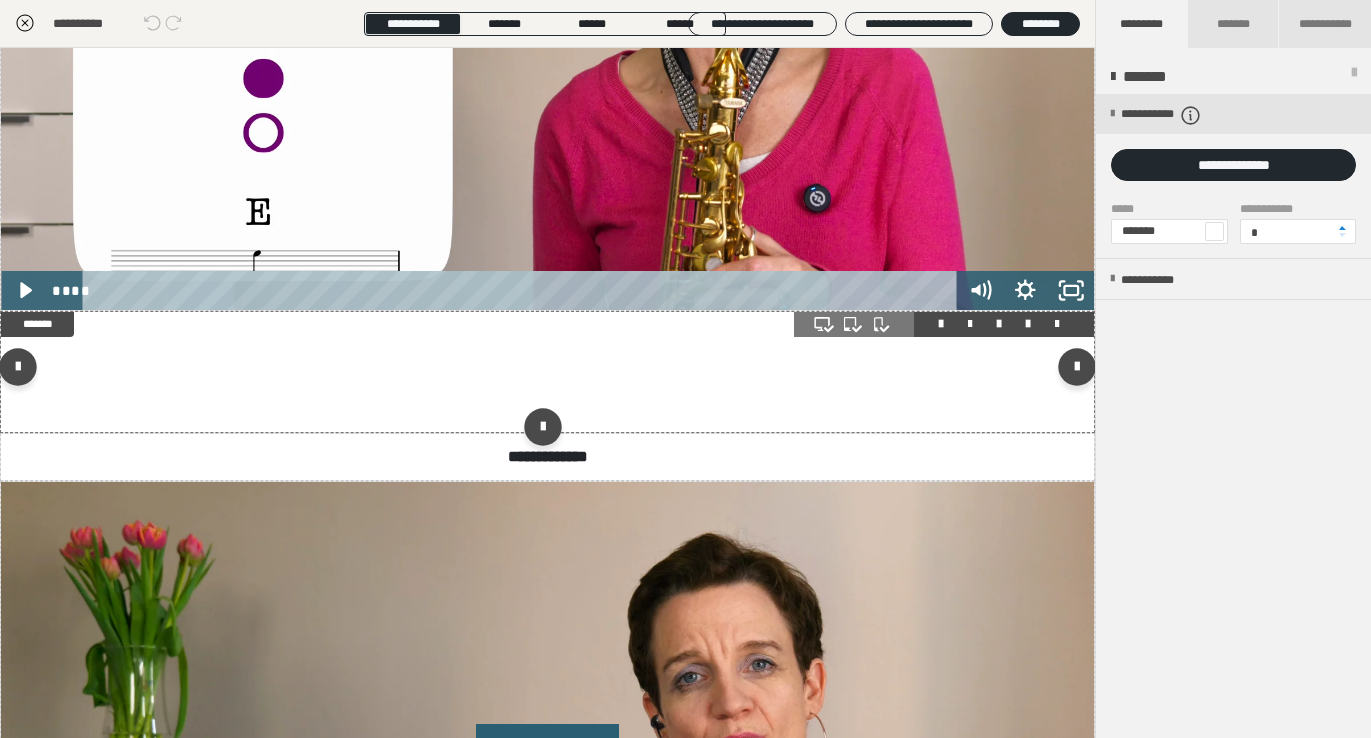 click at bounding box center [944, 324] 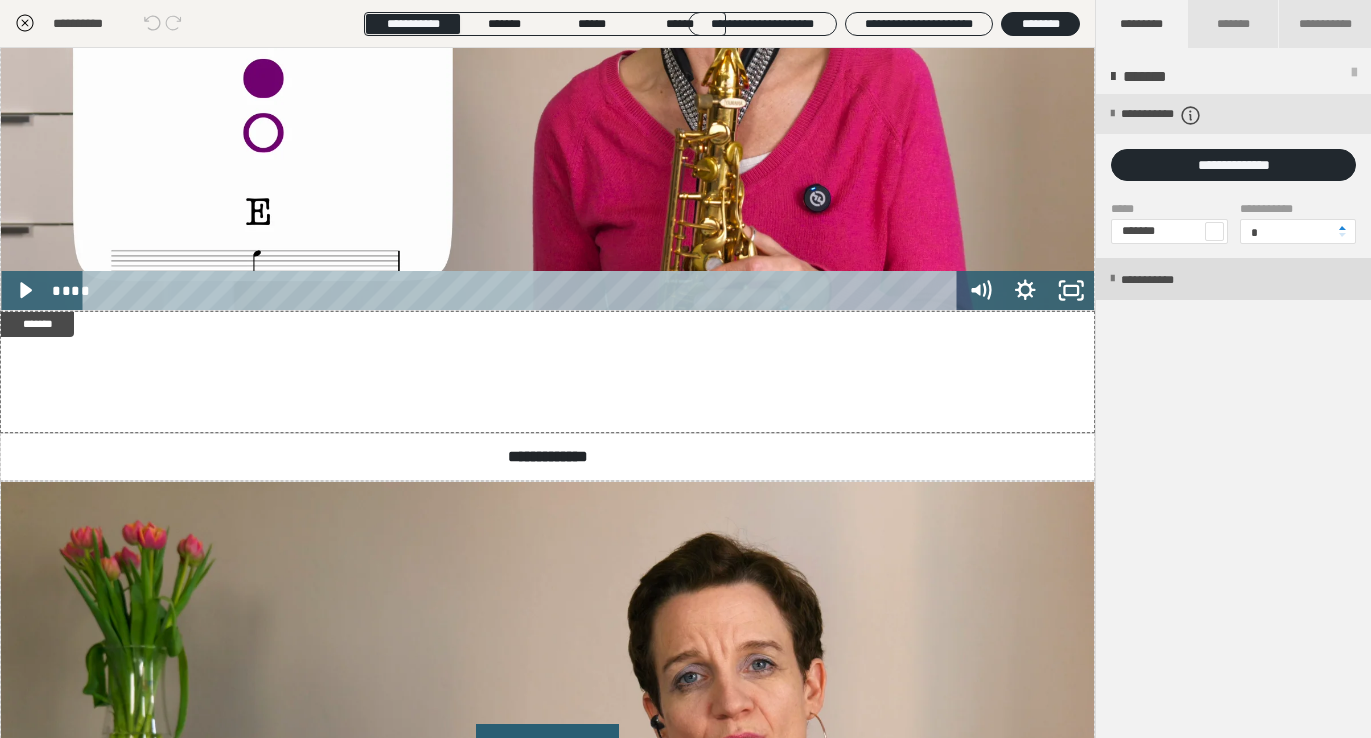 click on "**********" at bounding box center (1168, 280) 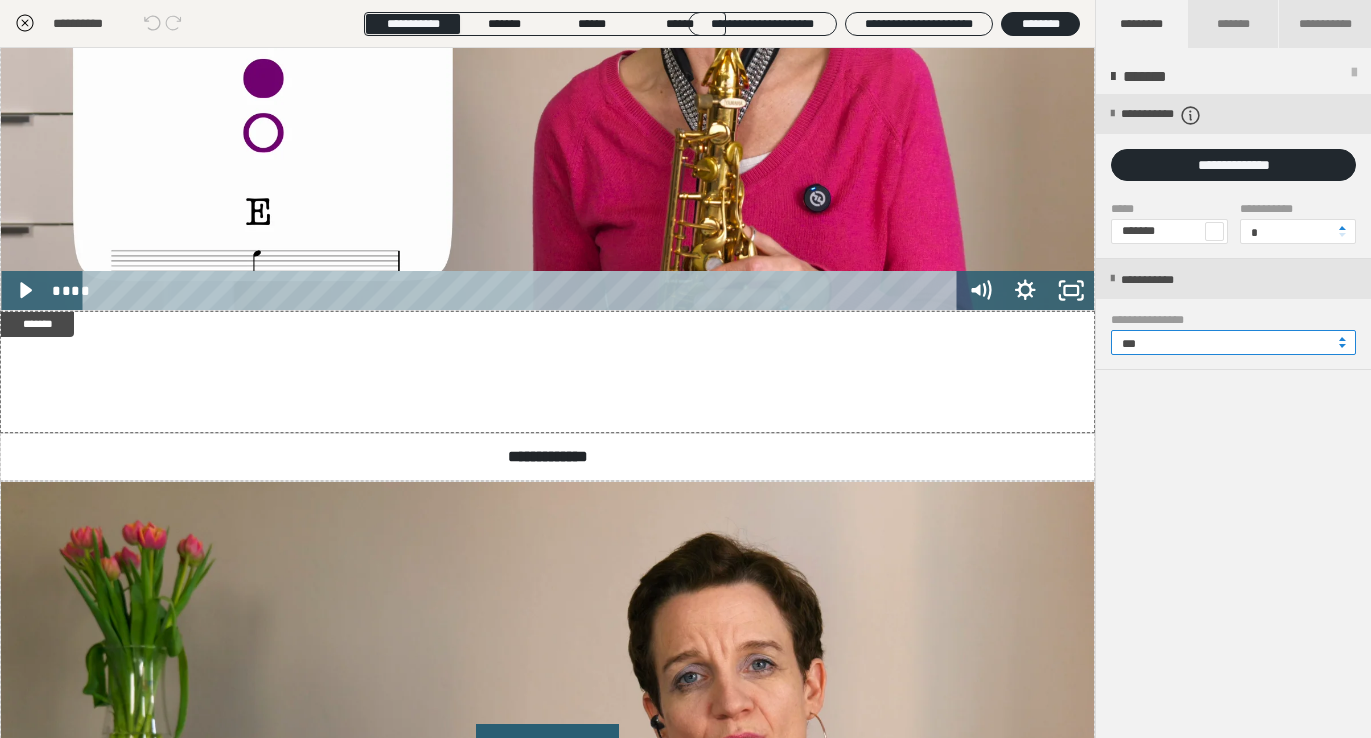 click on "***" at bounding box center (1233, 342) 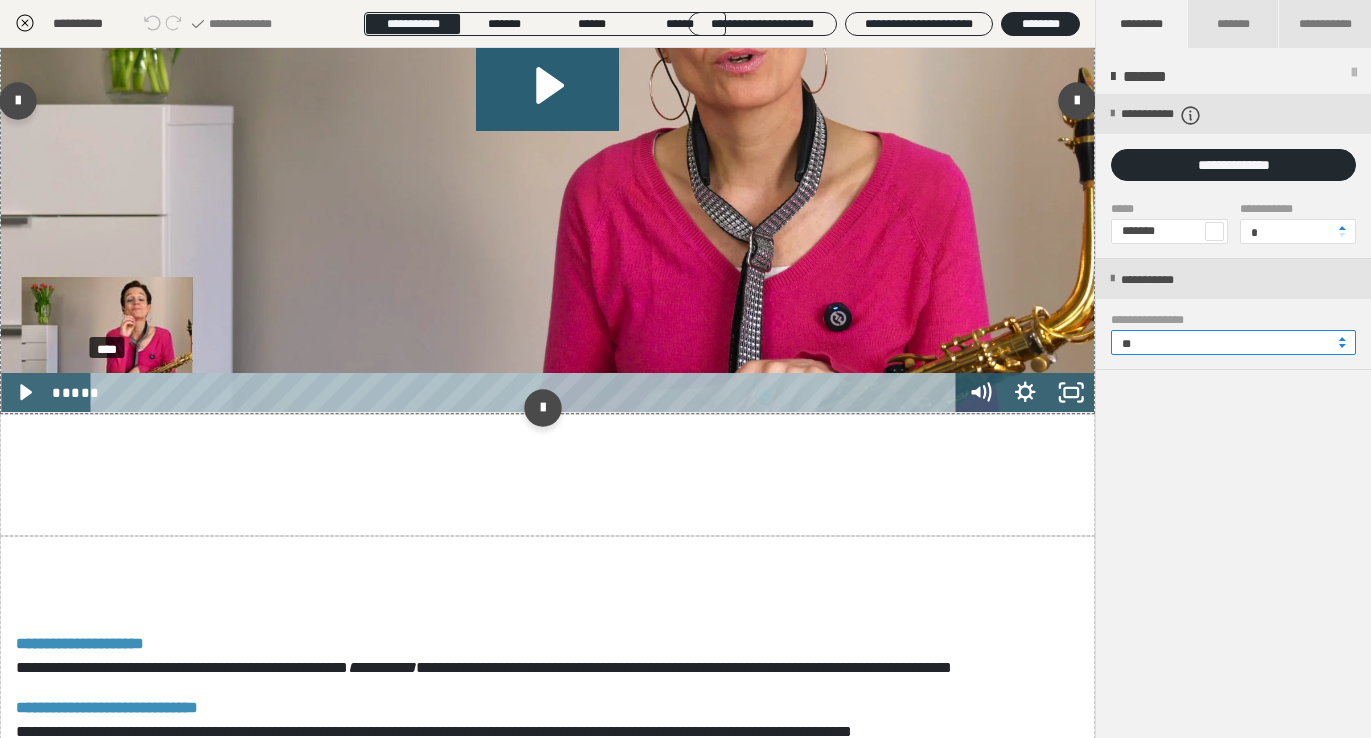 scroll, scrollTop: 2831, scrollLeft: 0, axis: vertical 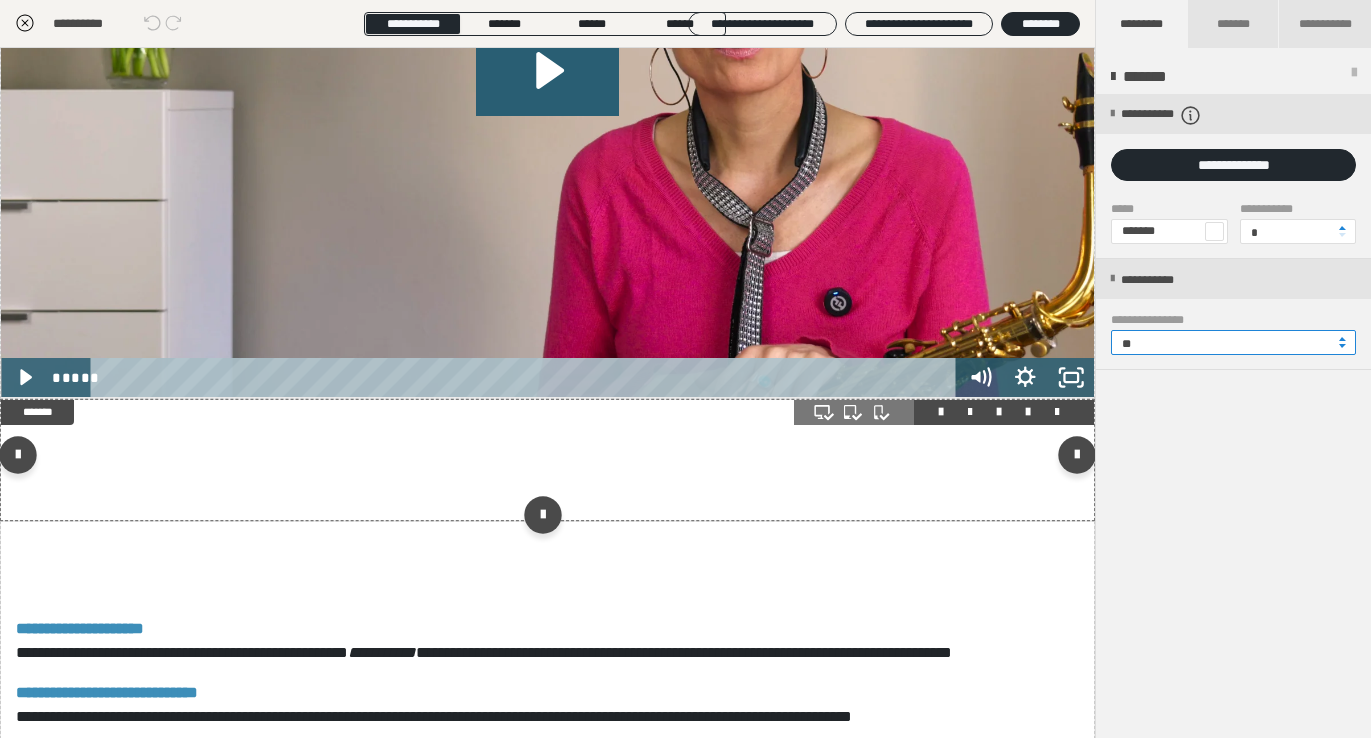 type on "**" 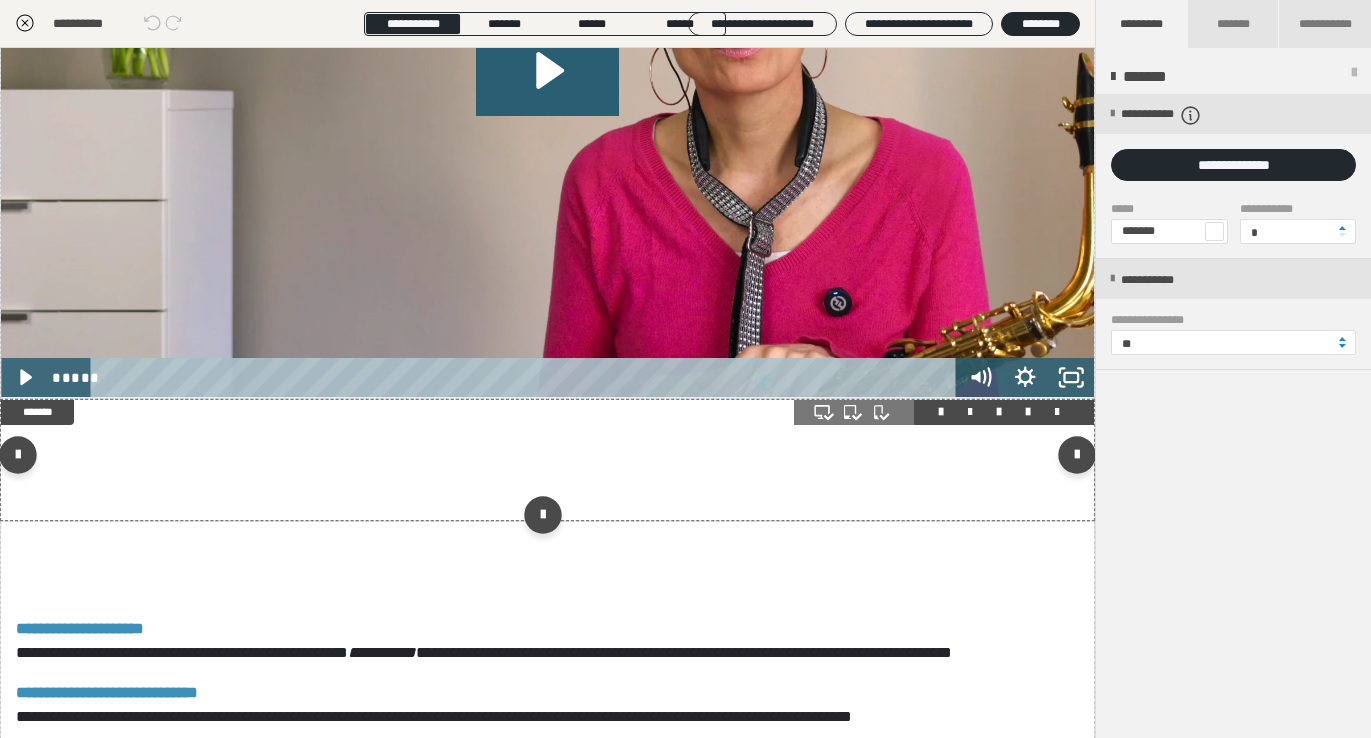 click at bounding box center (547, 460) 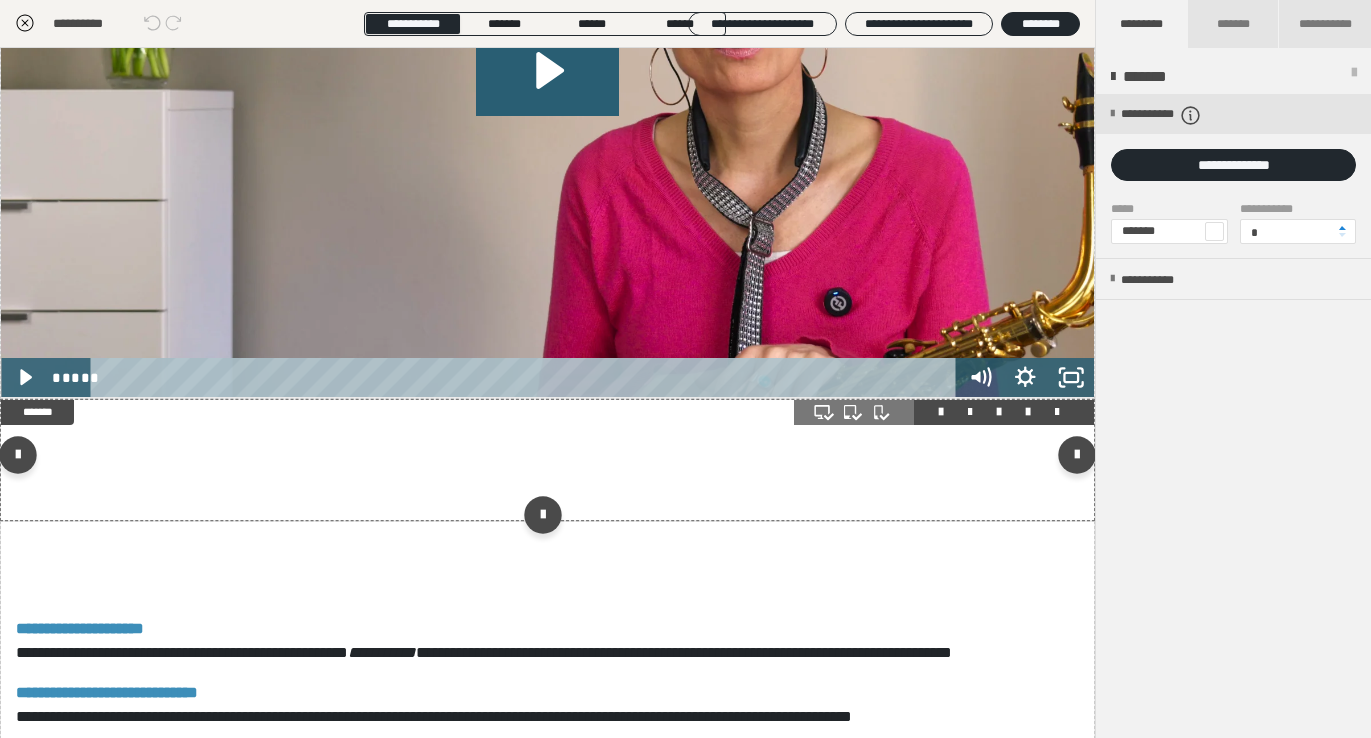 click at bounding box center (1028, 412) 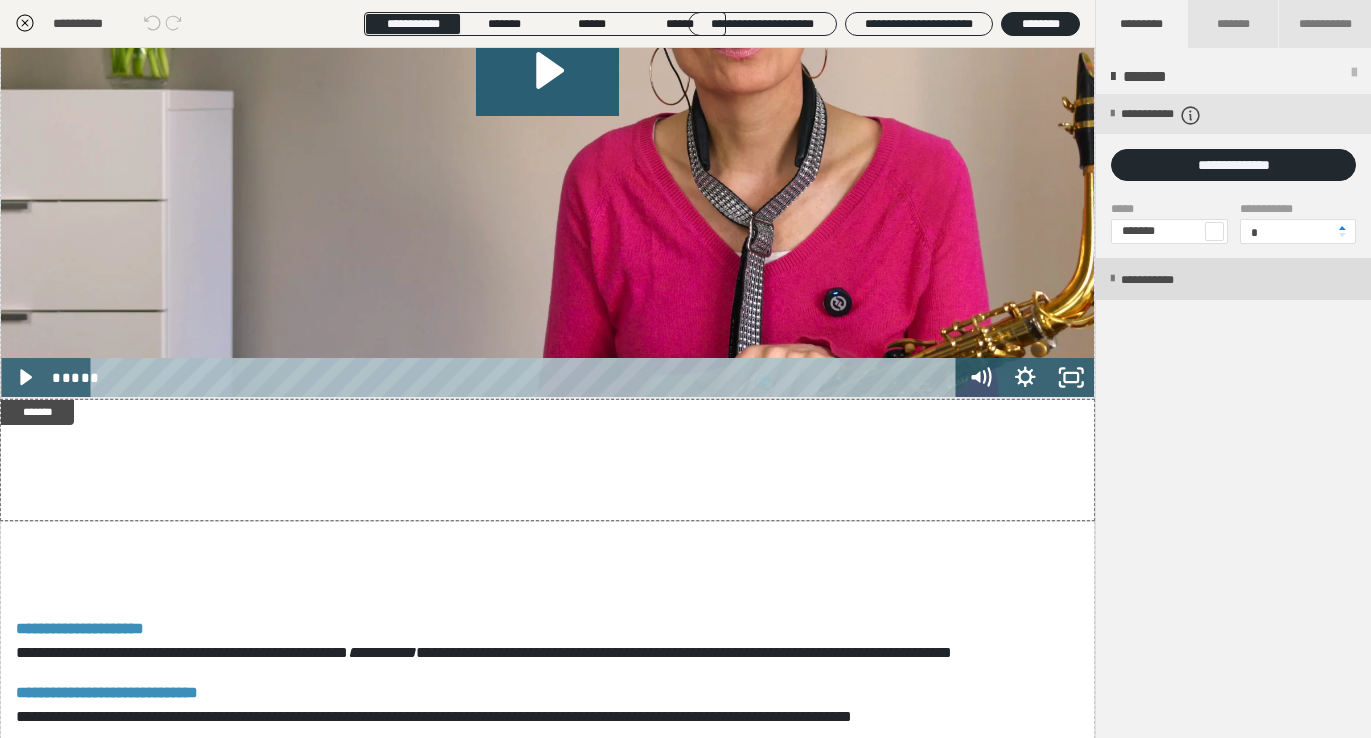 click on "**********" at bounding box center [1168, 280] 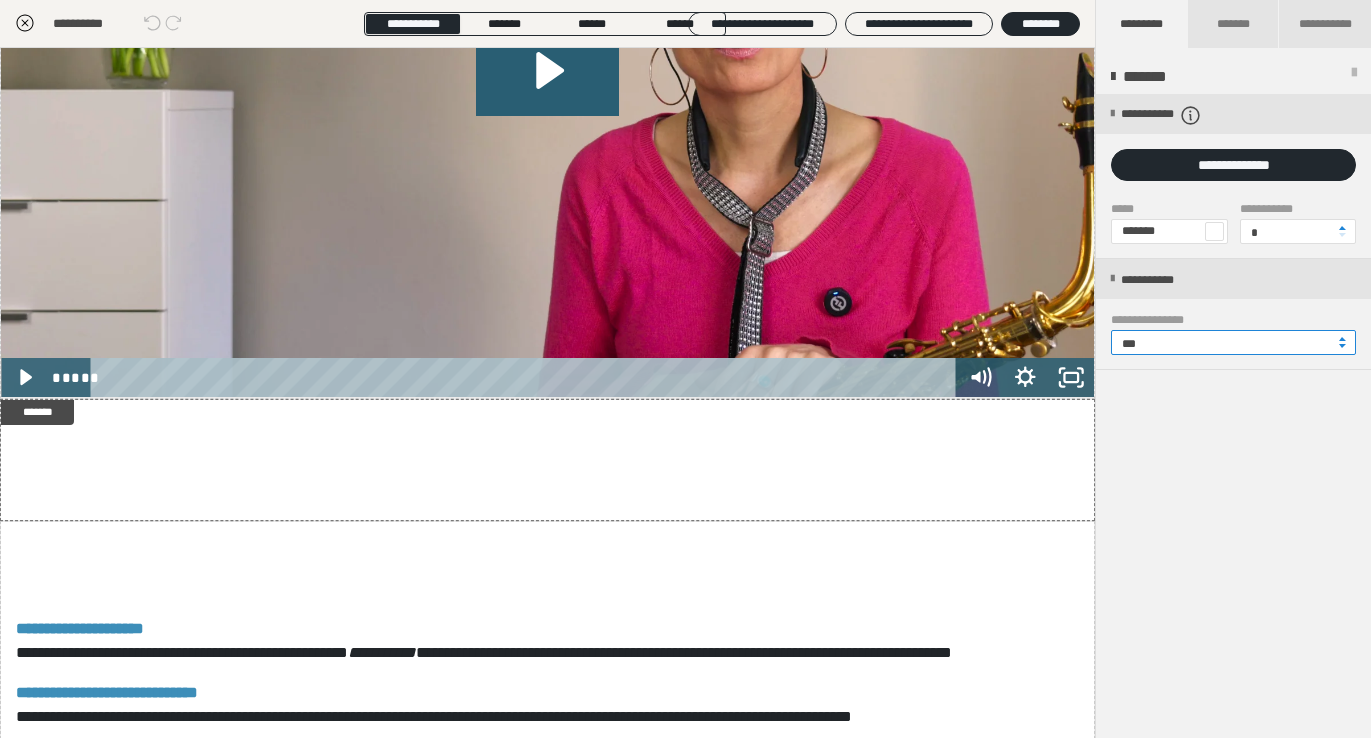 click on "***" at bounding box center (1233, 342) 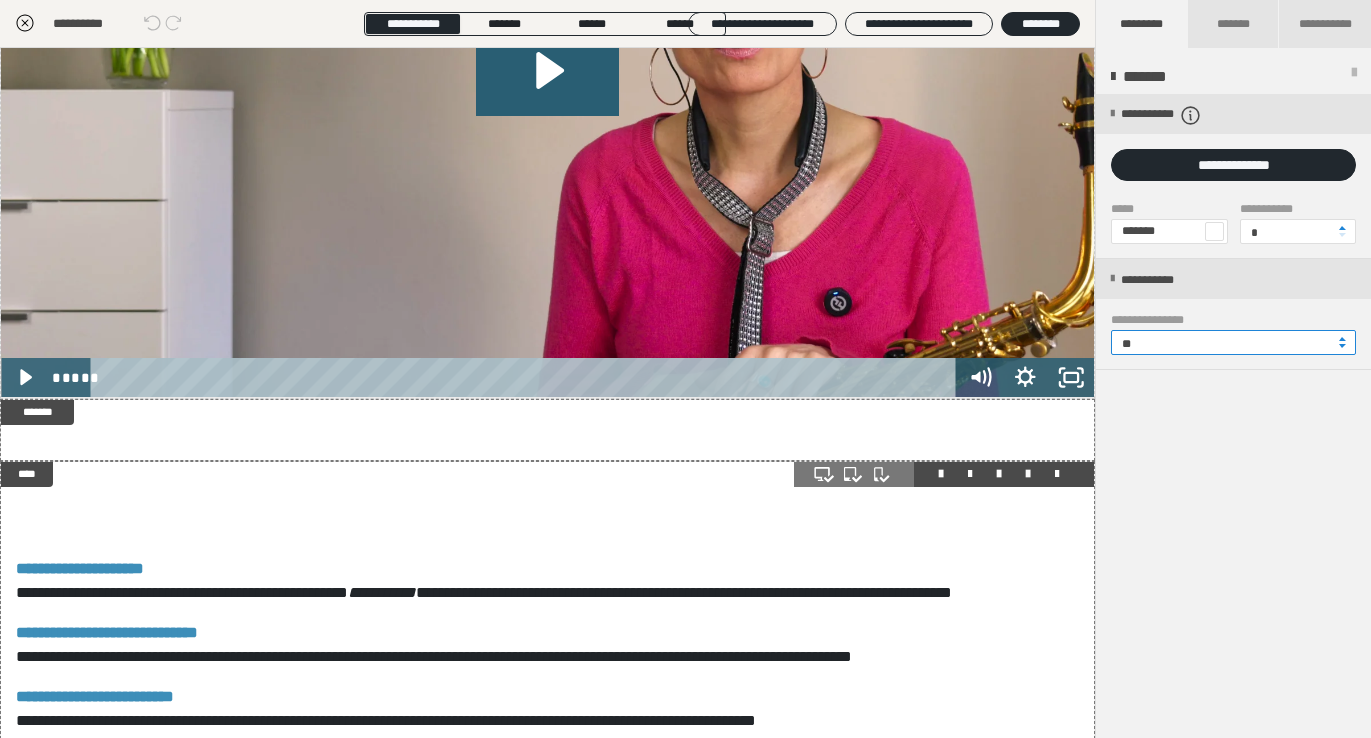 type on "**" 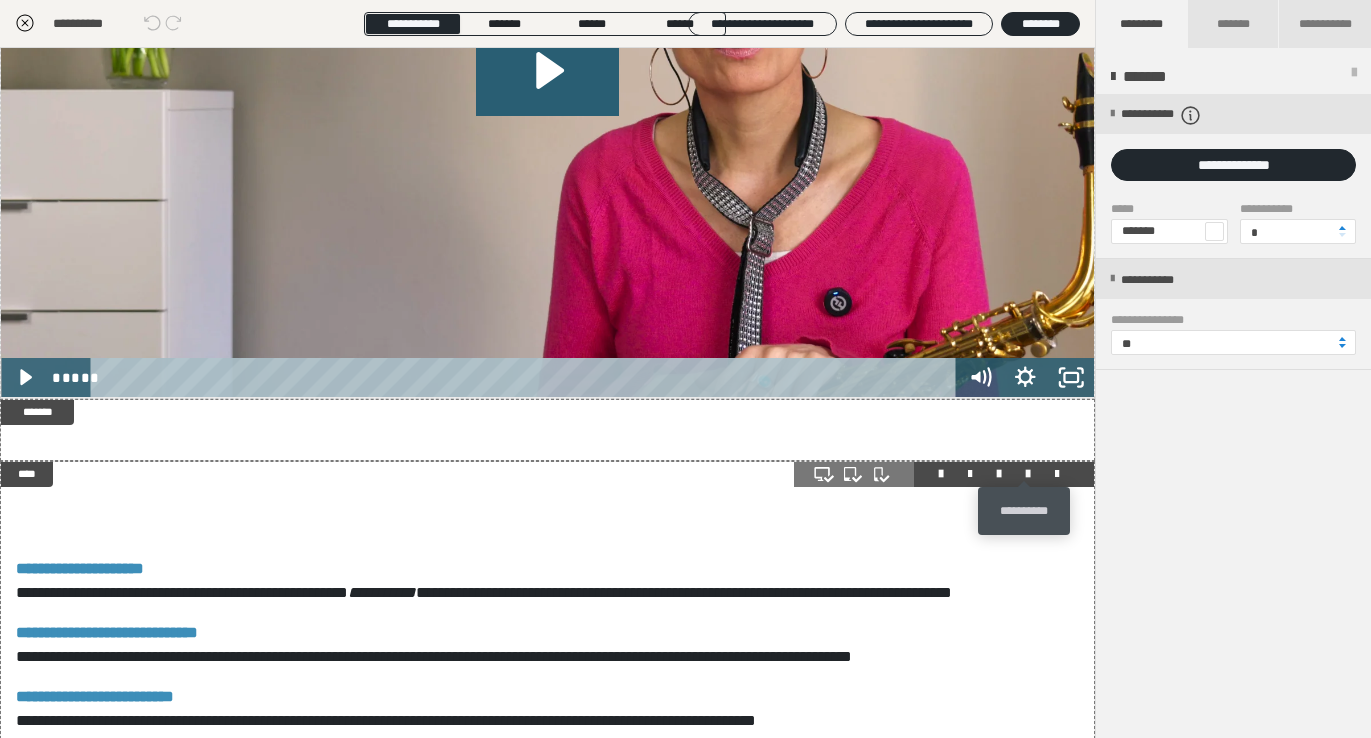 click at bounding box center [1028, 474] 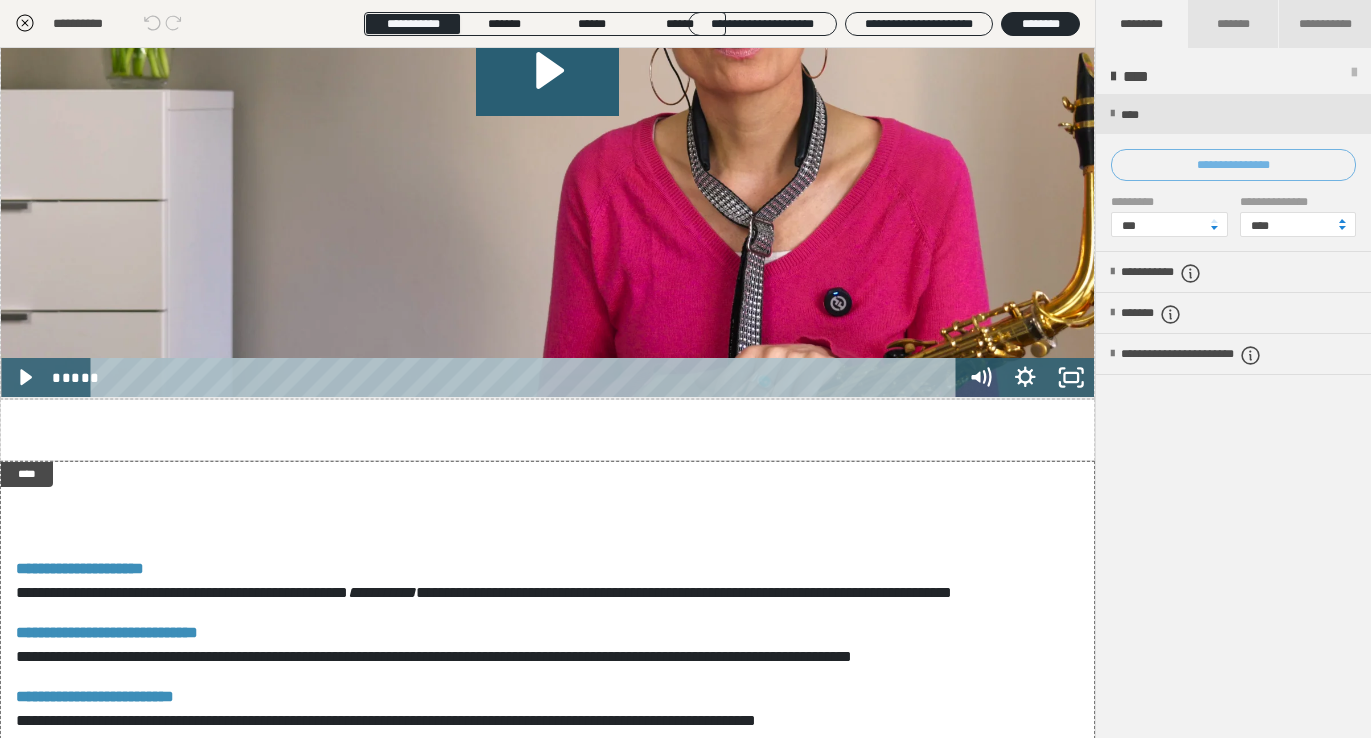 click on "**********" at bounding box center (1233, 165) 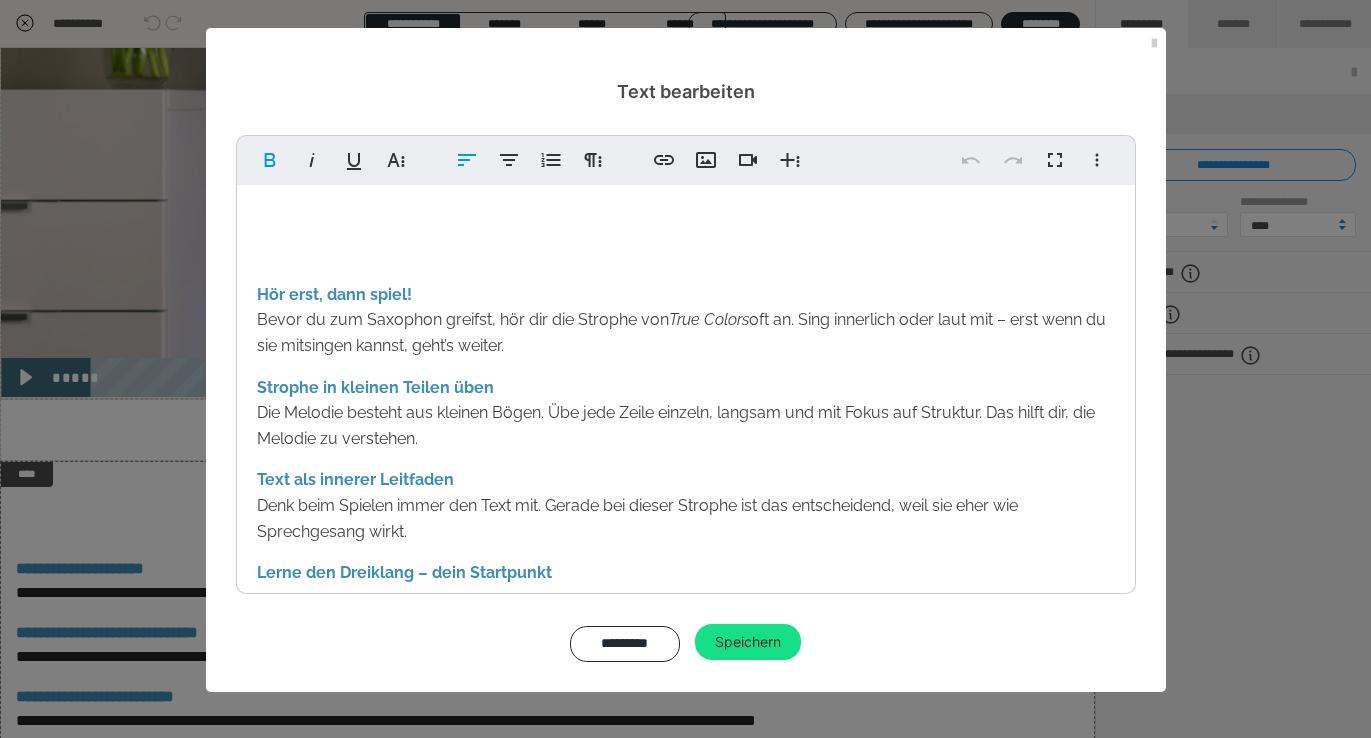 click on "Hör erst, dann spiel! Bevor du zum Saxophon greifst, hör dir die Strophe von  True Colors  oft an. Sing innerlich oder laut mit – erst wenn du sie mitsingen kannst, geht’s weiter. Strophe in kleinen Teilen üben Die Melodie besteht aus kleinen Bögen. Übe jede Zeile einzeln, langsam und mit Fokus auf Struktur. Das hilft dir, die Melodie zu verstehen. Text als innerer Leitfaden Denk beim Spielen immer den Text mit. Gerade bei dieser Strophe ist das entscheidend, weil sie eher wie Sprechgesang wirkt. Lerne den Dreiklang – dein Startpunkt Der Refrain beginnt mit einem Dreiklang in A-Dur: A, Cis, E. Du lernst ihn zu greifen und zu hören – das hilft dir später beim Improvisieren und Spielen nach Gehör." at bounding box center (686, 421) 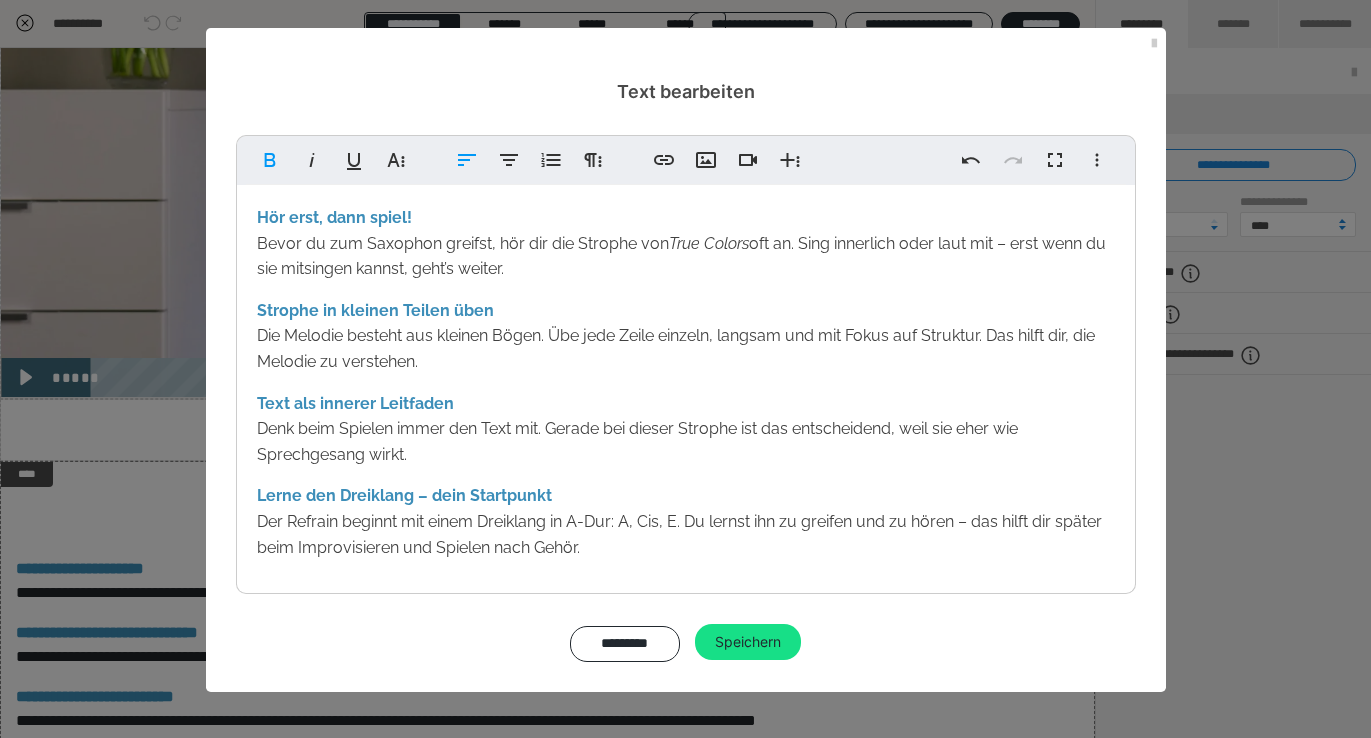 scroll, scrollTop: 309, scrollLeft: 0, axis: vertical 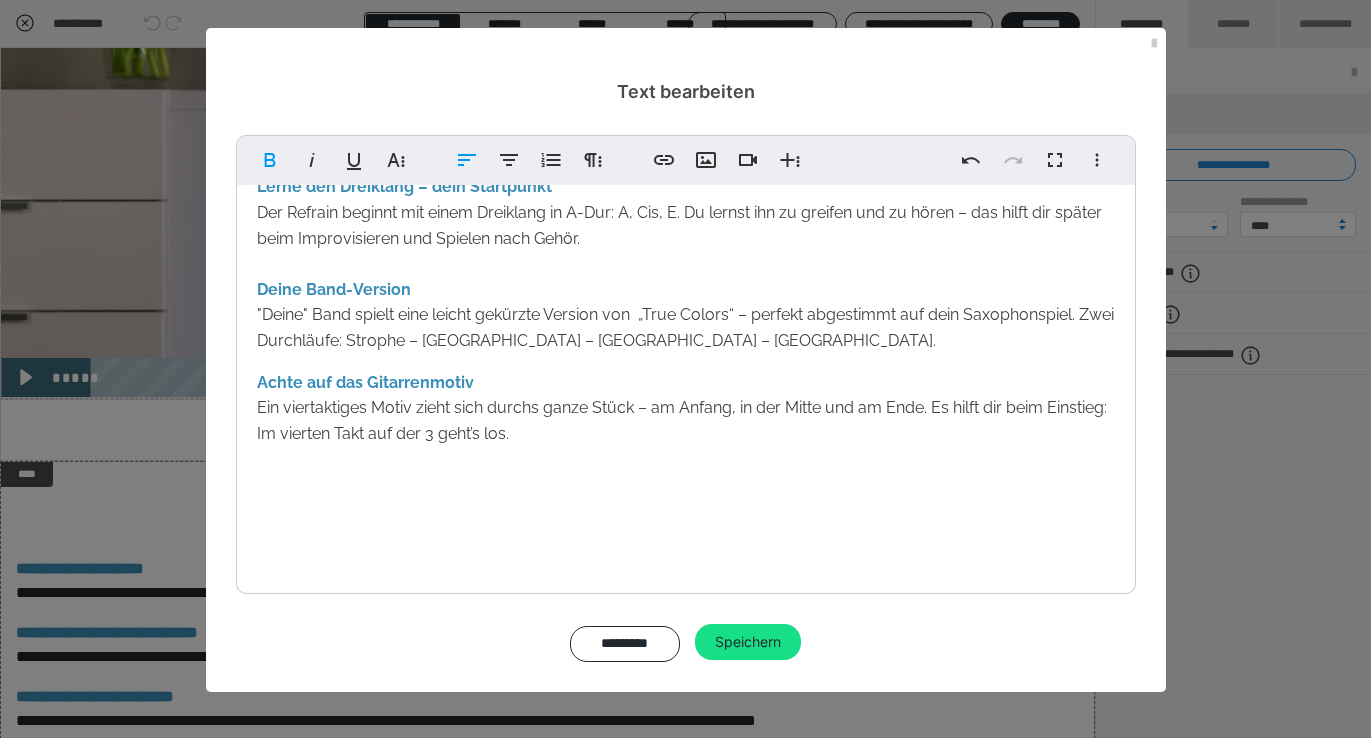 click on "Hör erst, dann spiel! Bevor du zum Saxophon greifst, hör dir die Strophe von  True Colors  oft an. Sing innerlich oder laut mit – erst wenn du sie mitsingen kannst, geht’s weiter. Strophe in kleinen Teilen üben Die Melodie besteht aus kleinen Bögen. Übe jede Zeile einzeln, langsam und mit Fokus auf Struktur. Das hilft dir, die Melodie zu verstehen. Text als innerer Leitfaden Denk beim Spielen immer den Text mit. Gerade bei dieser Strophe ist das entscheidend, weil sie eher wie Sprechgesang wirkt. Lerne den Dreiklang – dein Startpunkt Der Refrain beginnt mit einem Dreiklang in A-Dur: A, Cis, E. Du lernst ihn zu greifen und zu hören – das hilft dir später beim Improvisieren und Spielen nach Gehör. Deine Band-Version "Deine" Band spielt eine leicht gekürzte Version von  „True Colors“ – perfekt abgestimmt auf dein Saxophonspiel. Zwei Durchläufe: Strophe – Refrain – Strophe – Refrain. Achte auf das Gitarrenmotiv" at bounding box center [686, 230] 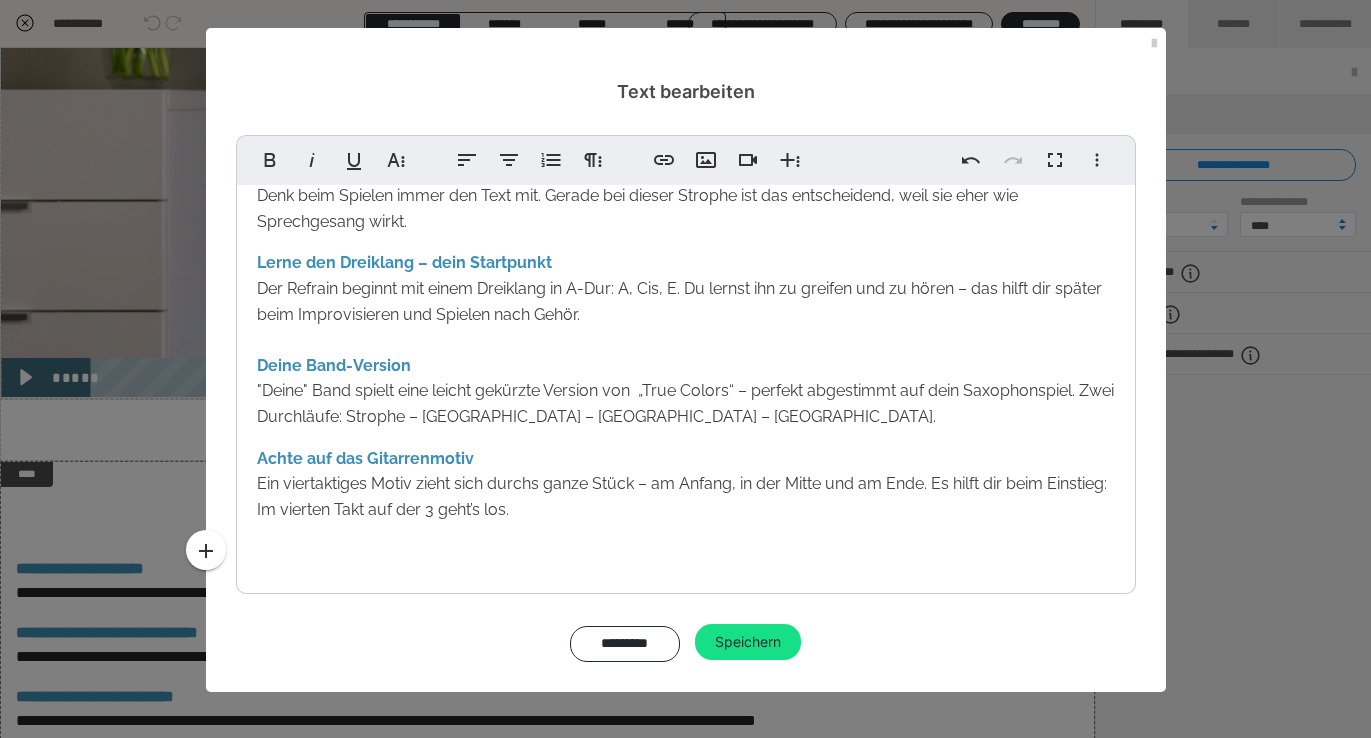 scroll, scrollTop: 207, scrollLeft: 0, axis: vertical 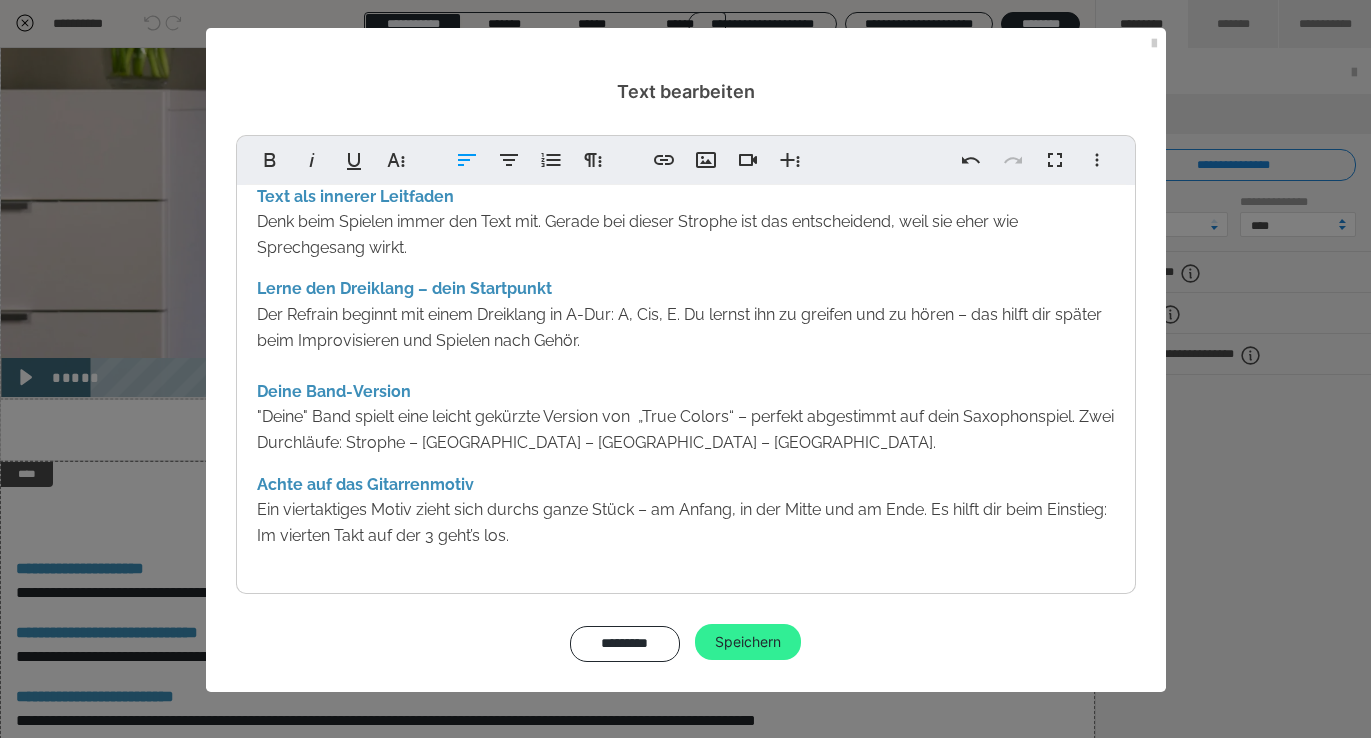 click on "Speichern" at bounding box center [748, 642] 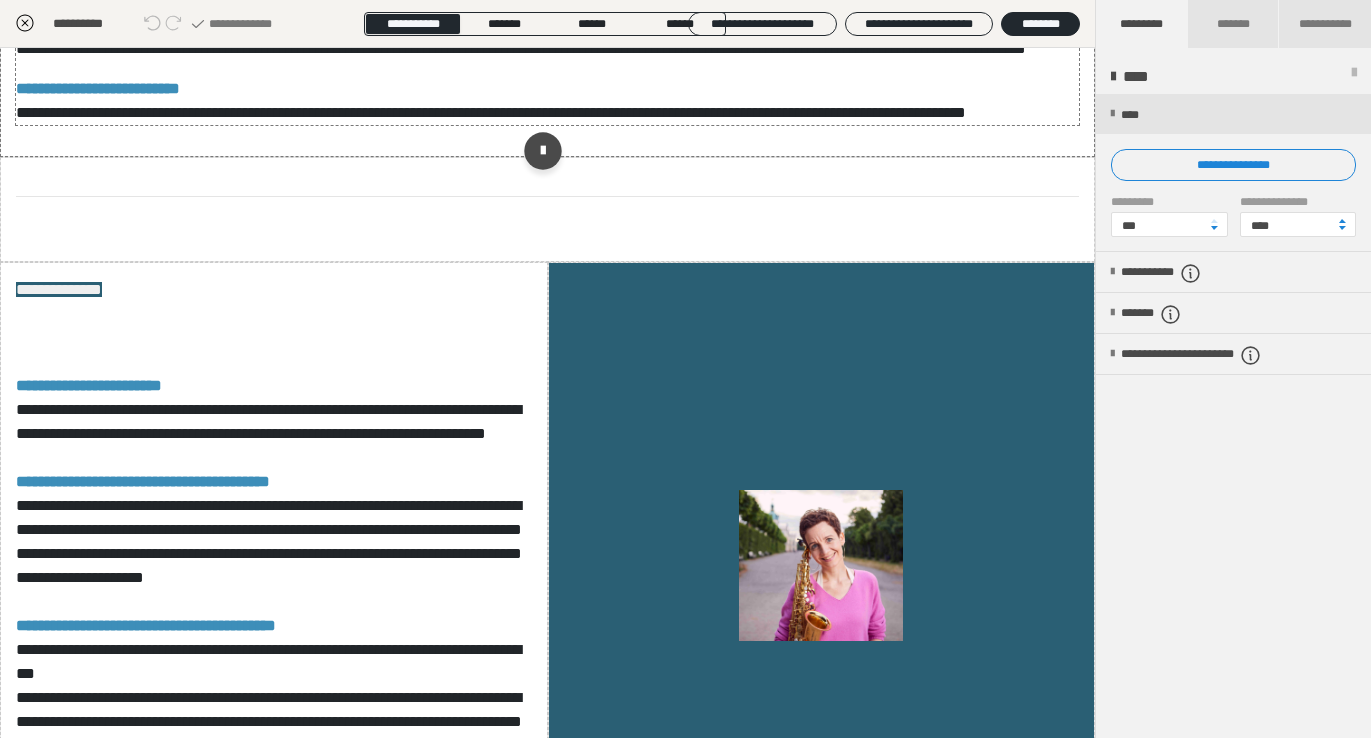 scroll, scrollTop: 3545, scrollLeft: 0, axis: vertical 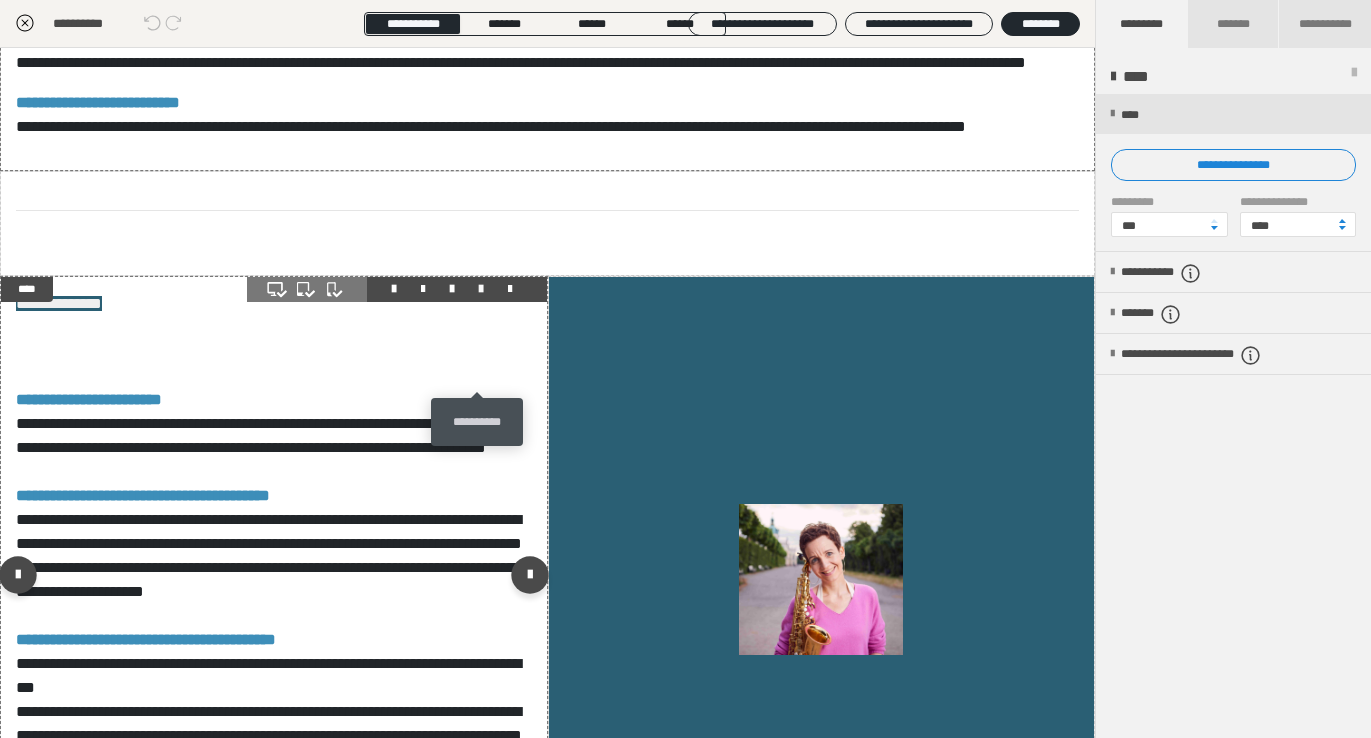 click at bounding box center [481, 289] 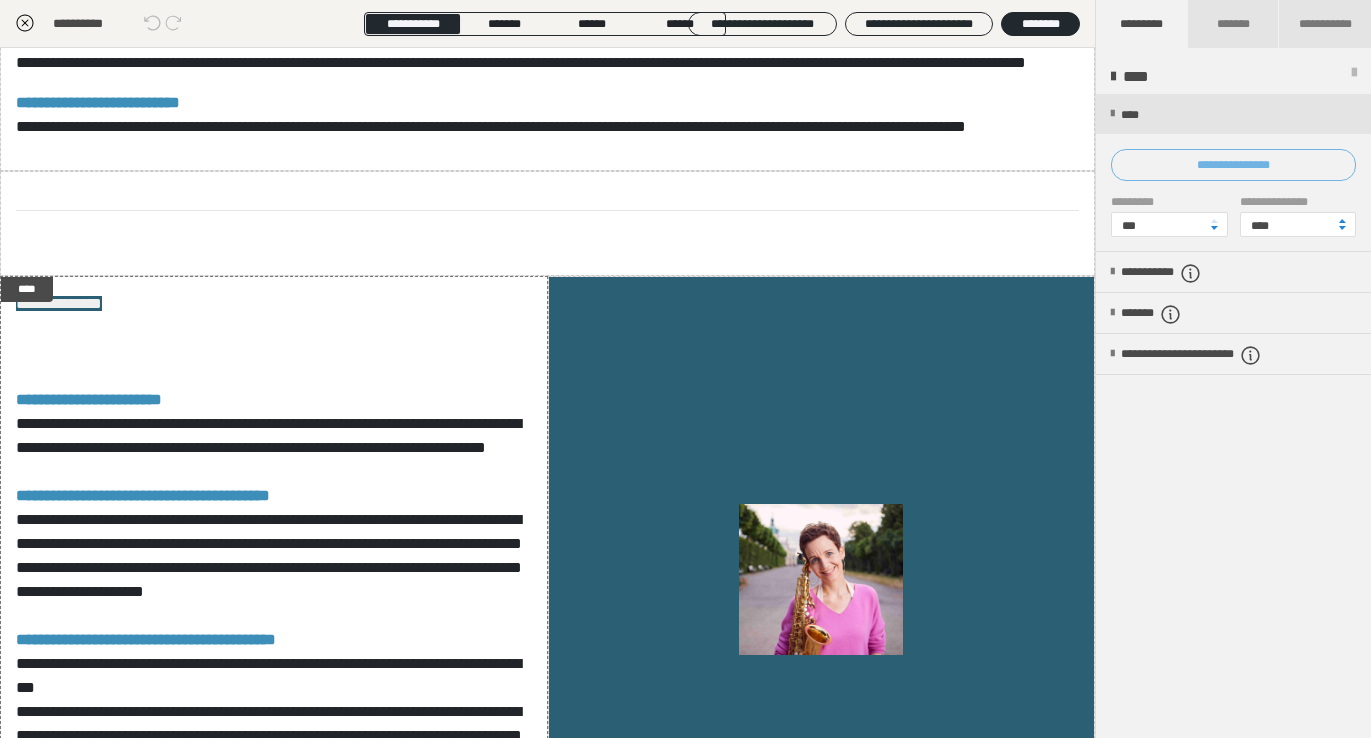 click on "**********" at bounding box center [1233, 165] 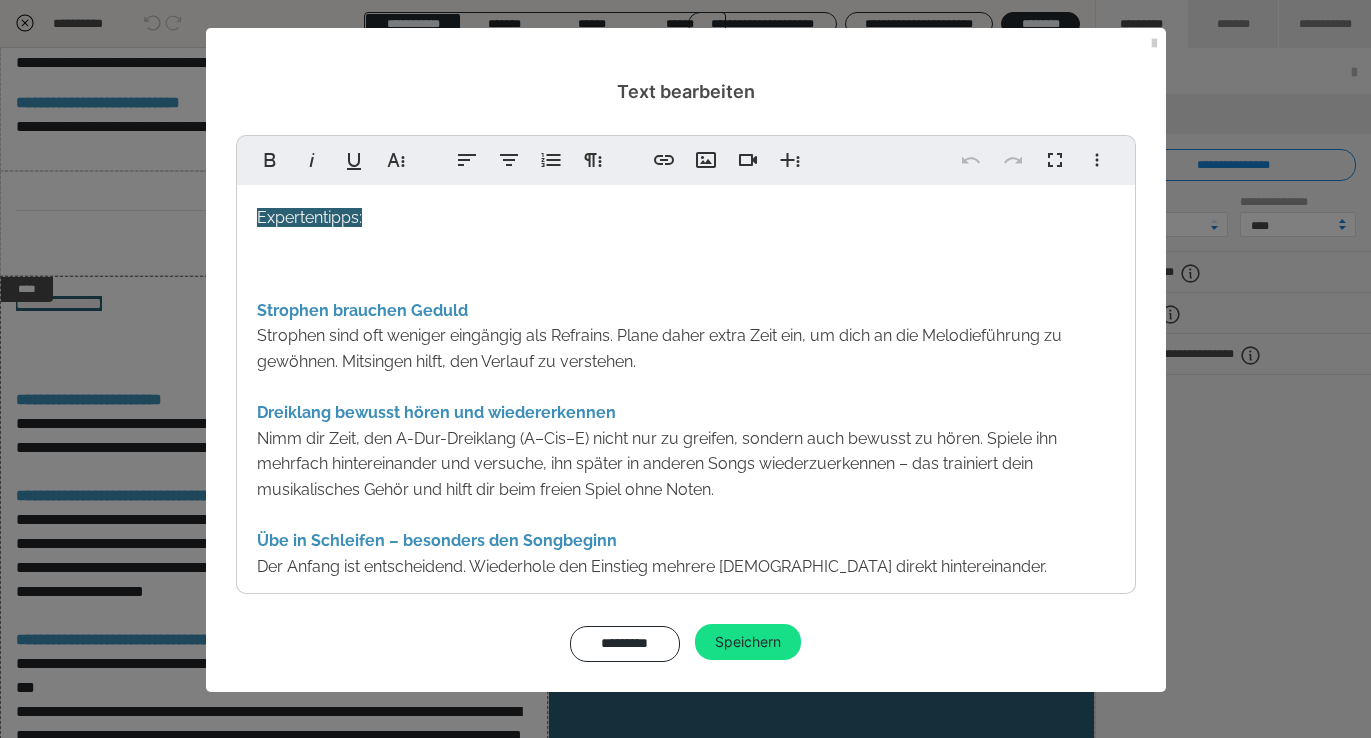 click on "Expertentipps:  Strophen brauchen Geduld Strophen sind oft weniger eingängig als Refrains. Plane daher extra Zeit ein, um dich an die Melodieführung zu gewöhnen. Mitsingen hilft, den Verlauf zu verstehen. Dreiklang bewusst hören und wiedererkennen Nimm dir Zeit, den A-Dur-Dreiklang (A–Cis–E) nicht nur zu greifen, sondern auch bewusst zu hören. Spiele ihn mehrfach hintereinander und versuche, ihn später in anderen Songs wiederzuerkennen – das trainiert dein musikalisches Gehör und hilft dir beim freien Spiel ohne Noten. Übe in Schleifen – besonders den Songbeginn Der Anfang ist entscheidend. Wiederhole den Einstieg mehrere Male direkt hintereinander. Konzentriere dich beim Zuhören speziell auf den vierten Takt des Intros. Zähle präzise bis zur dritten Zählzeit und registriere den Moment, an dem dein Einsatz beginnt. Diese gezielte Aufmerksamkeit unterstützt ein sicheres und sauberes Timing." at bounding box center [686, 477] 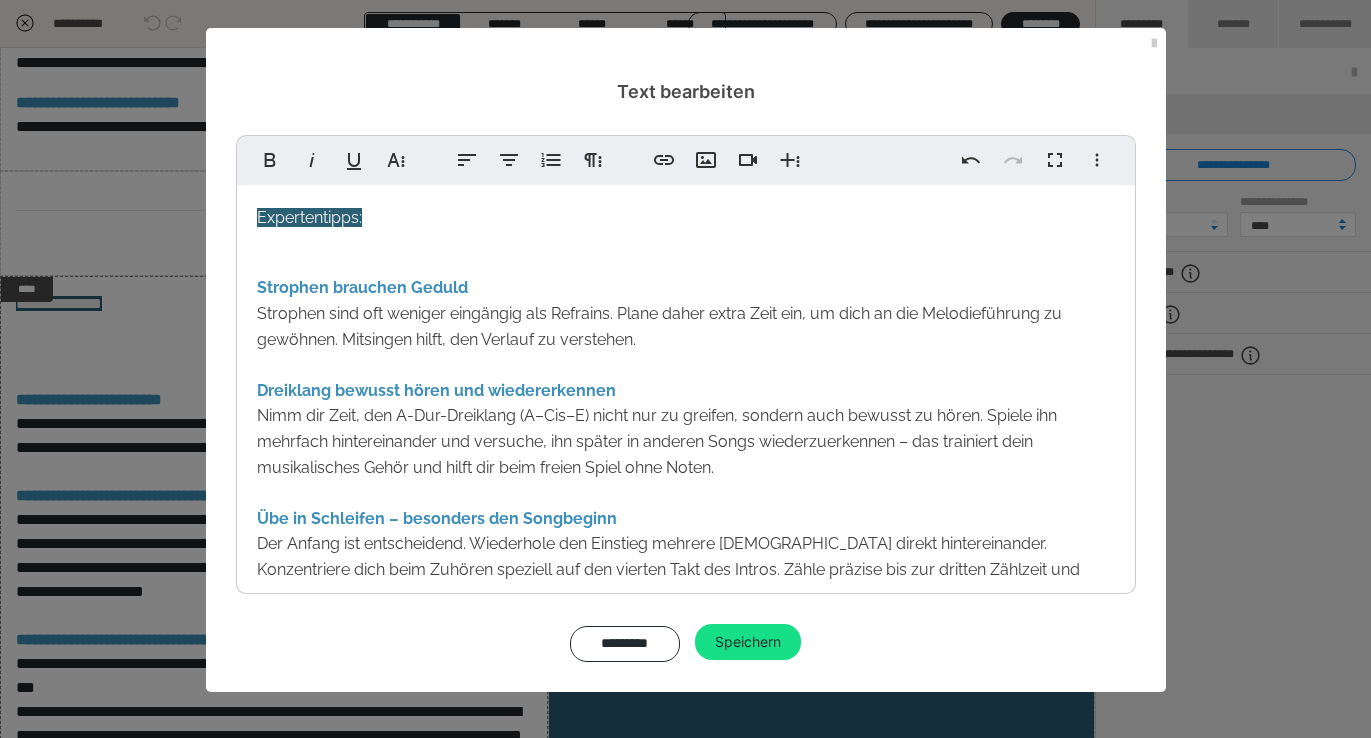 scroll, scrollTop: 163, scrollLeft: 0, axis: vertical 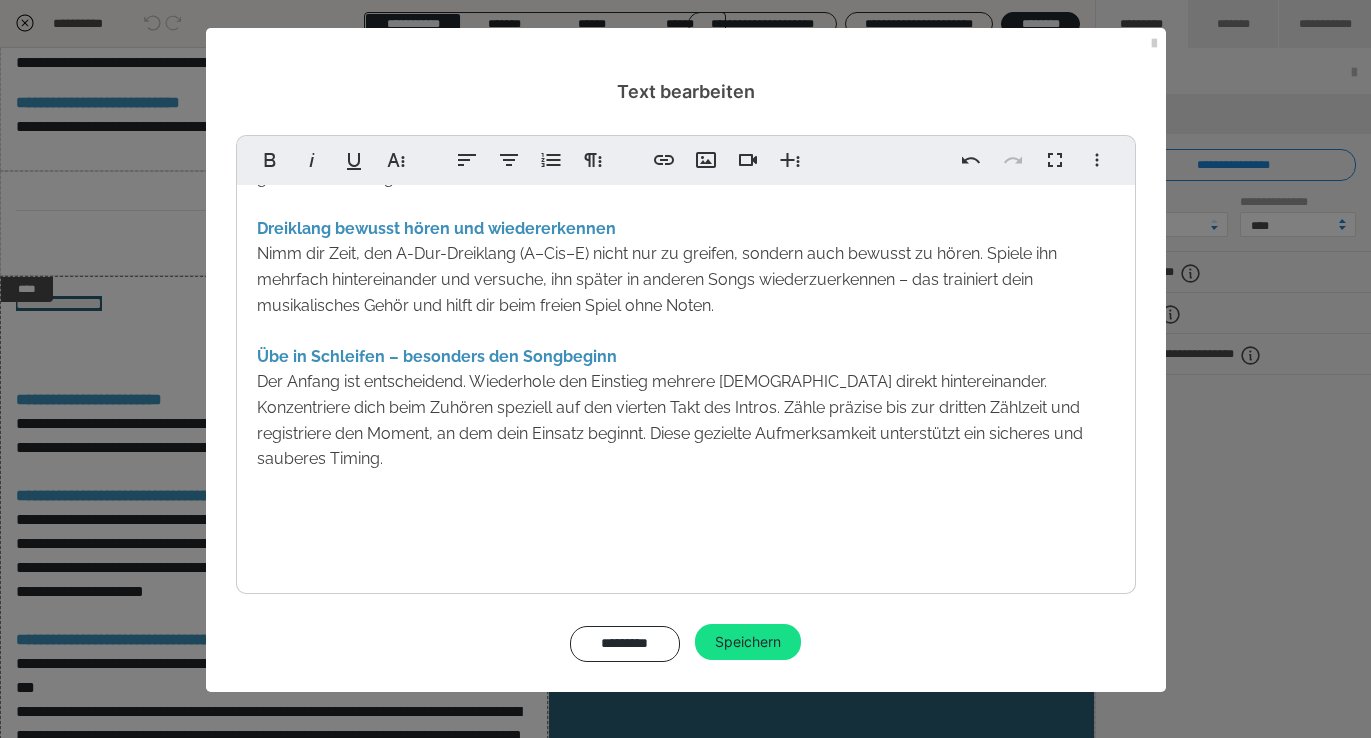 click on "Expertentipps:  Strophen brauchen Geduld Strophen sind oft weniger eingängig als Refrains. Plane daher extra Zeit ein, um dich an die Melodieführung zu gewöhnen. Mitsingen hilft, den Verlauf zu verstehen. Dreiklang bewusst hören und wiedererkennen Nimm dir Zeit, den A-Dur-Dreiklang (A–Cis–E) nicht nur zu greifen, sondern auch bewusst zu hören. Spiele ihn mehrfach hintereinander und versuche, ihn später in anderen Songs wiederzuerkennen – das trainiert dein musikalisches Gehör und hilft dir beim freien Spiel ohne Noten. Übe in Schleifen – besonders den Songbeginn Der Anfang ist entscheidend. Wiederhole den Einstieg mehrere Male direkt hintereinander. Konzentriere dich beim Zuhören speziell auf den vierten Takt des Intros. Zähle präzise bis zur dritten Zählzeit und registriere den Moment, an dem dein Einsatz beginnt. Diese gezielte Aufmerksamkeit unterstützt ein sicheres und sauberes Timing." at bounding box center (686, 303) 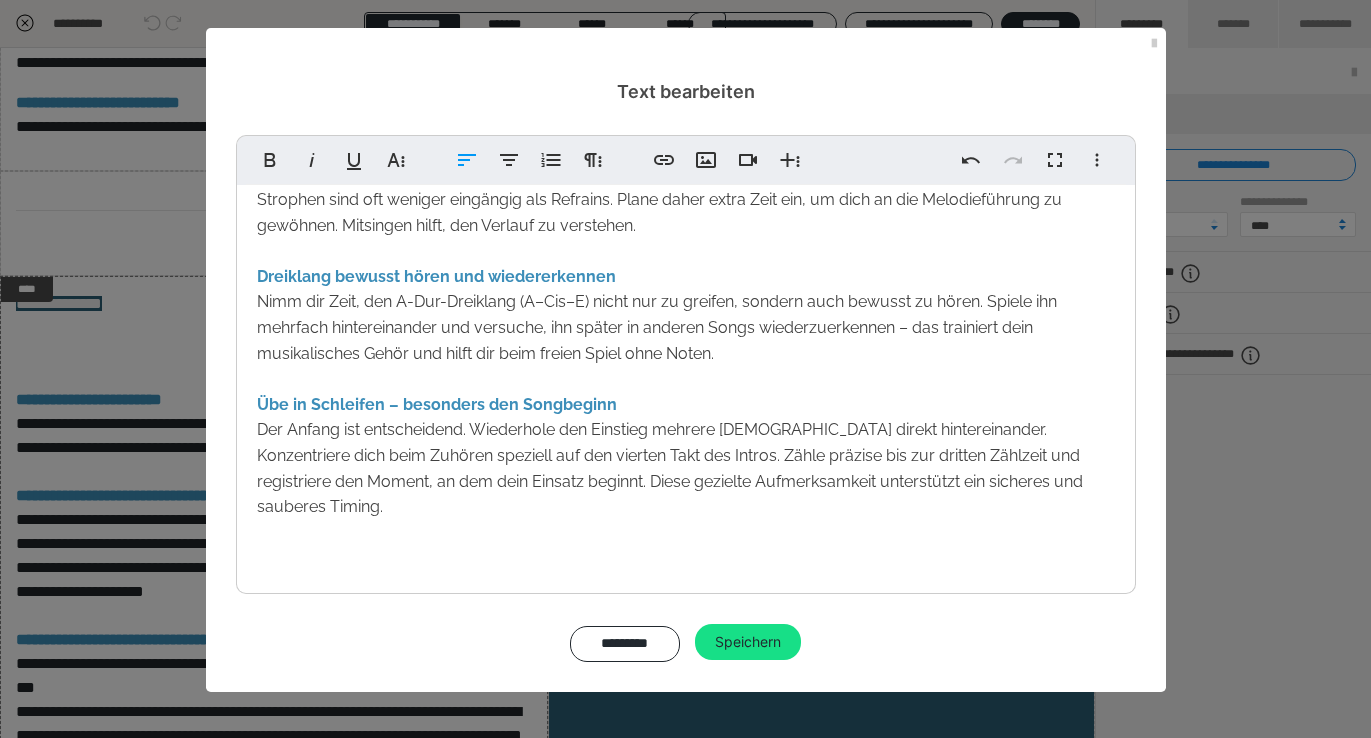 scroll, scrollTop: 92, scrollLeft: 0, axis: vertical 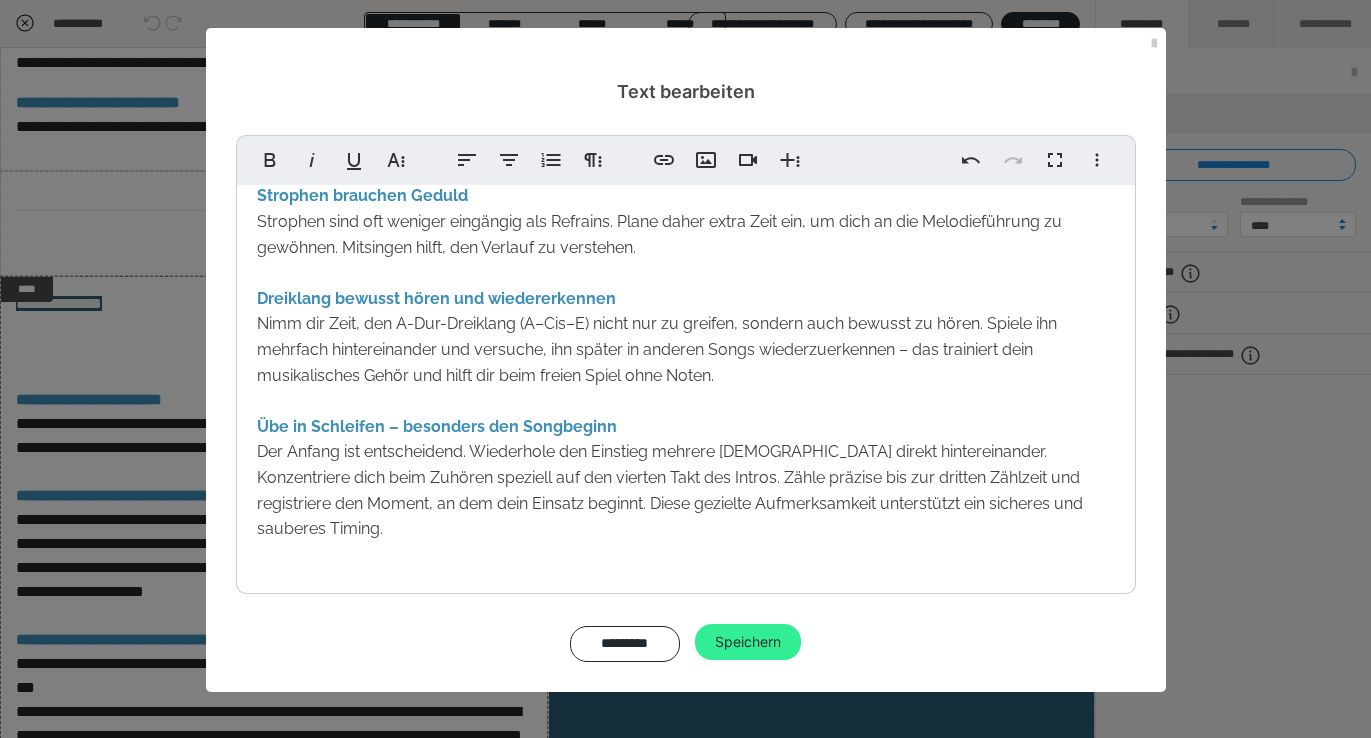 click on "Speichern" at bounding box center (748, 642) 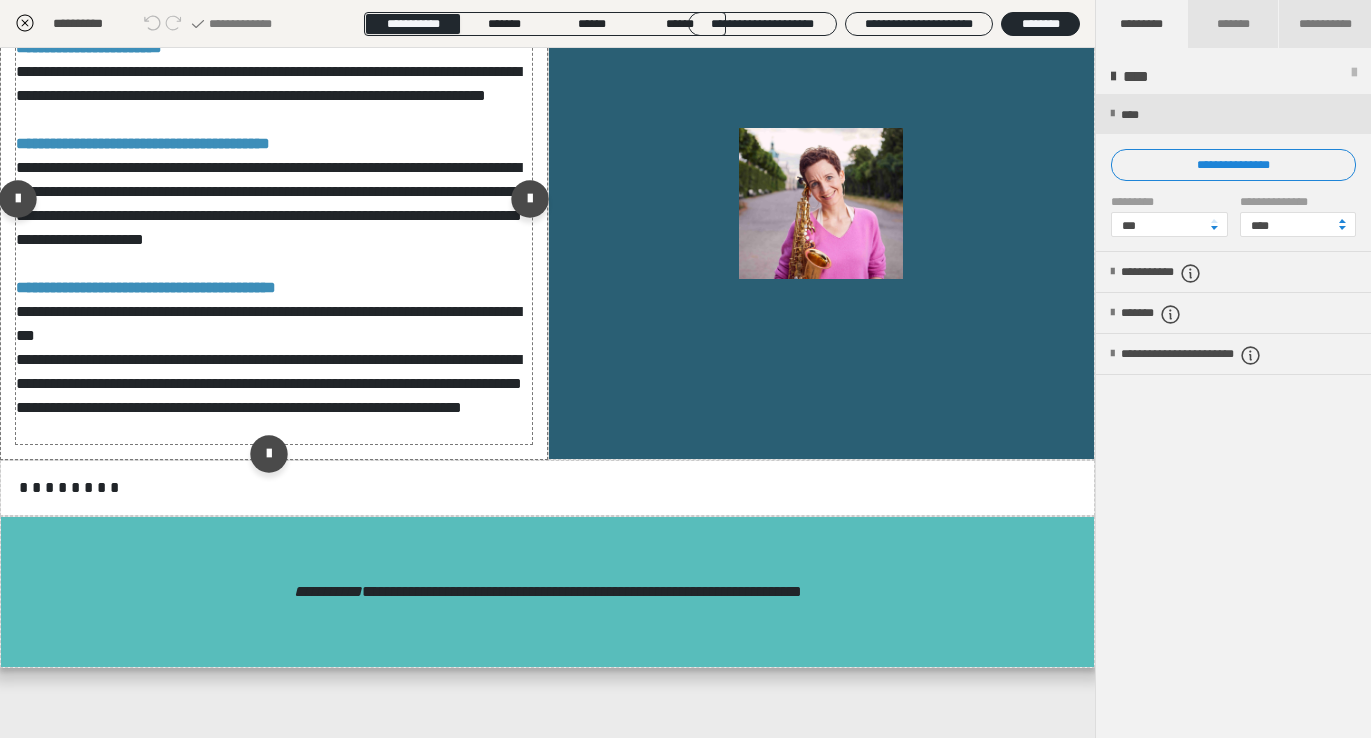 scroll, scrollTop: 4040, scrollLeft: 0, axis: vertical 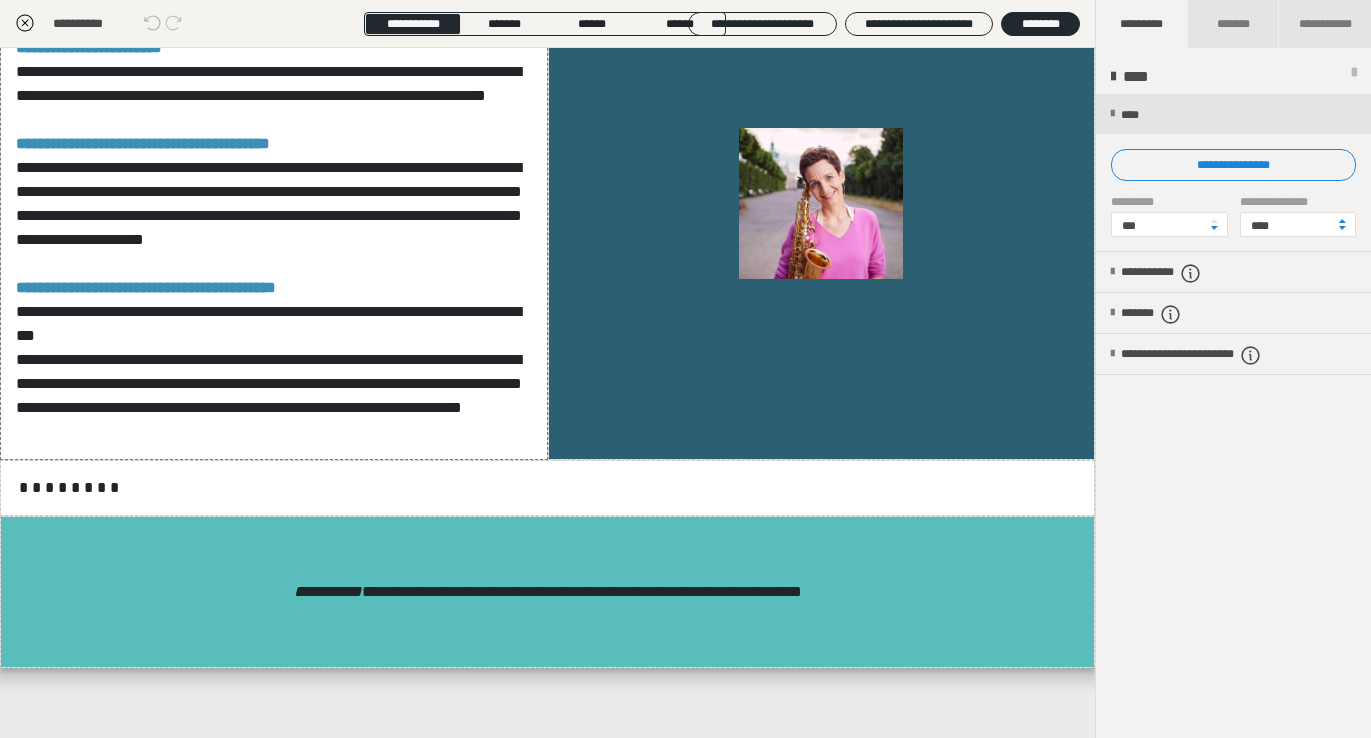 click 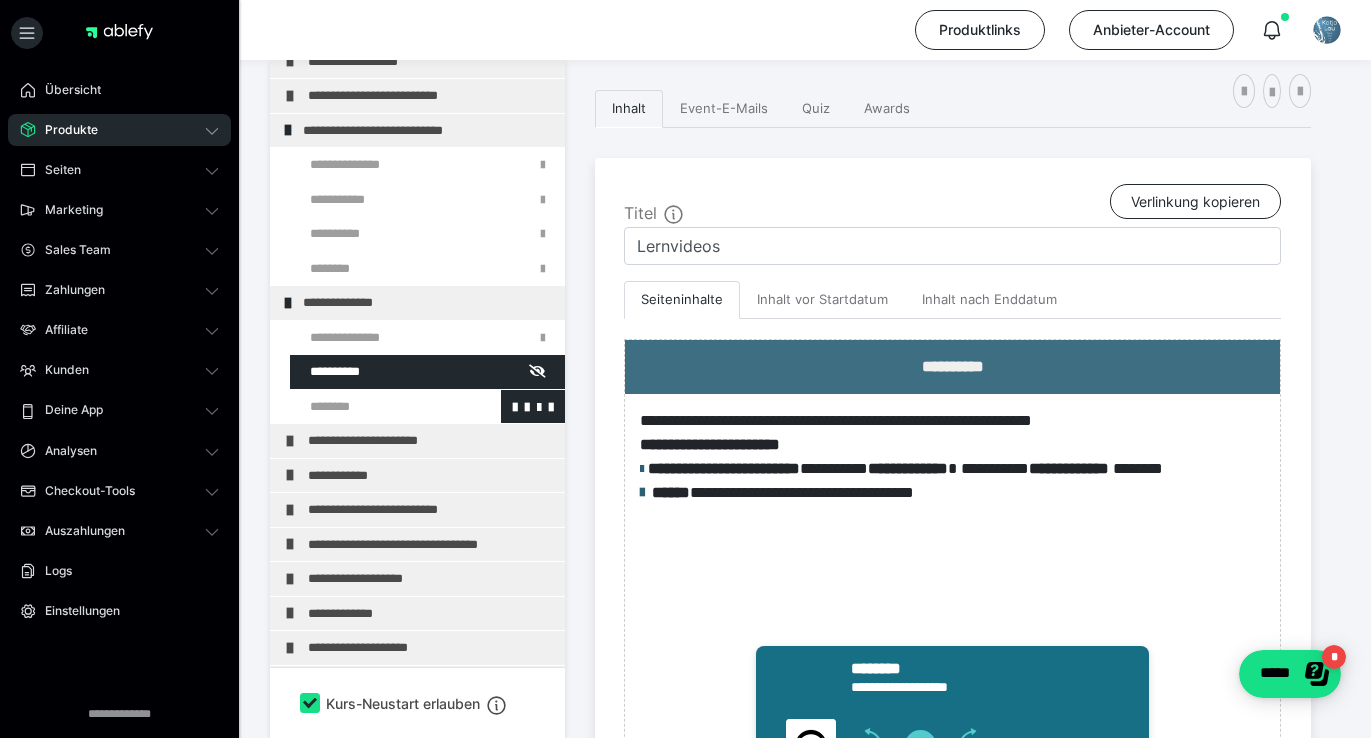click at bounding box center (375, 407) 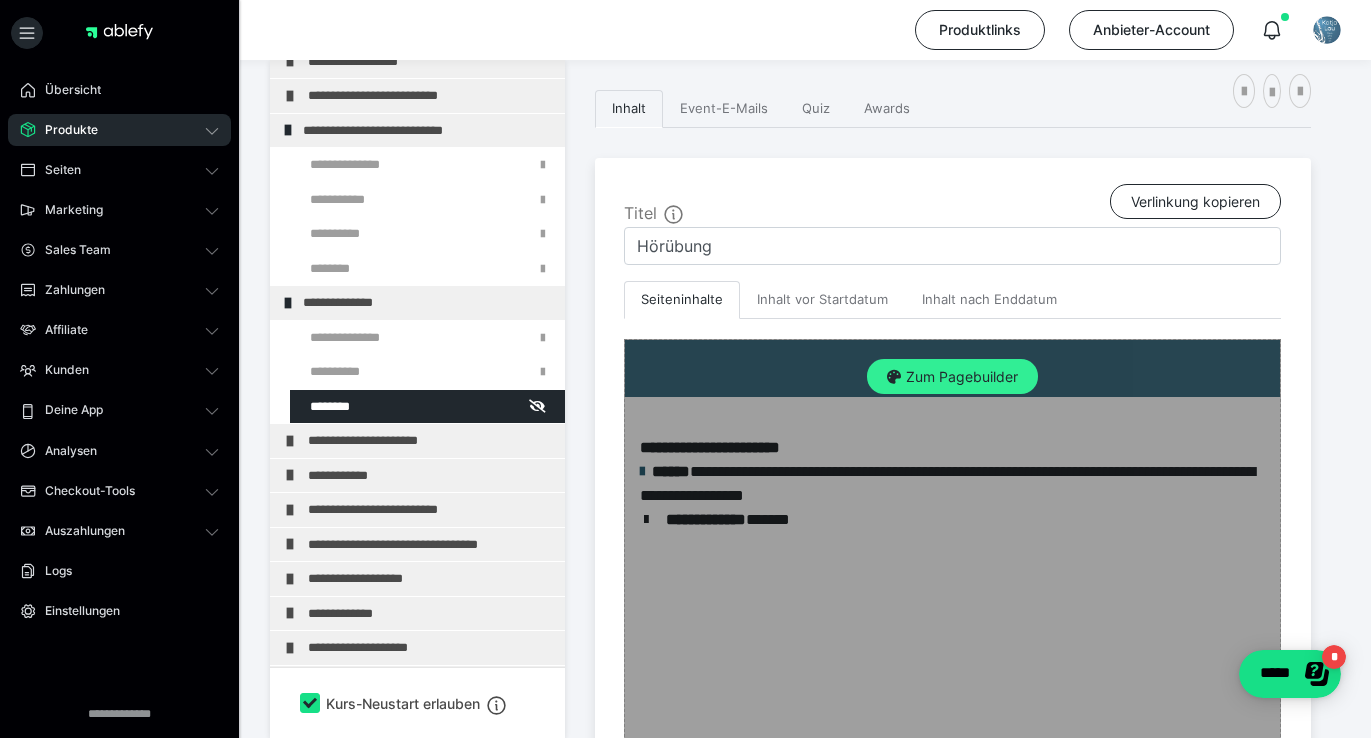 click on "Zum Pagebuilder" at bounding box center [952, 377] 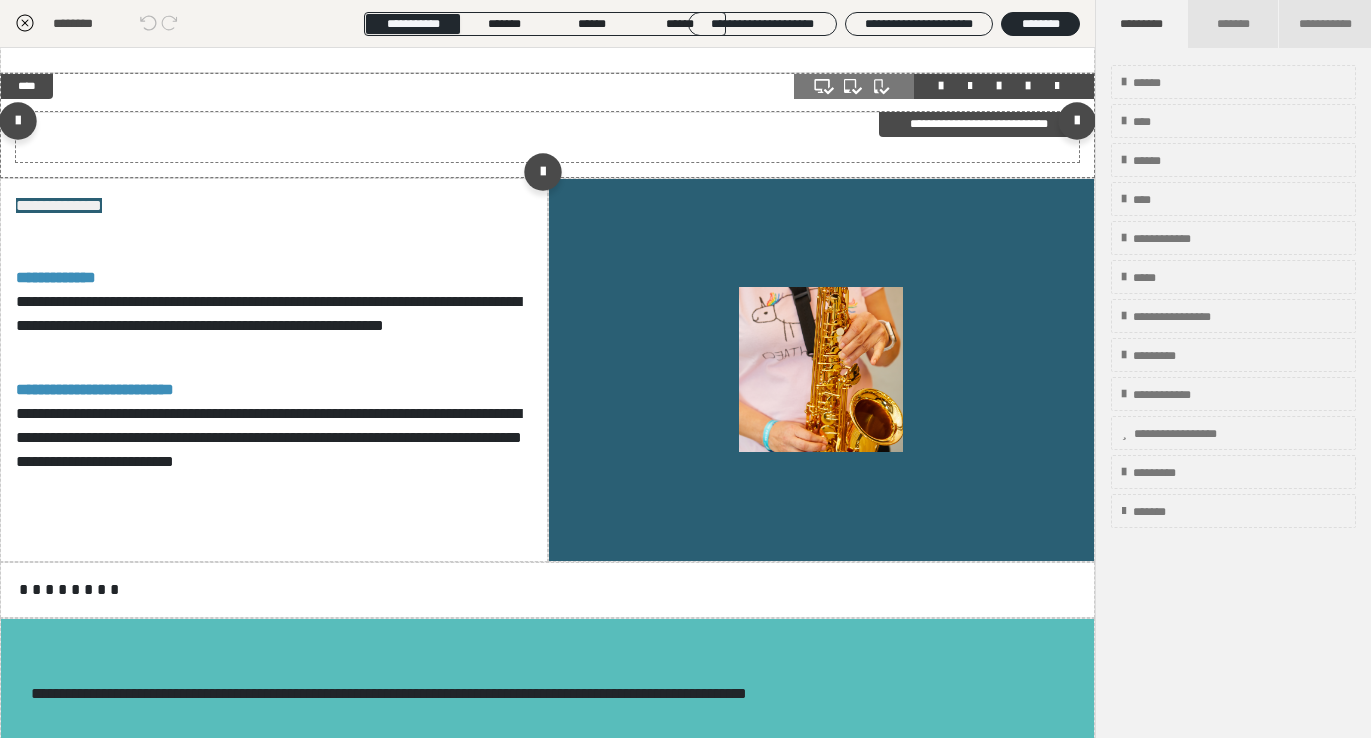 scroll, scrollTop: 1361, scrollLeft: 0, axis: vertical 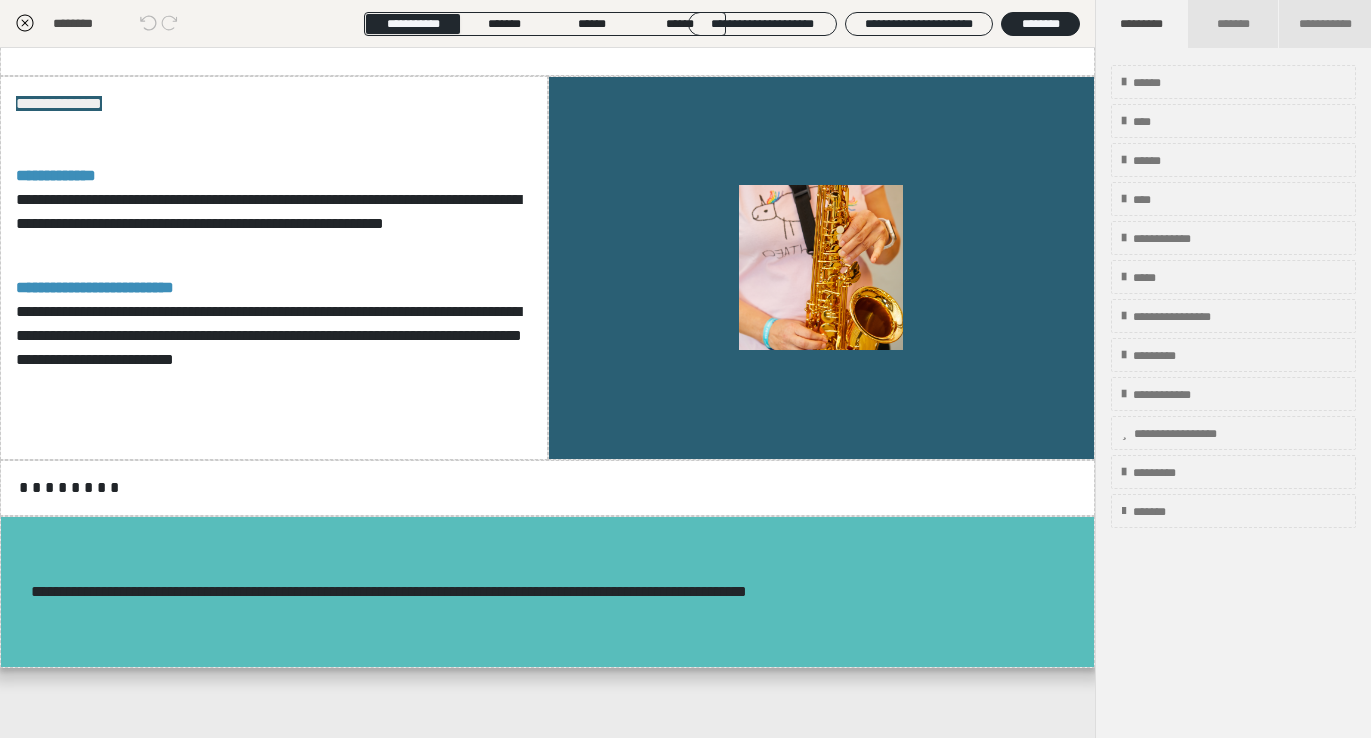click 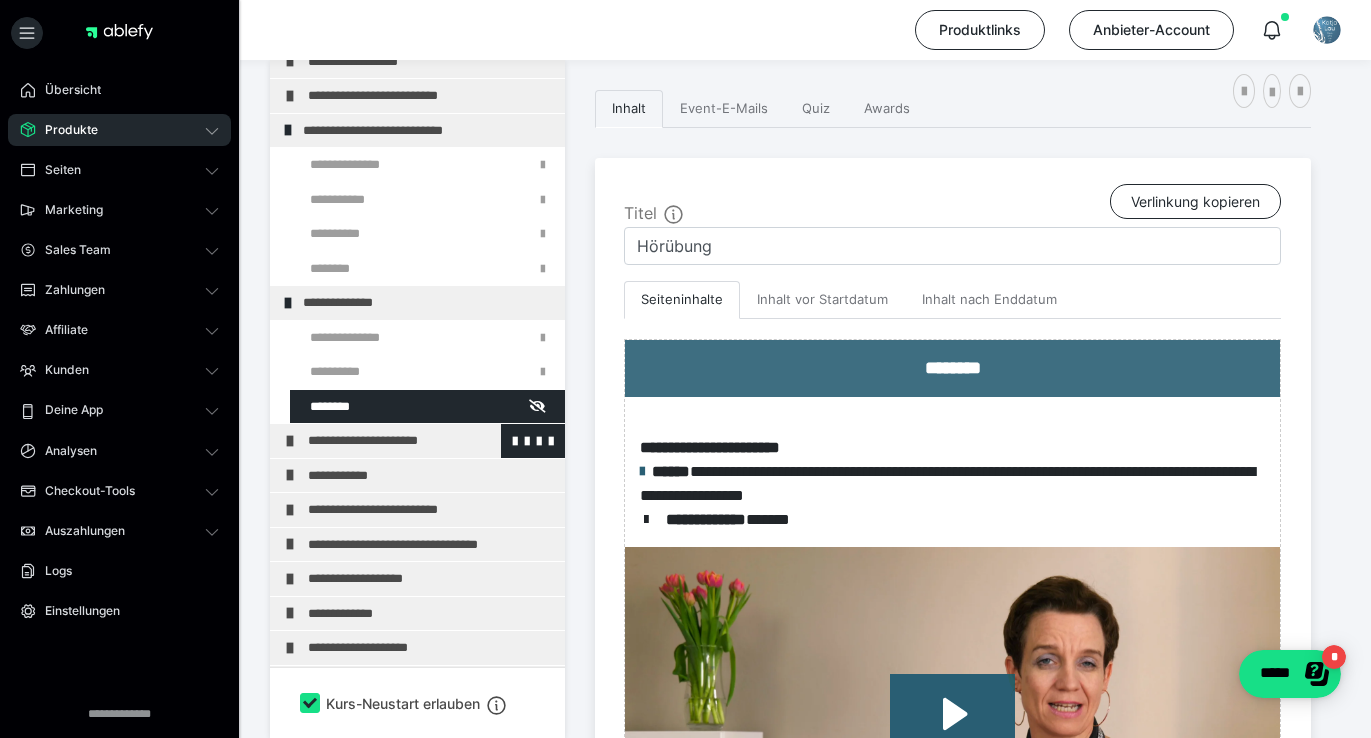 click on "**********" at bounding box center [431, 441] 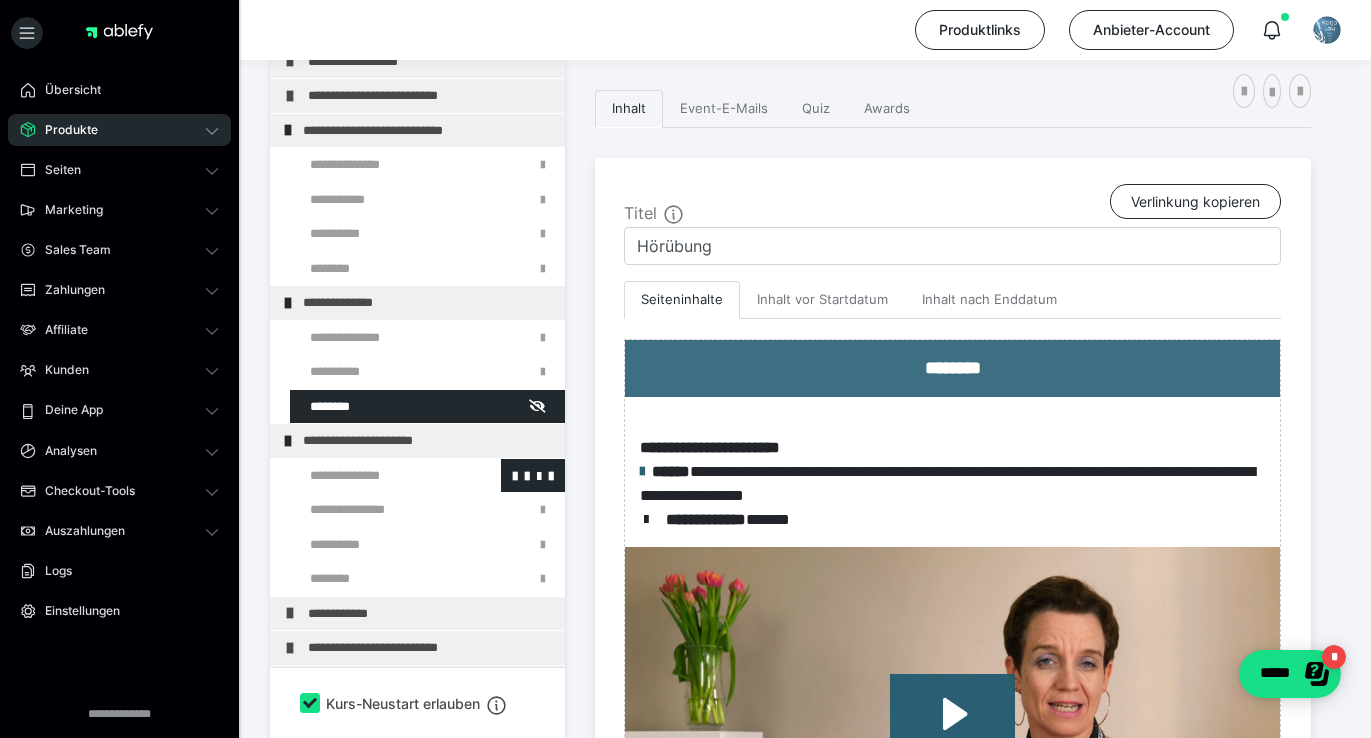 click at bounding box center (375, 476) 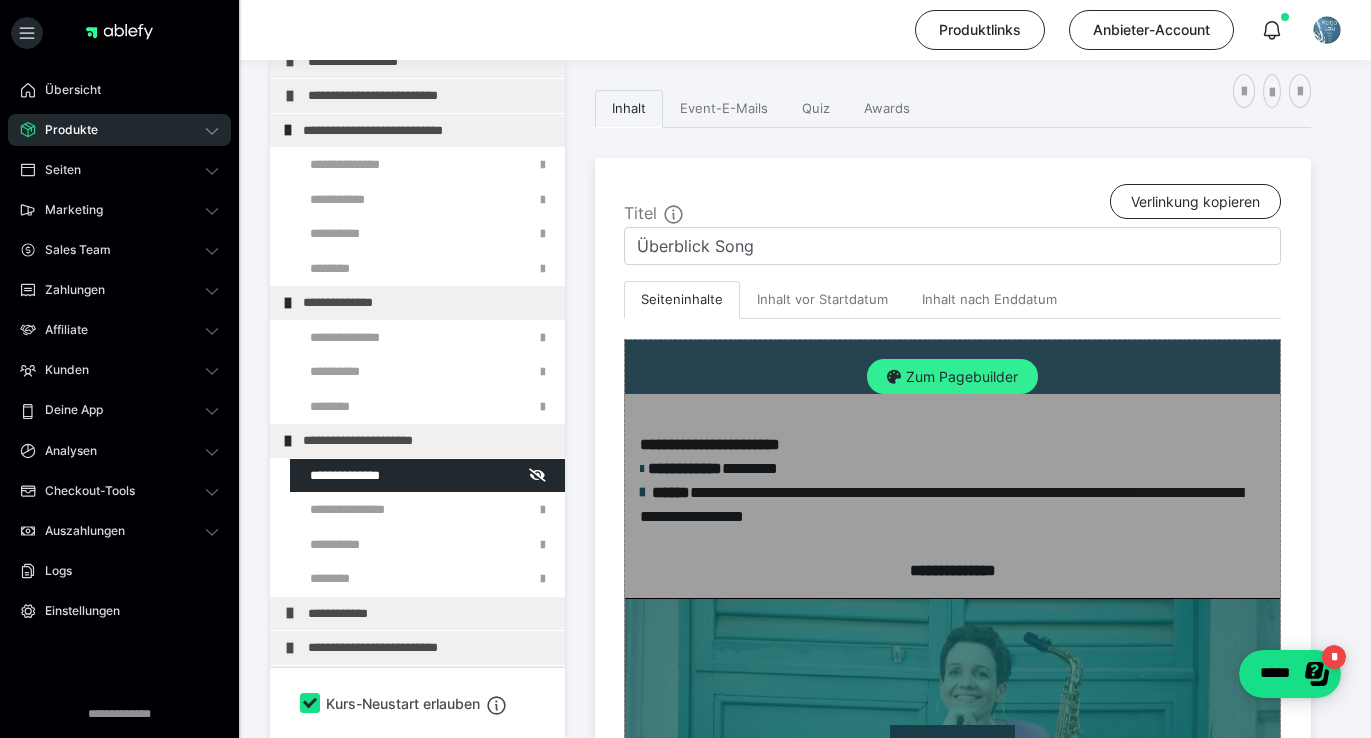 click on "Zum Pagebuilder" at bounding box center [952, 377] 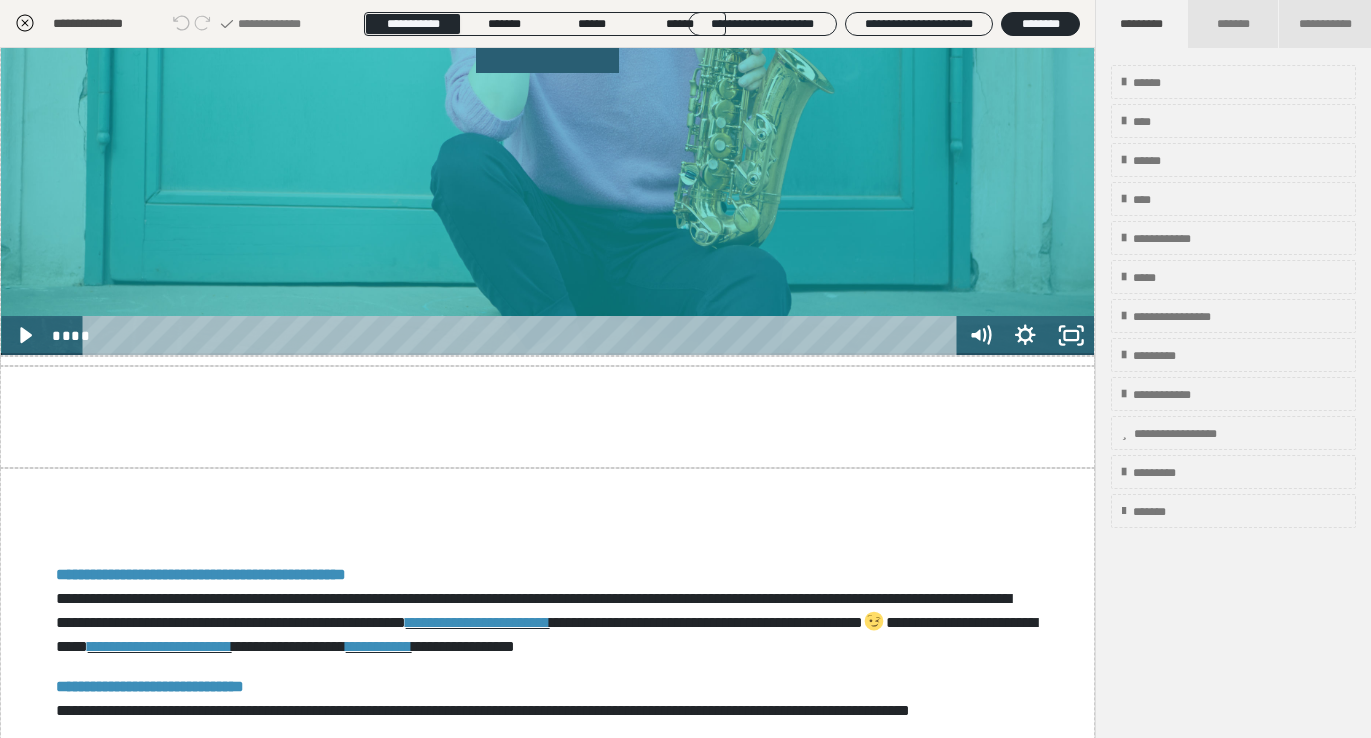 scroll, scrollTop: 562, scrollLeft: 0, axis: vertical 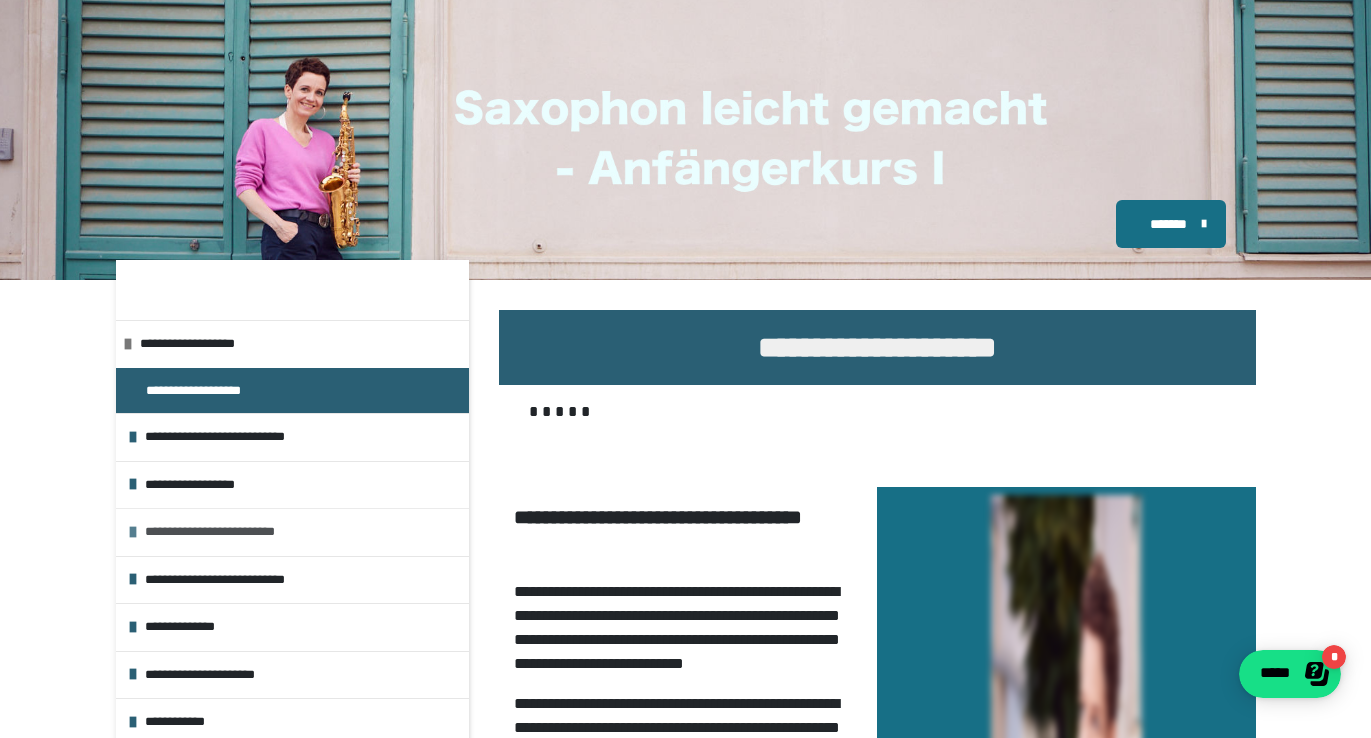 click on "**********" at bounding box center [302, 532] 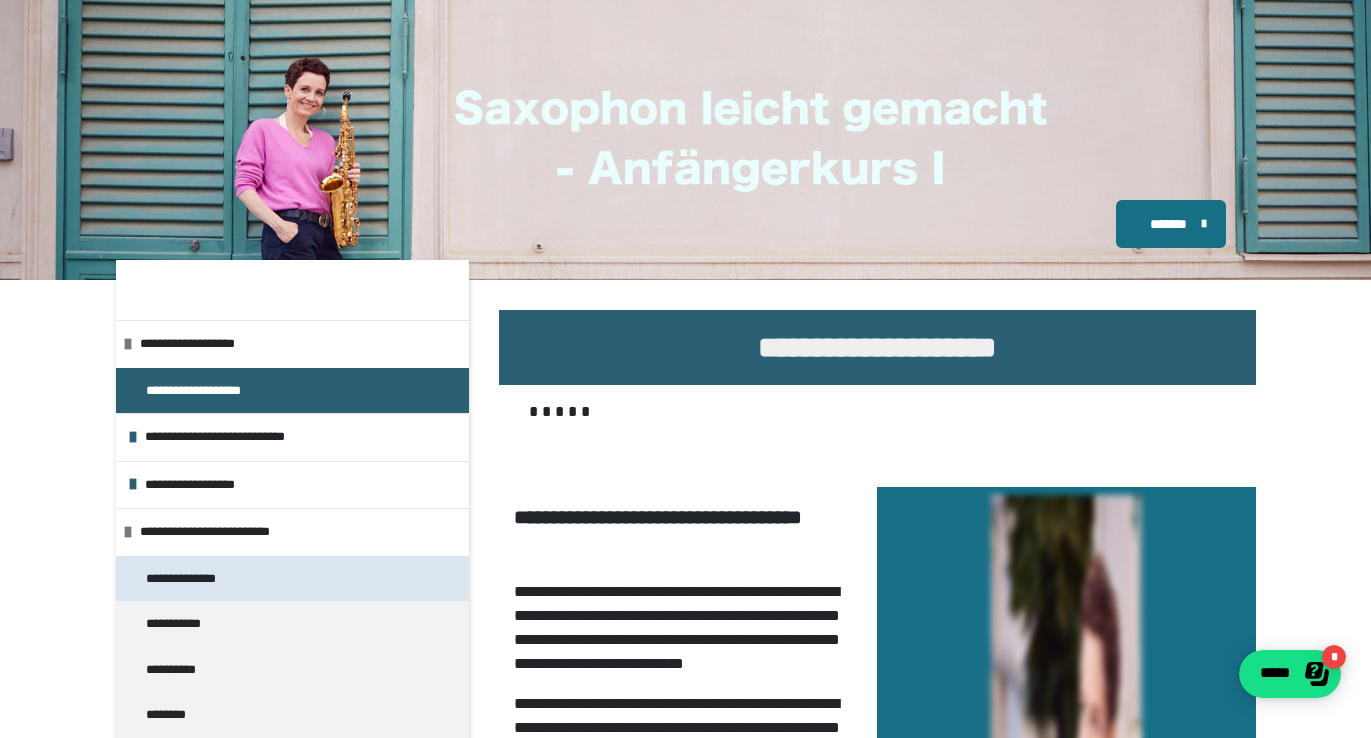 click on "**********" at bounding box center (192, 579) 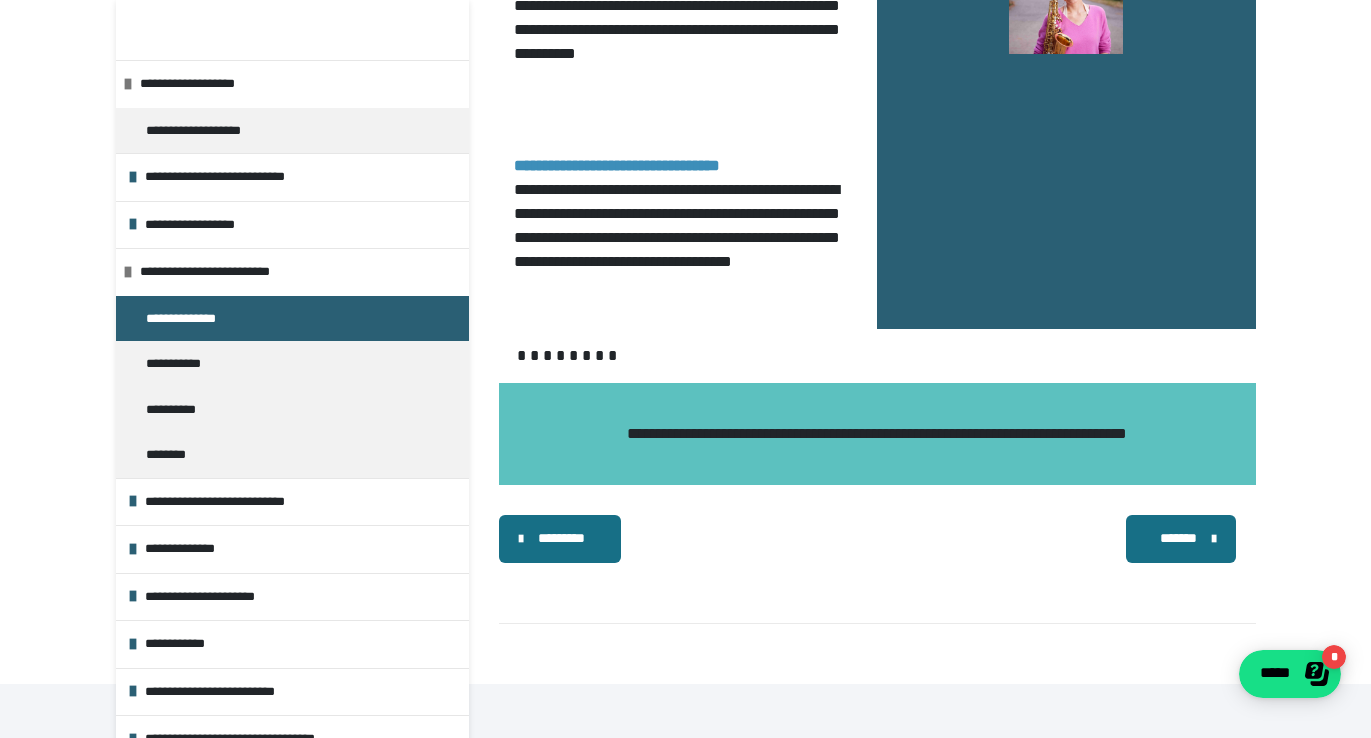 scroll, scrollTop: 1868, scrollLeft: 0, axis: vertical 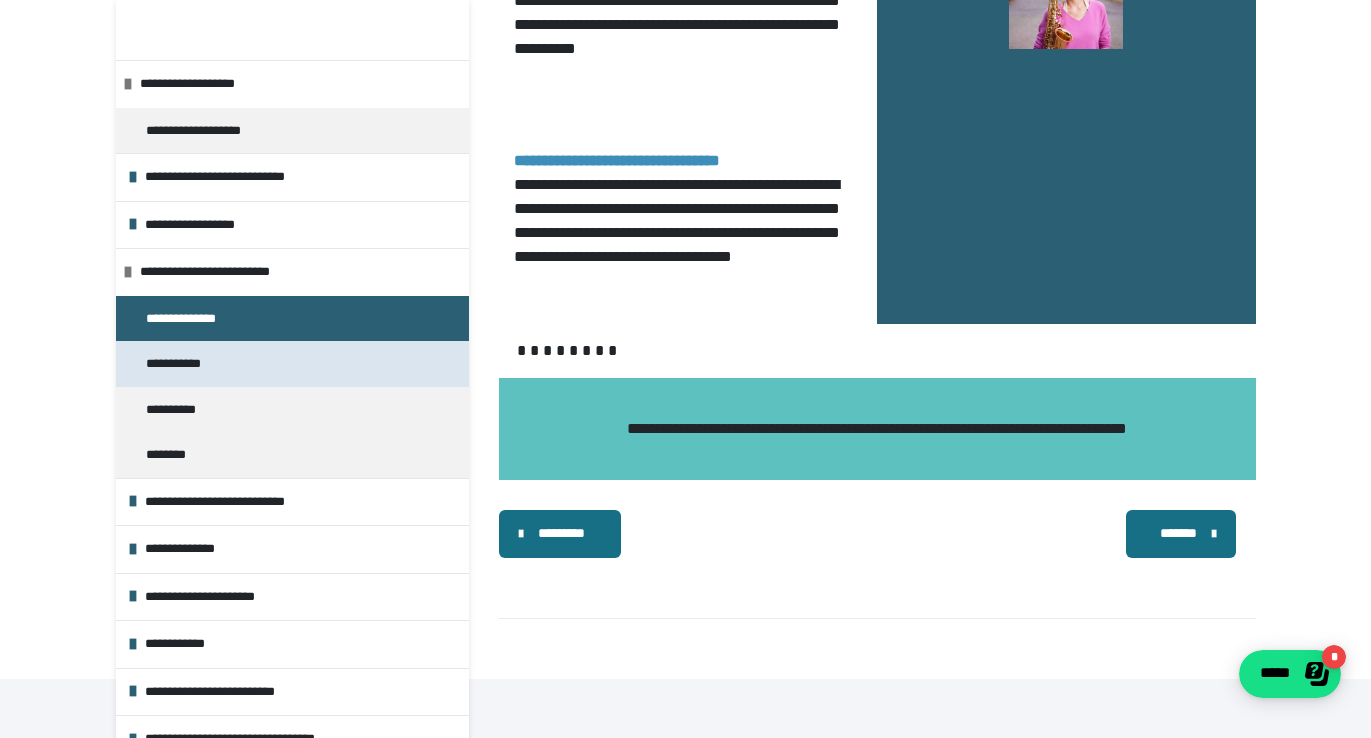 click on "**********" at bounding box center [181, 364] 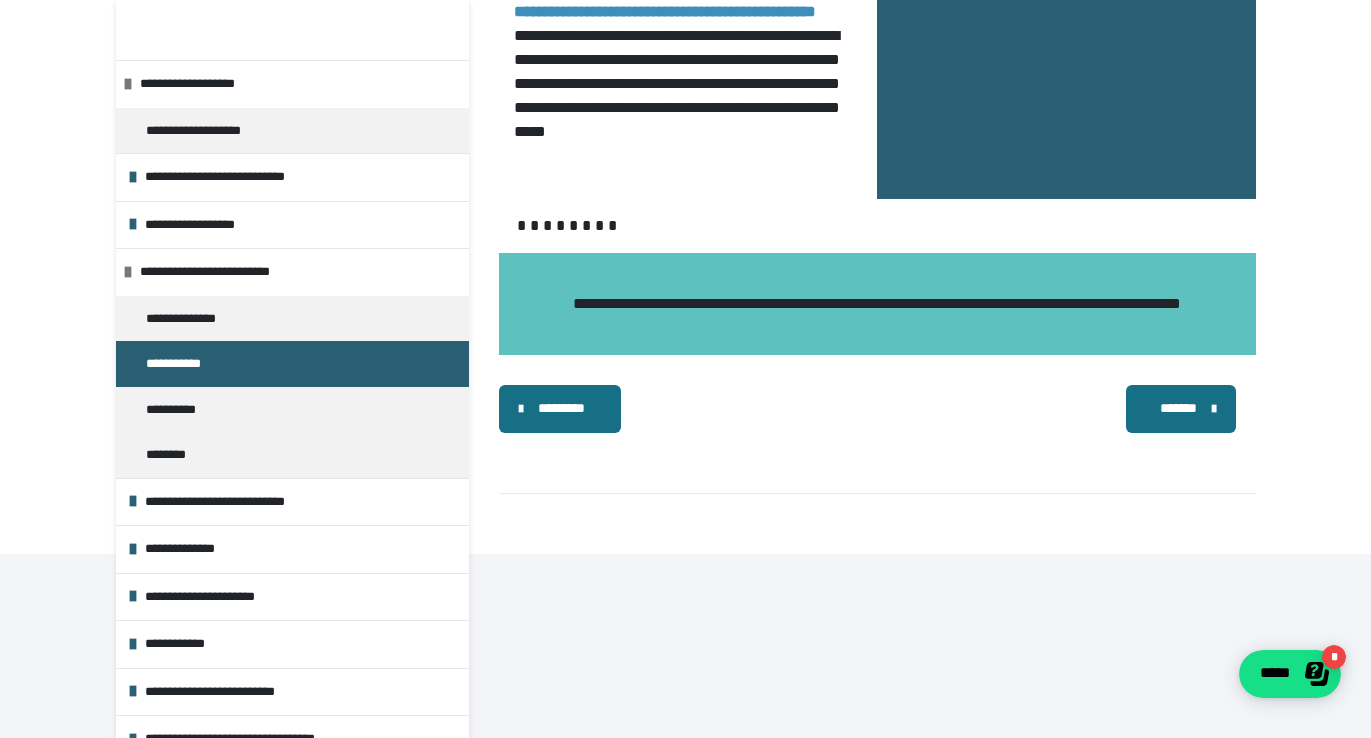 scroll, scrollTop: 2262, scrollLeft: 0, axis: vertical 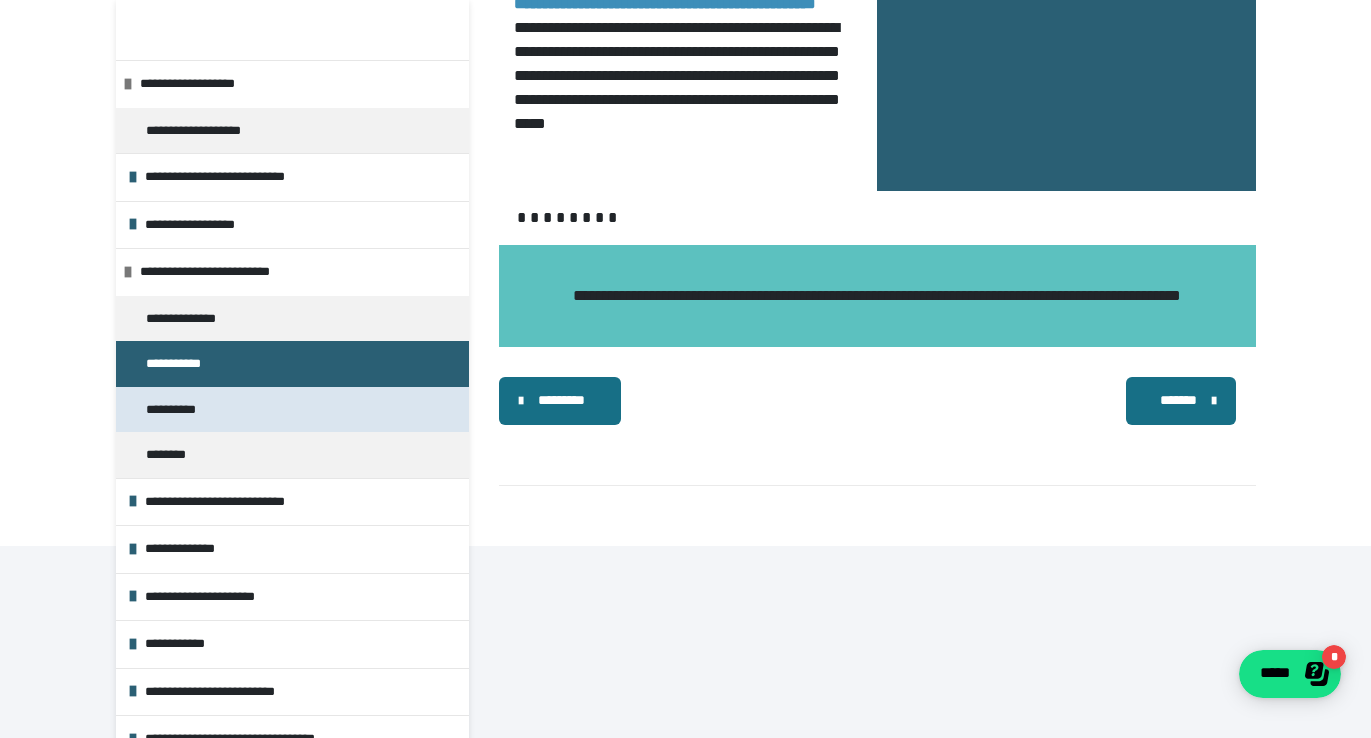 click on "**********" at bounding box center (179, 410) 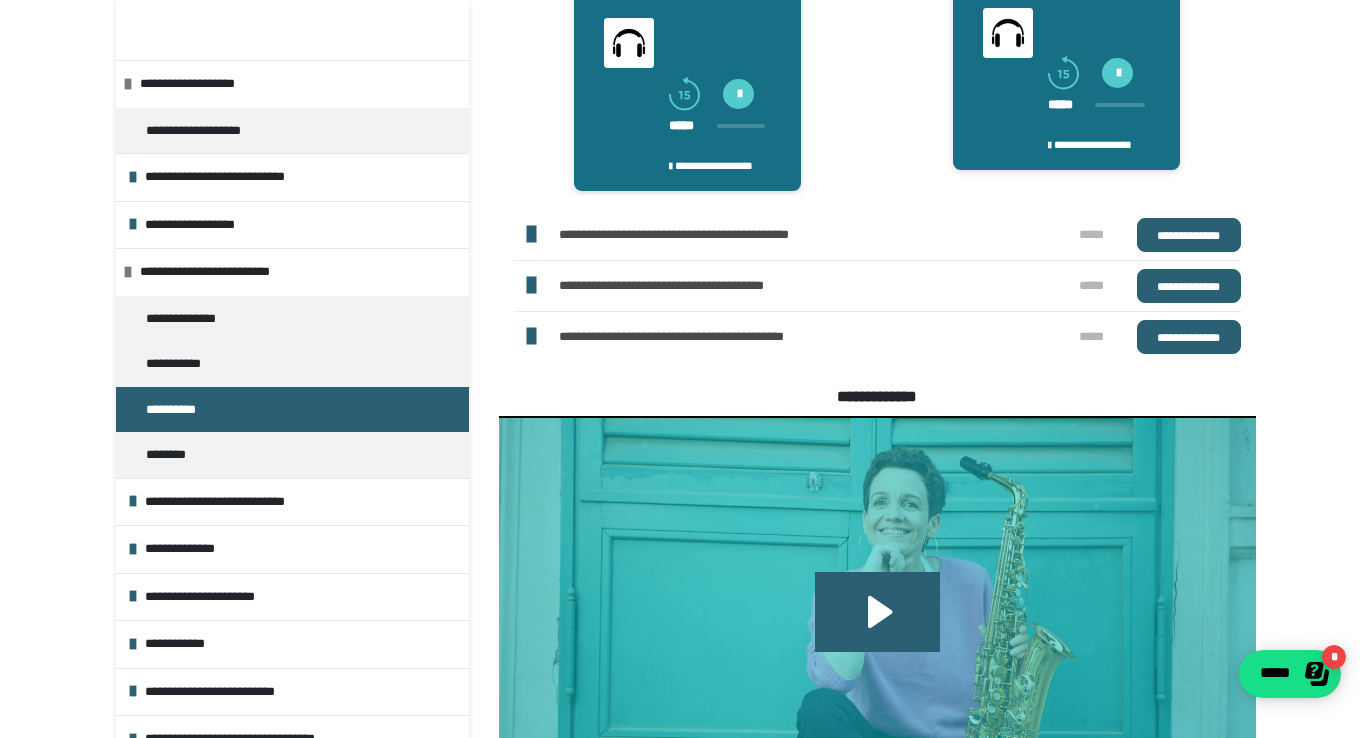 scroll, scrollTop: 1128, scrollLeft: 0, axis: vertical 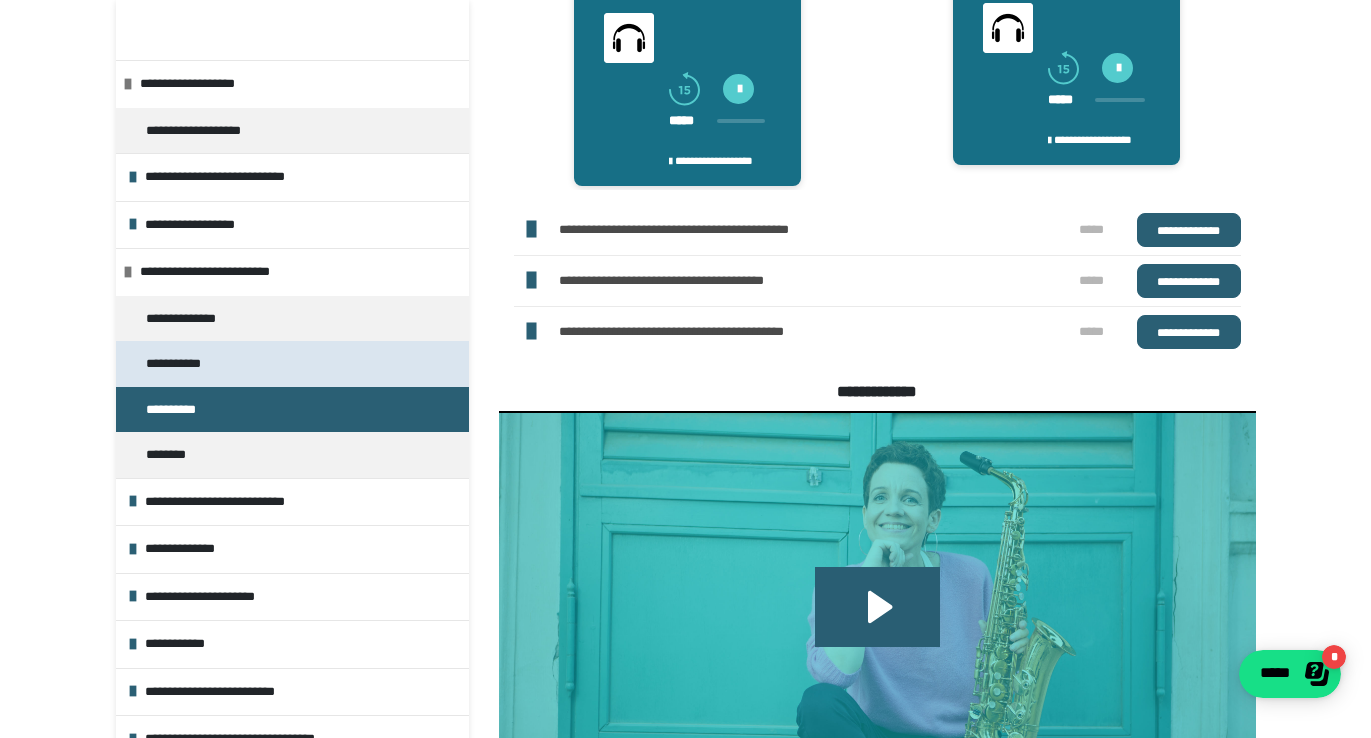 click on "**********" at bounding box center (181, 364) 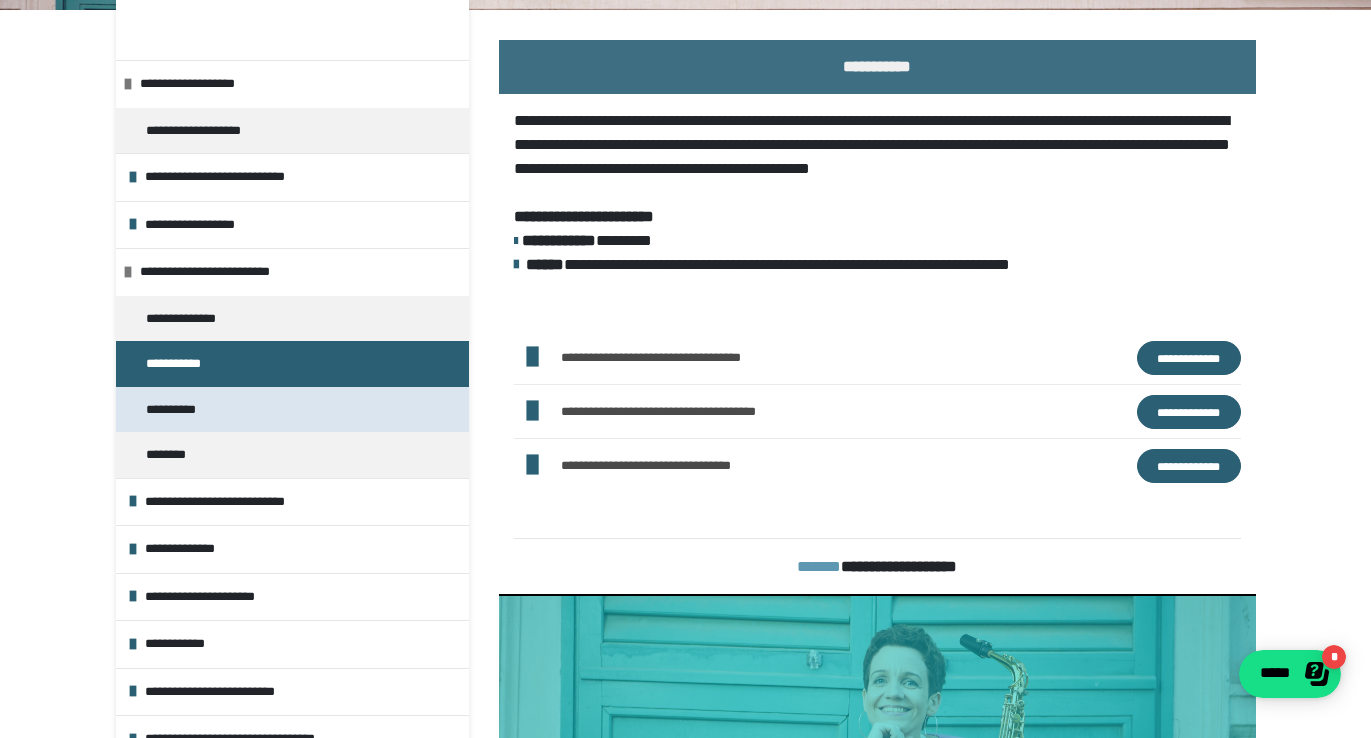 click on "**********" at bounding box center [179, 410] 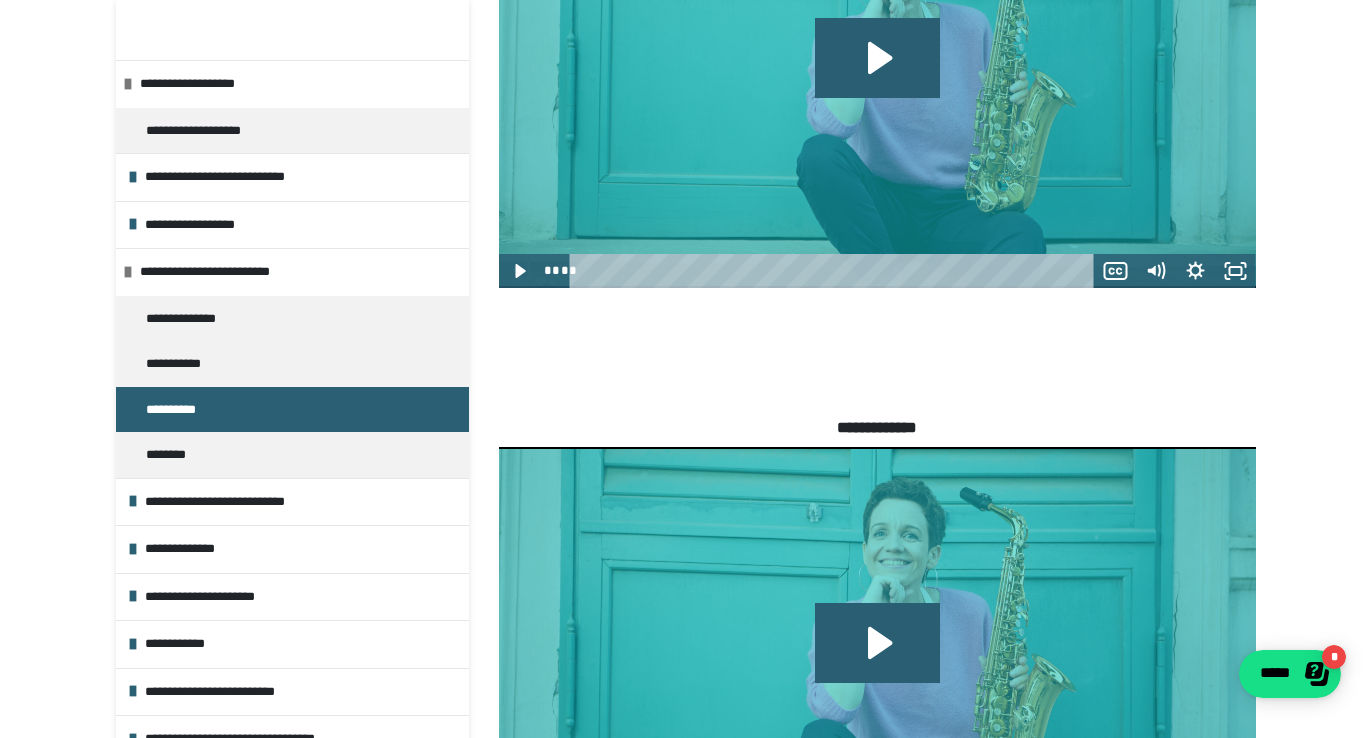 scroll, scrollTop: 1709, scrollLeft: 0, axis: vertical 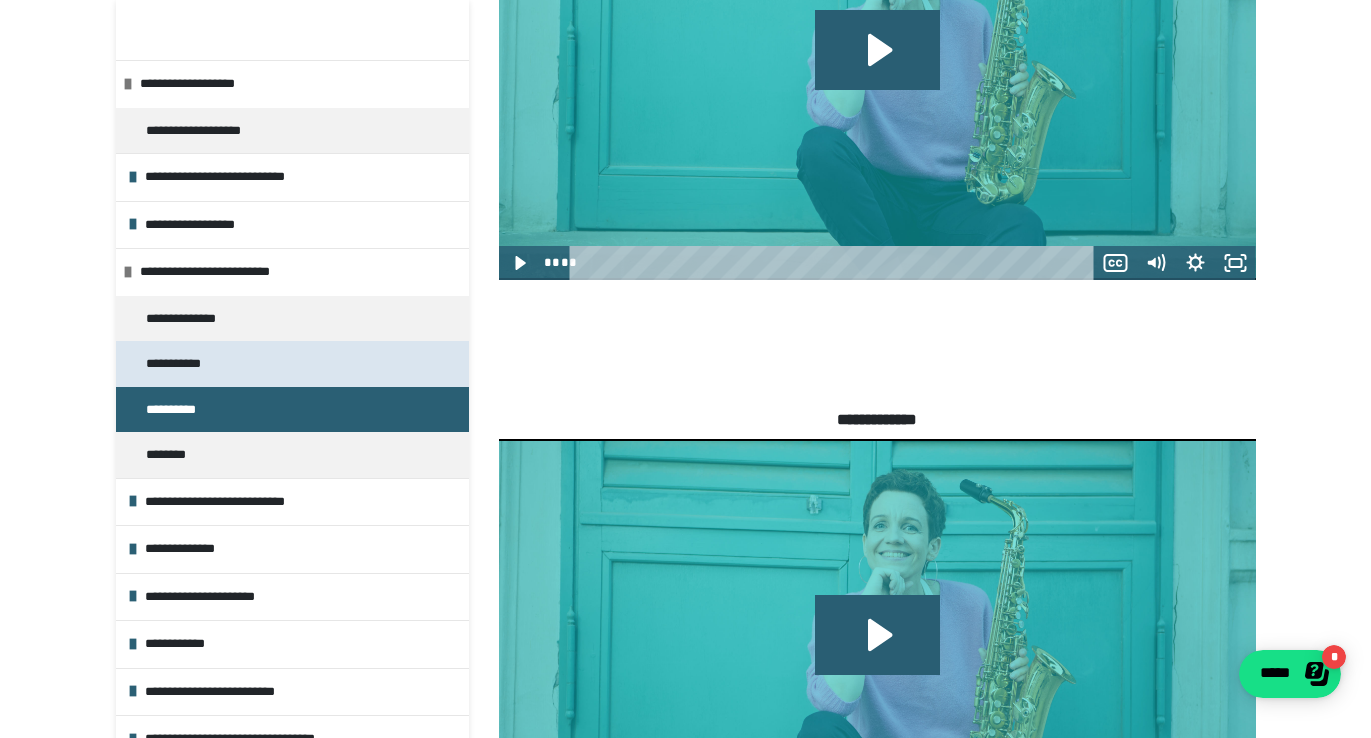 click on "**********" at bounding box center (181, 364) 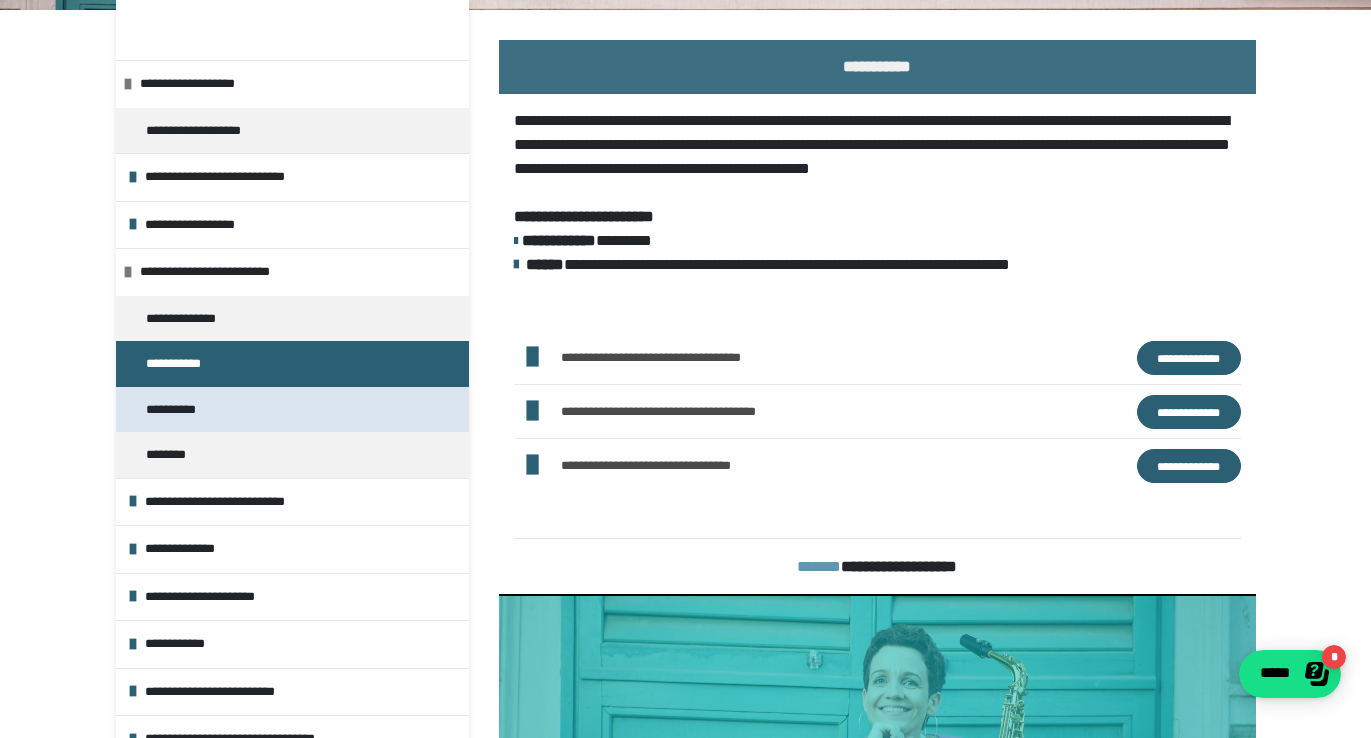 click on "**********" at bounding box center [179, 410] 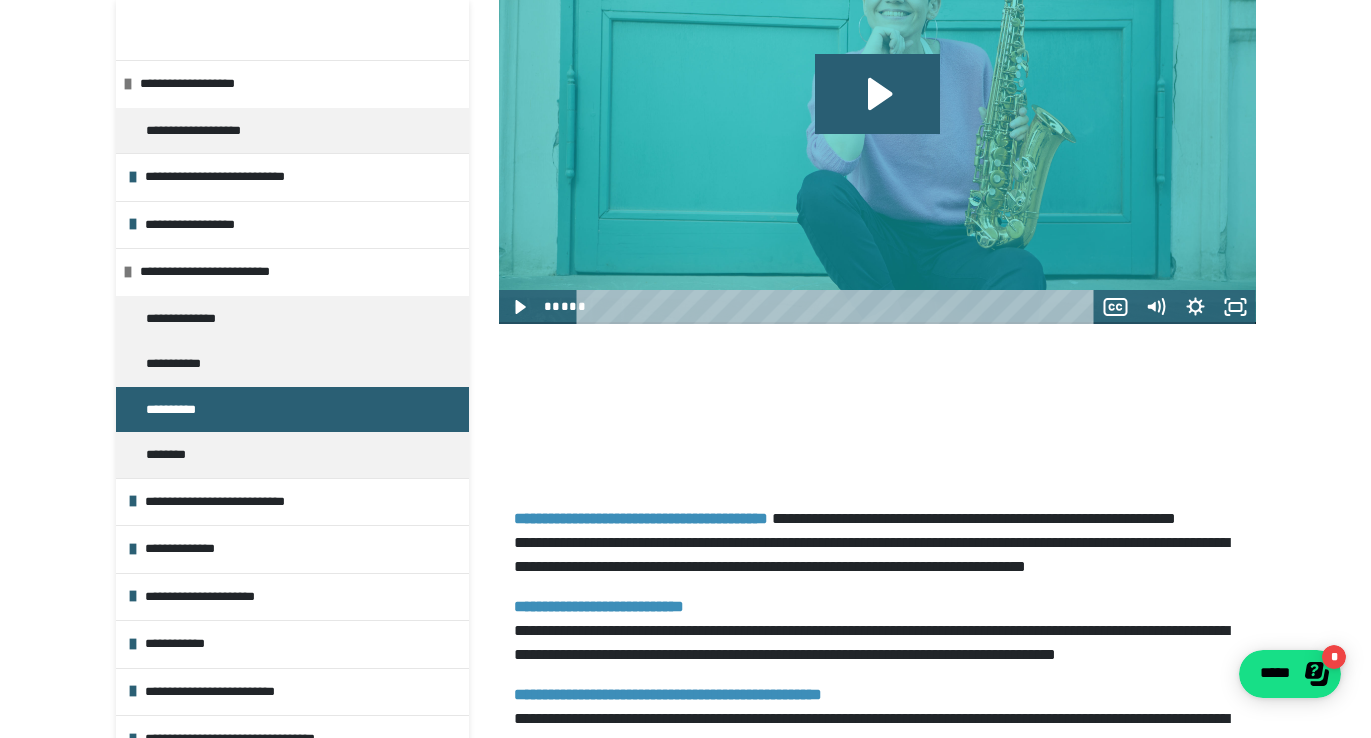 scroll, scrollTop: 2798, scrollLeft: 0, axis: vertical 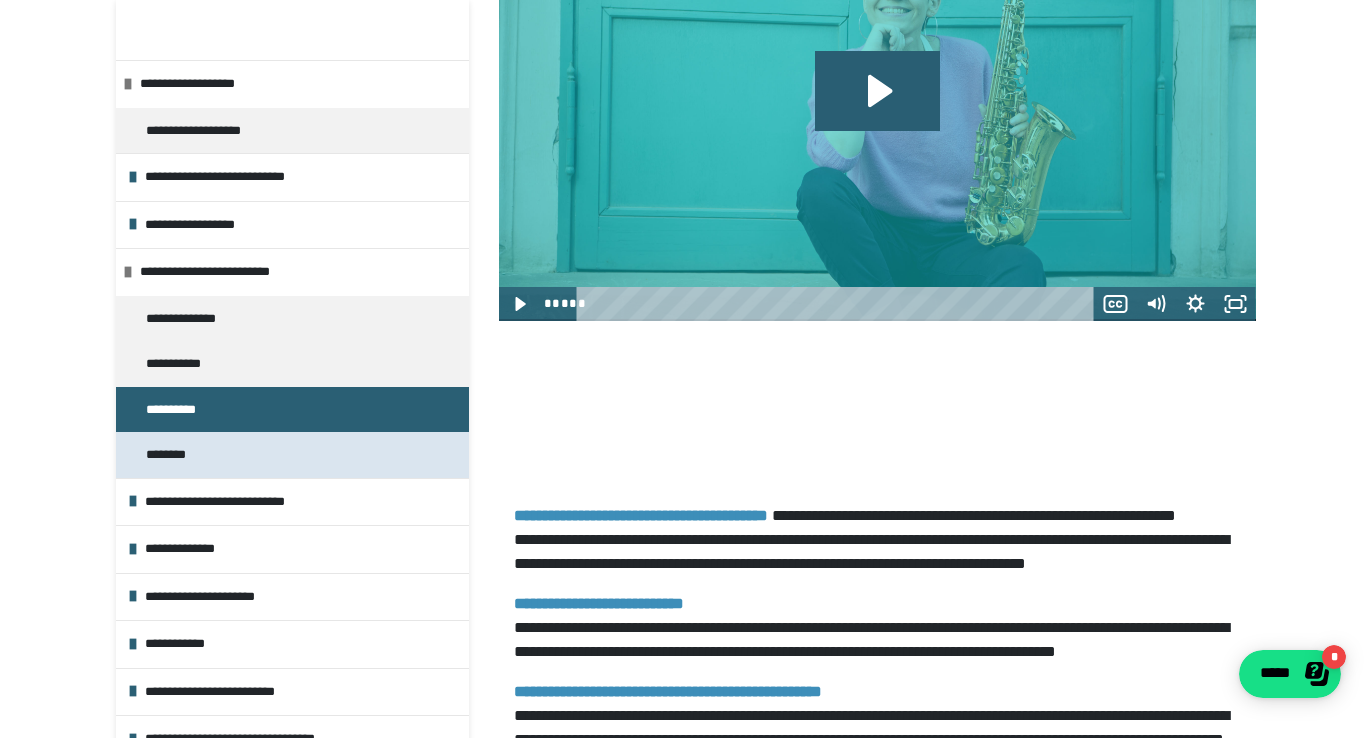 click on "********" at bounding box center [292, 455] 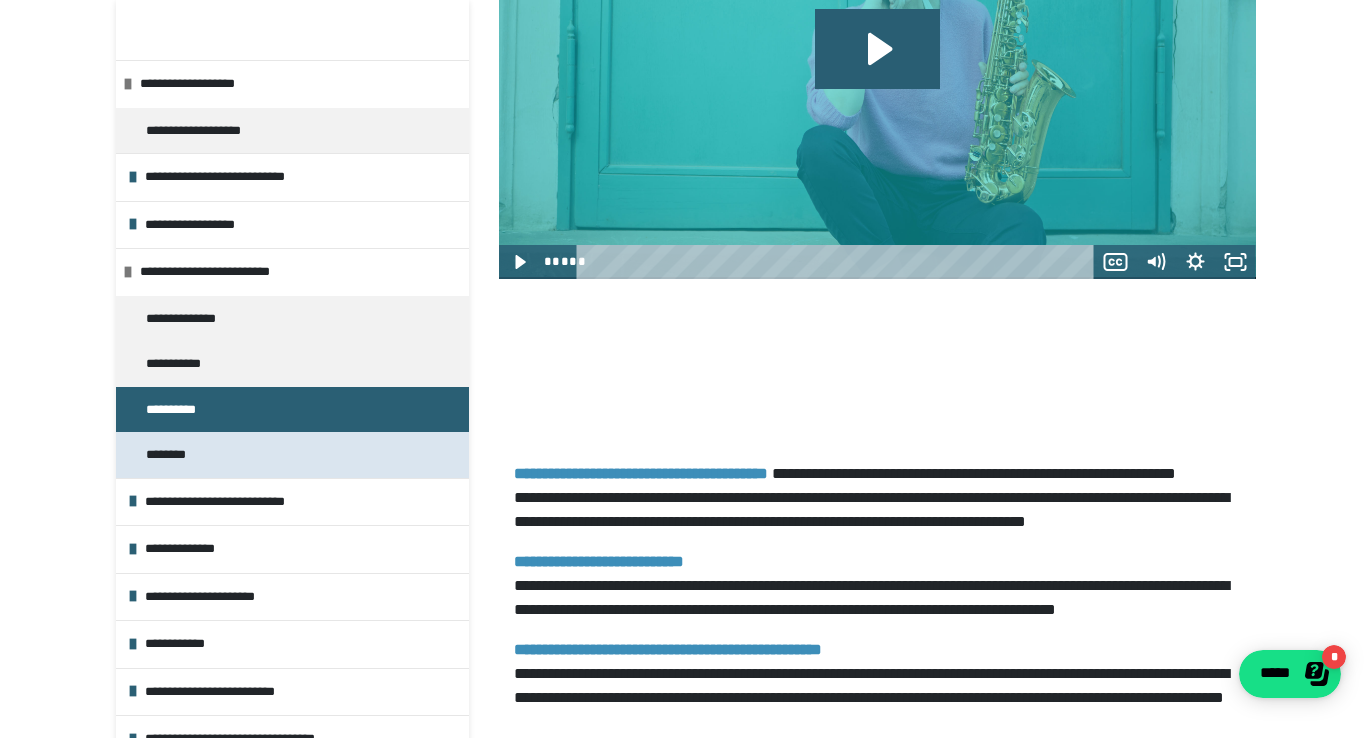 scroll, scrollTop: 270, scrollLeft: 0, axis: vertical 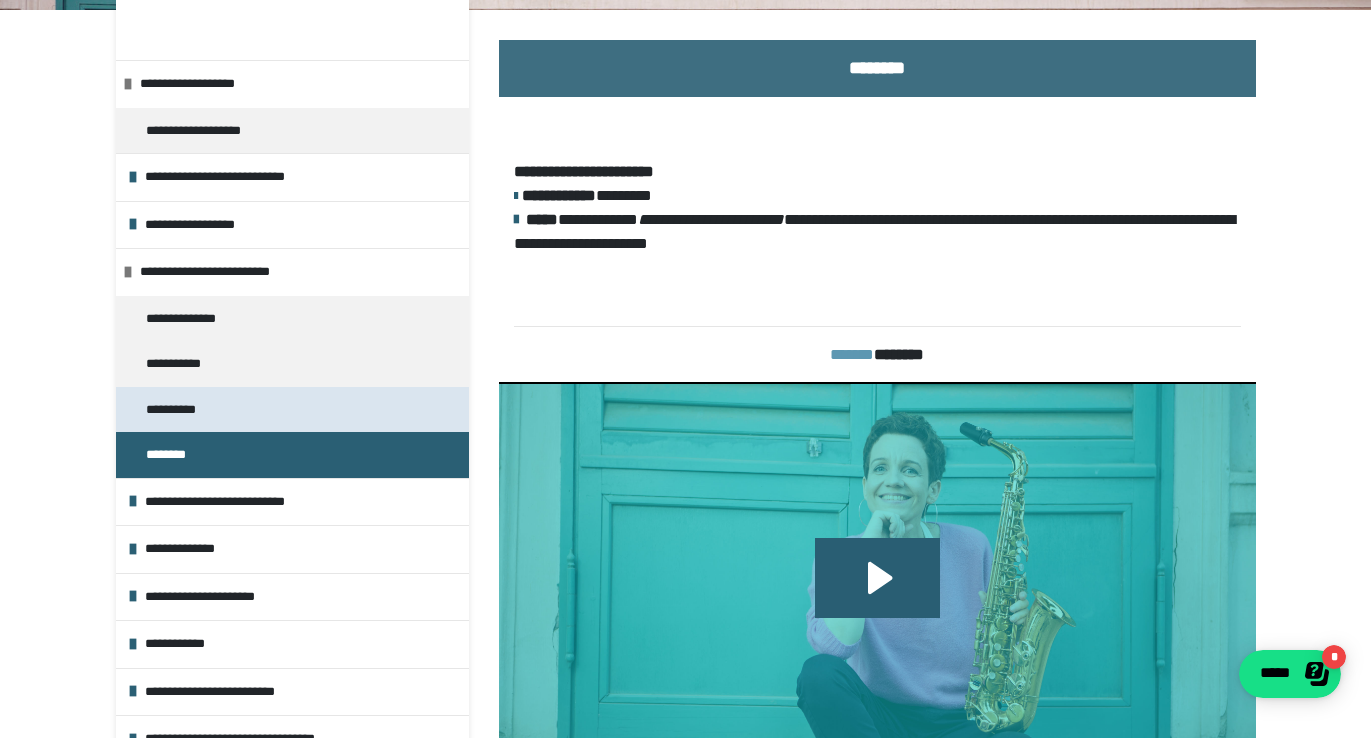 click on "**********" at bounding box center (179, 410) 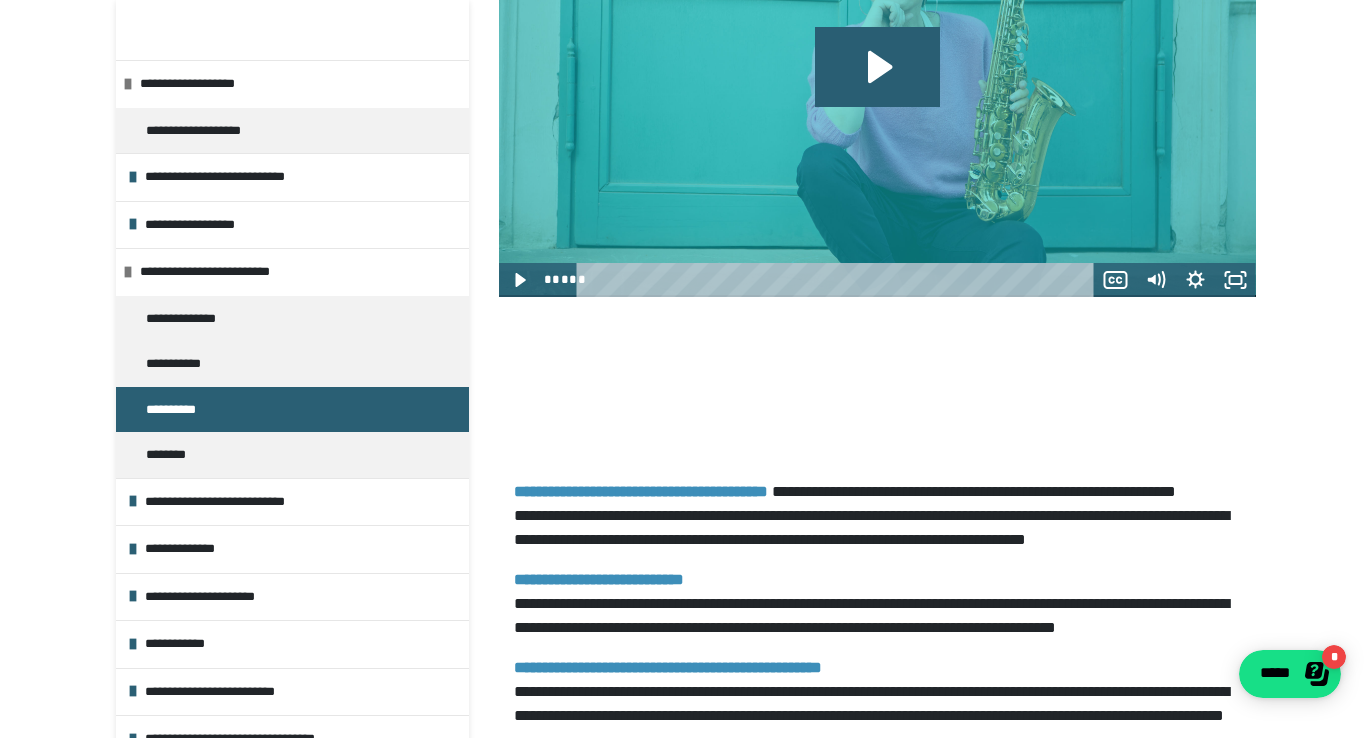 scroll, scrollTop: 2786, scrollLeft: 0, axis: vertical 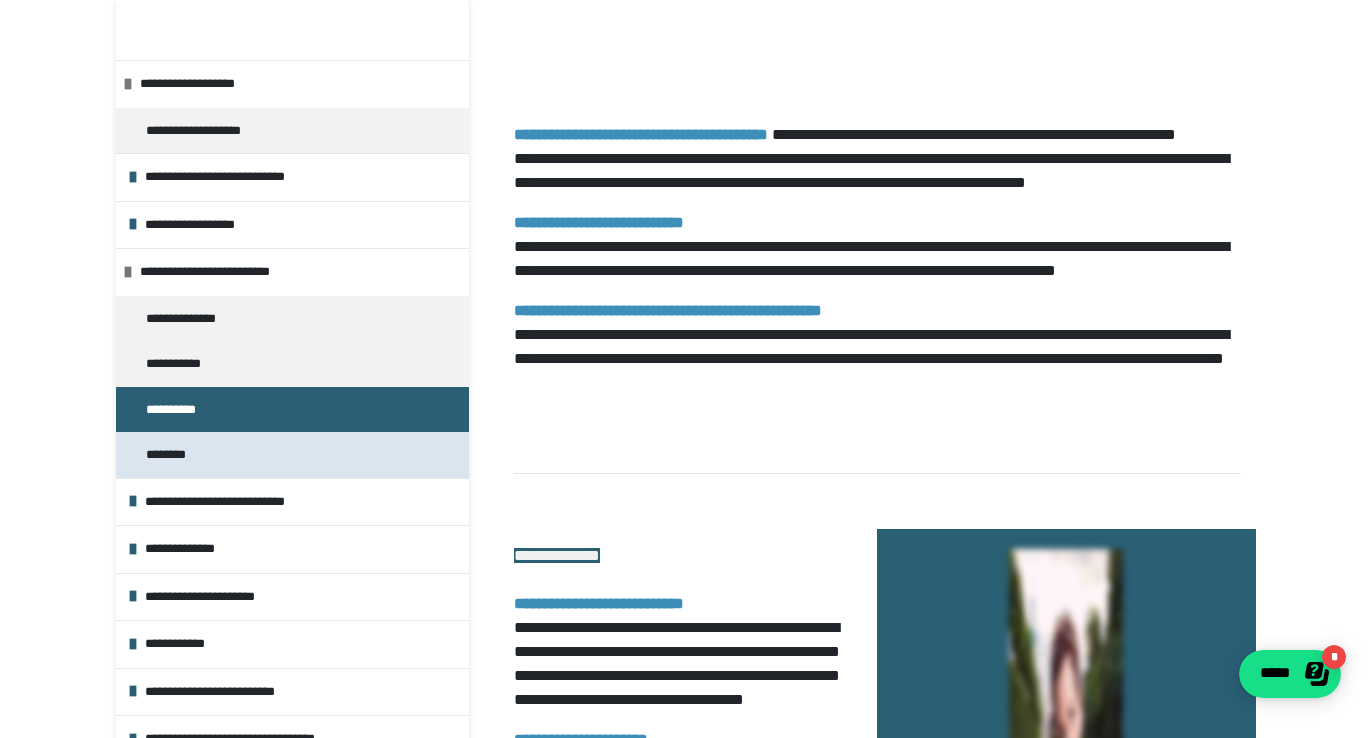 click on "********" at bounding box center [292, 455] 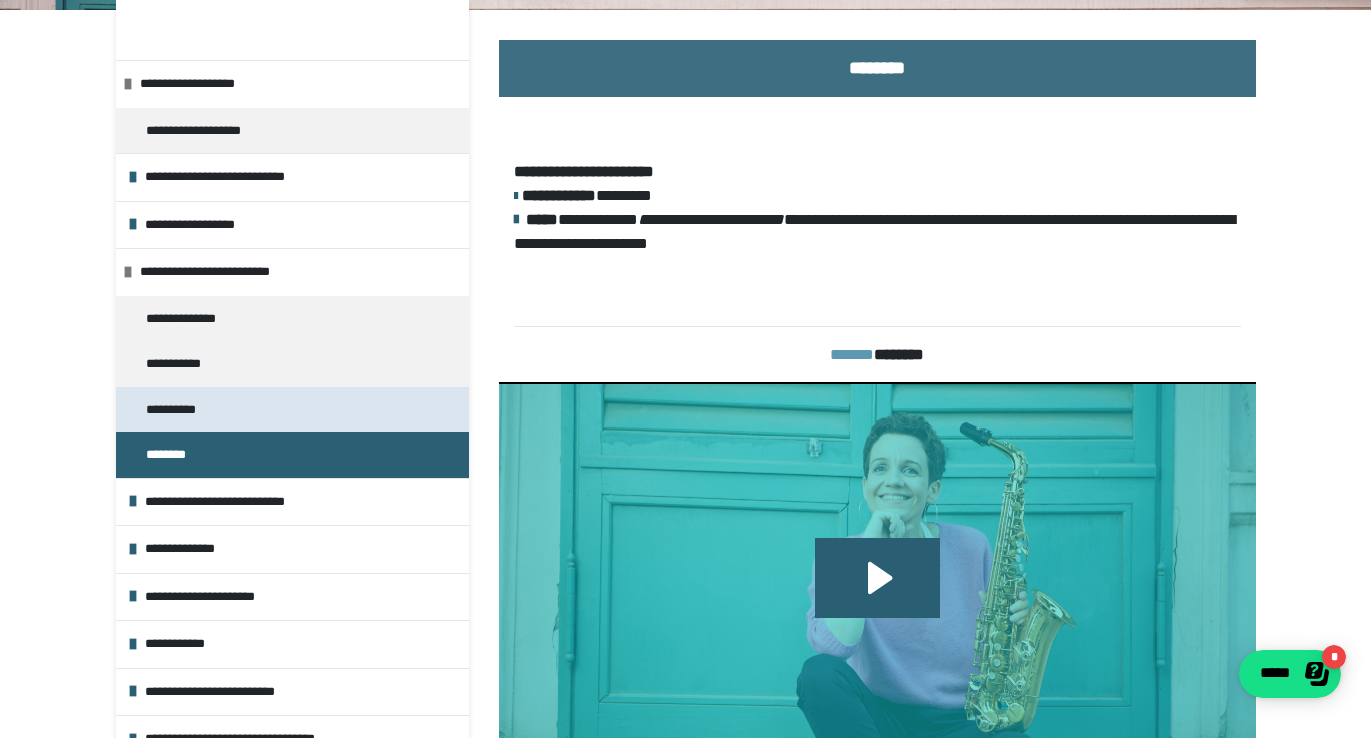 click on "**********" at bounding box center [179, 410] 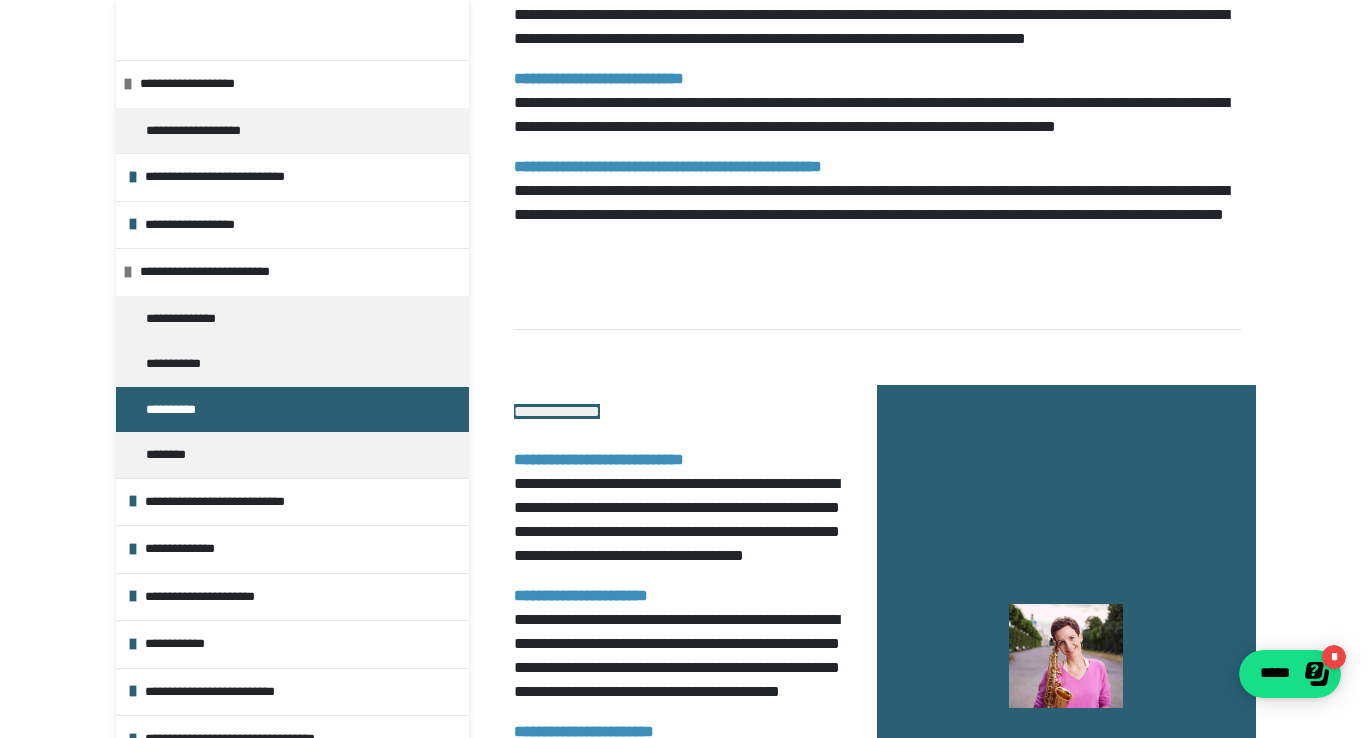 scroll, scrollTop: 3289, scrollLeft: 0, axis: vertical 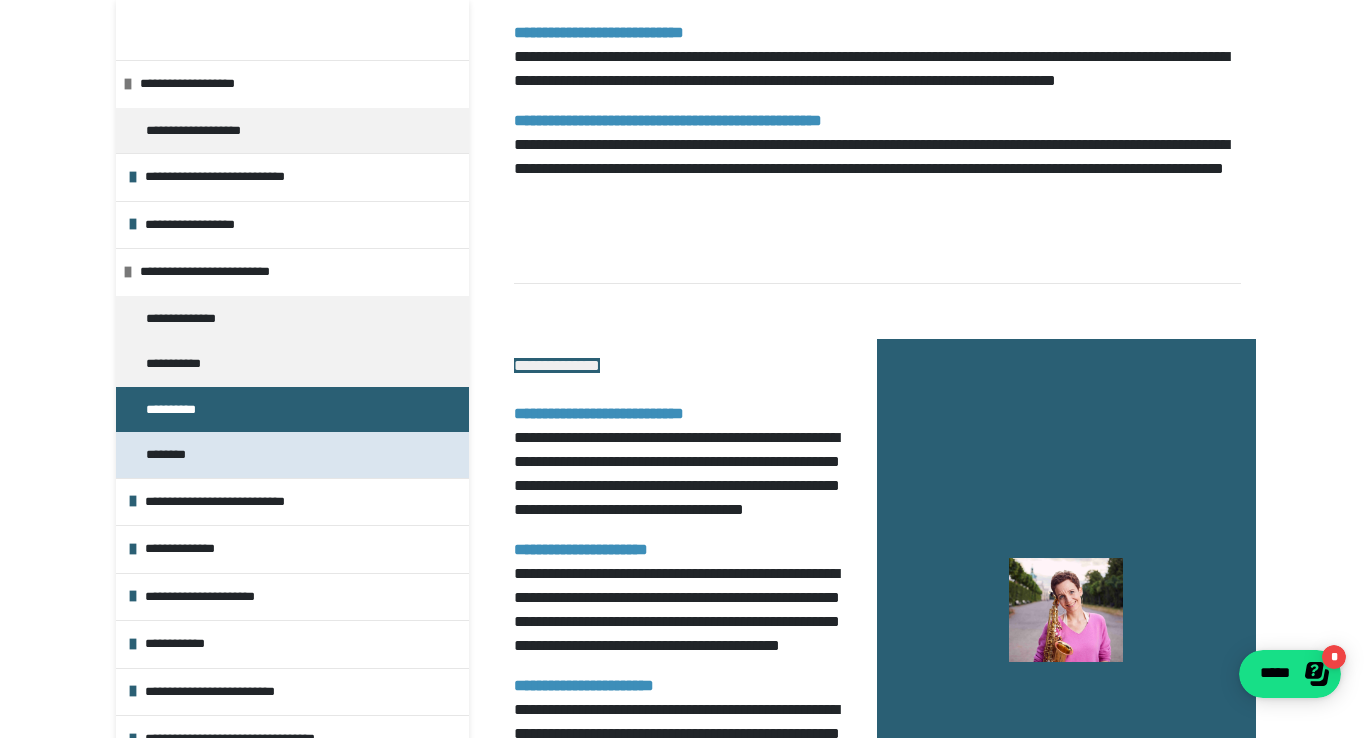 click on "********" at bounding box center [176, 455] 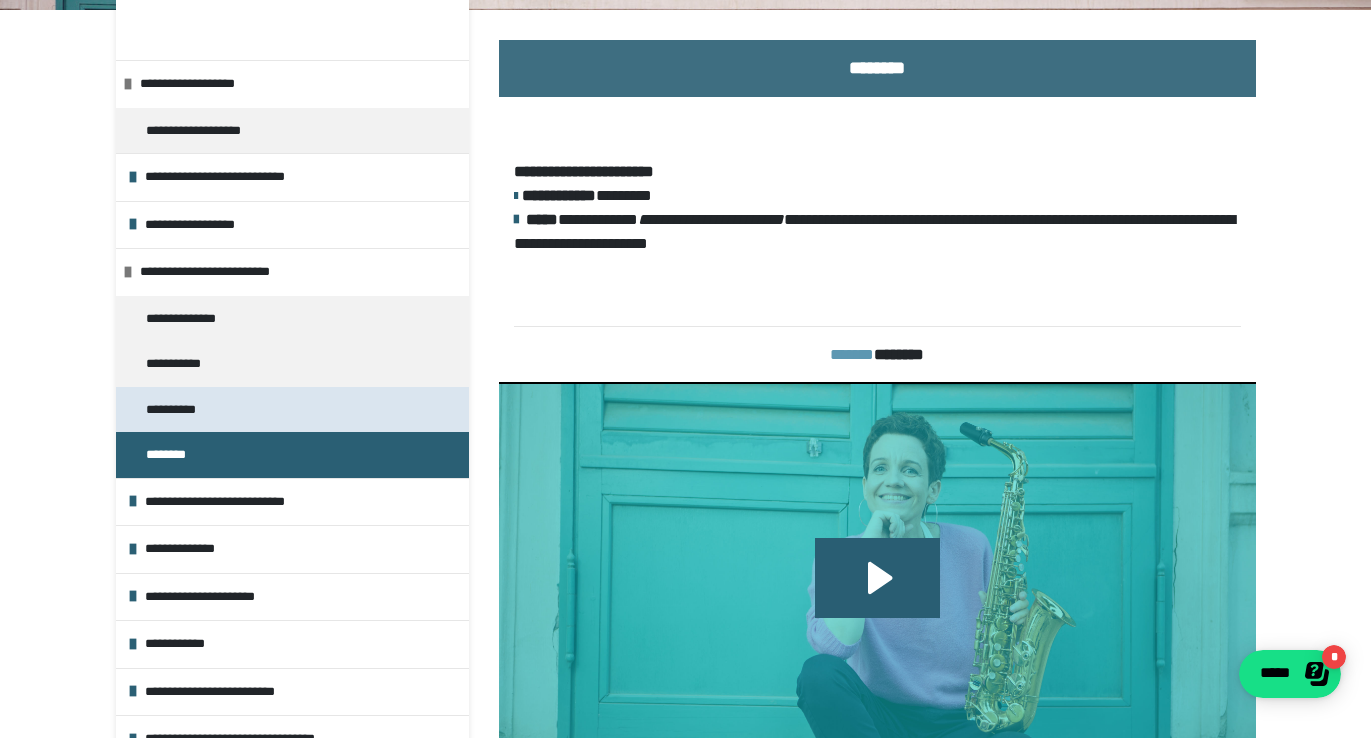 click on "**********" at bounding box center (179, 410) 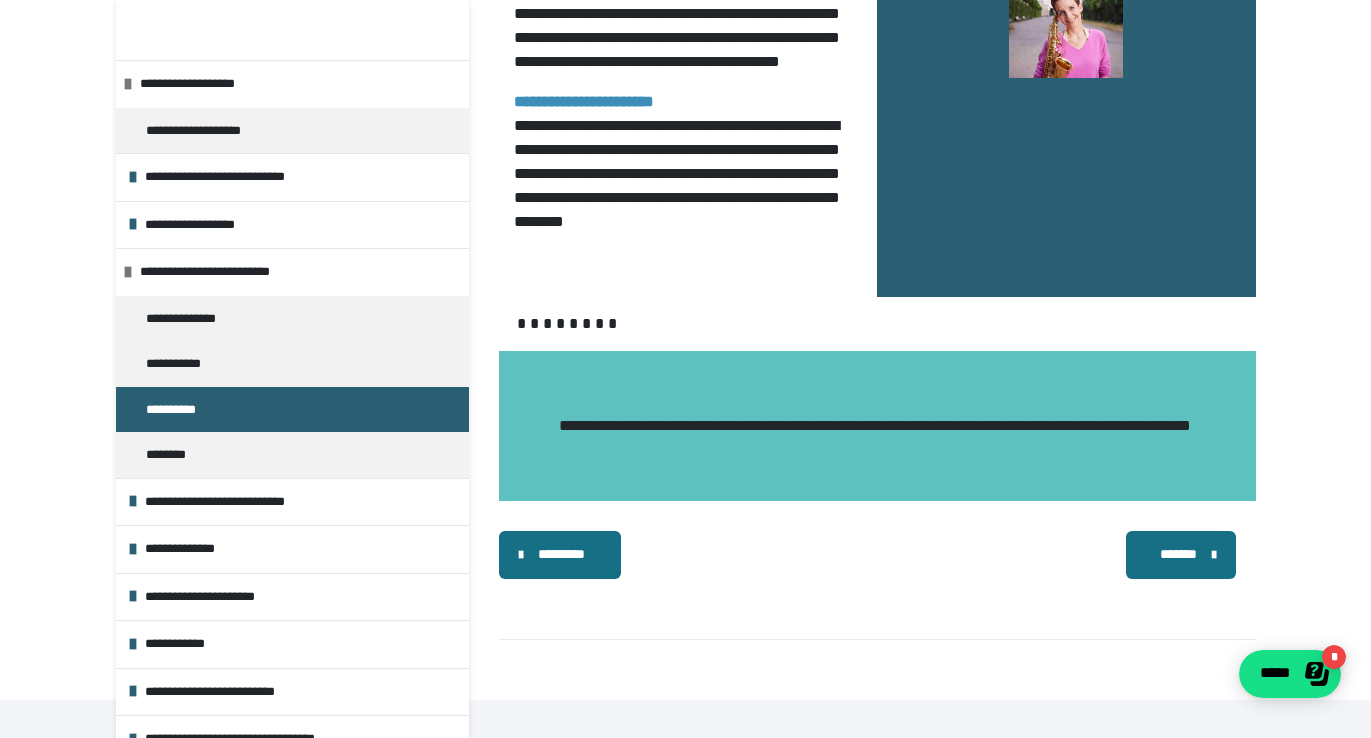 scroll, scrollTop: 3789, scrollLeft: 0, axis: vertical 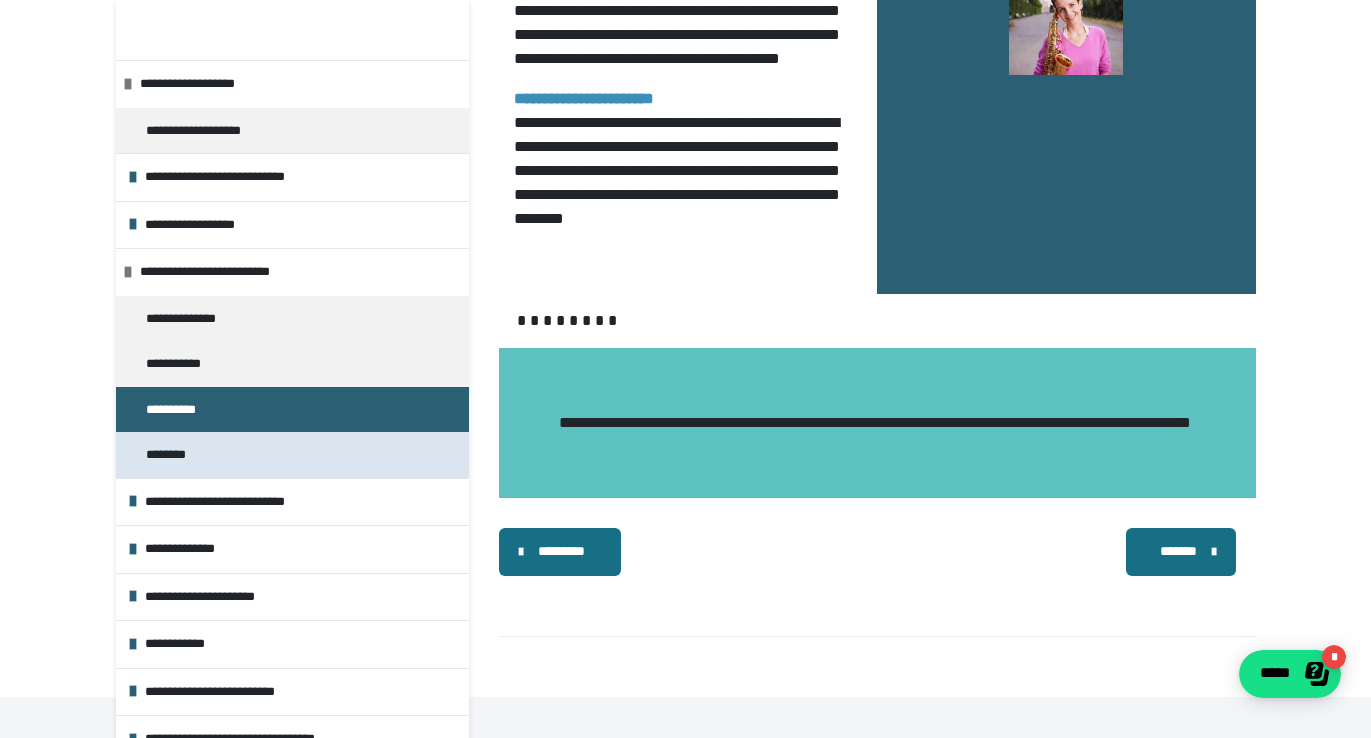 click on "********" at bounding box center [176, 455] 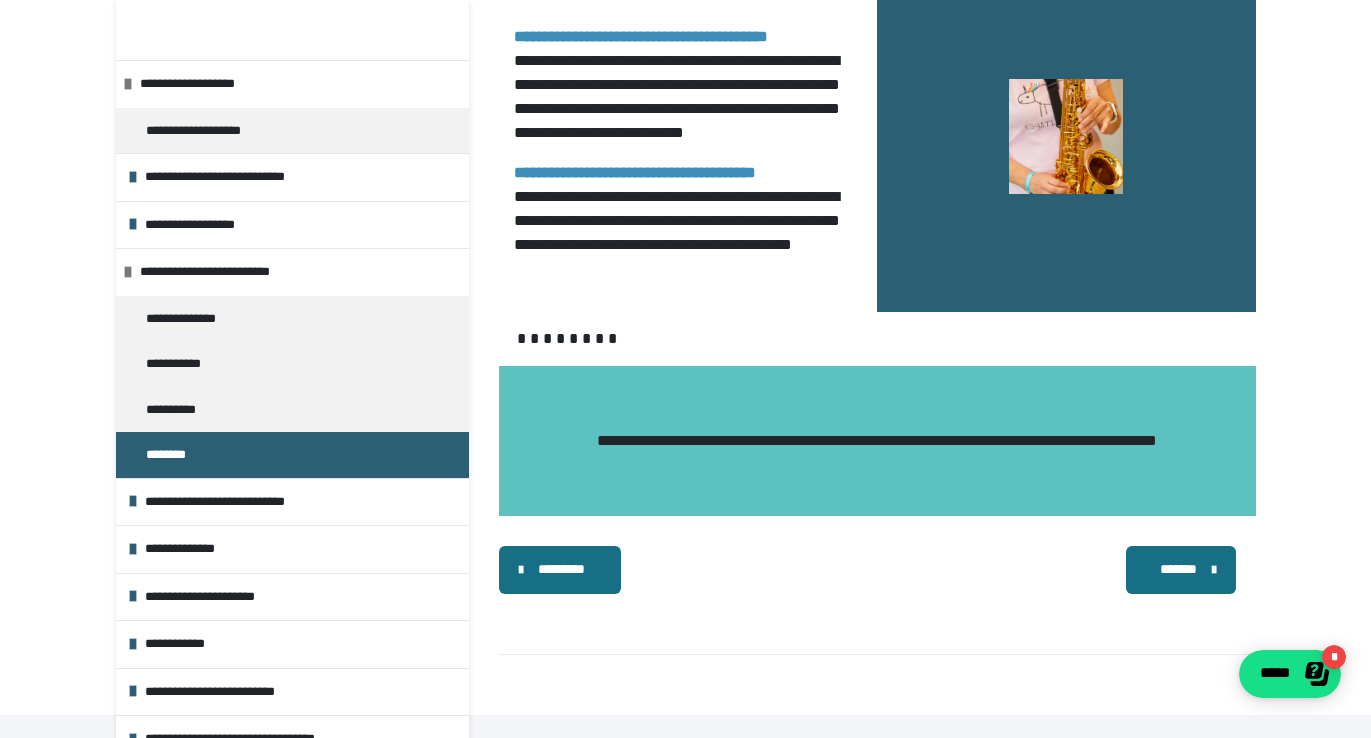 scroll, scrollTop: 1499, scrollLeft: 0, axis: vertical 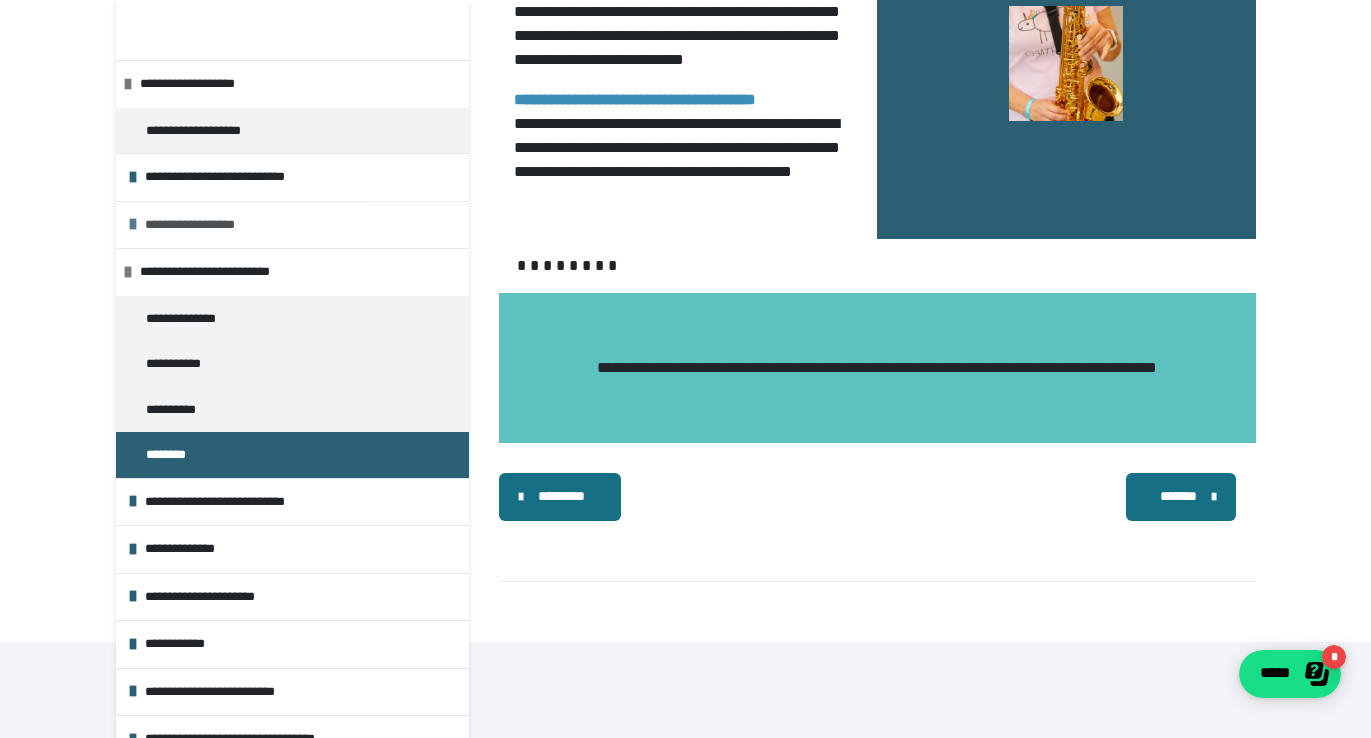 click on "**********" at bounding box center (302, 225) 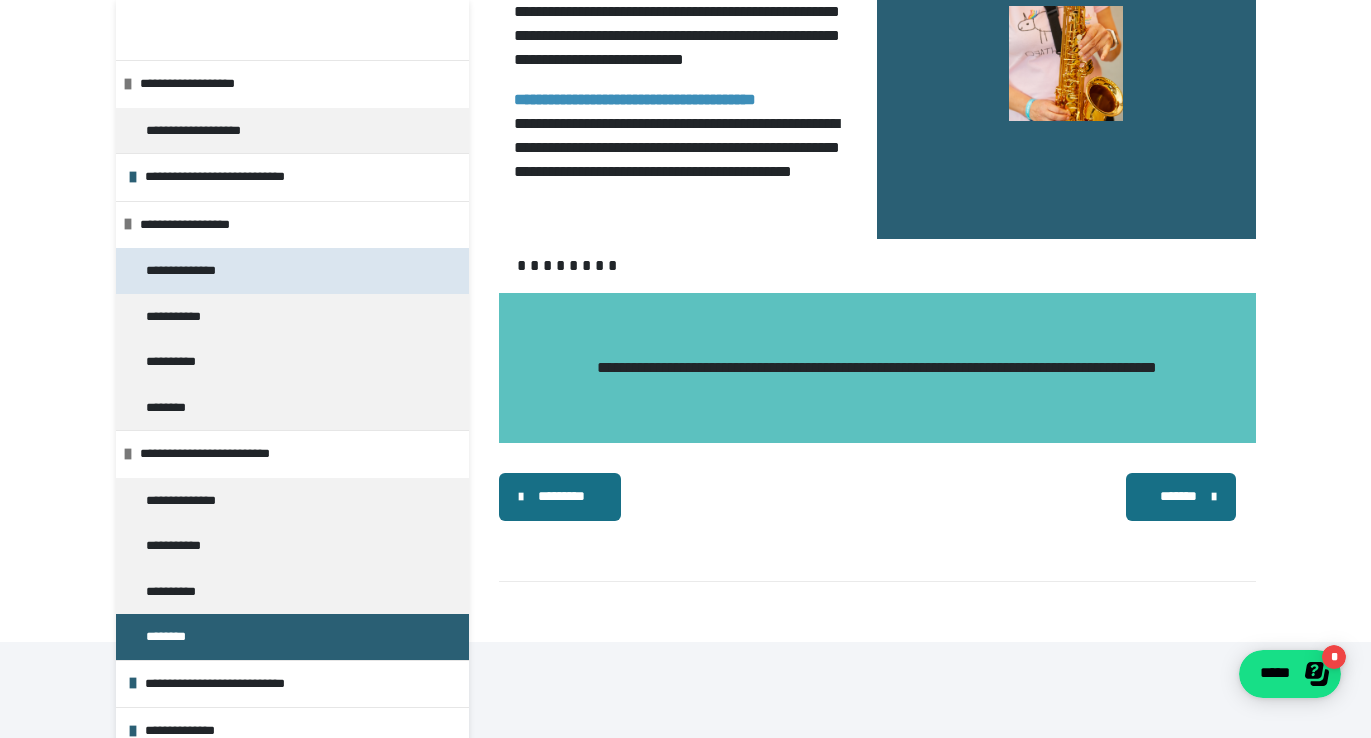 click on "**********" at bounding box center (192, 271) 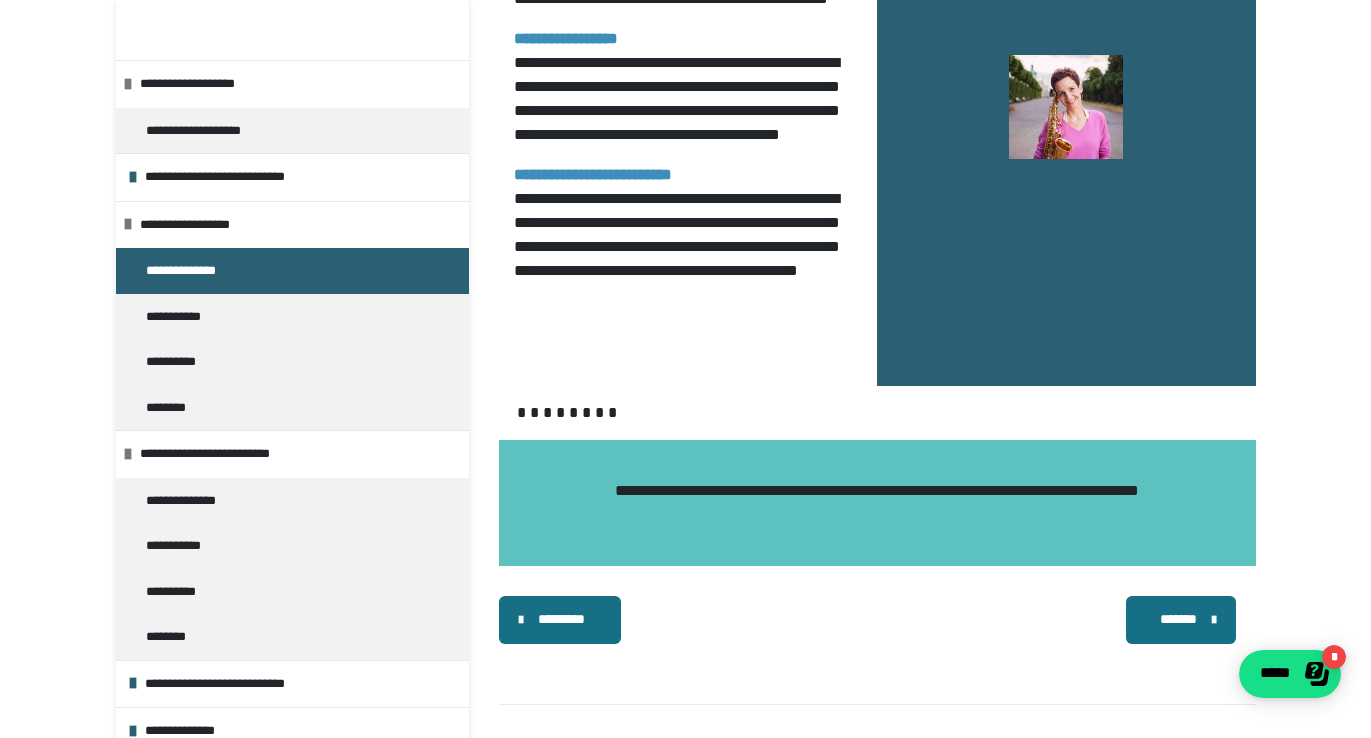 scroll, scrollTop: 1930, scrollLeft: 0, axis: vertical 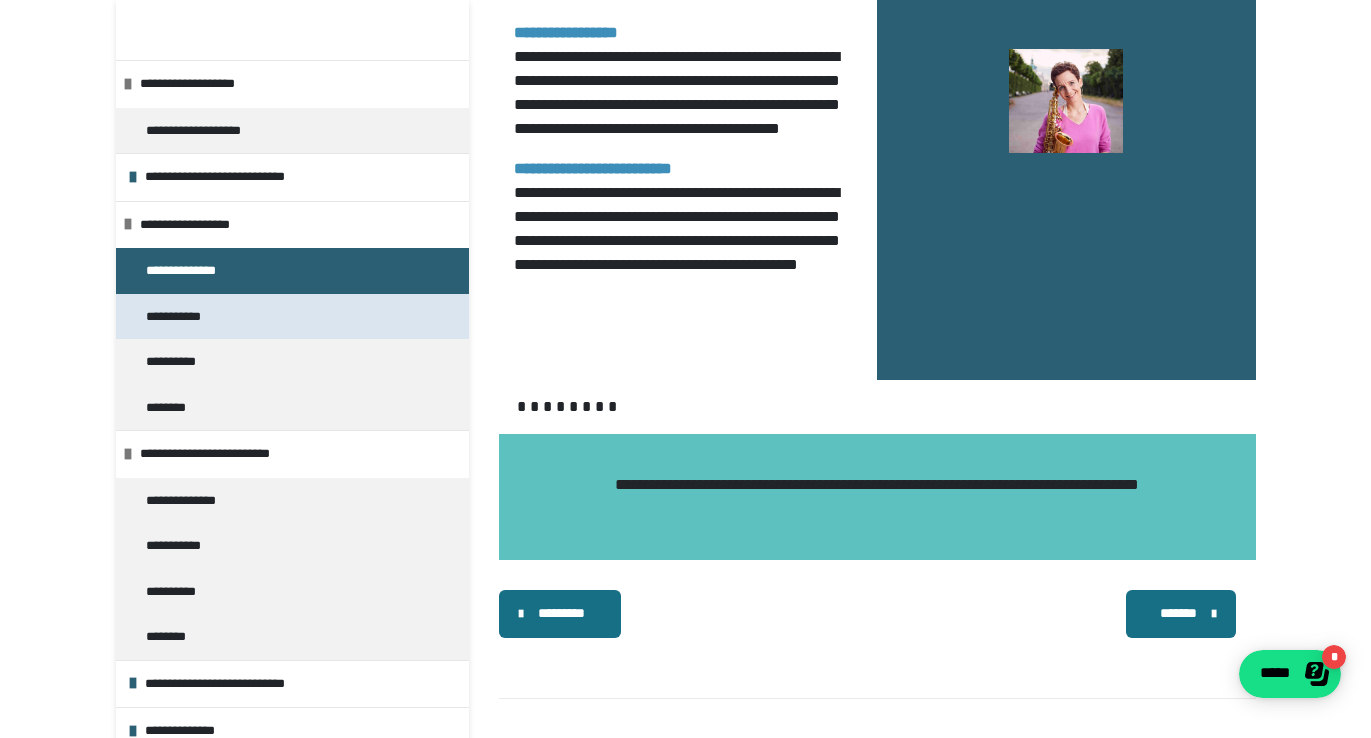 click on "**********" at bounding box center [181, 317] 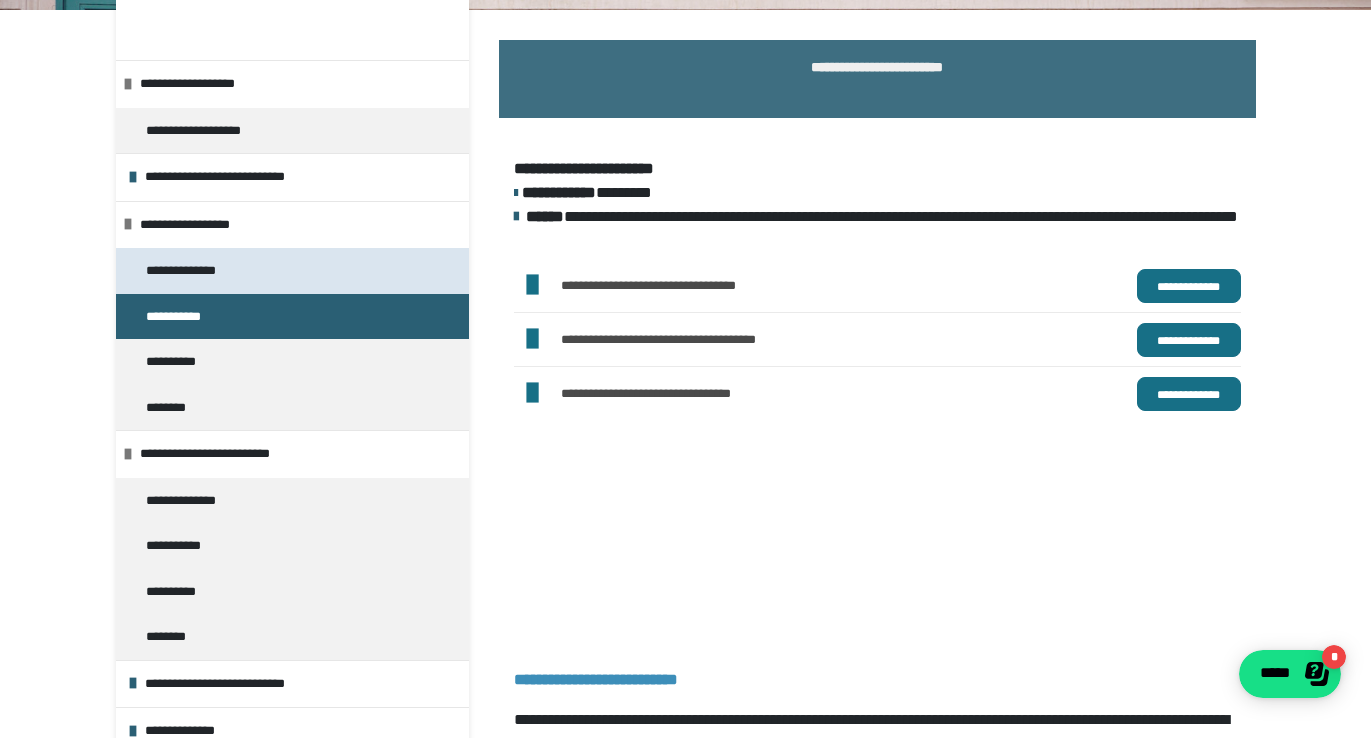 click on "**********" at bounding box center (192, 271) 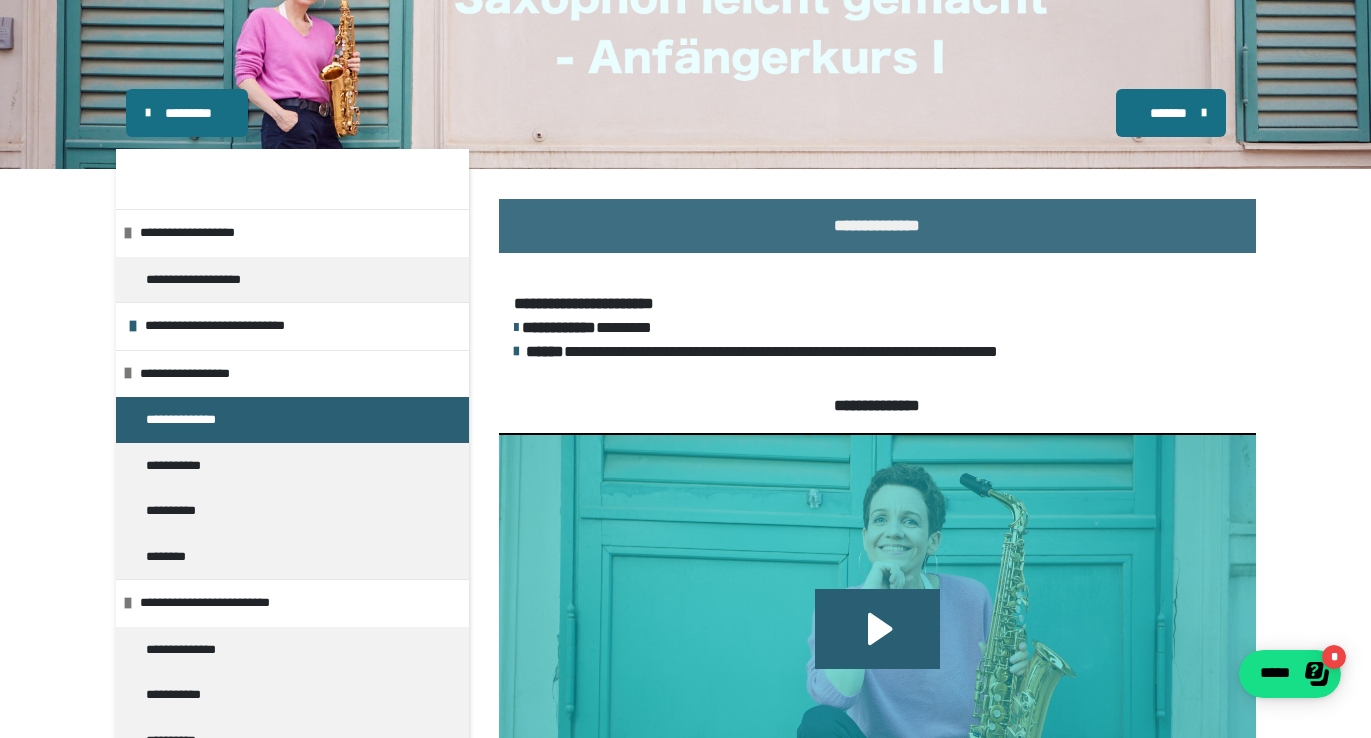 scroll, scrollTop: 114, scrollLeft: 0, axis: vertical 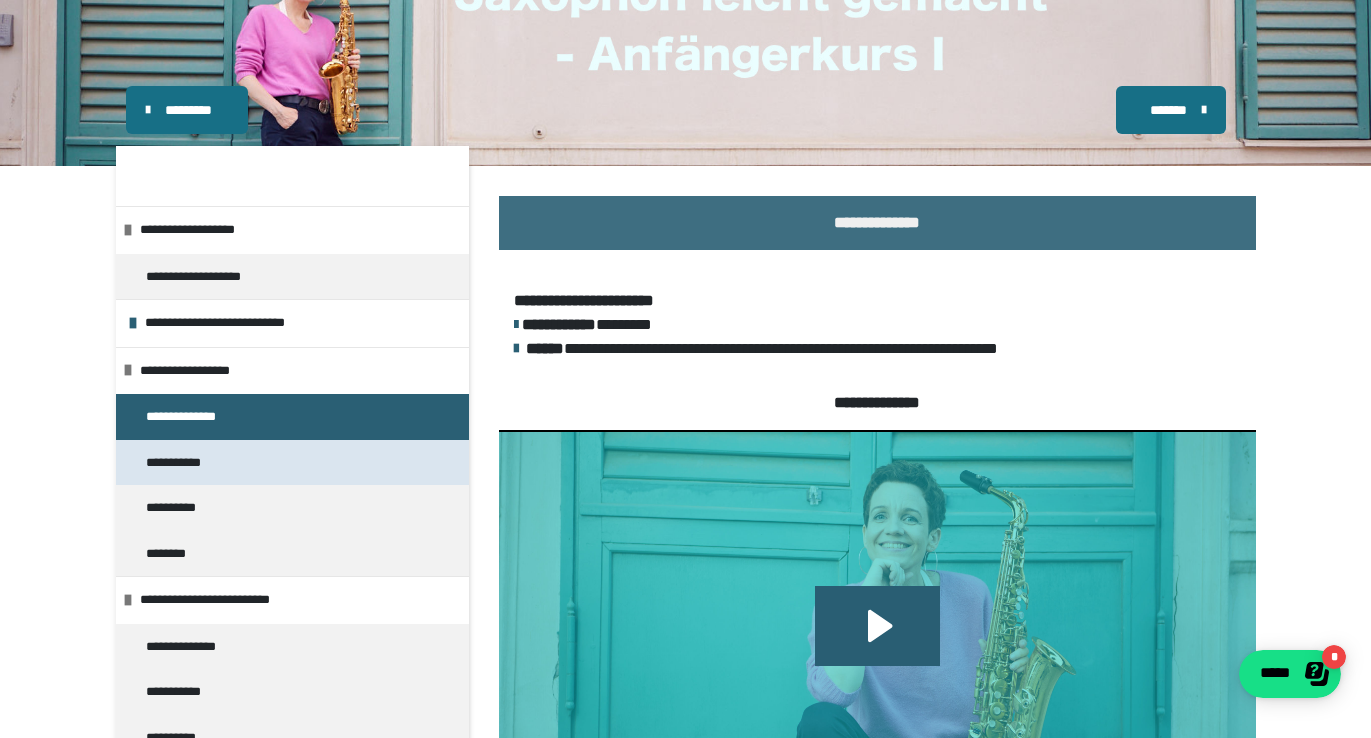 click on "**********" at bounding box center [181, 463] 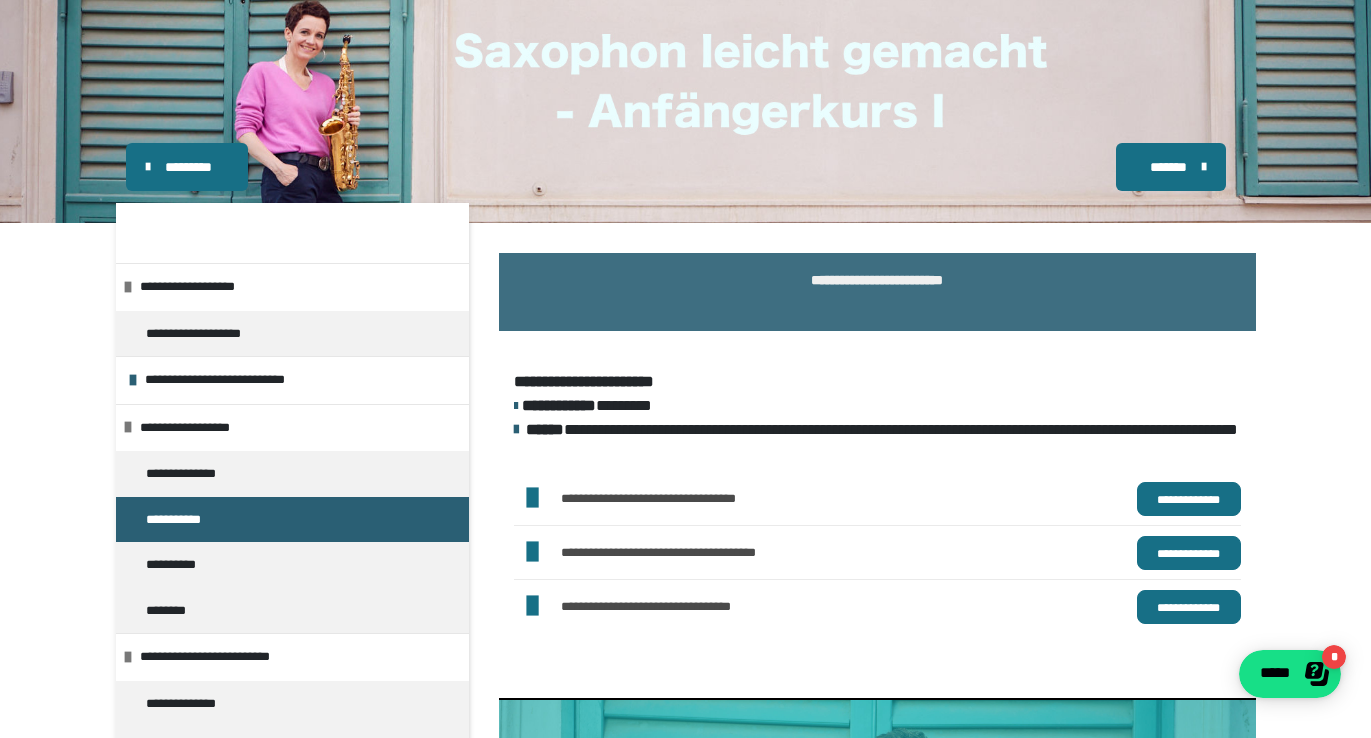 scroll, scrollTop: 60, scrollLeft: 0, axis: vertical 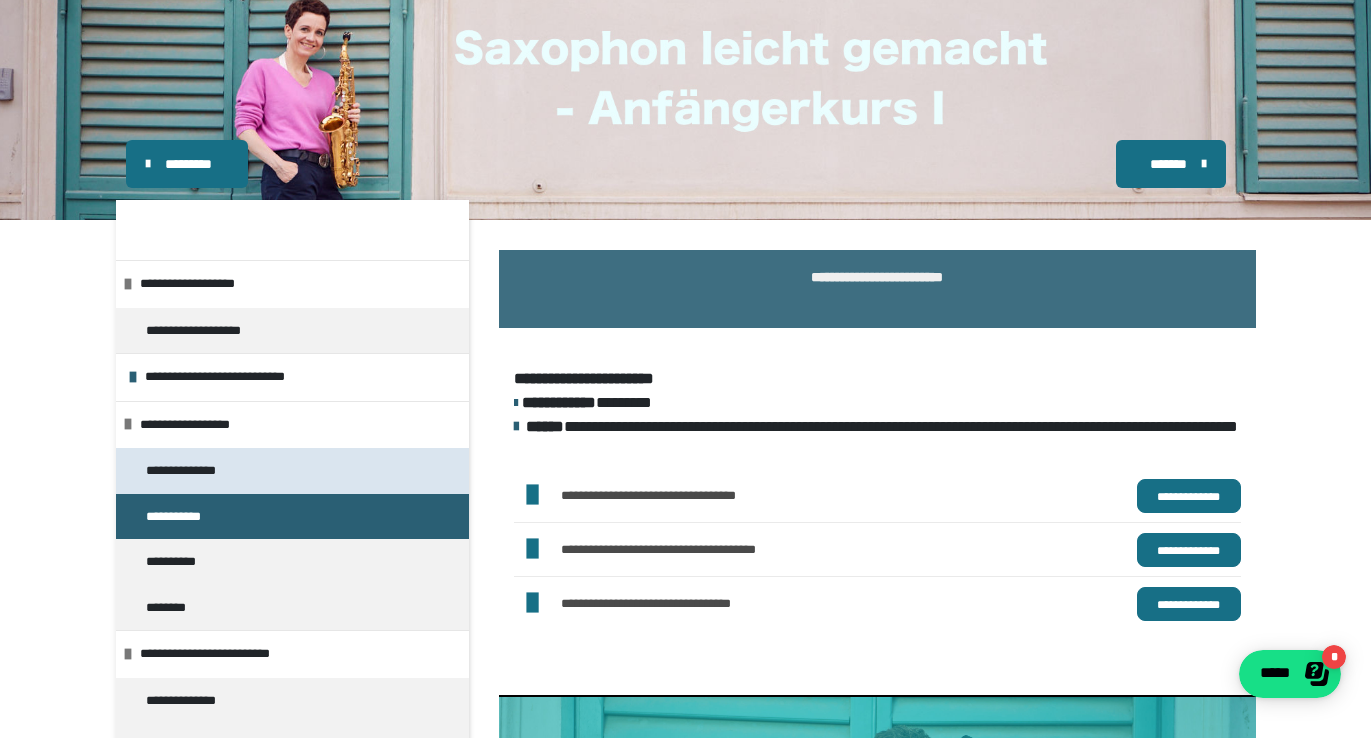 click on "**********" at bounding box center [192, 471] 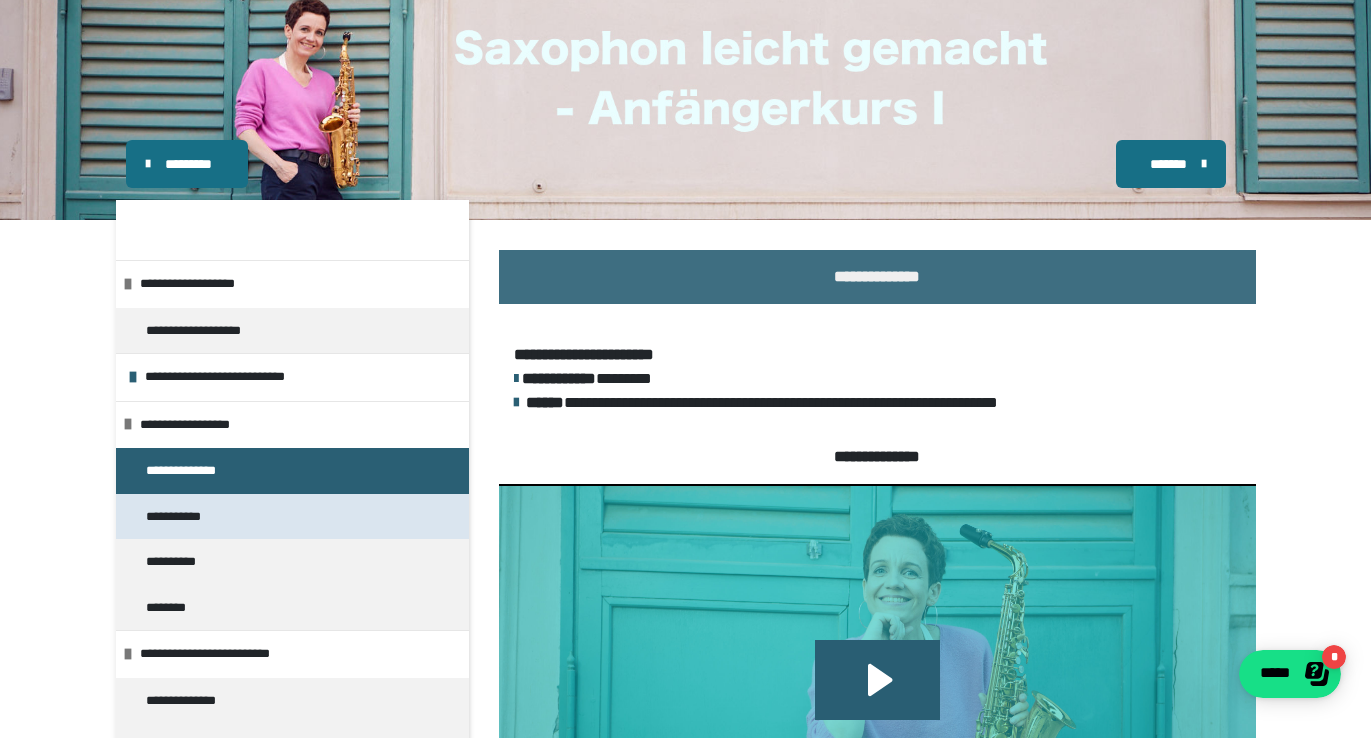 click on "**********" at bounding box center [181, 517] 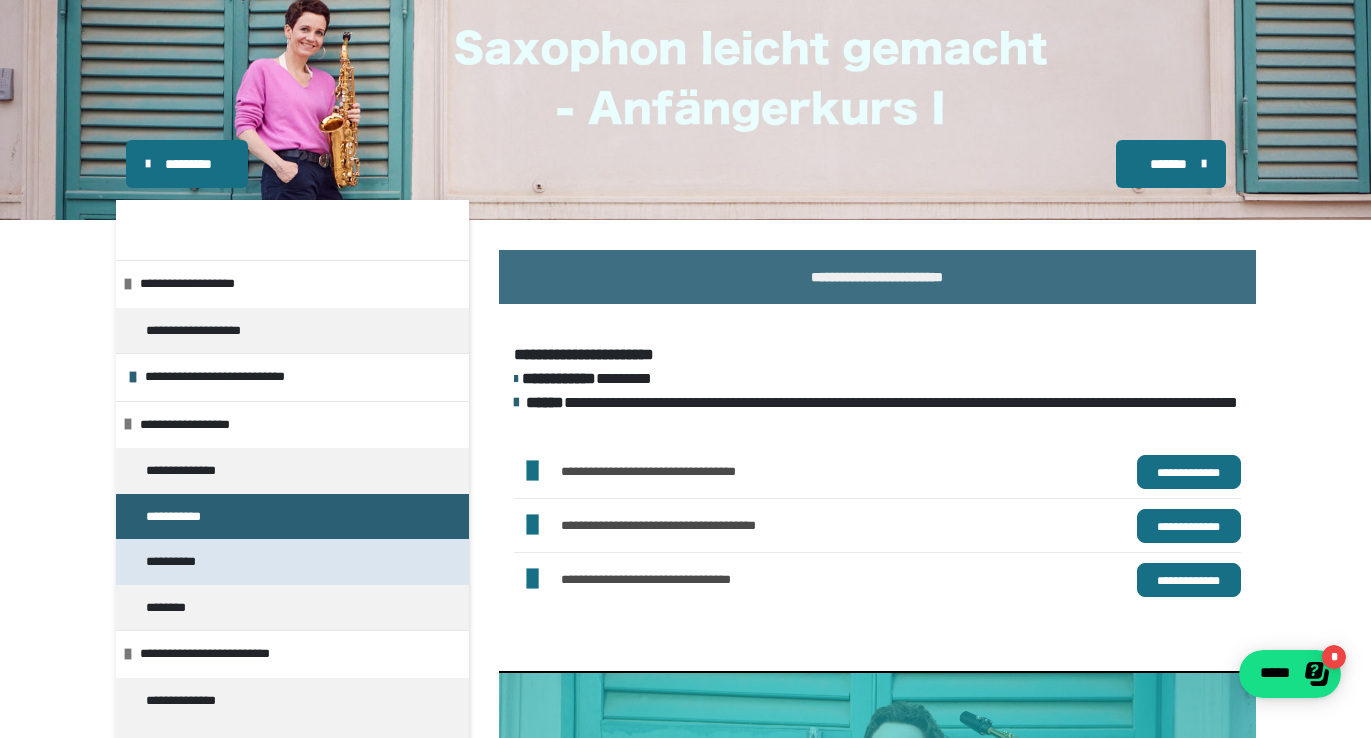 click on "**********" at bounding box center [179, 562] 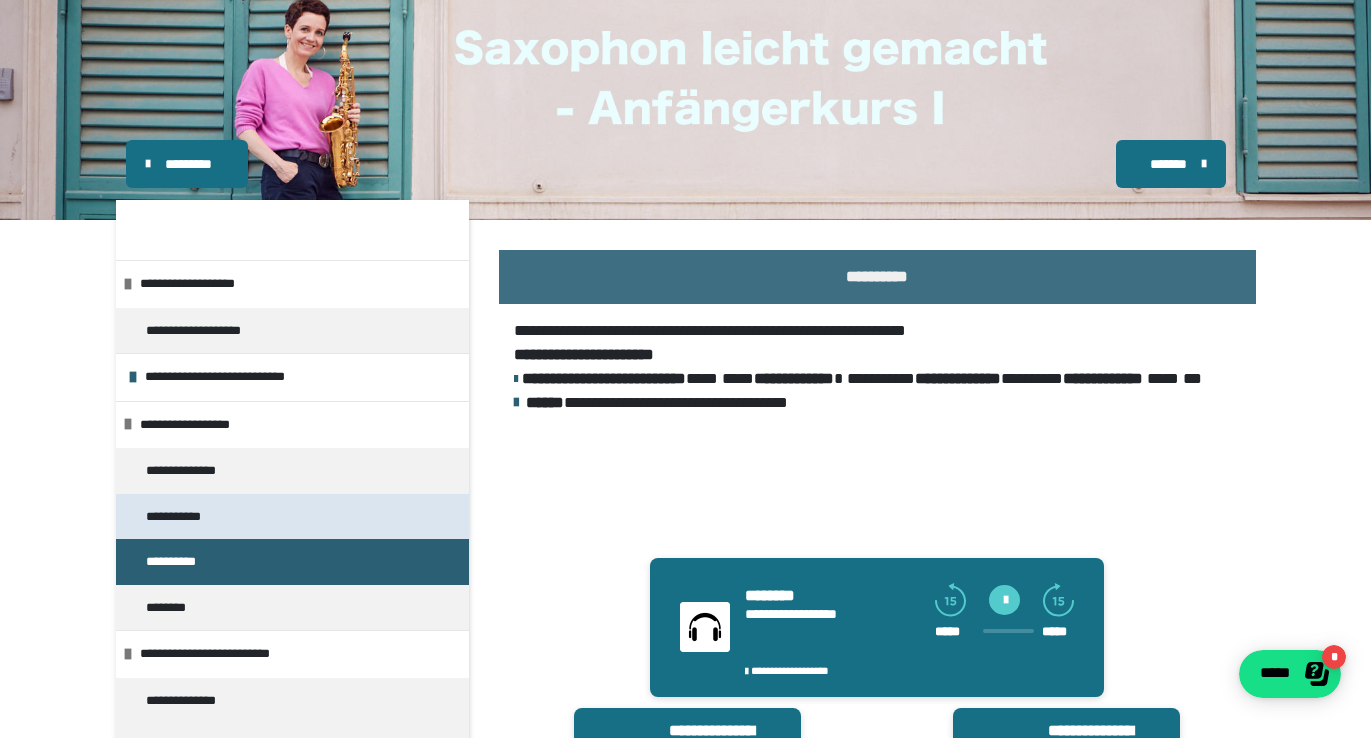 click on "**********" at bounding box center (181, 517) 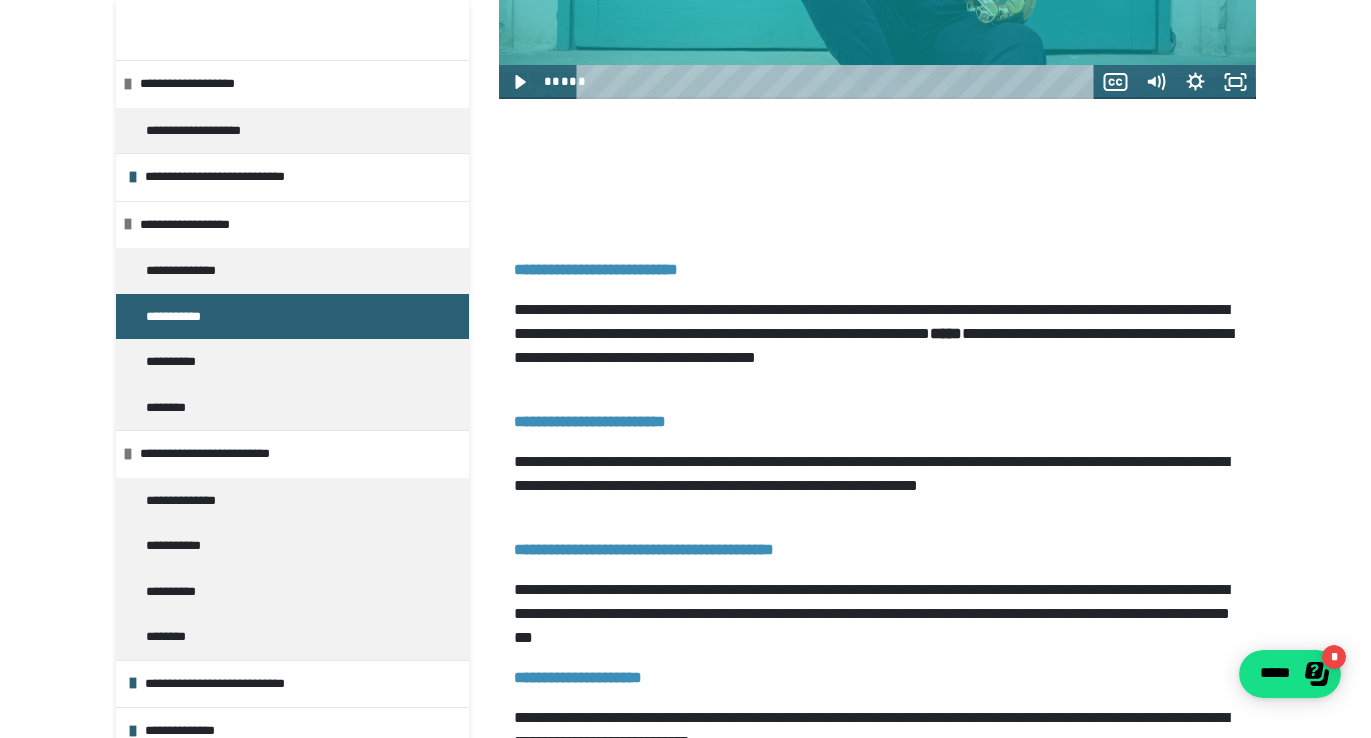 scroll, scrollTop: 1057, scrollLeft: 0, axis: vertical 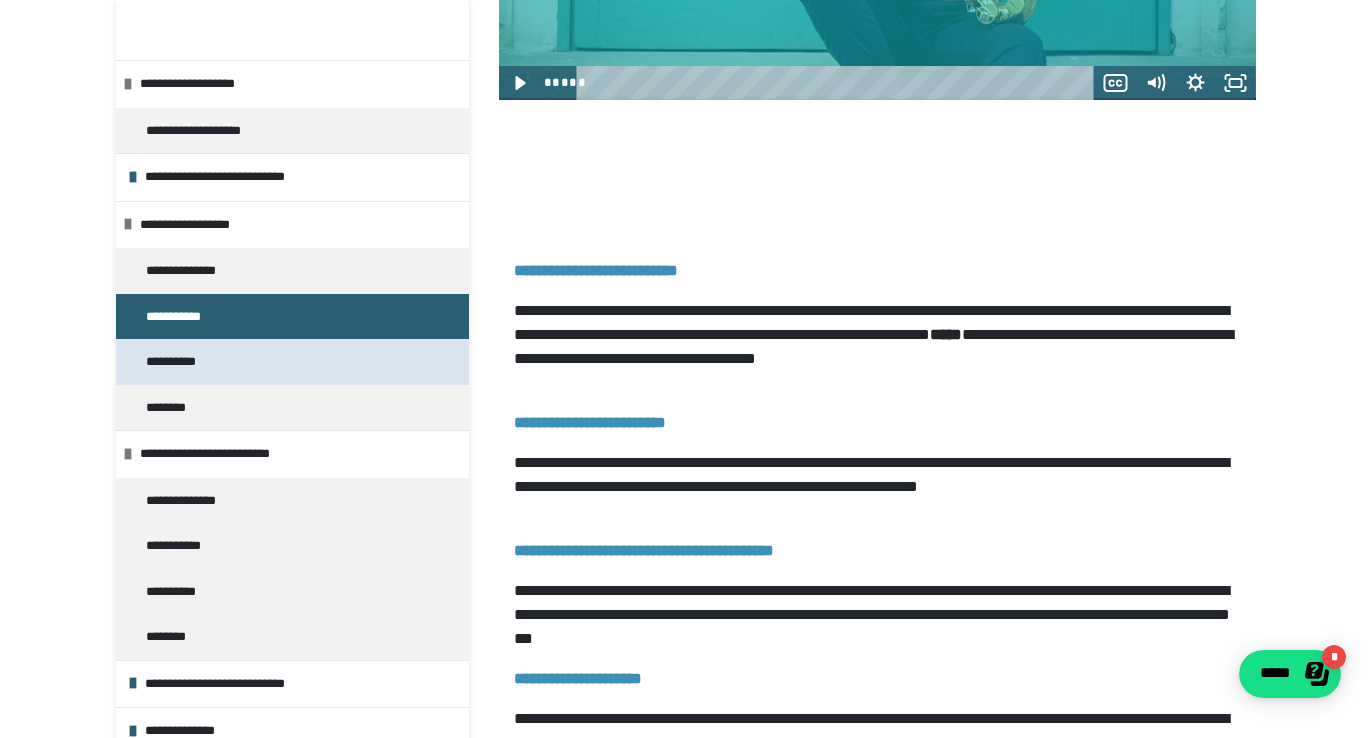 click on "**********" at bounding box center (179, 362) 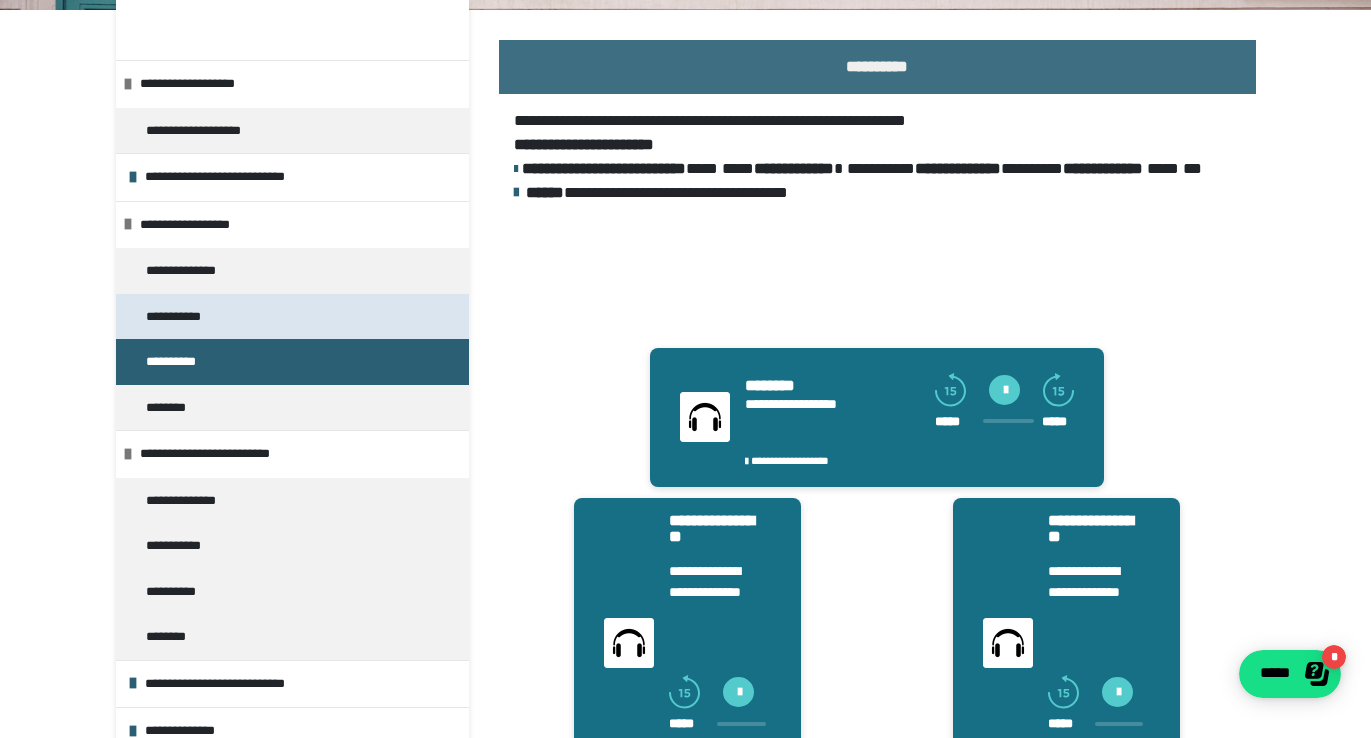click on "**********" at bounding box center [181, 317] 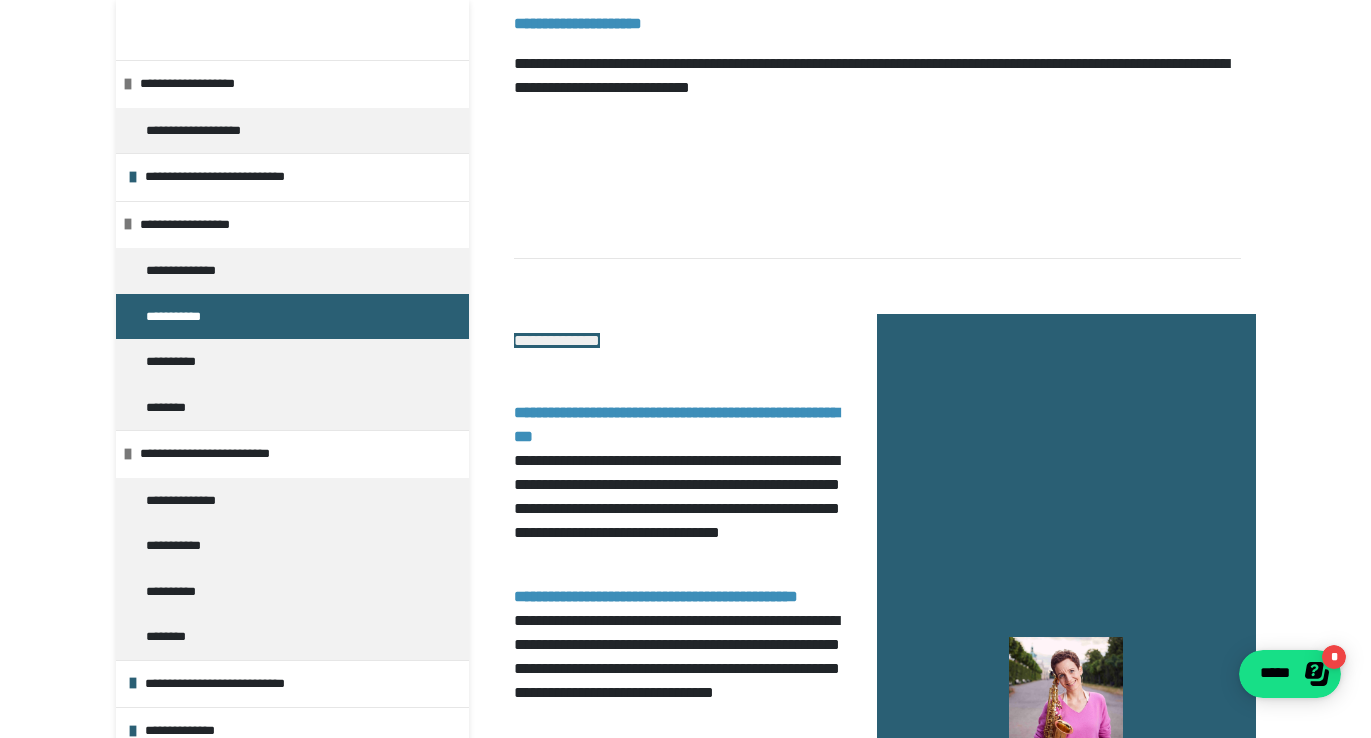 scroll, scrollTop: 1685, scrollLeft: 0, axis: vertical 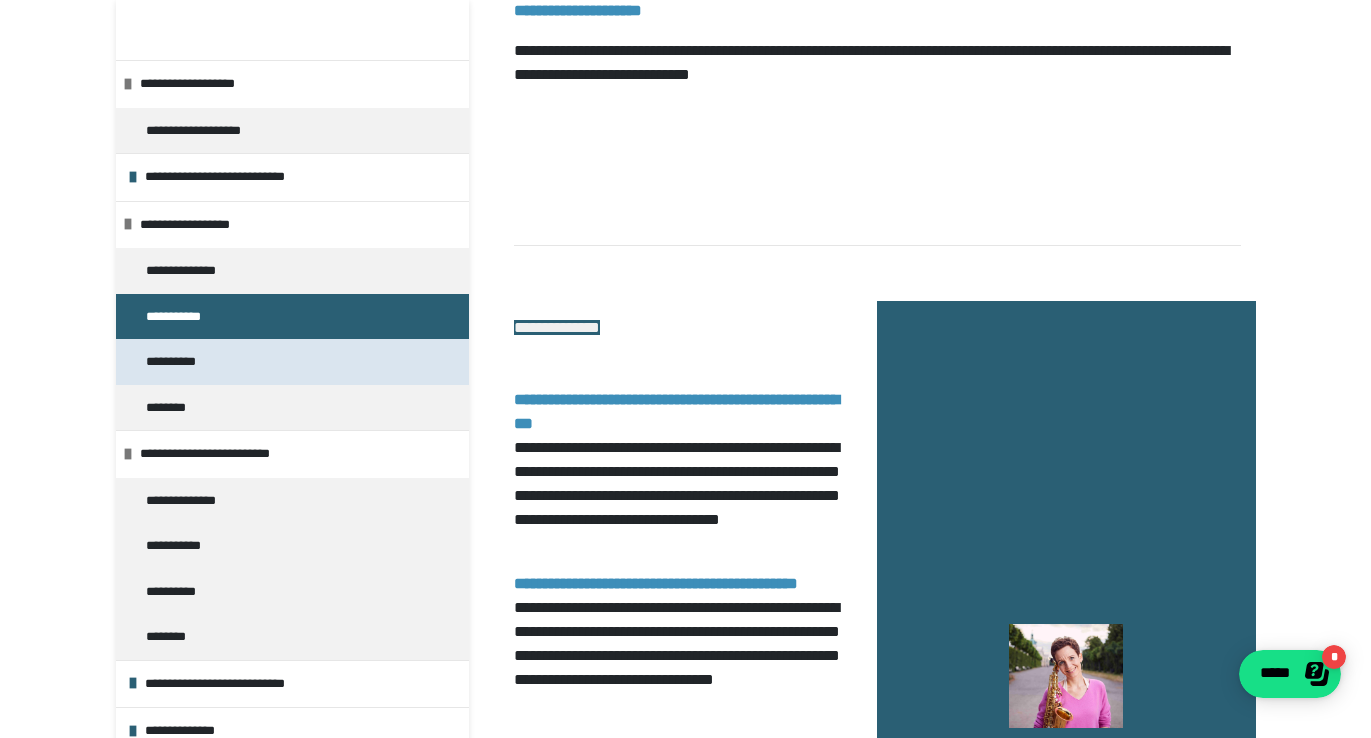 click on "**********" at bounding box center [179, 362] 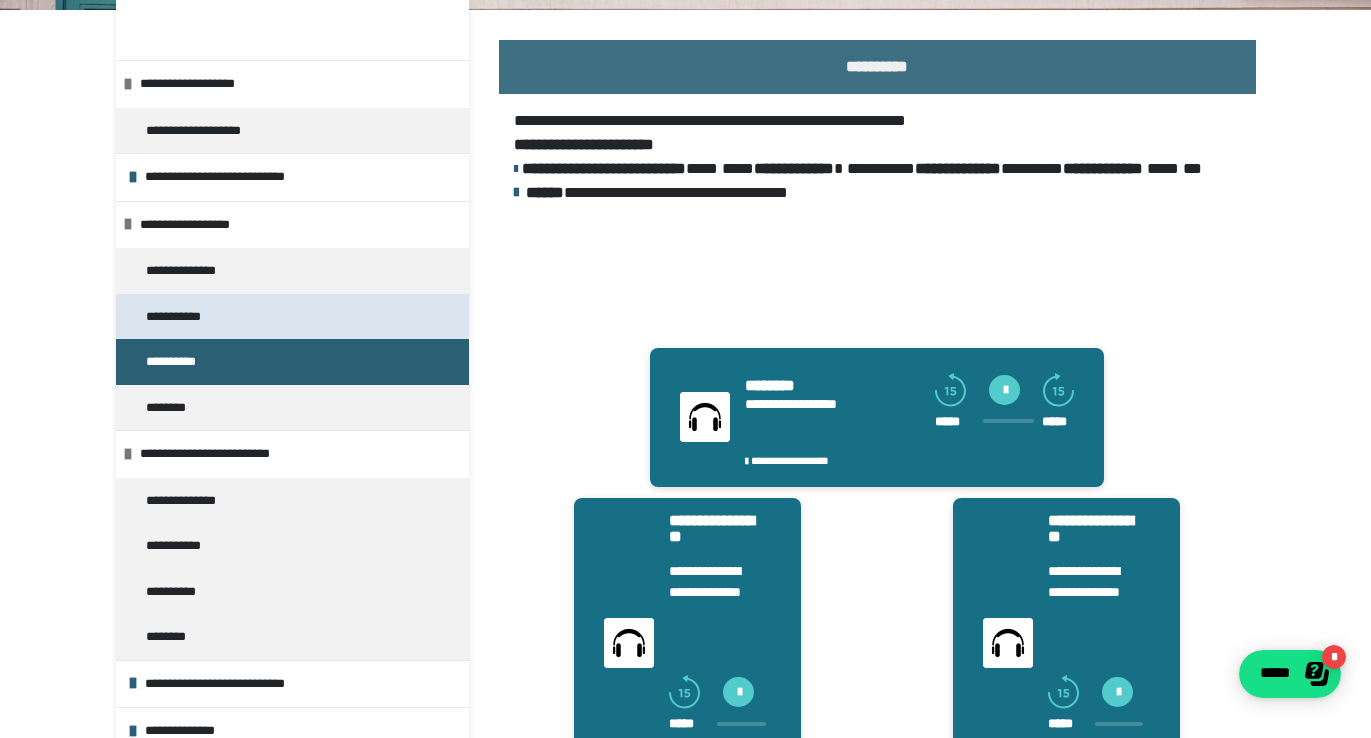 click on "**********" at bounding box center (181, 317) 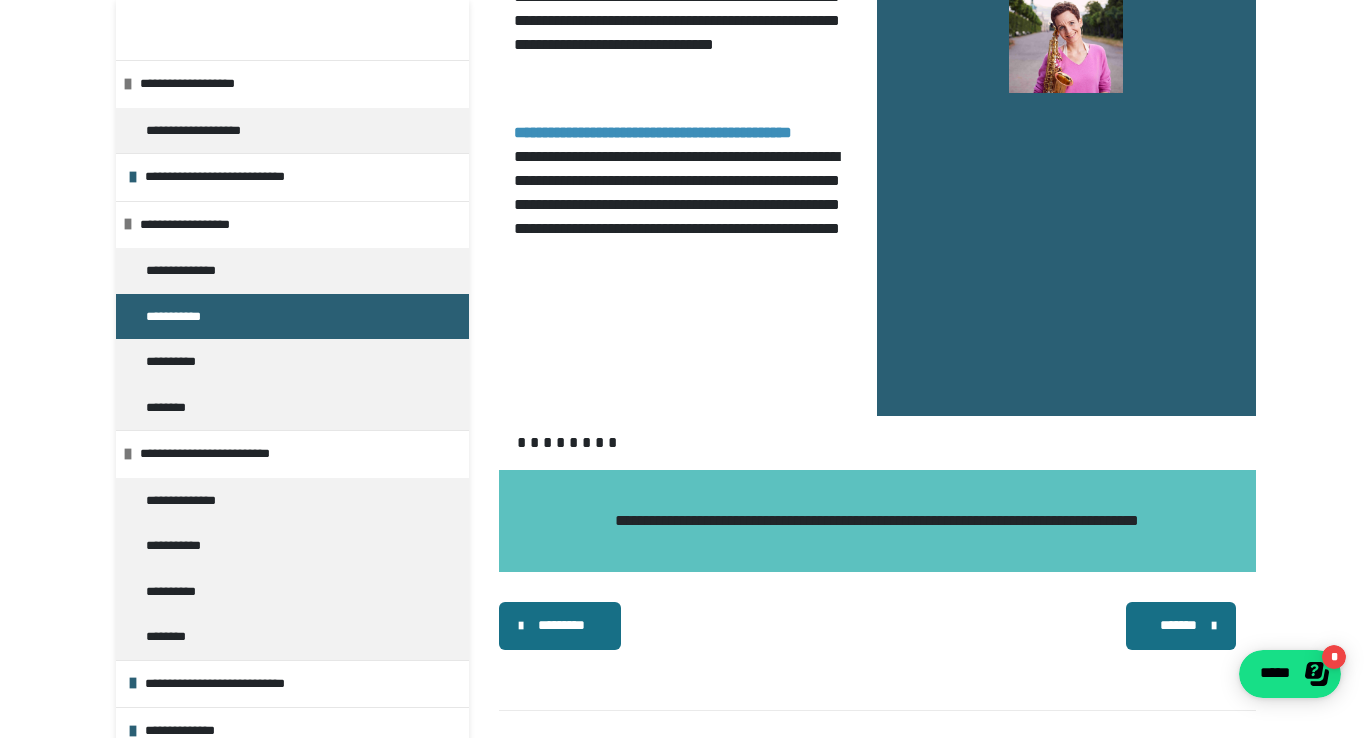 scroll, scrollTop: 2235, scrollLeft: 0, axis: vertical 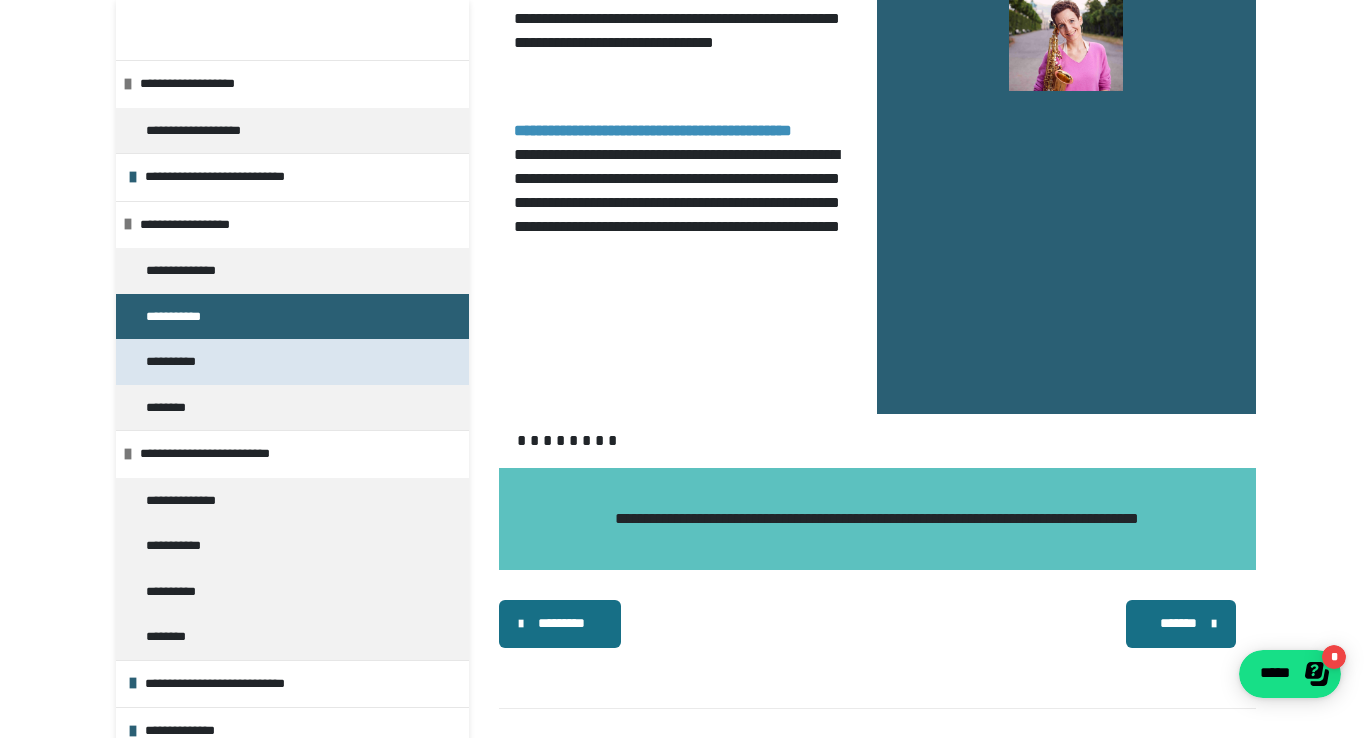 click on "**********" at bounding box center (292, 362) 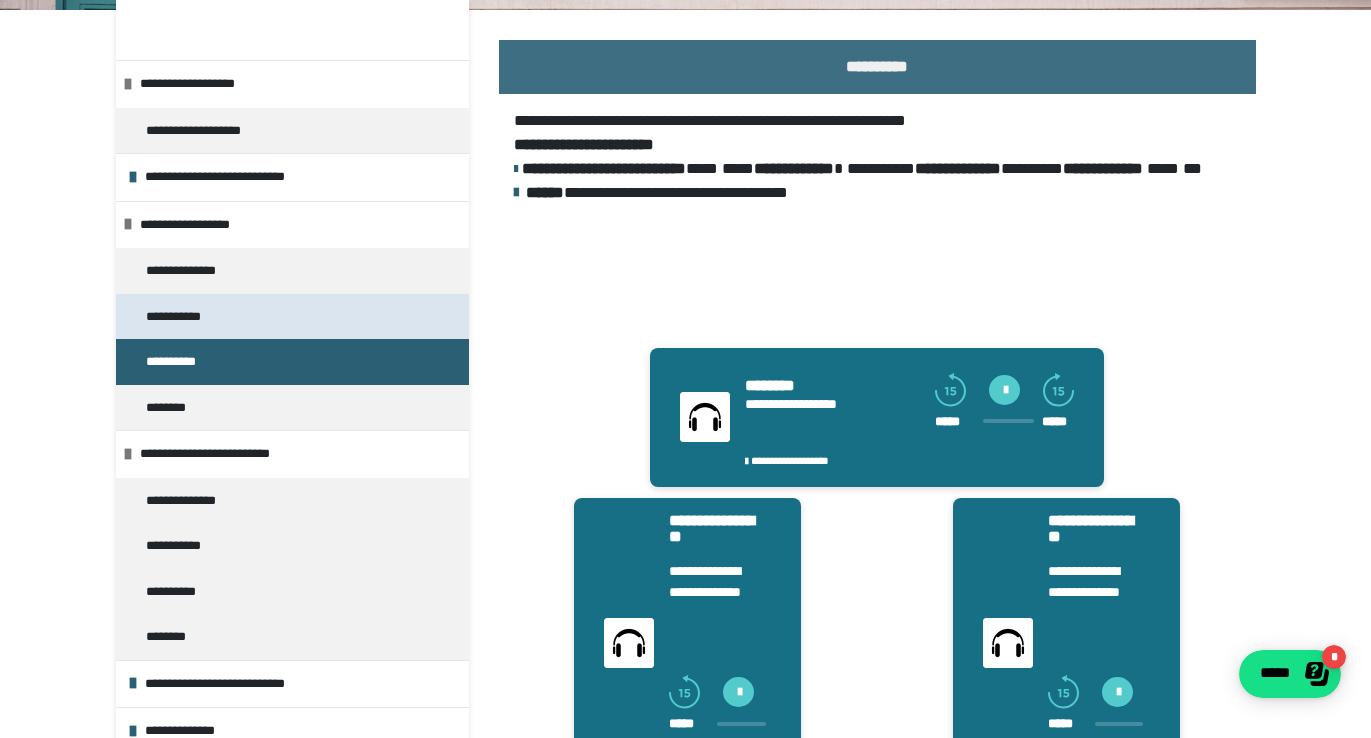 click on "**********" at bounding box center (181, 317) 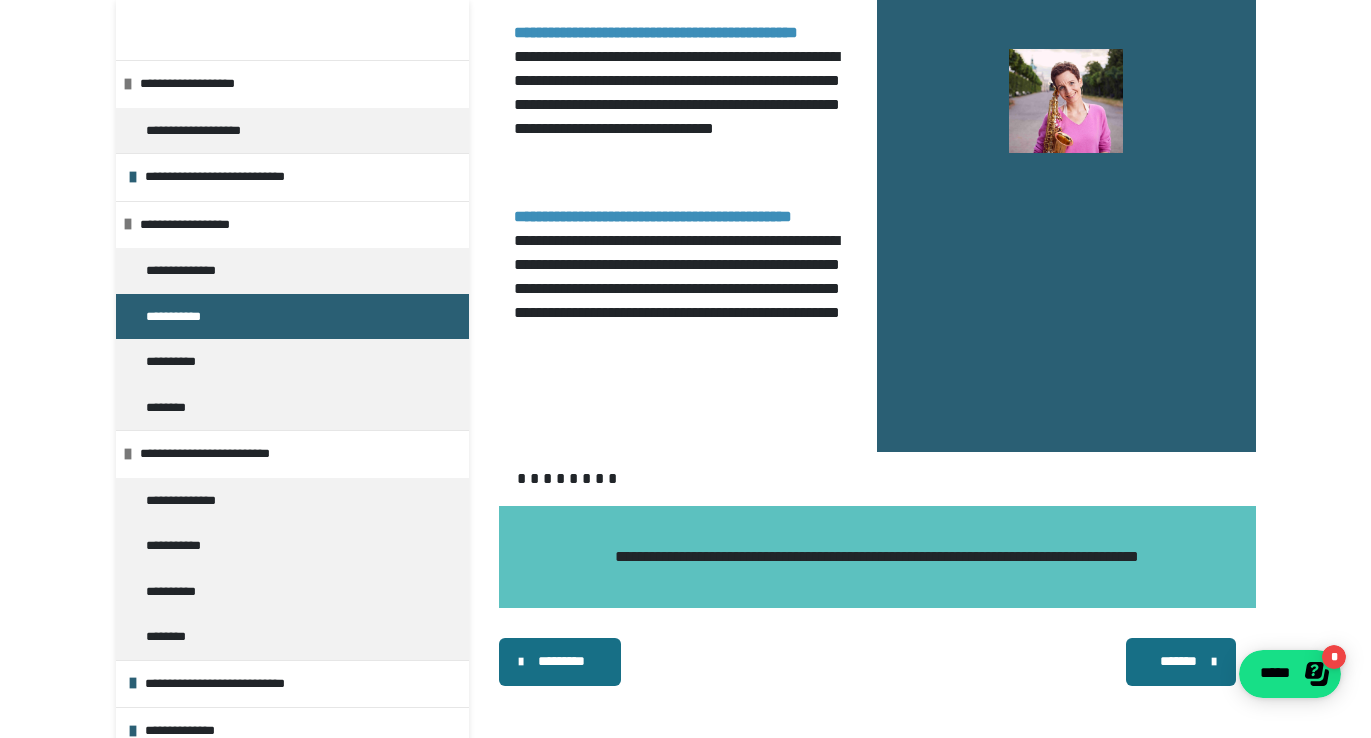 scroll, scrollTop: 2155, scrollLeft: 0, axis: vertical 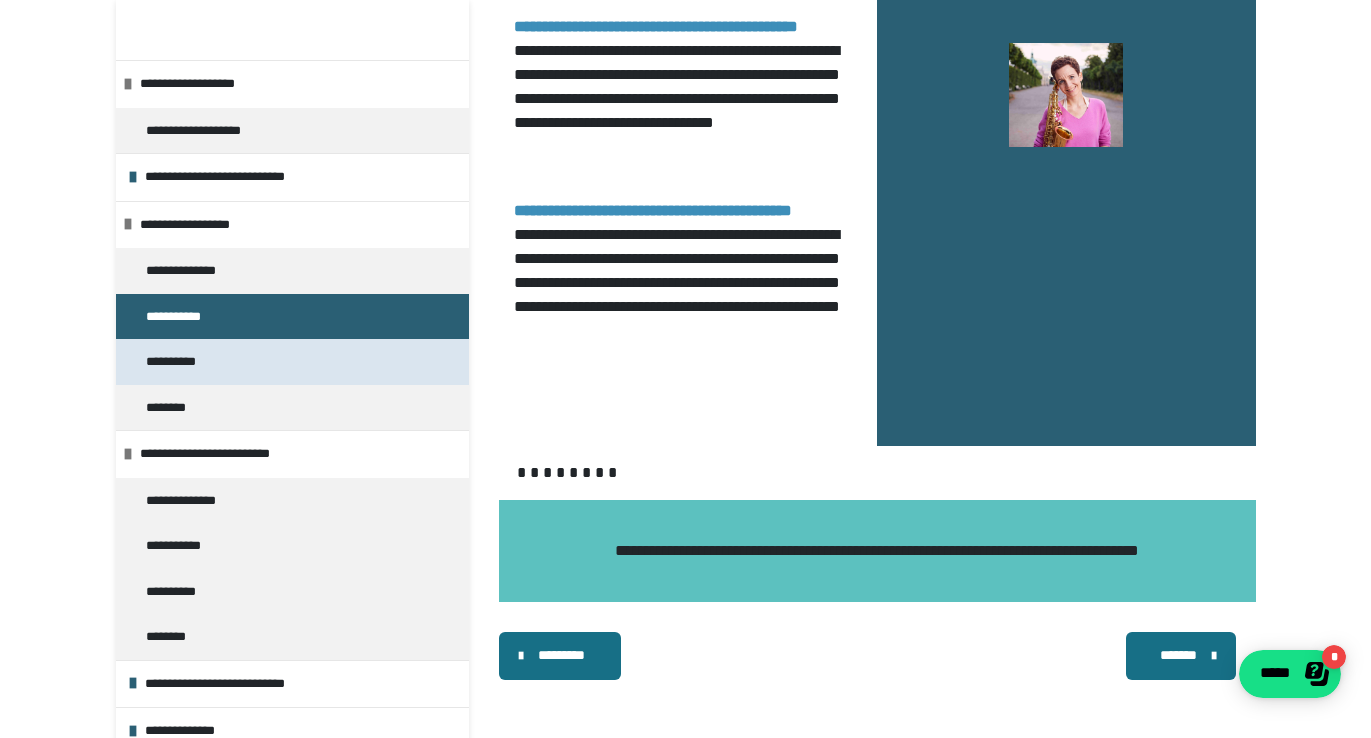 click on "**********" at bounding box center [179, 362] 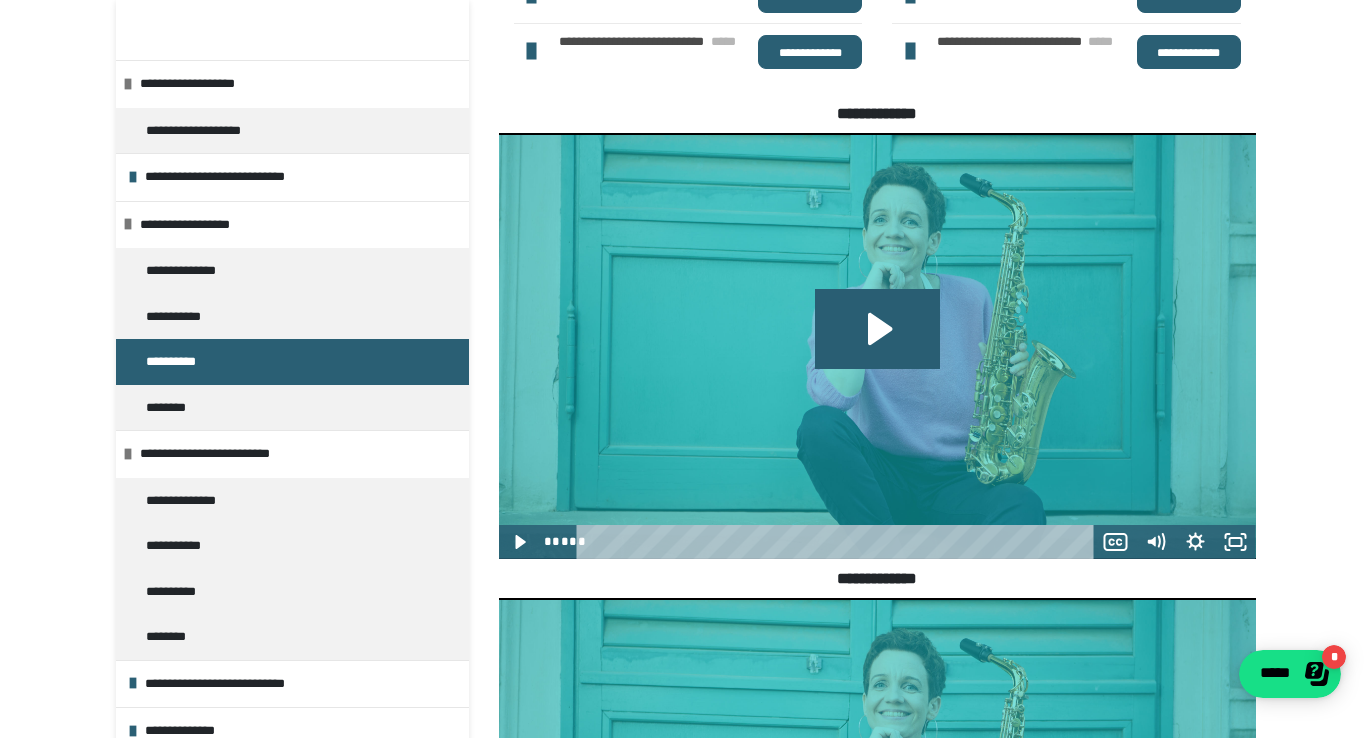scroll, scrollTop: 1613, scrollLeft: 0, axis: vertical 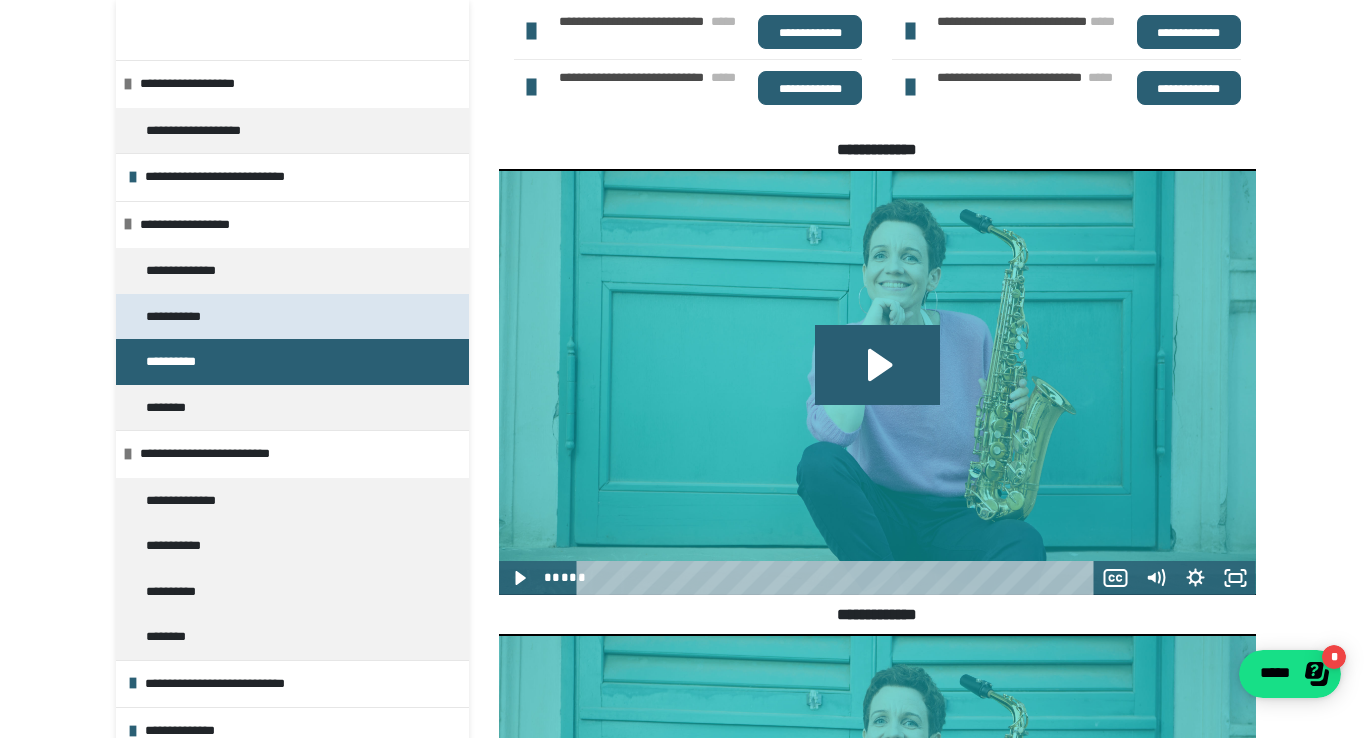click on "**********" at bounding box center (181, 317) 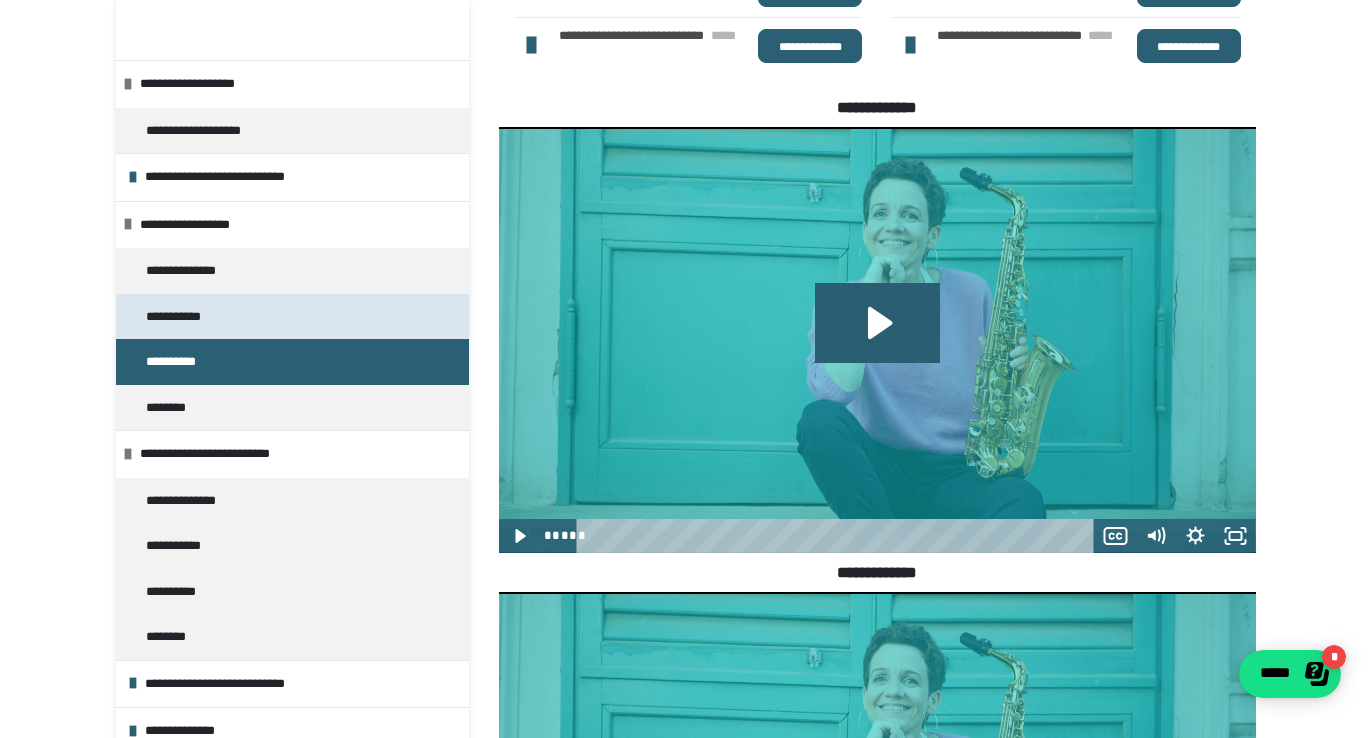 scroll, scrollTop: 270, scrollLeft: 0, axis: vertical 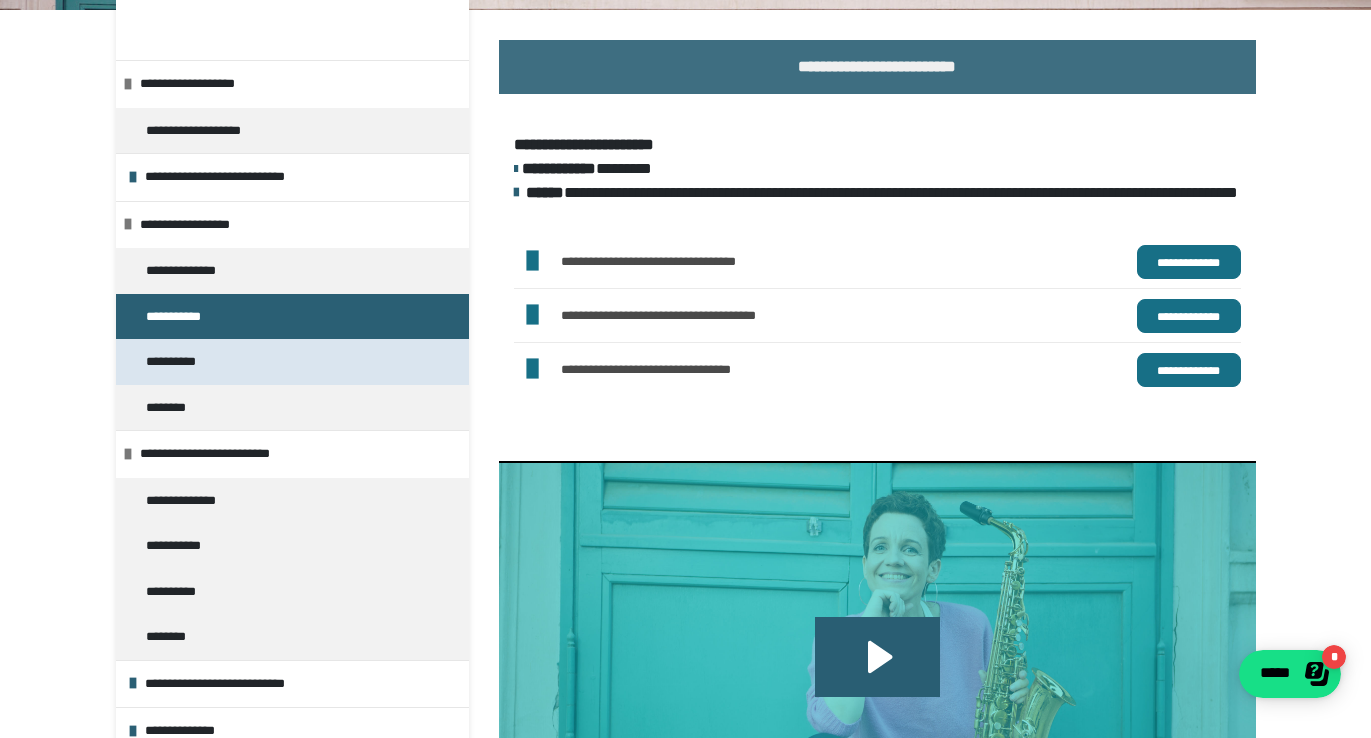 click on "**********" at bounding box center [179, 362] 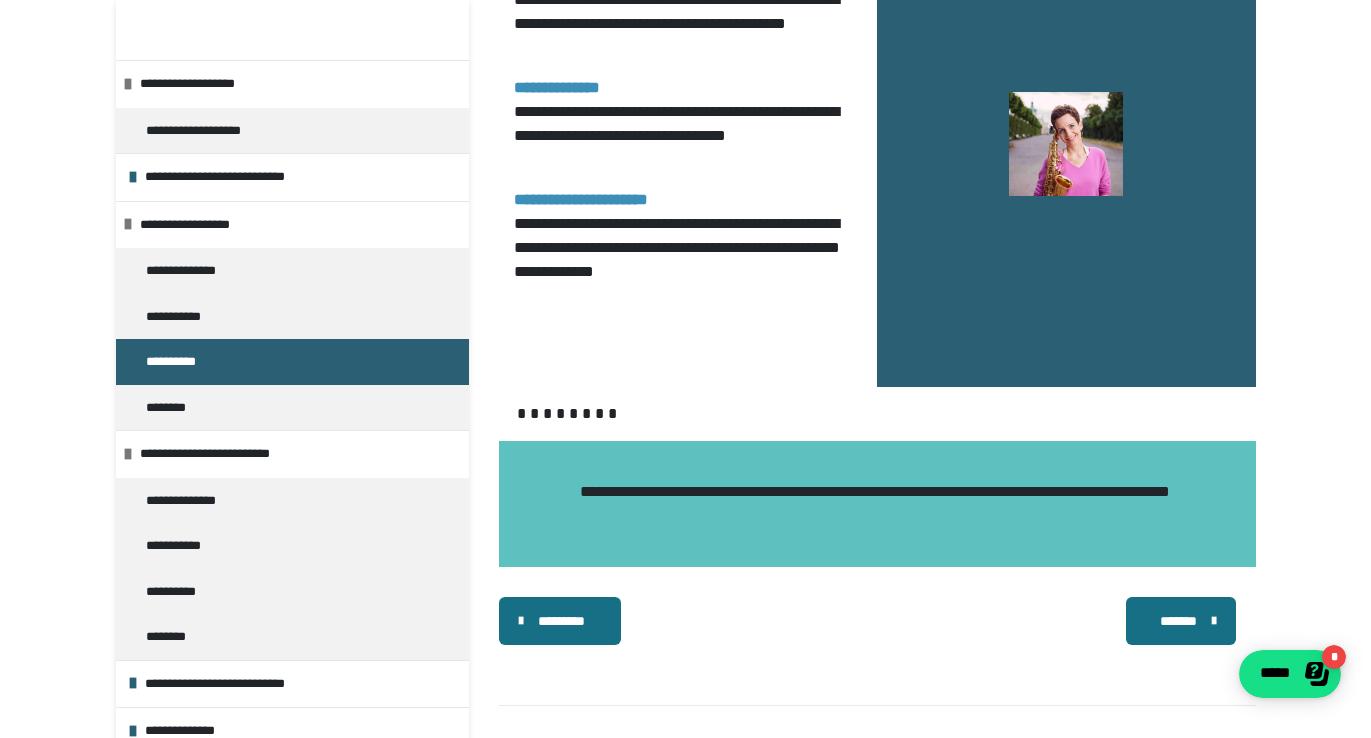 scroll, scrollTop: 4527, scrollLeft: 0, axis: vertical 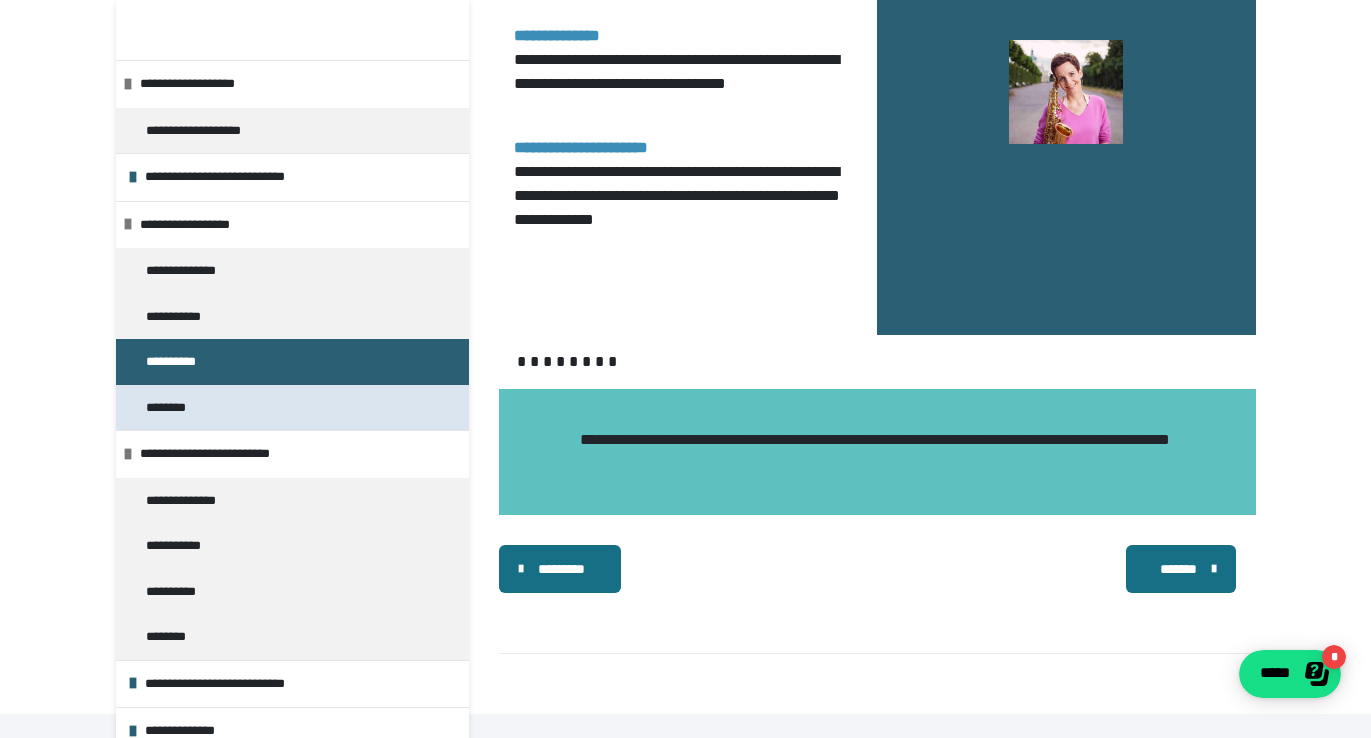 click on "********" at bounding box center [176, 408] 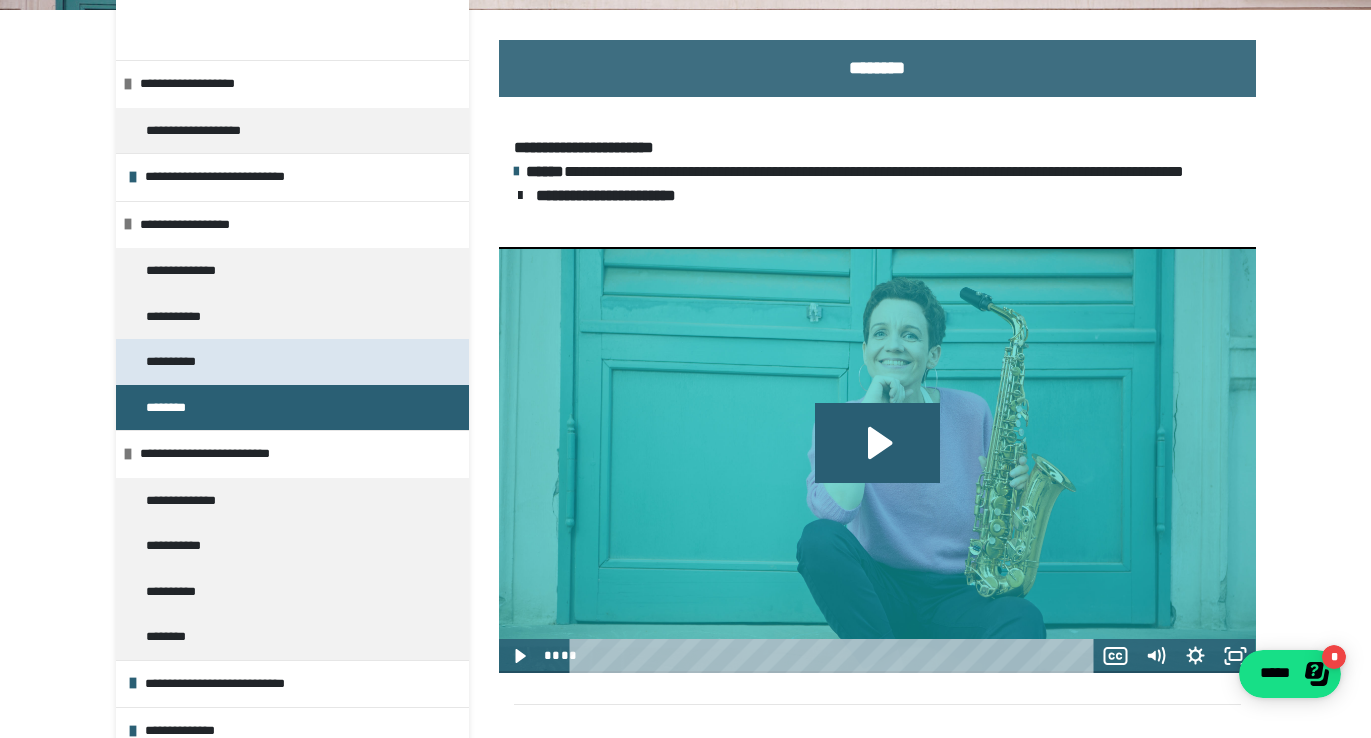 click on "**********" at bounding box center [179, 362] 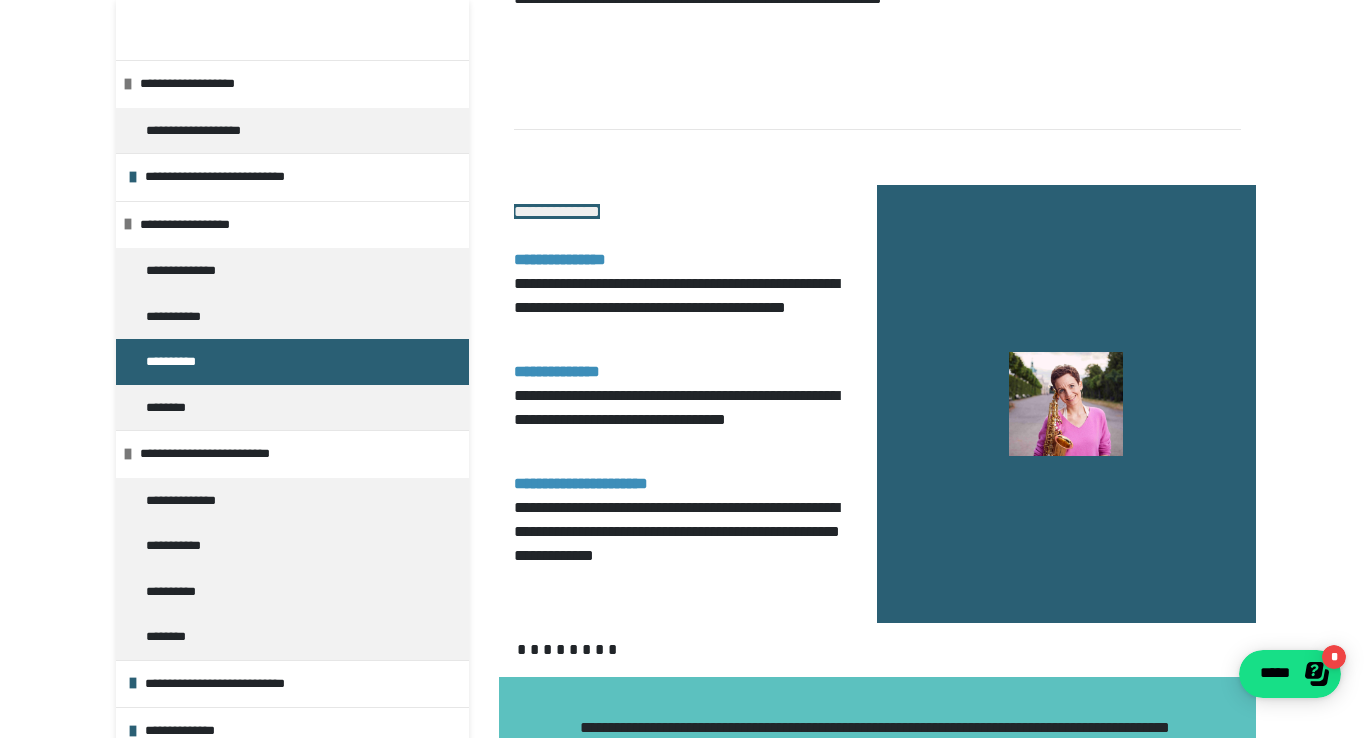 scroll, scrollTop: 4289, scrollLeft: 0, axis: vertical 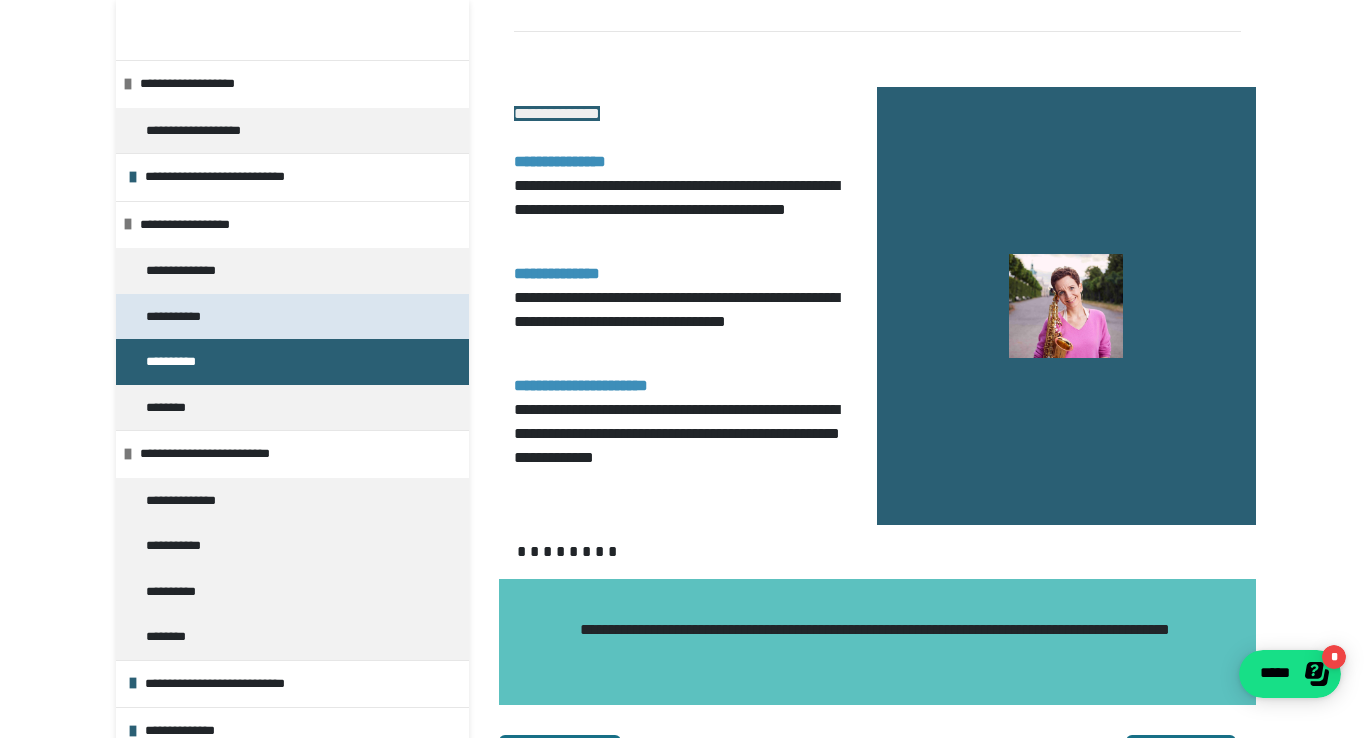 click on "**********" at bounding box center [181, 317] 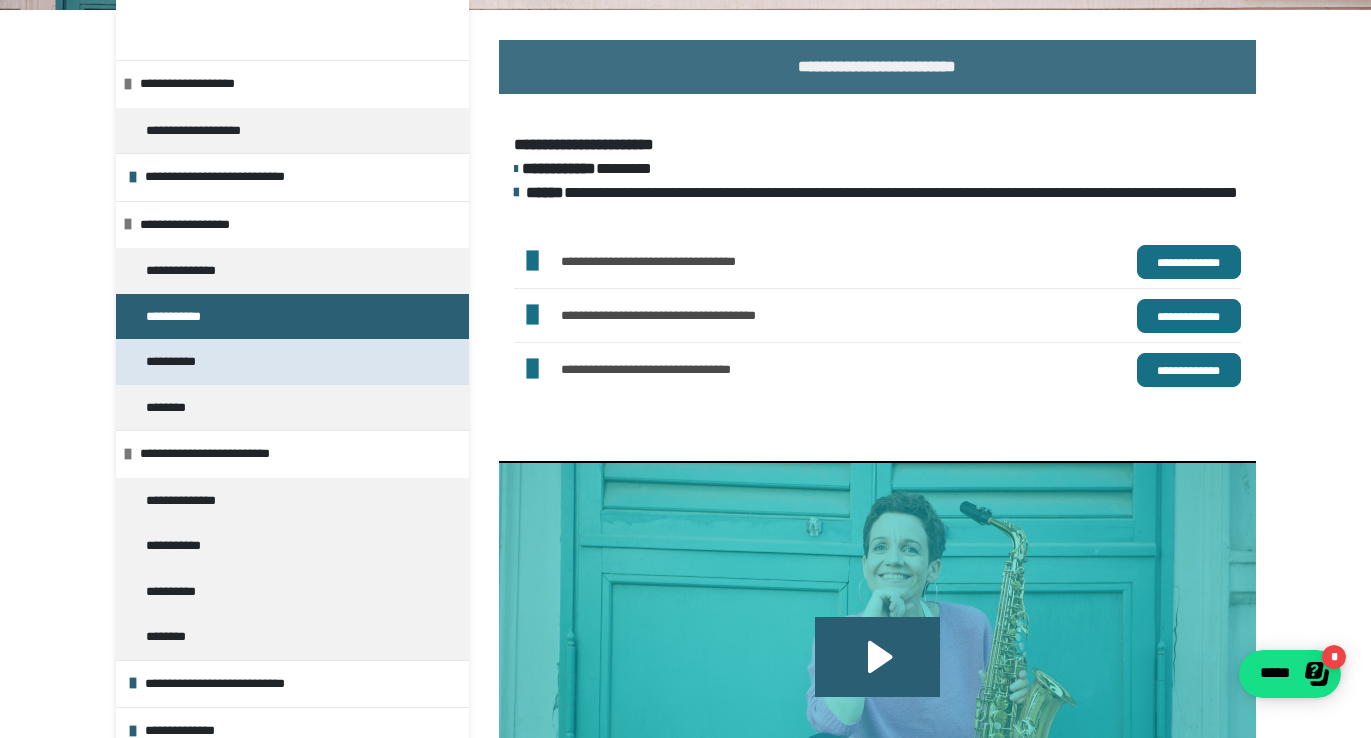 click on "**********" at bounding box center [179, 362] 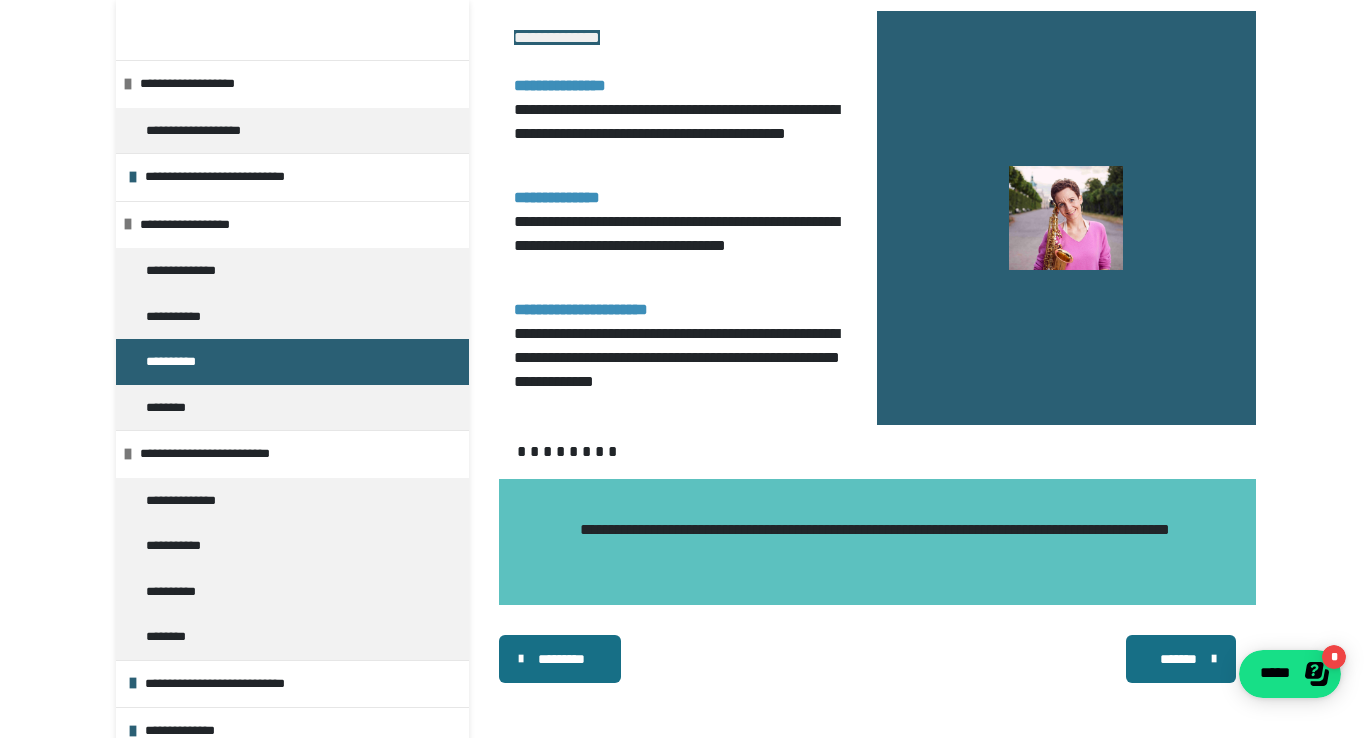scroll, scrollTop: 4455, scrollLeft: 0, axis: vertical 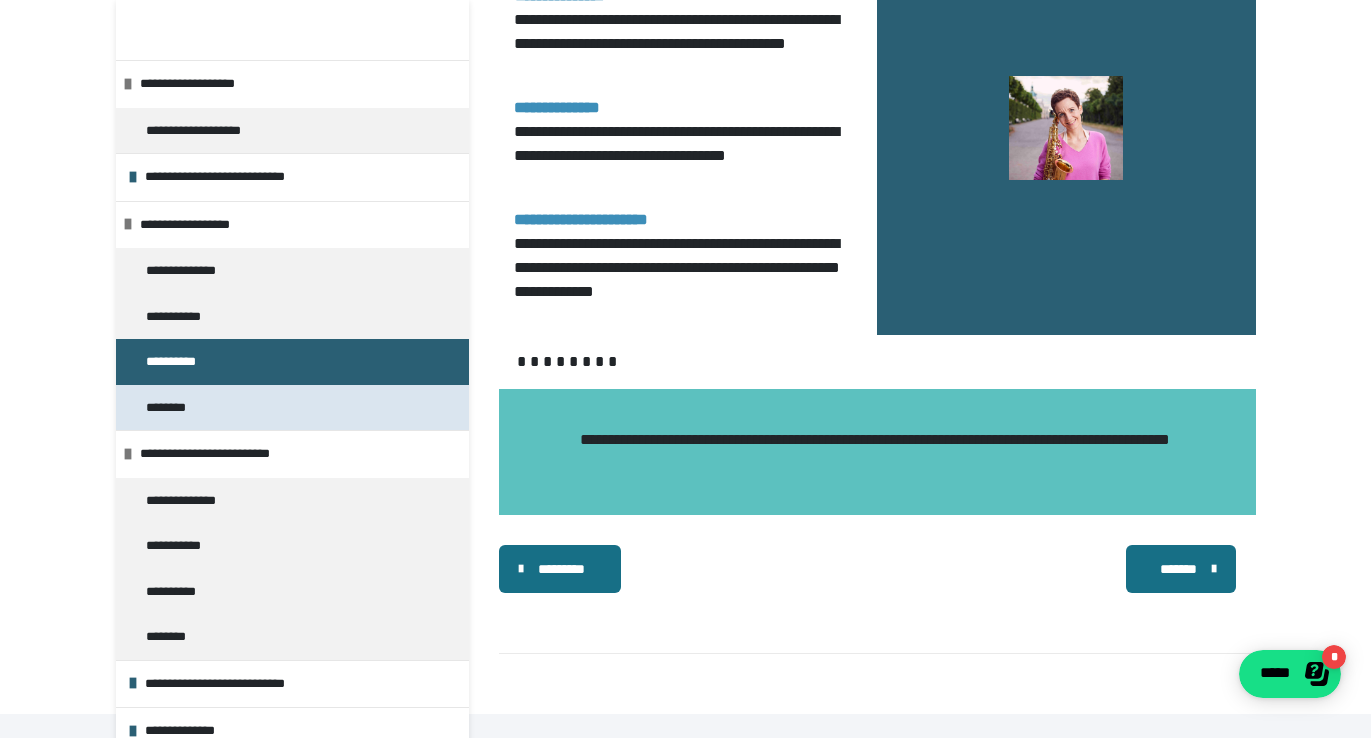 click on "********" at bounding box center (176, 408) 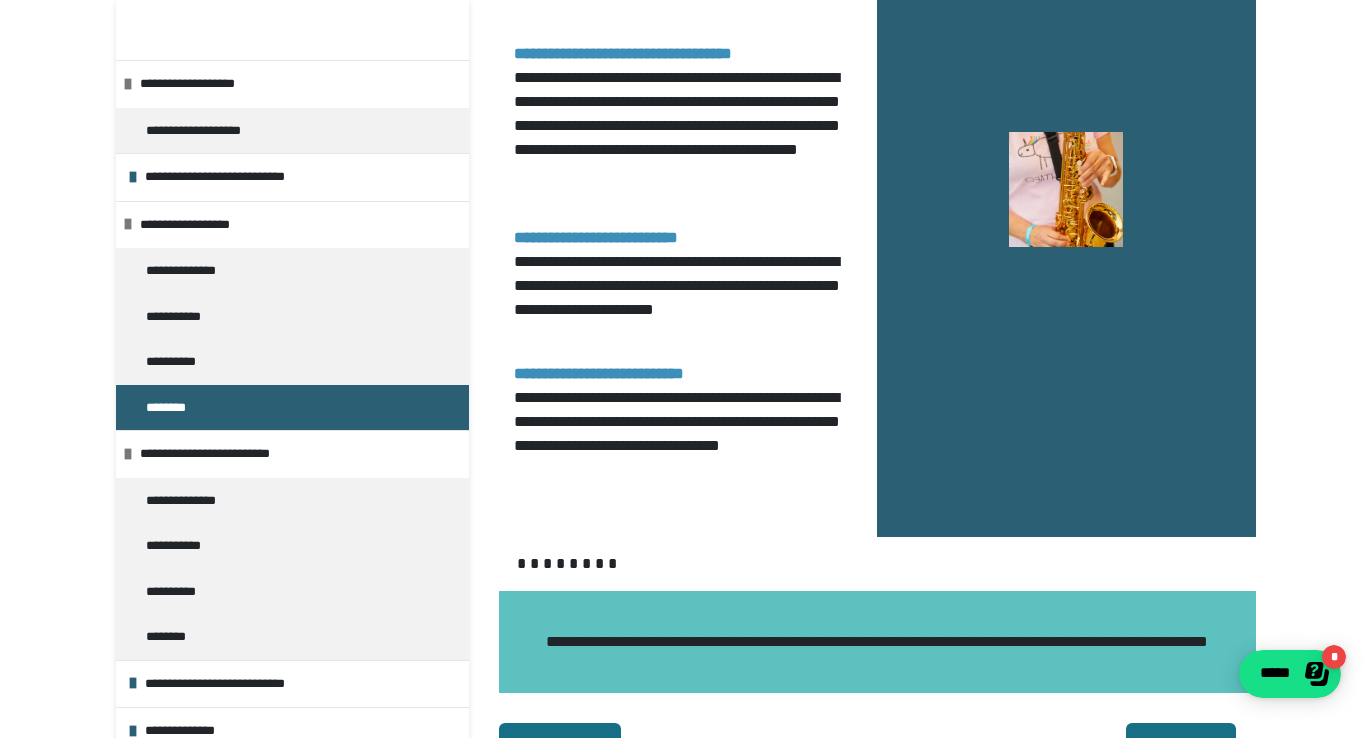 scroll, scrollTop: 1389, scrollLeft: 0, axis: vertical 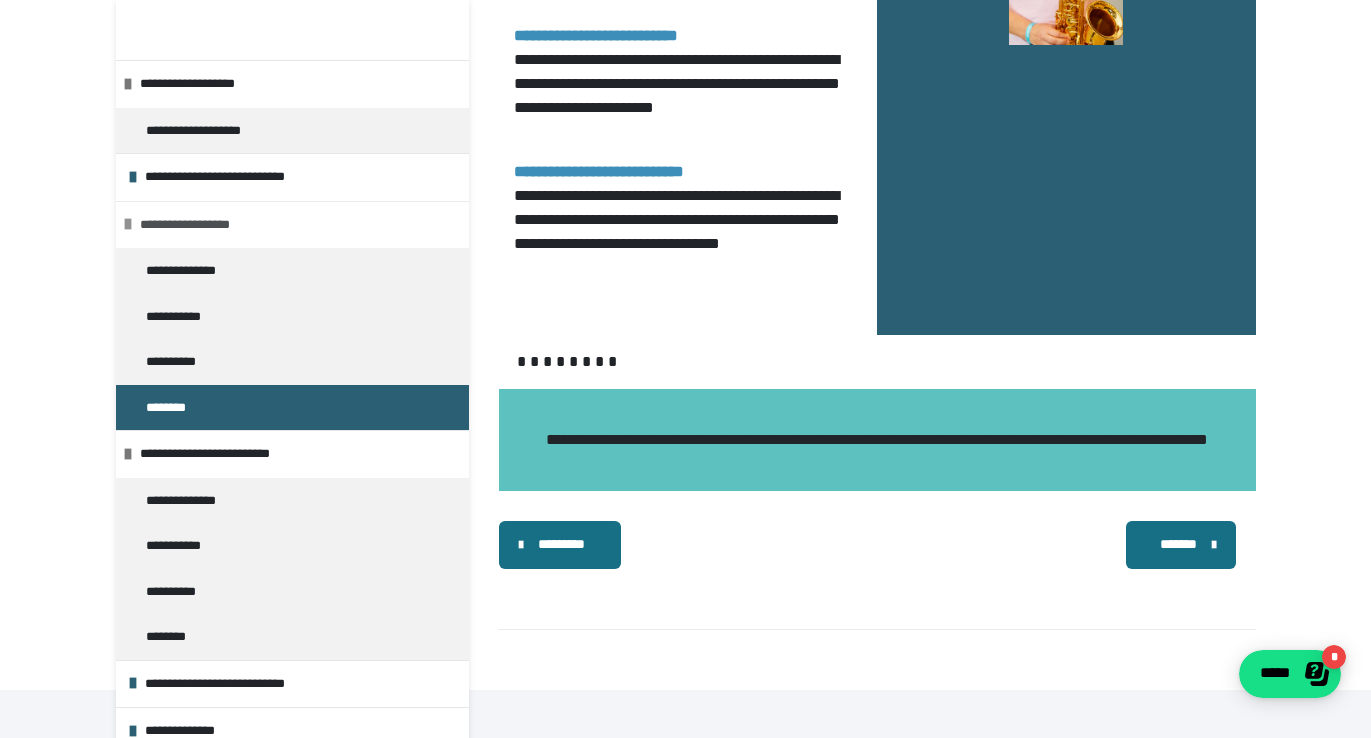 click on "**********" at bounding box center (297, 225) 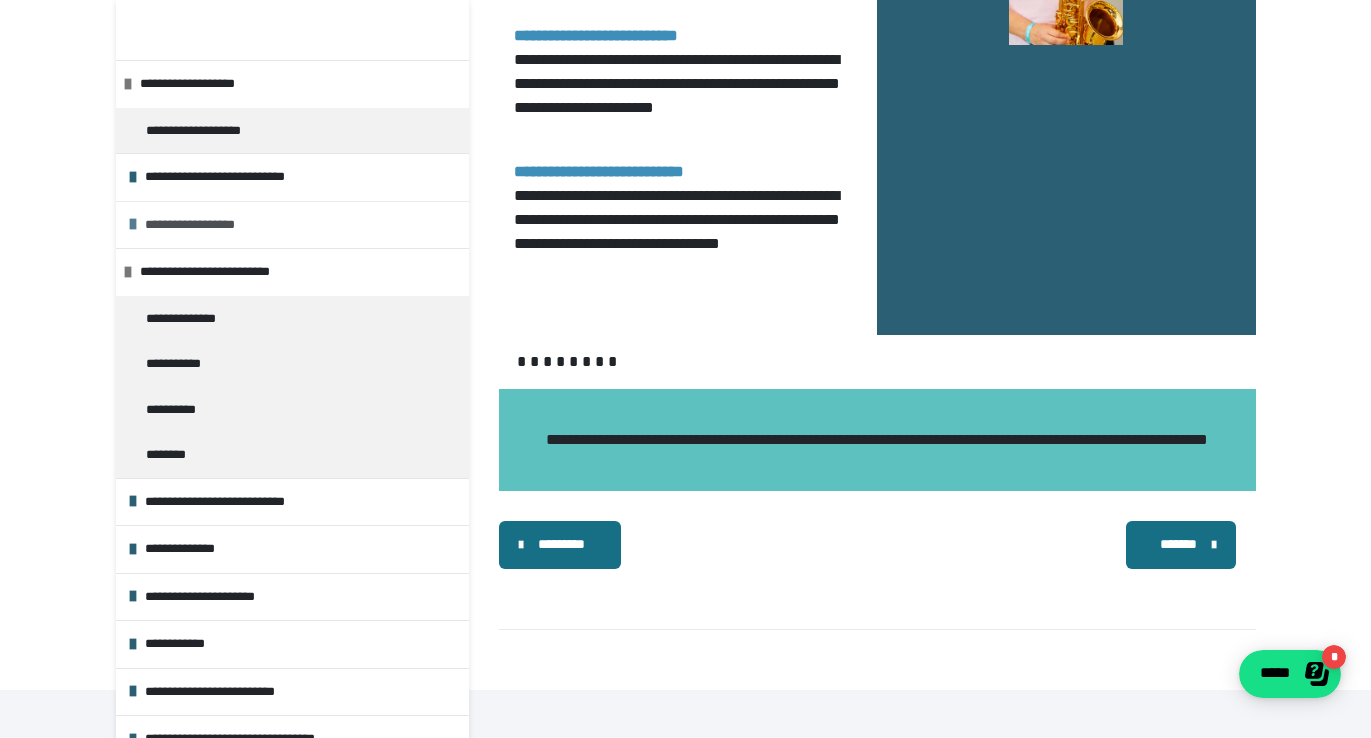 click on "**********" at bounding box center [302, 225] 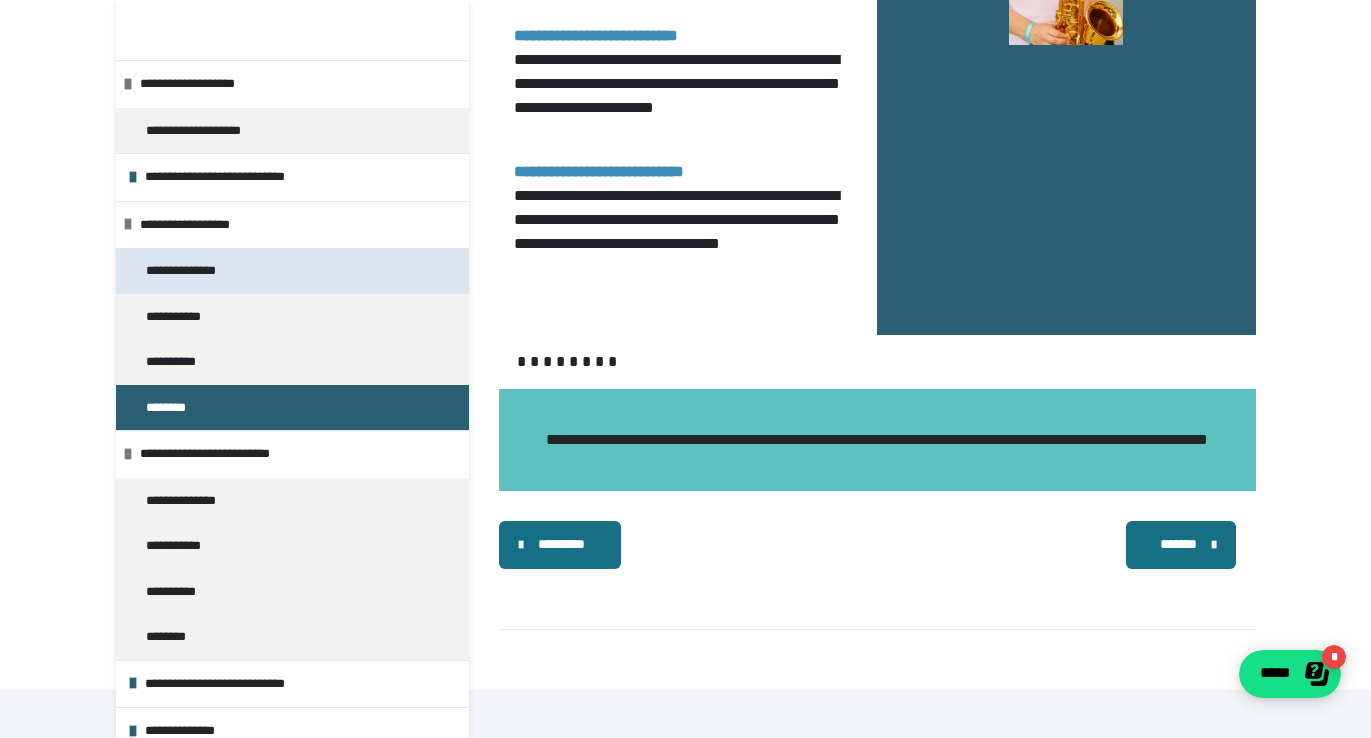 click on "**********" at bounding box center (192, 271) 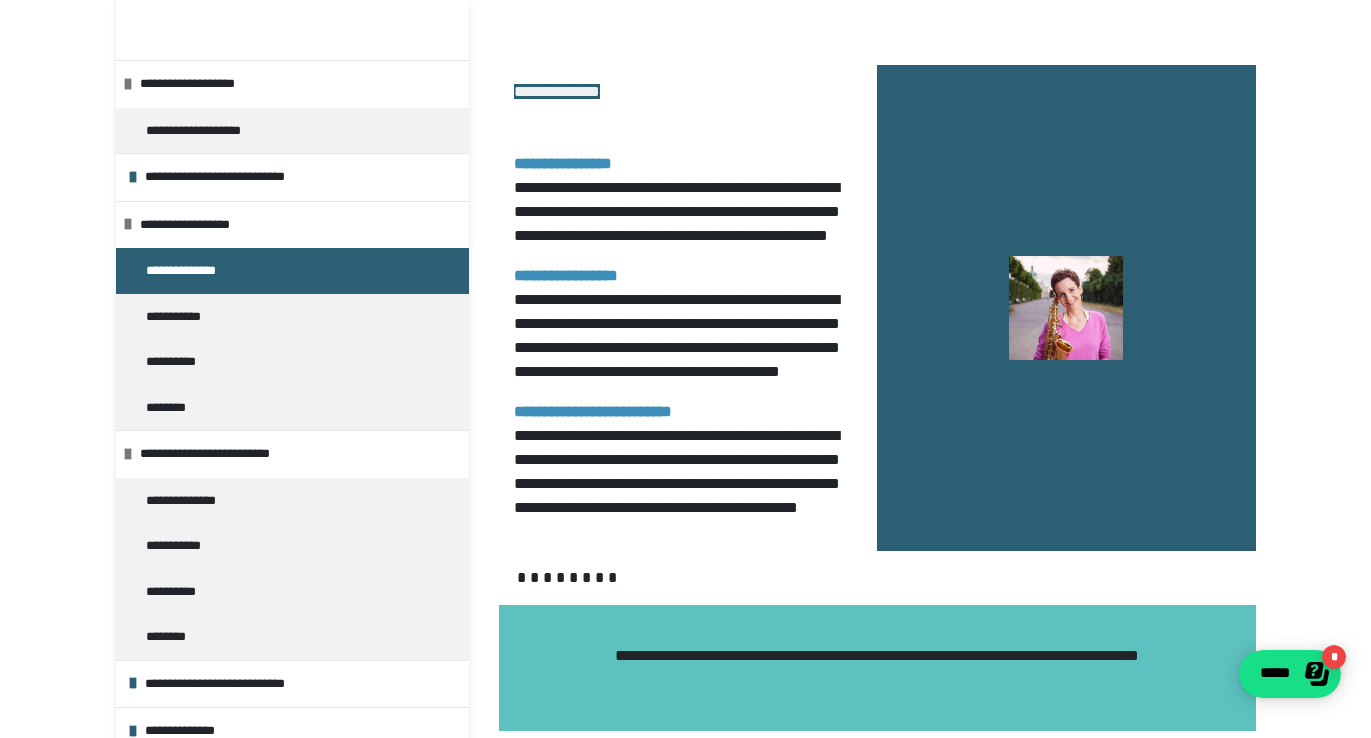scroll, scrollTop: 1632, scrollLeft: 0, axis: vertical 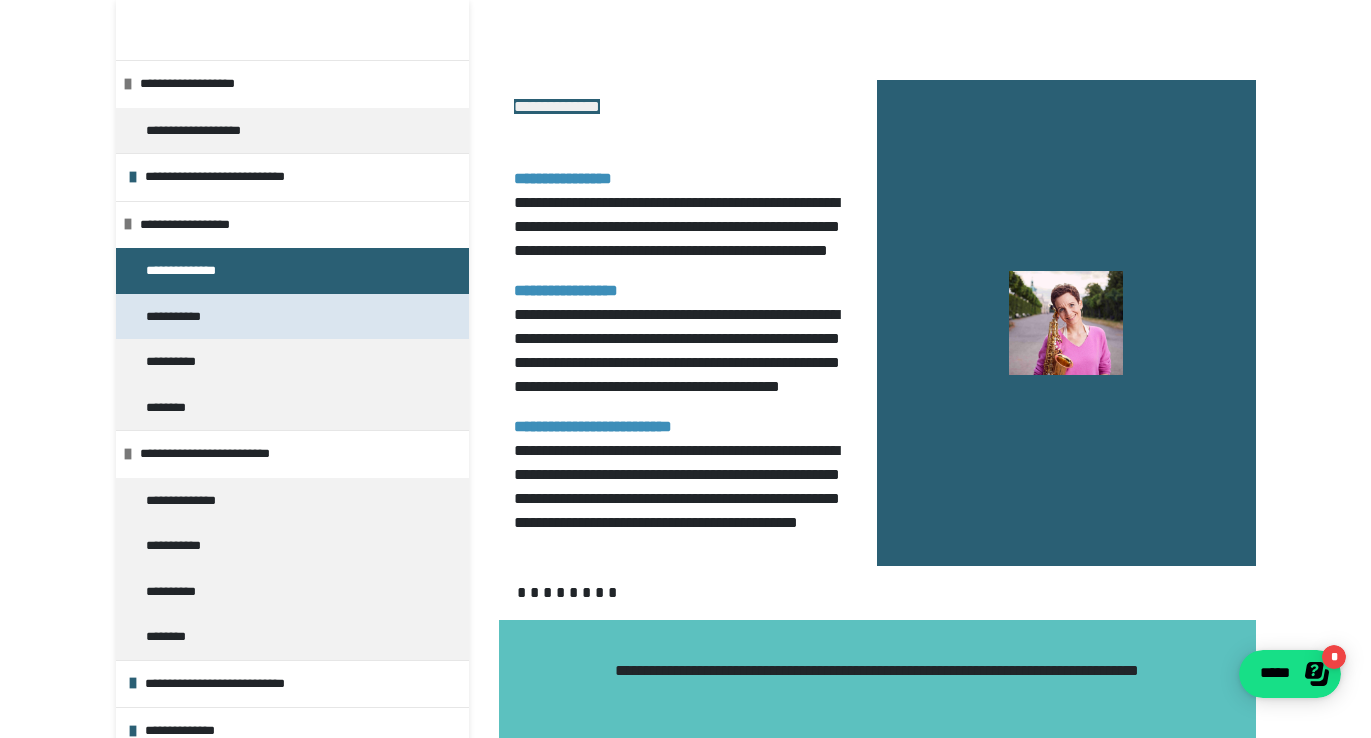 click on "**********" at bounding box center (181, 317) 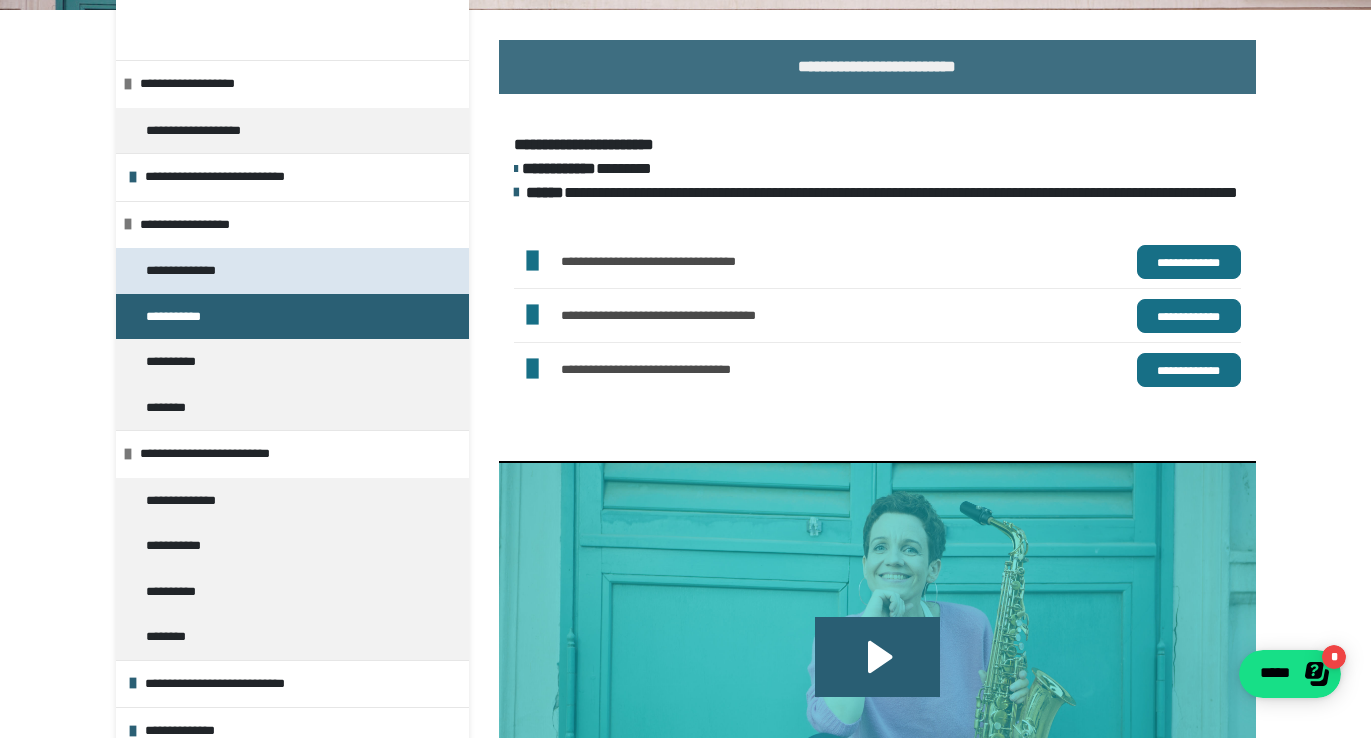 click on "**********" at bounding box center (192, 271) 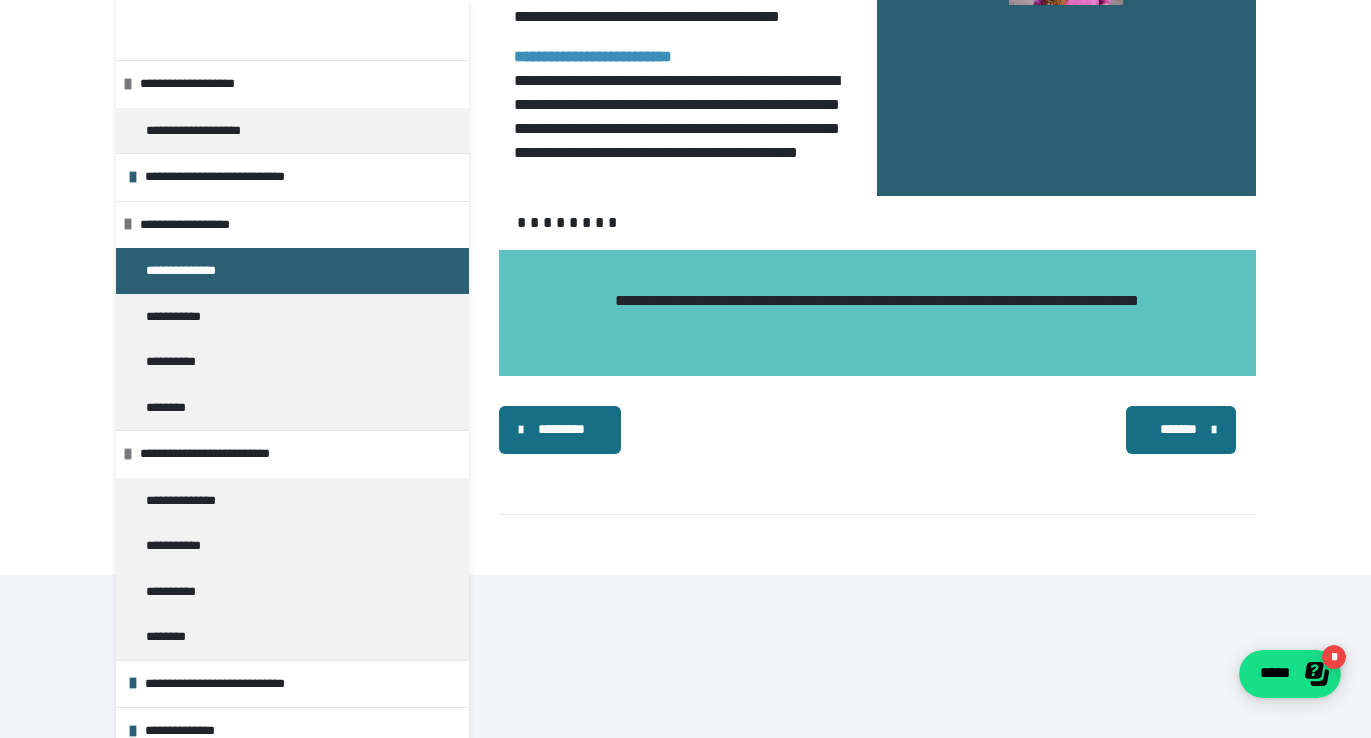 scroll, scrollTop: 2039, scrollLeft: 0, axis: vertical 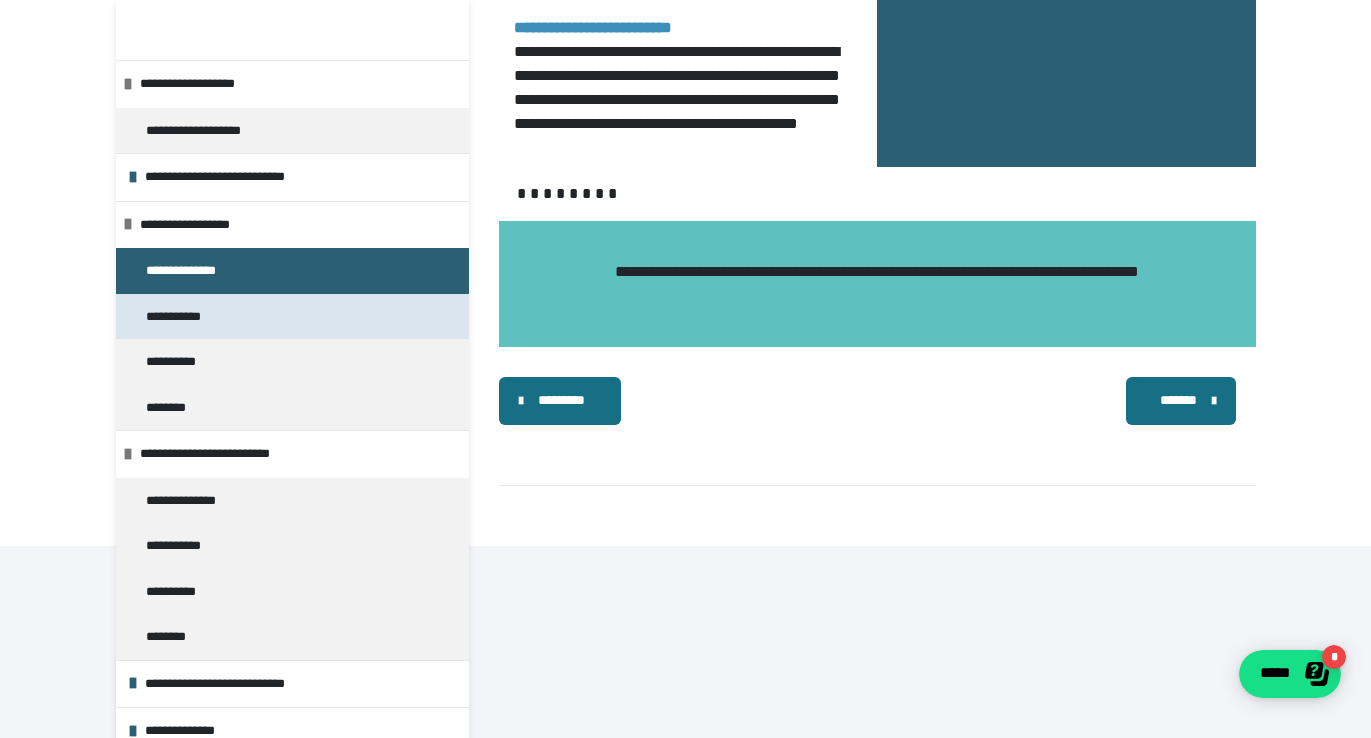 click on "**********" at bounding box center [181, 317] 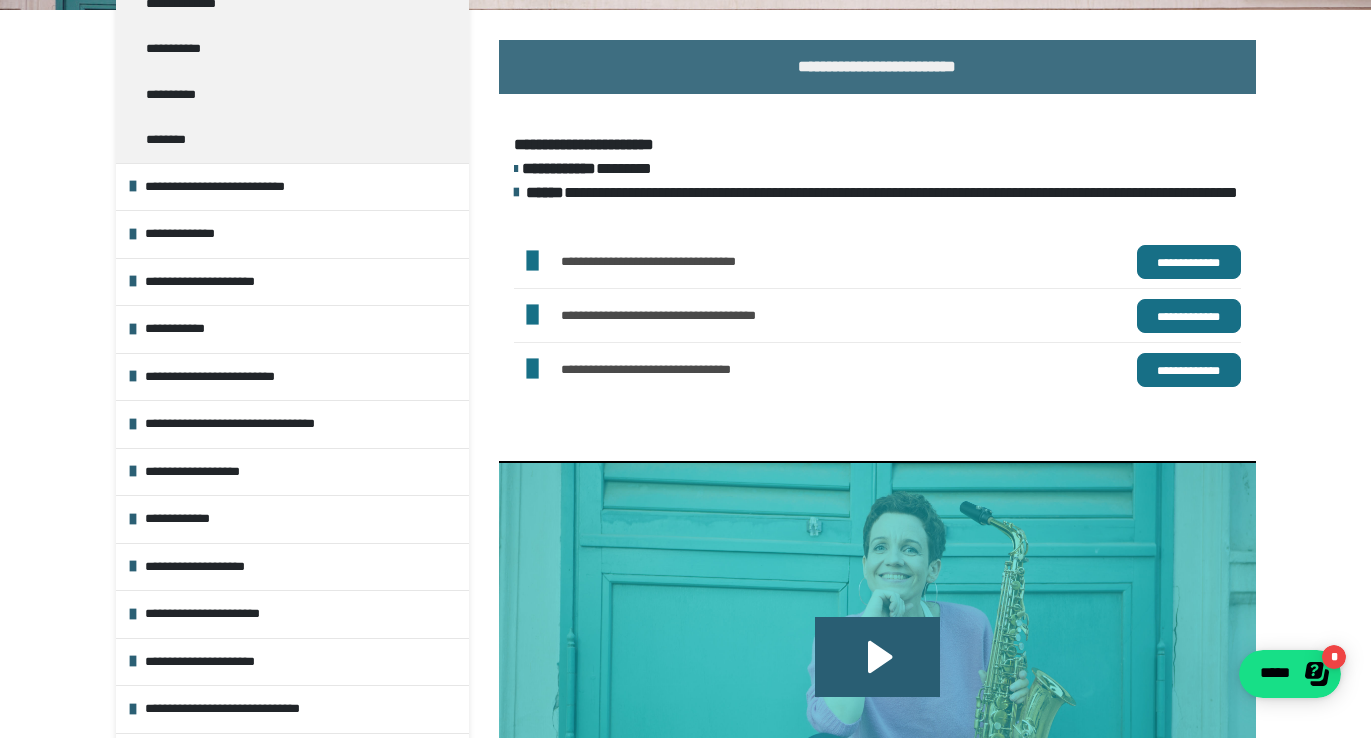 scroll, scrollTop: 530, scrollLeft: 0, axis: vertical 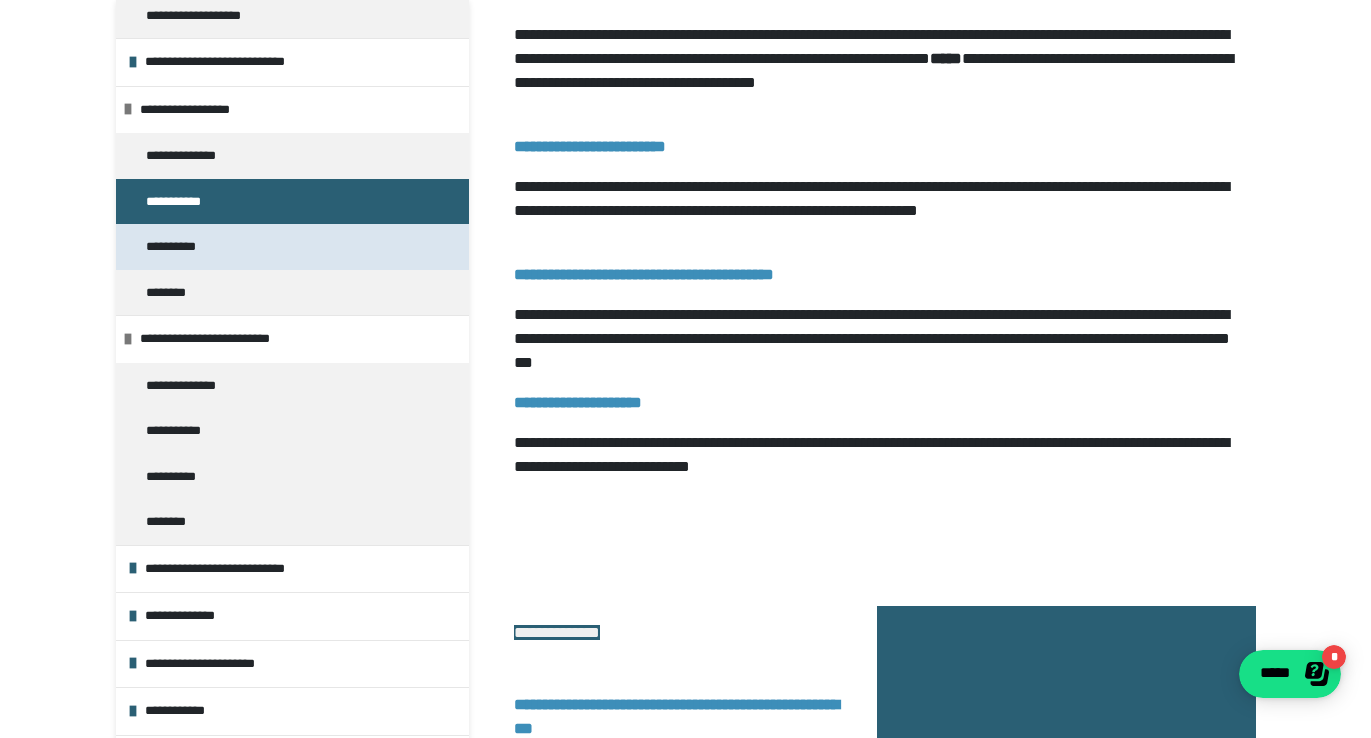 click on "**********" at bounding box center (192, 156) 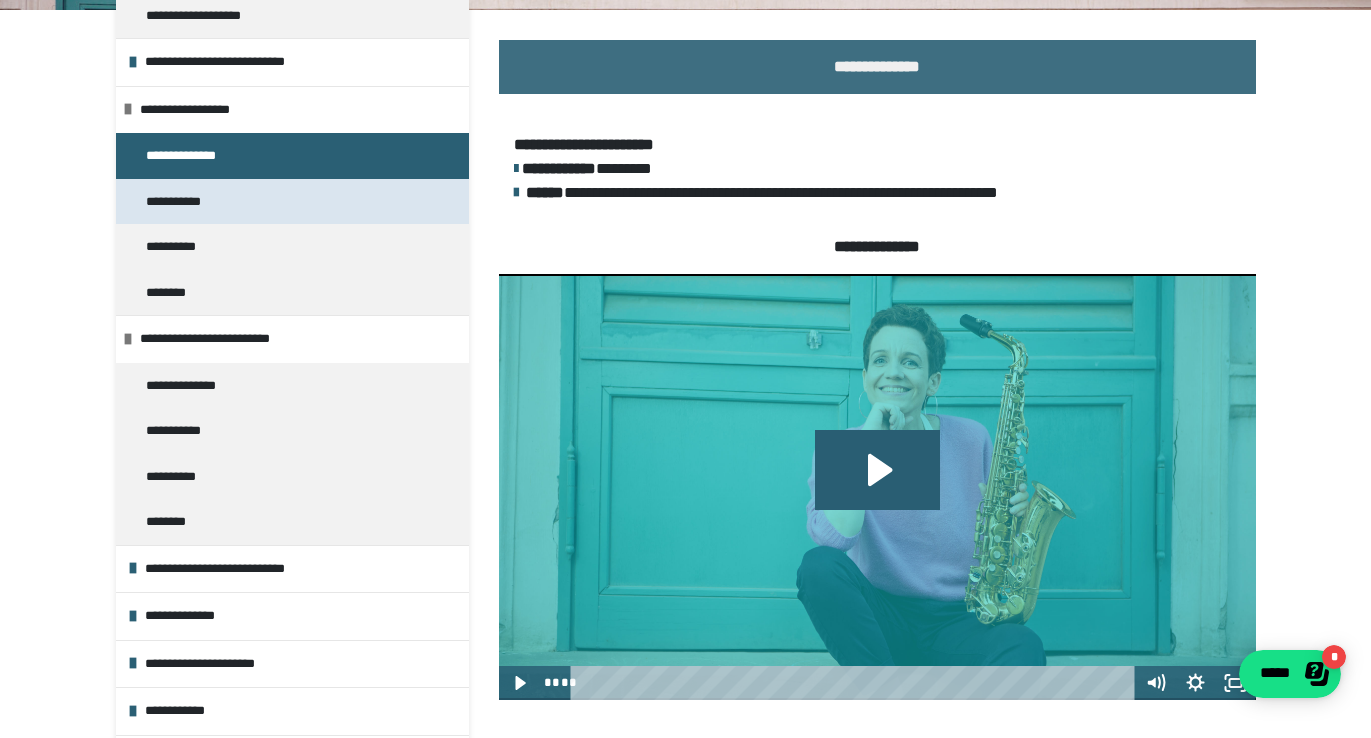 click on "**********" at bounding box center [181, 202] 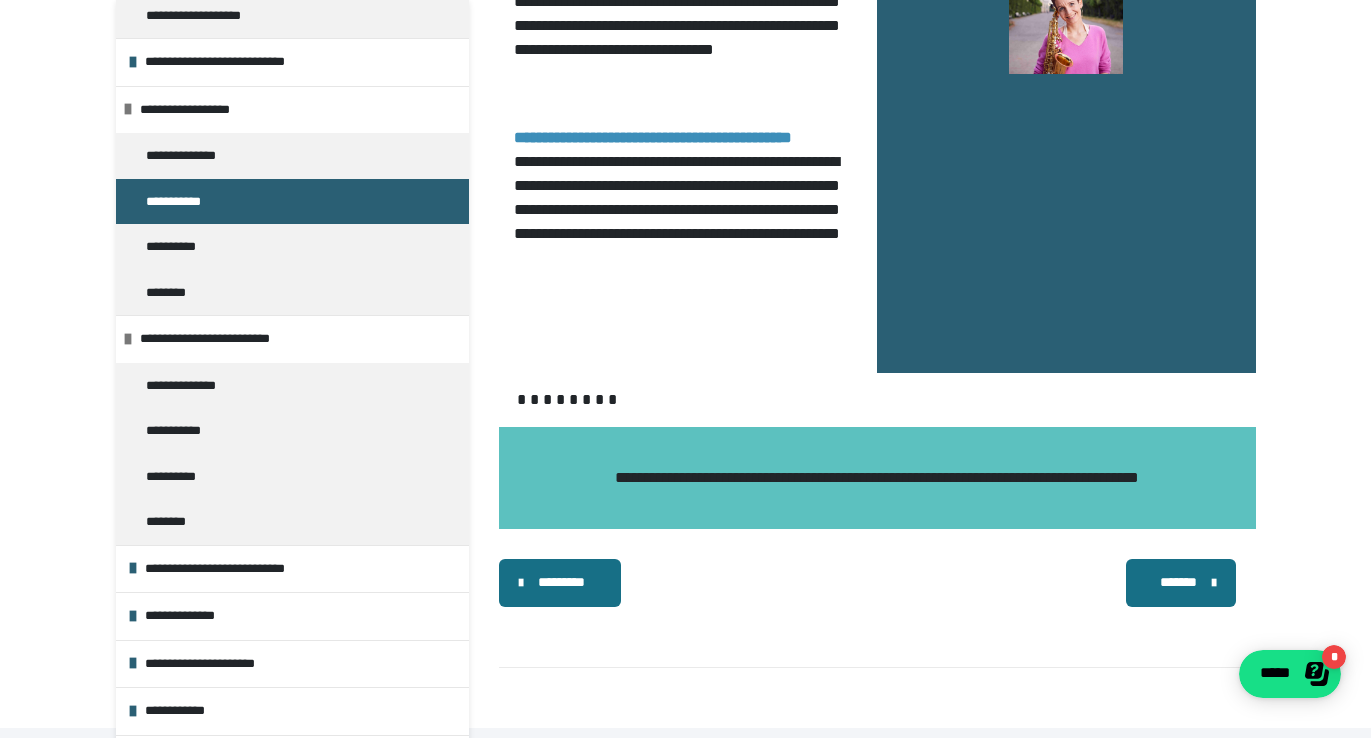 scroll, scrollTop: 2274, scrollLeft: 0, axis: vertical 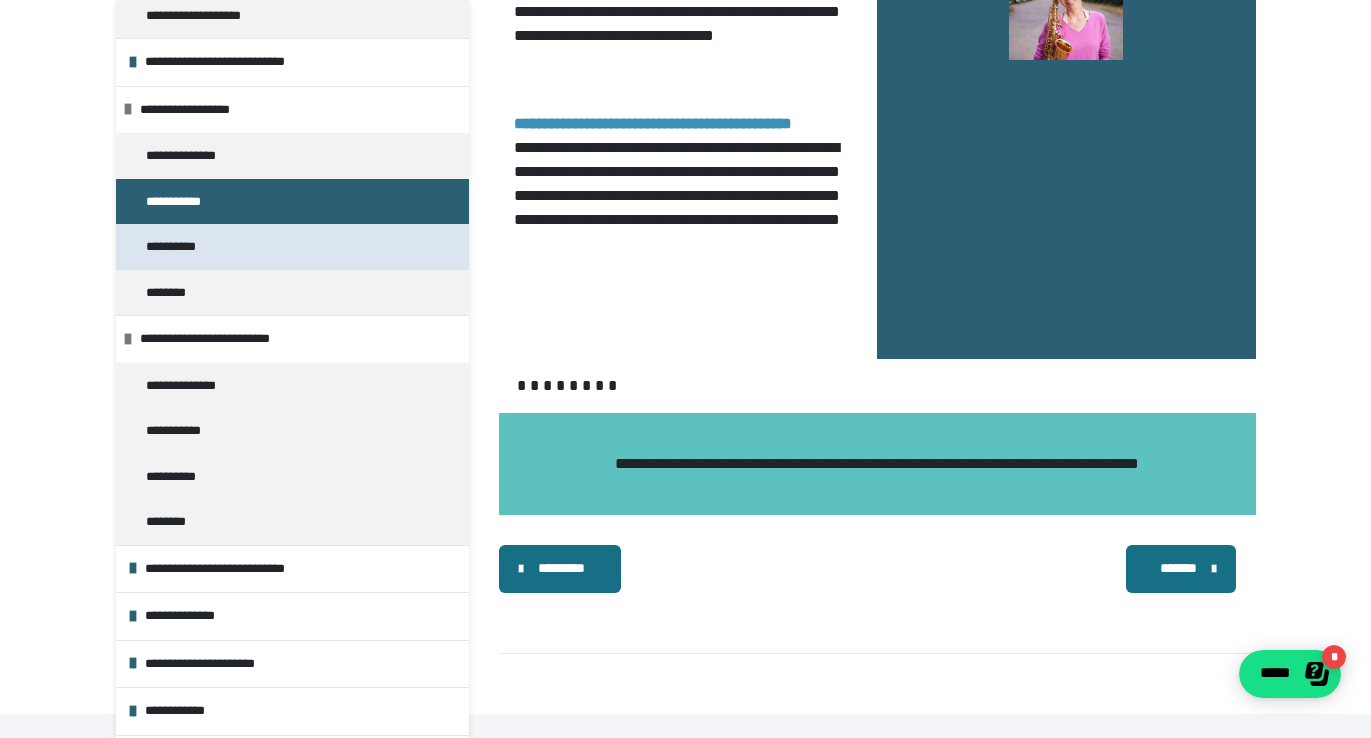 click on "**********" at bounding box center [179, 247] 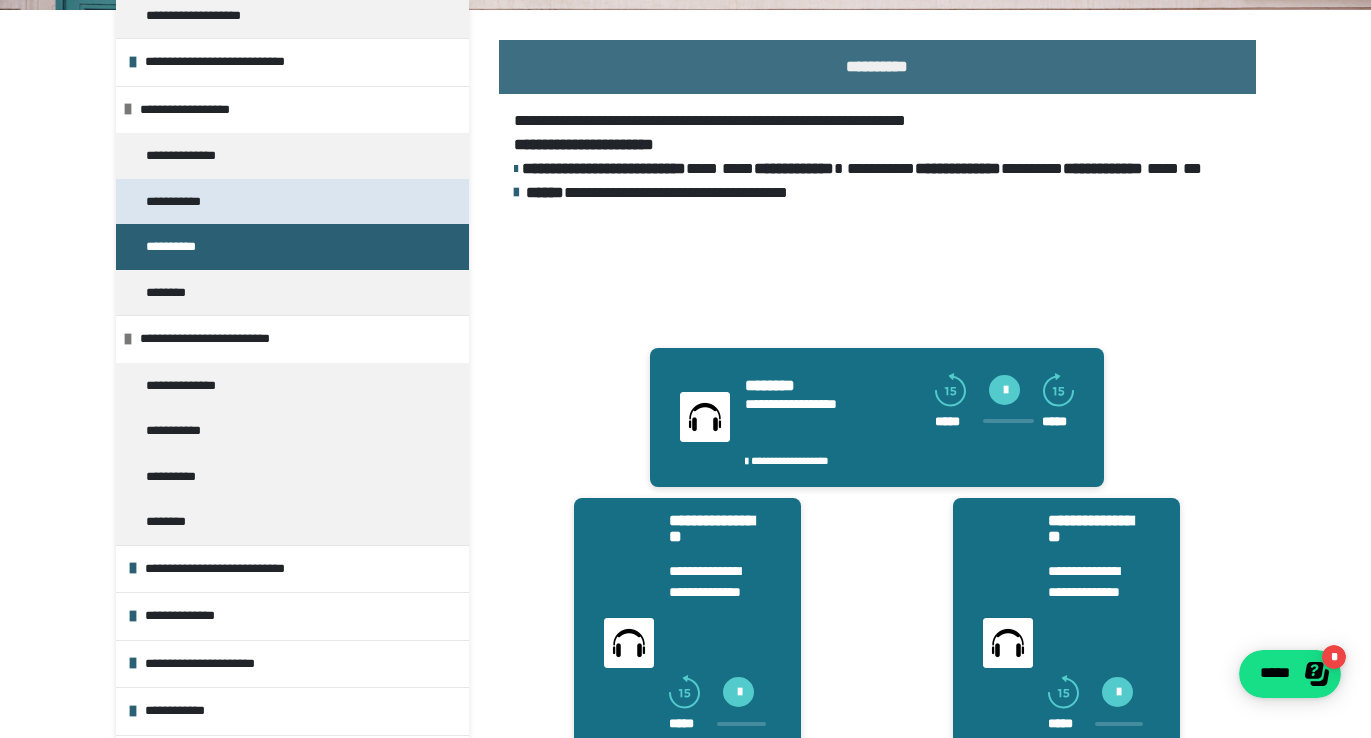 click on "**********" at bounding box center [181, 202] 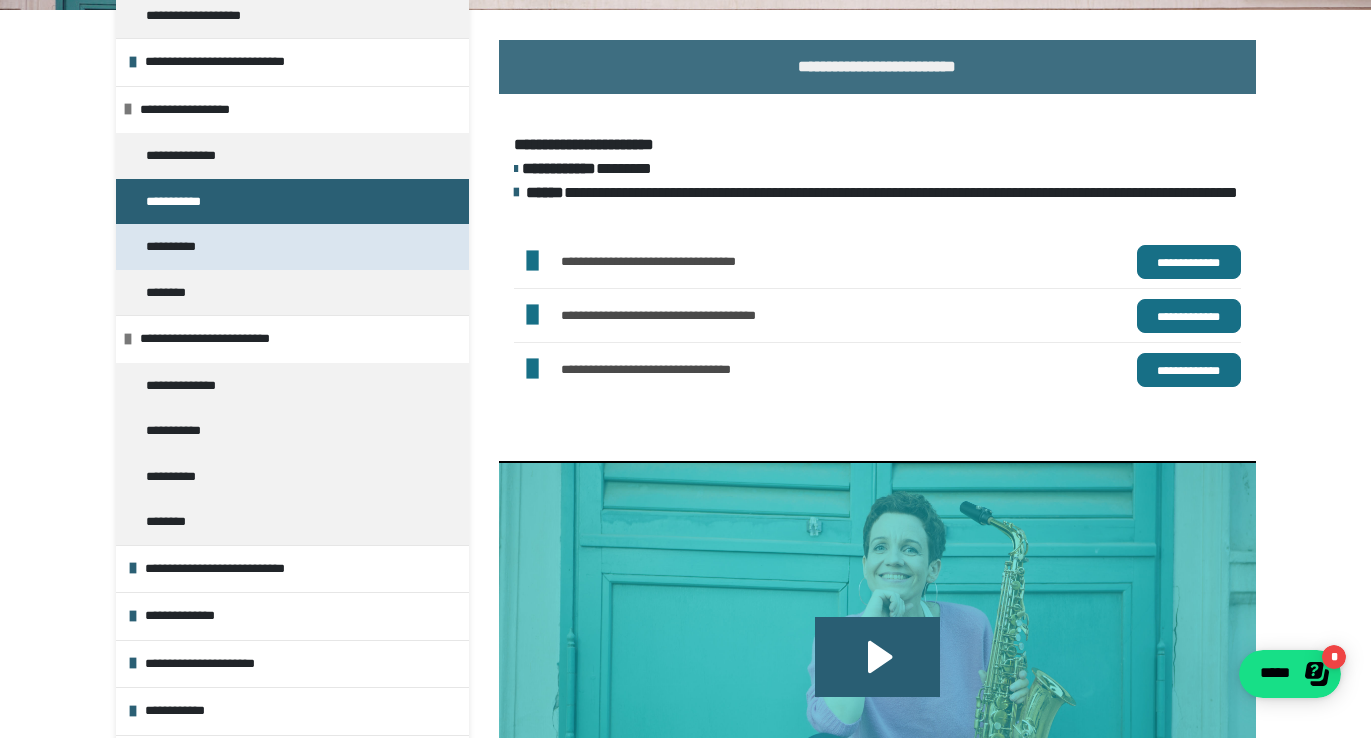 click on "**********" at bounding box center (179, 247) 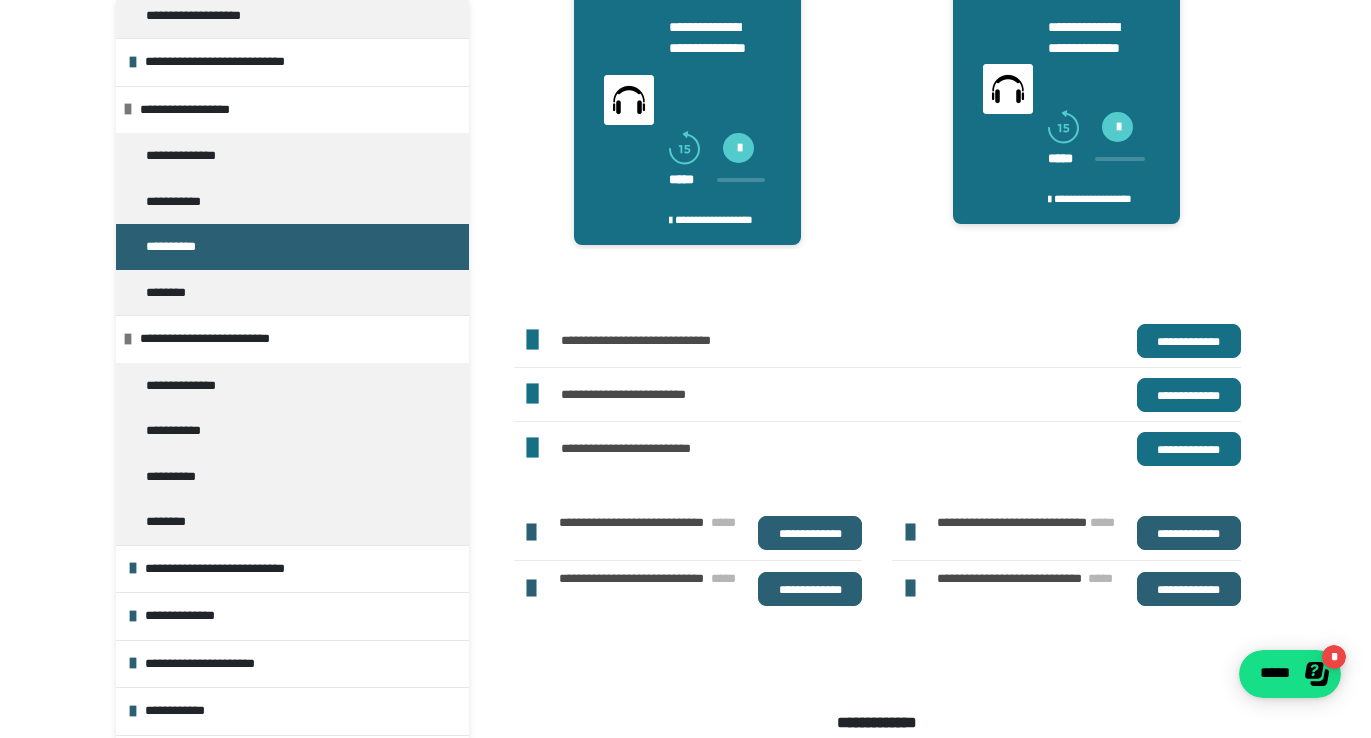 scroll, scrollTop: 1075, scrollLeft: 0, axis: vertical 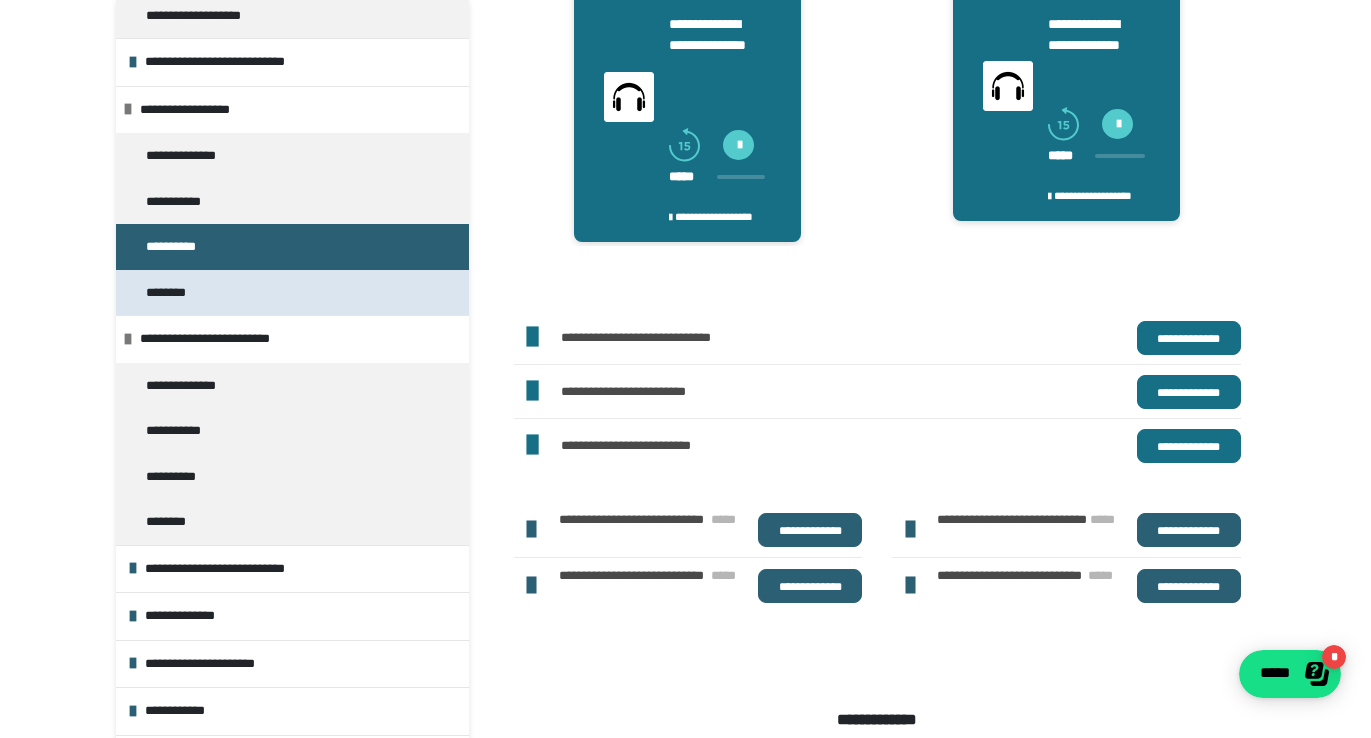 click on "********" at bounding box center (292, 293) 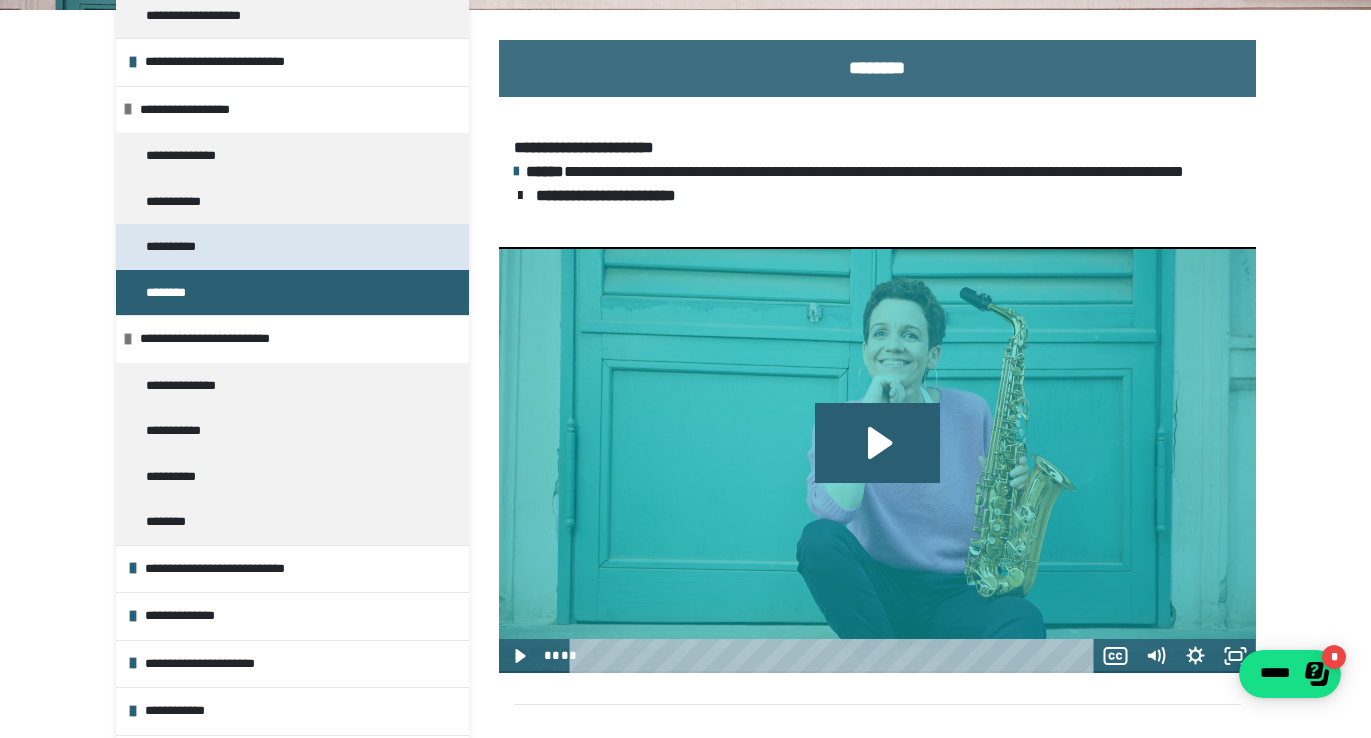 click on "**********" at bounding box center (179, 247) 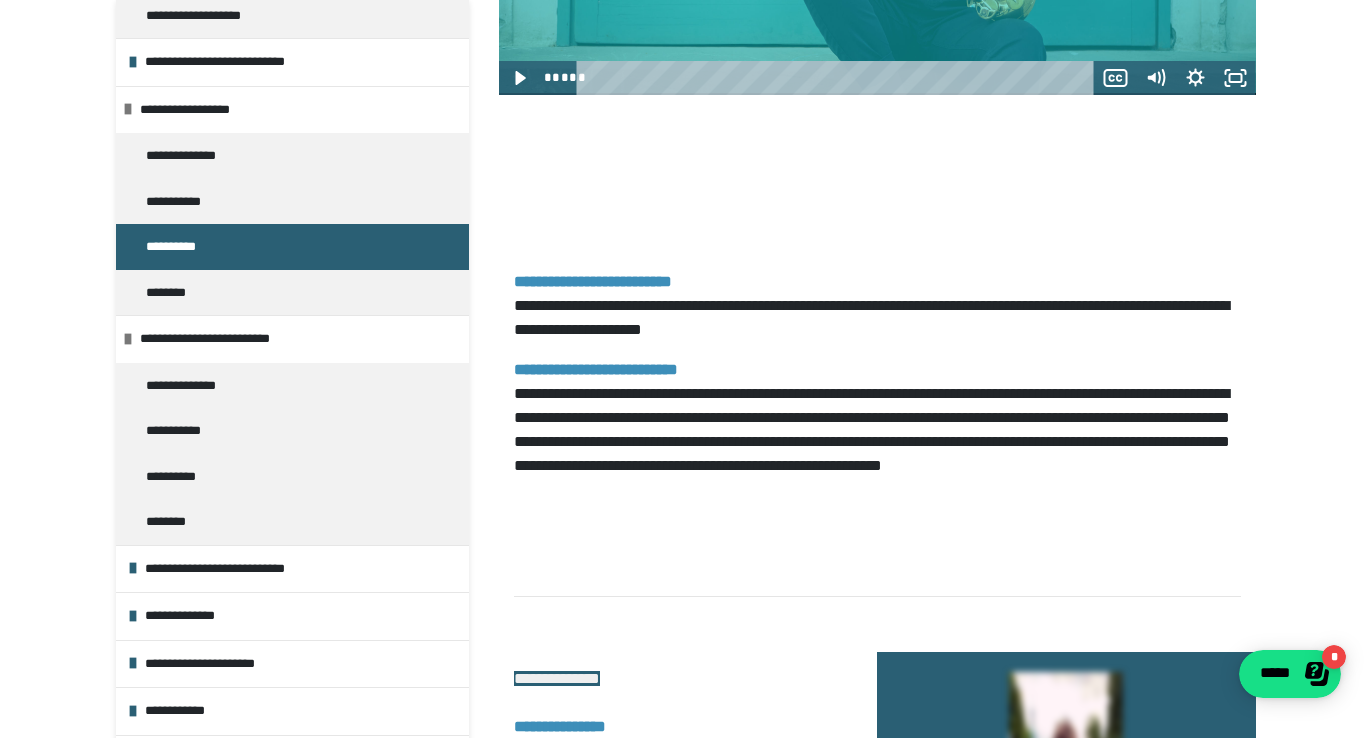 scroll, scrollTop: 3707, scrollLeft: 0, axis: vertical 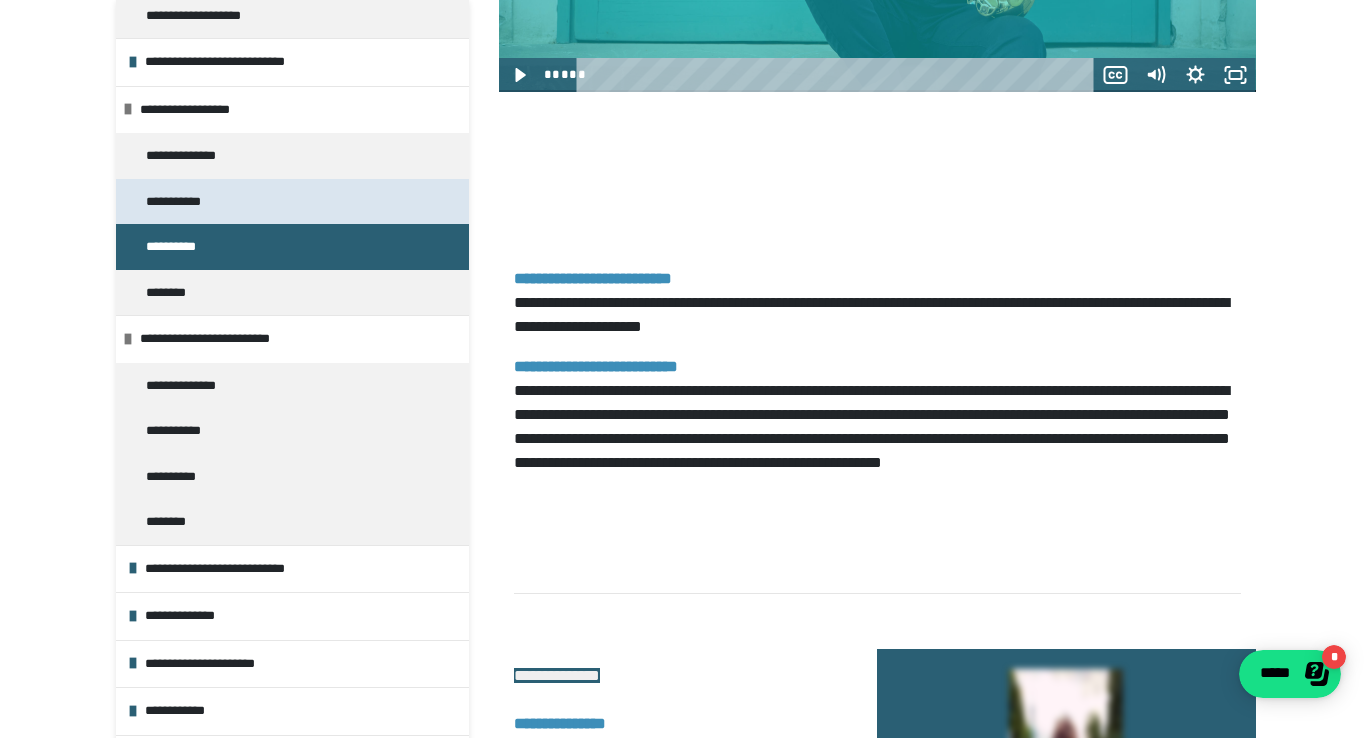 click on "**********" at bounding box center [181, 202] 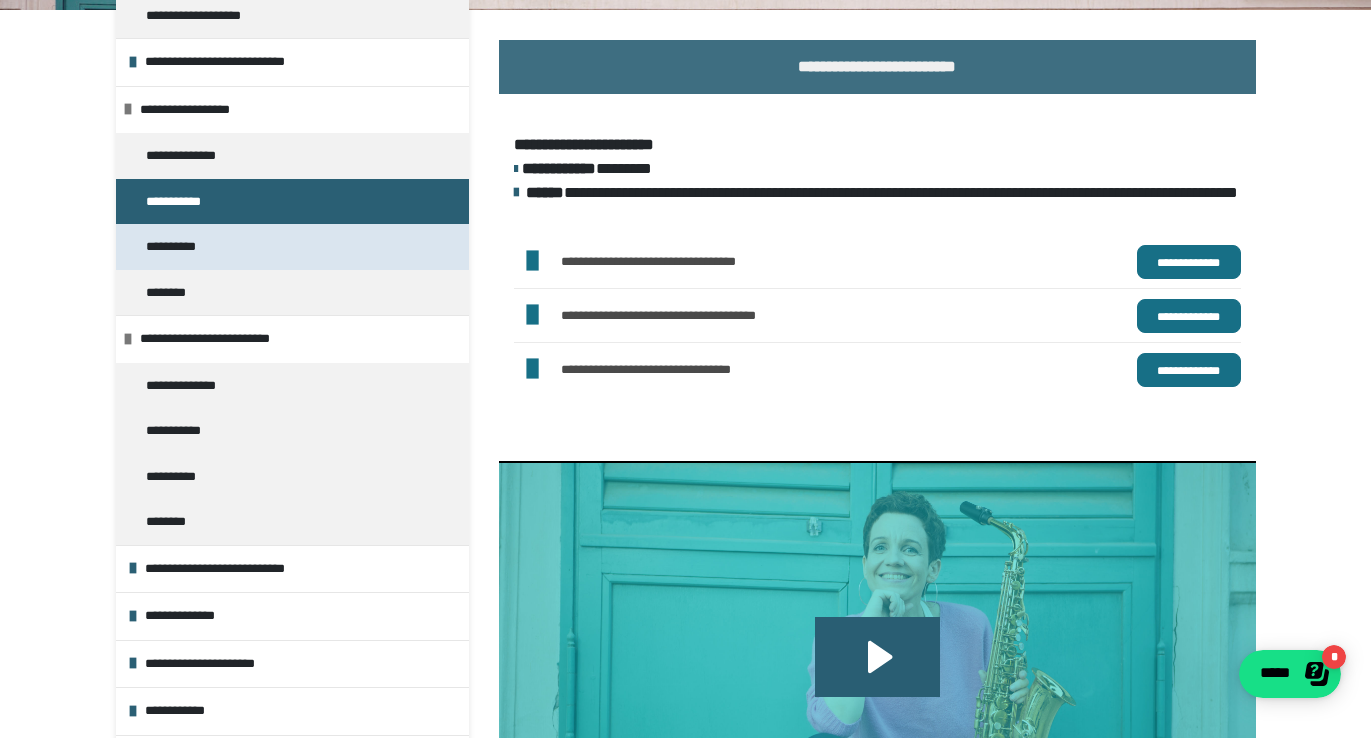 click on "**********" at bounding box center [179, 247] 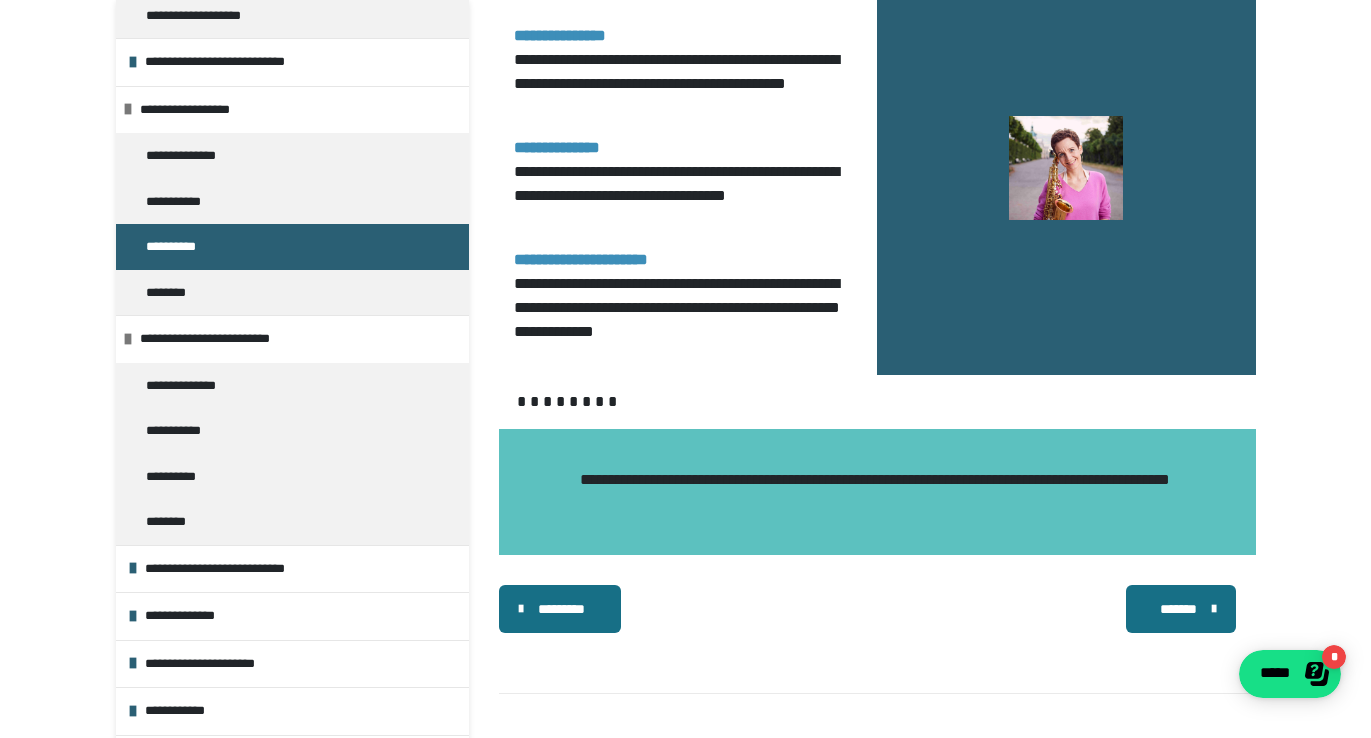 scroll, scrollTop: 4358, scrollLeft: 0, axis: vertical 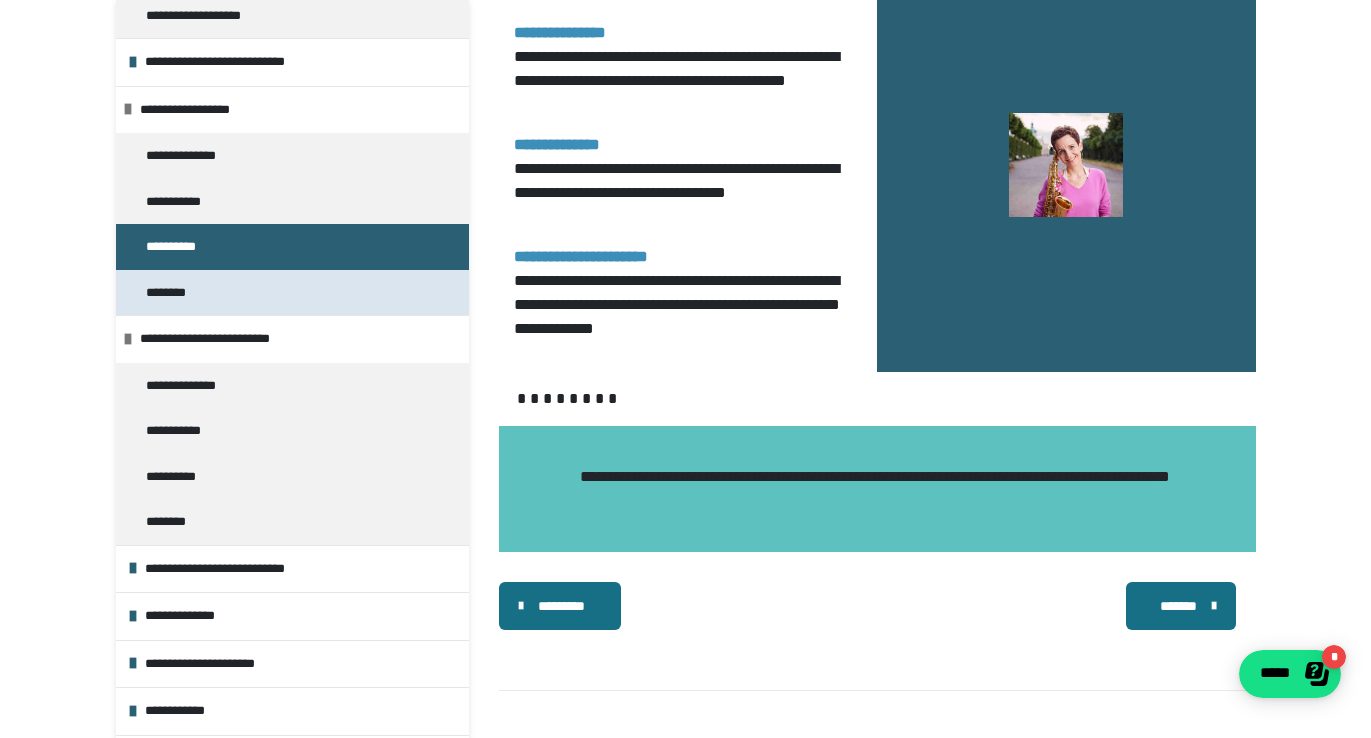 click on "********" at bounding box center [292, 293] 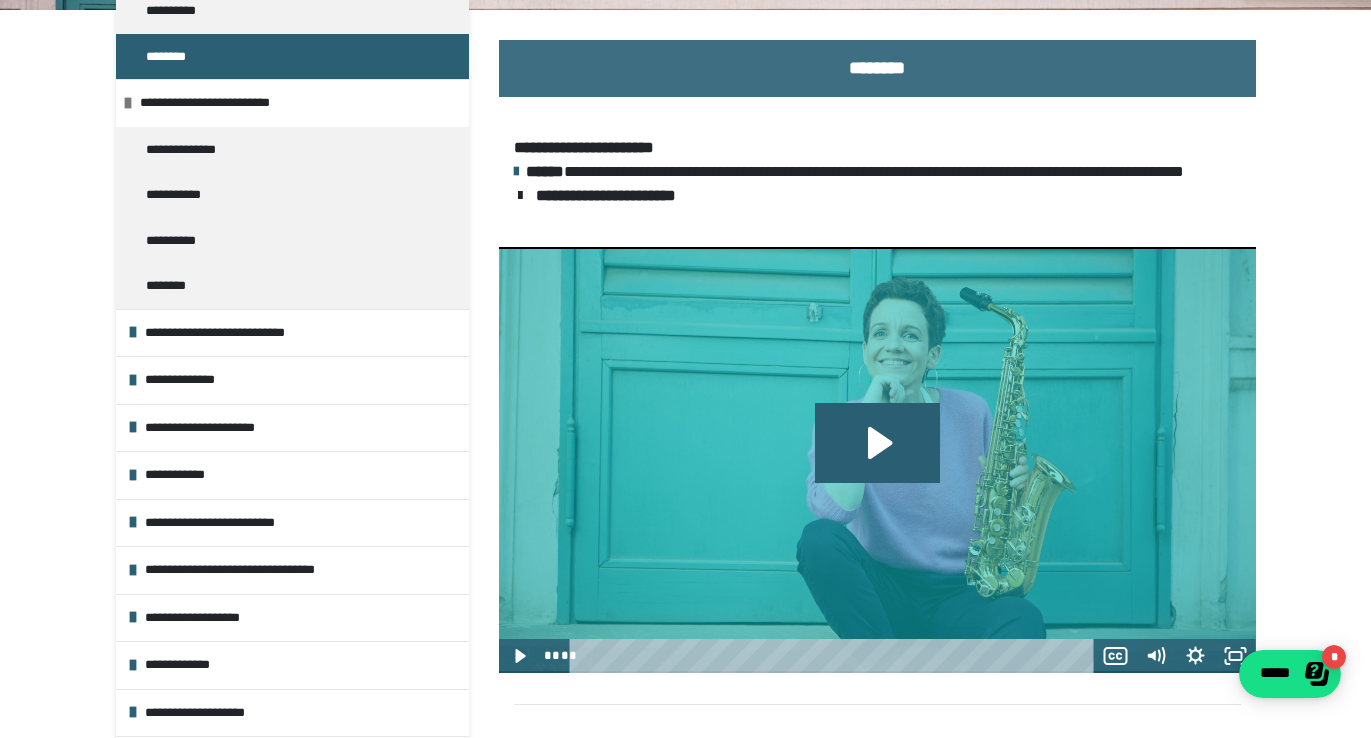 scroll, scrollTop: 333, scrollLeft: 0, axis: vertical 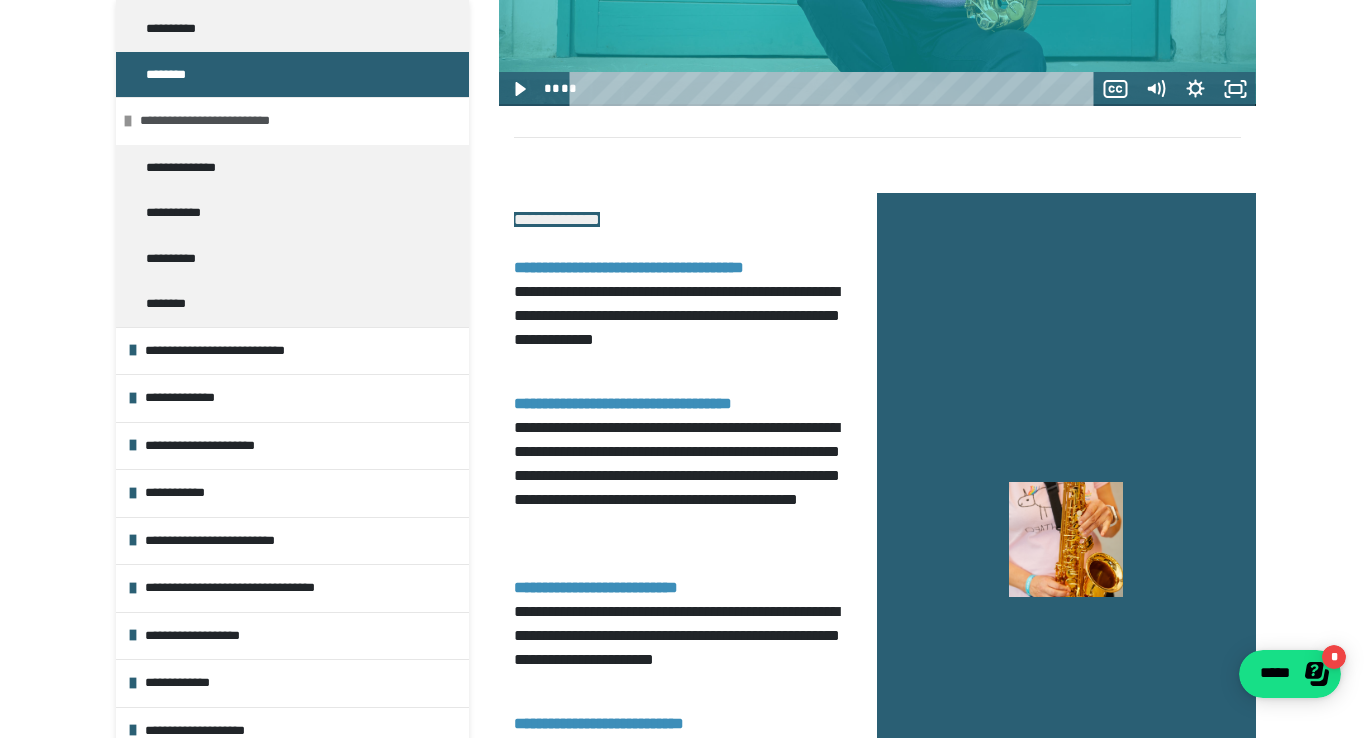 click on "**********" at bounding box center (297, 121) 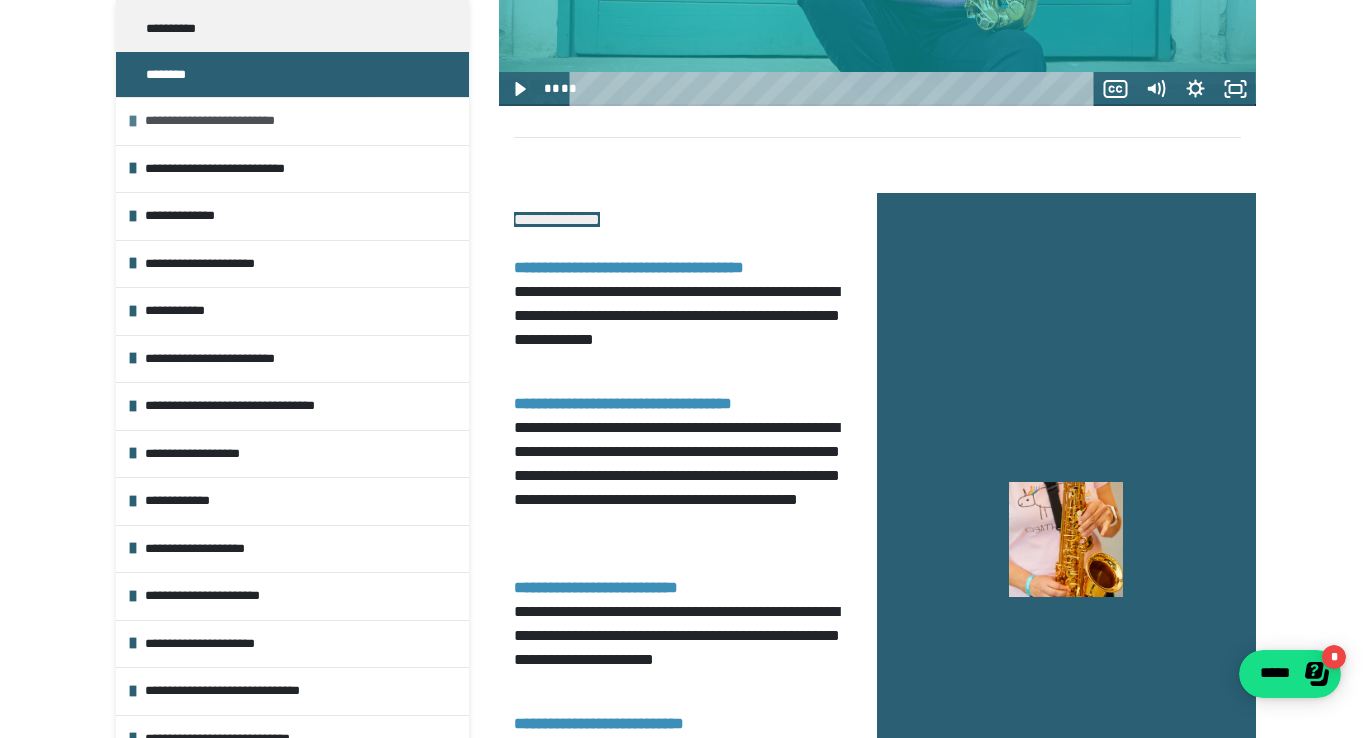 click on "**********" at bounding box center (302, 121) 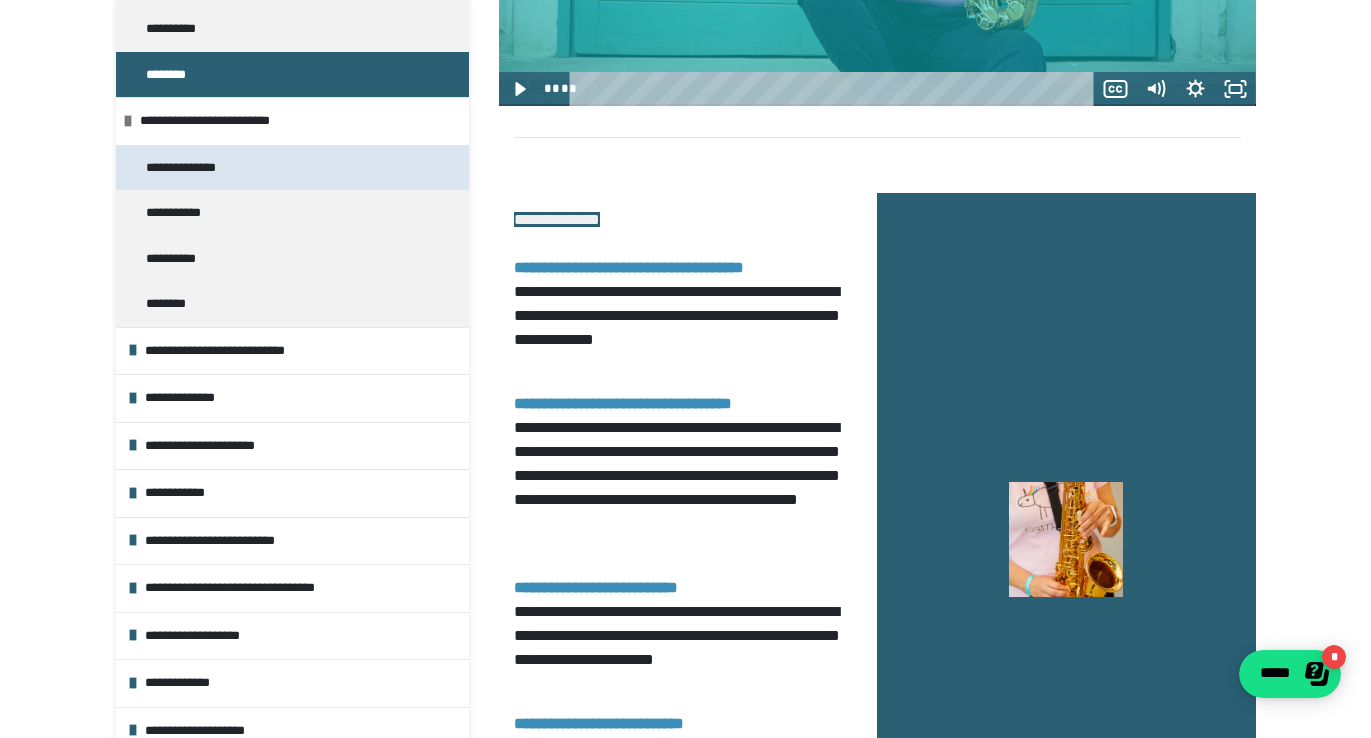 click on "**********" at bounding box center [192, 168] 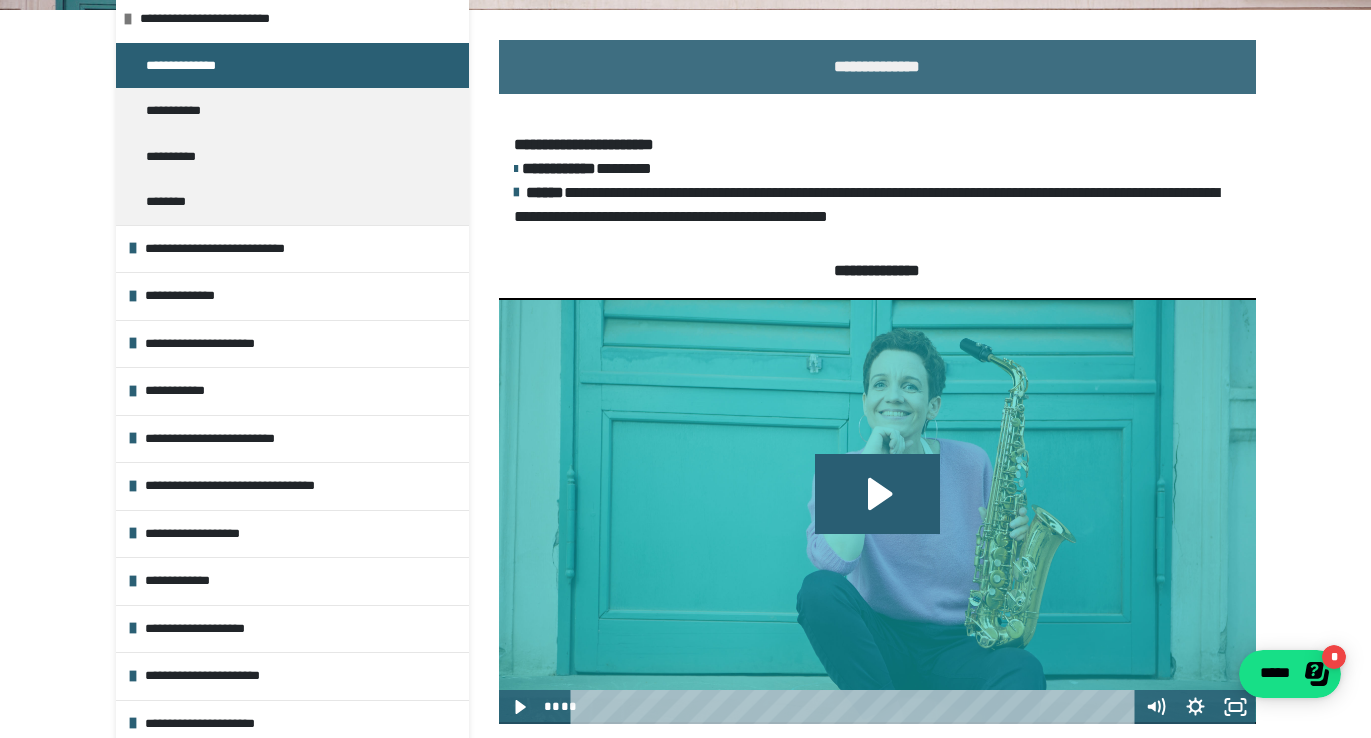 scroll, scrollTop: 598, scrollLeft: 0, axis: vertical 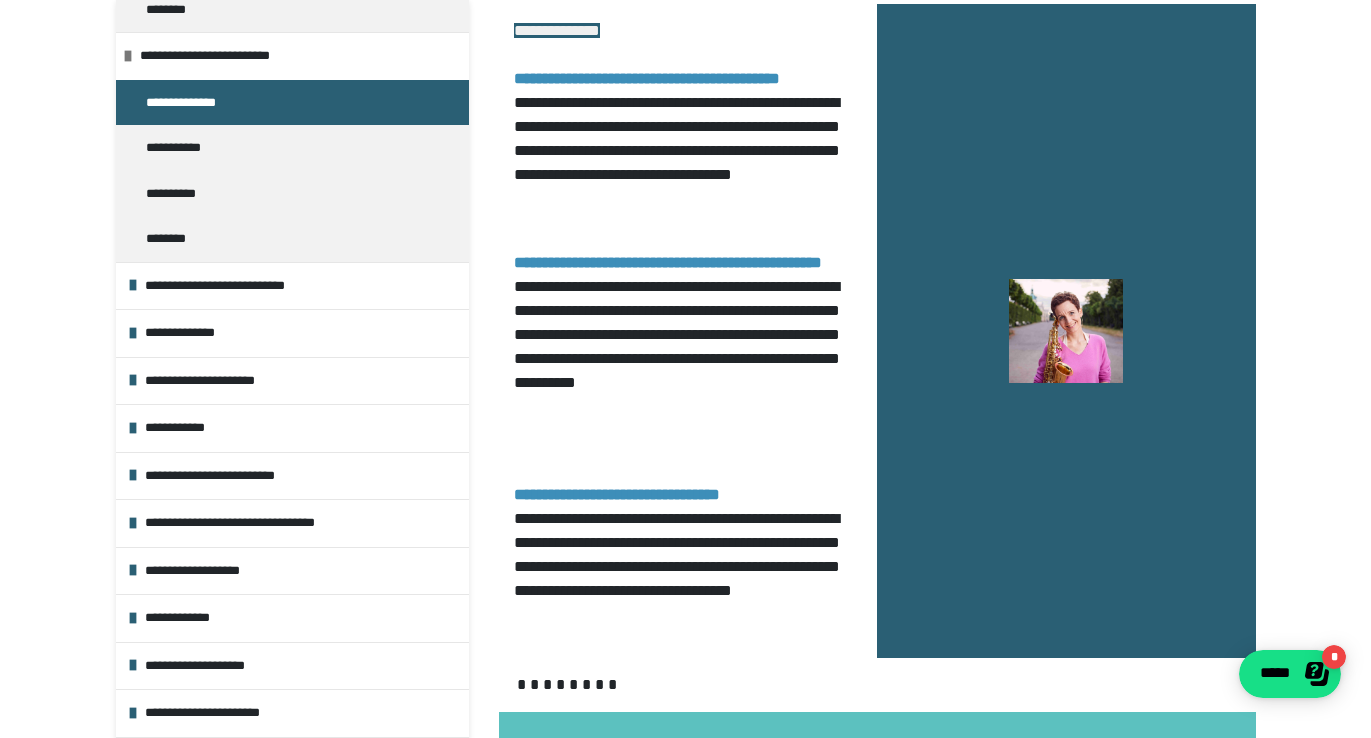 click on "**********" at bounding box center [192, 103] 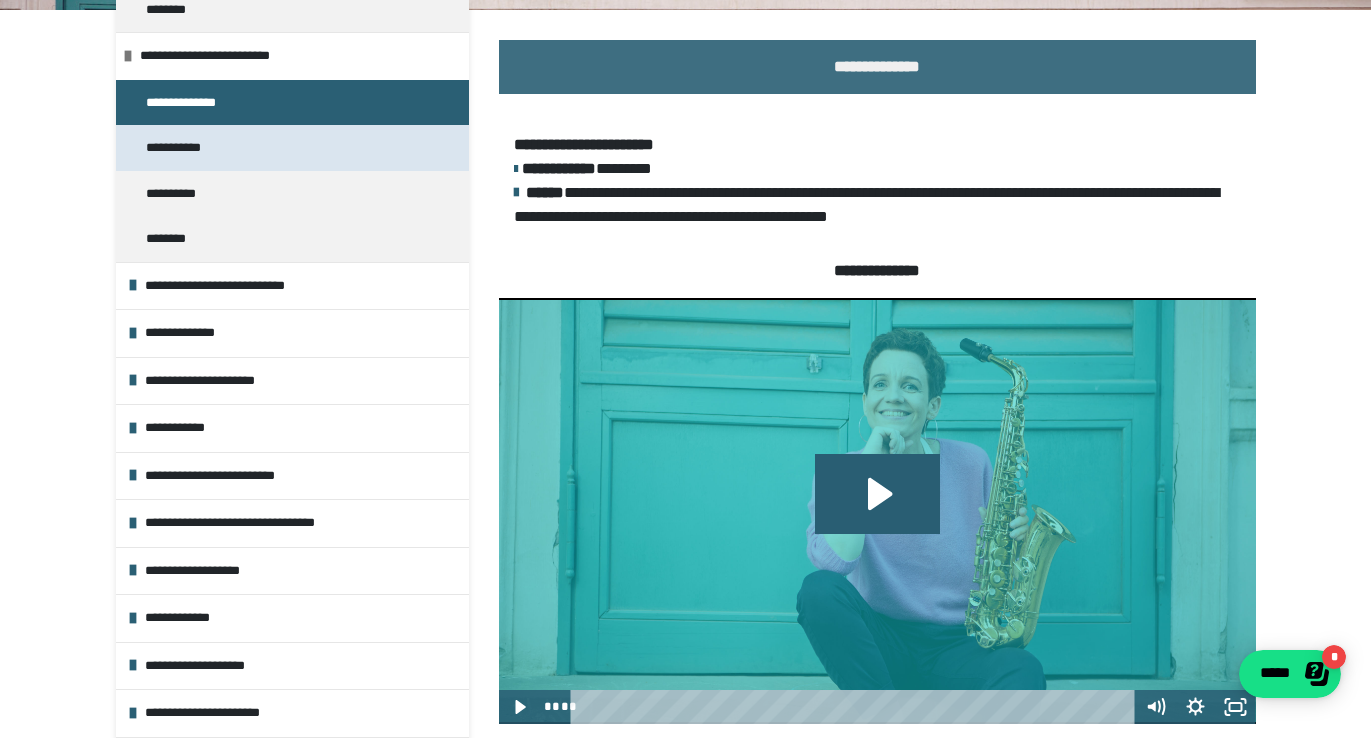 click on "**********" at bounding box center (181, 148) 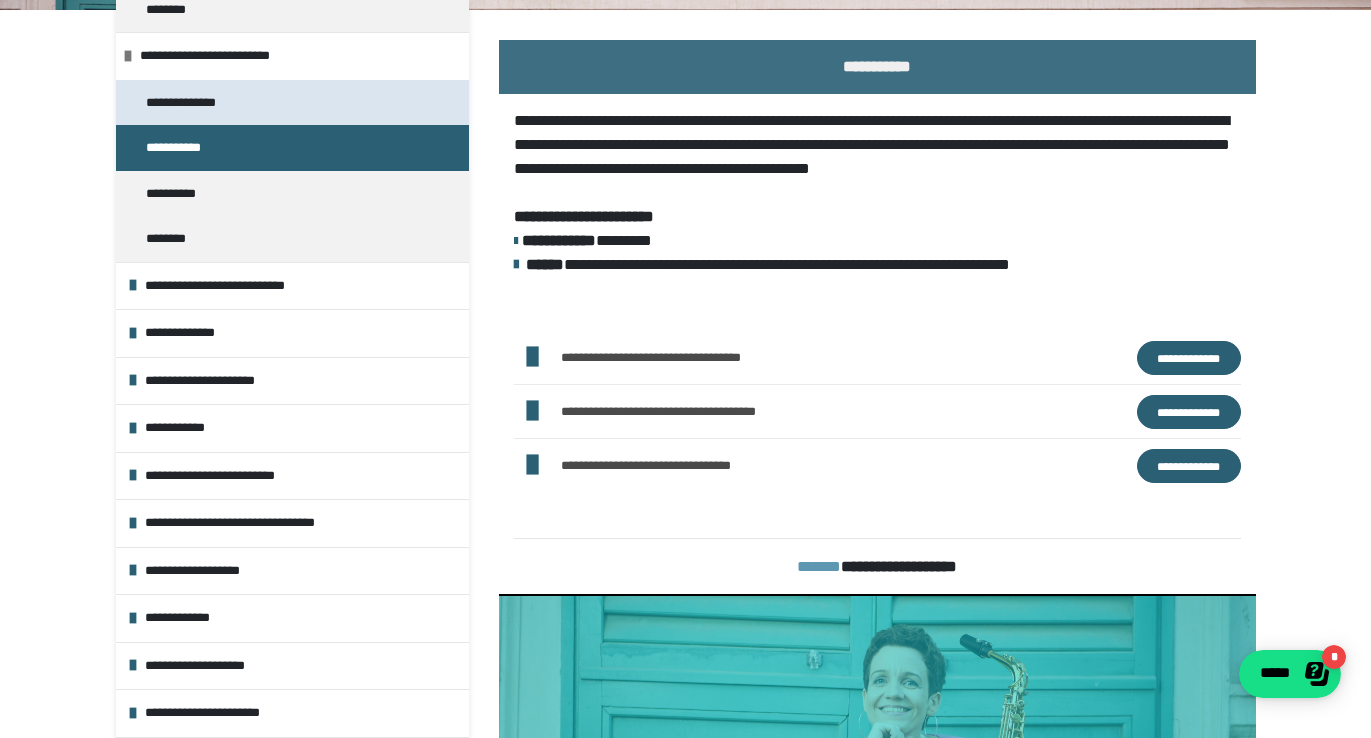click on "**********" at bounding box center [192, 103] 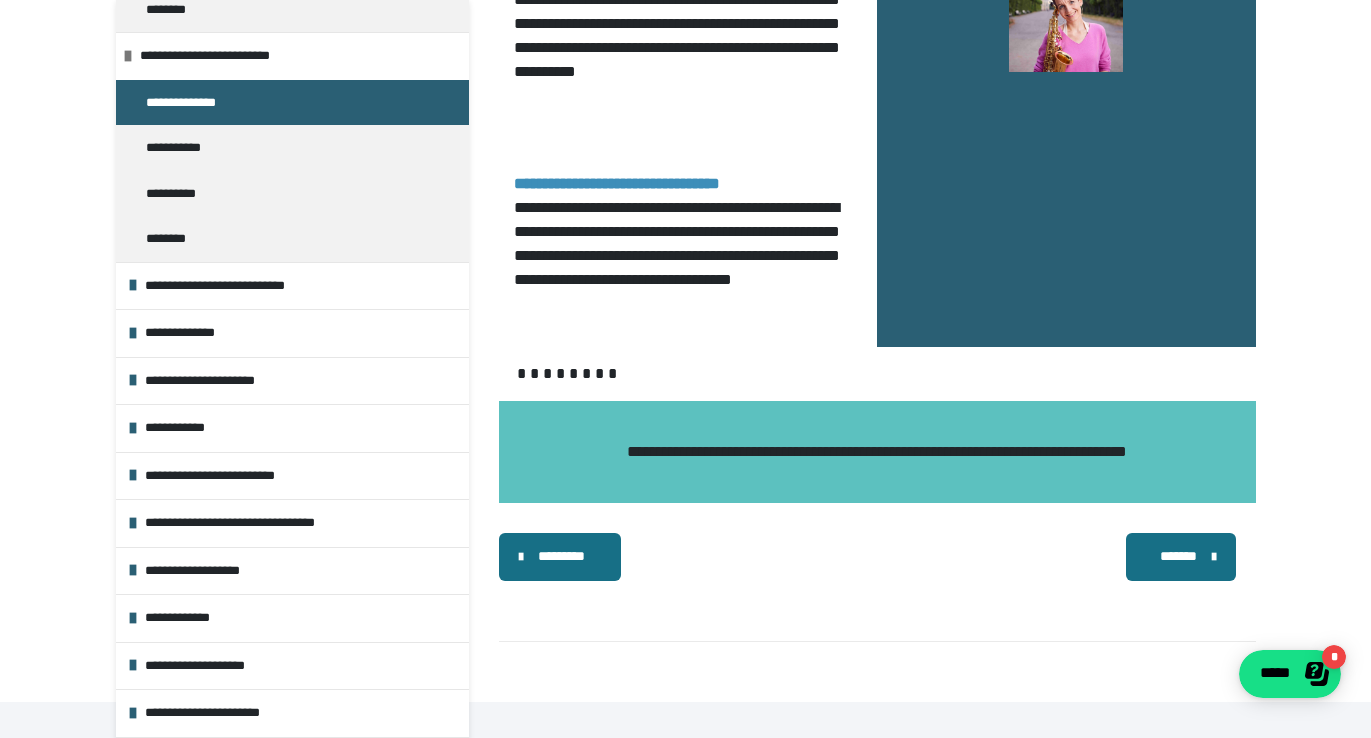 scroll, scrollTop: 1911, scrollLeft: 0, axis: vertical 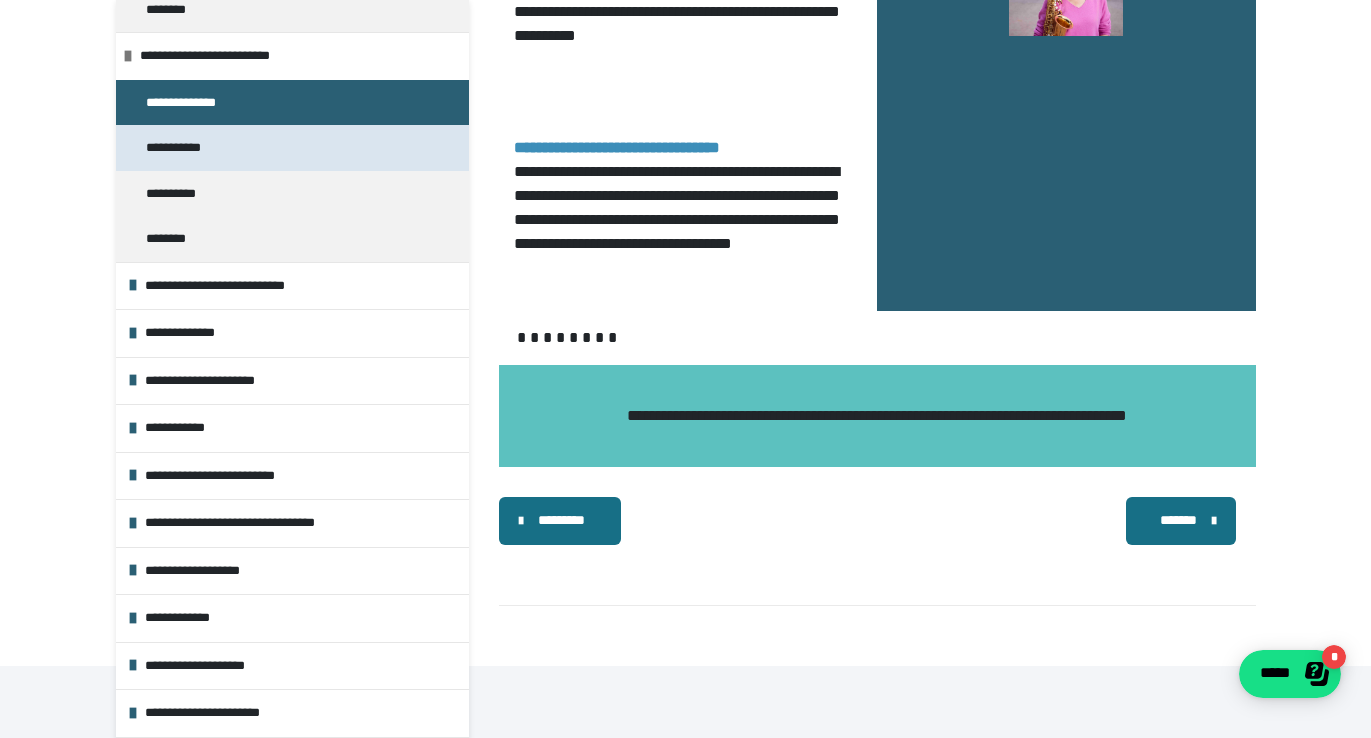 click on "**********" at bounding box center (181, 148) 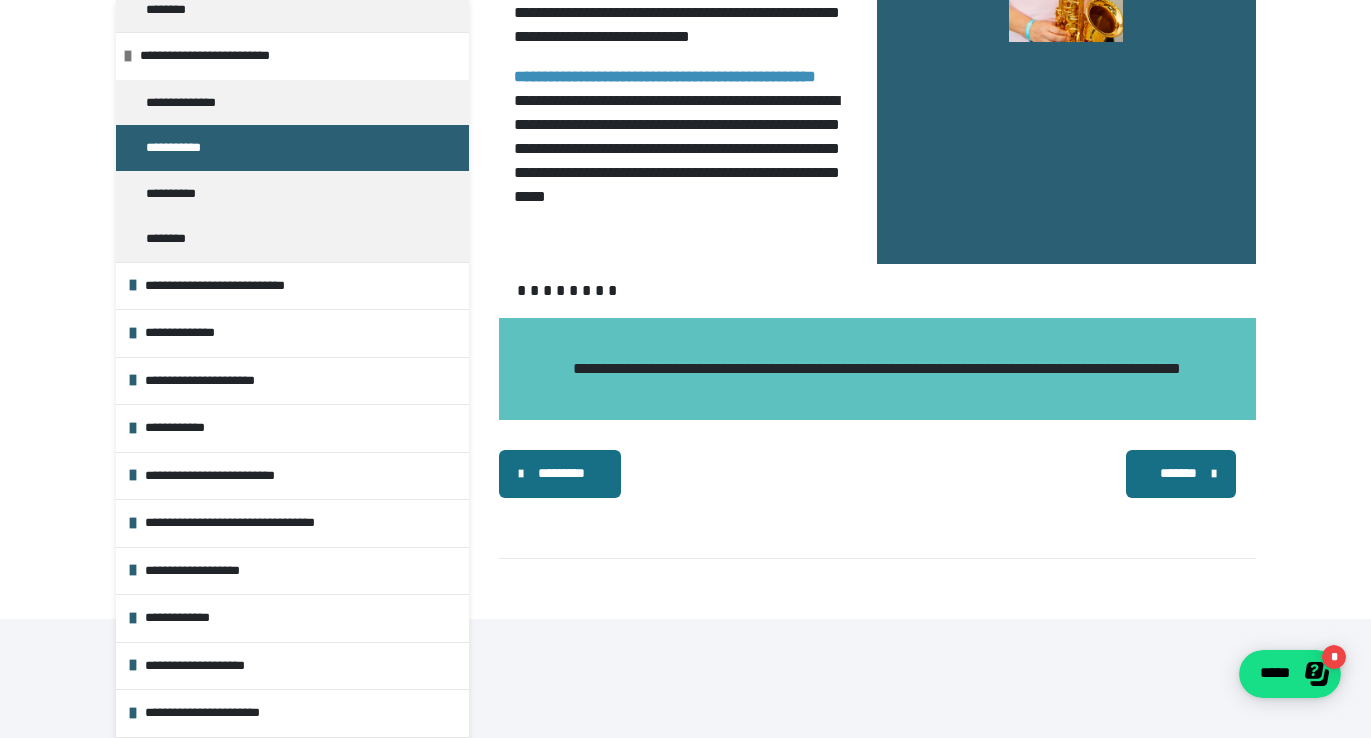 scroll, scrollTop: 2190, scrollLeft: 0, axis: vertical 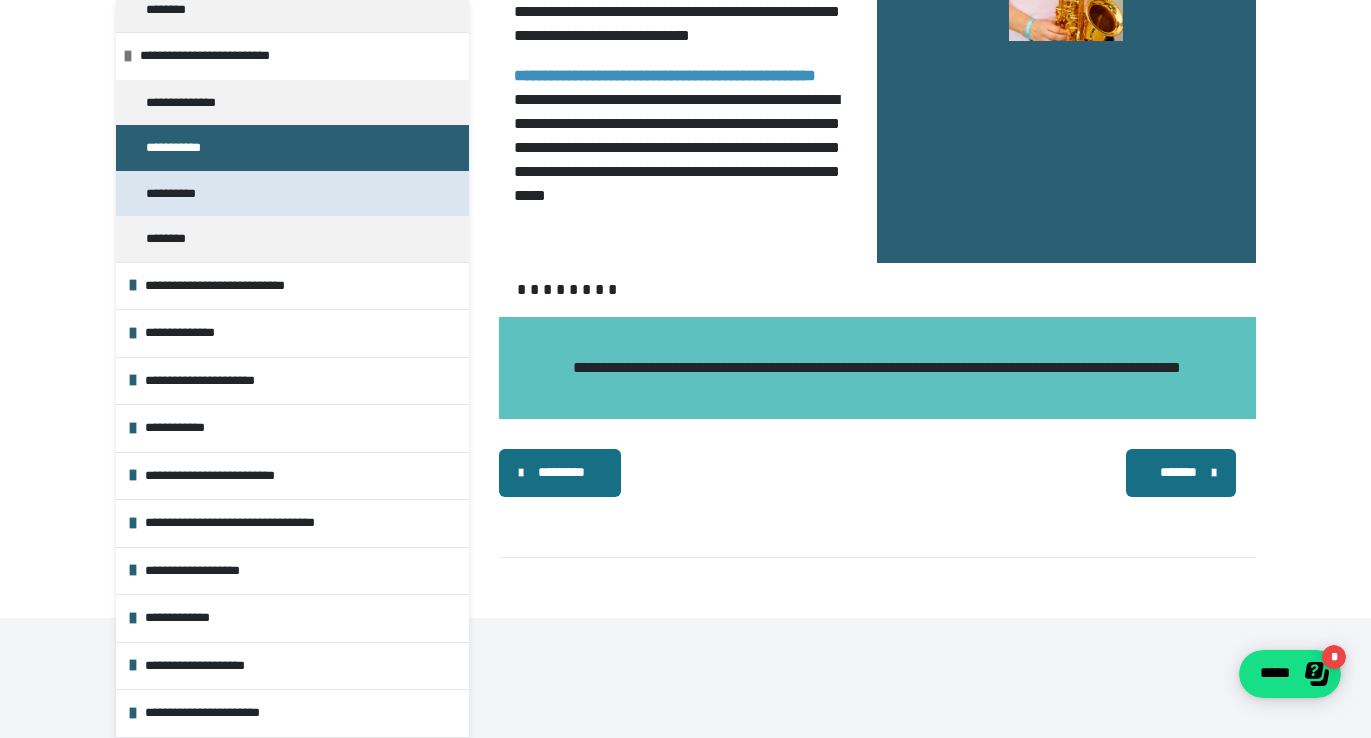 click on "**********" at bounding box center (179, 194) 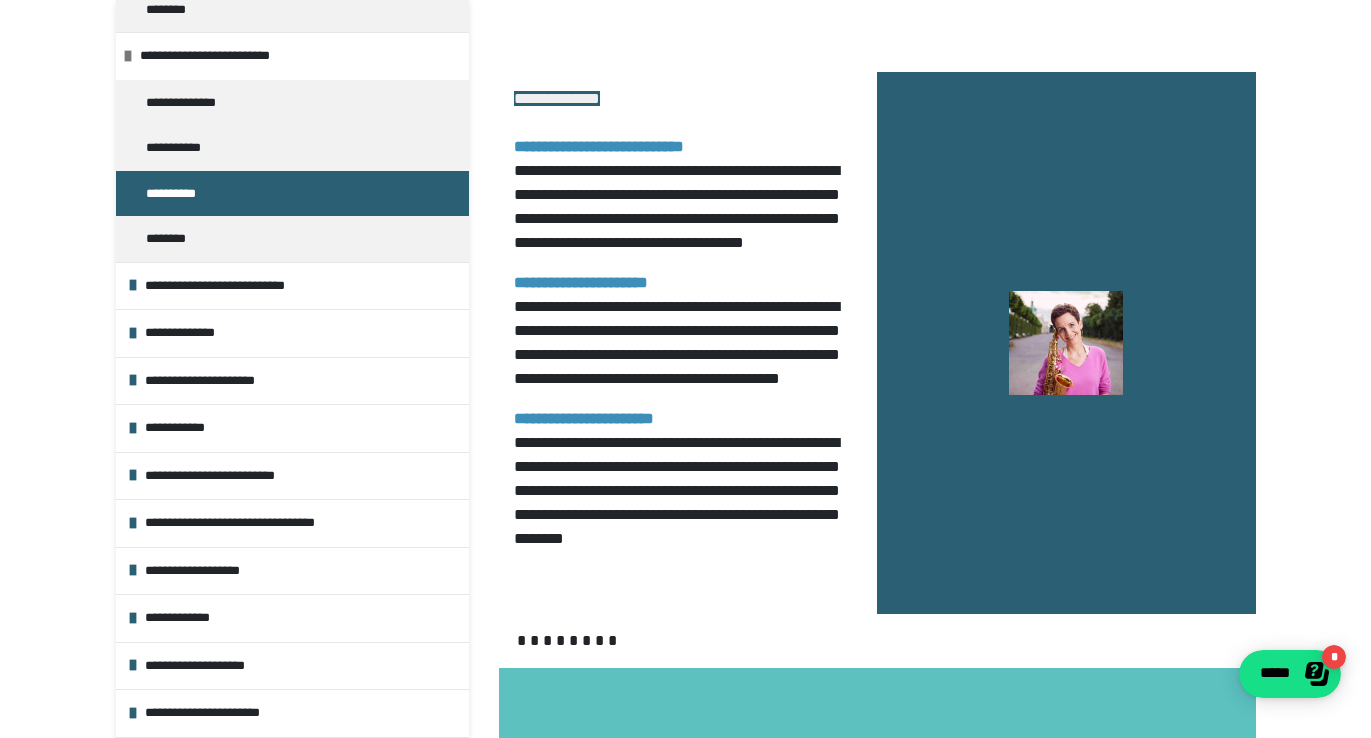 scroll, scrollTop: 3473, scrollLeft: 0, axis: vertical 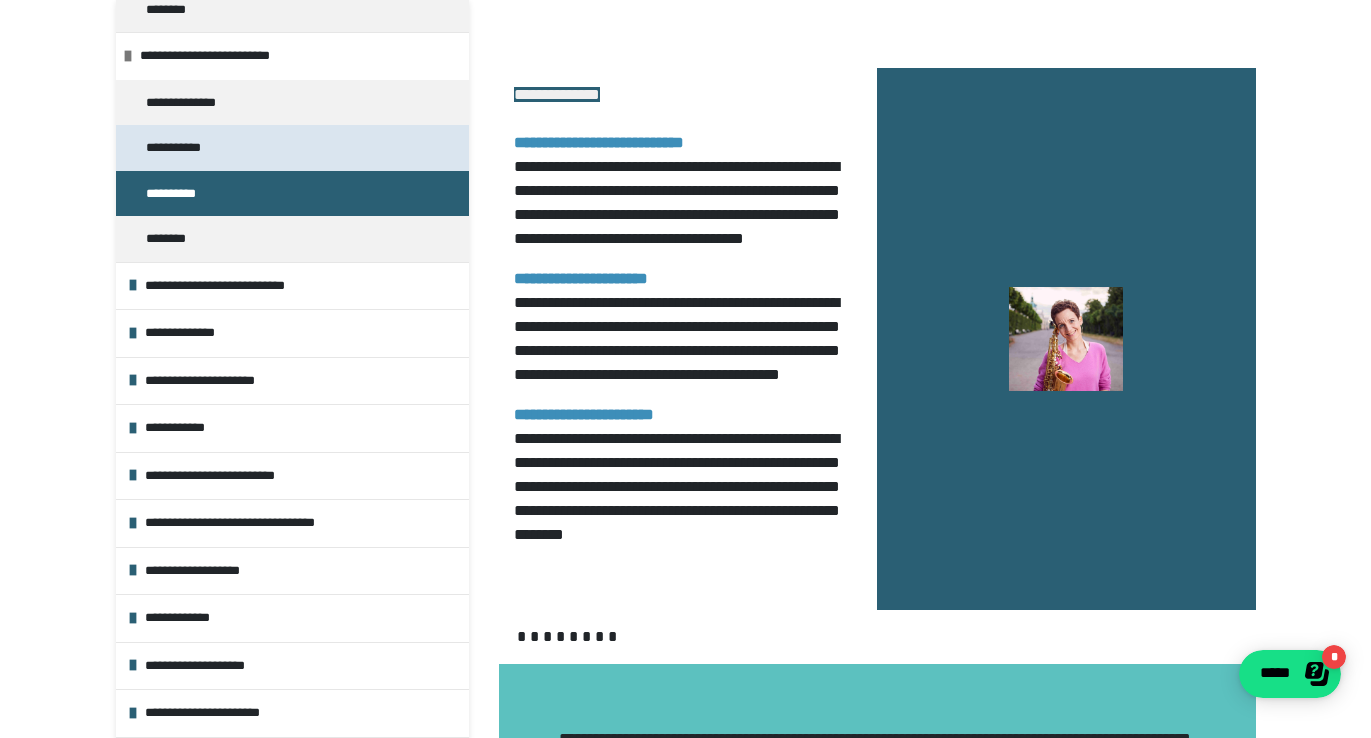 click on "**********" at bounding box center [292, 148] 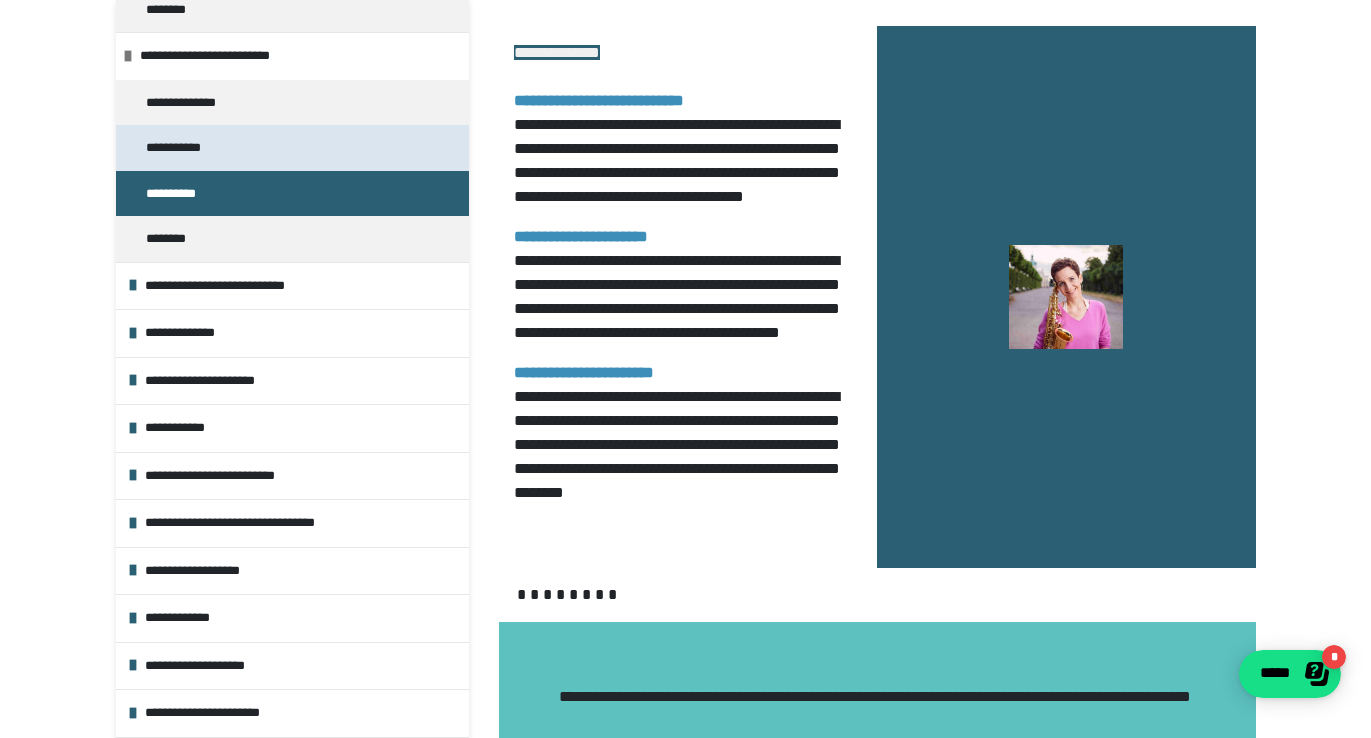 scroll, scrollTop: 270, scrollLeft: 0, axis: vertical 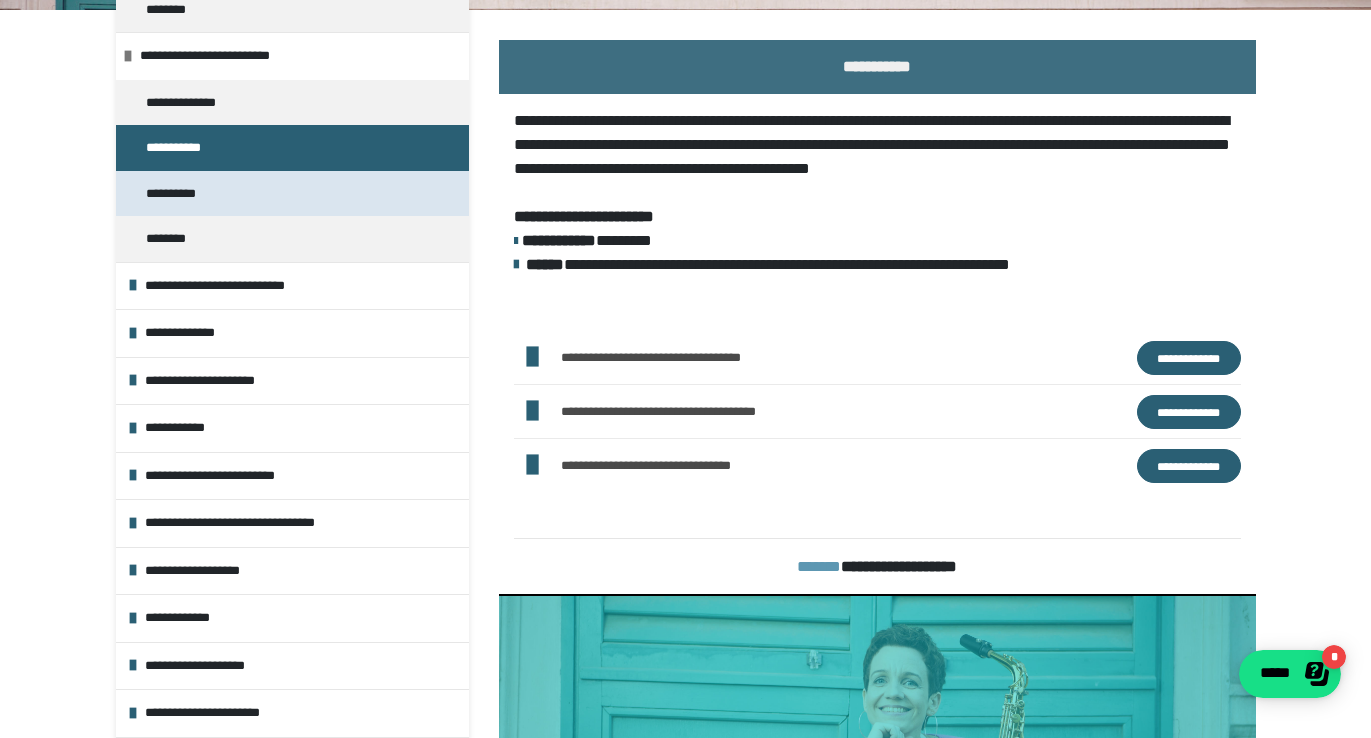 click on "**********" at bounding box center [292, 194] 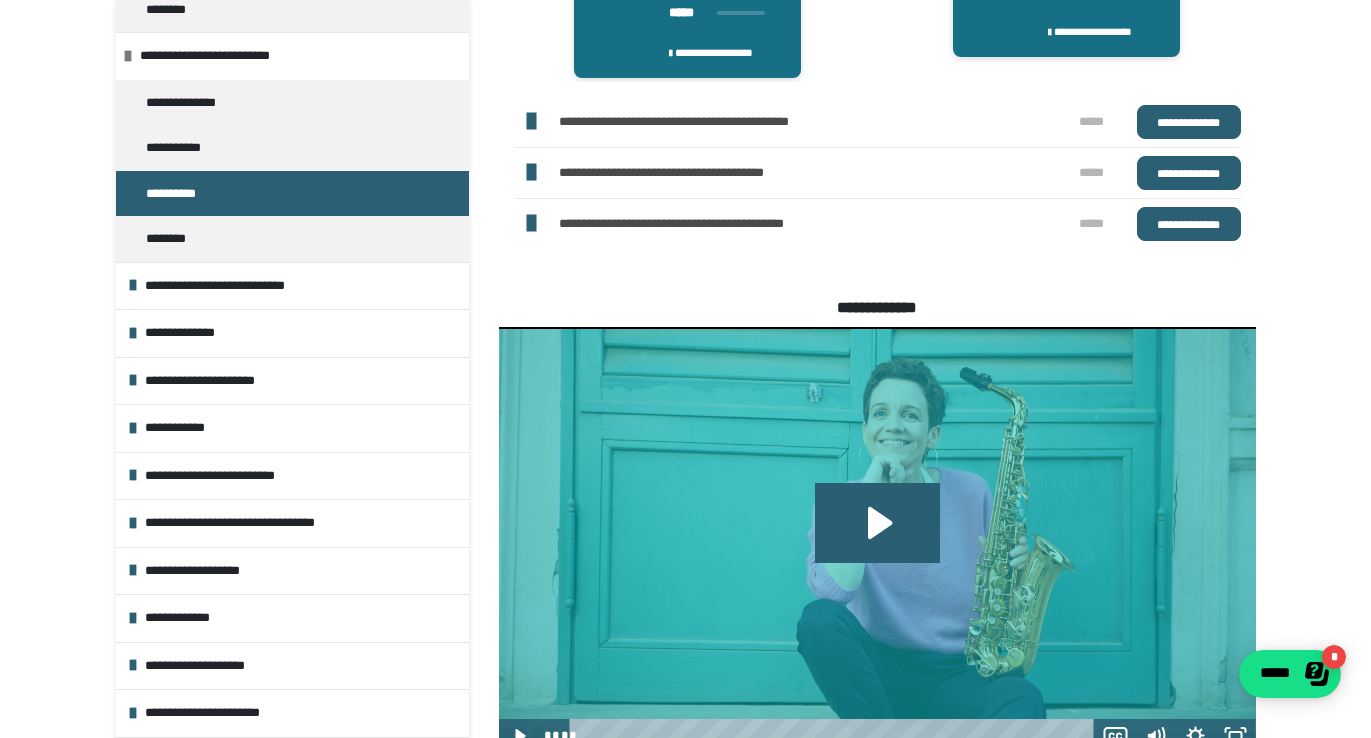 scroll, scrollTop: 1231, scrollLeft: 0, axis: vertical 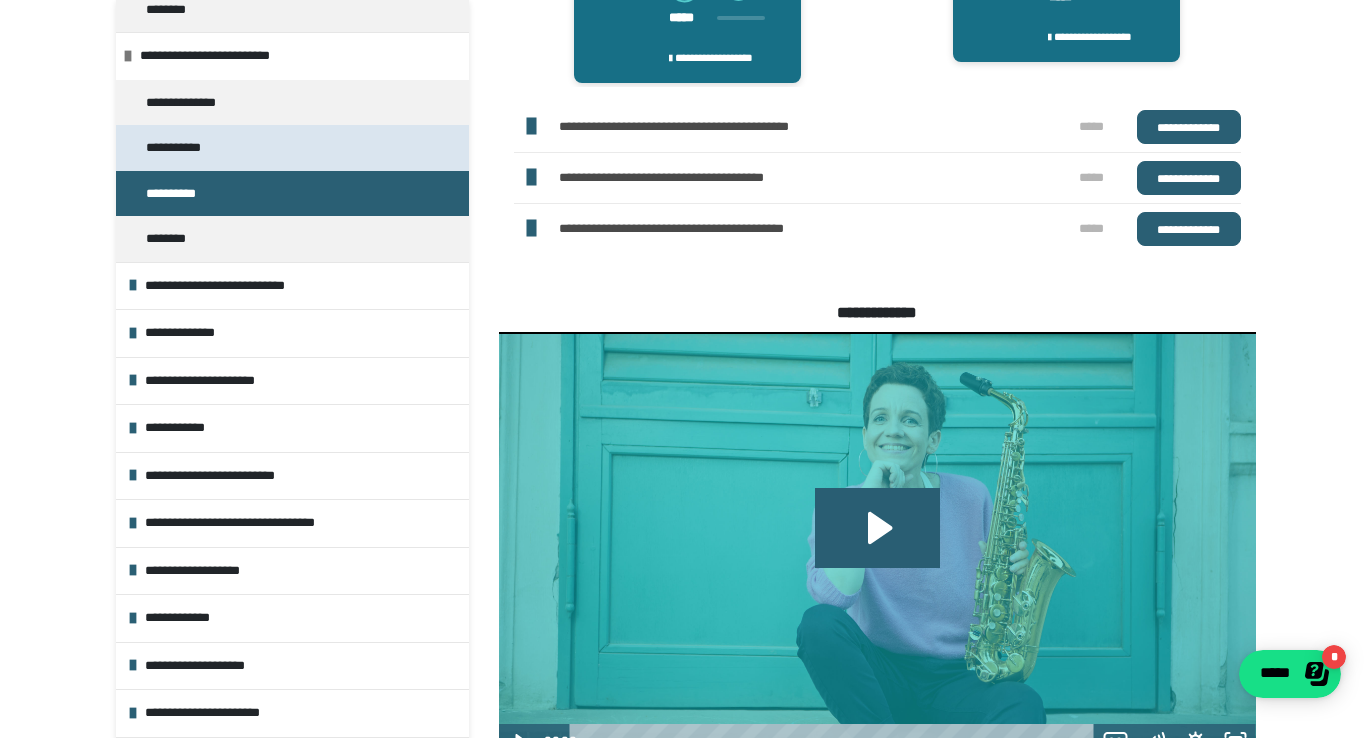 click on "**********" at bounding box center (181, 148) 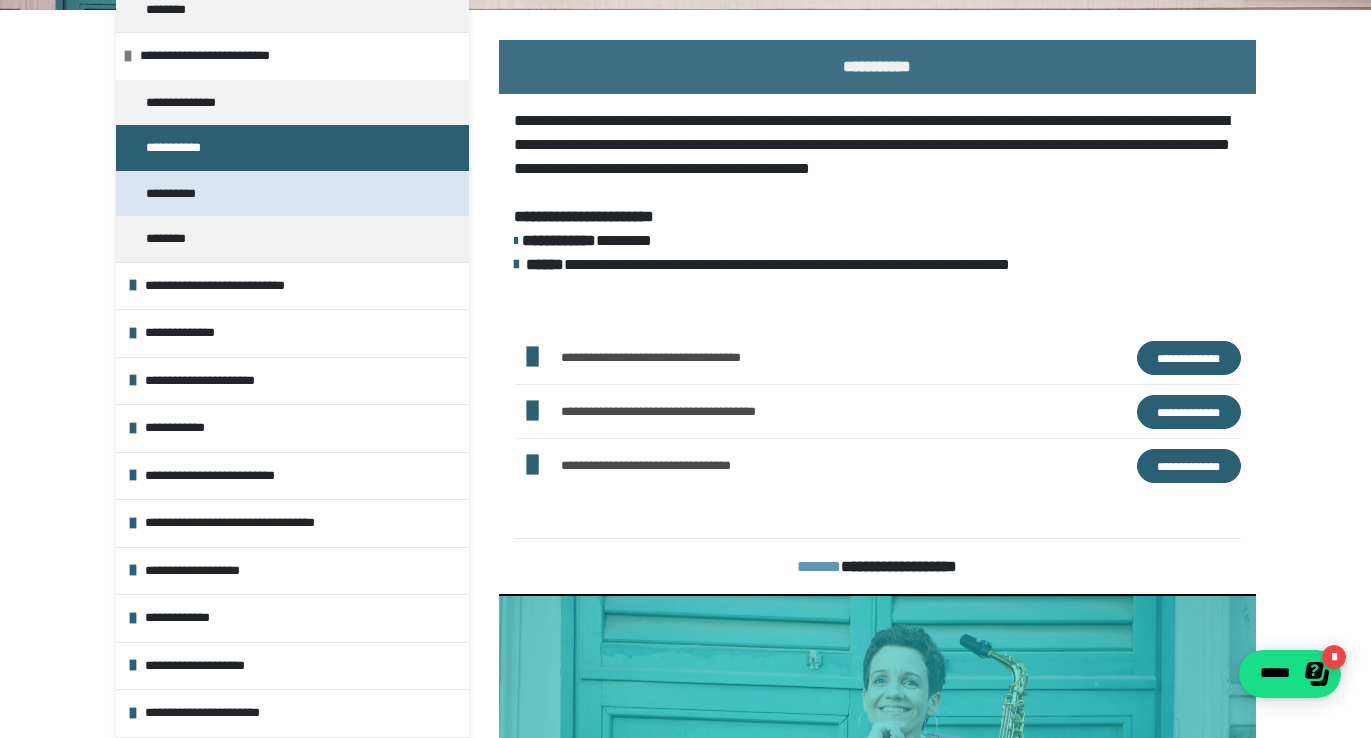 click on "**********" at bounding box center (179, 194) 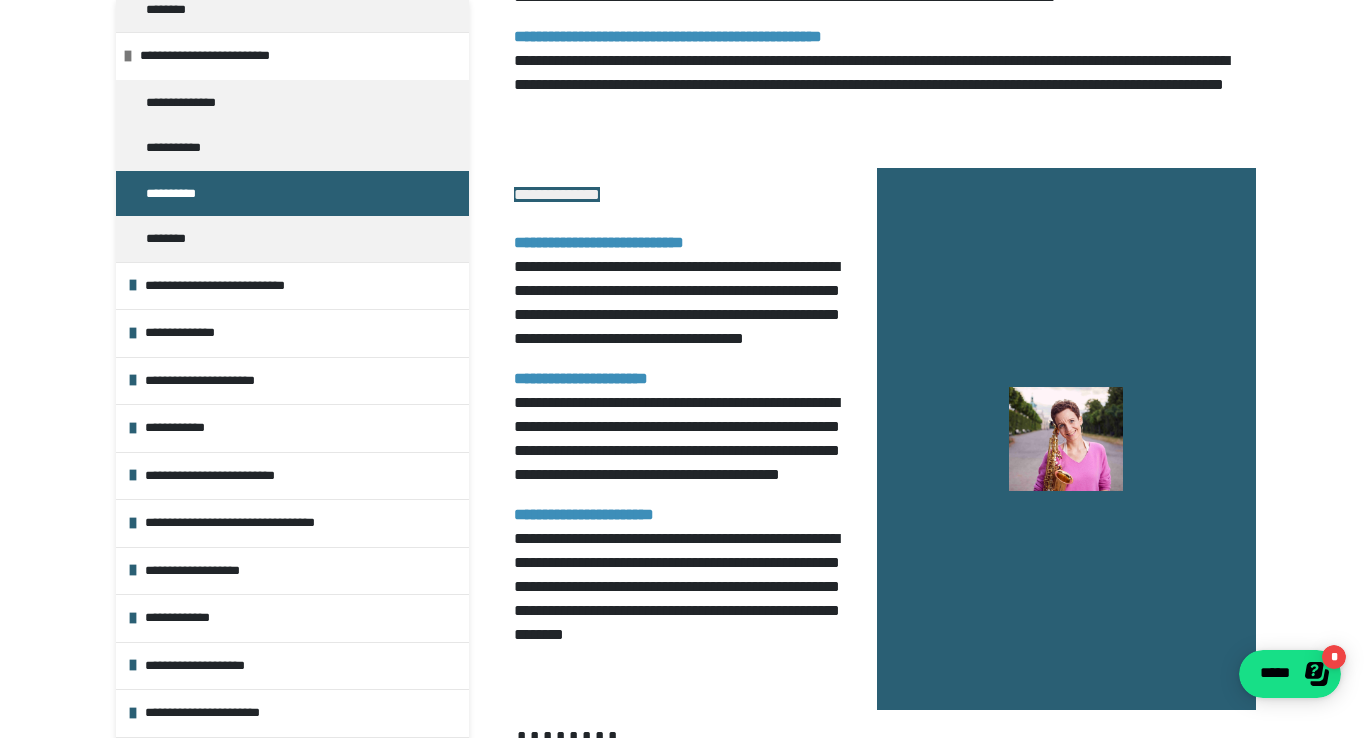 scroll, scrollTop: 3431, scrollLeft: 0, axis: vertical 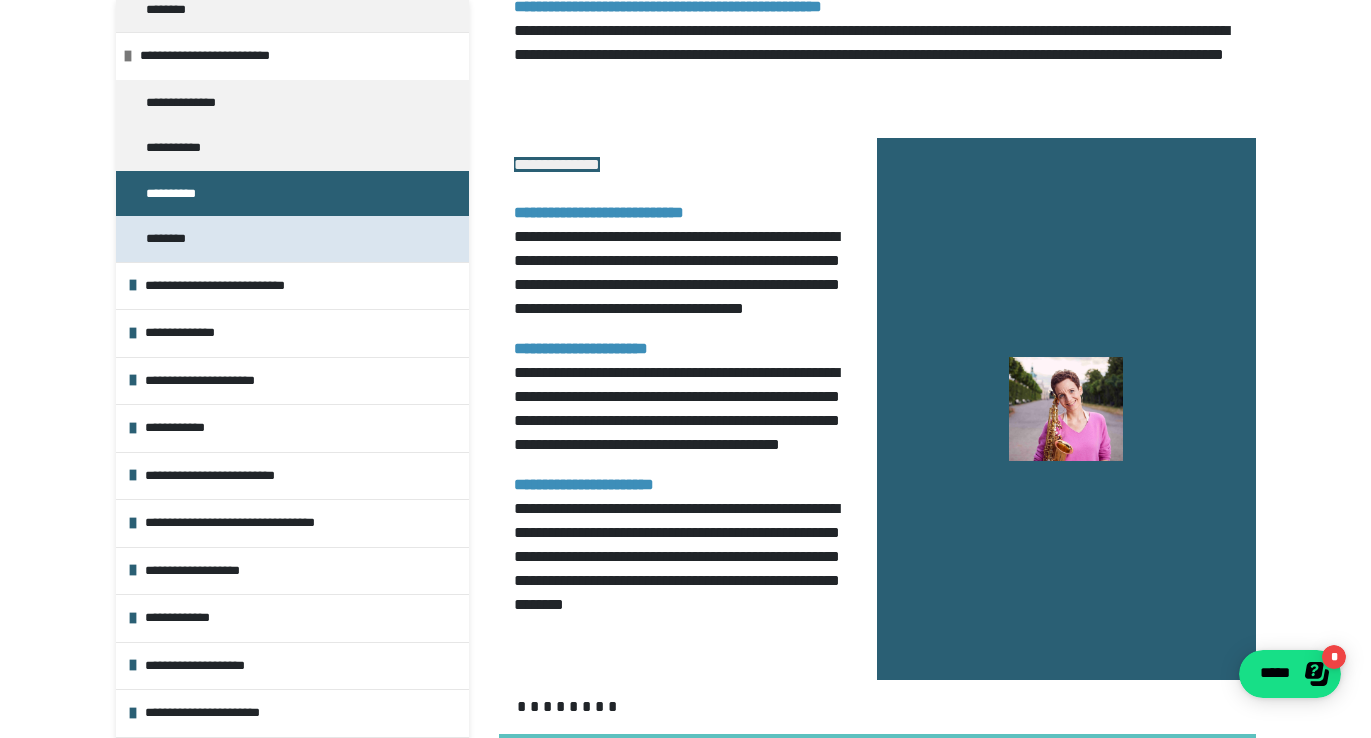 click on "********" at bounding box center [176, 239] 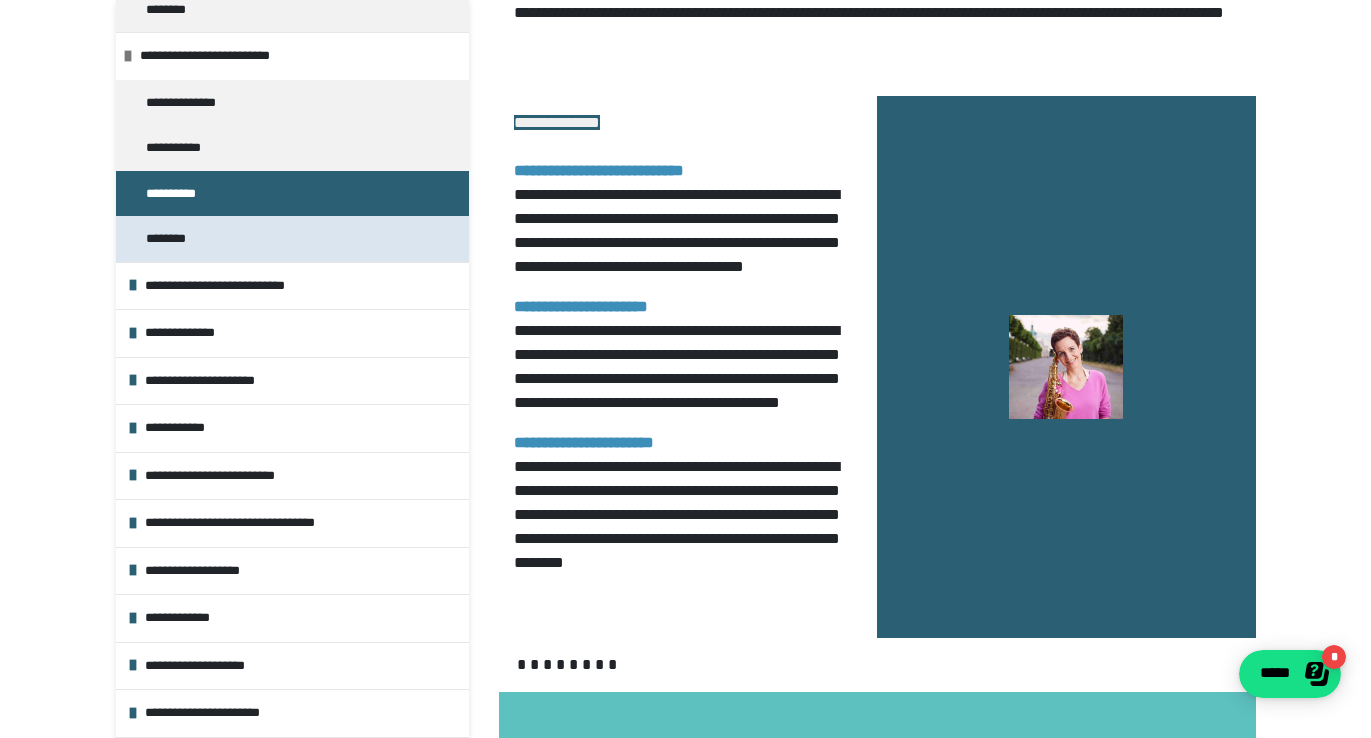 scroll, scrollTop: 270, scrollLeft: 0, axis: vertical 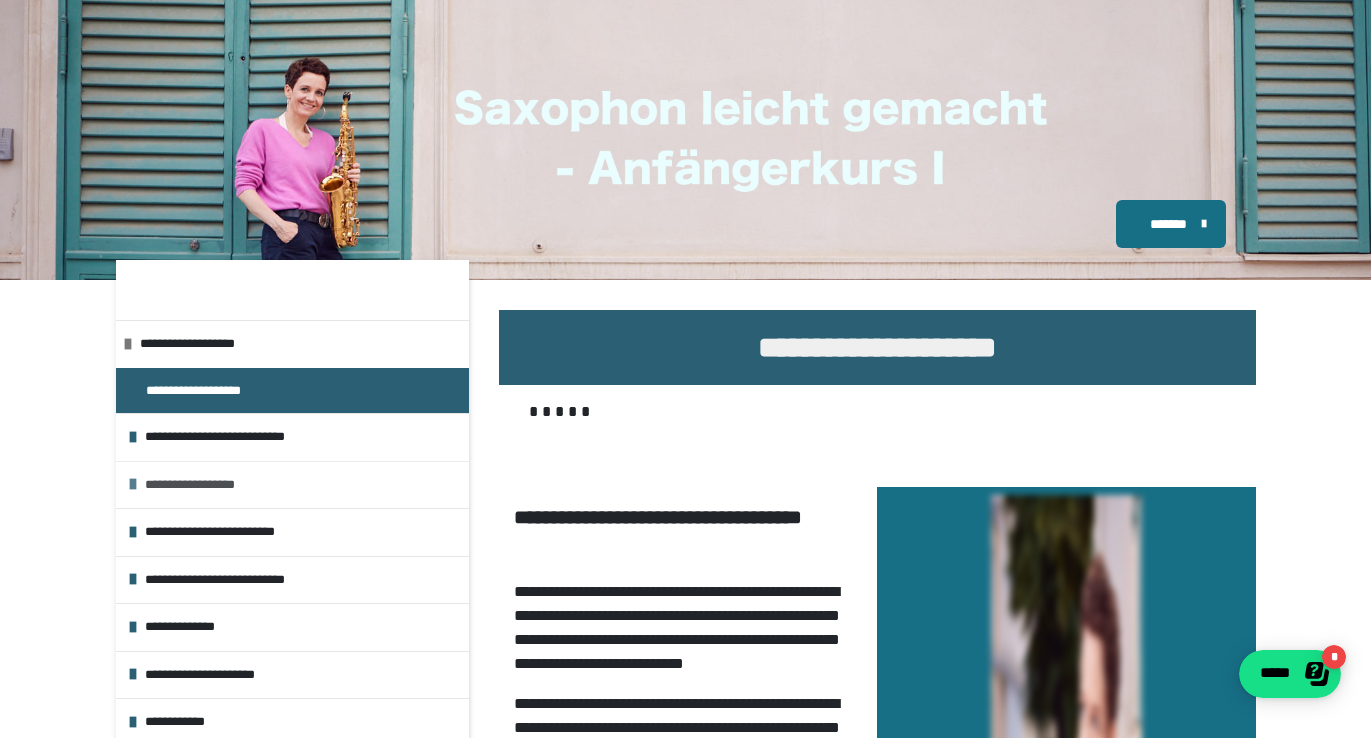 click on "**********" at bounding box center (302, 485) 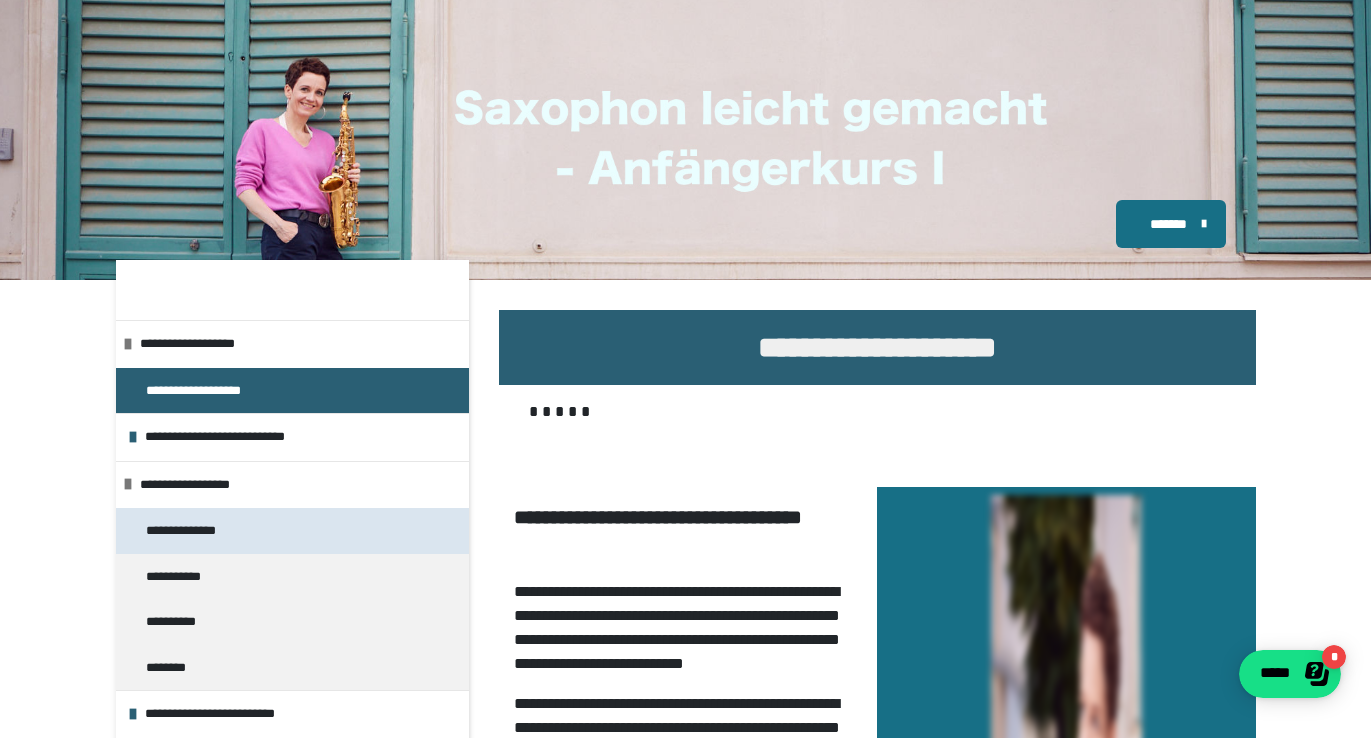 click on "**********" at bounding box center (192, 531) 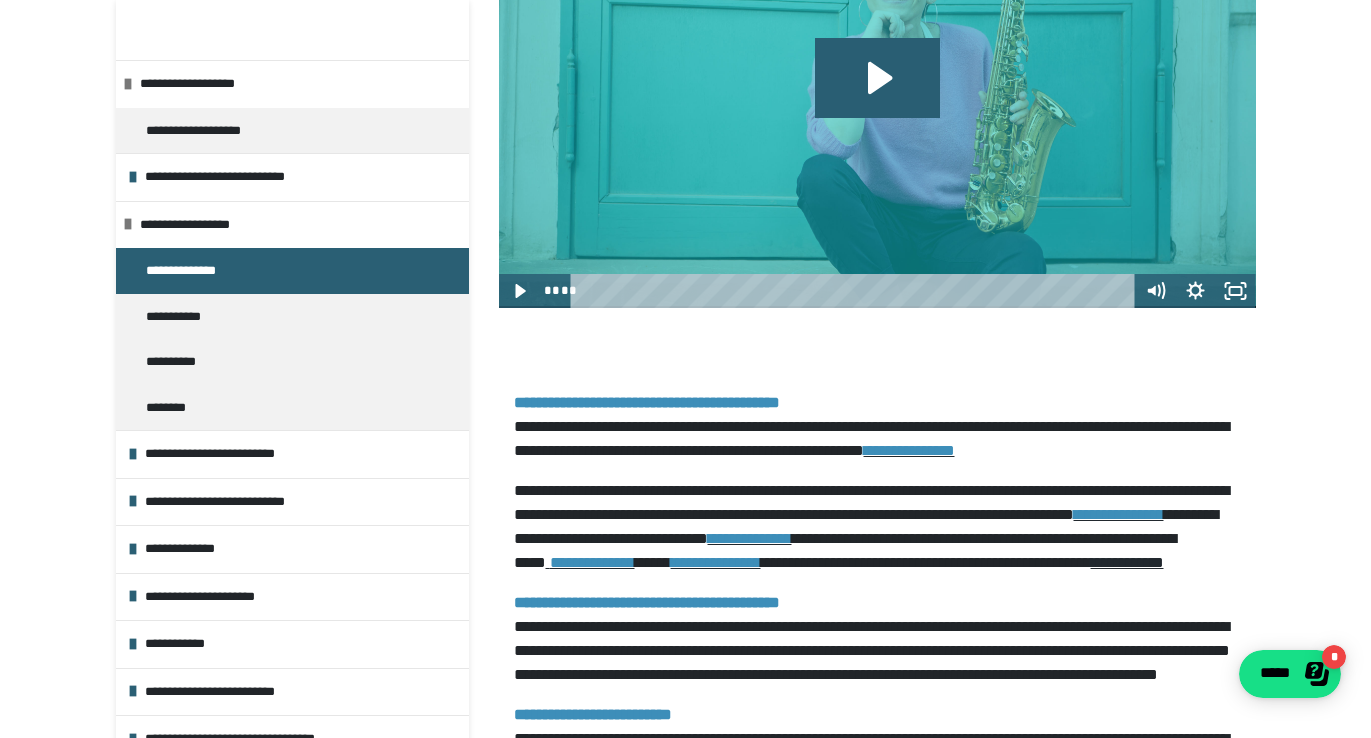 scroll, scrollTop: 593, scrollLeft: 0, axis: vertical 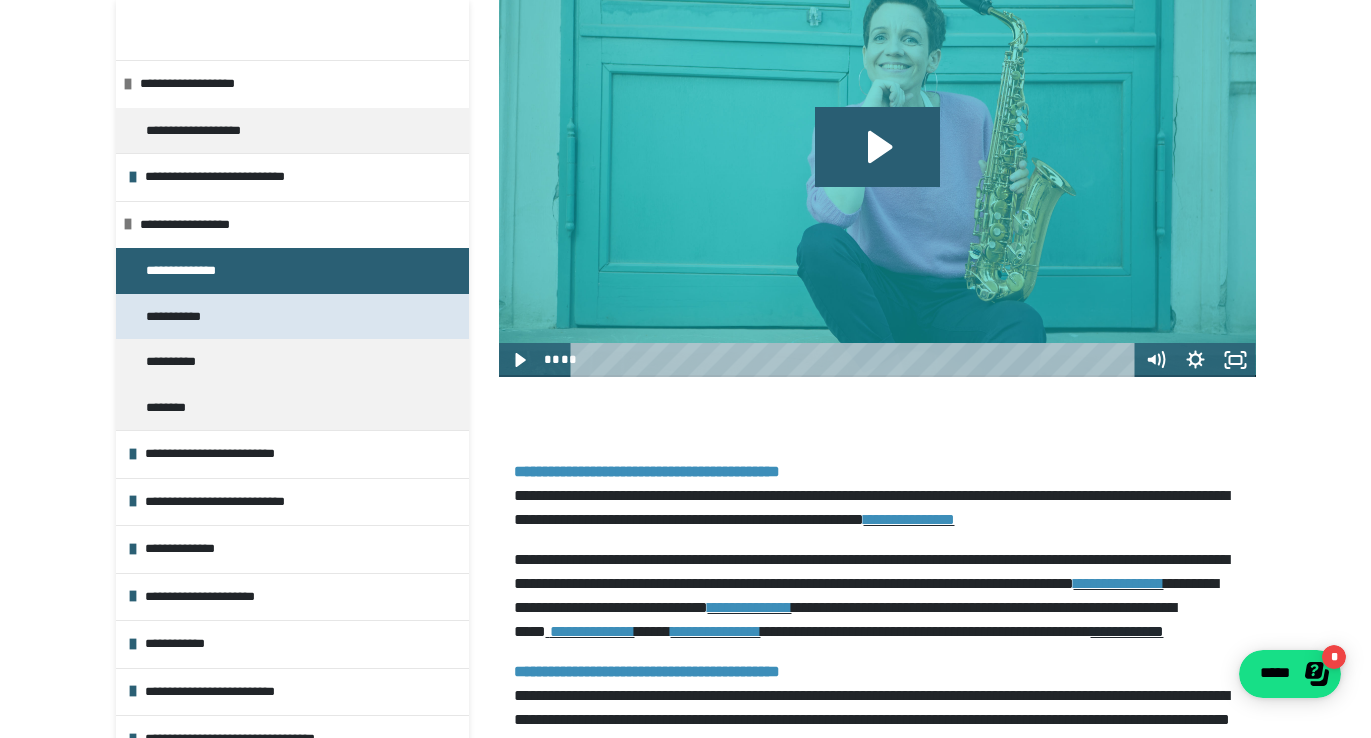 click on "**********" at bounding box center [181, 317] 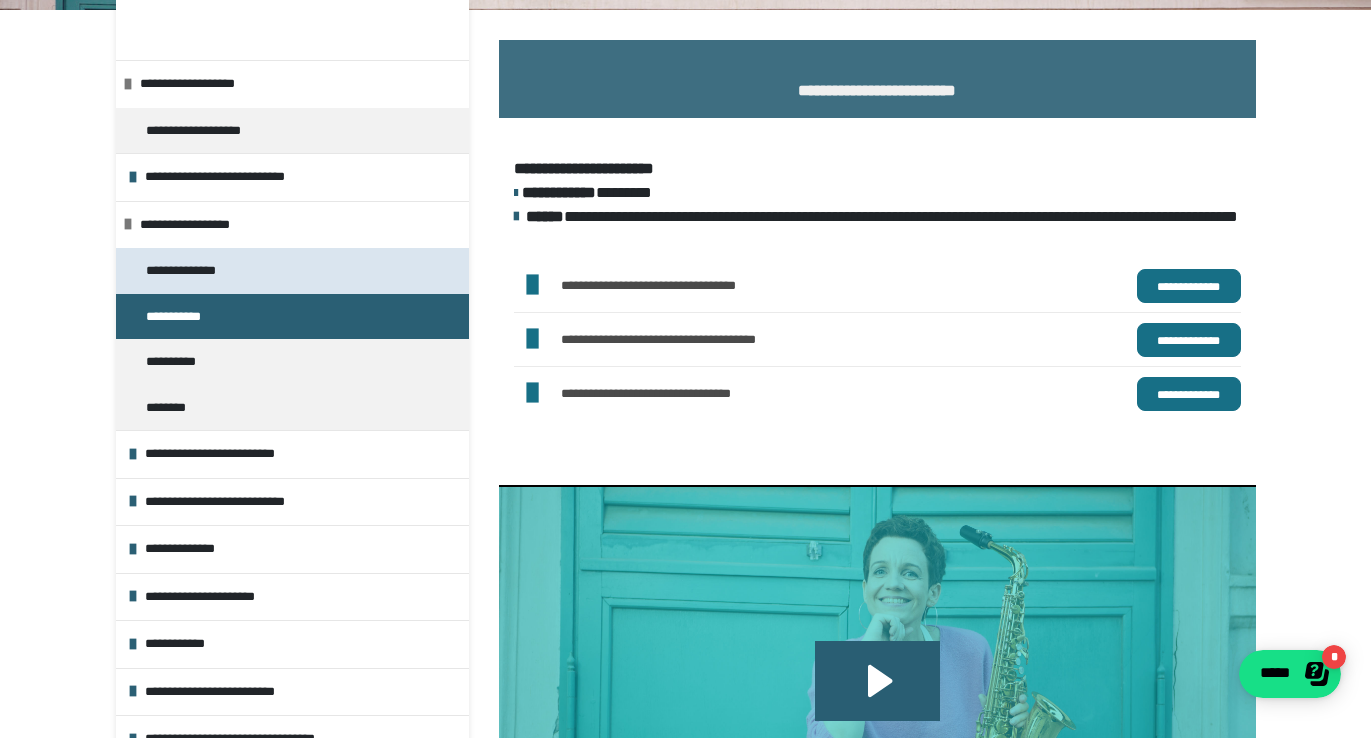 click on "**********" at bounding box center [192, 271] 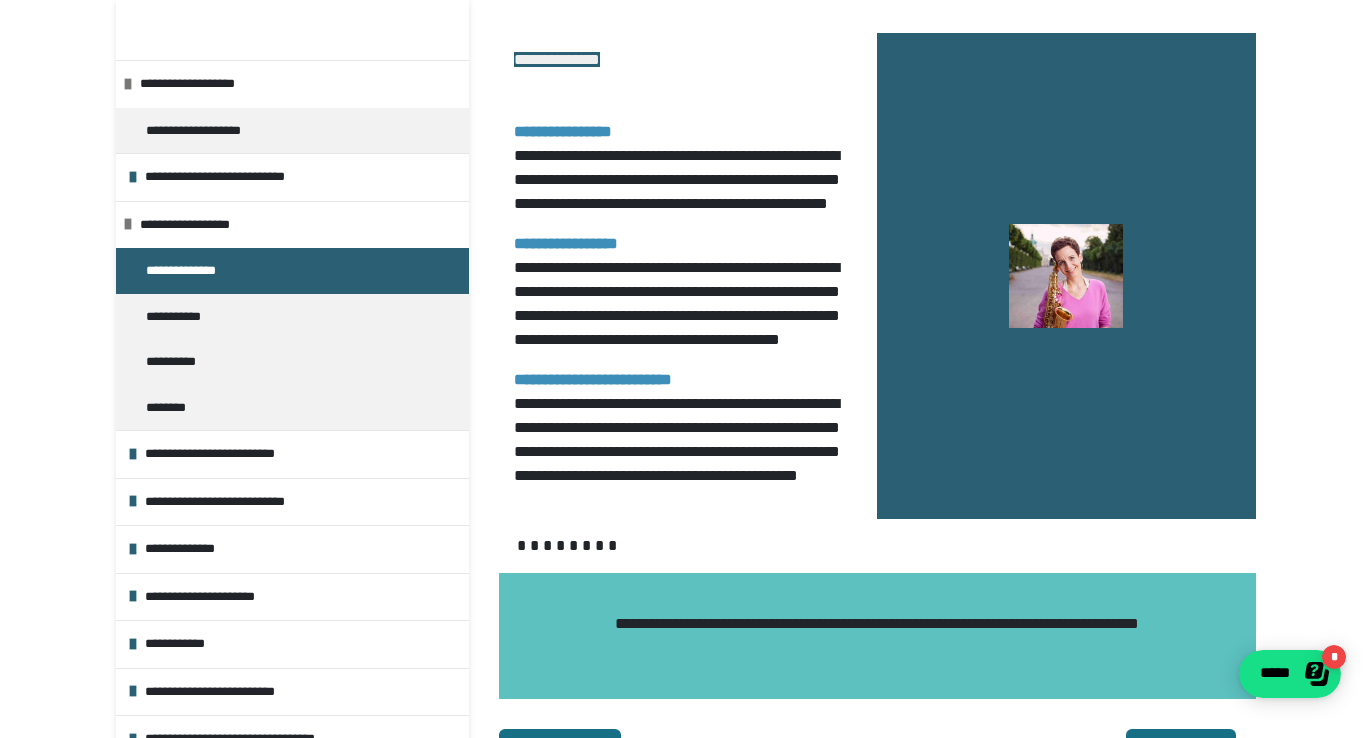 scroll, scrollTop: 1983, scrollLeft: 0, axis: vertical 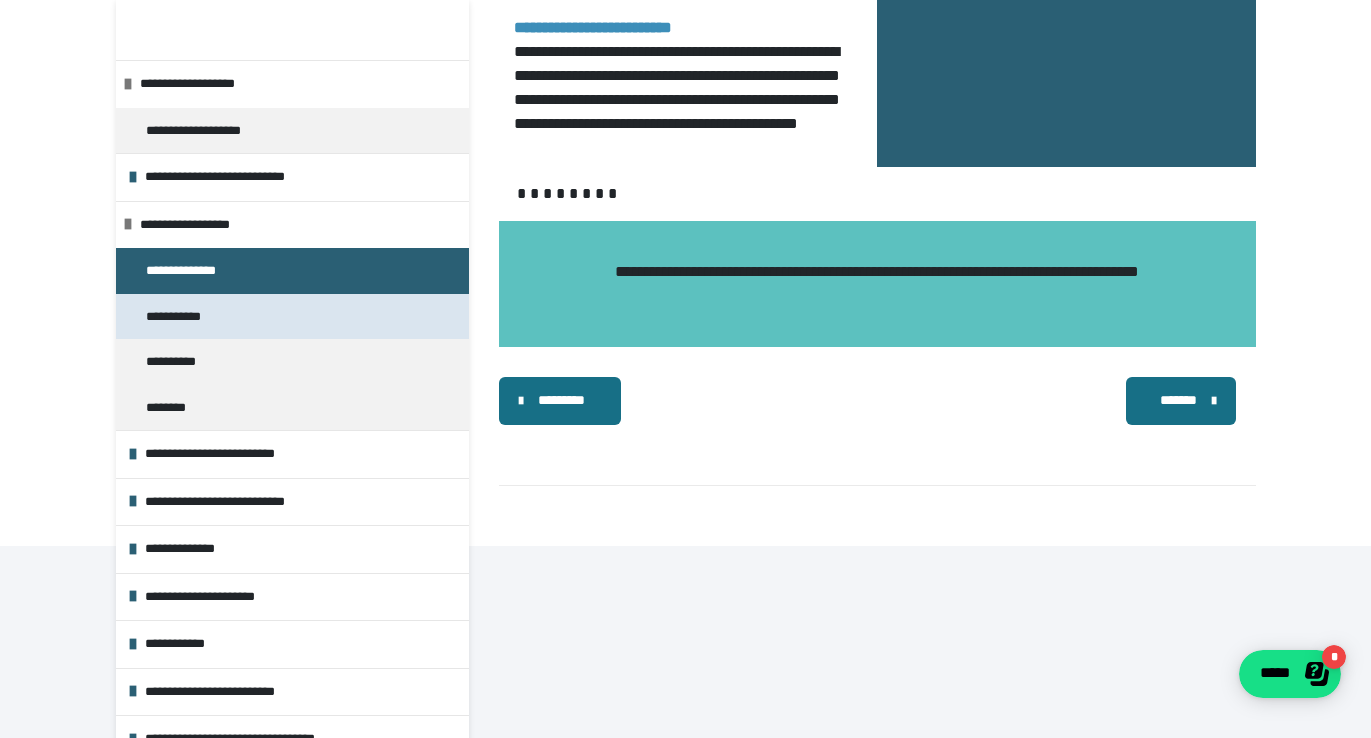 click on "**********" at bounding box center [292, 317] 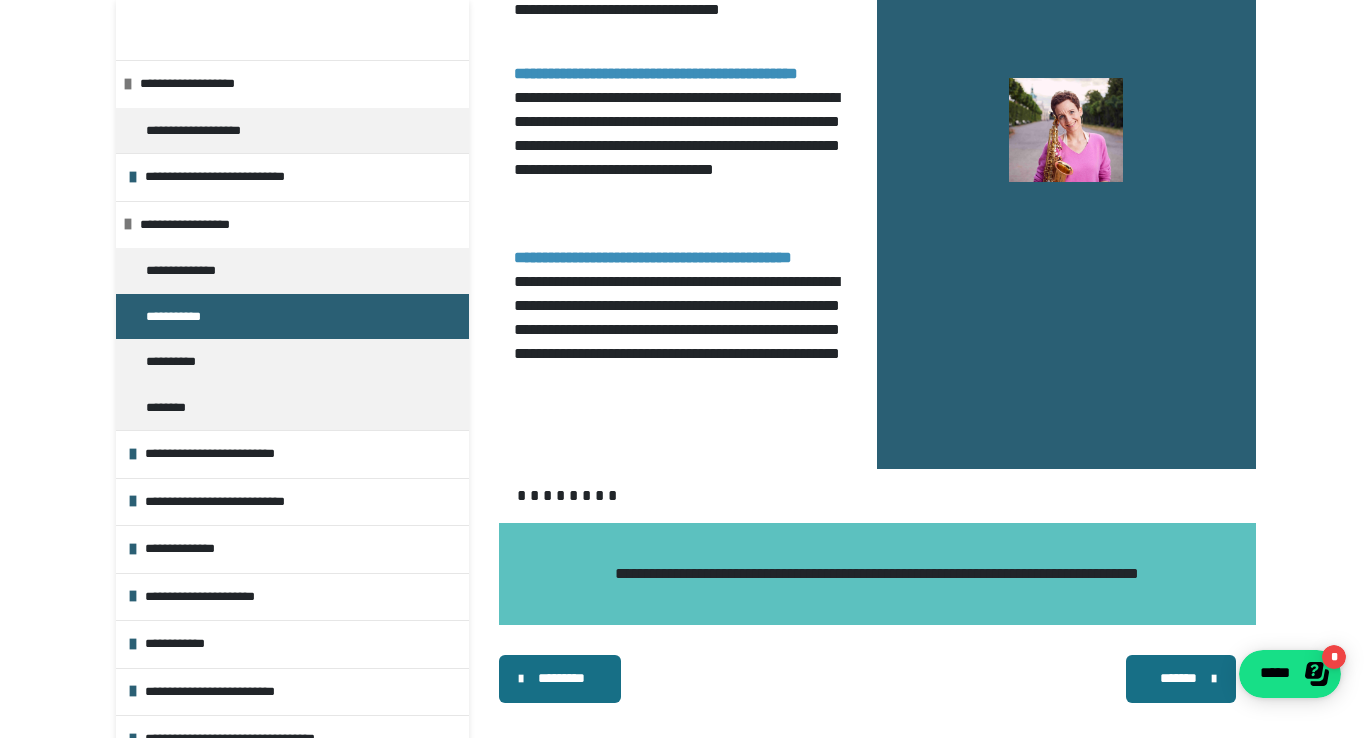 scroll, scrollTop: 2177, scrollLeft: 0, axis: vertical 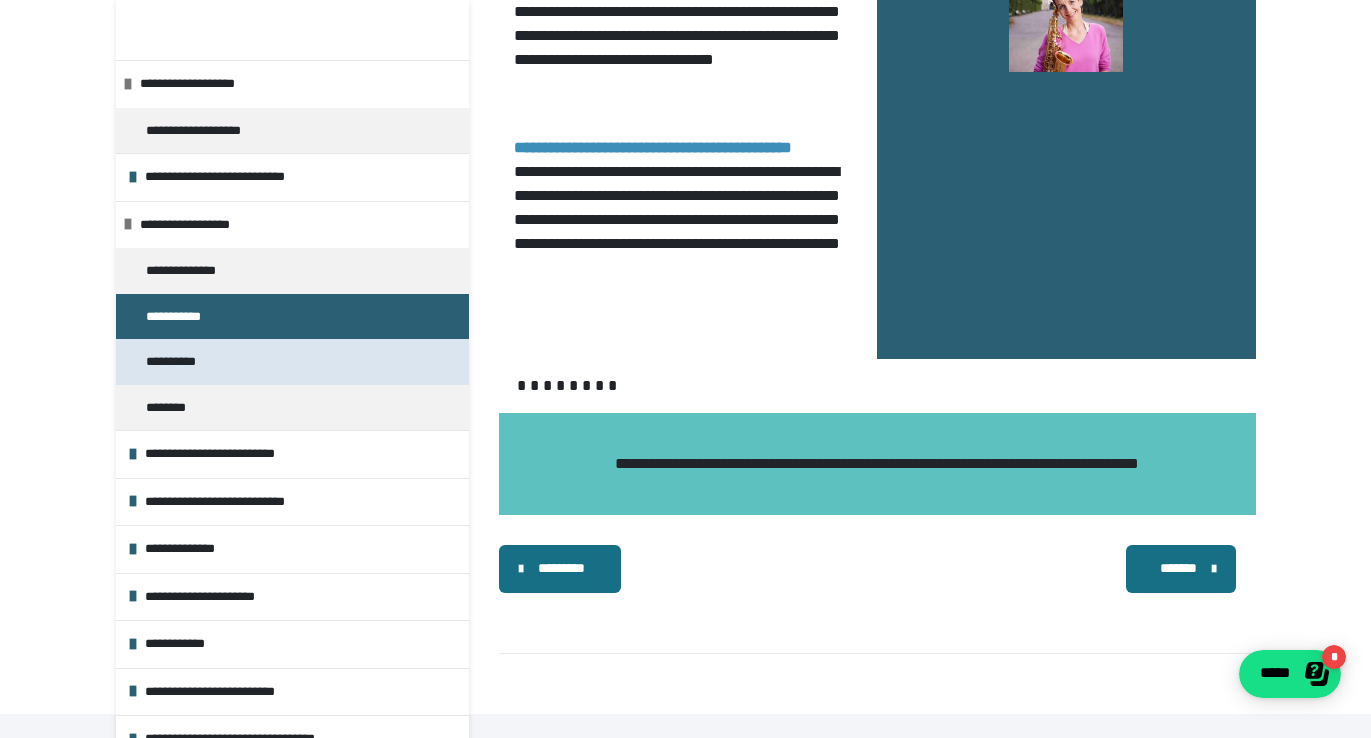 click on "**********" at bounding box center [292, 362] 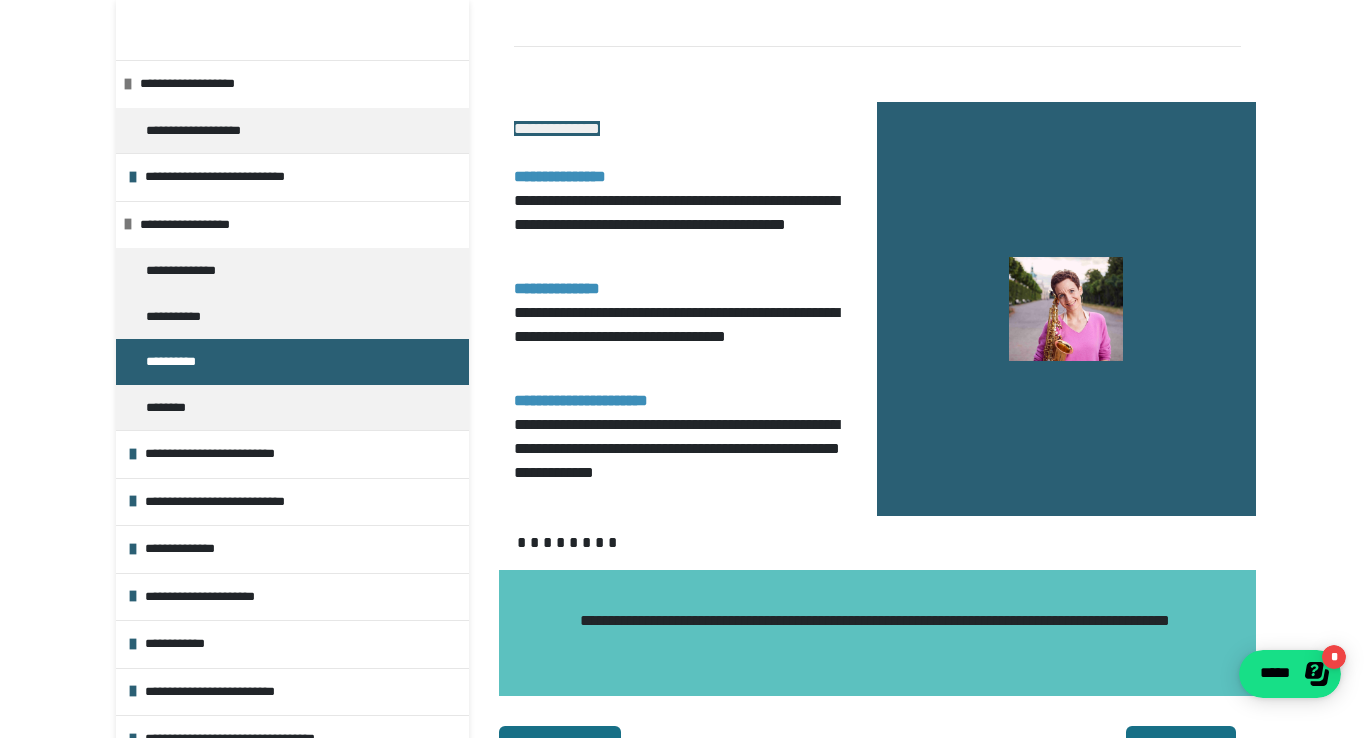 scroll, scrollTop: 4093, scrollLeft: 0, axis: vertical 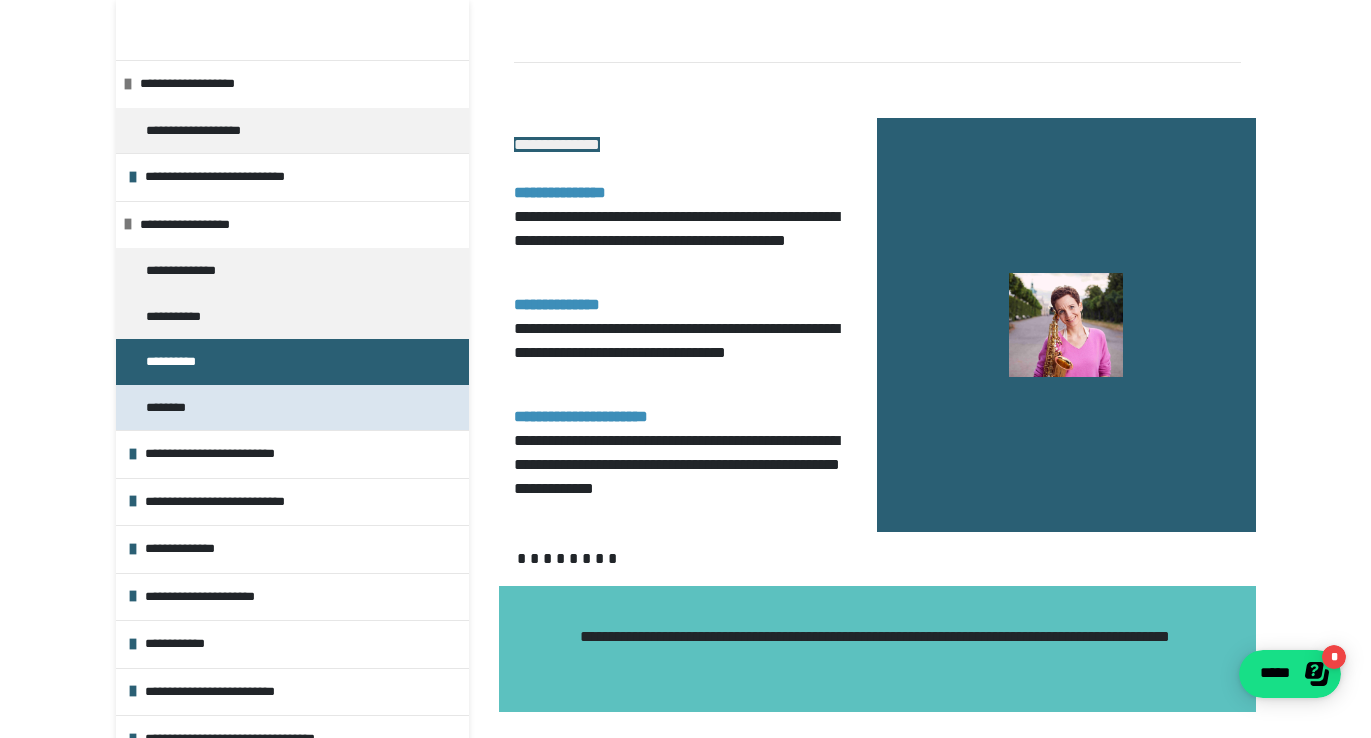 click on "********" at bounding box center (176, 408) 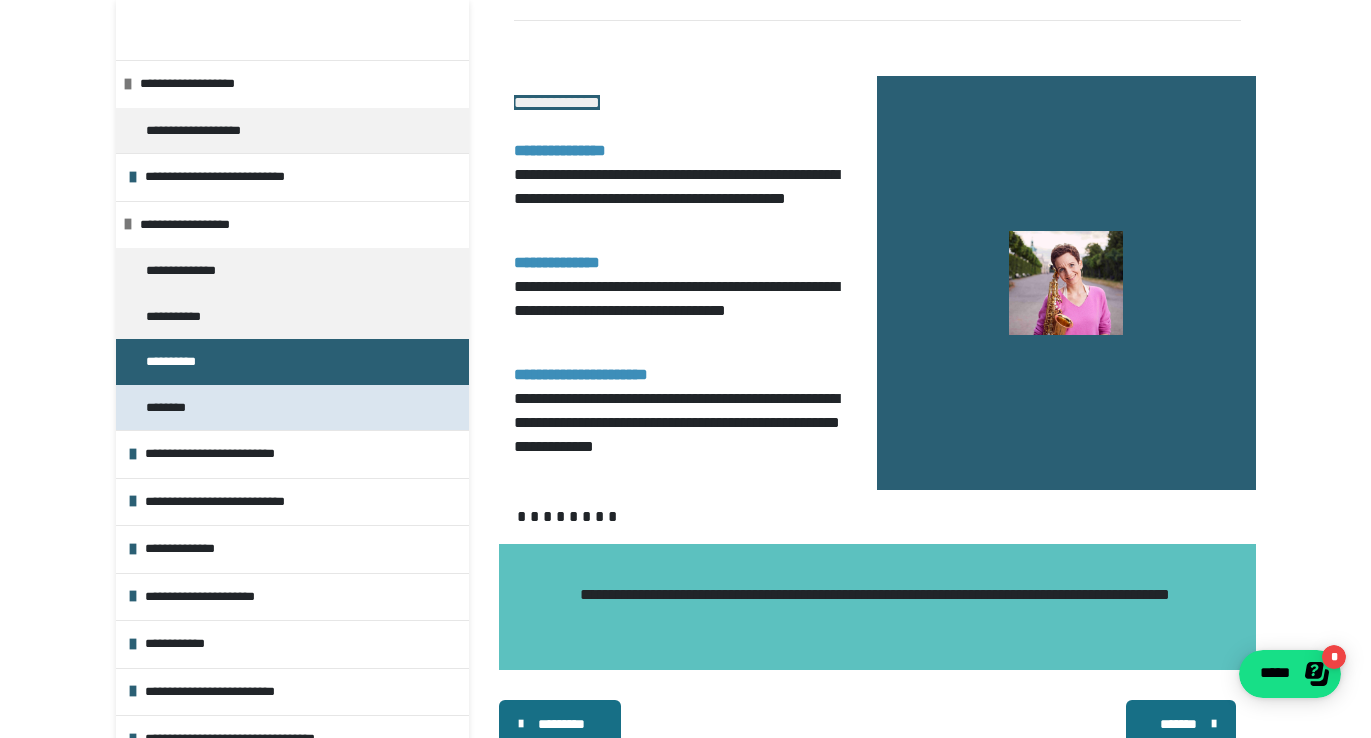 scroll, scrollTop: 270, scrollLeft: 0, axis: vertical 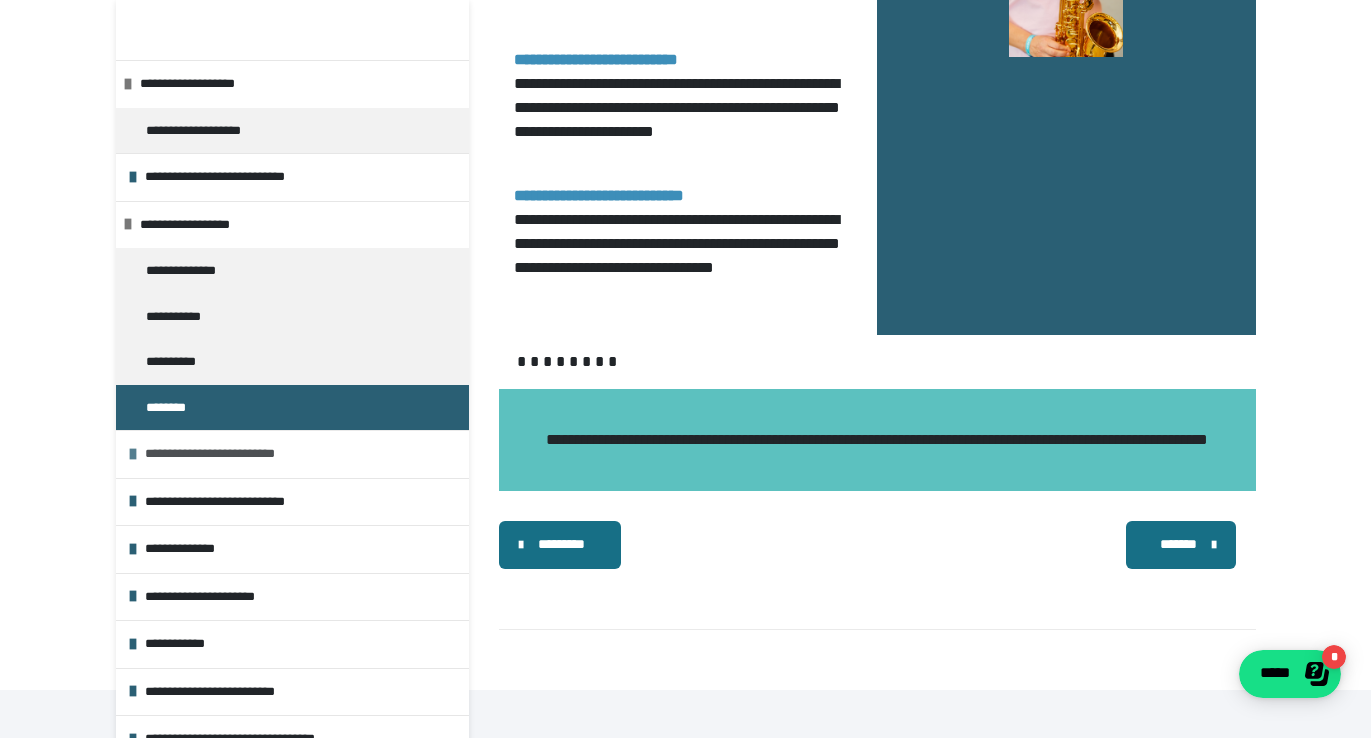 click on "**********" at bounding box center (302, 454) 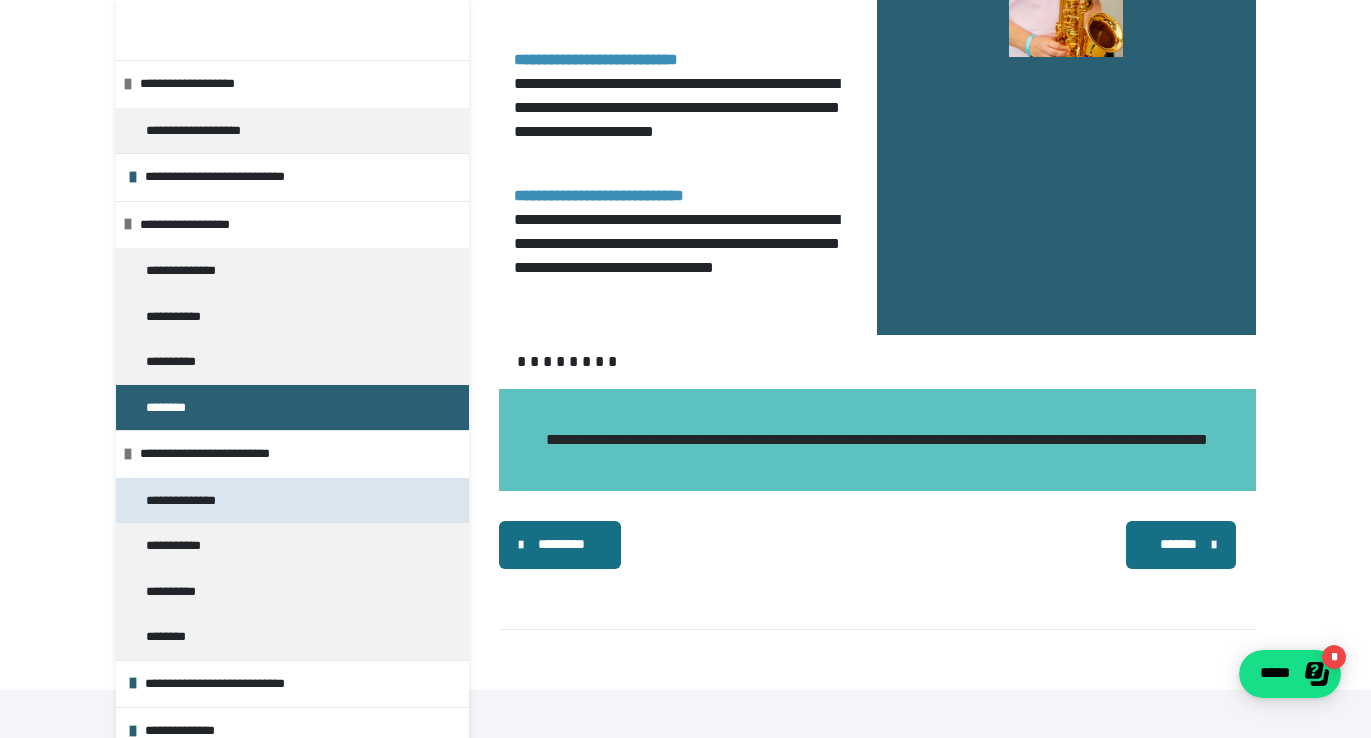 click on "**********" at bounding box center (192, 501) 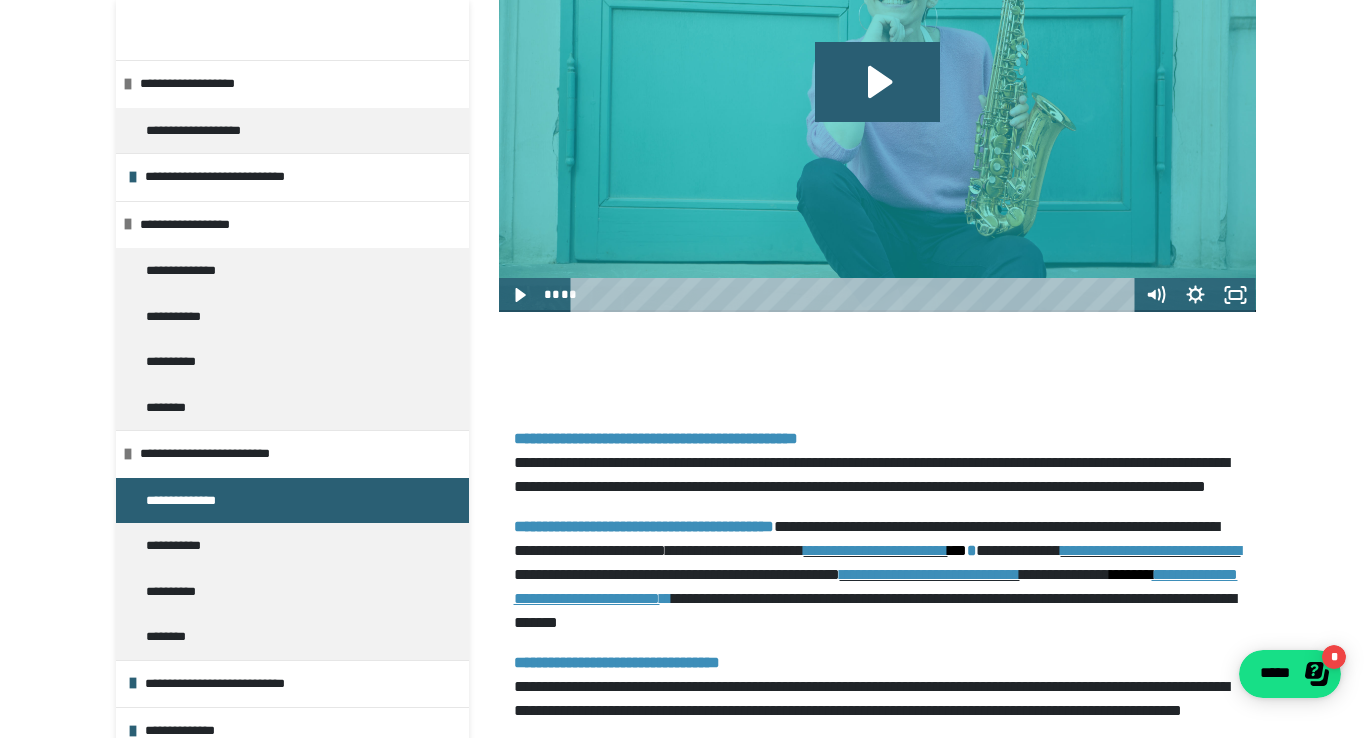 scroll, scrollTop: 687, scrollLeft: 0, axis: vertical 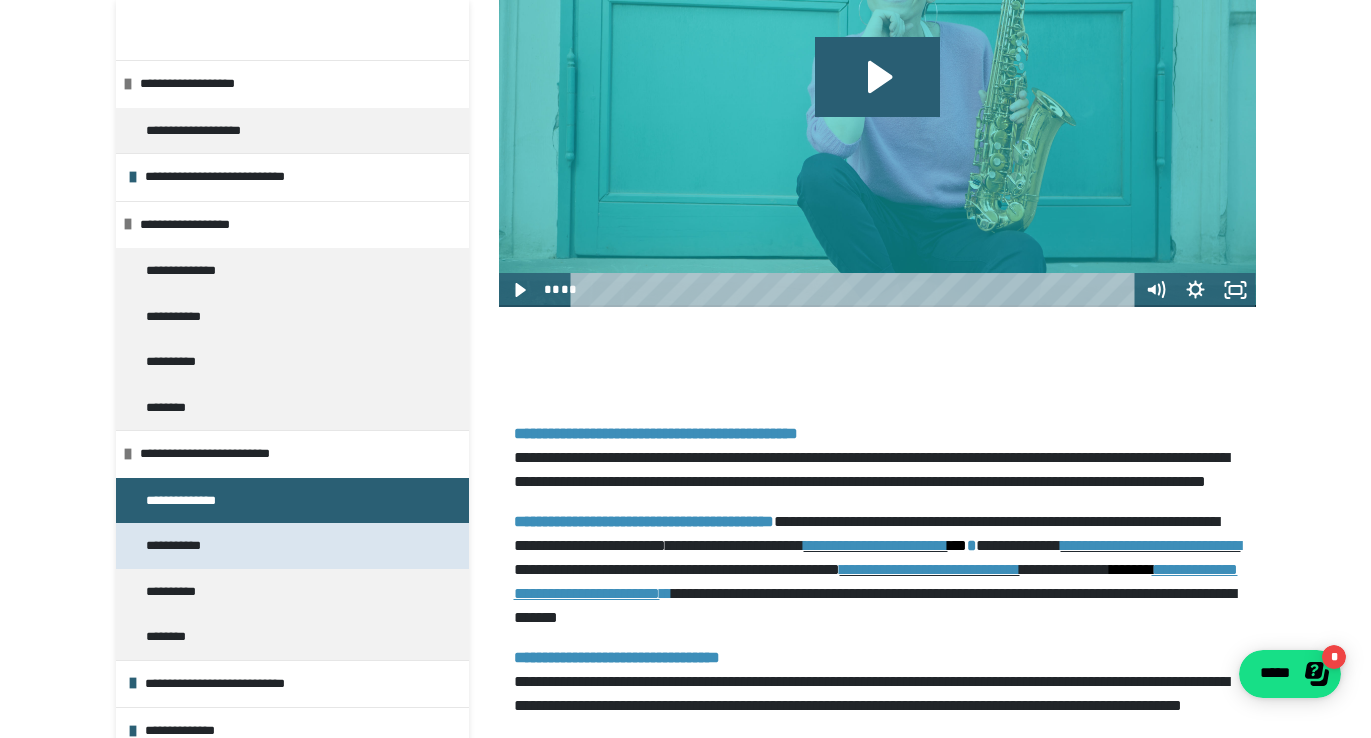 click on "**********" at bounding box center (181, 546) 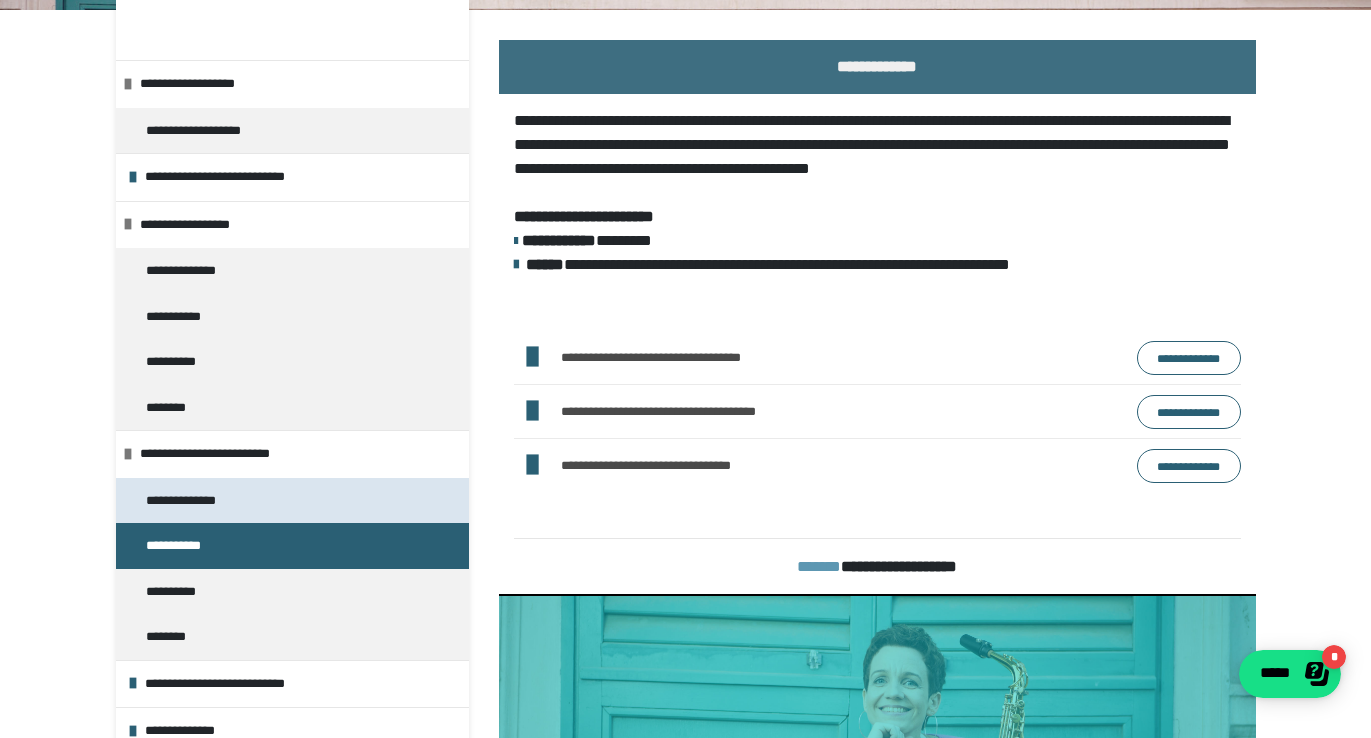 click on "**********" at bounding box center [192, 501] 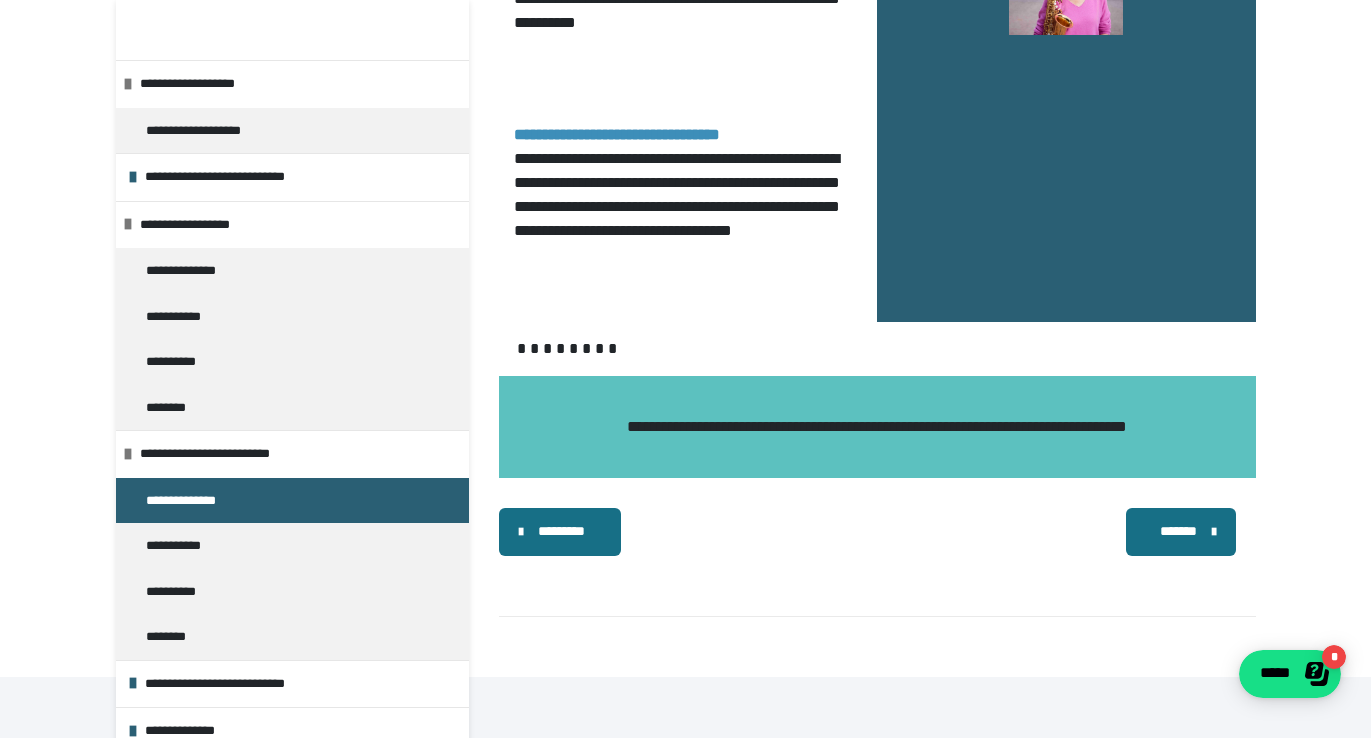 scroll, scrollTop: 1986, scrollLeft: 0, axis: vertical 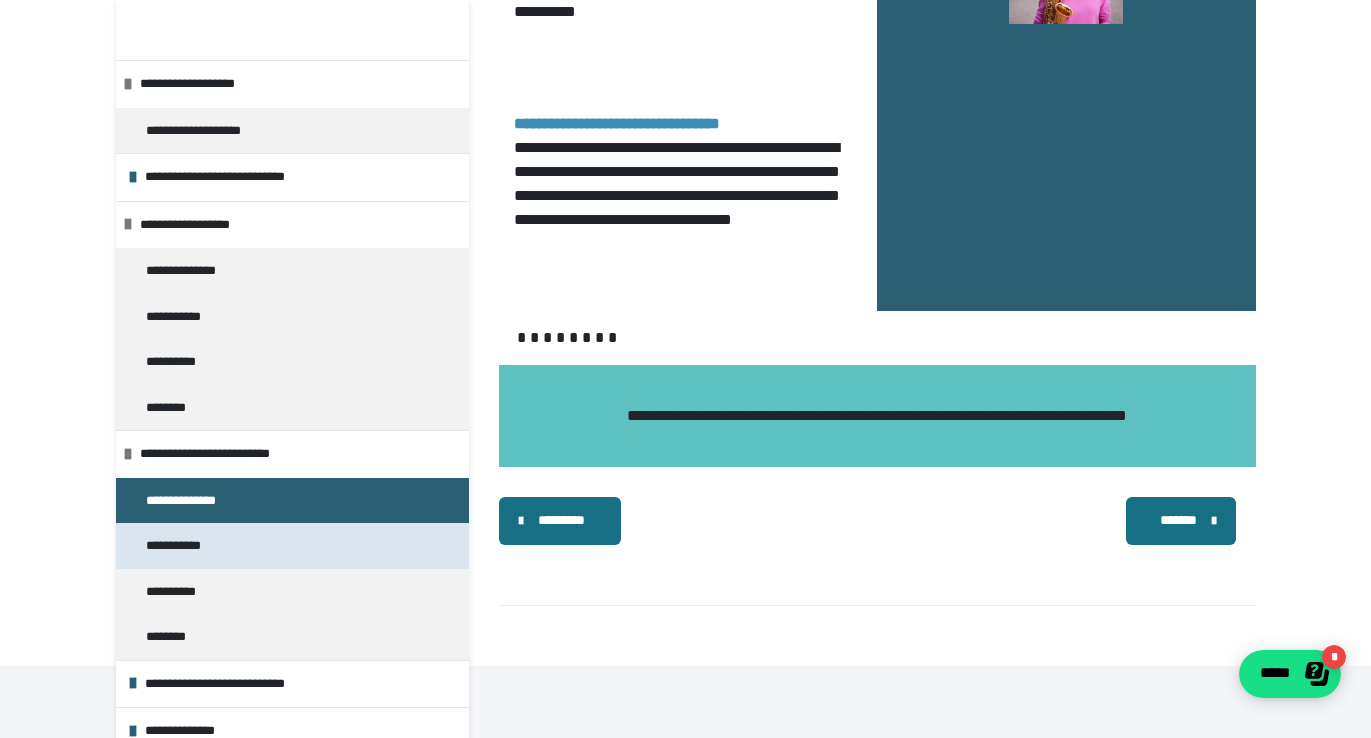click on "**********" at bounding box center [181, 546] 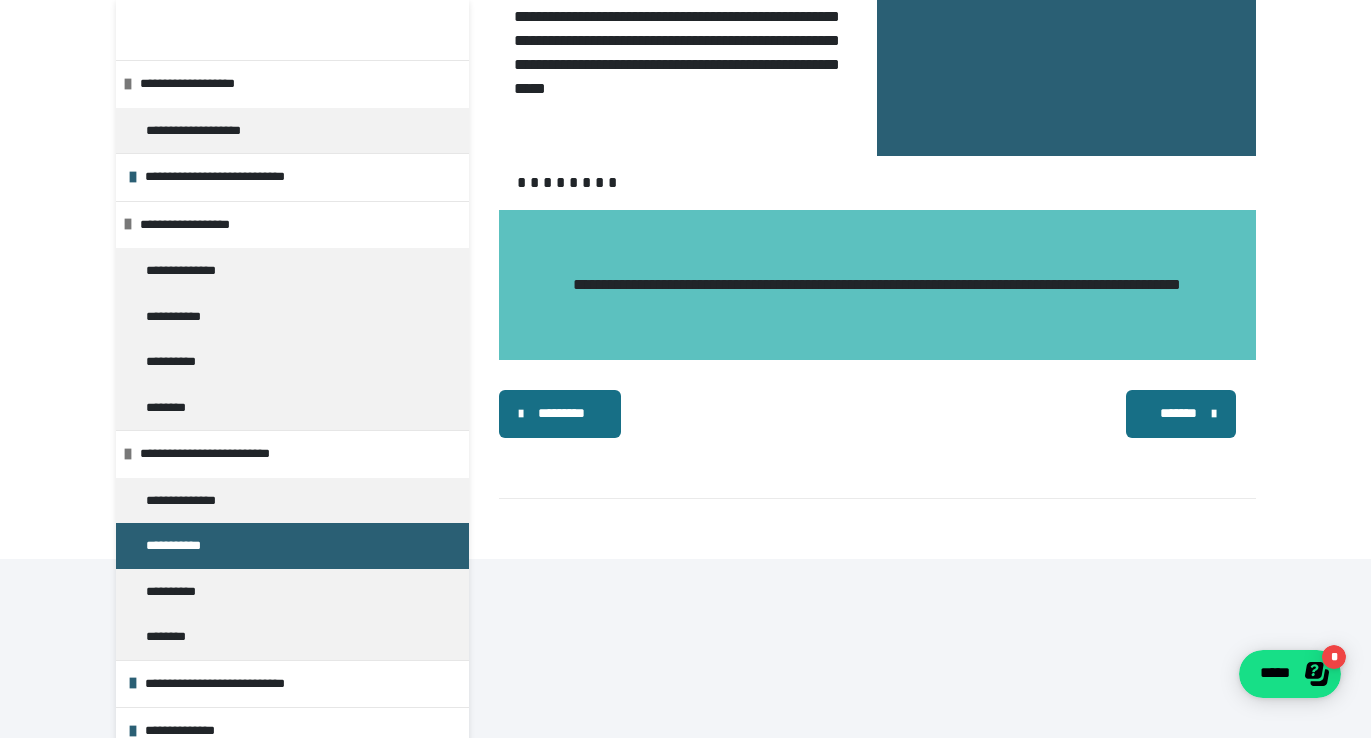 scroll, scrollTop: 2310, scrollLeft: 0, axis: vertical 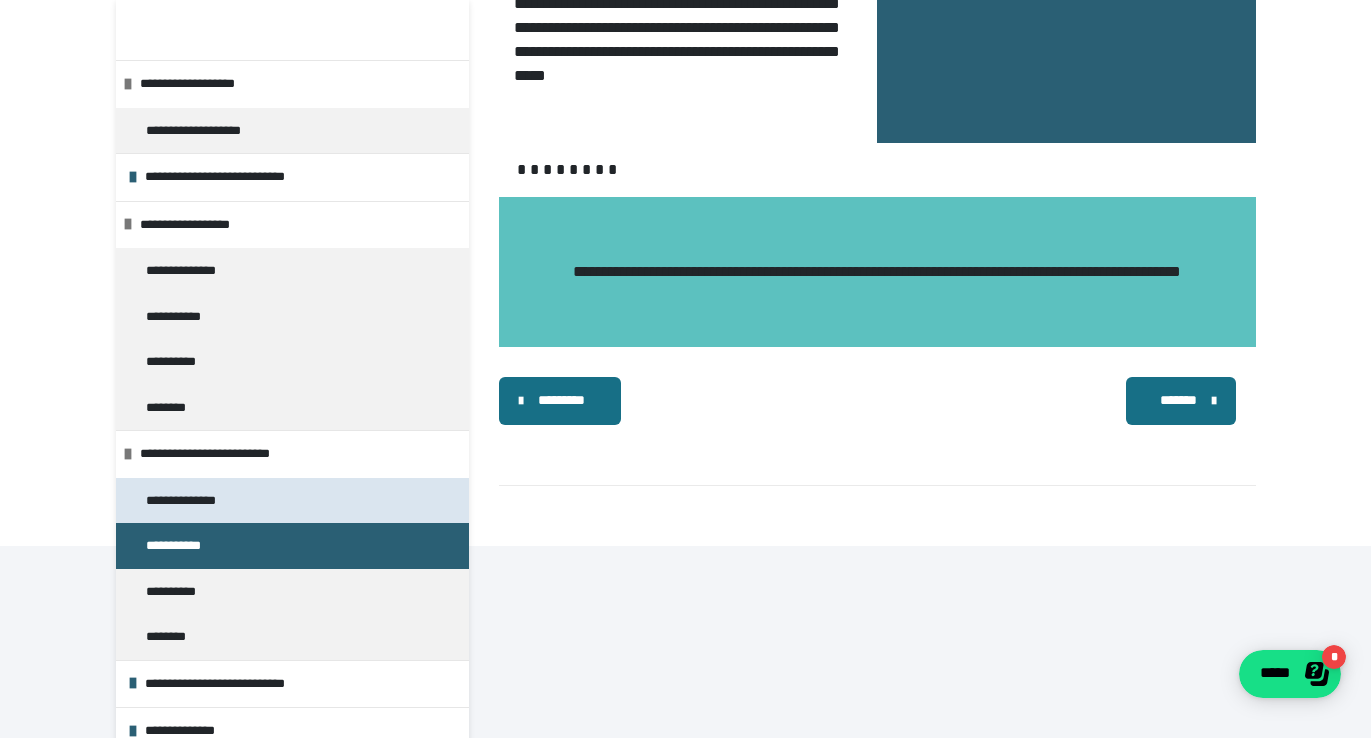 click on "**********" at bounding box center [192, 501] 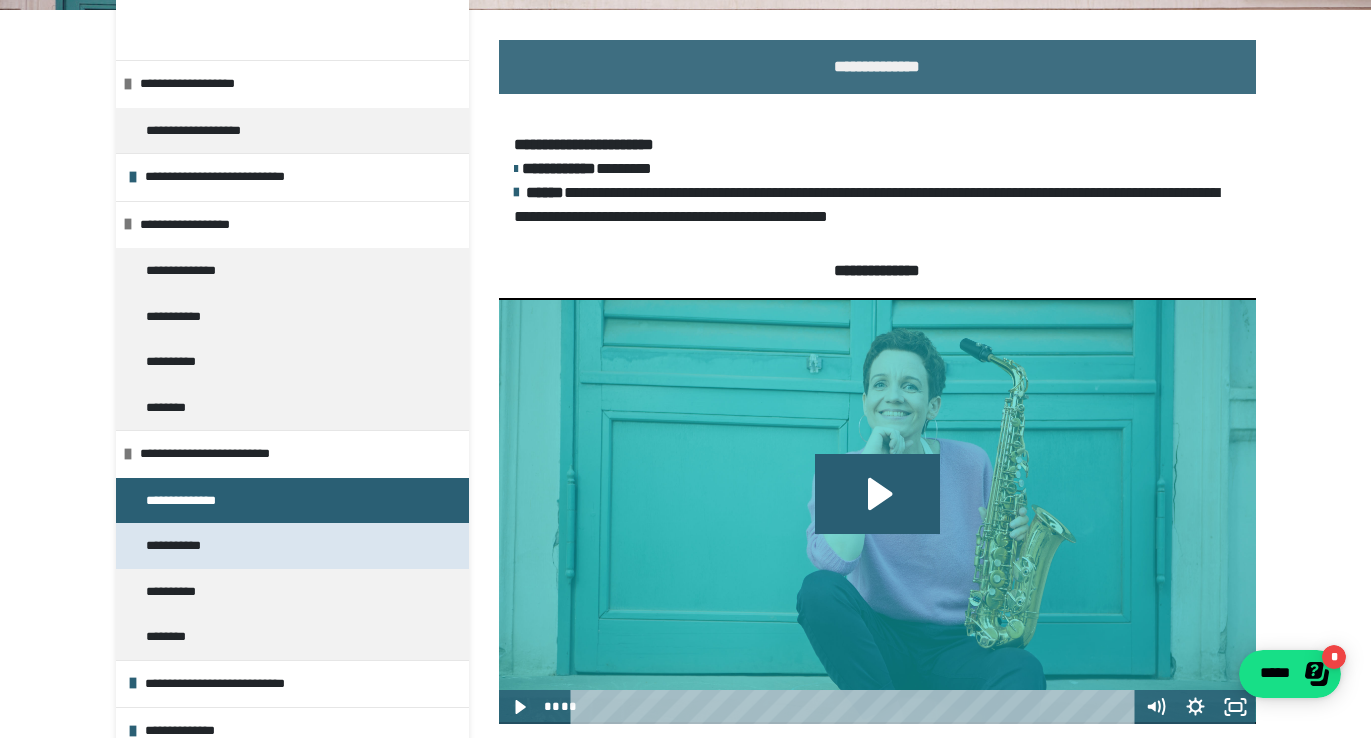 click on "**********" at bounding box center (181, 546) 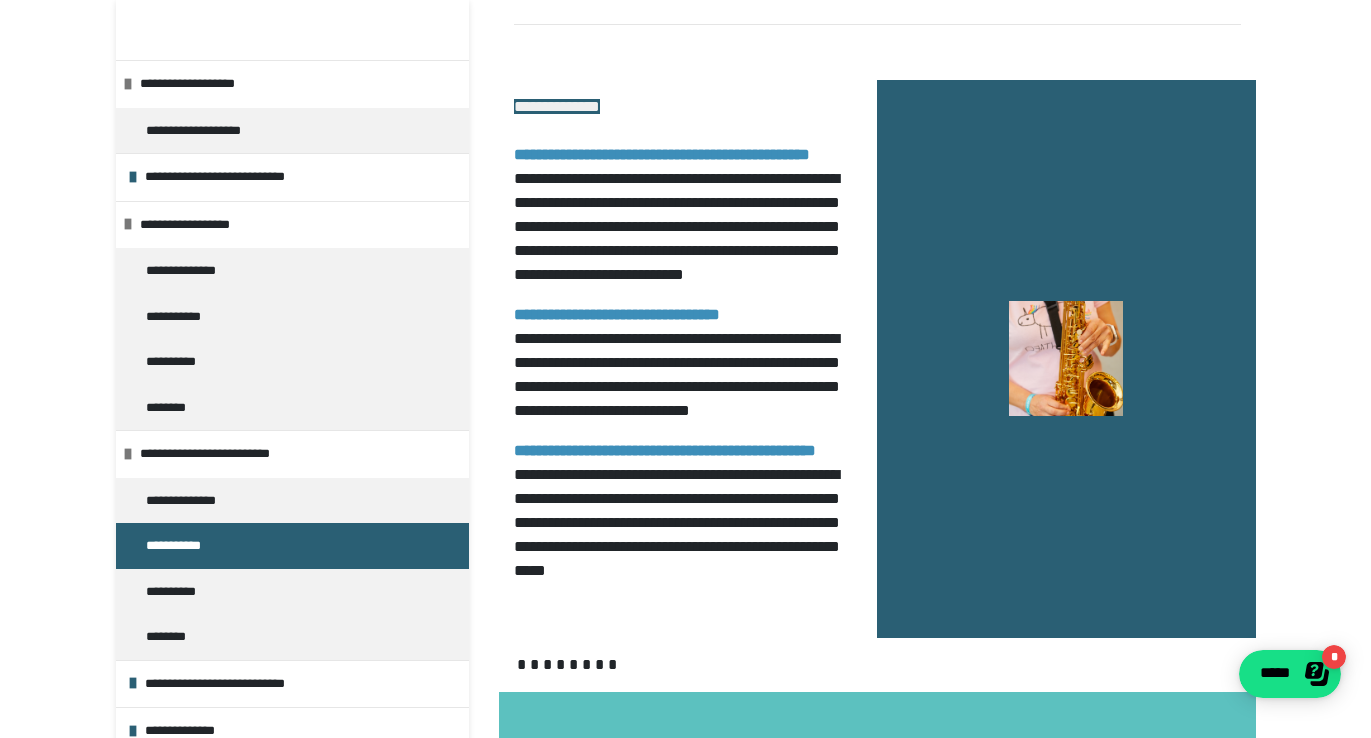 scroll, scrollTop: 2238, scrollLeft: 0, axis: vertical 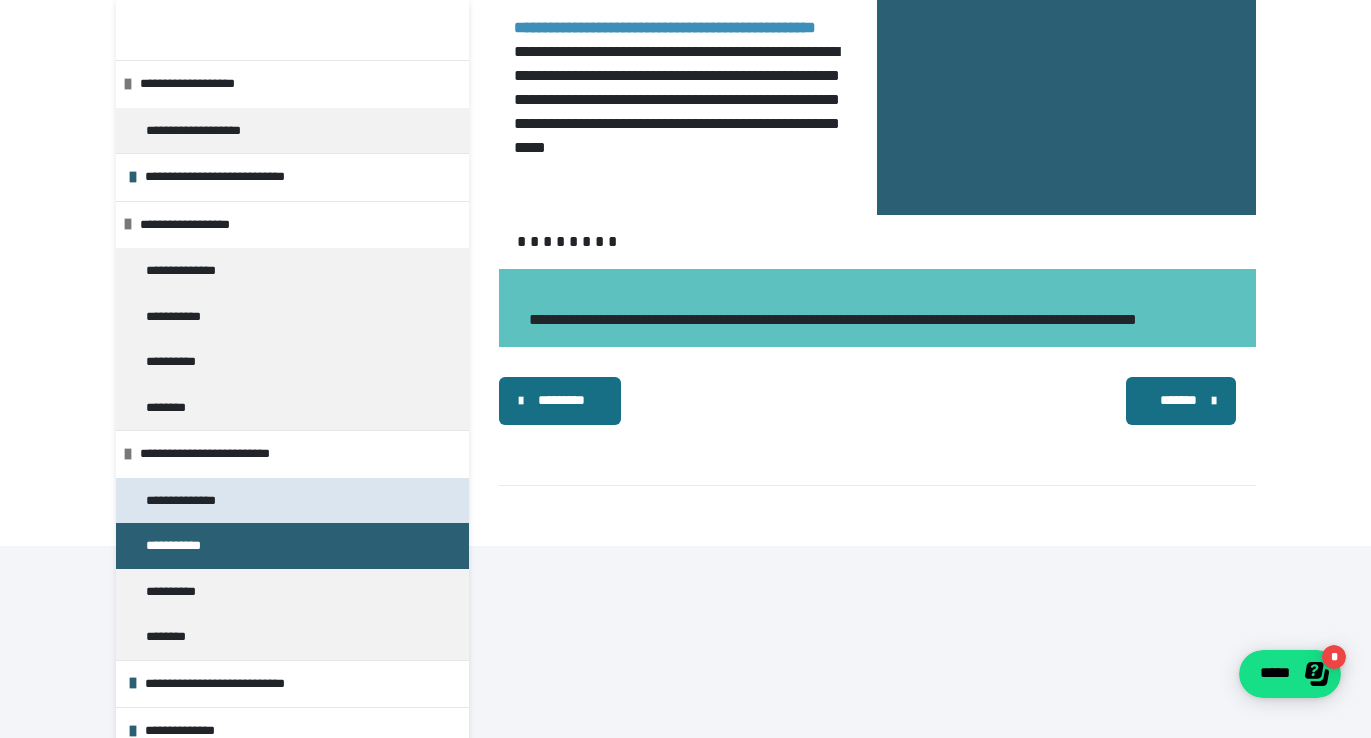 click on "**********" at bounding box center (192, 501) 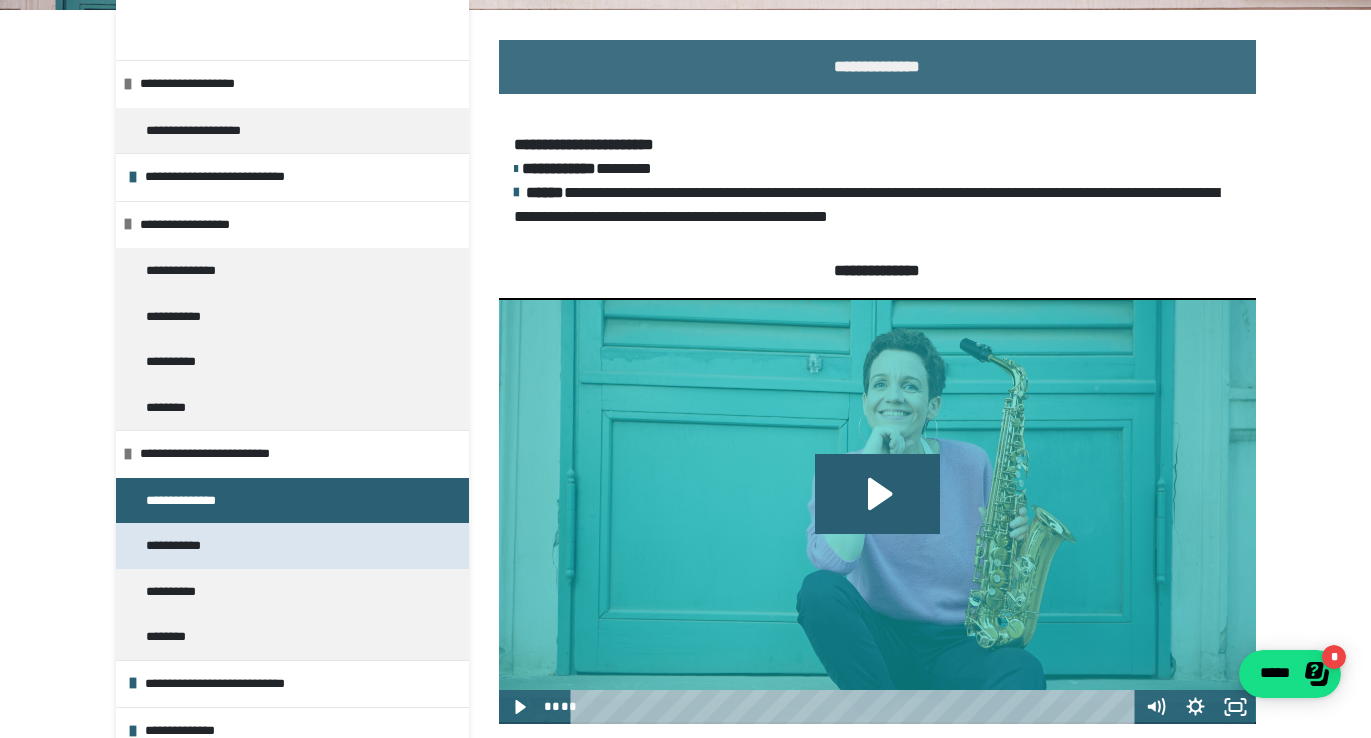 click on "**********" at bounding box center [181, 546] 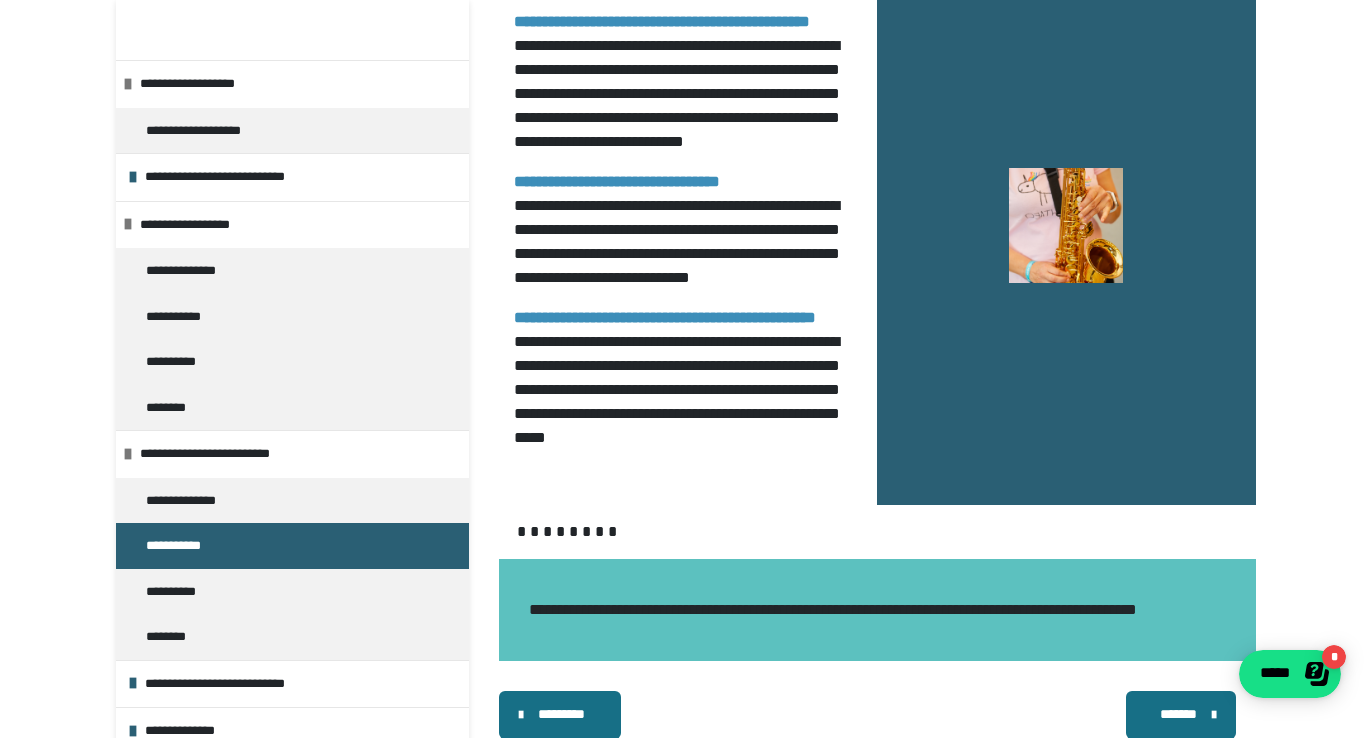 scroll, scrollTop: 2262, scrollLeft: 0, axis: vertical 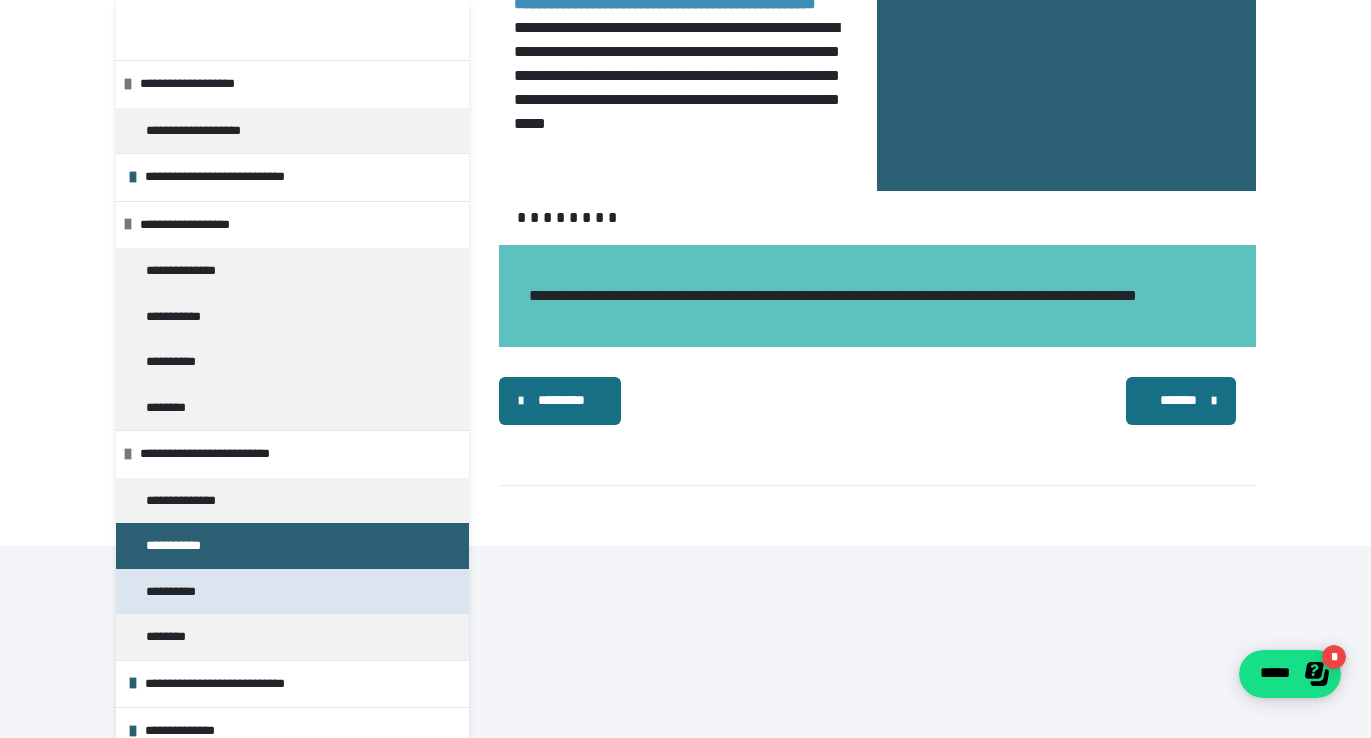 click on "**********" at bounding box center (292, 592) 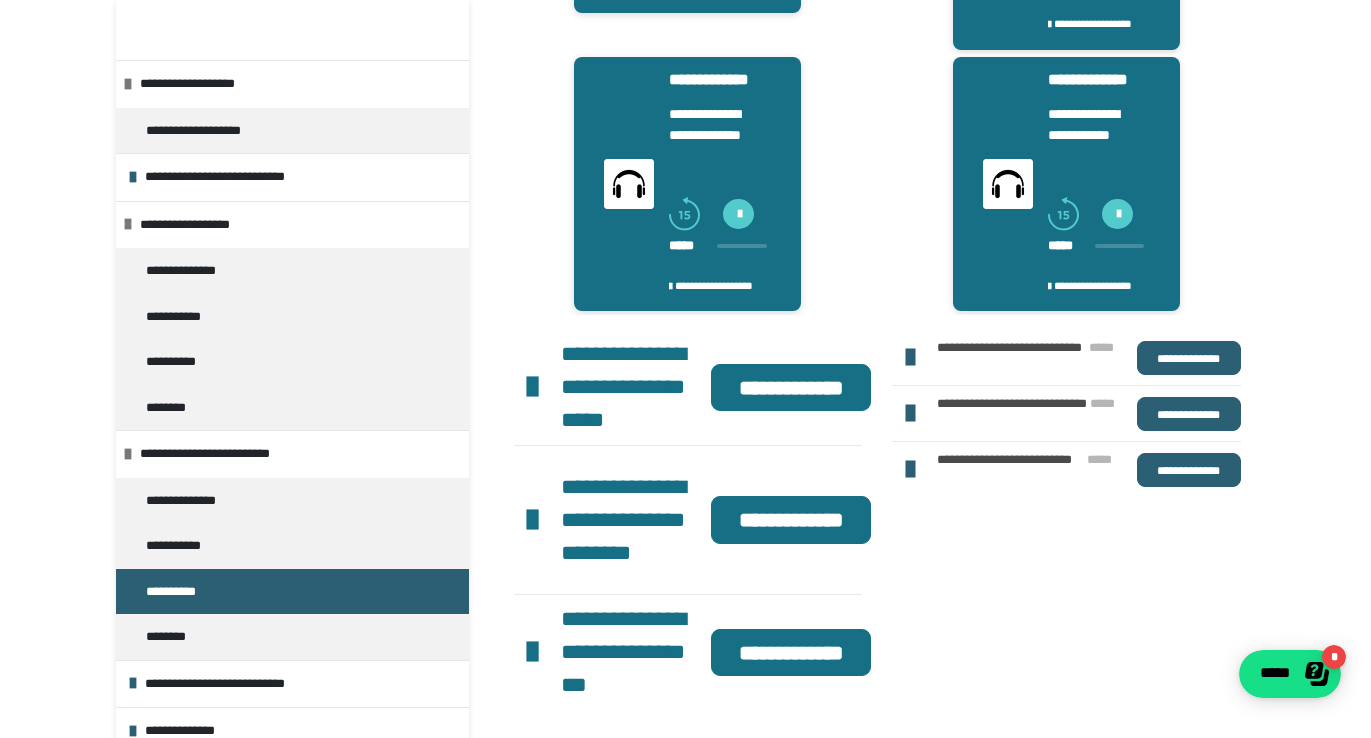 scroll, scrollTop: 820, scrollLeft: 0, axis: vertical 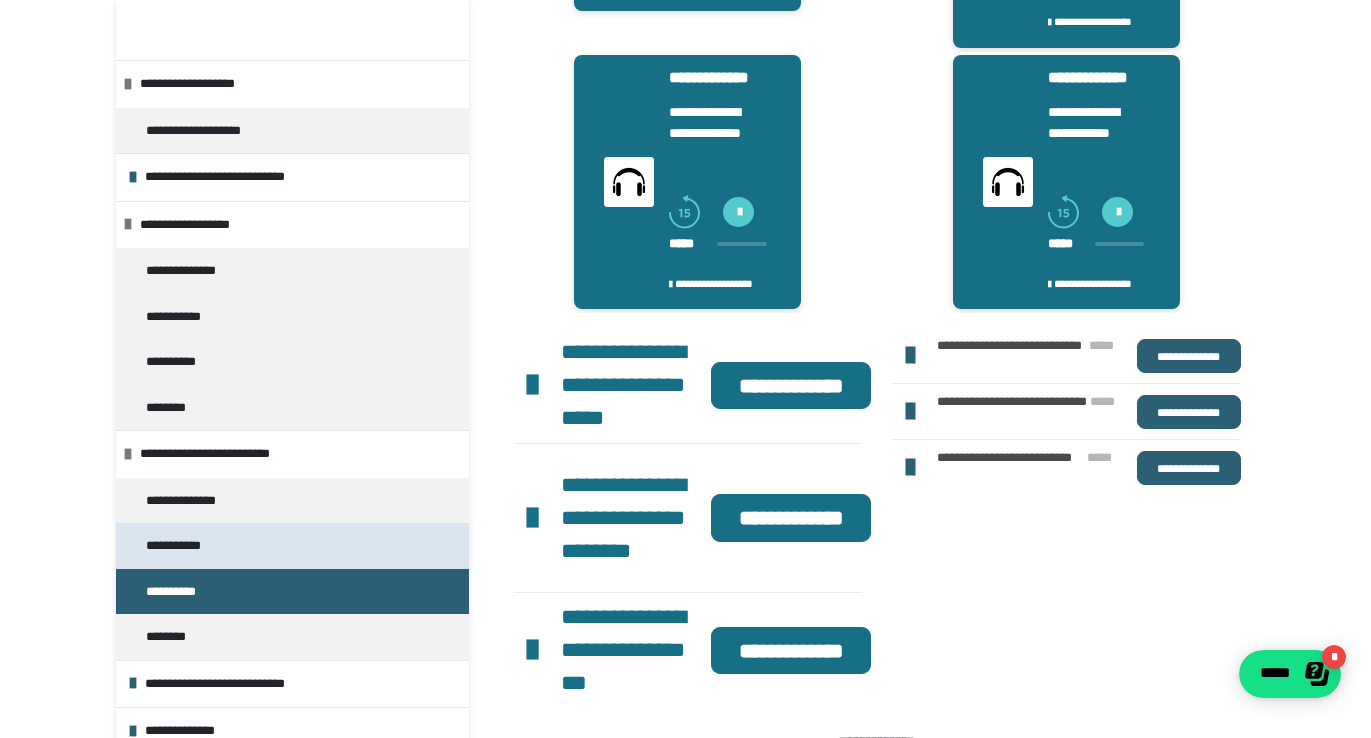click on "**********" at bounding box center [181, 546] 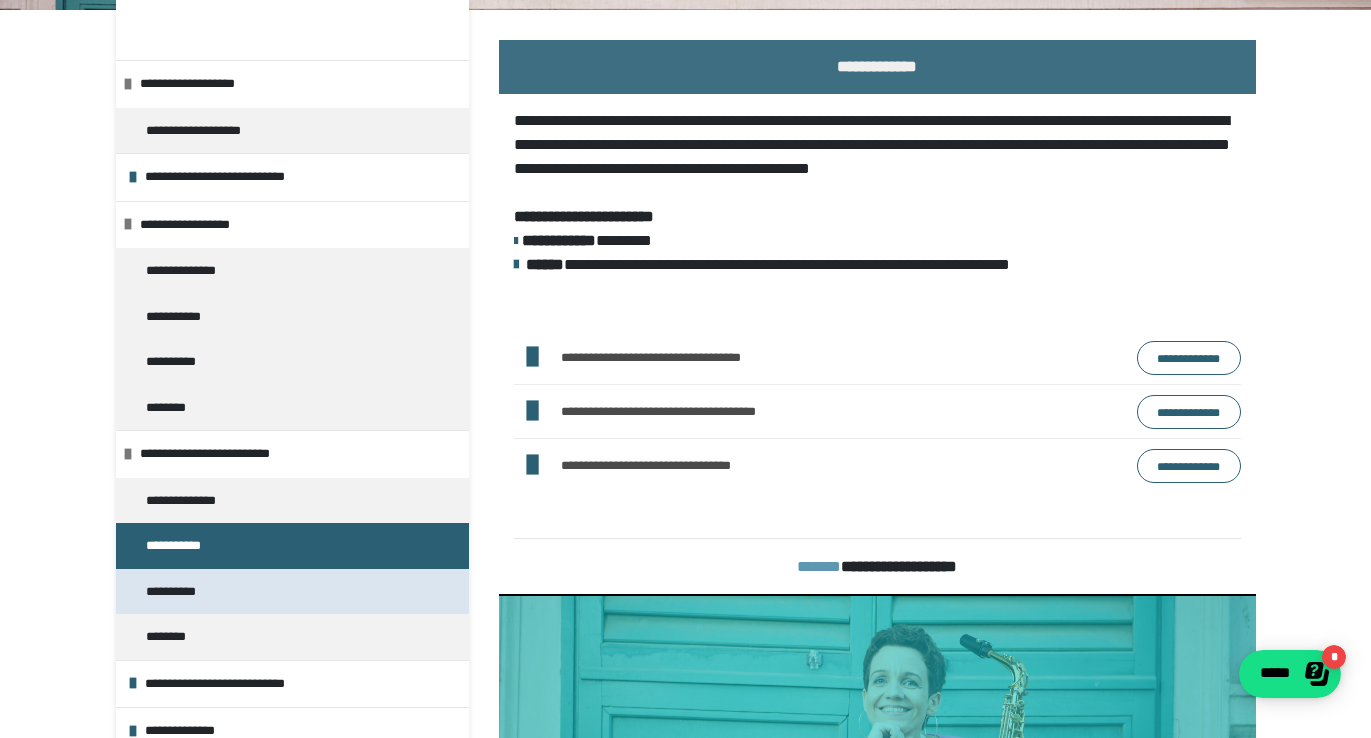 click on "**********" at bounding box center [179, 592] 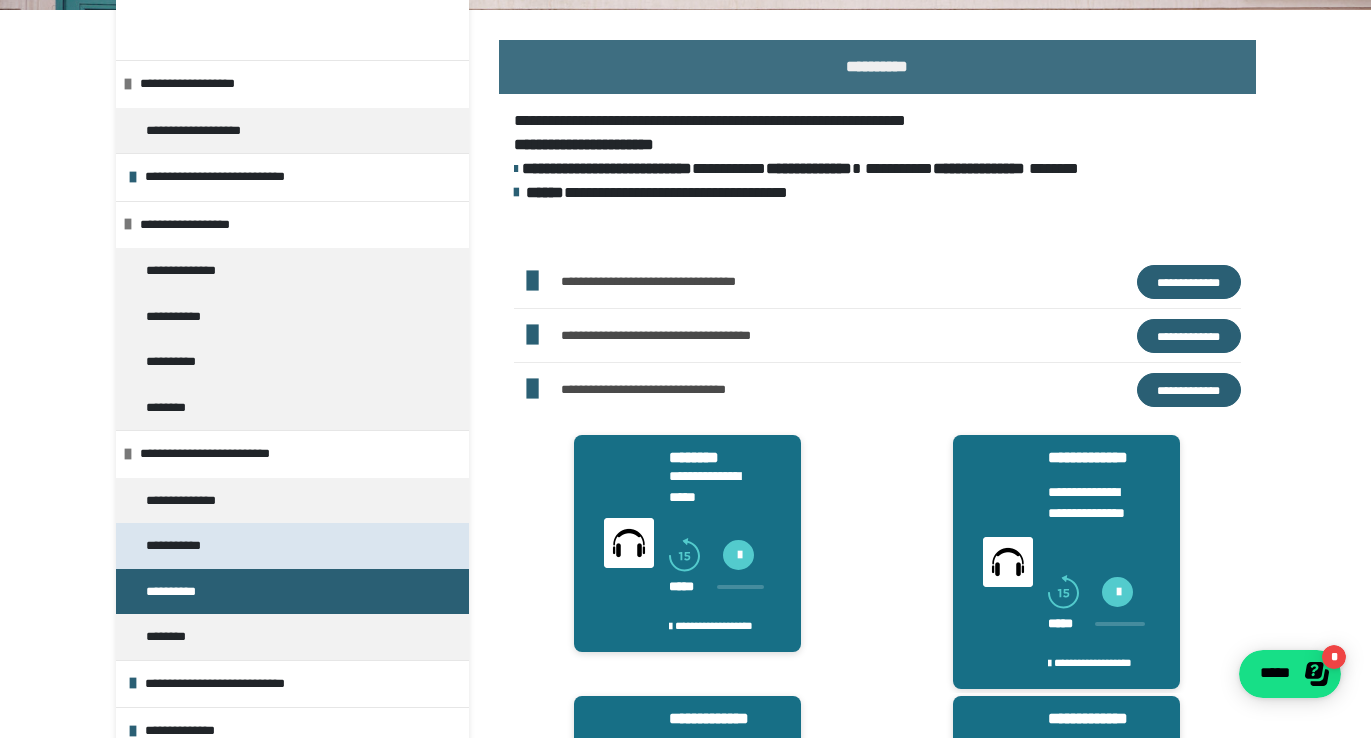 click on "**********" at bounding box center [181, 546] 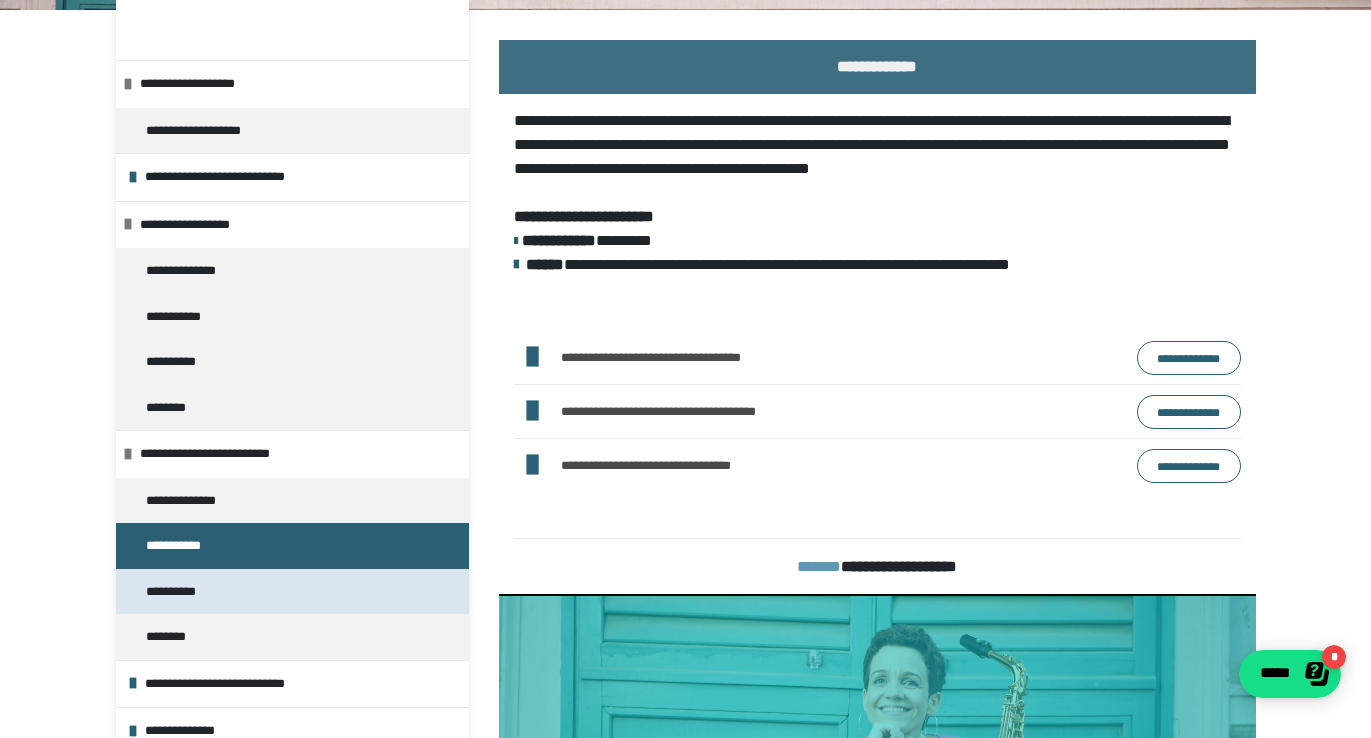 click on "**********" at bounding box center [179, 592] 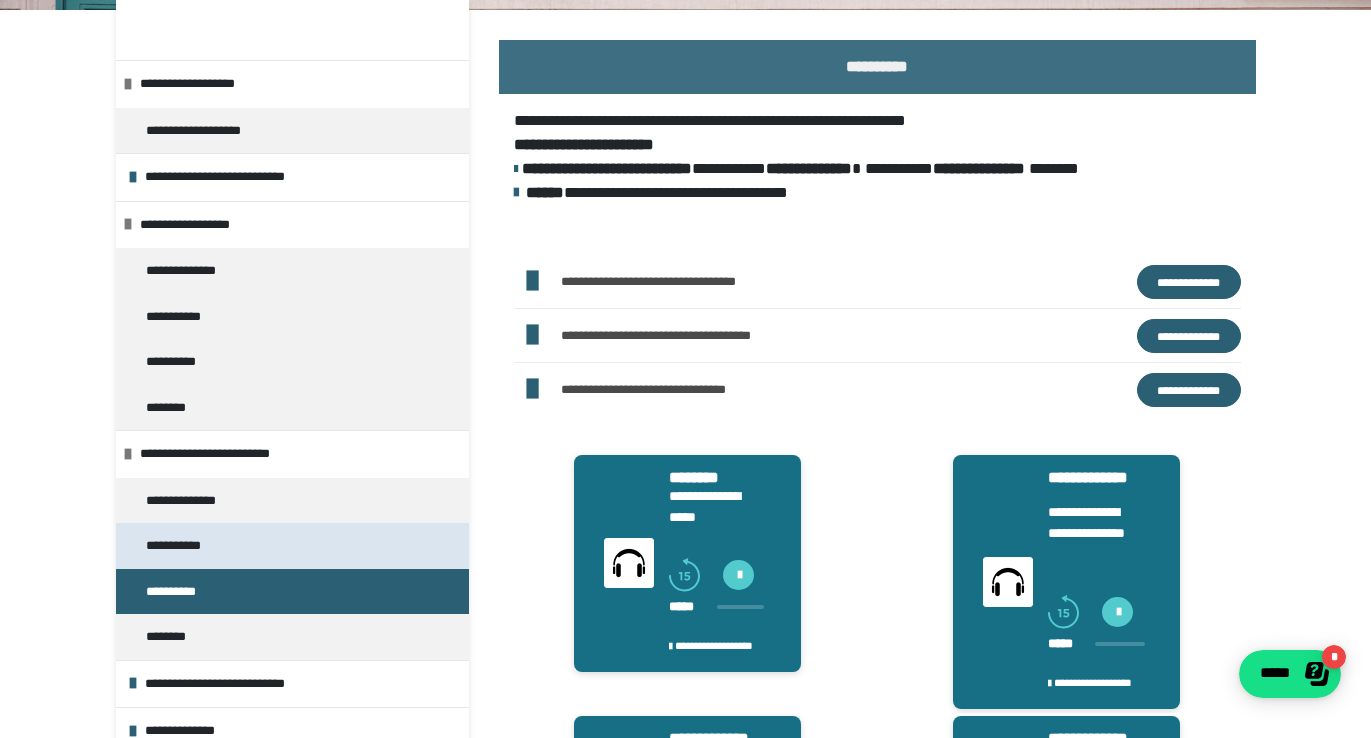 click on "**********" at bounding box center (181, 546) 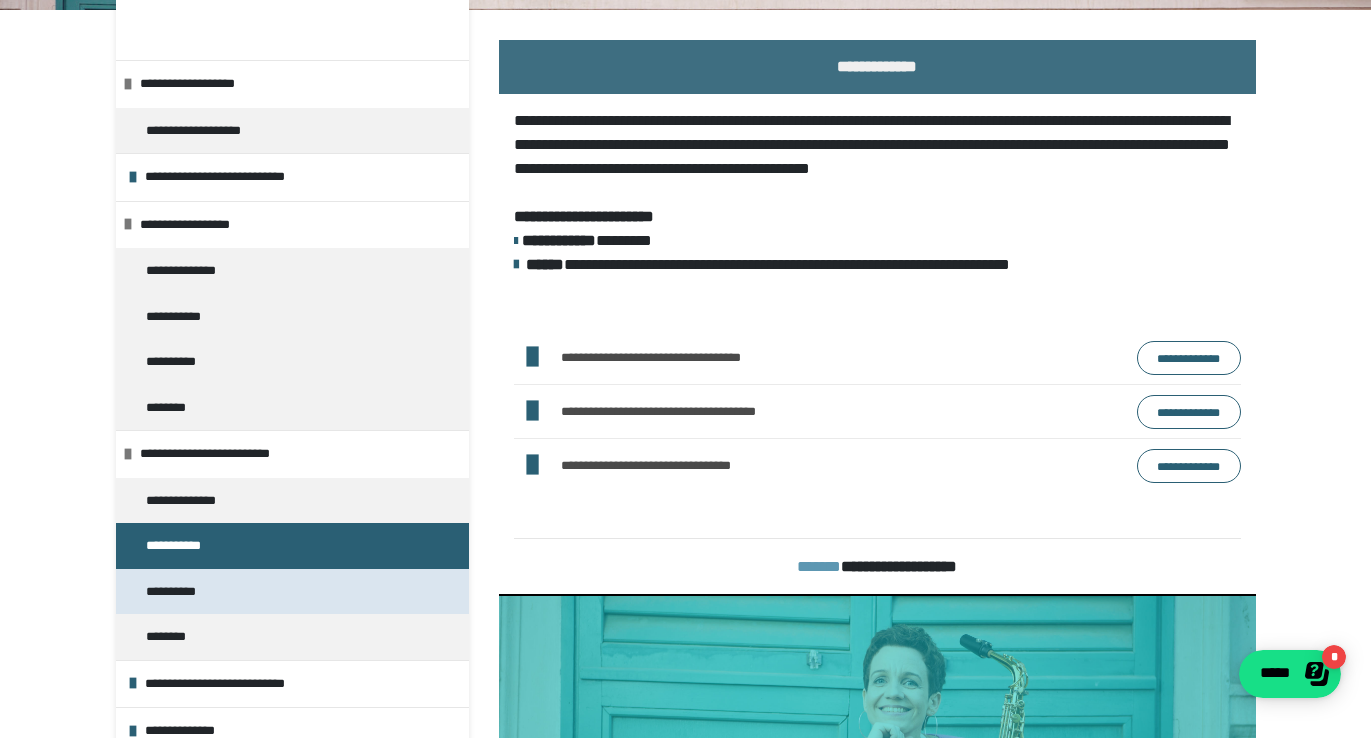 click on "**********" at bounding box center (179, 592) 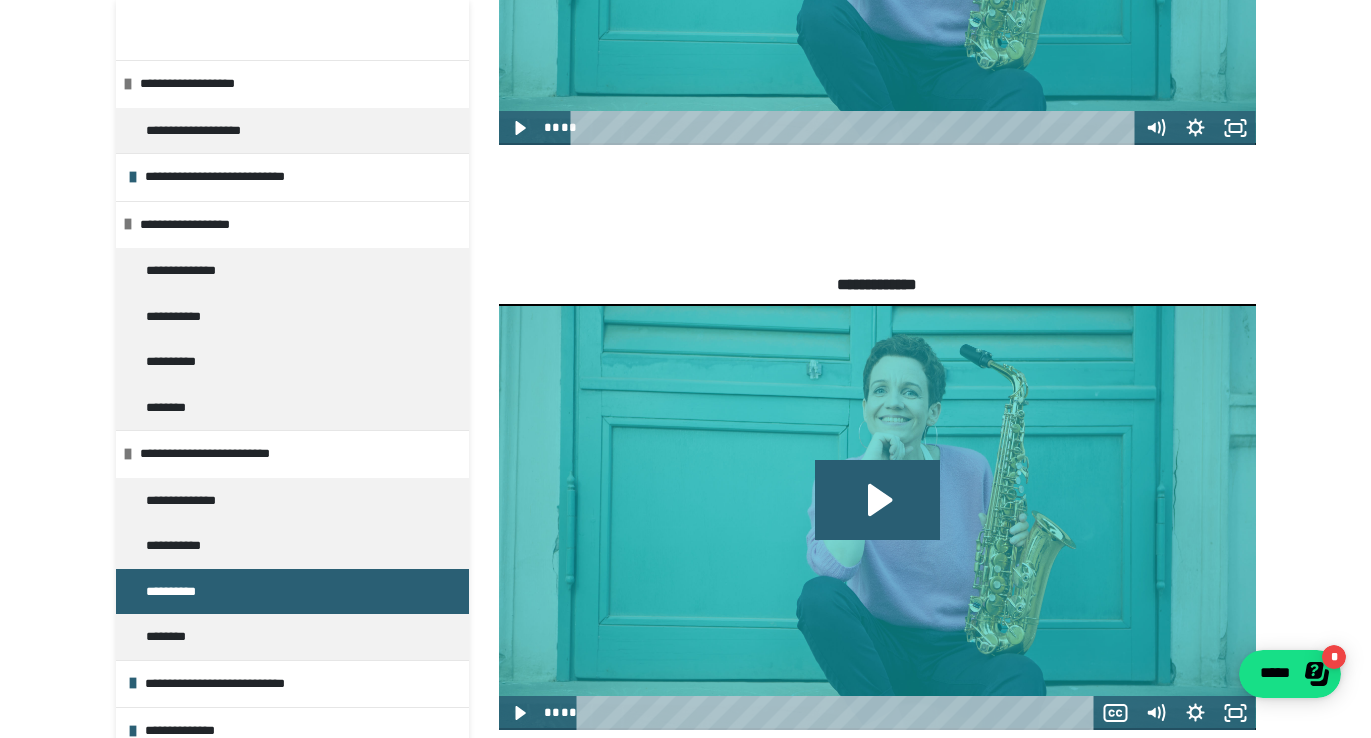 scroll, scrollTop: 1799, scrollLeft: 0, axis: vertical 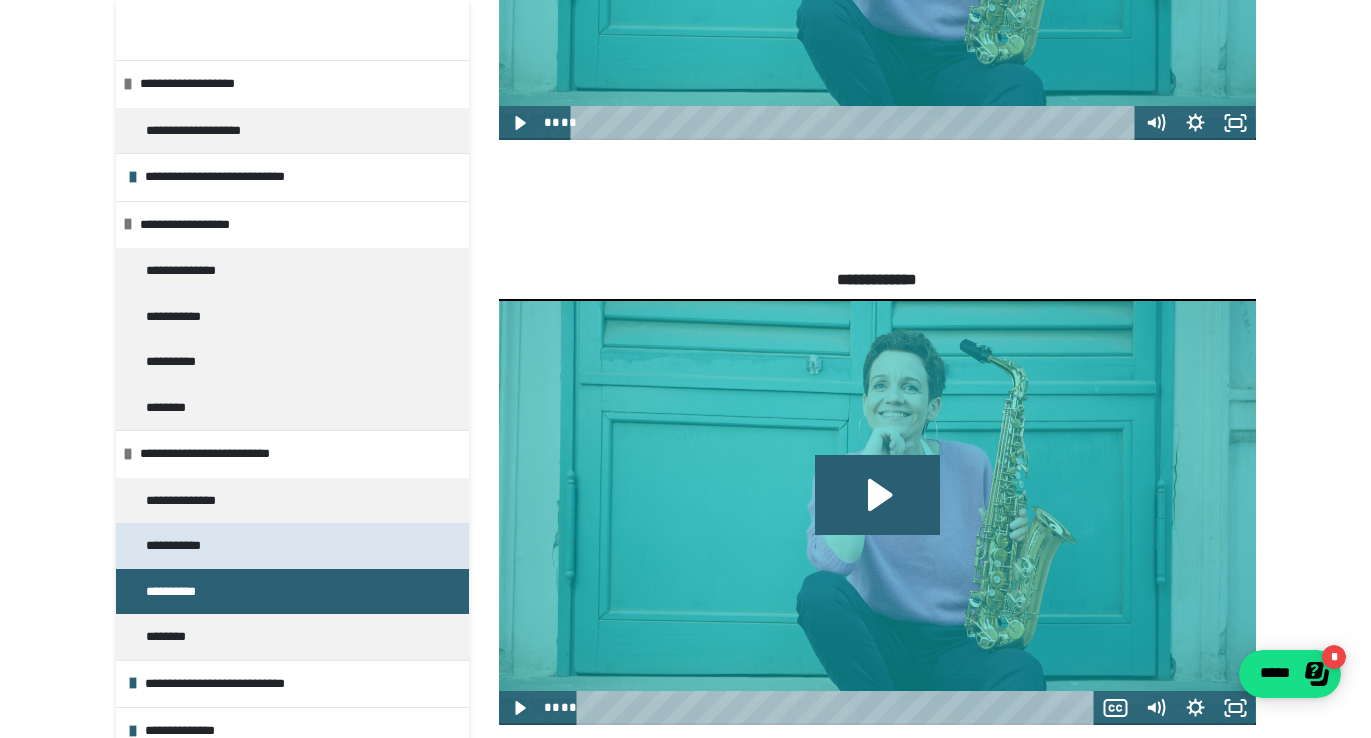 click on "**********" at bounding box center [292, 546] 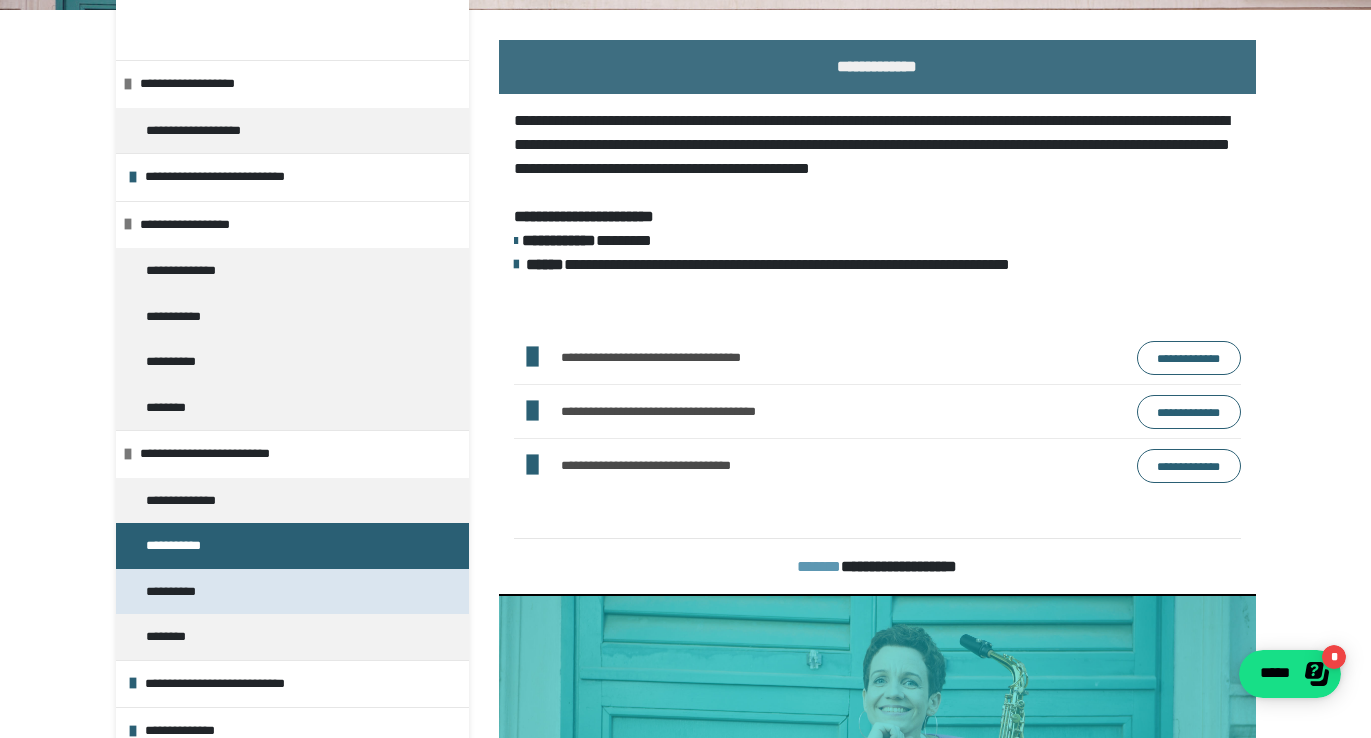 click on "**********" at bounding box center [179, 592] 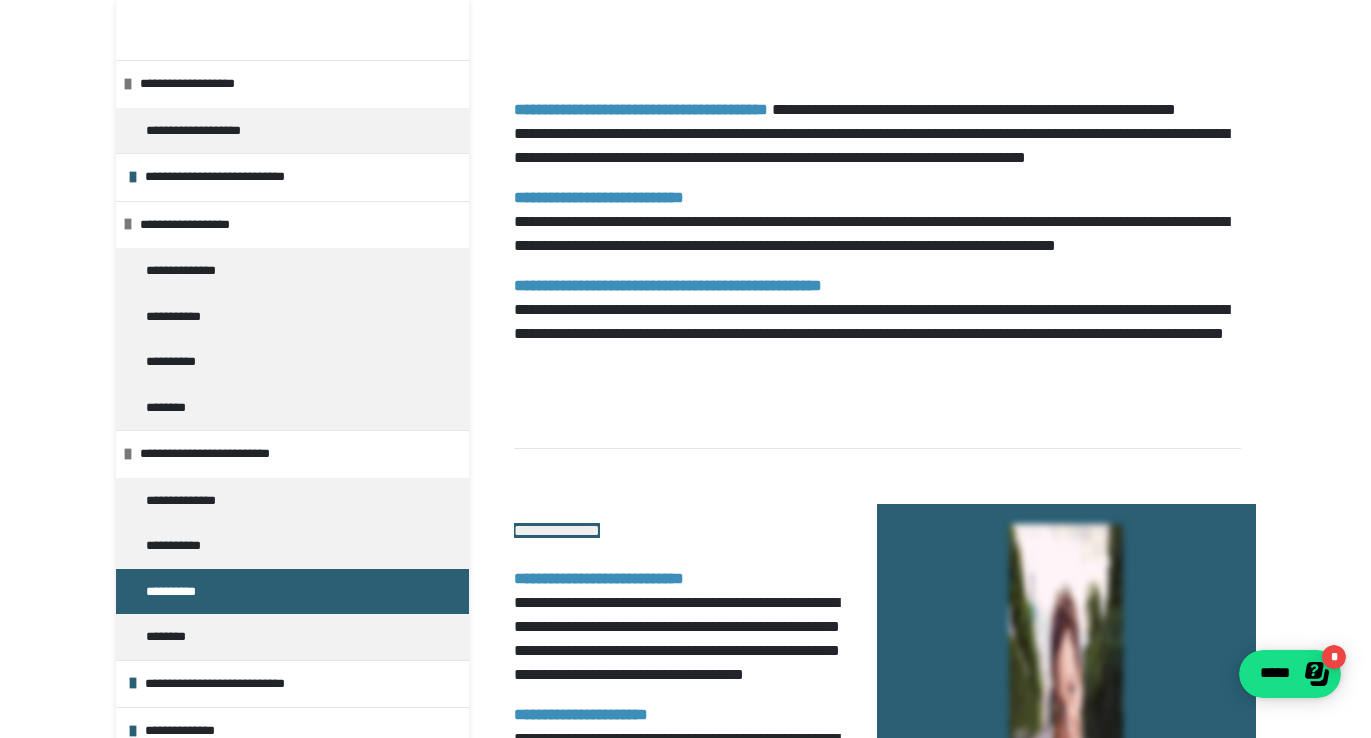 scroll, scrollTop: 2878, scrollLeft: 0, axis: vertical 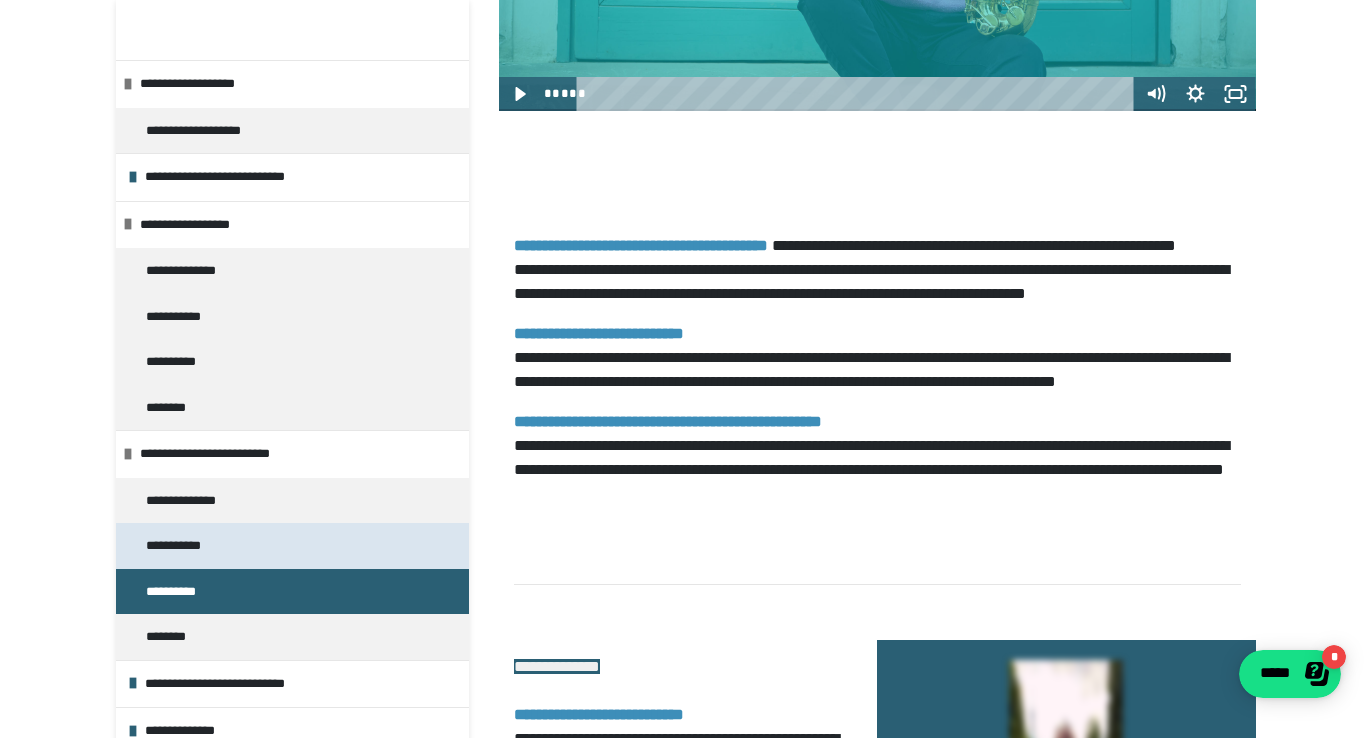 click on "**********" at bounding box center (292, 546) 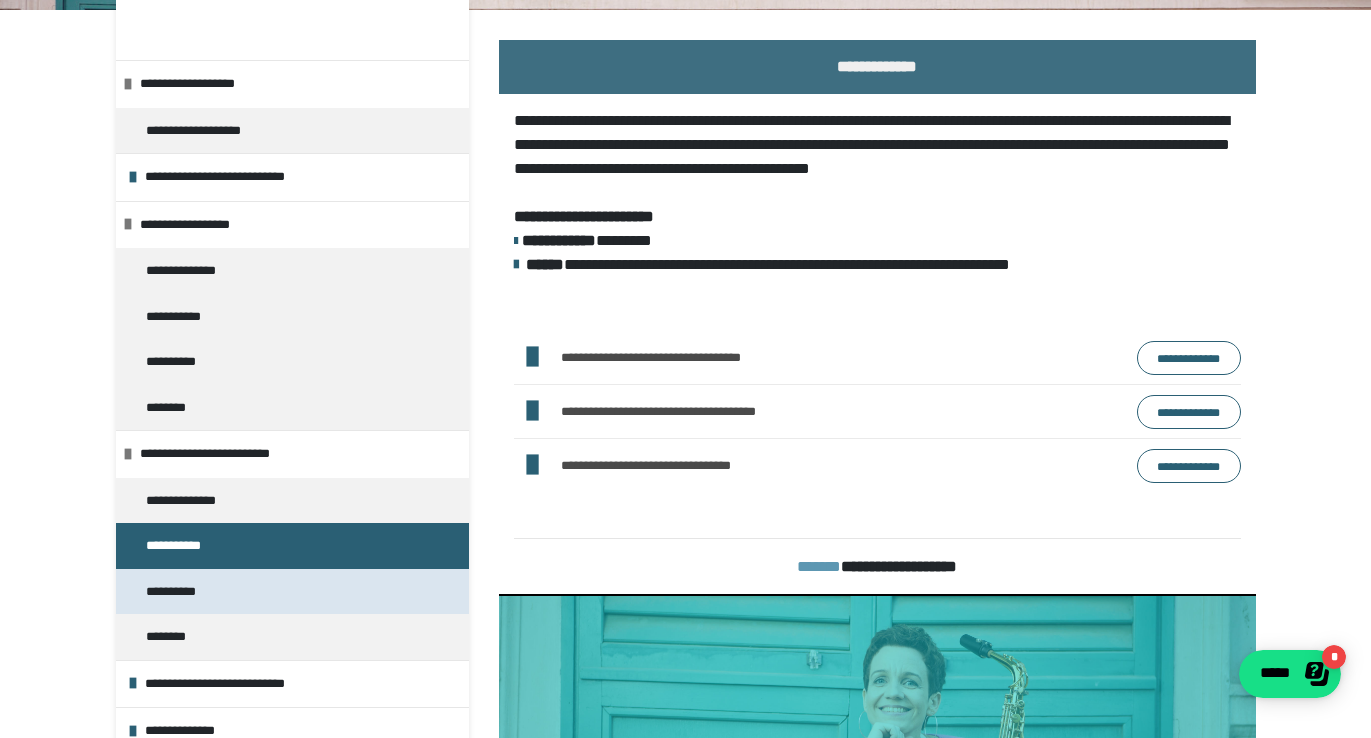 click on "**********" at bounding box center [179, 592] 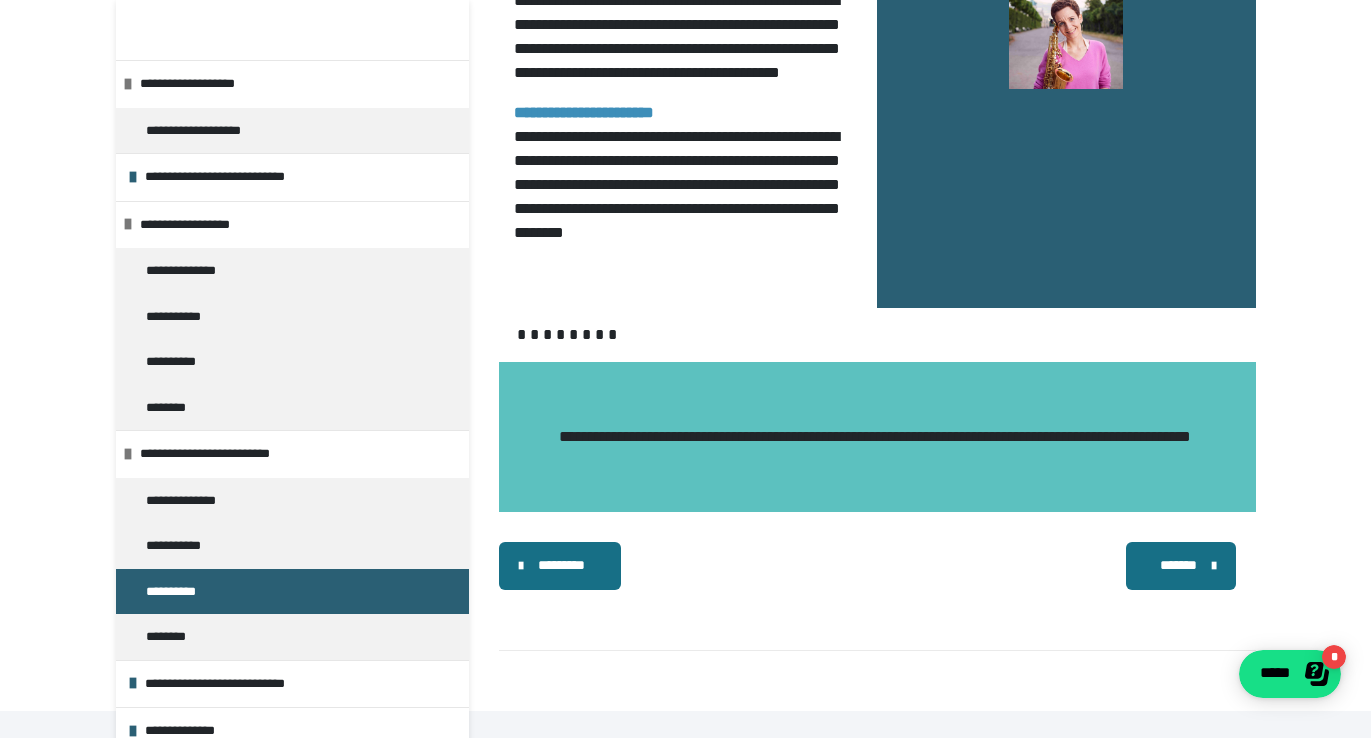 scroll, scrollTop: 3737, scrollLeft: 0, axis: vertical 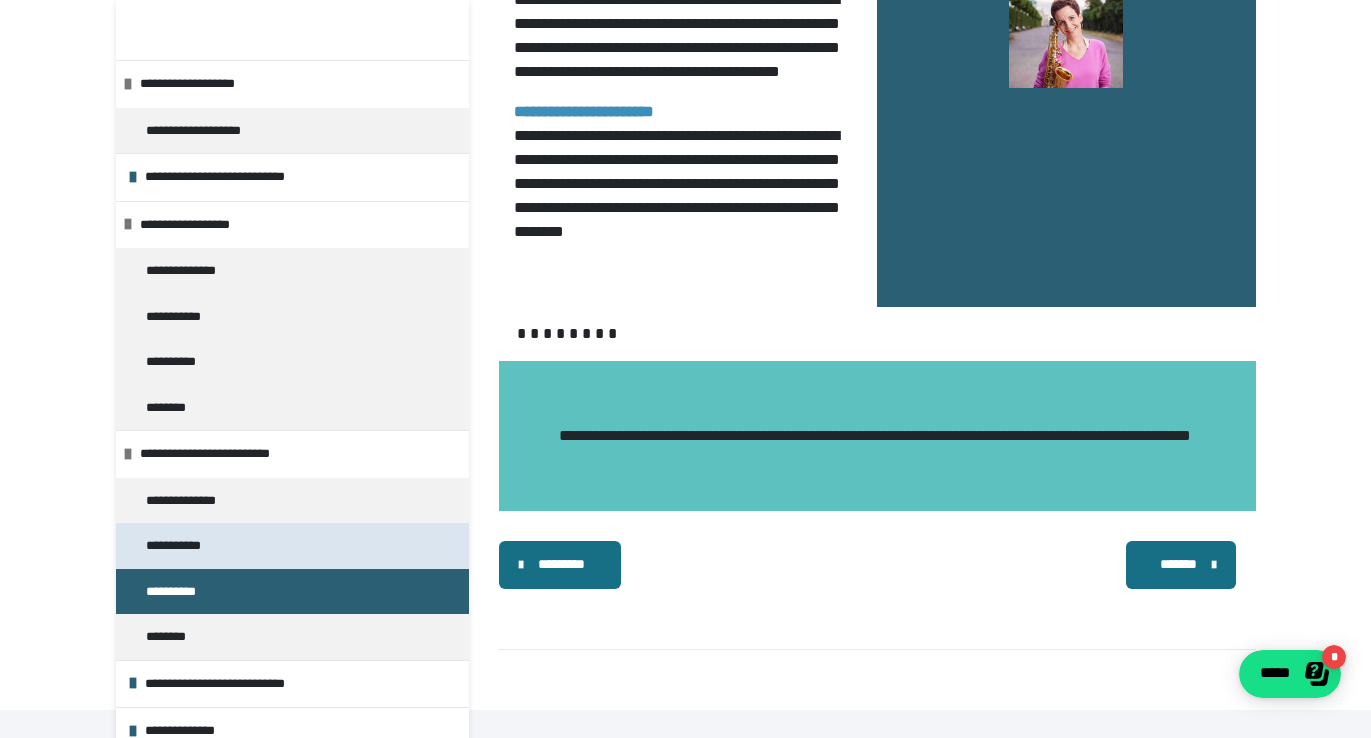 click on "**********" at bounding box center (292, 546) 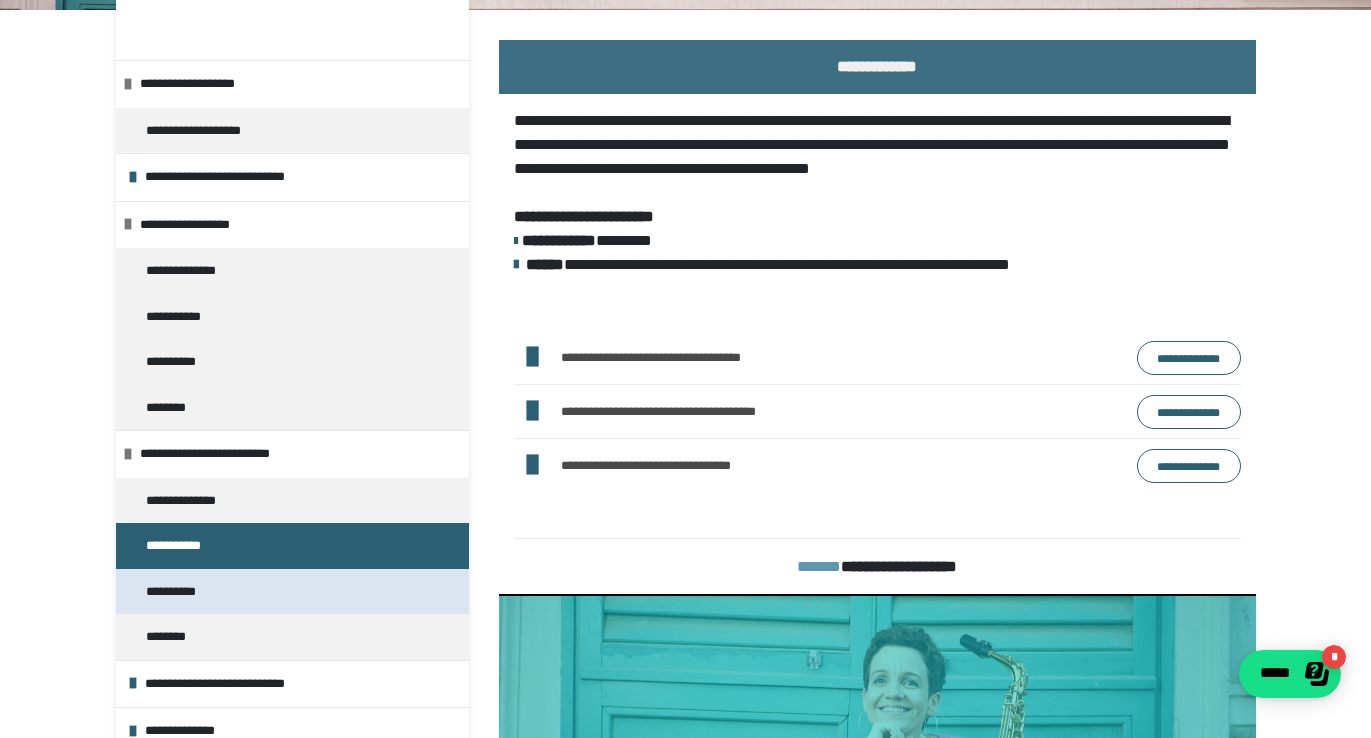 click on "**********" at bounding box center [179, 592] 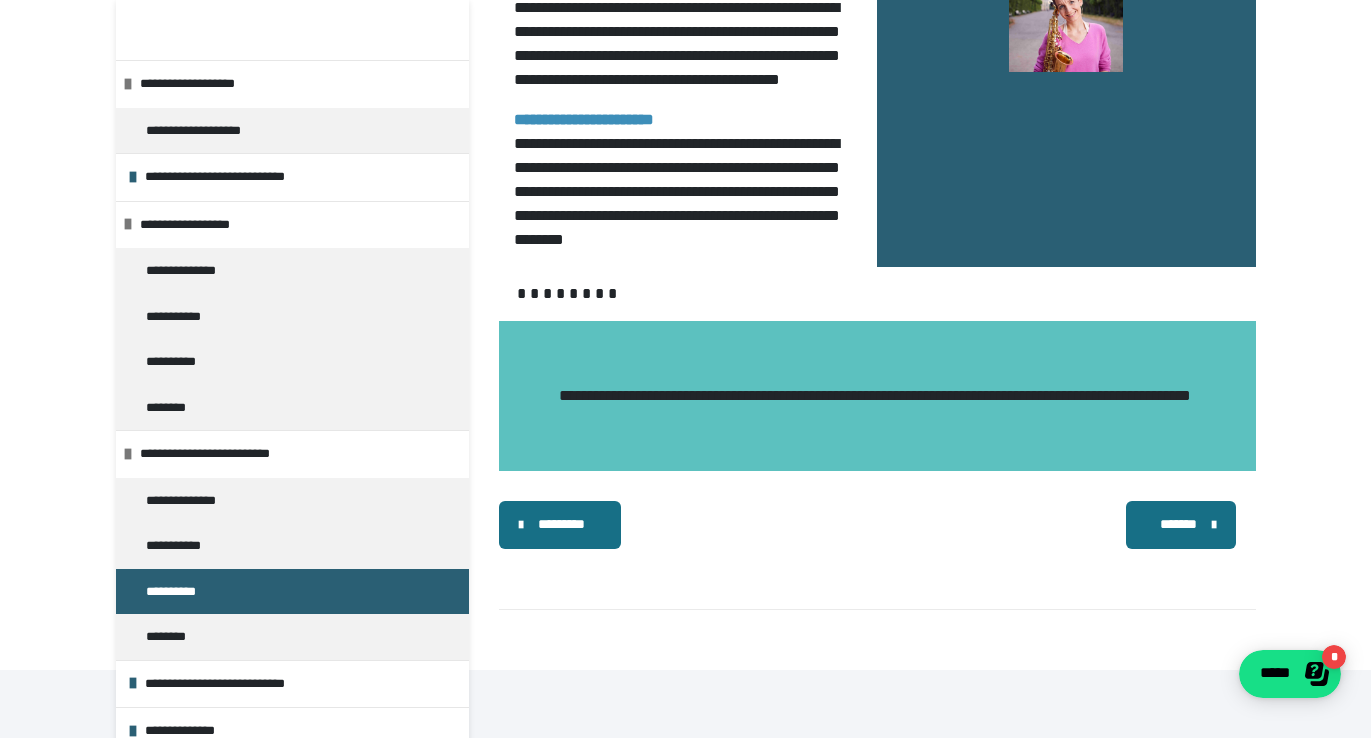 scroll, scrollTop: 3789, scrollLeft: 0, axis: vertical 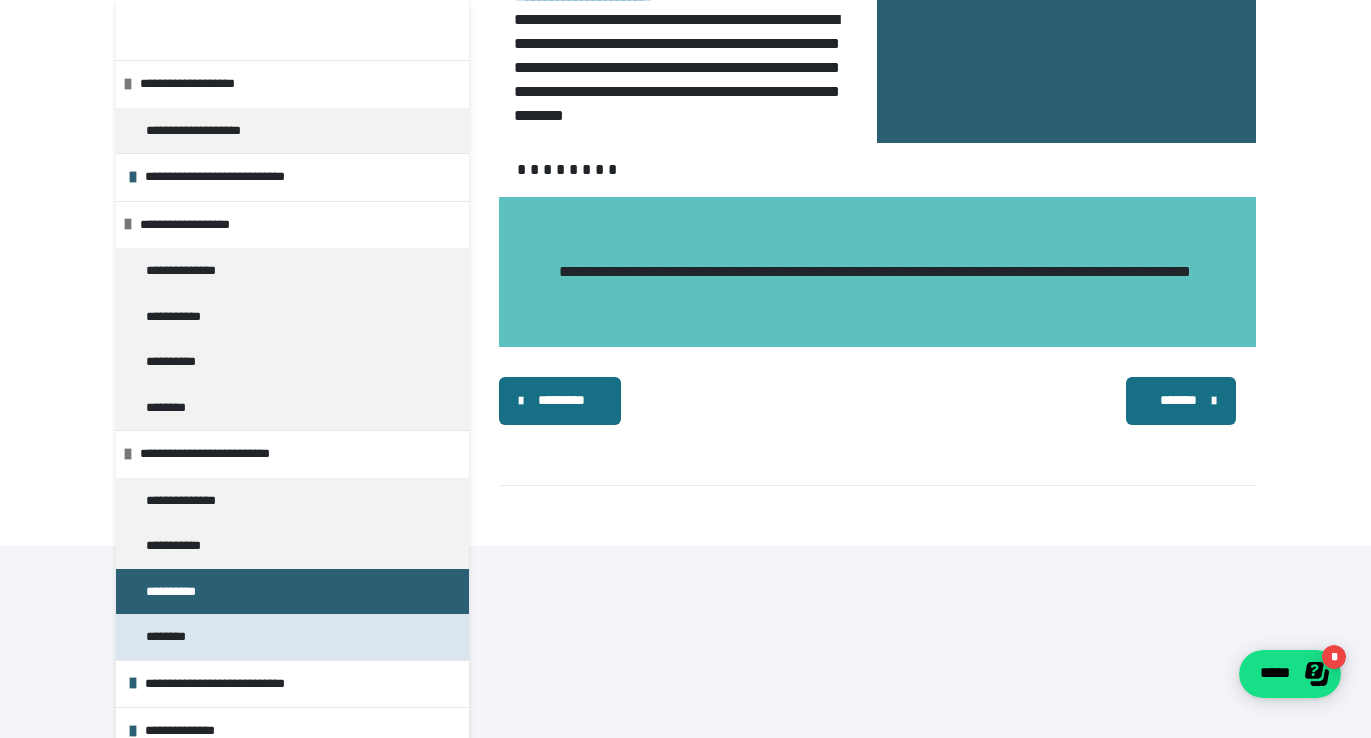 click on "********" at bounding box center [176, 637] 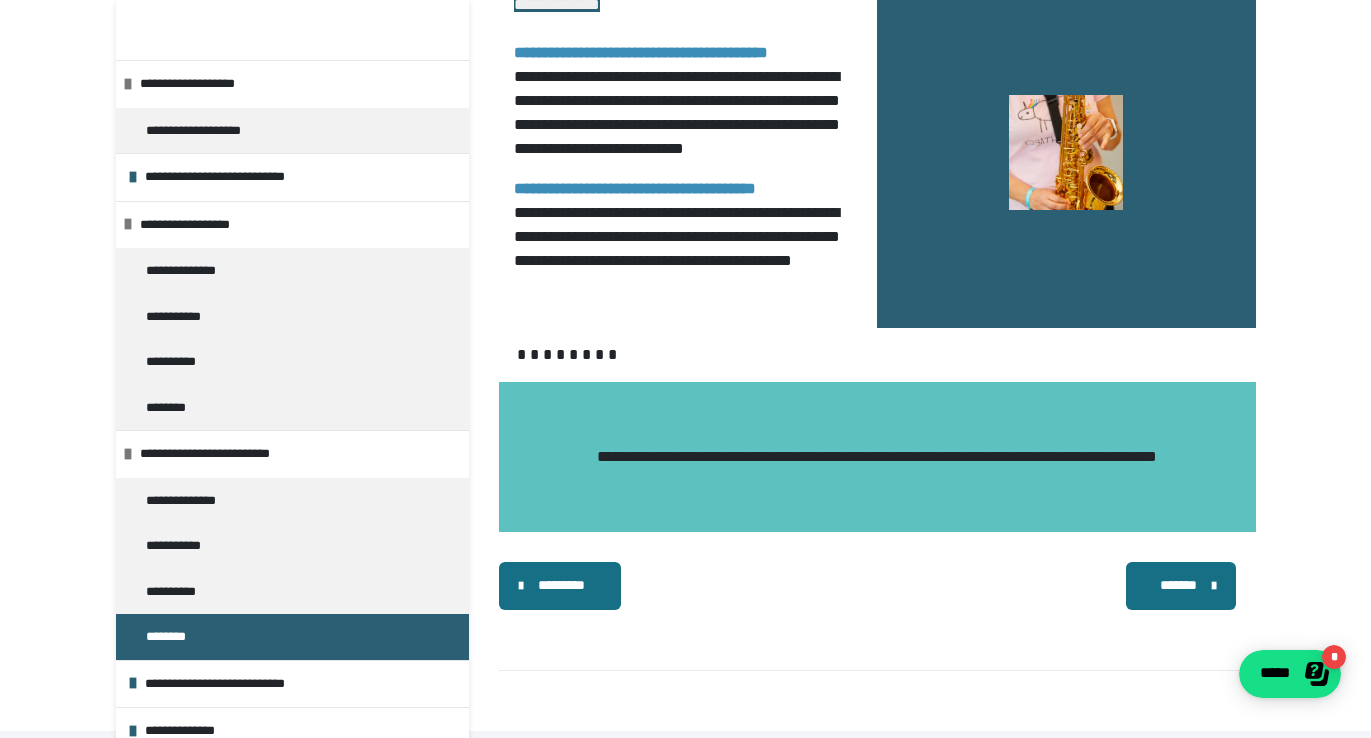 scroll, scrollTop: 1499, scrollLeft: 0, axis: vertical 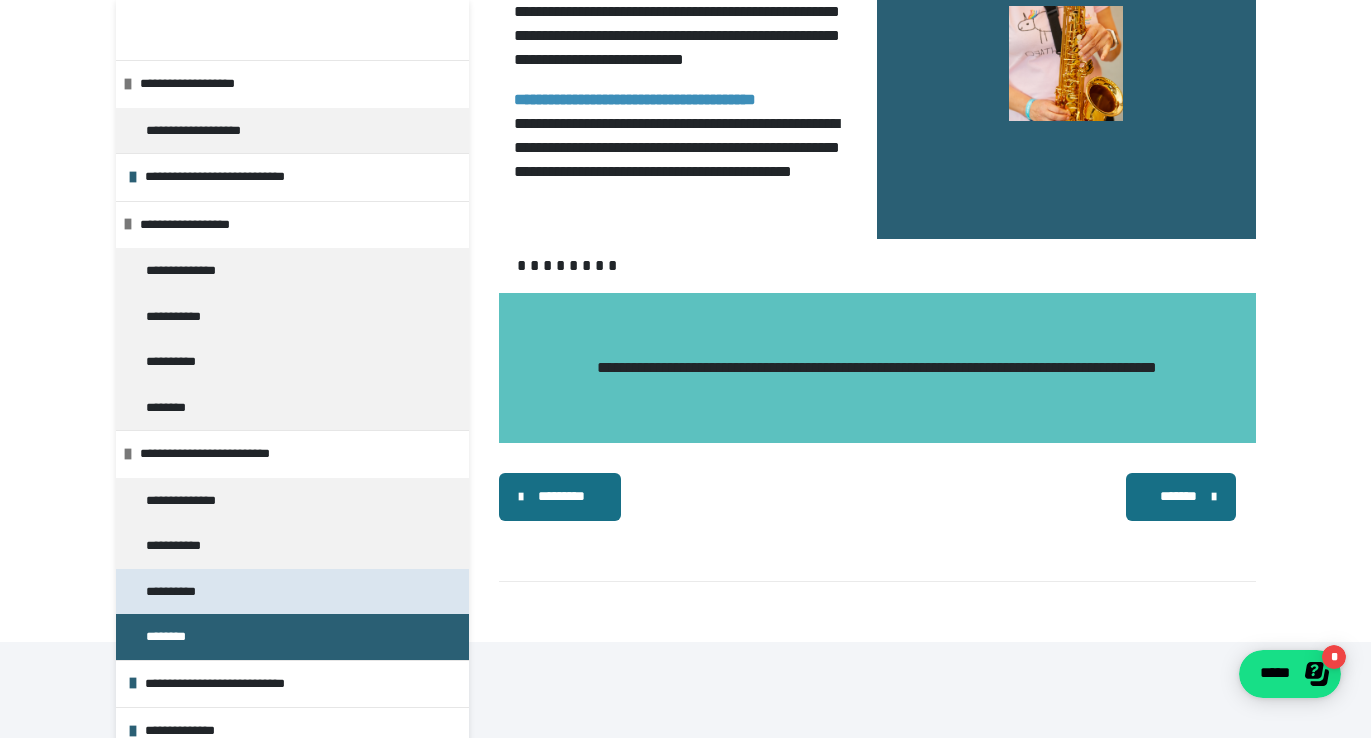 click on "**********" at bounding box center [179, 592] 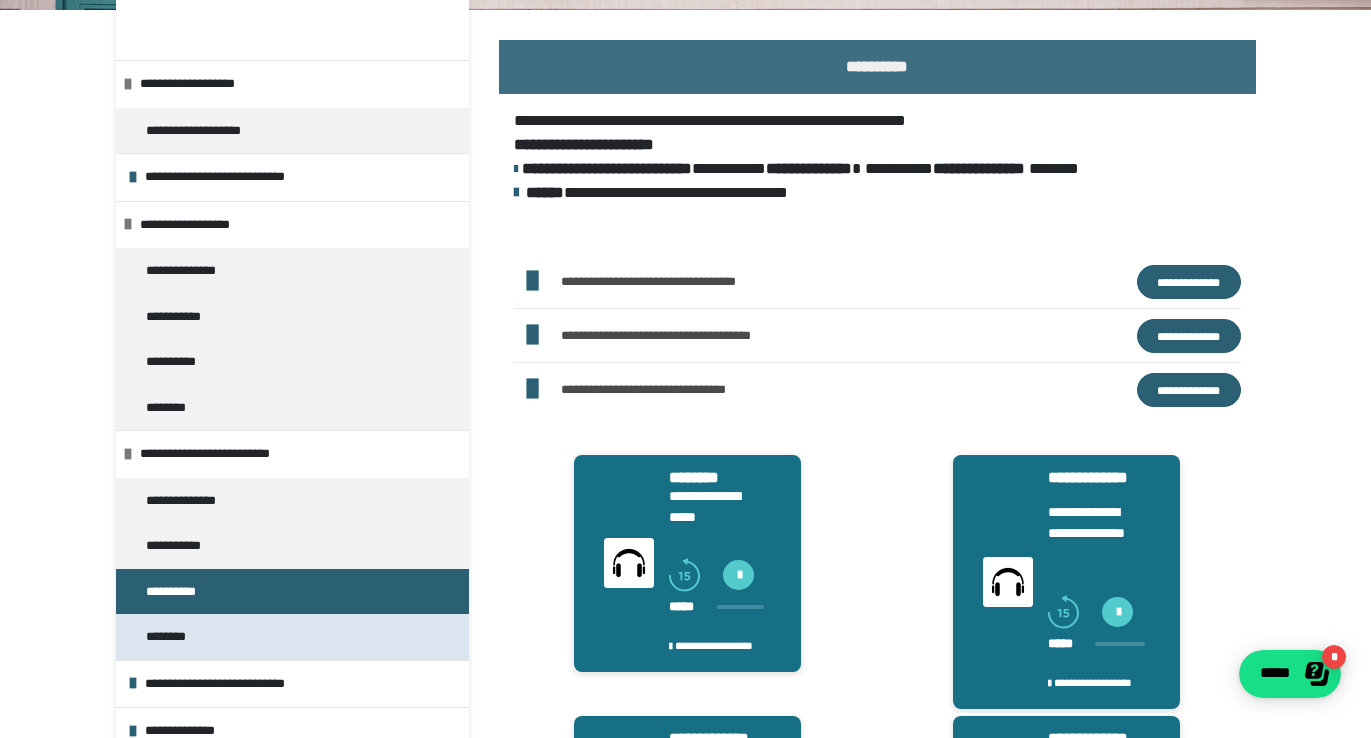 click on "********" at bounding box center (176, 637) 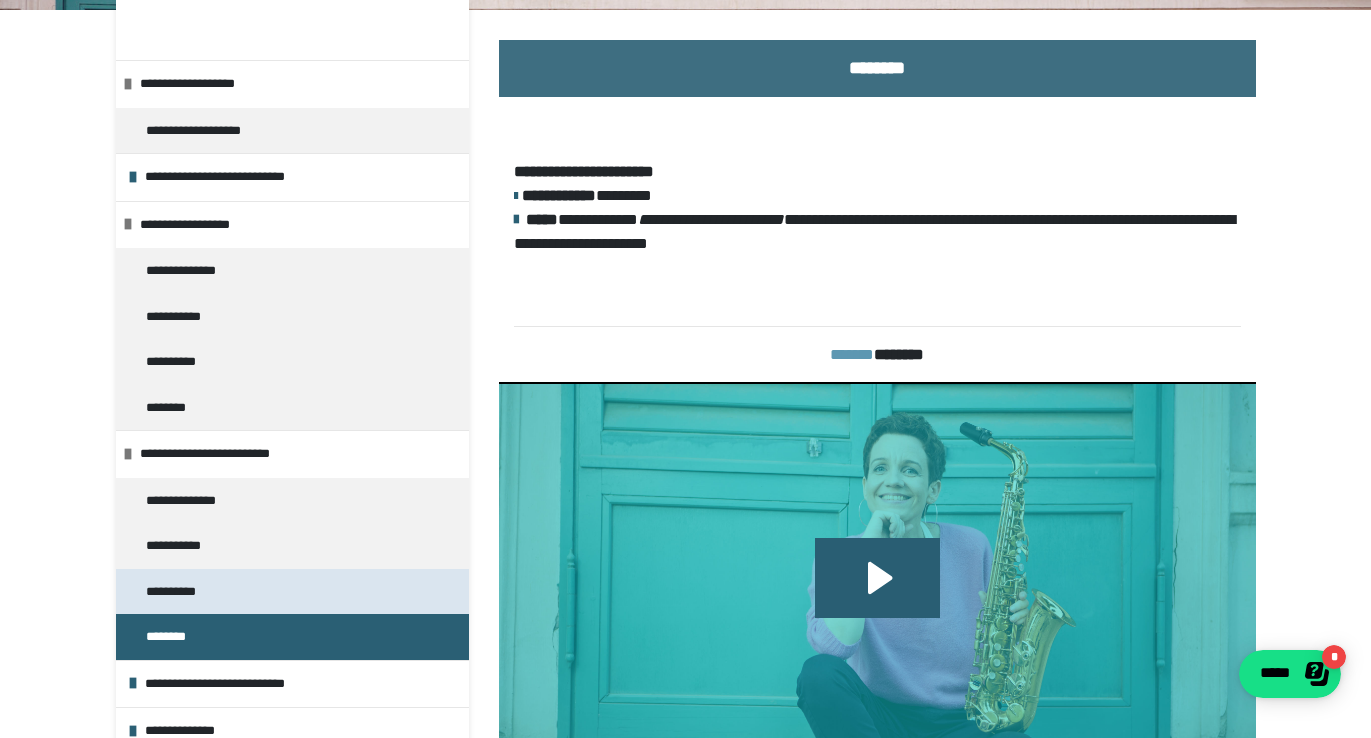 click on "**********" at bounding box center [179, 592] 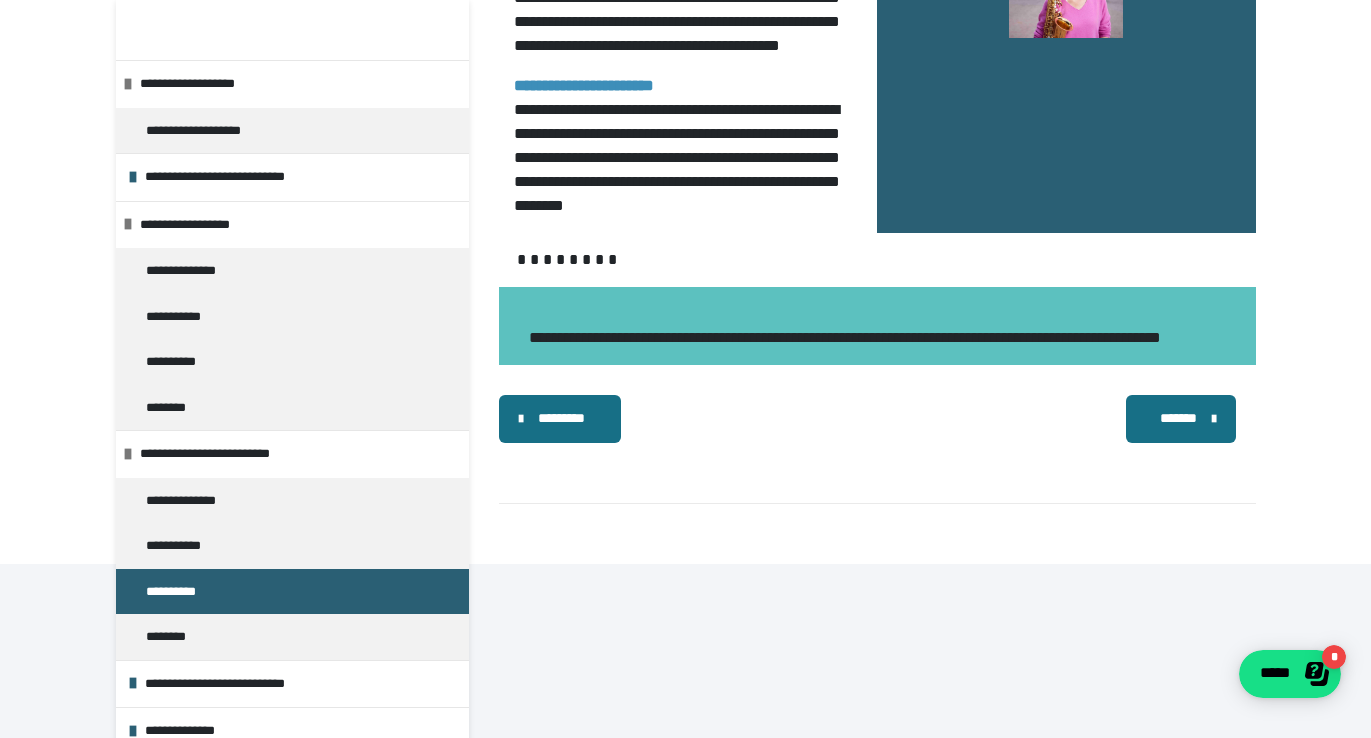 scroll, scrollTop: 3717, scrollLeft: 0, axis: vertical 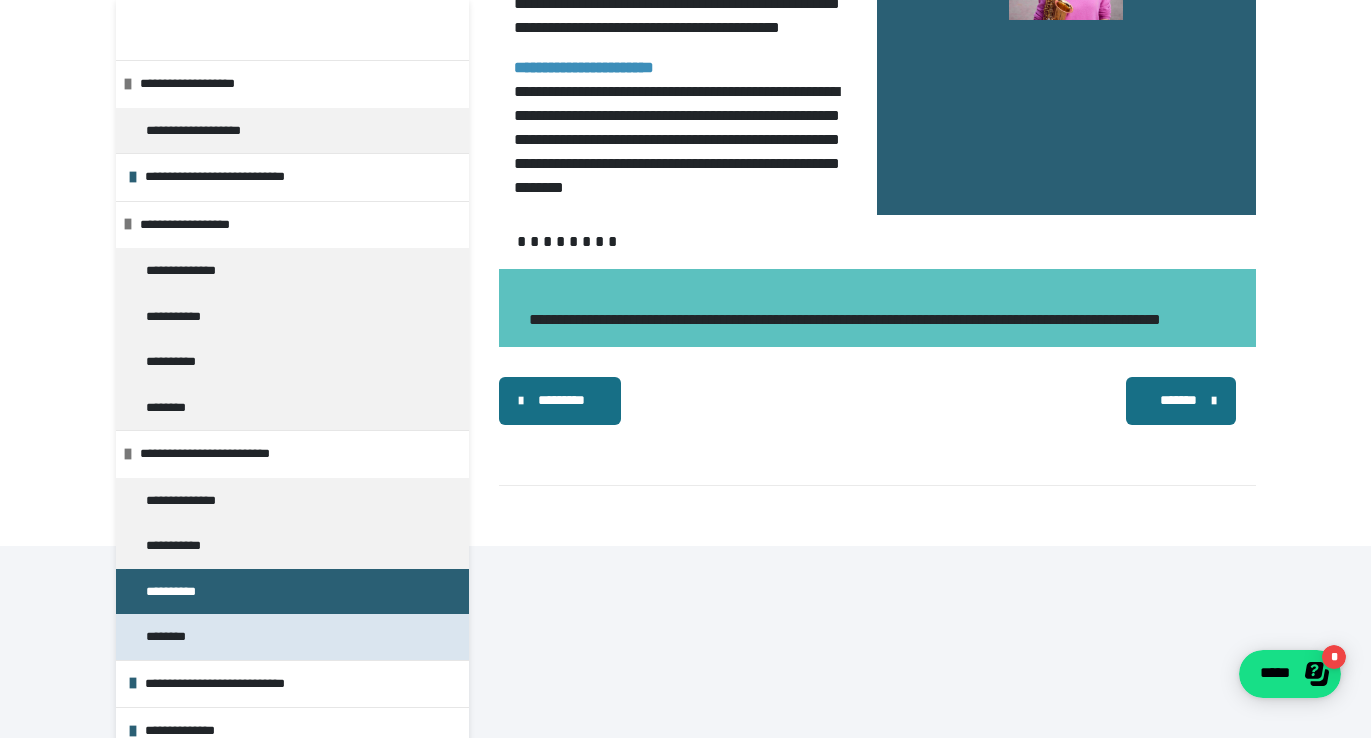 click on "********" at bounding box center (176, 637) 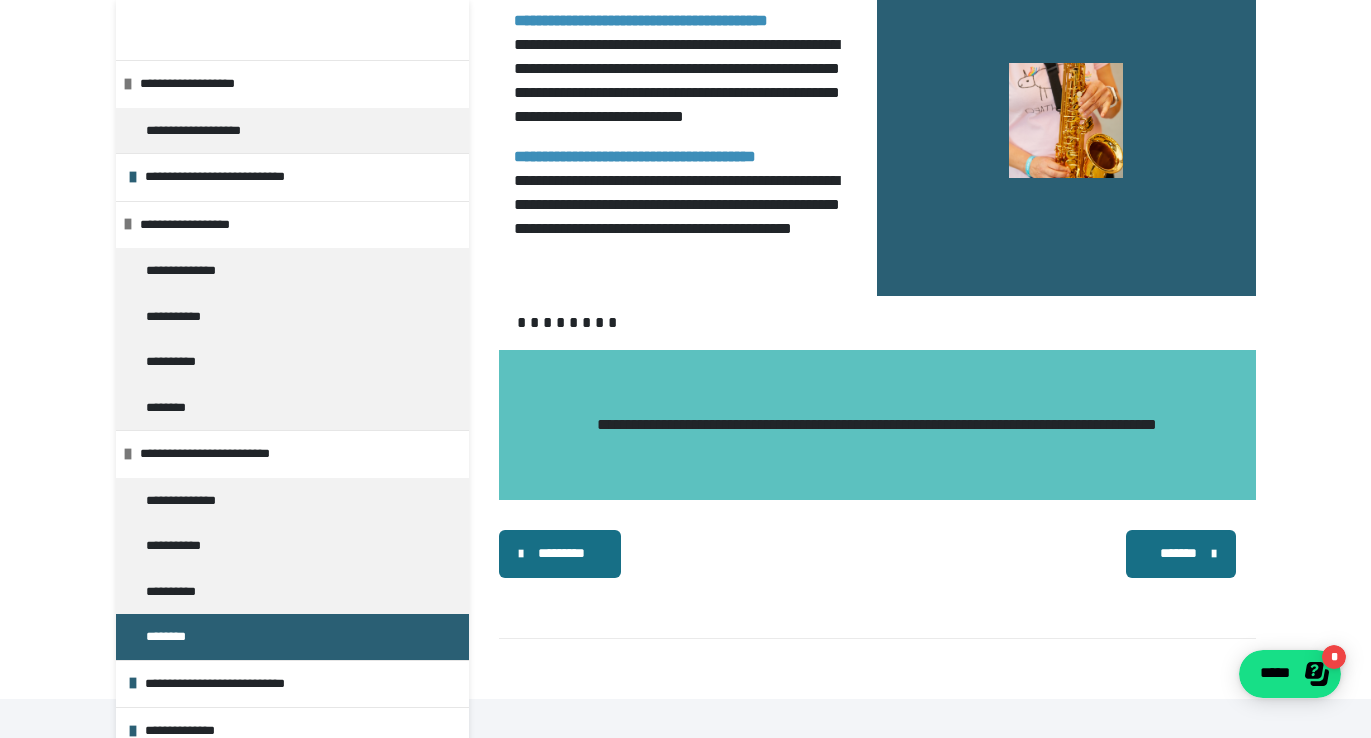 scroll, scrollTop: 1499, scrollLeft: 0, axis: vertical 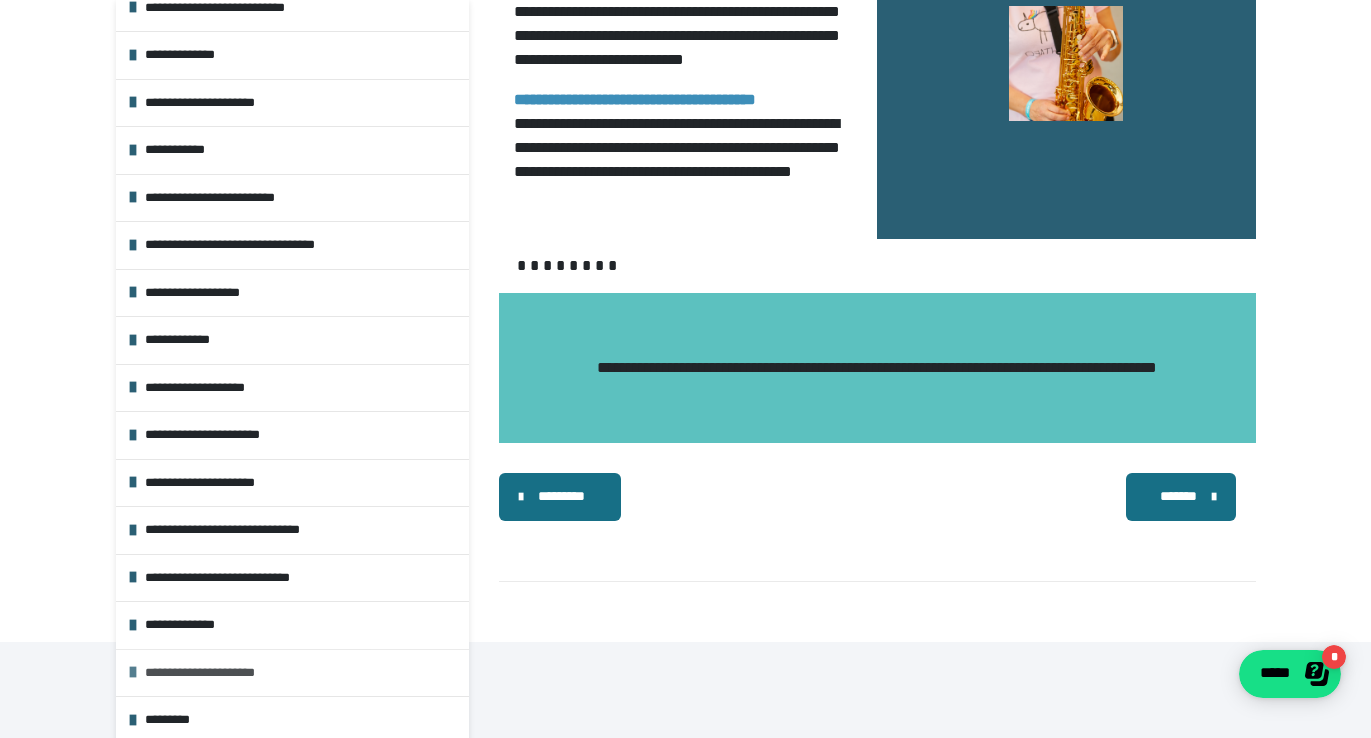 click on "**********" at bounding box center [302, 673] 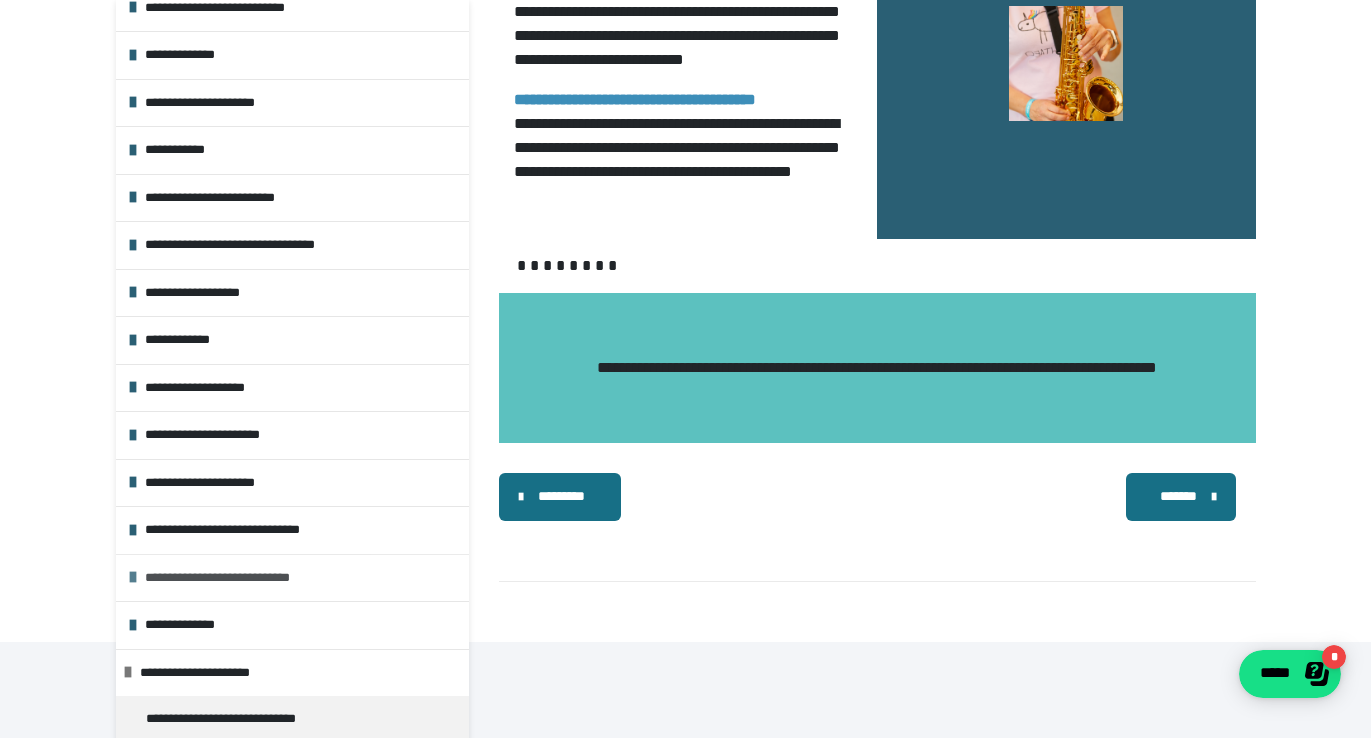 scroll, scrollTop: 722, scrollLeft: 0, axis: vertical 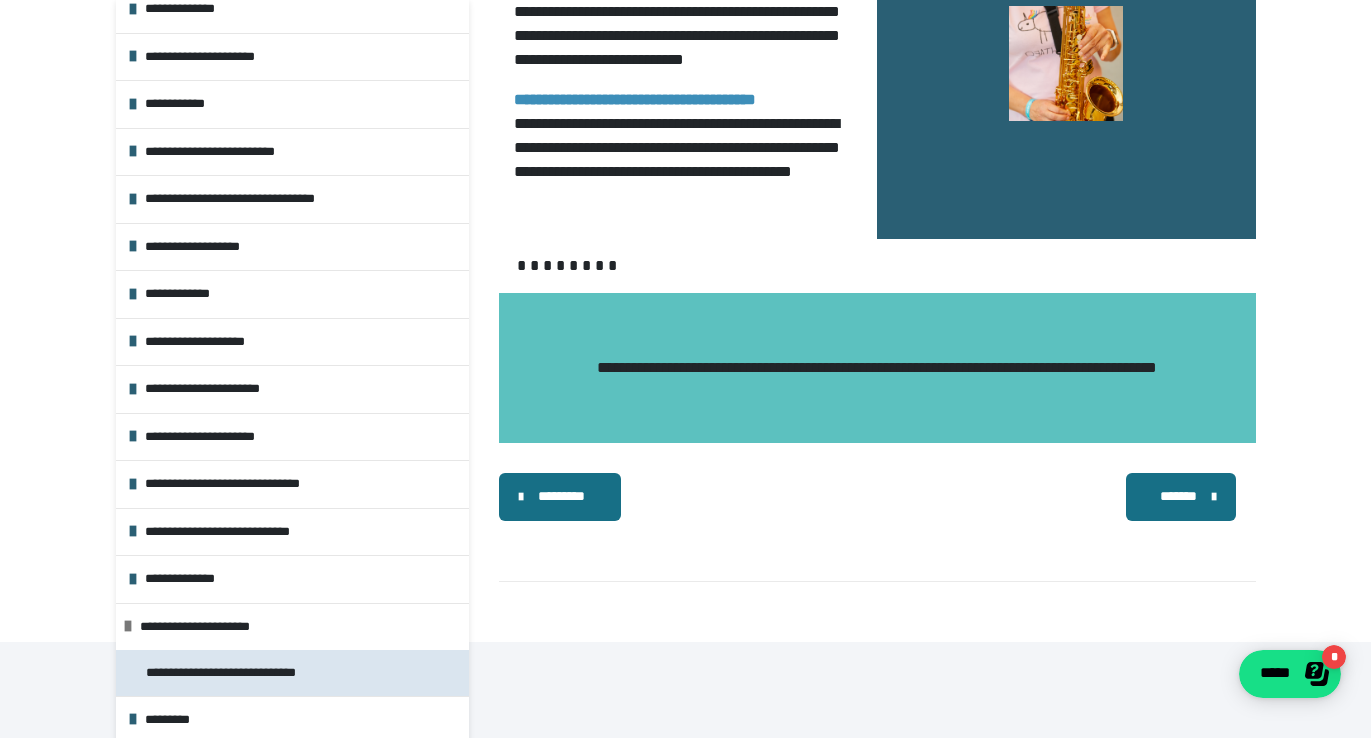 click on "**********" at bounding box center (237, 673) 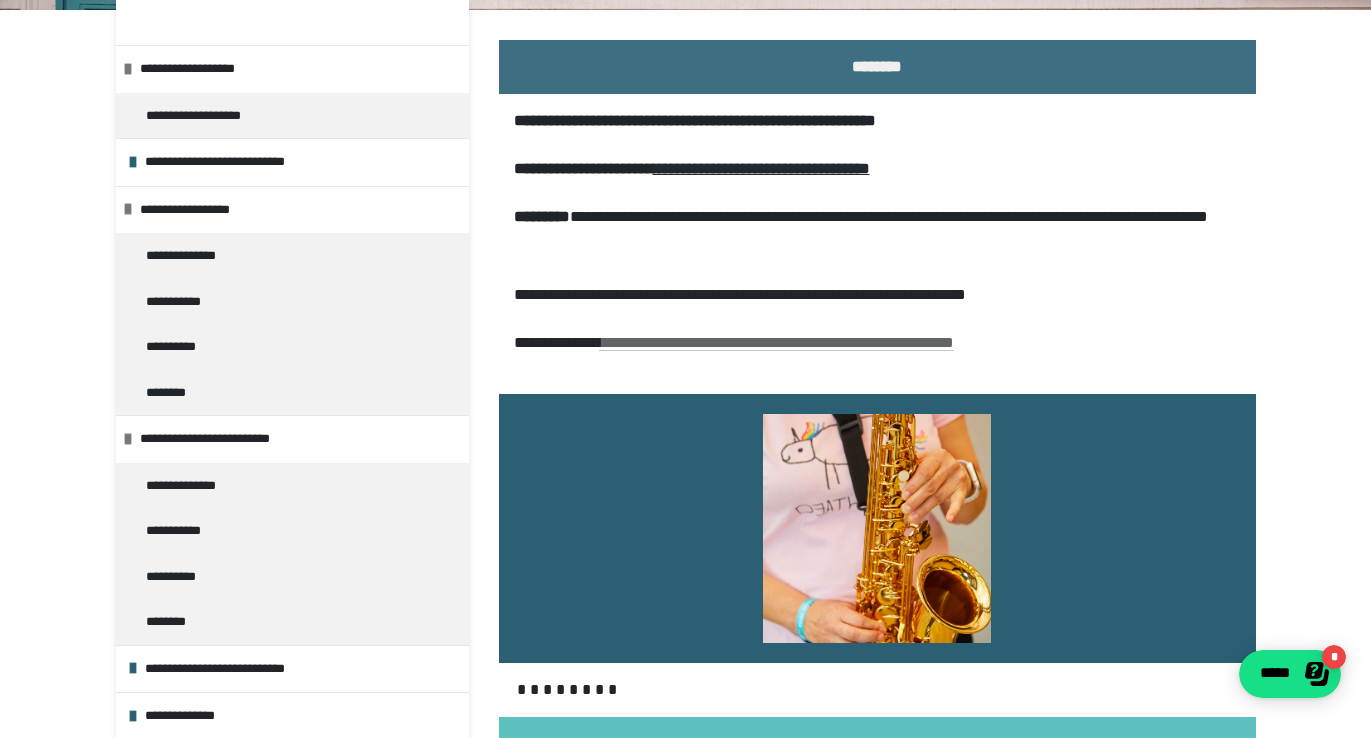scroll, scrollTop: 0, scrollLeft: 0, axis: both 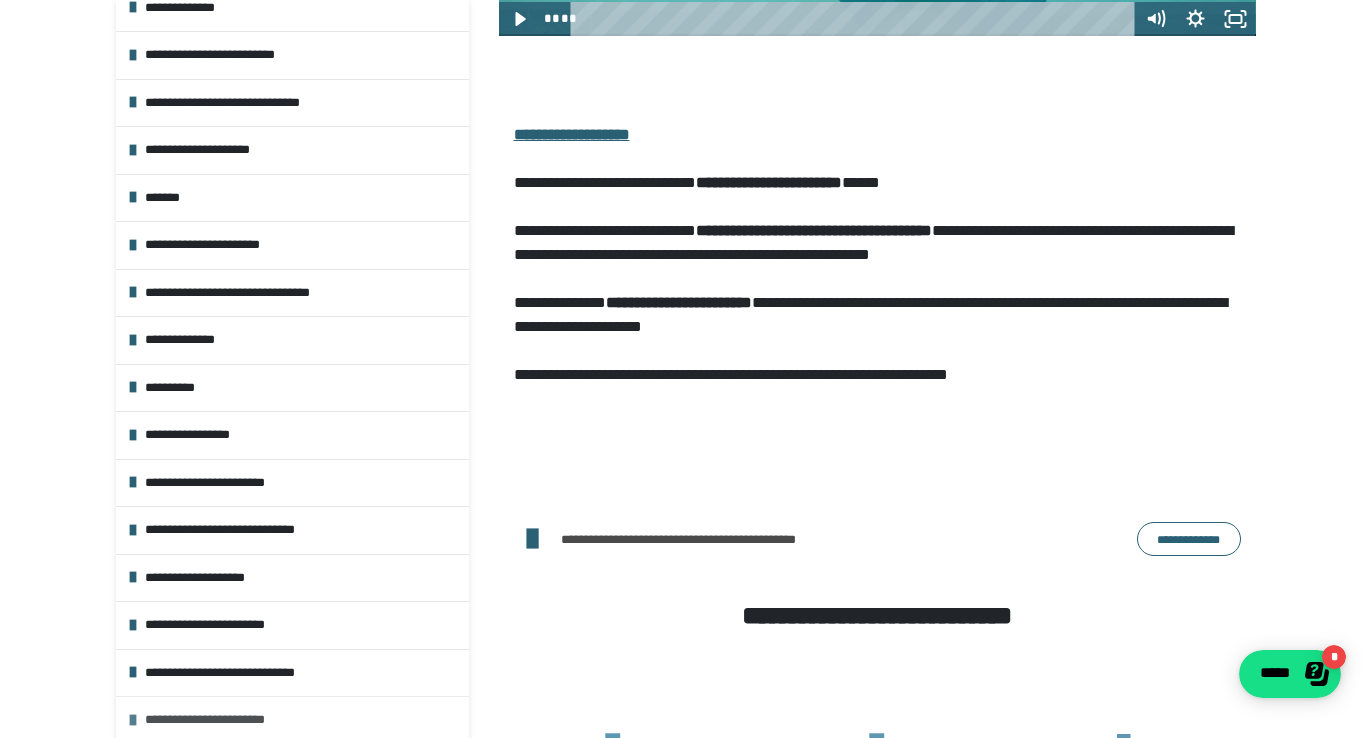 click on "**********" at bounding box center (302, 720) 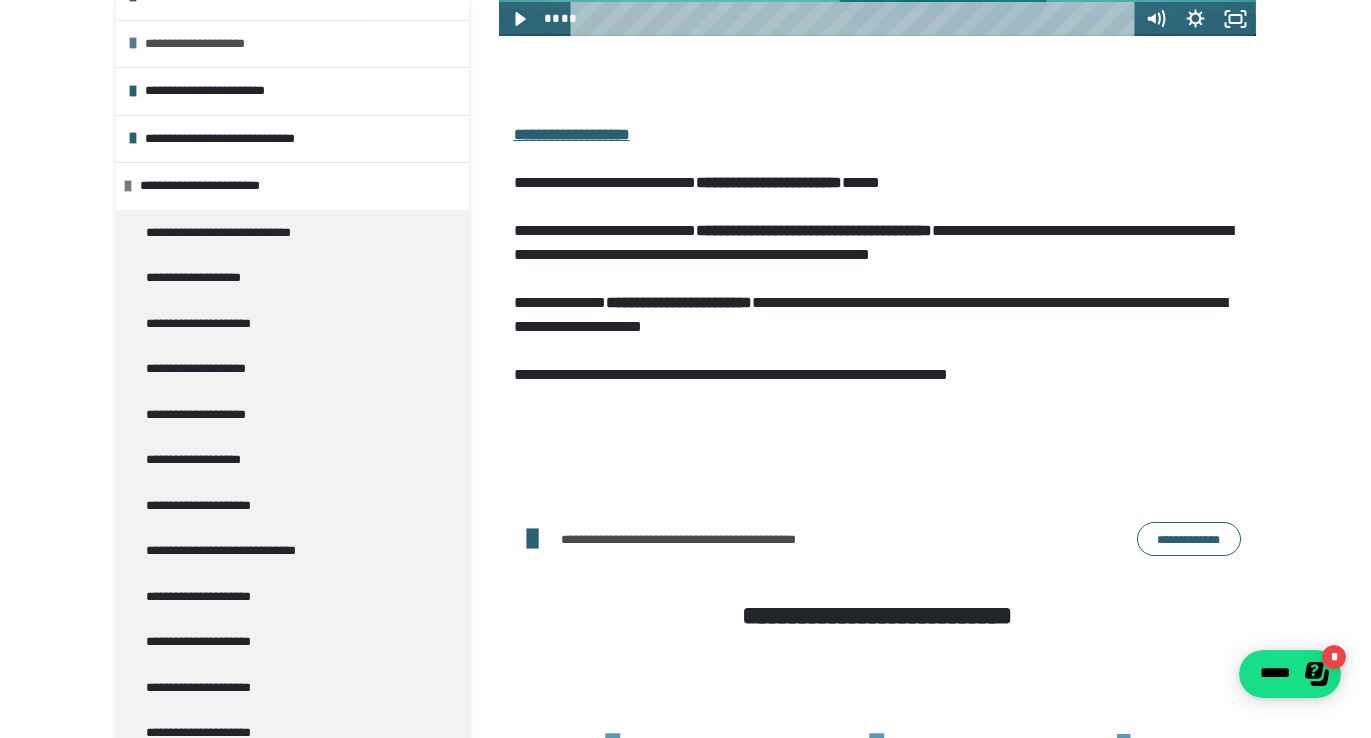scroll, scrollTop: 1612, scrollLeft: 0, axis: vertical 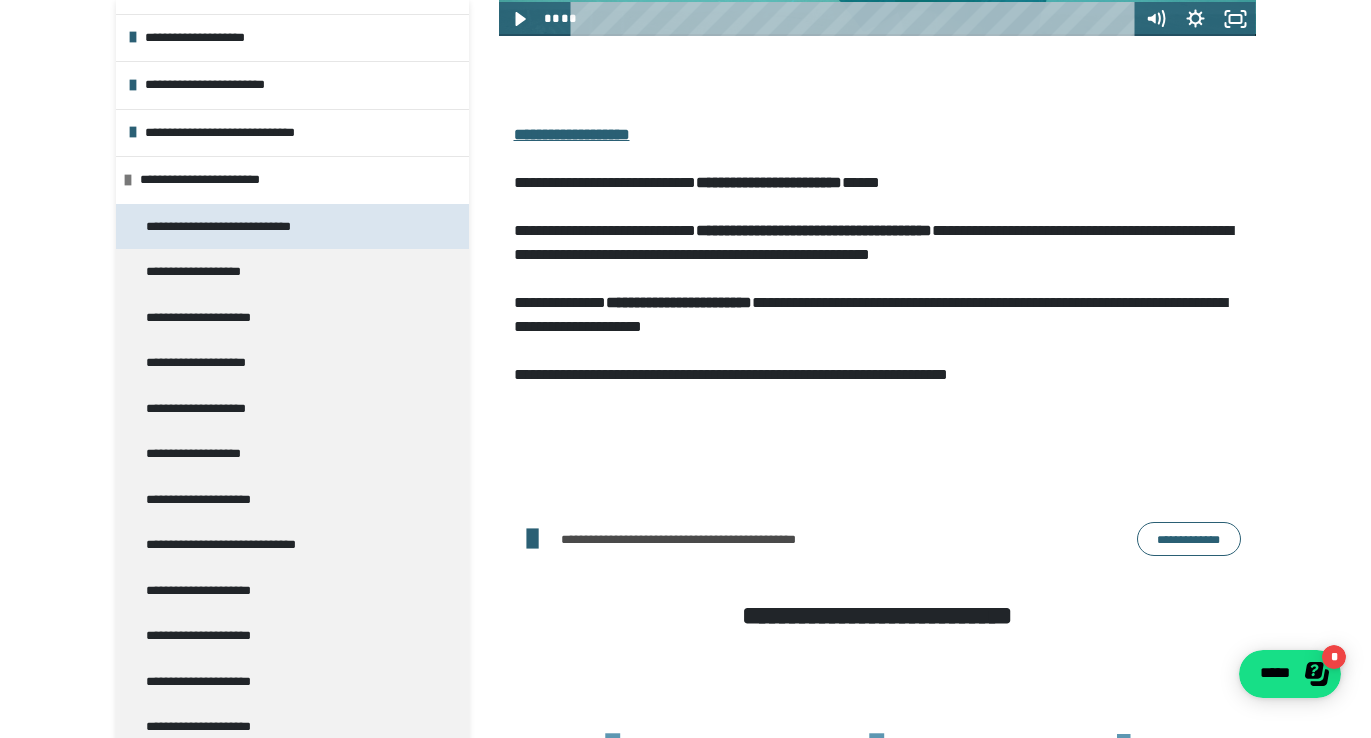 click on "**********" at bounding box center [234, 227] 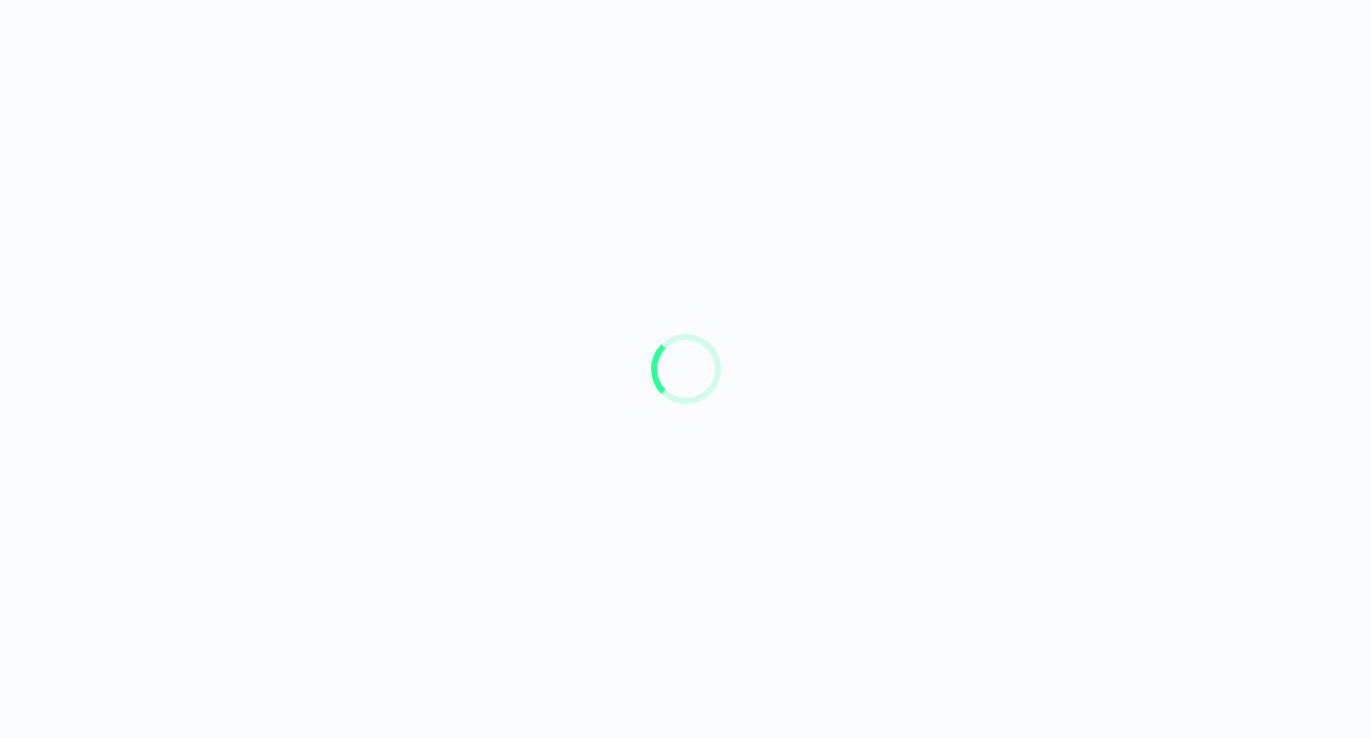 scroll, scrollTop: 0, scrollLeft: 0, axis: both 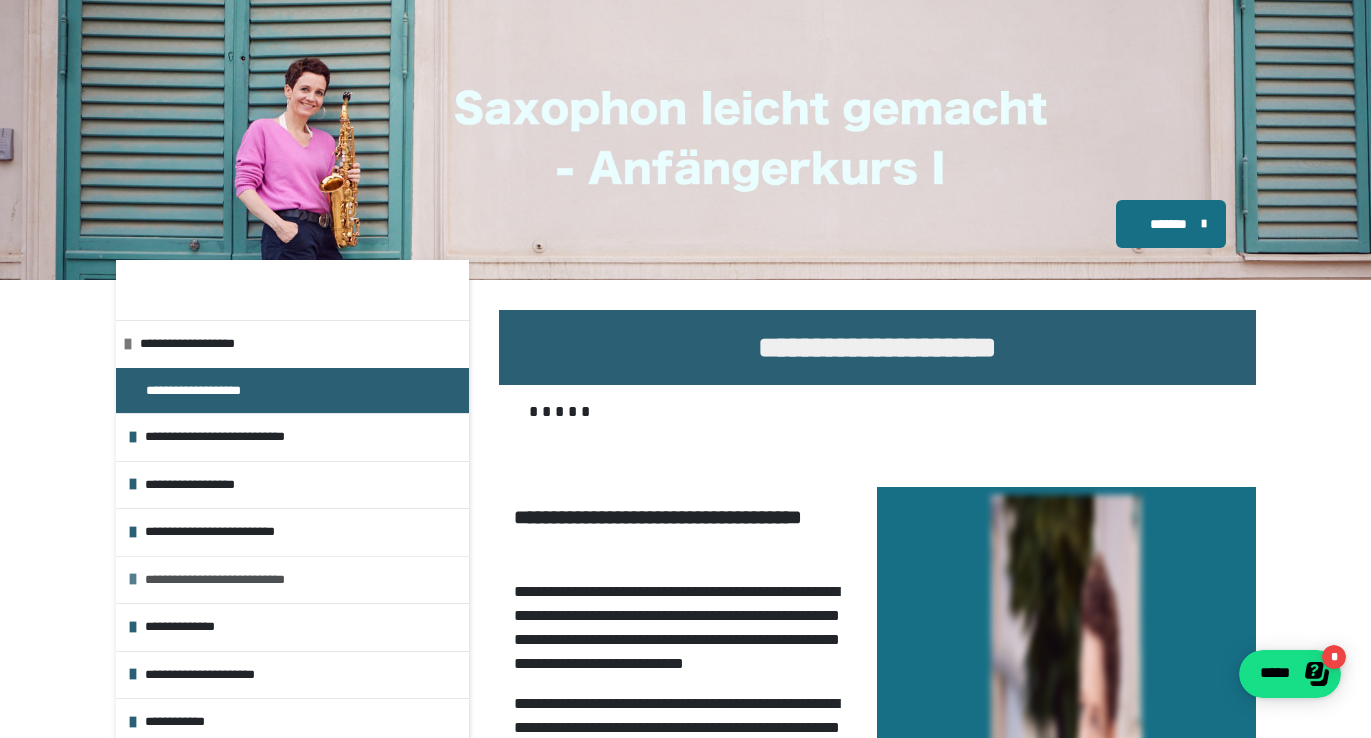 click on "**********" at bounding box center [302, 580] 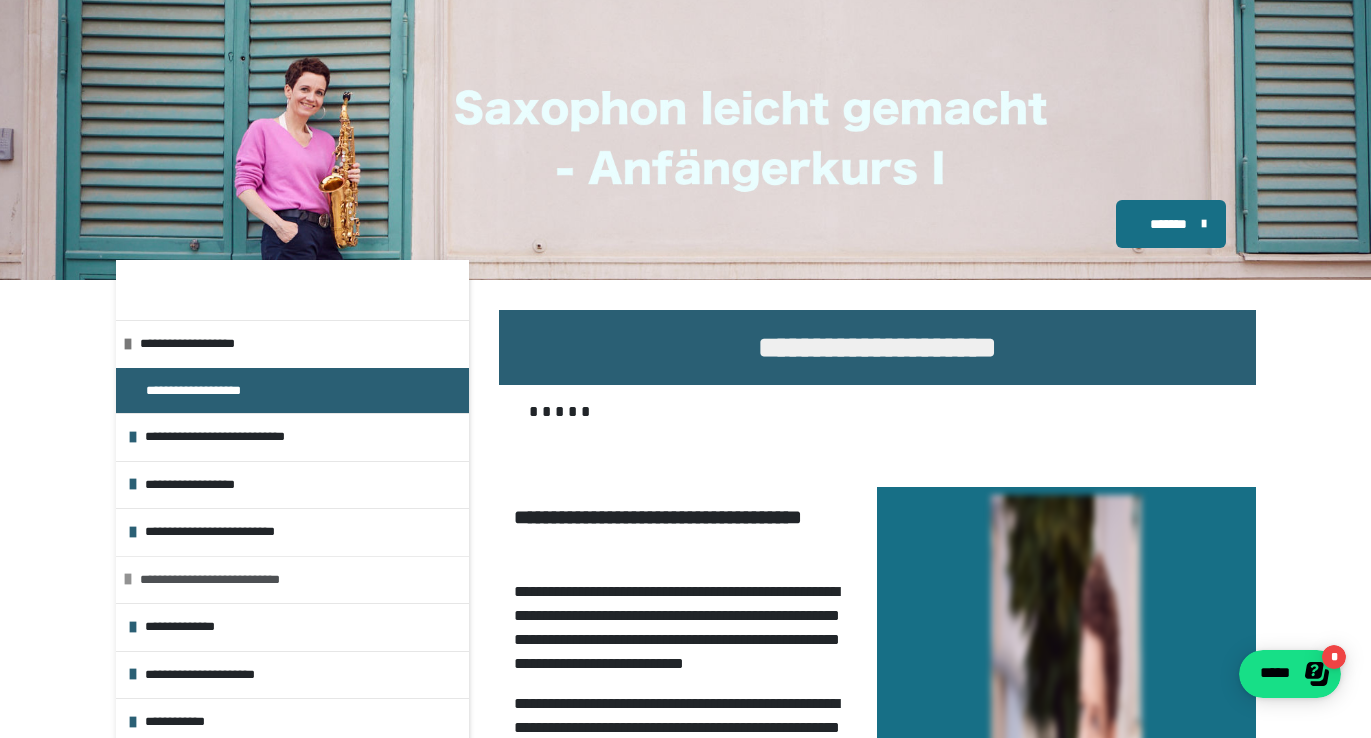 click on "**********" at bounding box center (297, 580) 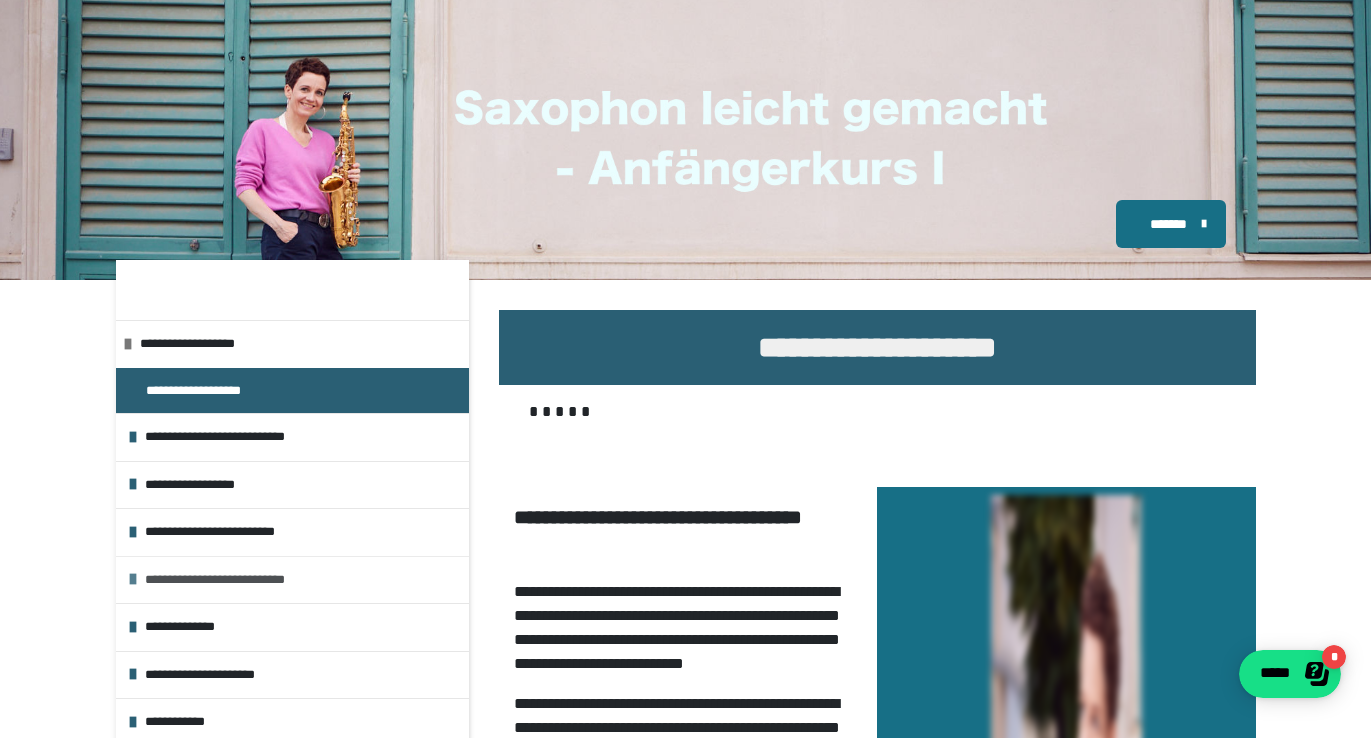 click on "**********" at bounding box center [302, 580] 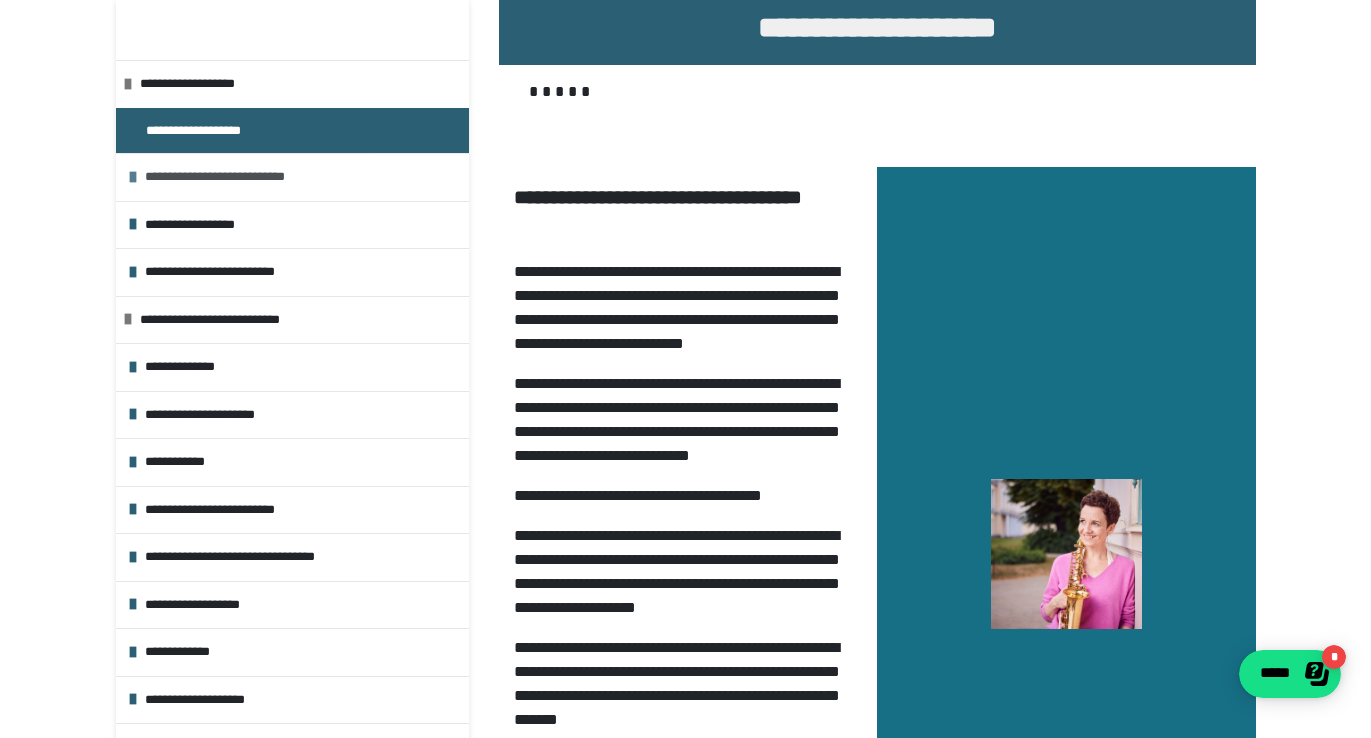 scroll, scrollTop: 351, scrollLeft: 0, axis: vertical 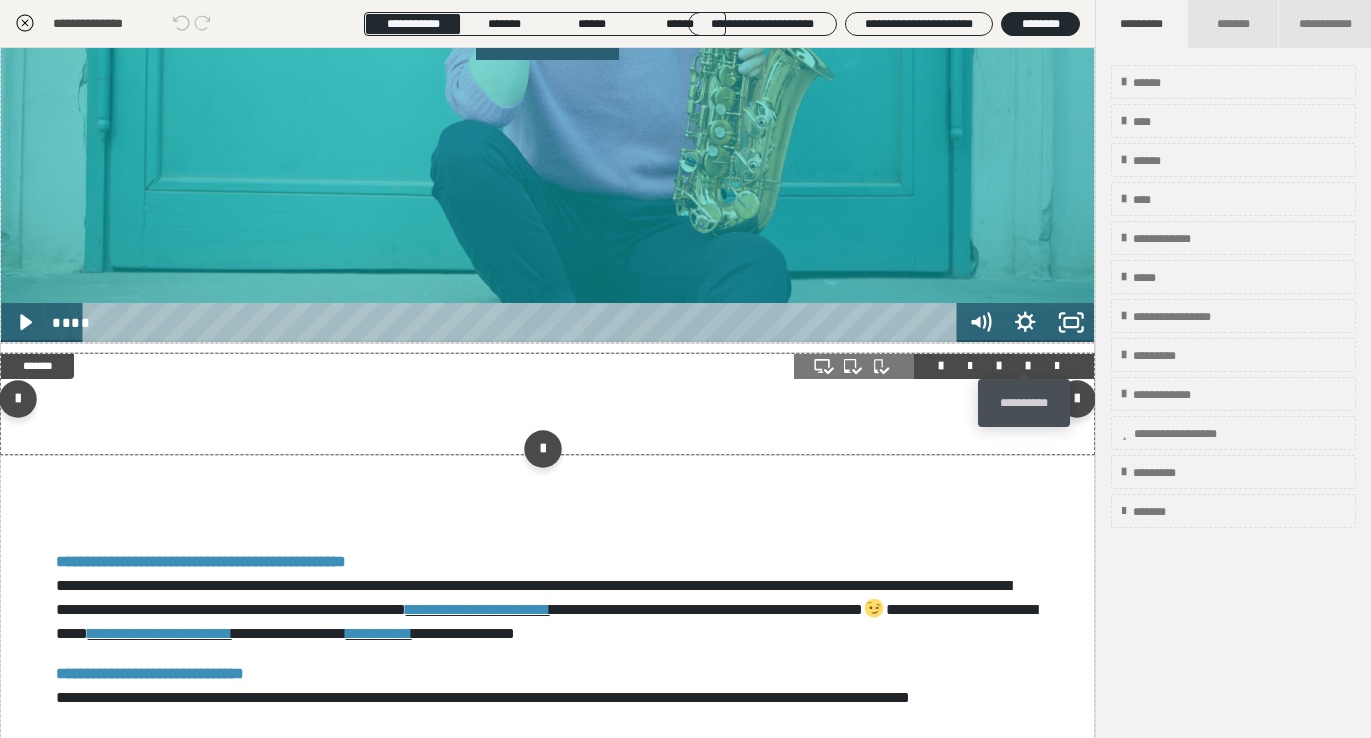 click at bounding box center [1028, 366] 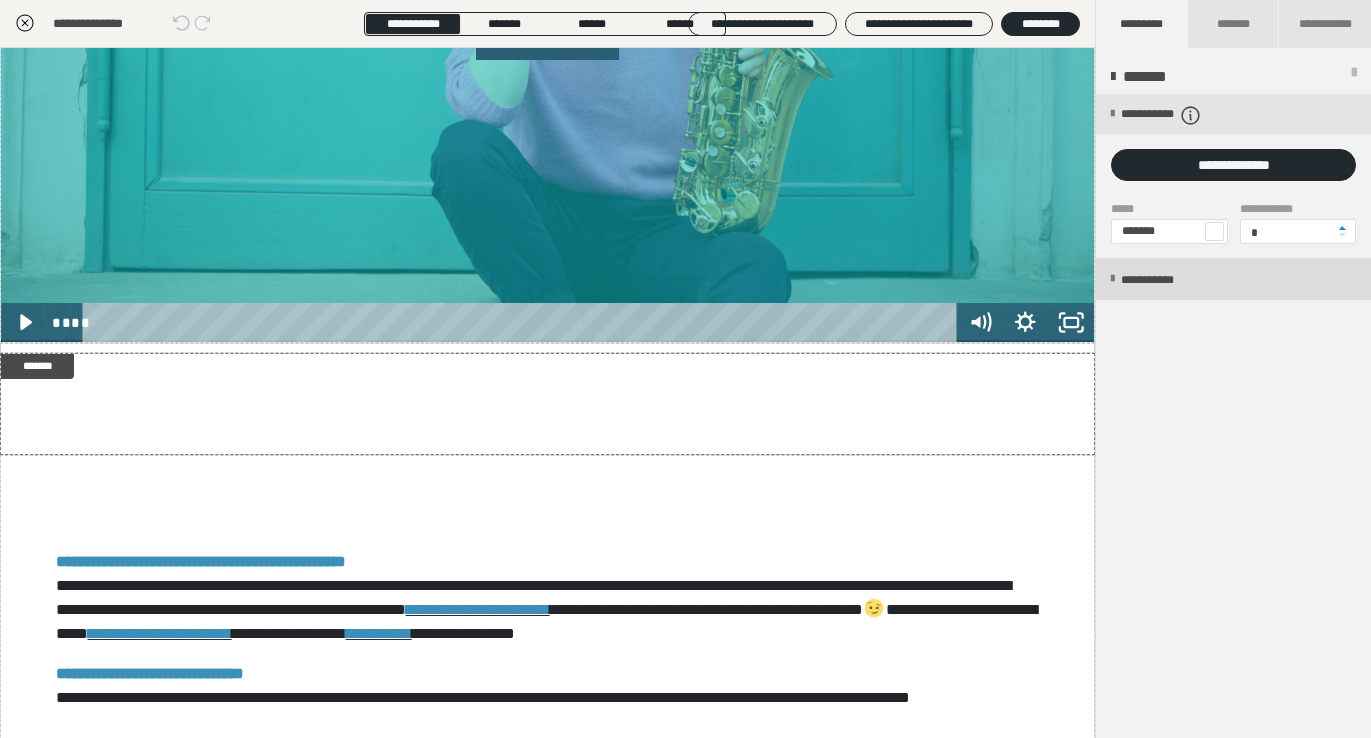 click on "**********" at bounding box center (1168, 280) 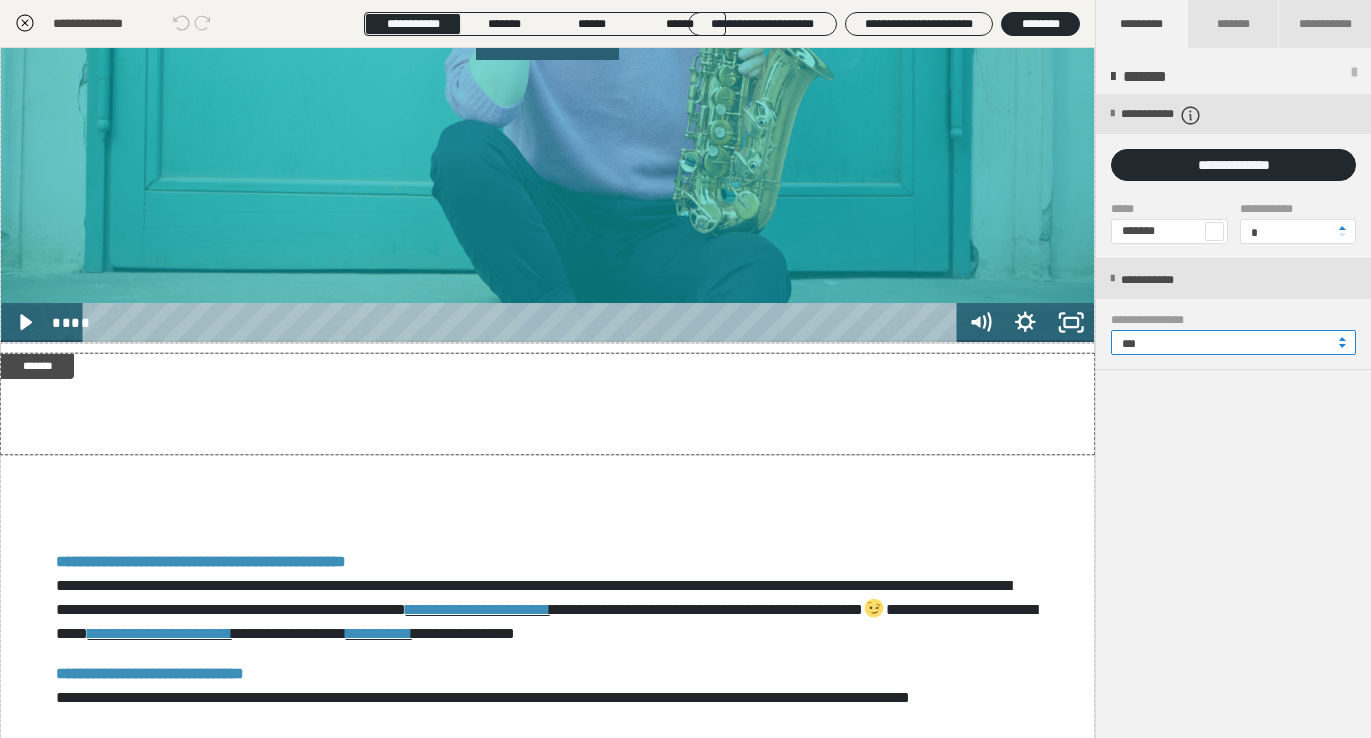 click on "***" at bounding box center (1233, 342) 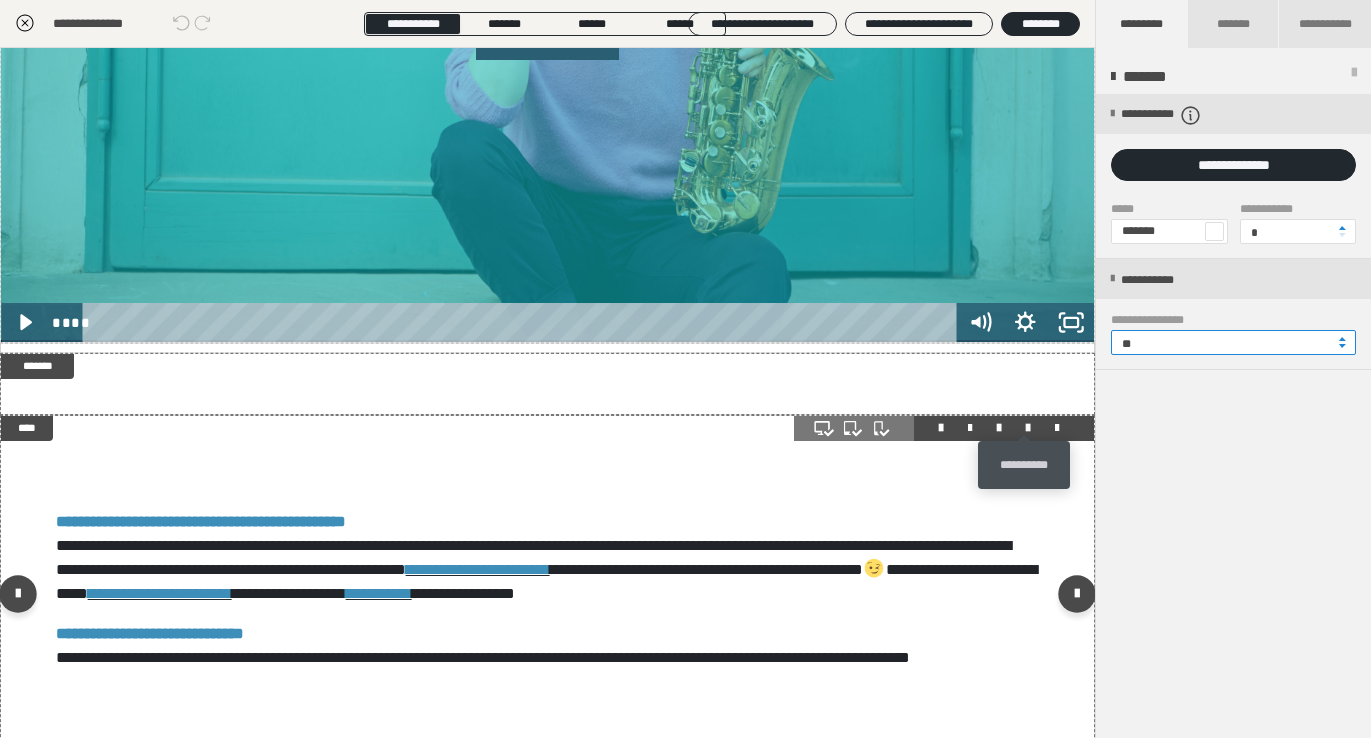 type on "**" 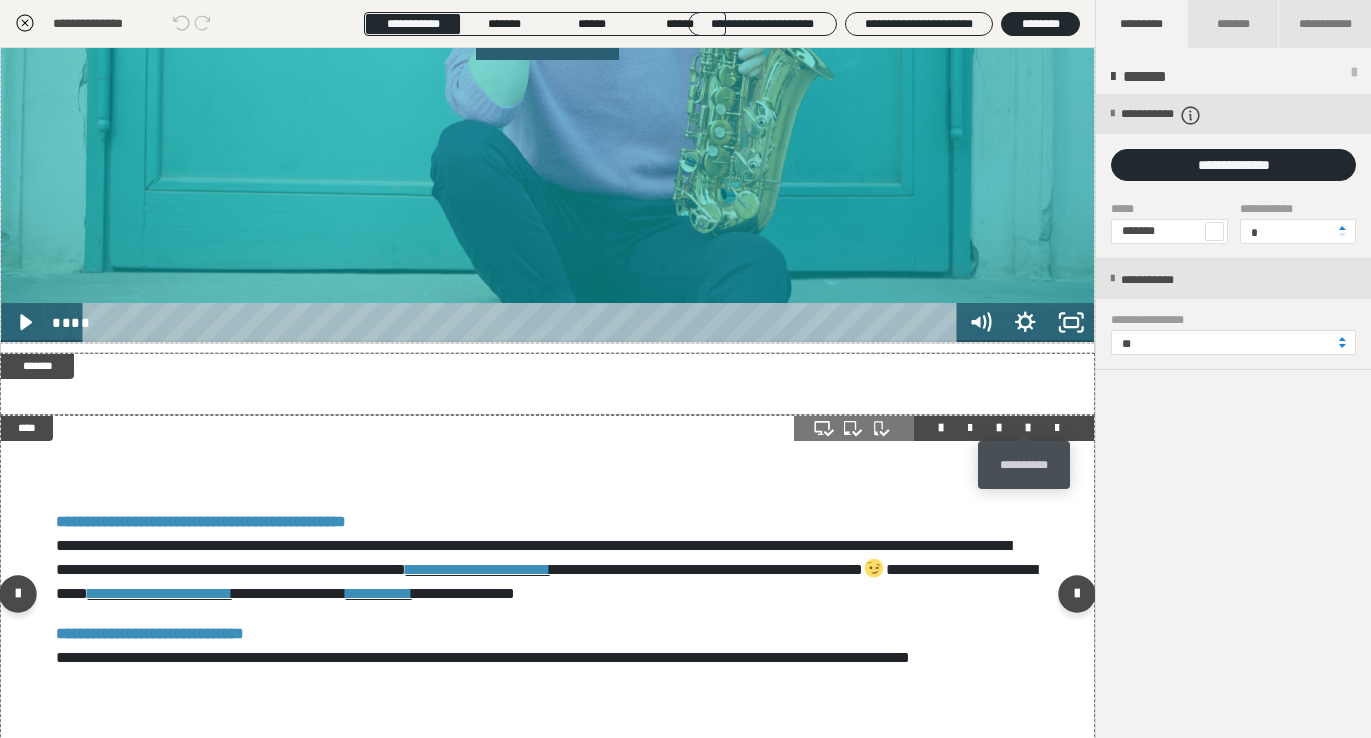click at bounding box center [1028, 428] 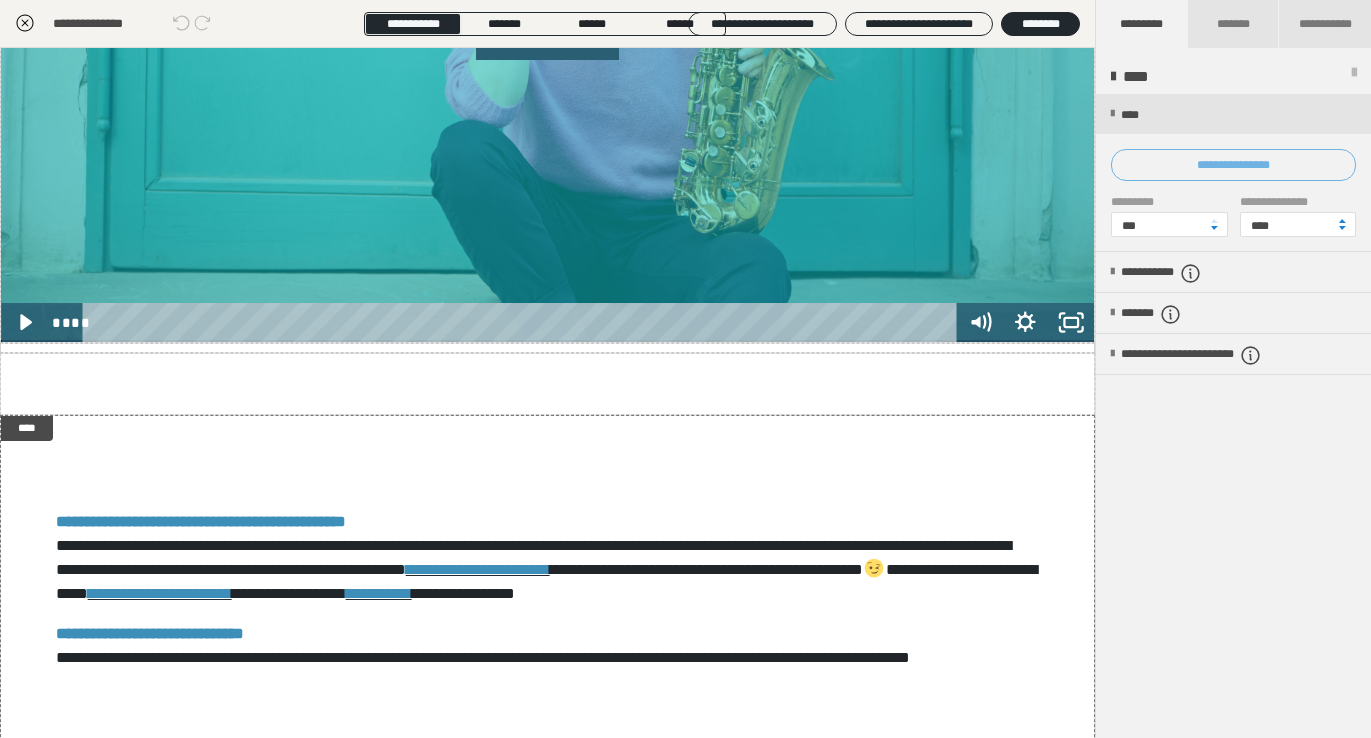 click on "**********" at bounding box center [1233, 165] 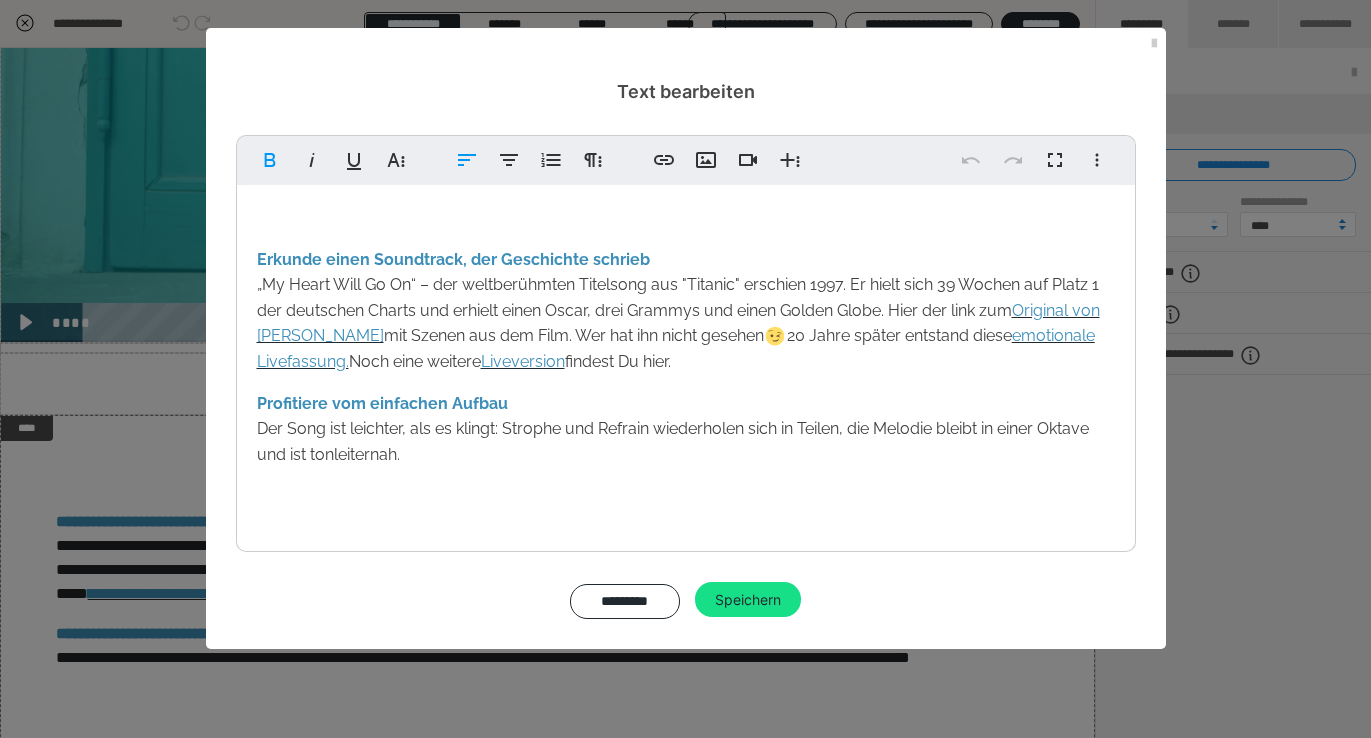 click on "Erkunde einen Soundtrack, der Geschichte schrieb  „My Heart Will Go On“ – der weltberühmten Titelsong aus "Titanic" erschien 1997. Er hielt sich 39 Wochen auf Platz 1 der deutschen Charts und erhielt einen Oscar, drei Grammys und einen Golden Globe. Hier der link zum  Original von [PERSON_NAME]  mit Szenen aus dem Film. Wer hat ihn nicht gesehen     20 Jahre später entstand diese  emotionale Livefassung.  Noch eine weitere  Liveversion  findest Du hier. Profitiere vom einfachen Aufbau Der Song ist leichter, als es klingt: Strophe und Refrain wiederholen sich in Teilen, die Melodie bleibt in einer Oktave und ist tonleiternah." at bounding box center [686, 363] 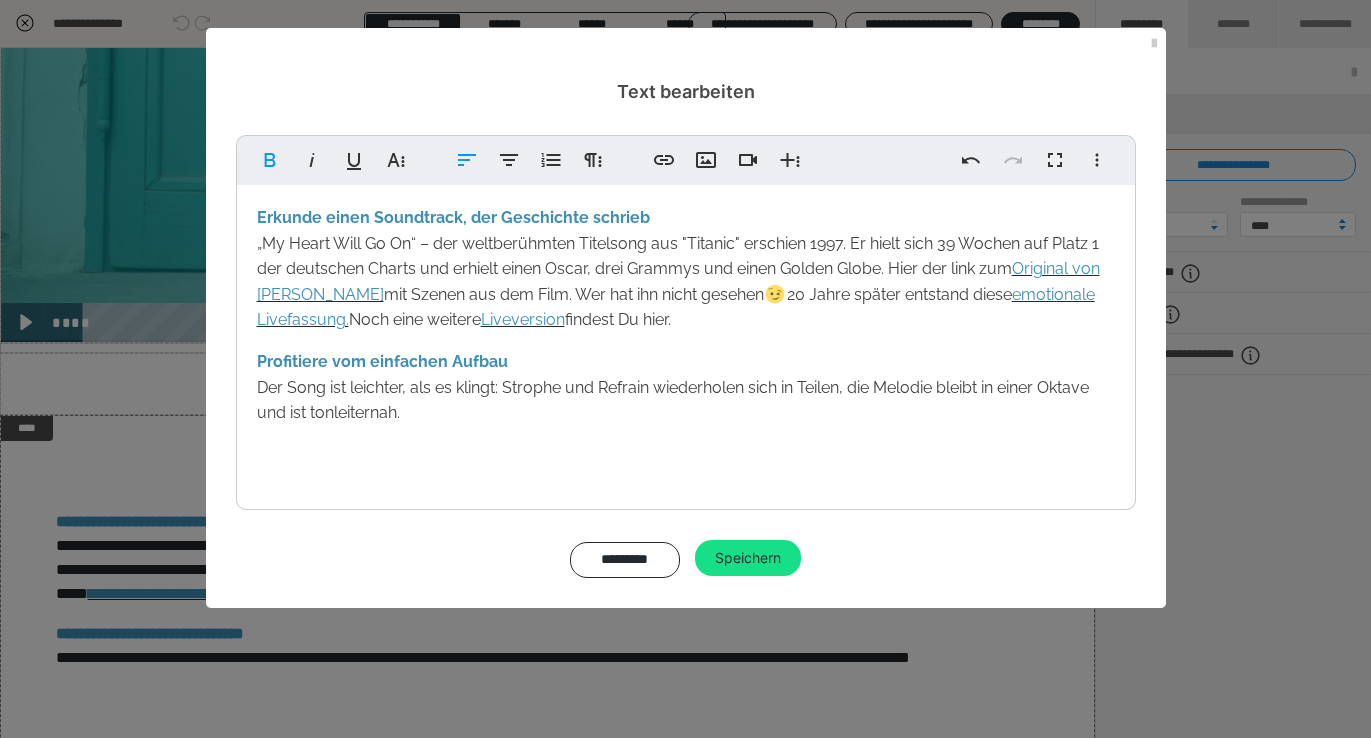 click on "Erkunde einen Soundtrack, der Geschichte schrieb  „My Heart Will Go On“ – der weltberühmten Titelsong aus "Titanic" erschien 1997. Er hielt sich 39 Wochen auf Platz 1 der deutschen Charts und erhielt einen Oscar, drei Grammys und einen Golden Globe. Hier der link zum  Original von [PERSON_NAME]  mit Szenen aus dem Film. Wer hat ihn nicht gesehen     20 Jahre später entstand diese  emotionale Livefassung.  Noch eine weitere  Liveversion  findest Du hier. Profitiere vom einfachen Aufbau Der Song ist leichter, als es klingt: Strophe und Refrain wiederholen sich in Teilen, die Melodie bleibt in einer Oktave und ist tonleiternah." at bounding box center [686, 342] 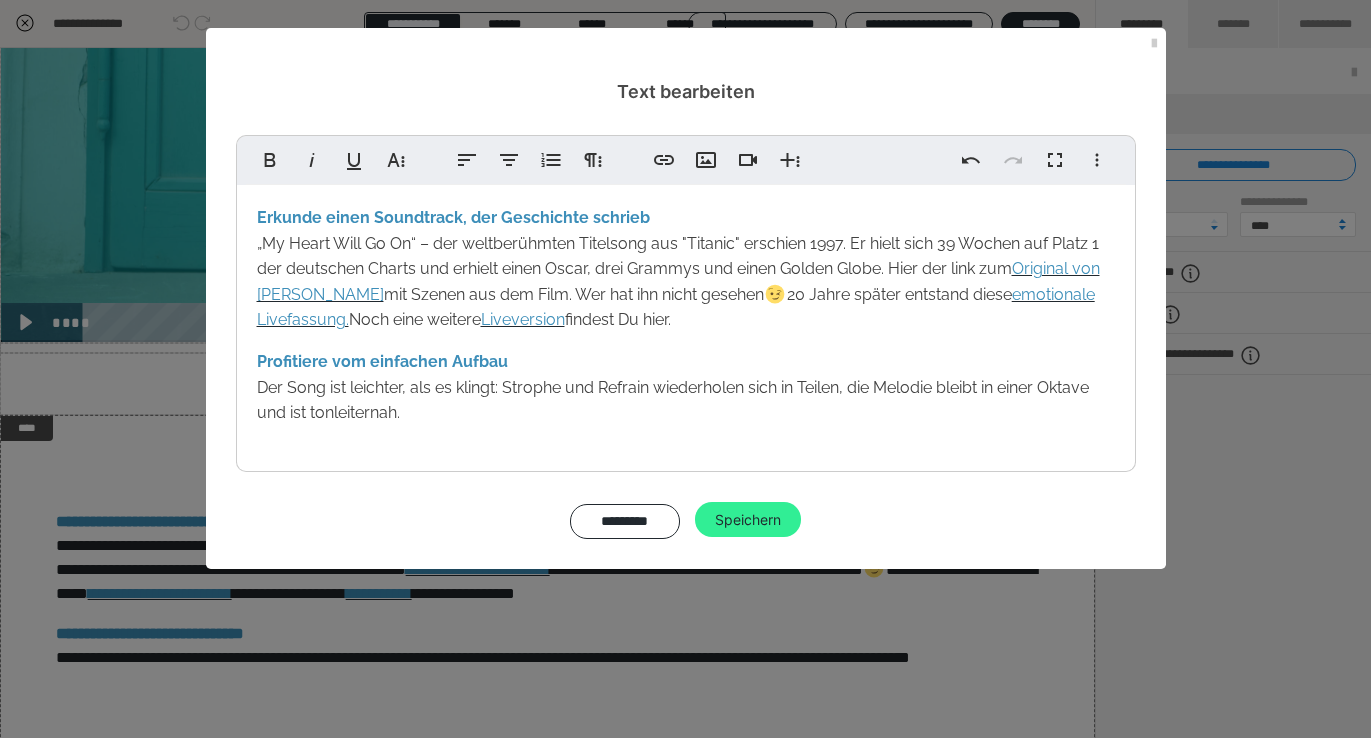click on "Speichern" at bounding box center [748, 520] 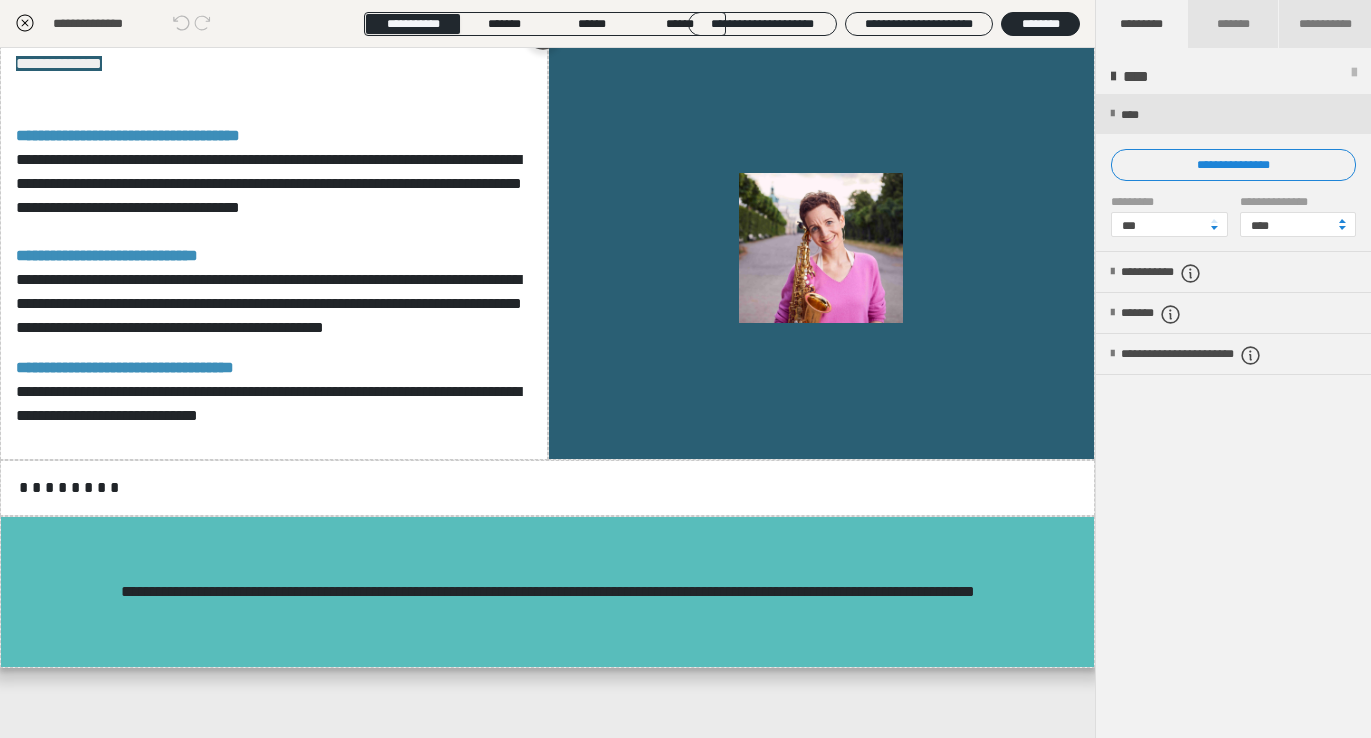 scroll, scrollTop: 1324, scrollLeft: 0, axis: vertical 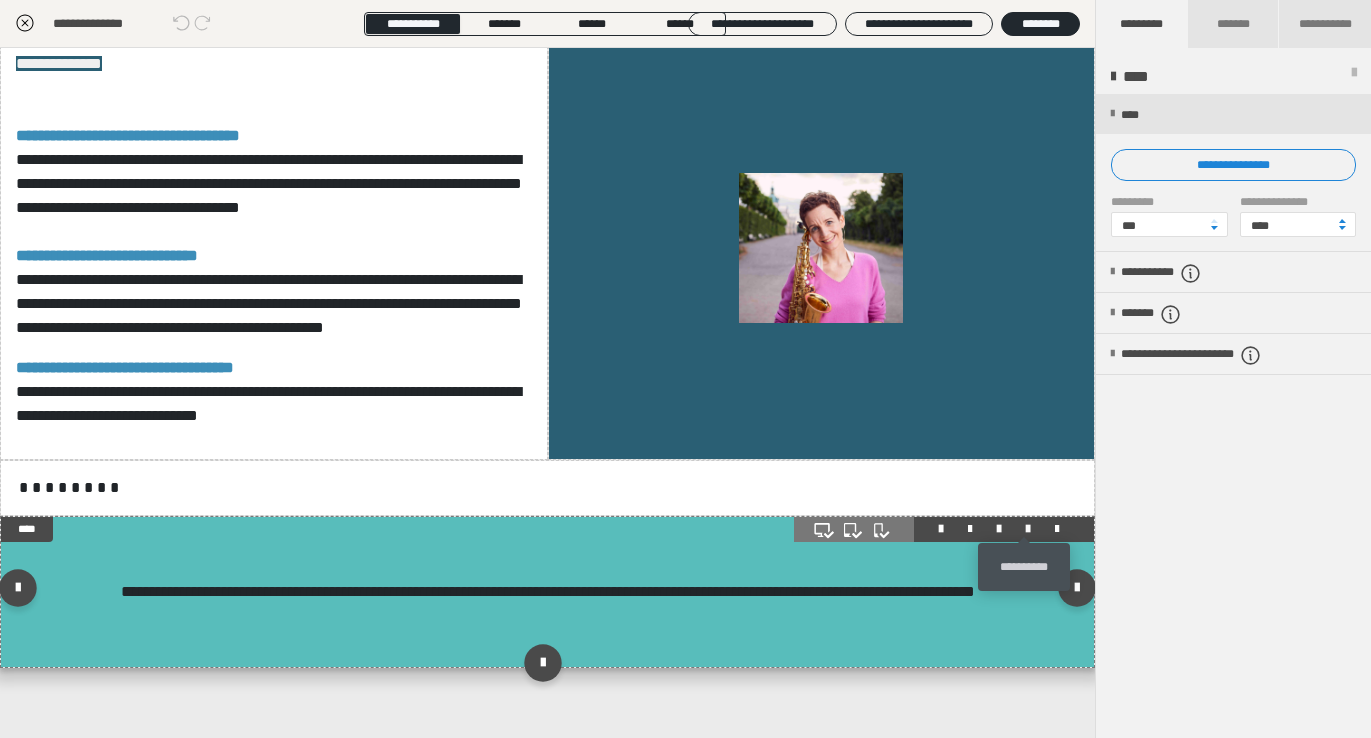 click at bounding box center (1028, 529) 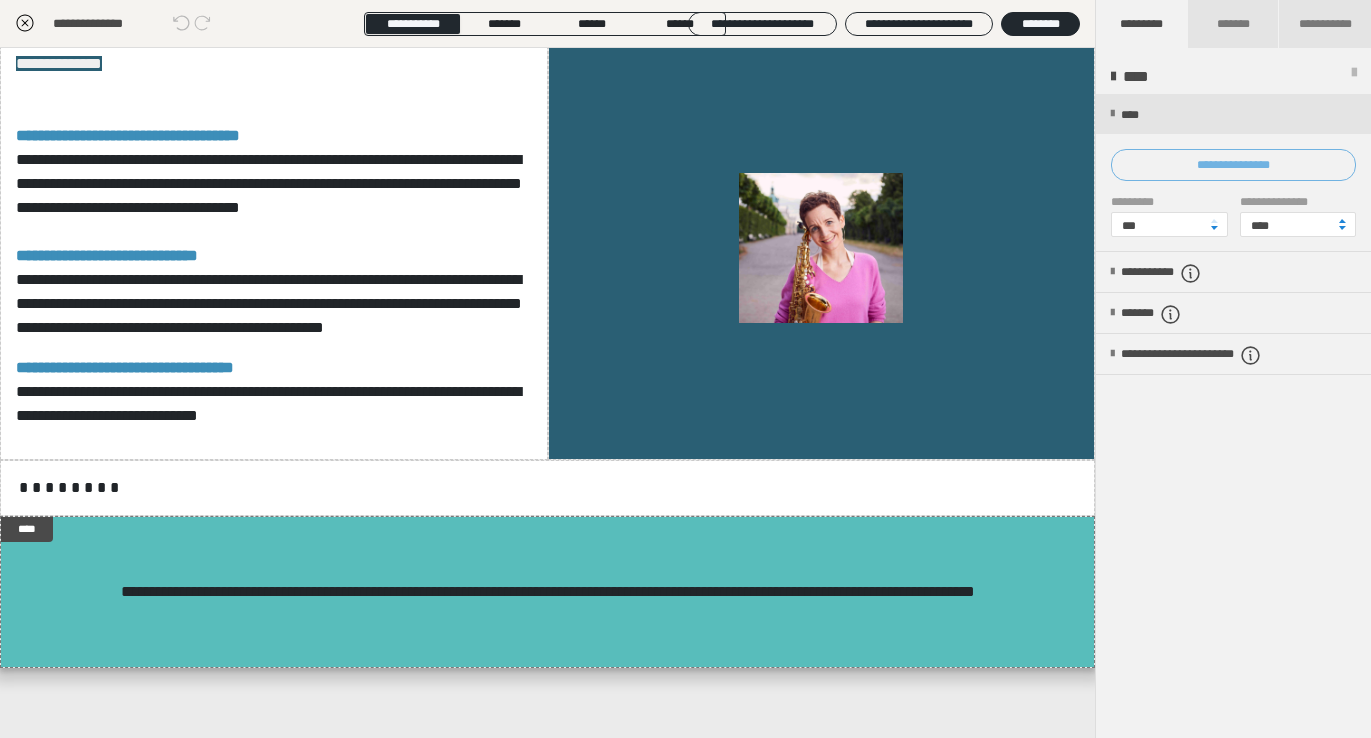 click on "**********" at bounding box center (1233, 165) 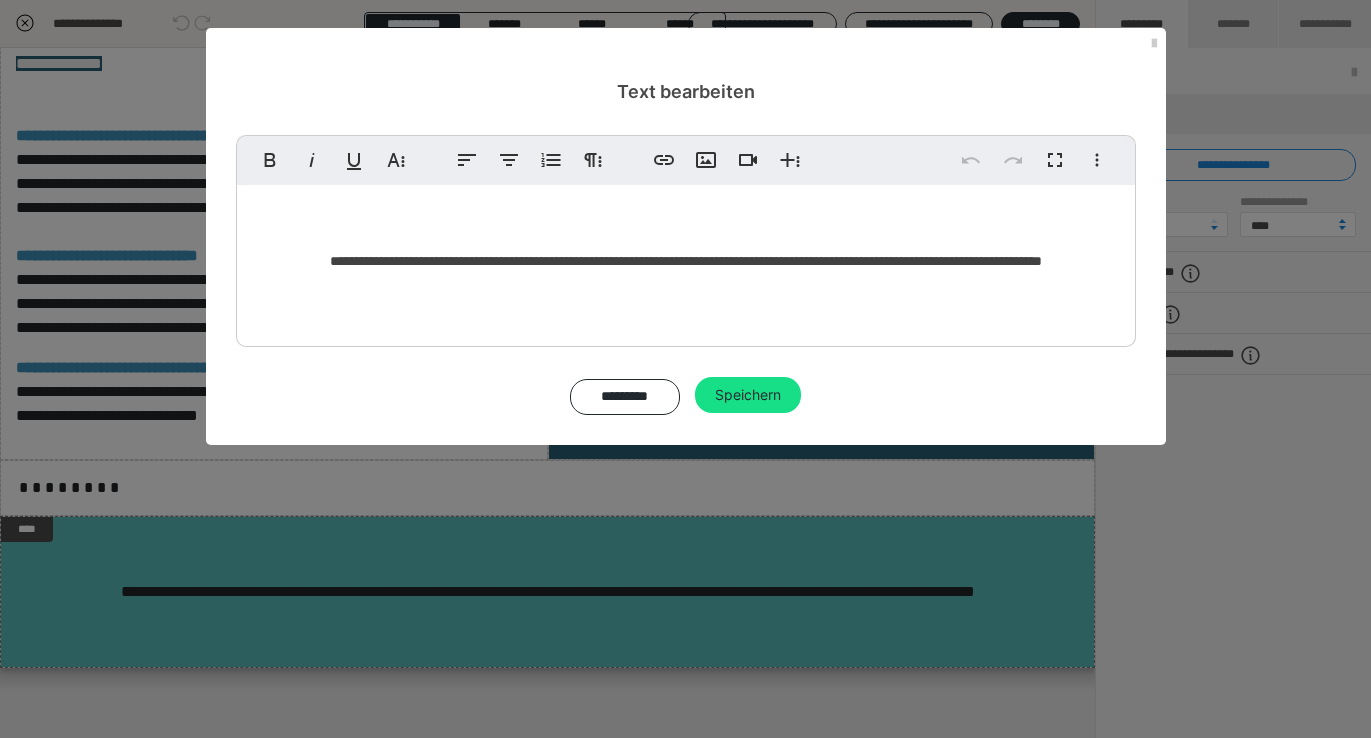 click on "**********" at bounding box center (686, 261) 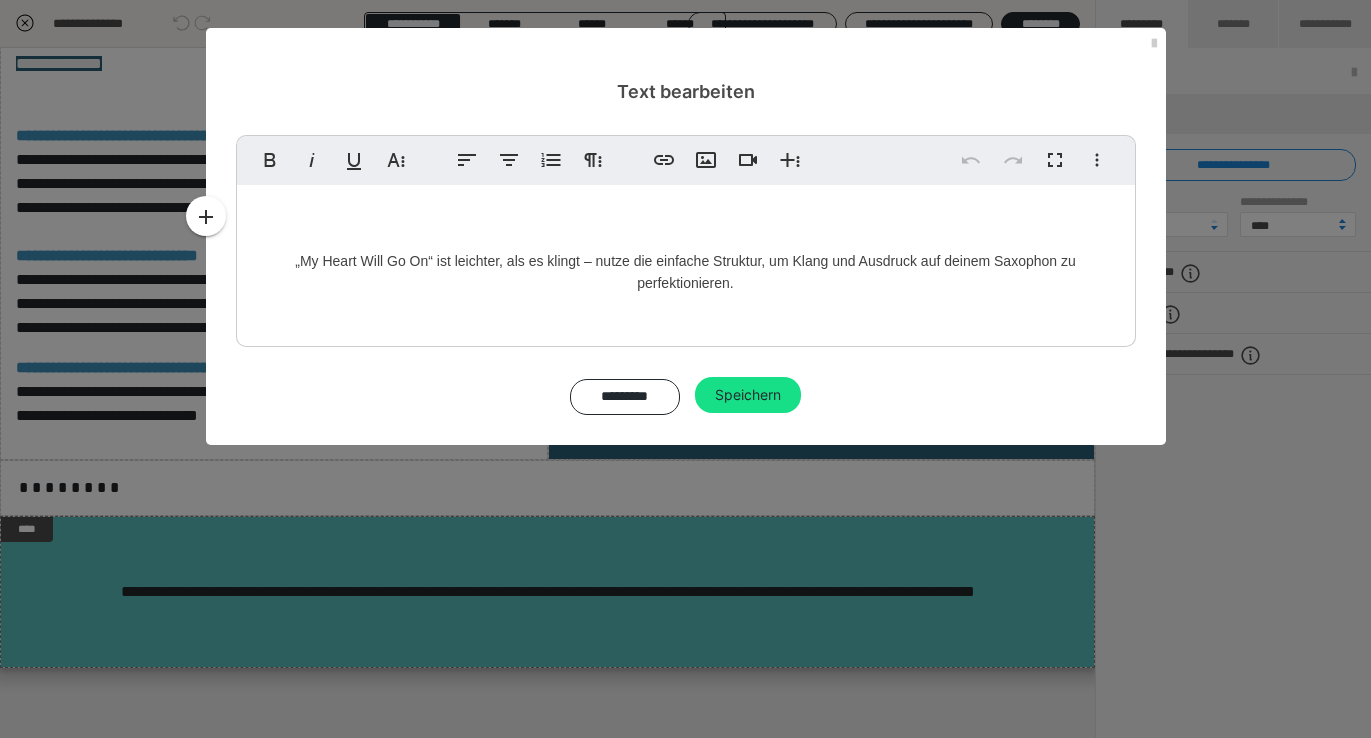 click on "„My Heart Will Go On“ ist leichter, als es klingt – nutze die einfache Struktur, um Klang und Ausdruck auf deinem Saxophon zu perfektionieren." at bounding box center (686, 261) 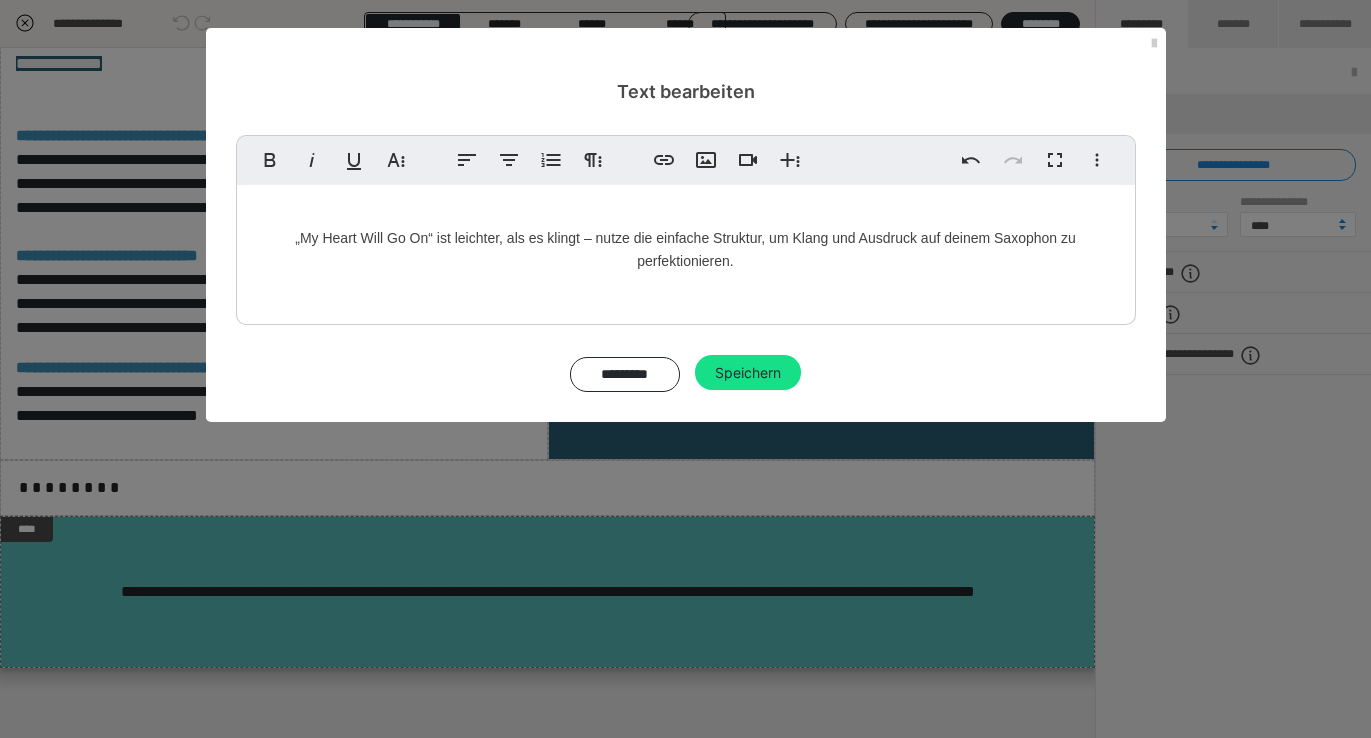 click at bounding box center (686, 320) 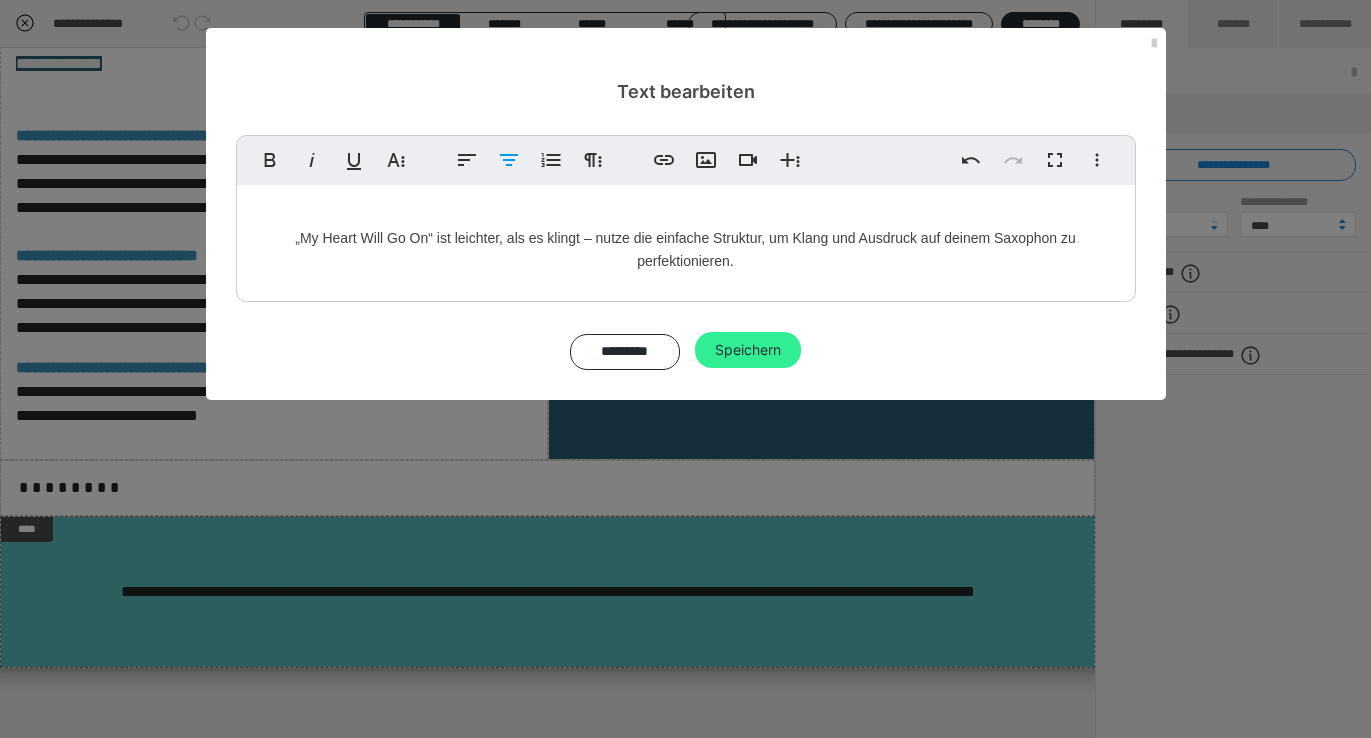 click on "Speichern" at bounding box center [748, 350] 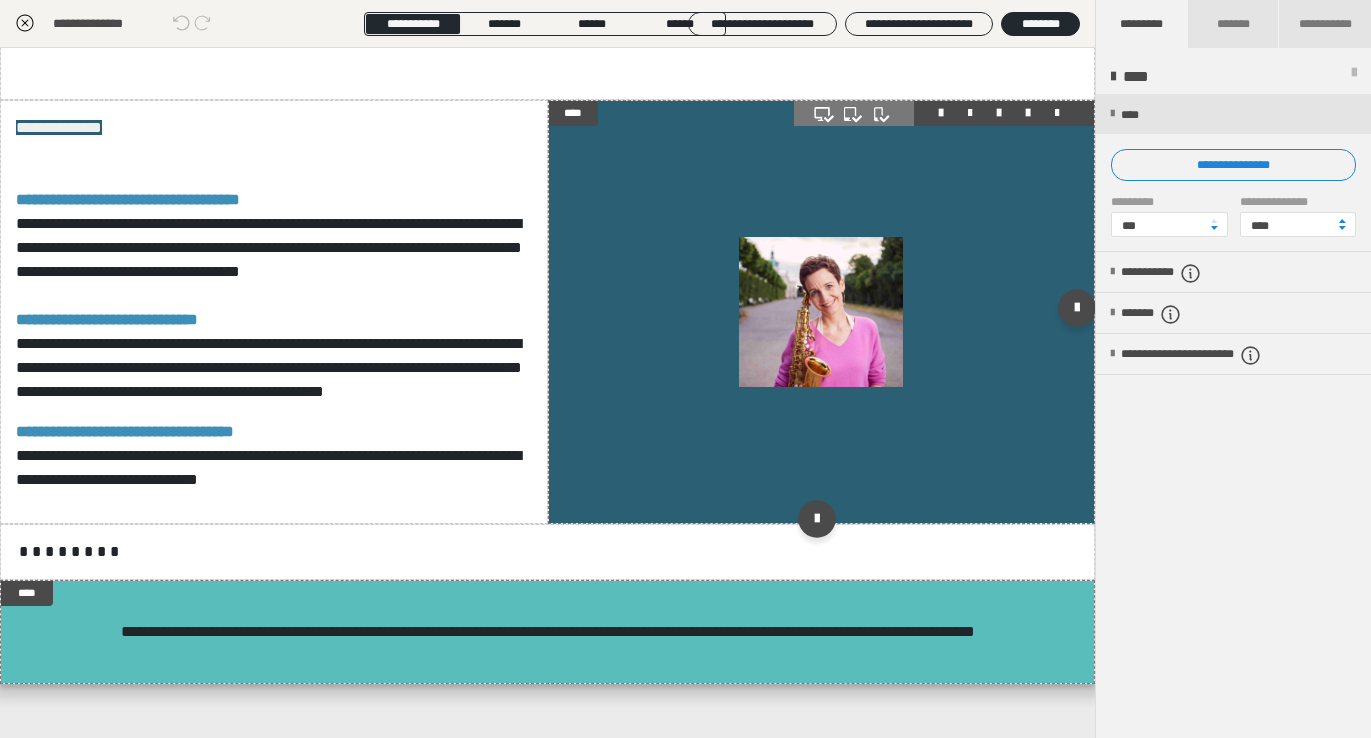 scroll, scrollTop: 1160, scrollLeft: 0, axis: vertical 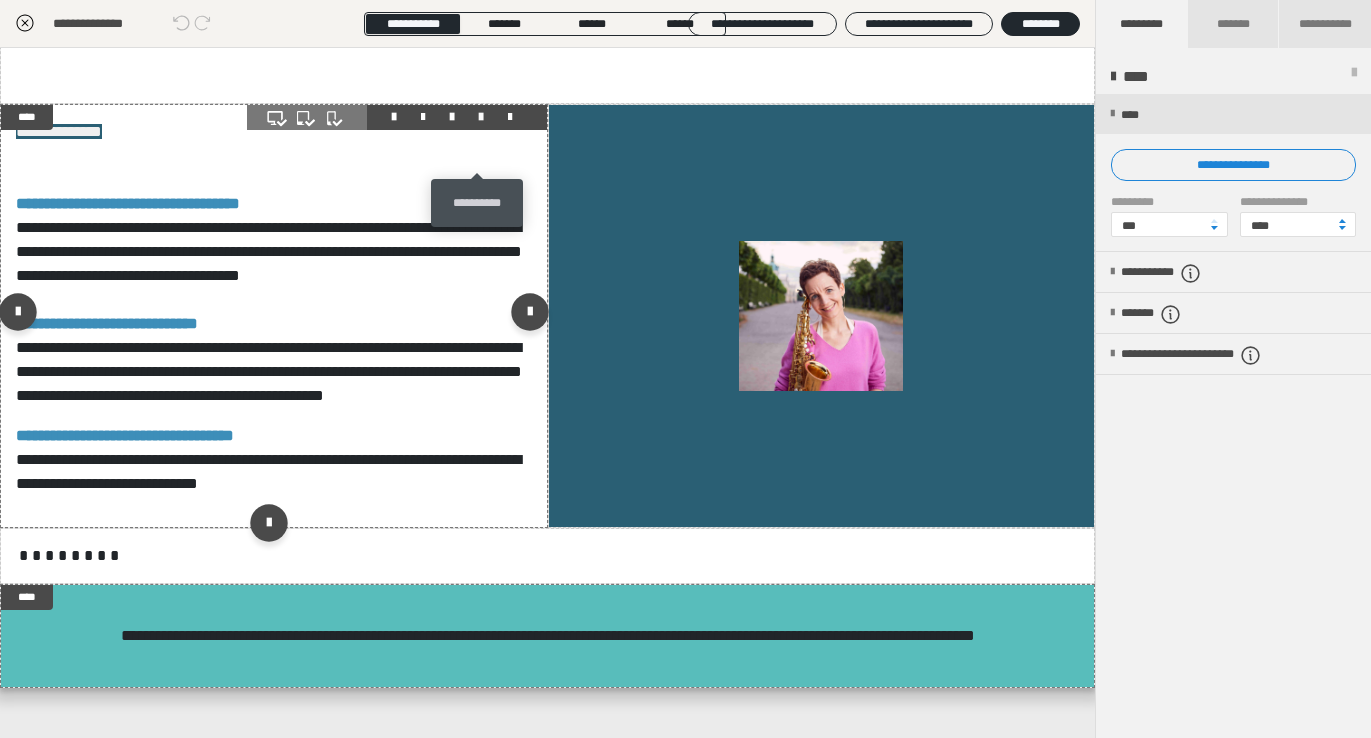click at bounding box center (481, 117) 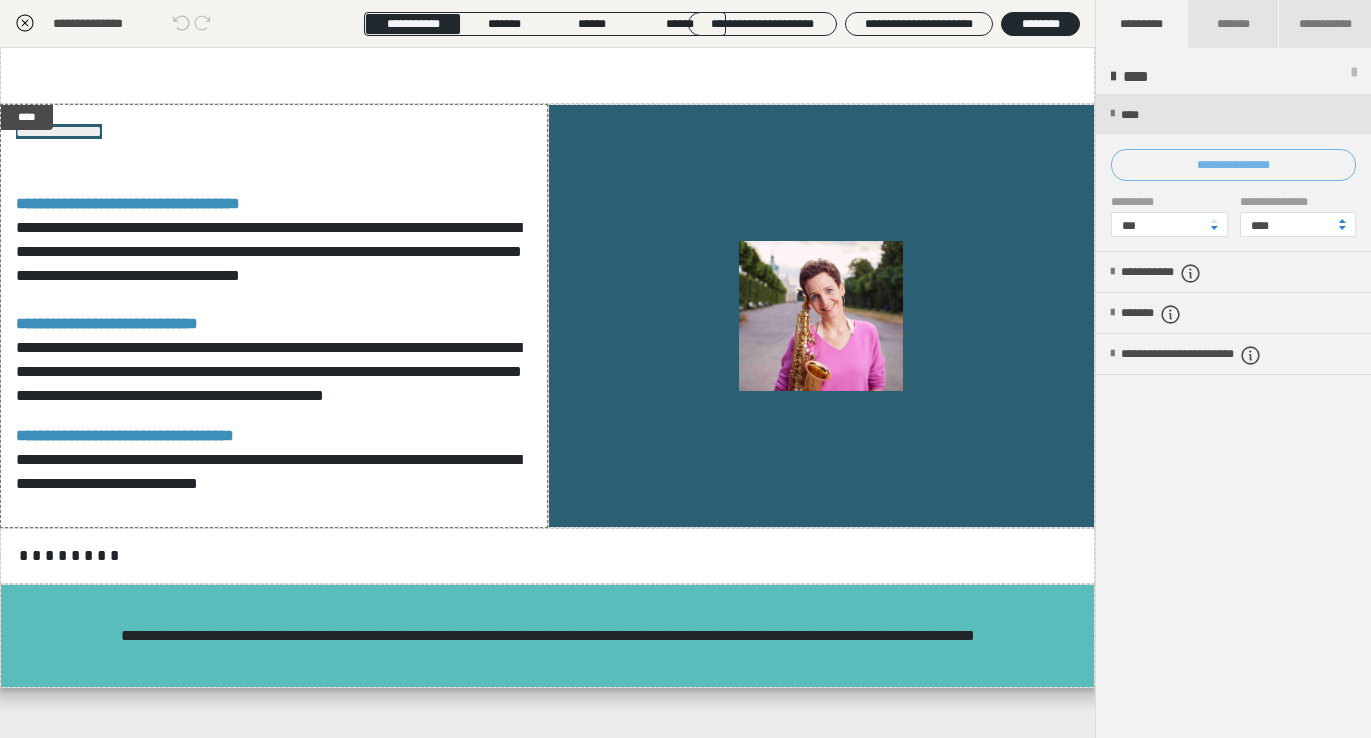 click on "**********" at bounding box center (1233, 165) 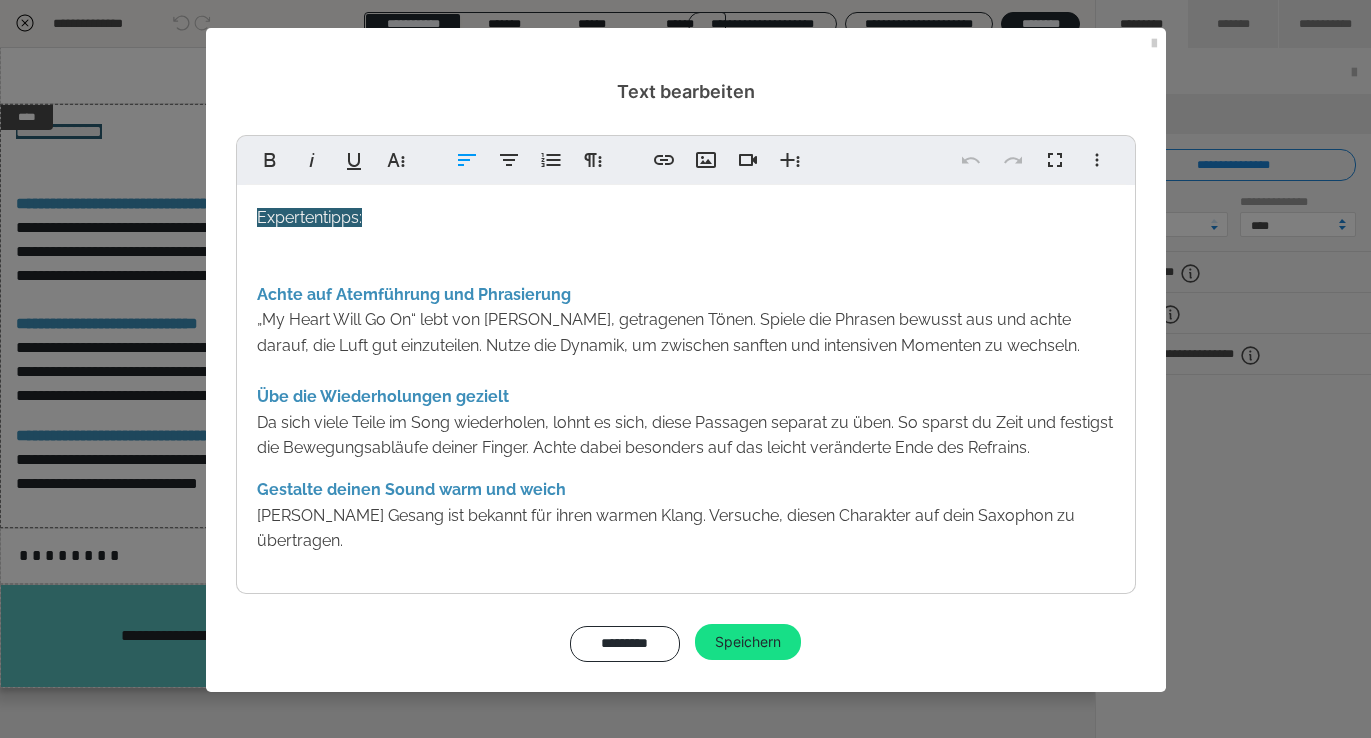 click on "Expertentipps:  Achte auf Atemführung und Phrasierung  „My Heart Will Go On“ lebt von [PERSON_NAME], getragenen Tönen. Spiele die Phrasen bewusst aus und achte darauf, die Luft gut einzuteilen. Nutze die Dynamik, um zwischen sanften und intensiven Momenten zu wechseln. Übe die Wiederholungen gezielt Da sich viele Teile im Song wiederholen, lohnt es sich, diese Passagen separat zu üben. So sparst du Zeit und festigst die Bewegungsabläufe deiner Finger. Achte dabei besonders auf das leicht veränderte Ende des Refrains. Gestalte deinen Sound warm und weich [PERSON_NAME] Gesang ist bekannt für ihren warmen Klang. Versuche, diesen Charakter auf dein Saxophon zu übertragen." at bounding box center (686, 387) 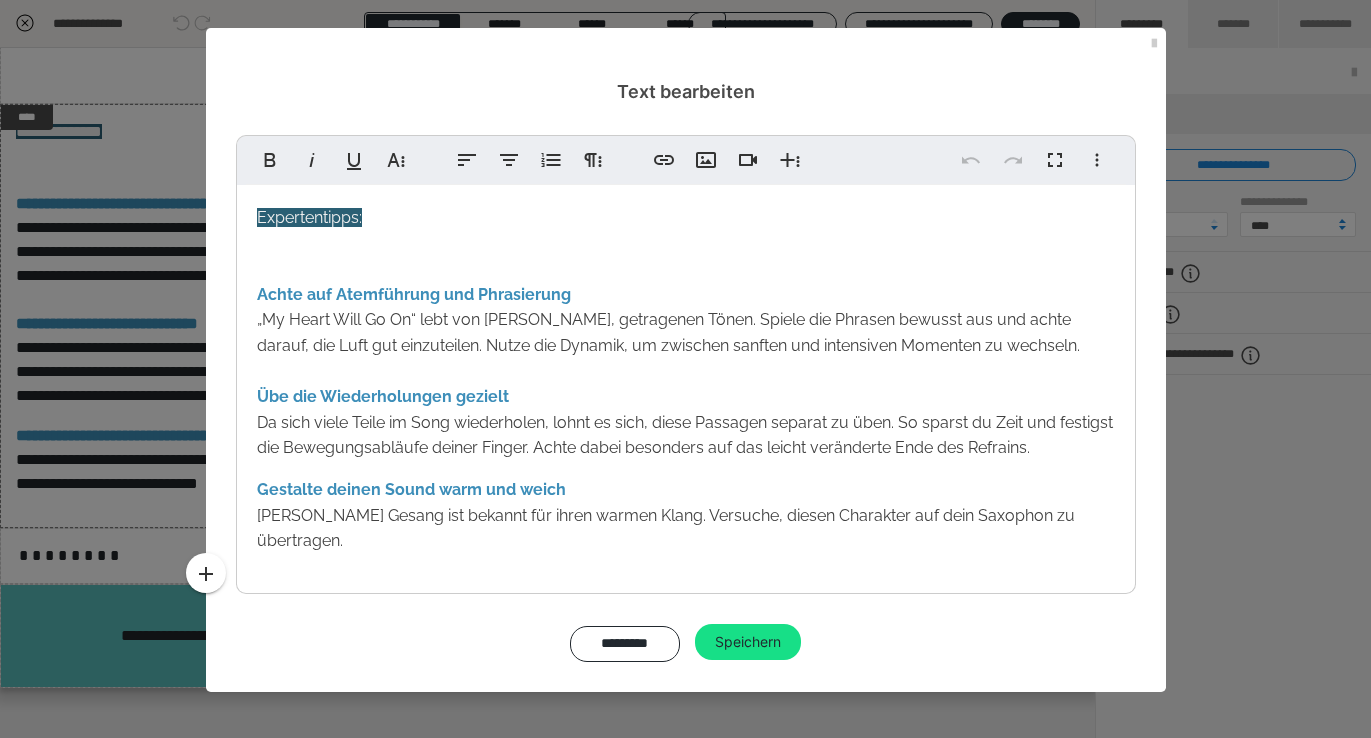 scroll, scrollTop: 8, scrollLeft: 0, axis: vertical 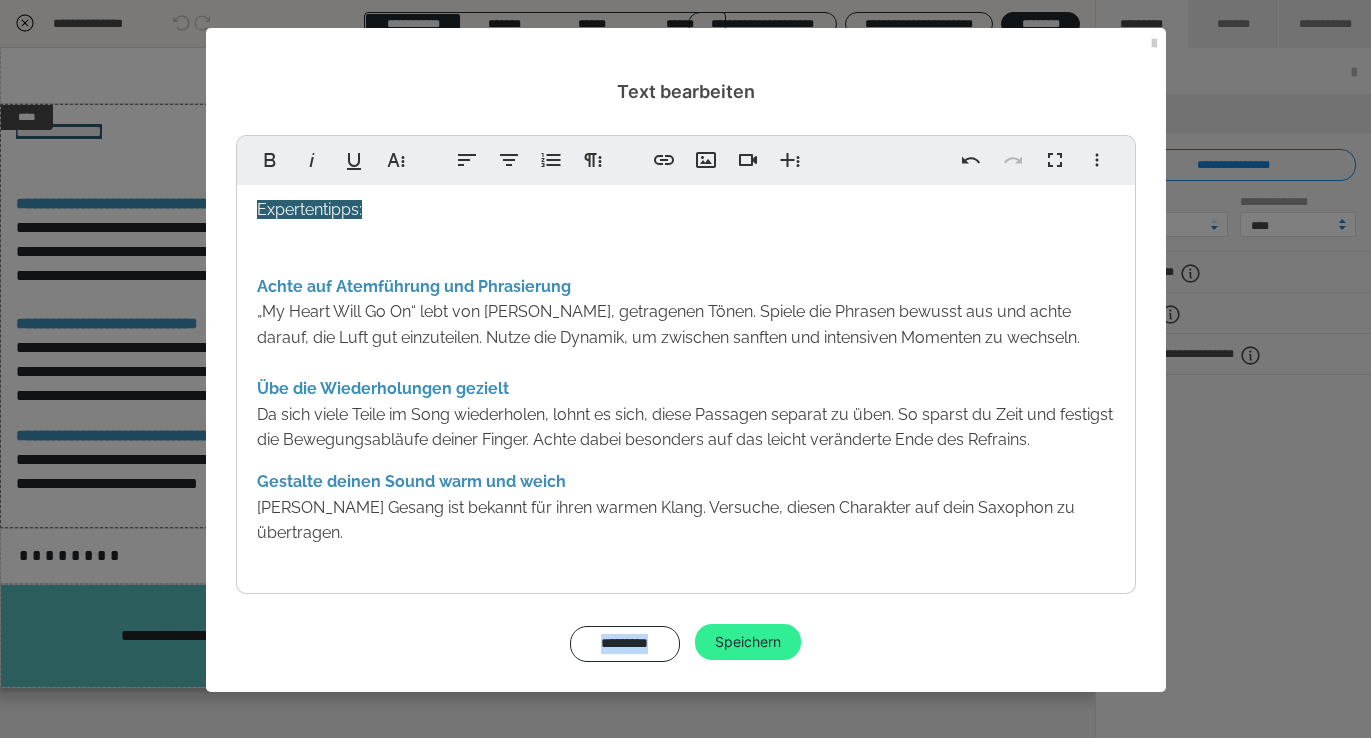 click on "Speichern" at bounding box center [748, 642] 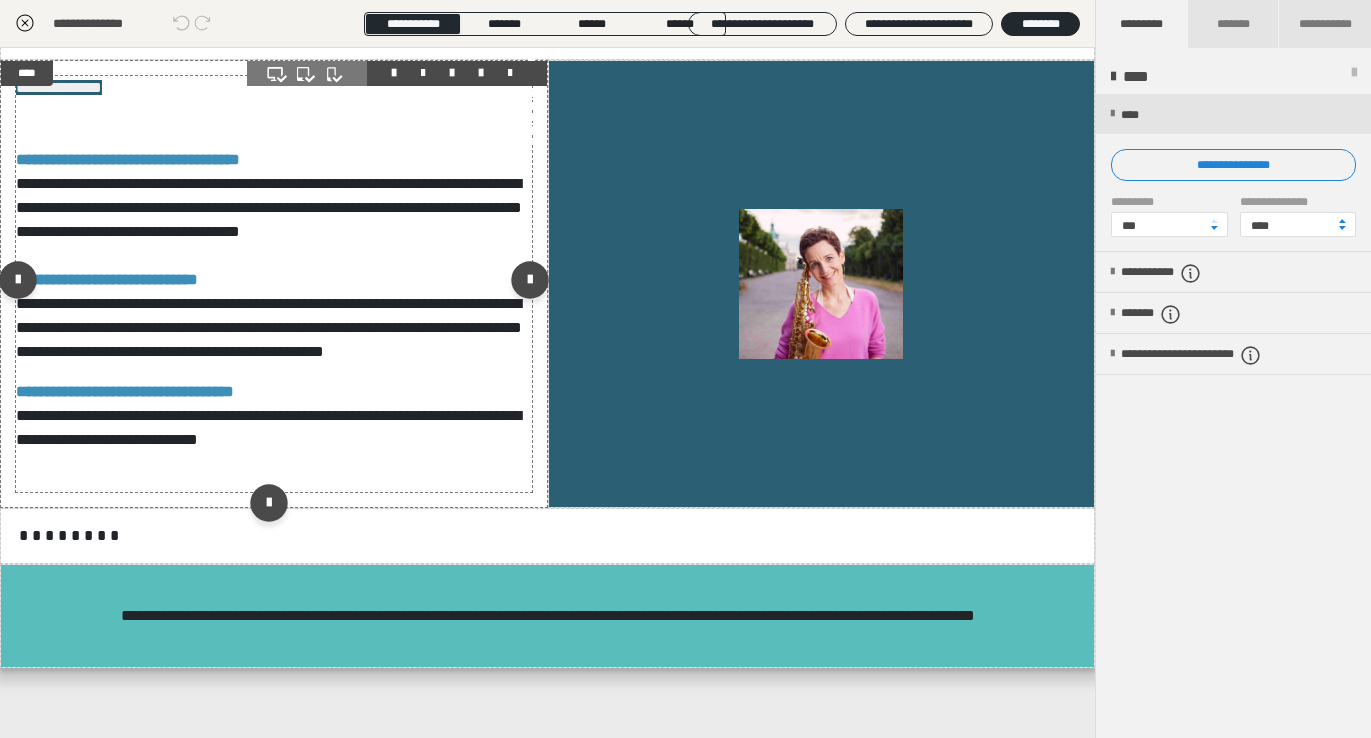 scroll, scrollTop: 1300, scrollLeft: 0, axis: vertical 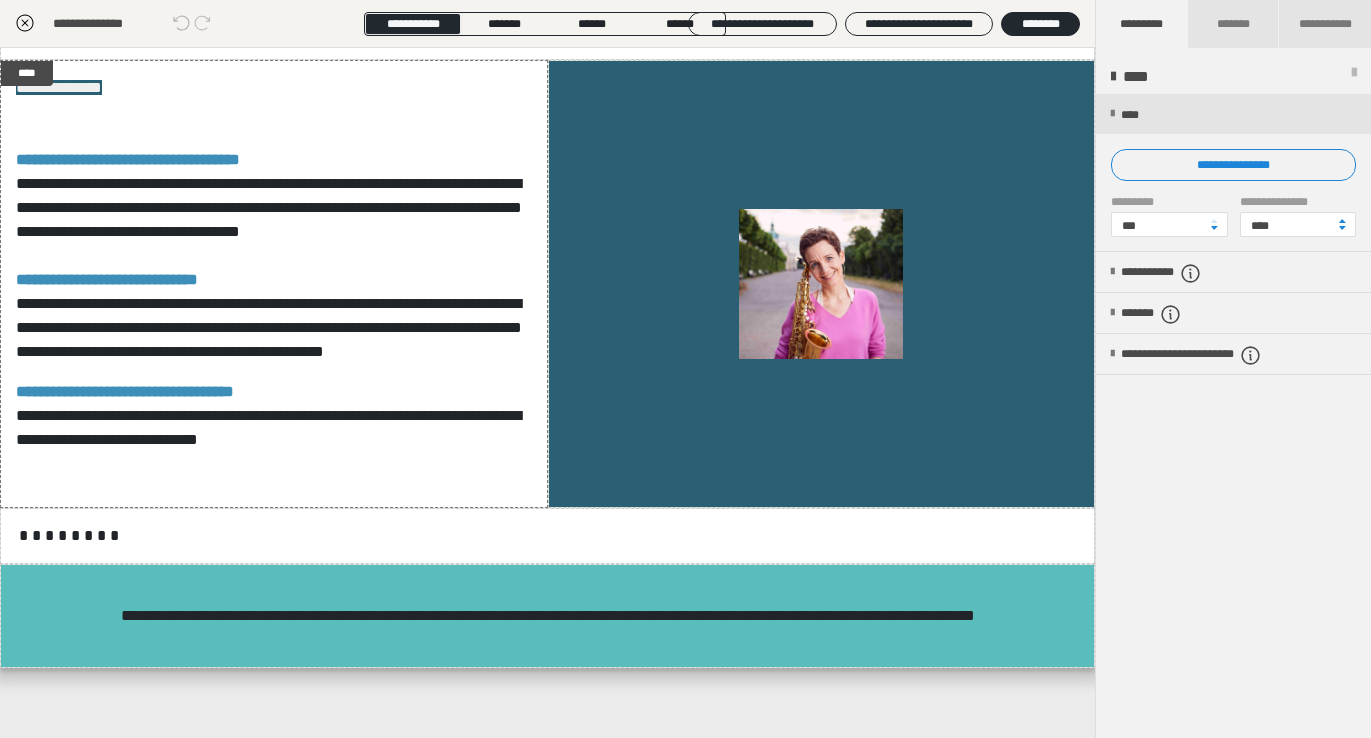 click 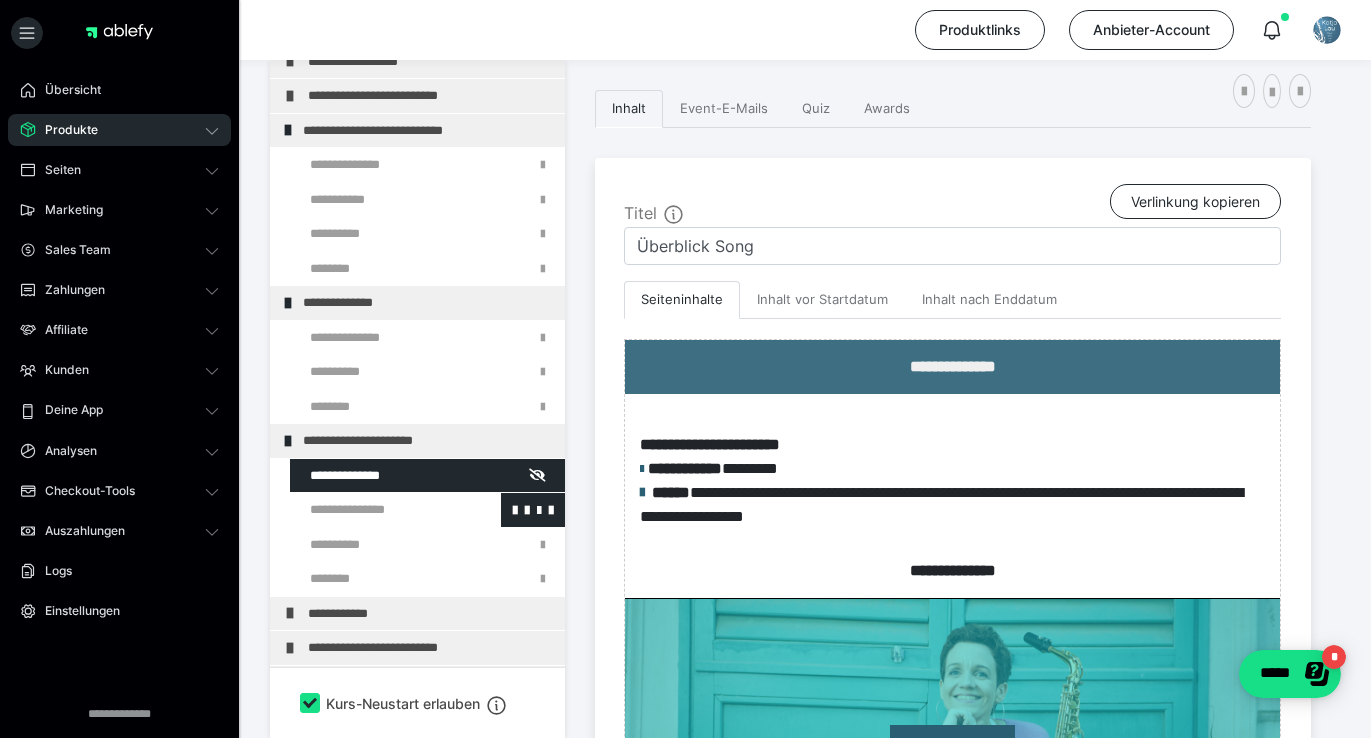 click at bounding box center (375, 510) 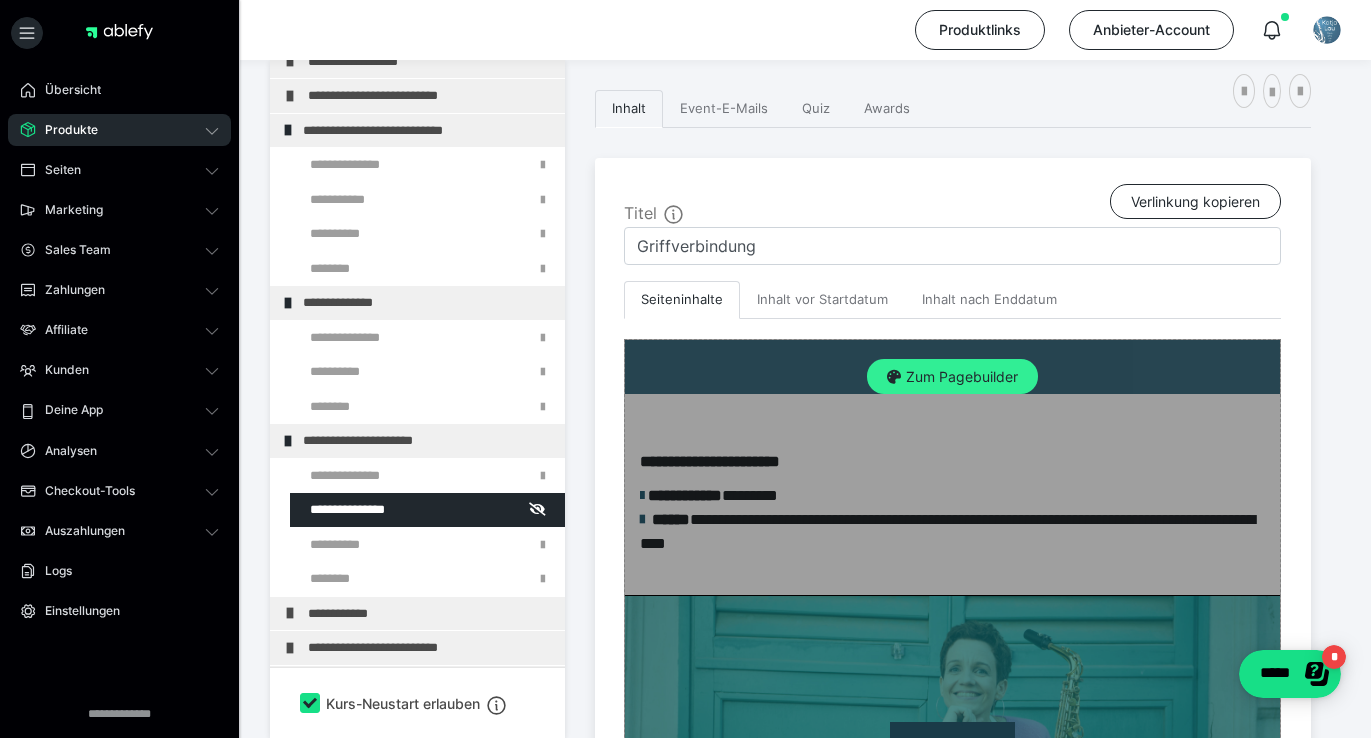 click on "Zum Pagebuilder" at bounding box center (952, 377) 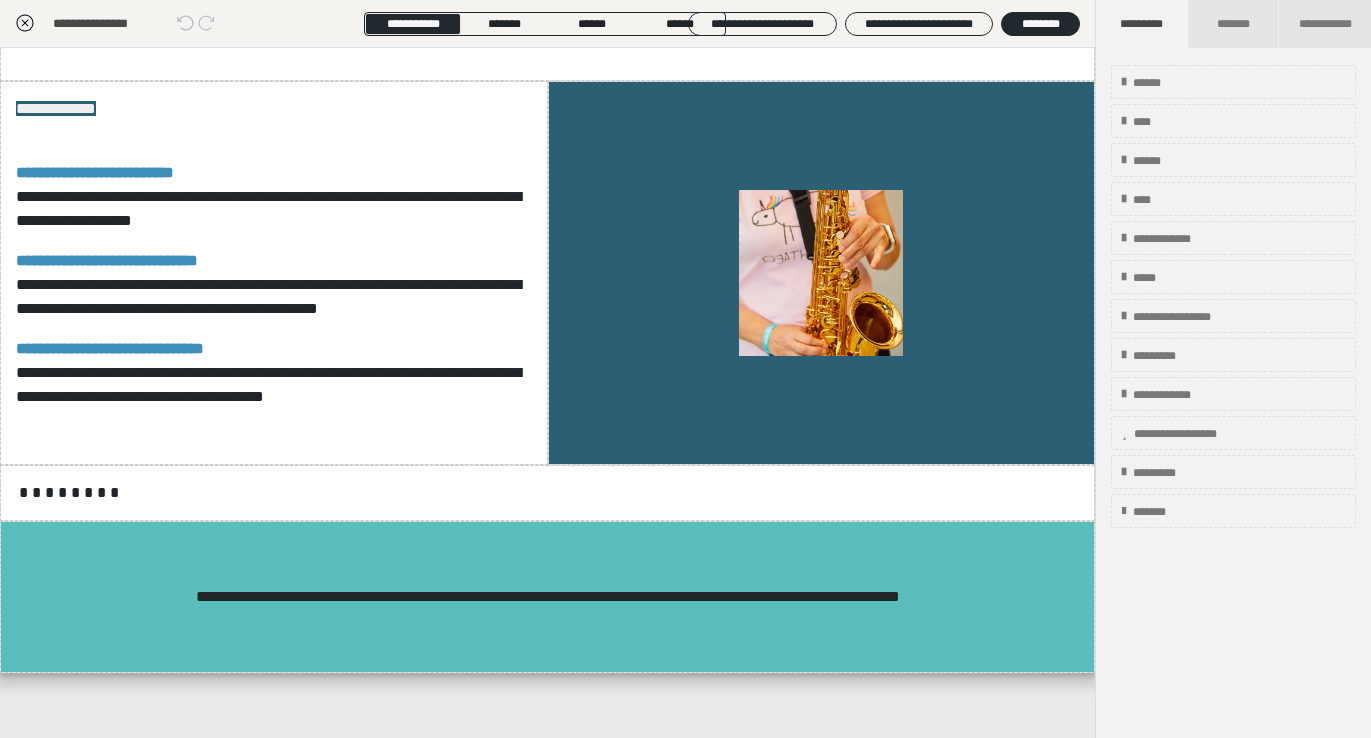 scroll, scrollTop: 1433, scrollLeft: 0, axis: vertical 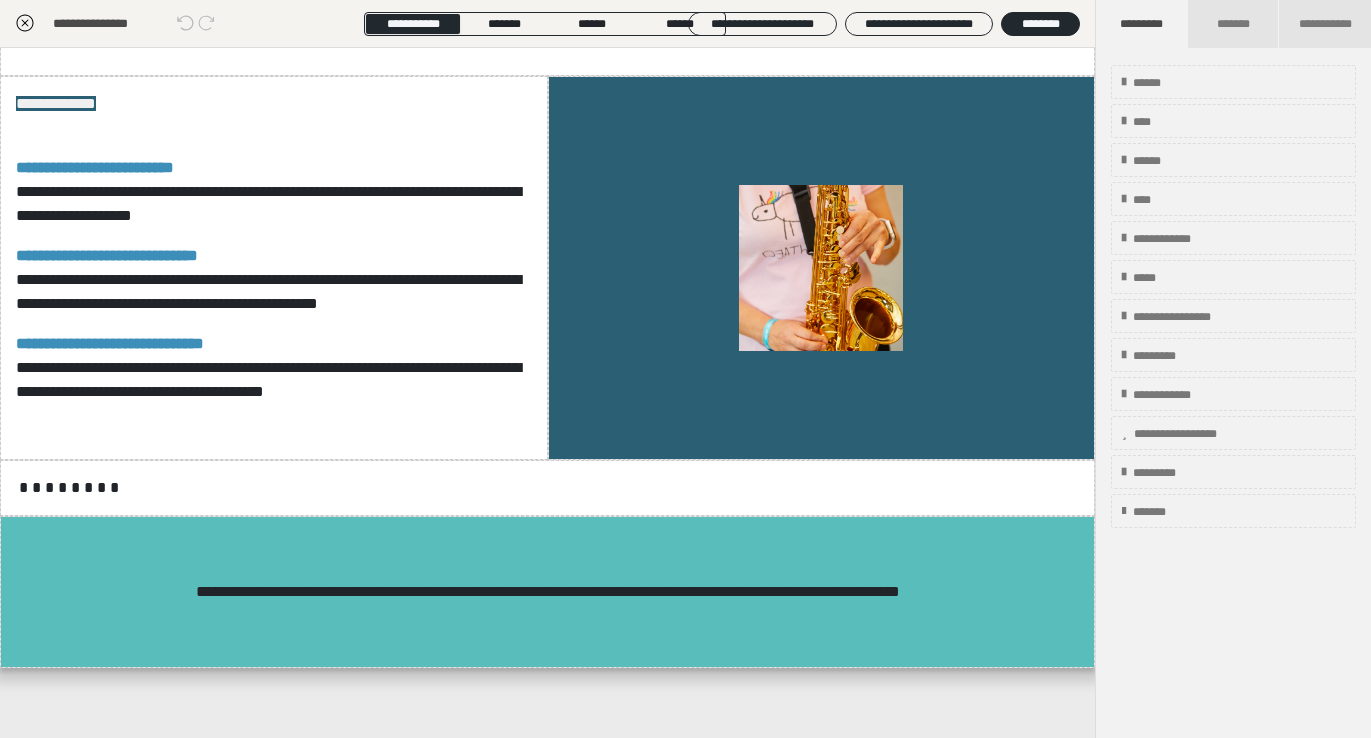 click 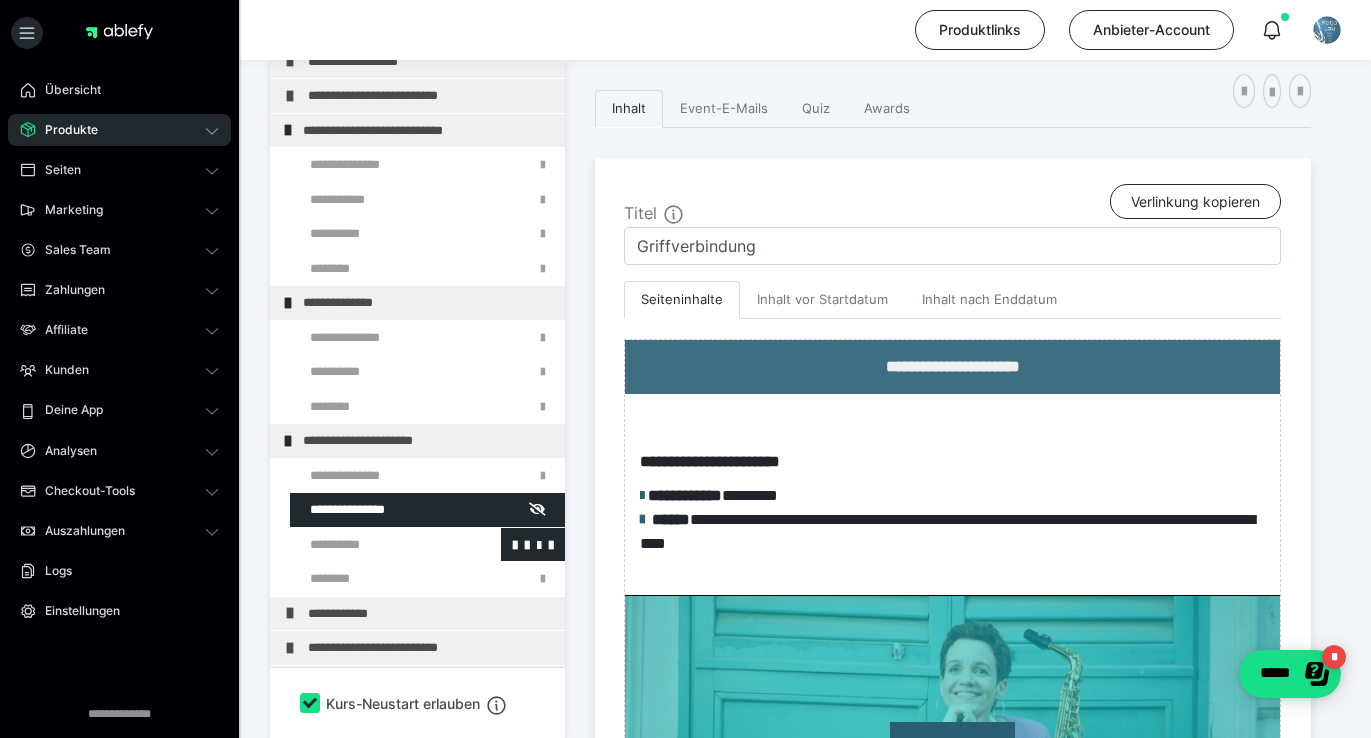 click at bounding box center [375, 545] 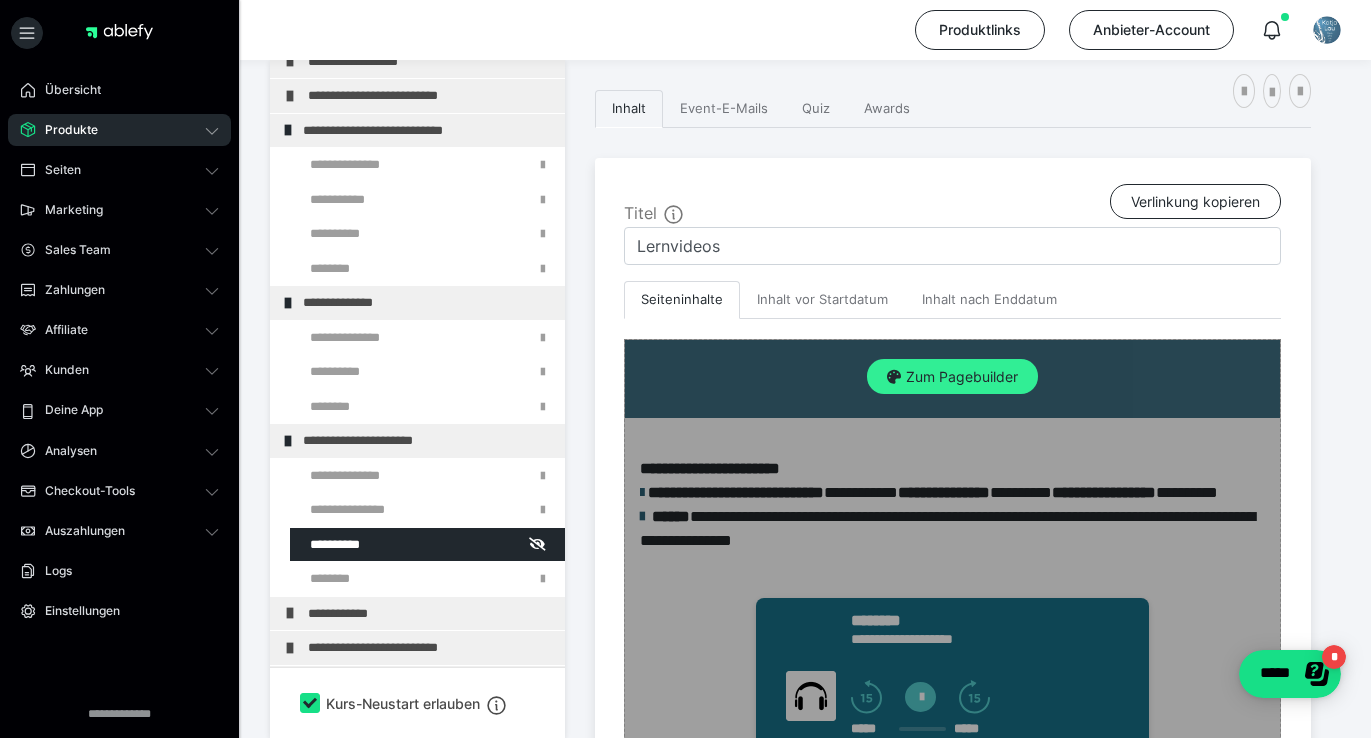 click on "Zum Pagebuilder" at bounding box center [952, 377] 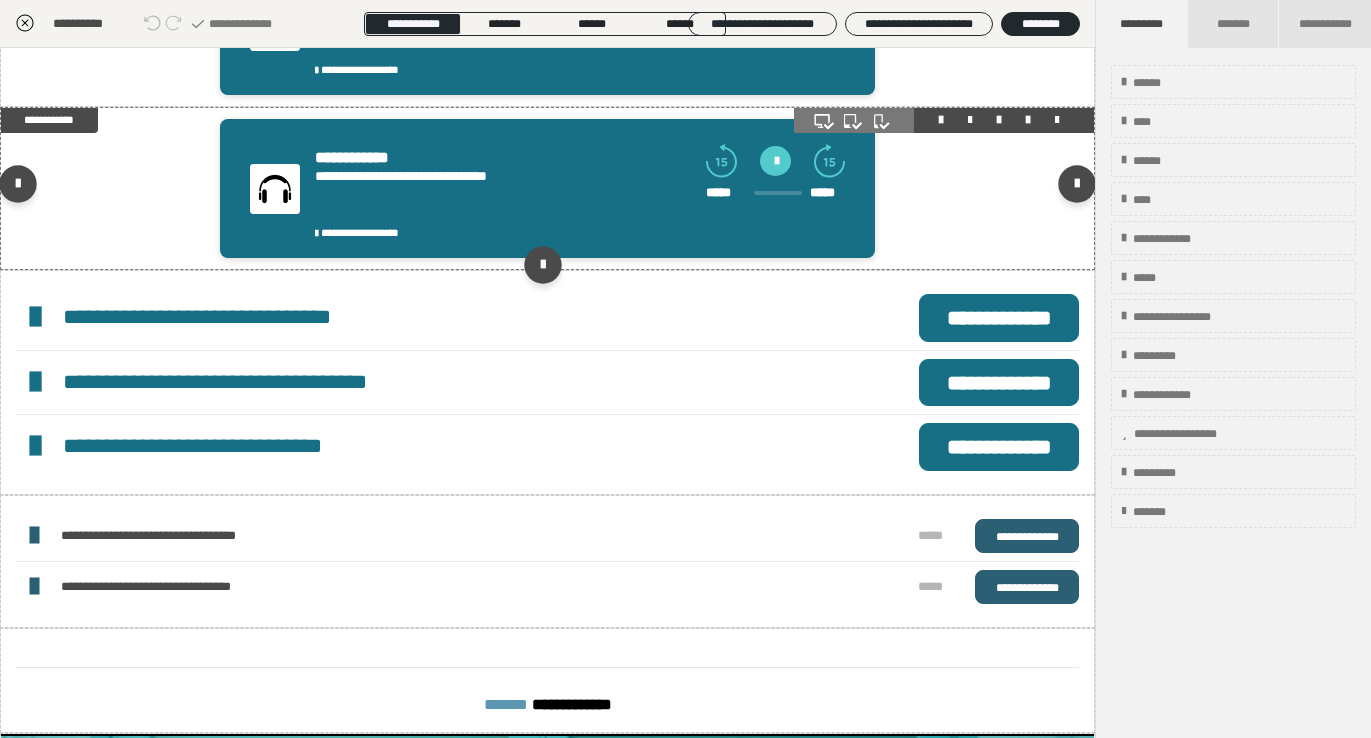 scroll, scrollTop: 456, scrollLeft: 0, axis: vertical 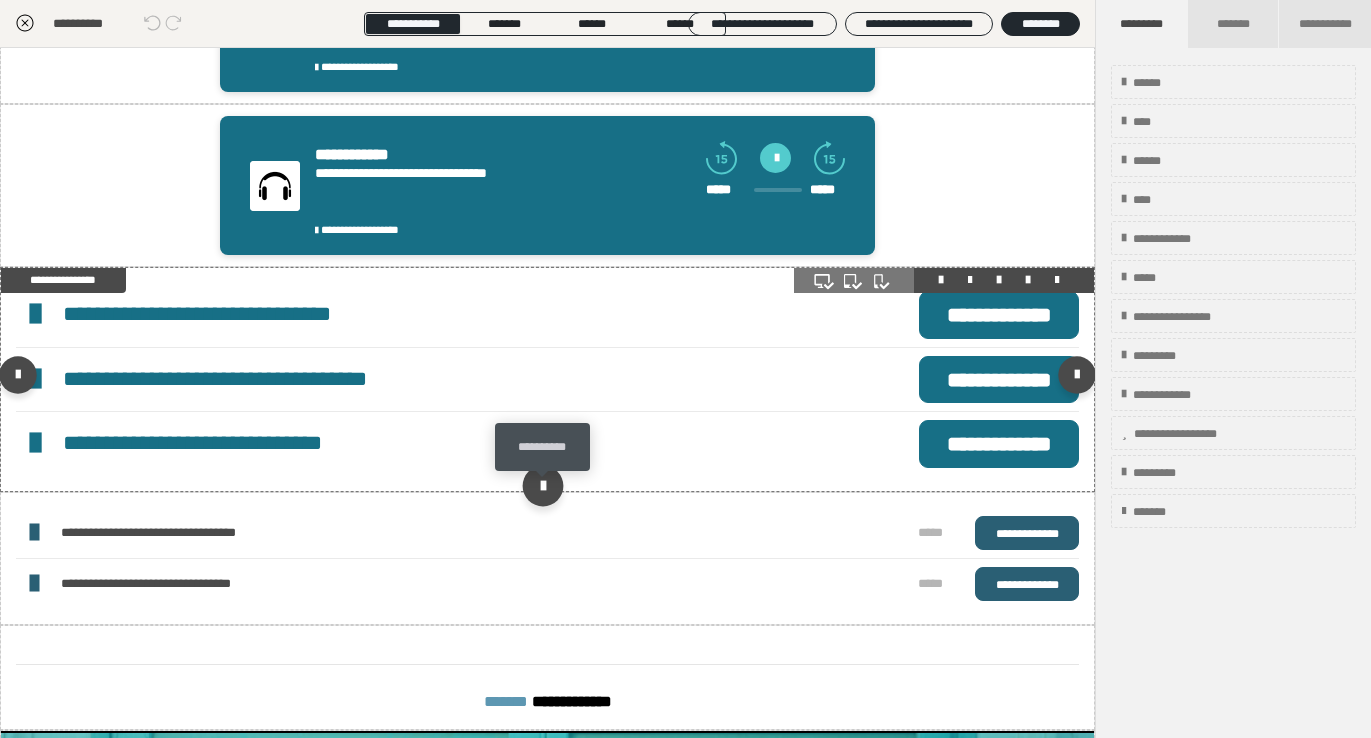 click at bounding box center (543, 486) 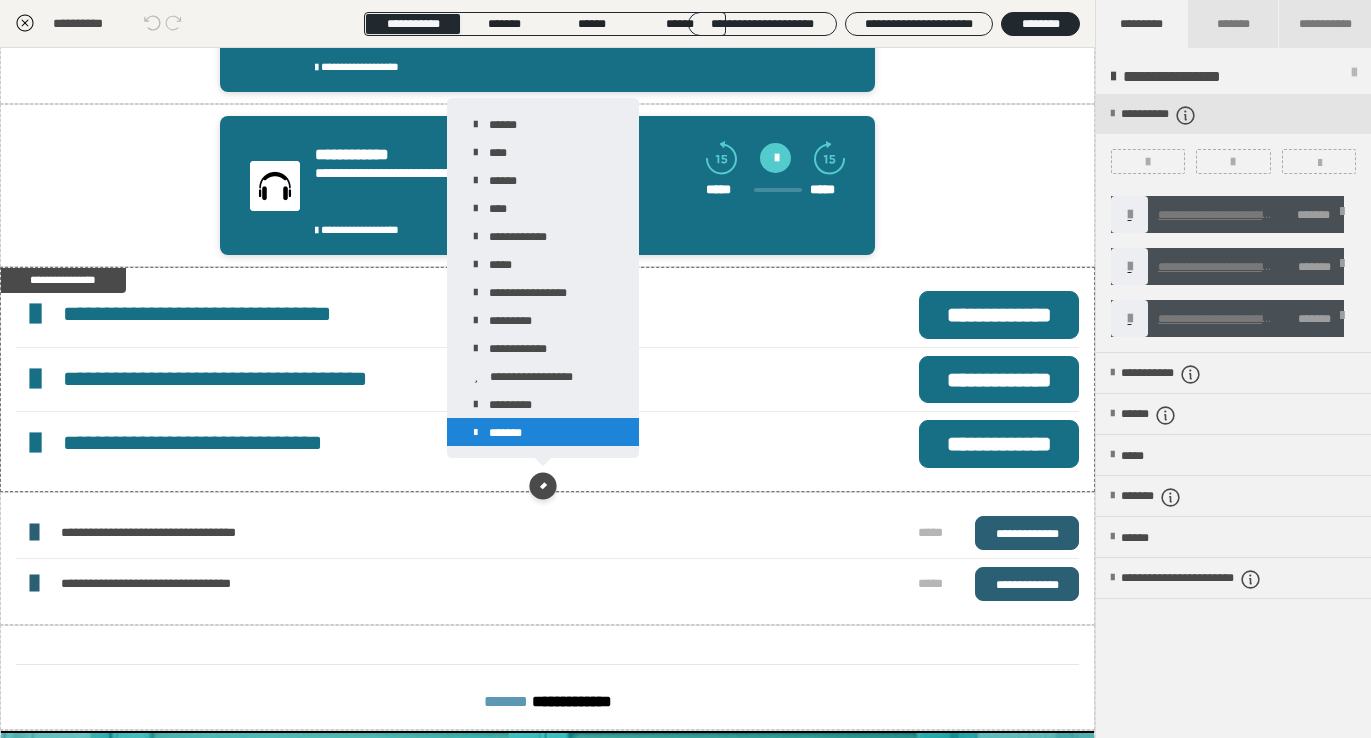 click on "*******" at bounding box center (543, 432) 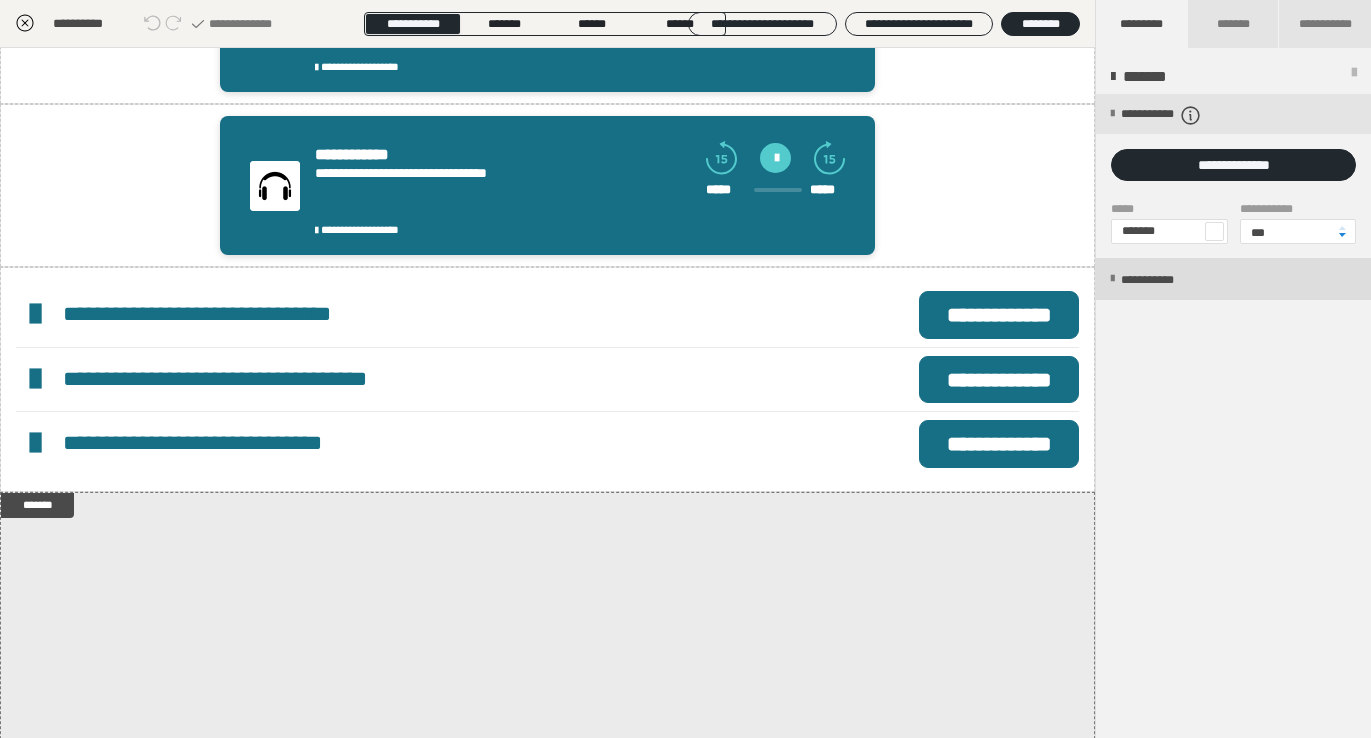 click on "**********" at bounding box center (1168, 280) 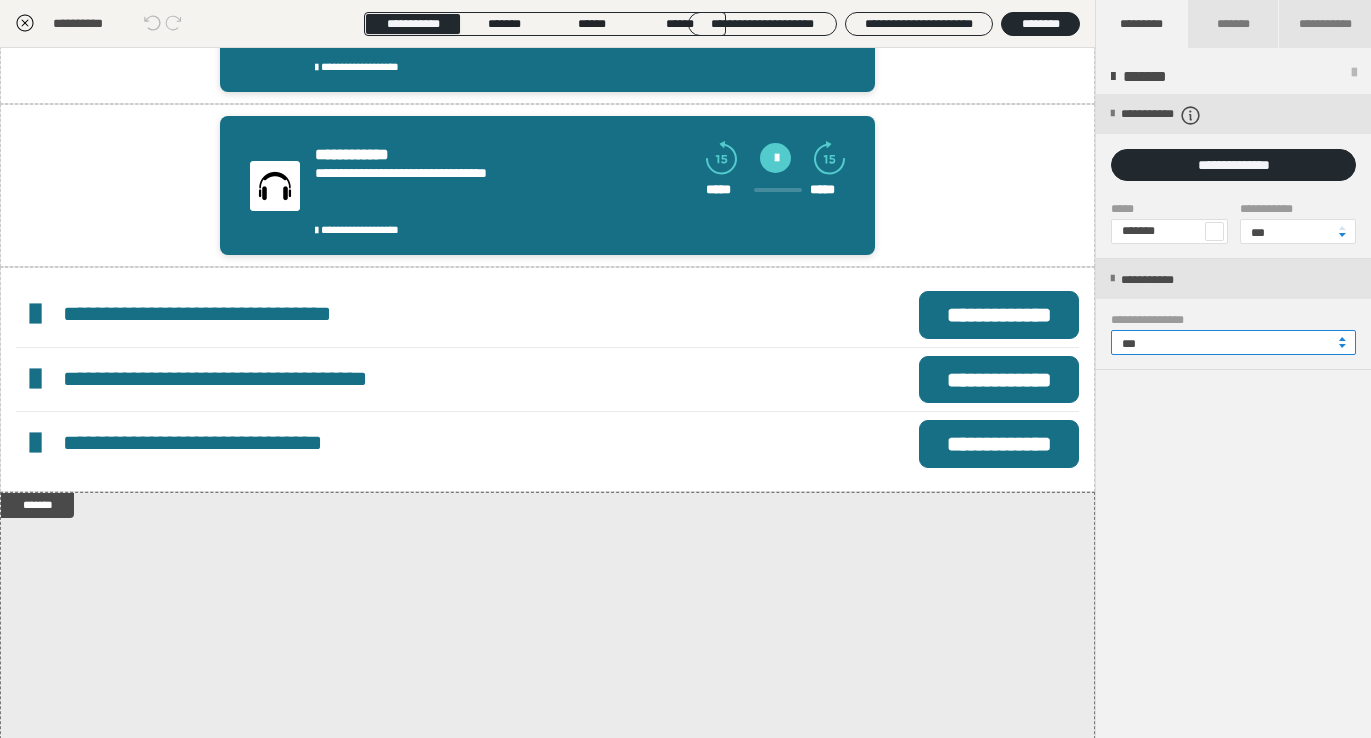 click on "***" at bounding box center (1233, 342) 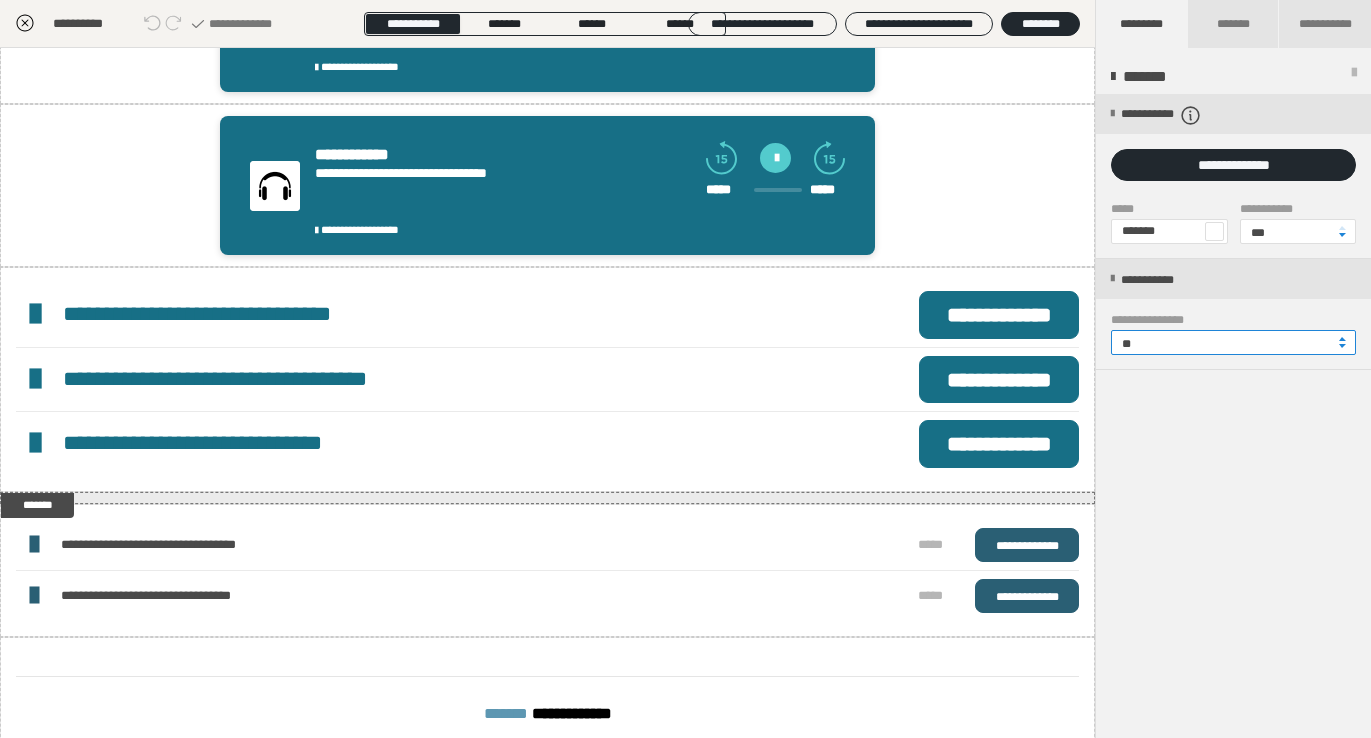 type on "**" 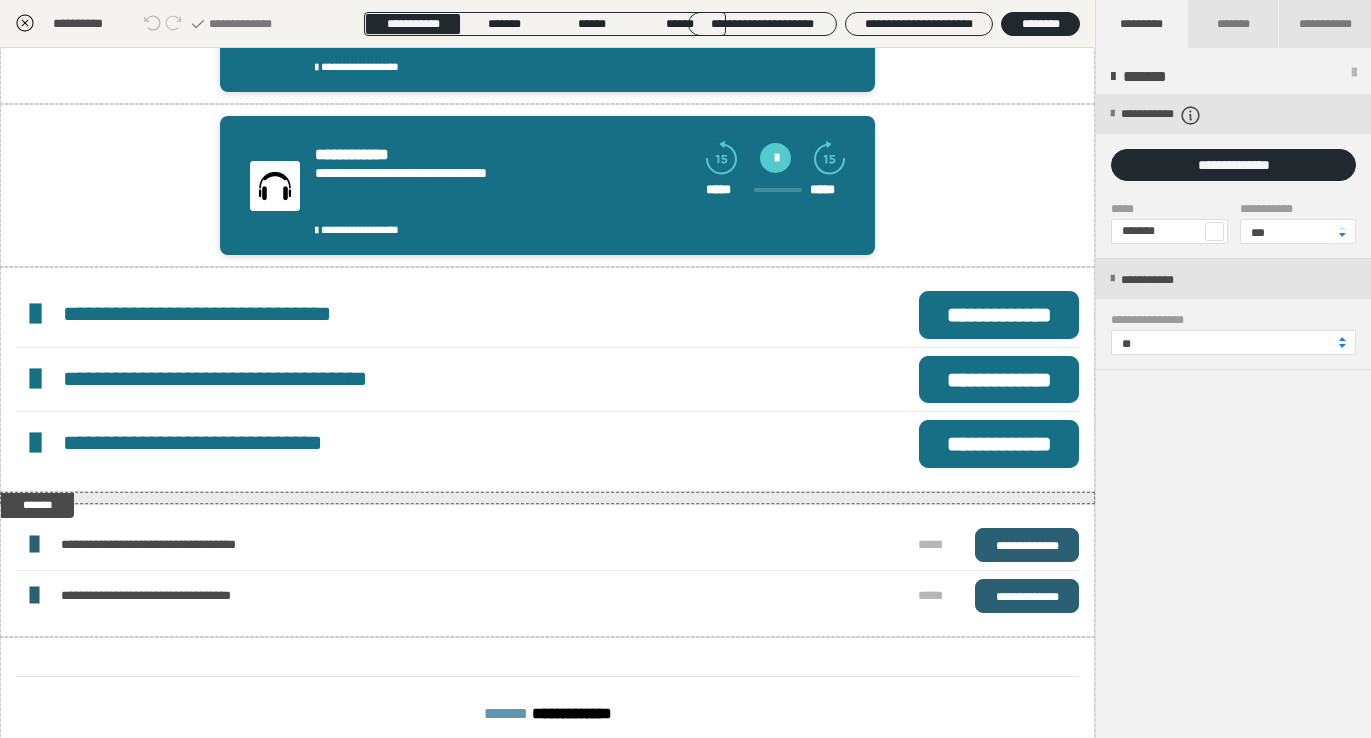 click on "**********" at bounding box center (1233, 417) 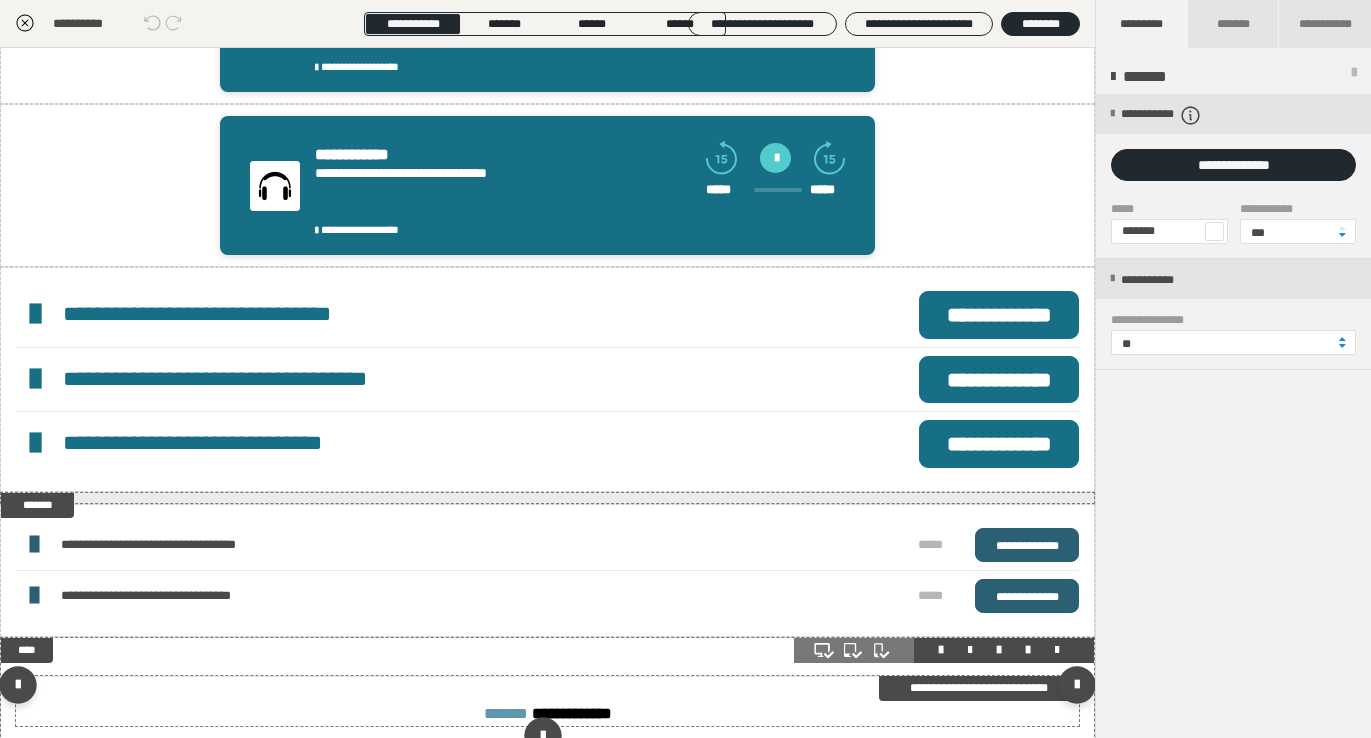 click on "**********" at bounding box center (547, 714) 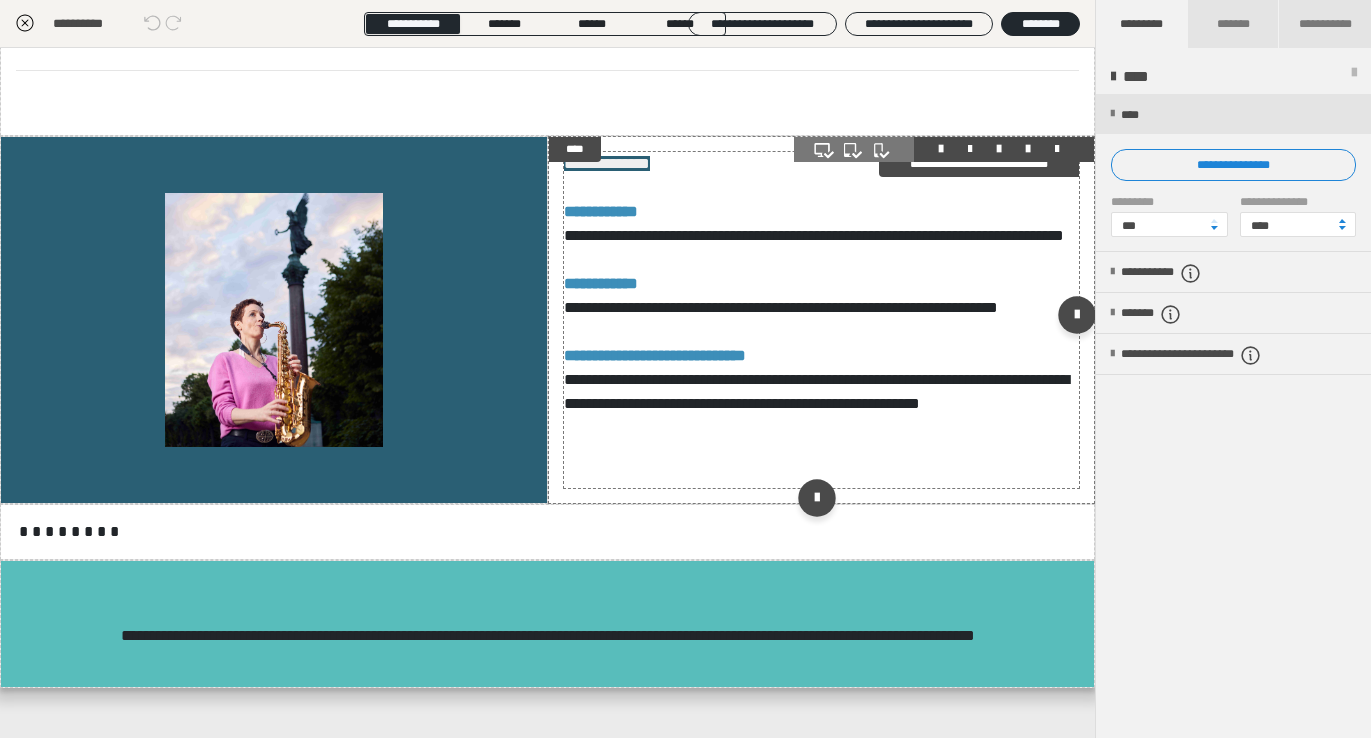 scroll, scrollTop: 3752, scrollLeft: 0, axis: vertical 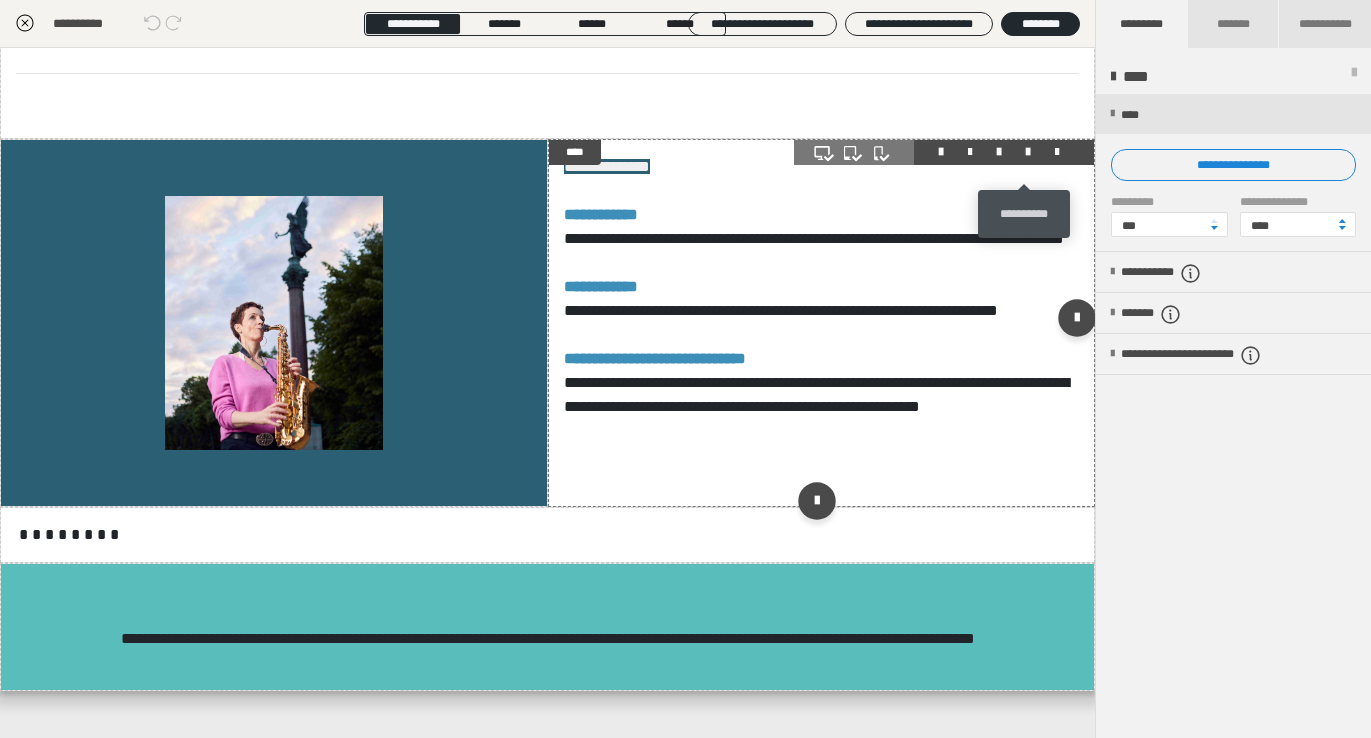 click at bounding box center [1028, 152] 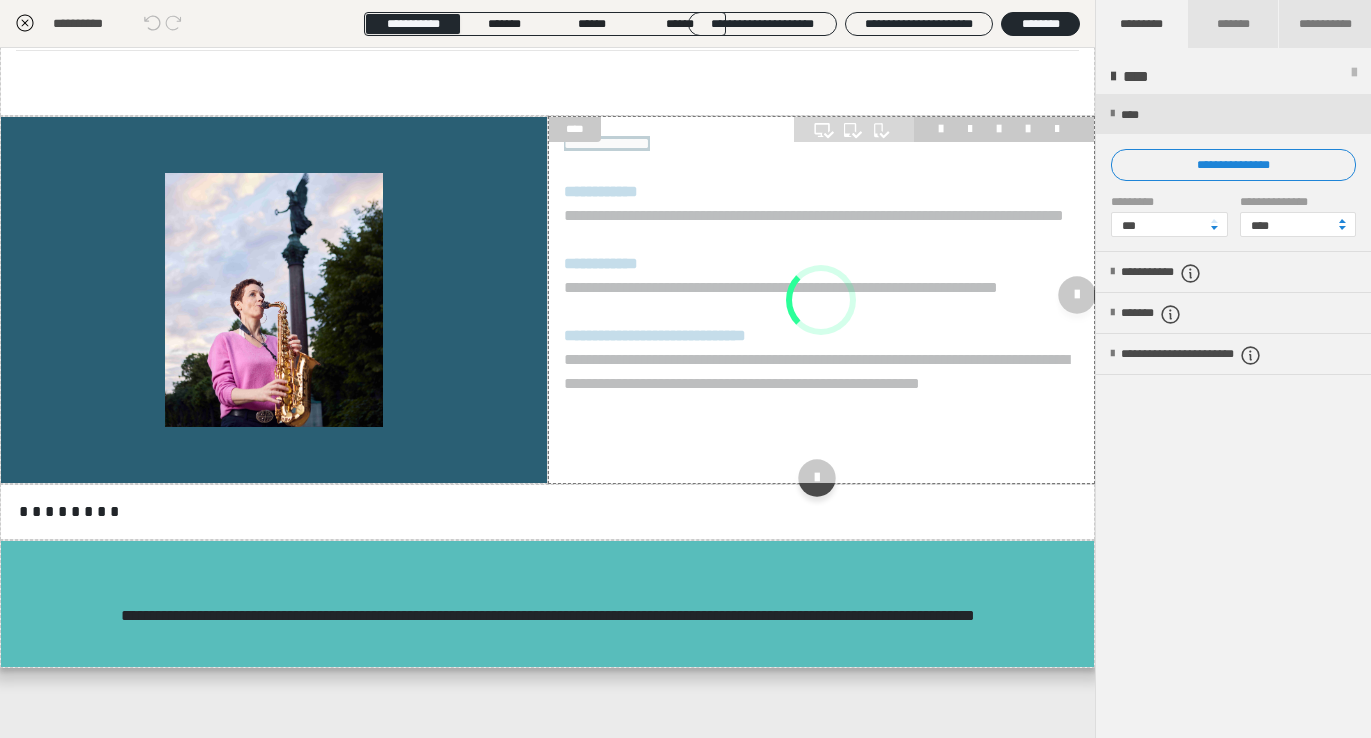 scroll, scrollTop: 3752, scrollLeft: 0, axis: vertical 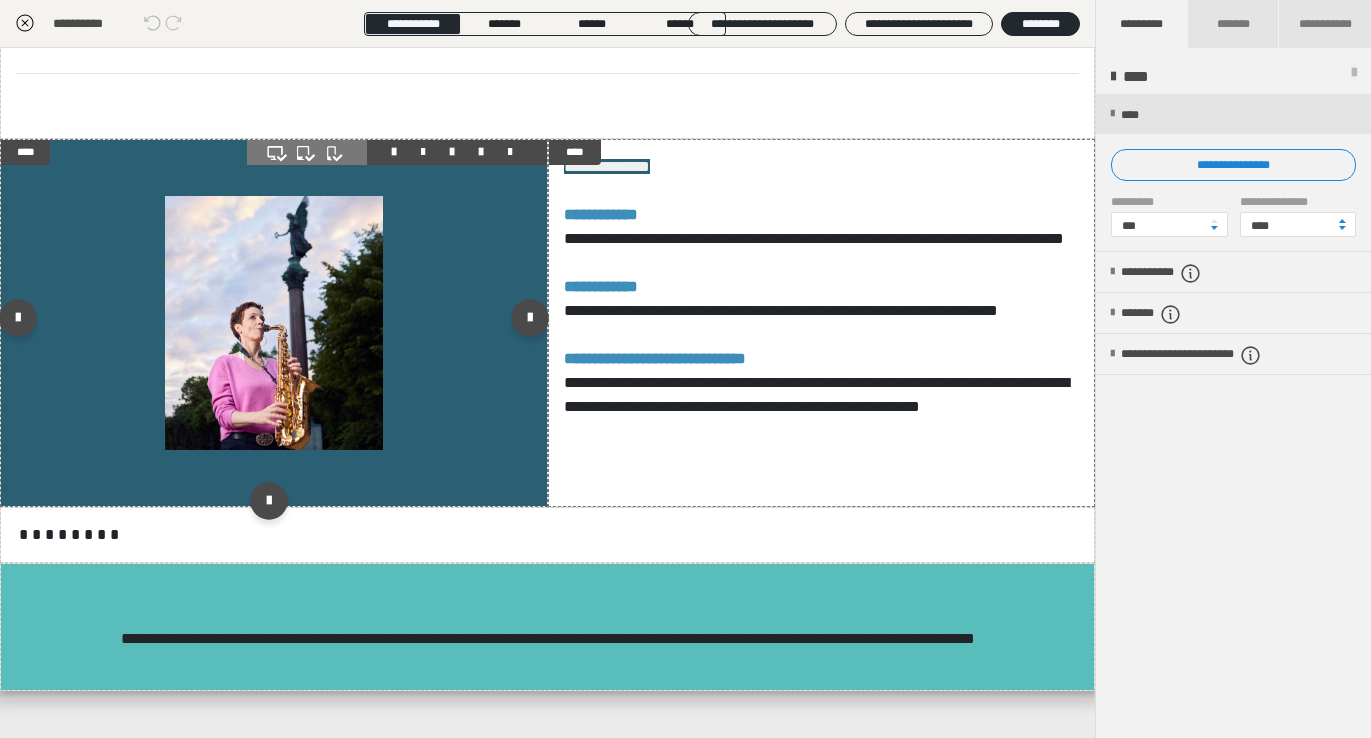 click on "****" at bounding box center [25, 152] 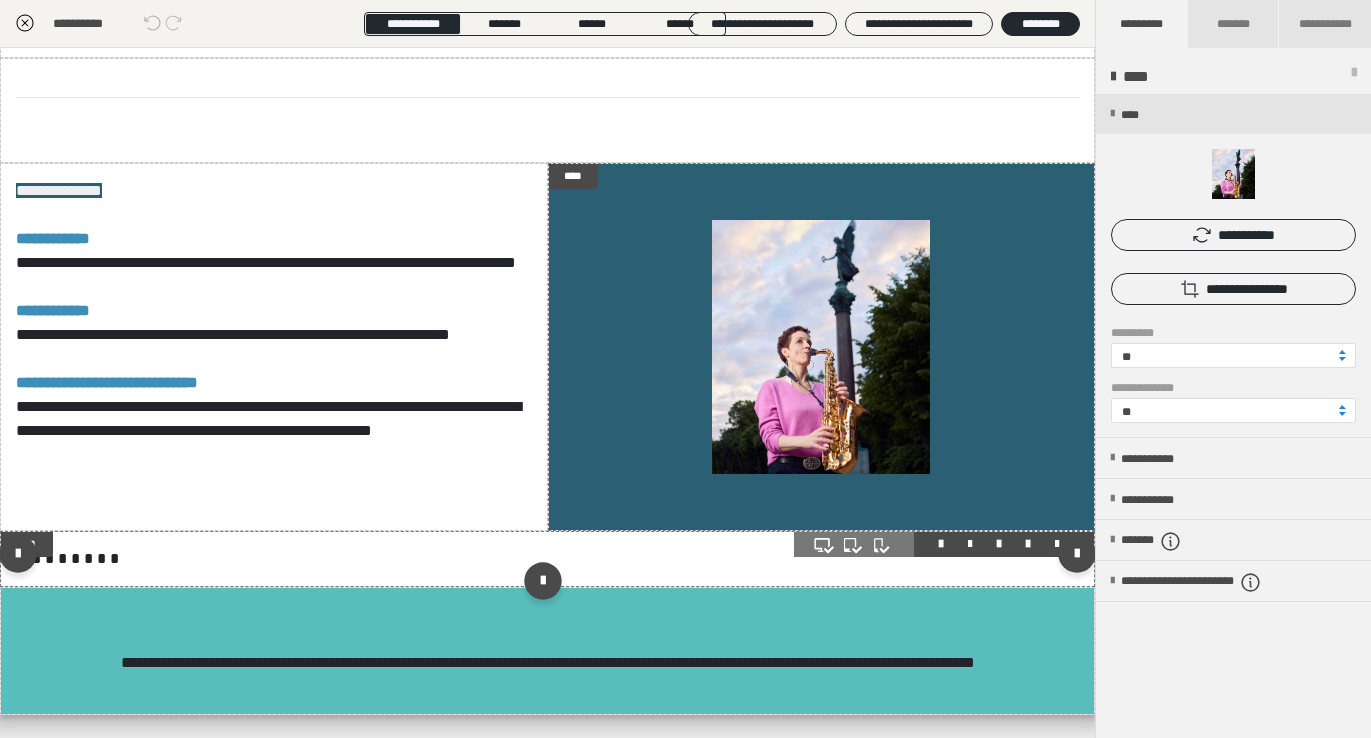 scroll, scrollTop: 3713, scrollLeft: 0, axis: vertical 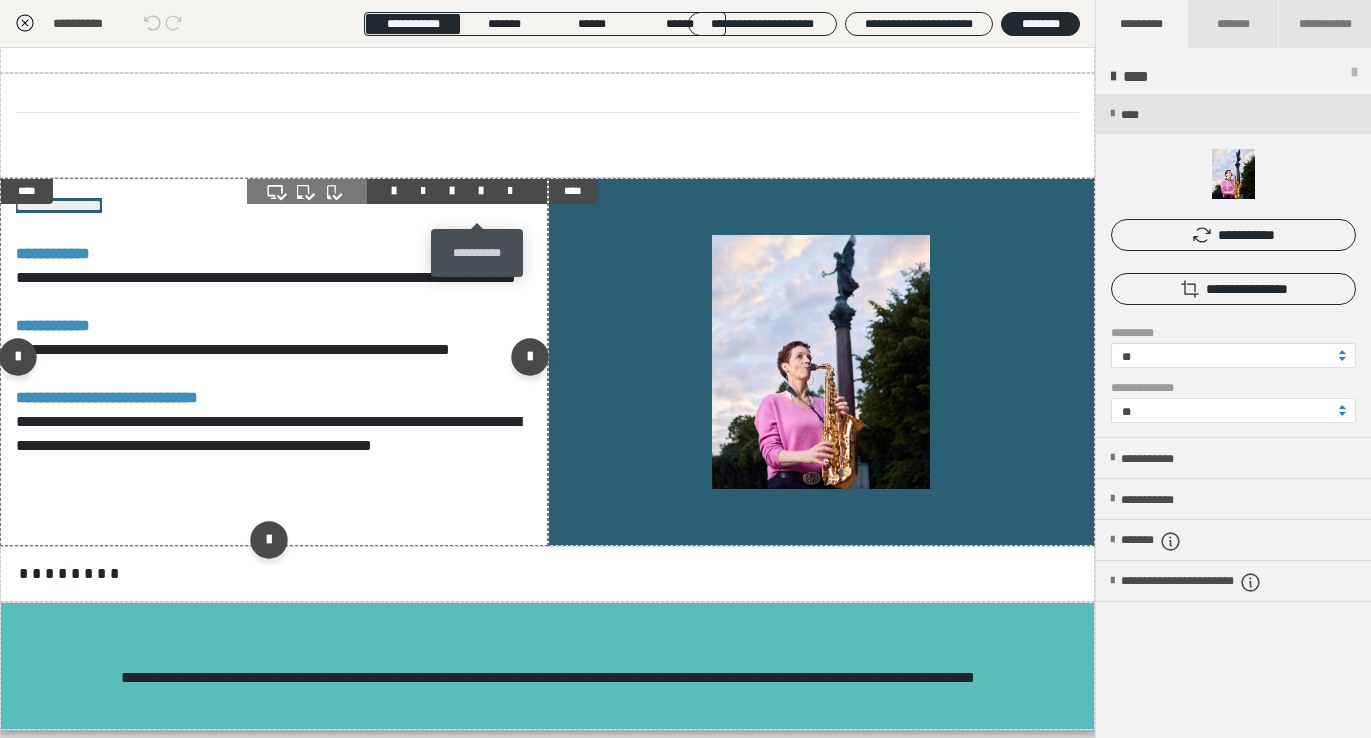click at bounding box center (481, 191) 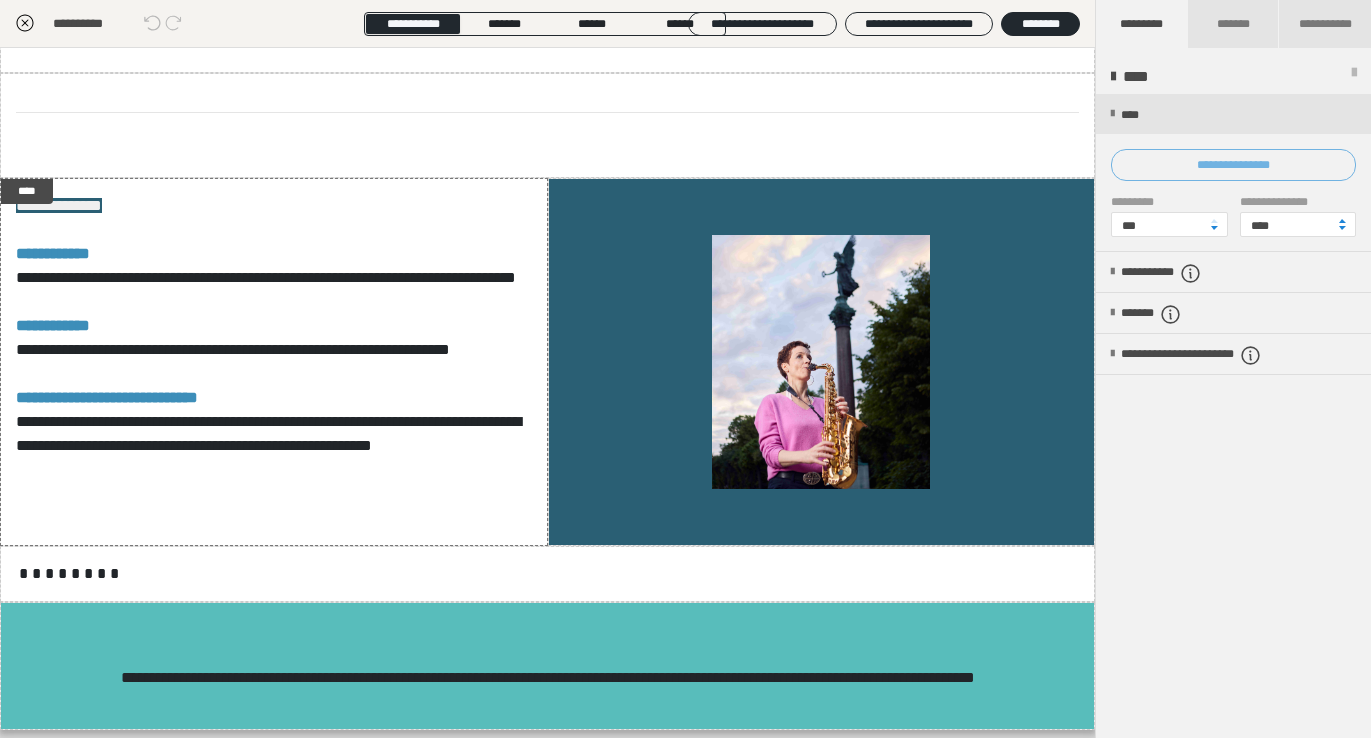 click on "**********" at bounding box center (1233, 165) 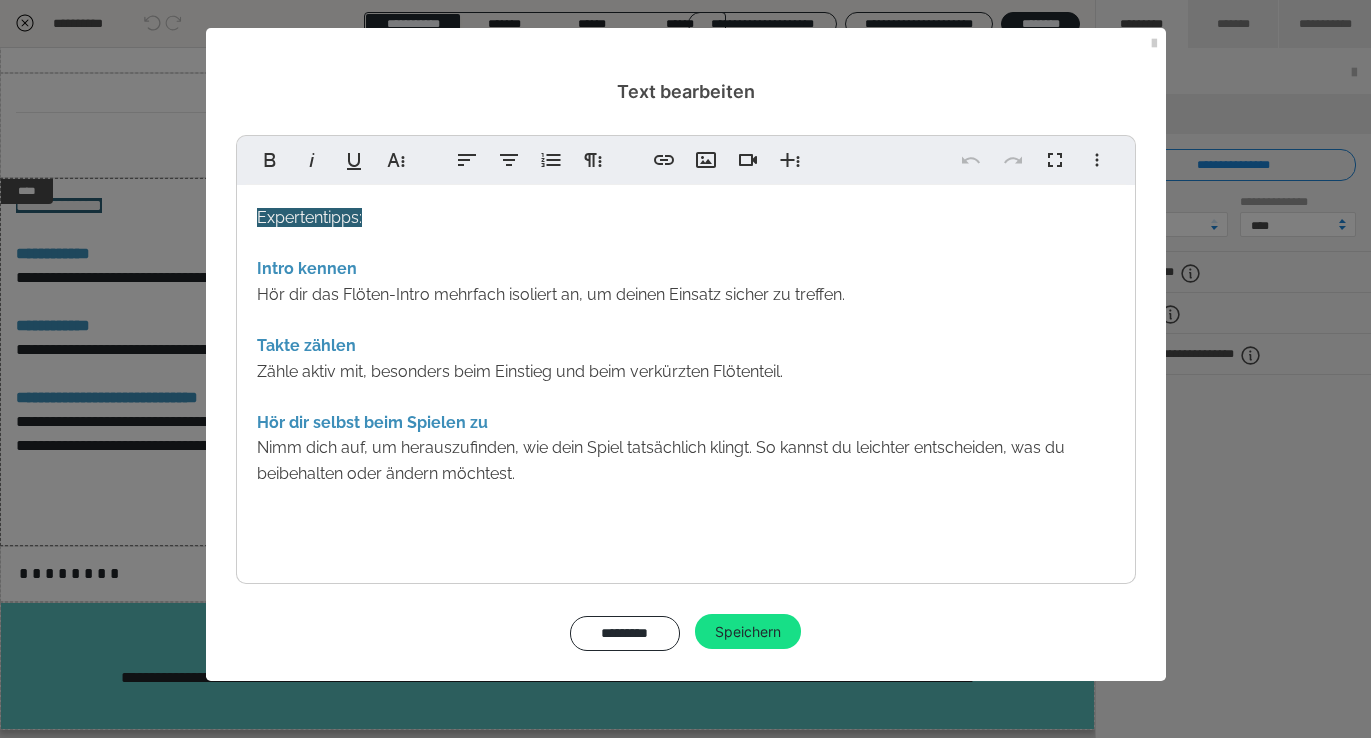 click on "Expertentipps:  Intro kennen Hör dir das Flöten-Intro mehrfach isoliert an, um deinen Einsatz sicher zu treffen. Takte zählen Zähle aktiv mit, besonders beim Einstieg und beim verkürzten Flötenteil. Hör dir selbst beim Spielen zu Nimm dich auf, um herauszufinden, wie dein Spiel tatsächlich klingt. So kannst du leichter entscheiden, was du beibehalten oder ändern möchtest." at bounding box center (686, 379) 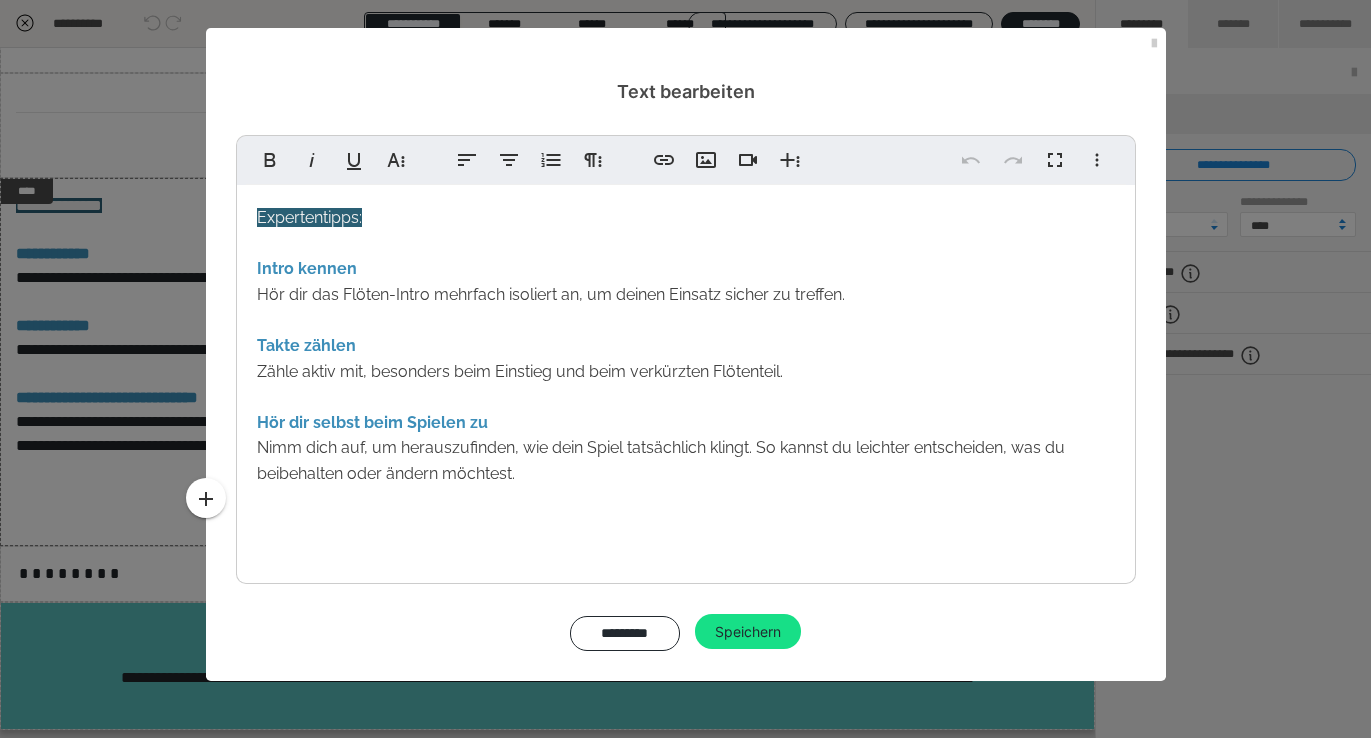click on "Expertentipps:  Intro kennen Hör dir das Flöten-Intro mehrfach isoliert an, um deinen Einsatz sicher zu treffen. Takte zählen Zähle aktiv mit, besonders beim Einstieg und beim verkürzten Flötenteil. Hör dir selbst beim Spielen zu Nimm dich auf, um herauszufinden, wie dein Spiel tatsächlich klingt. So kannst du leichter entscheiden, was du beibehalten oder ändern möchtest." at bounding box center (686, 379) 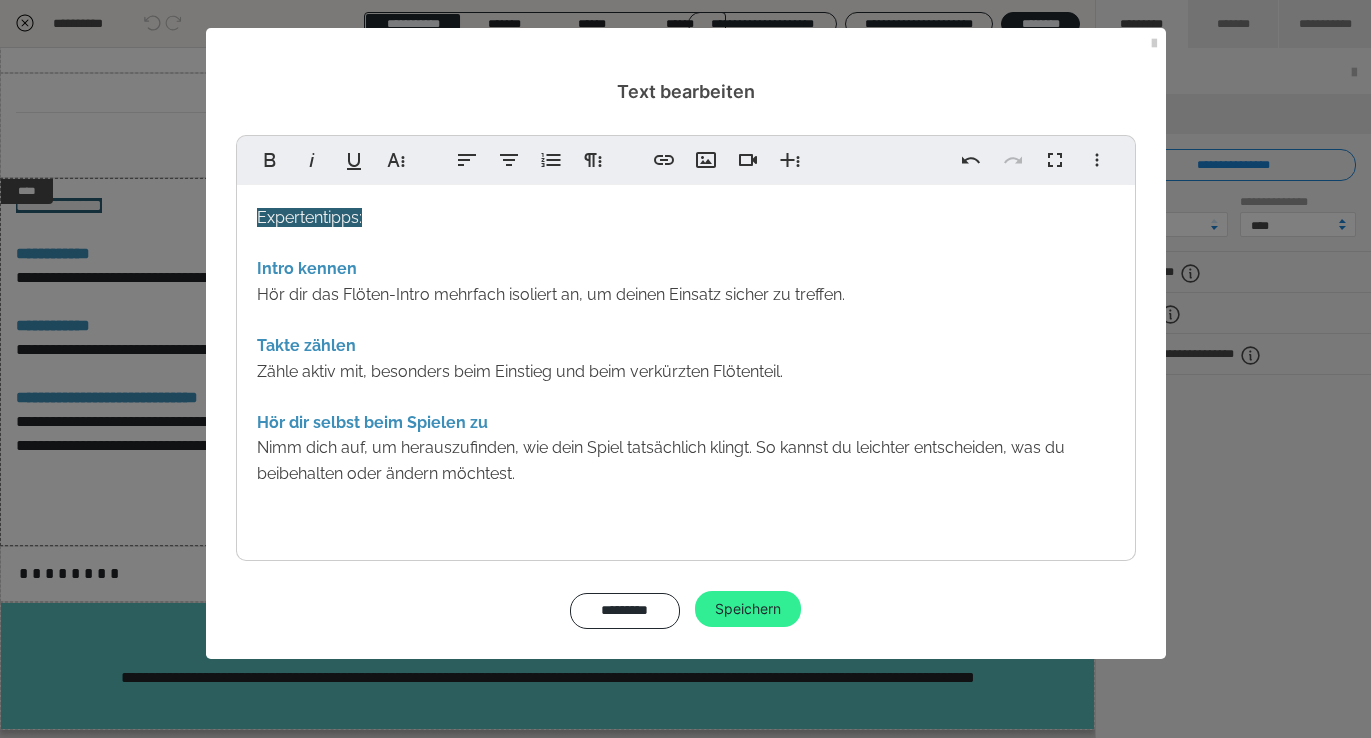 click on "Speichern" at bounding box center (748, 609) 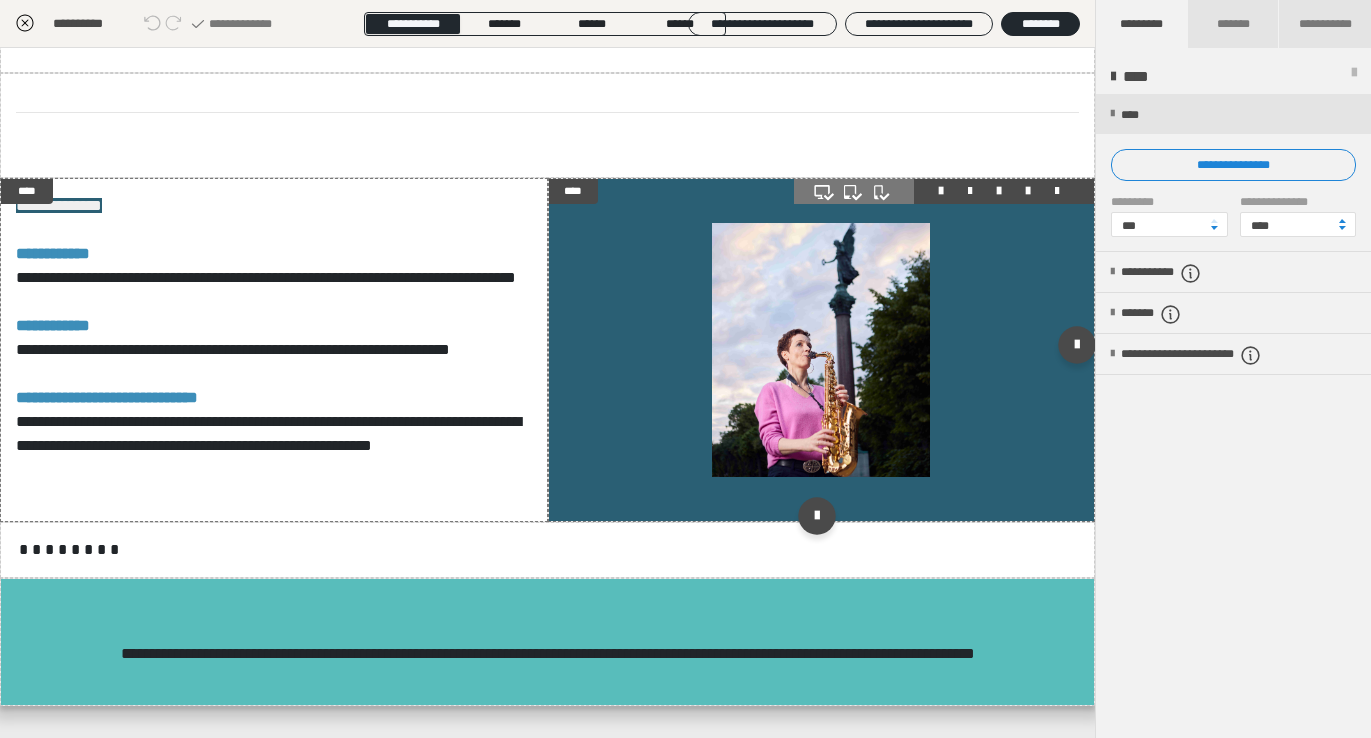scroll, scrollTop: 3871, scrollLeft: 0, axis: vertical 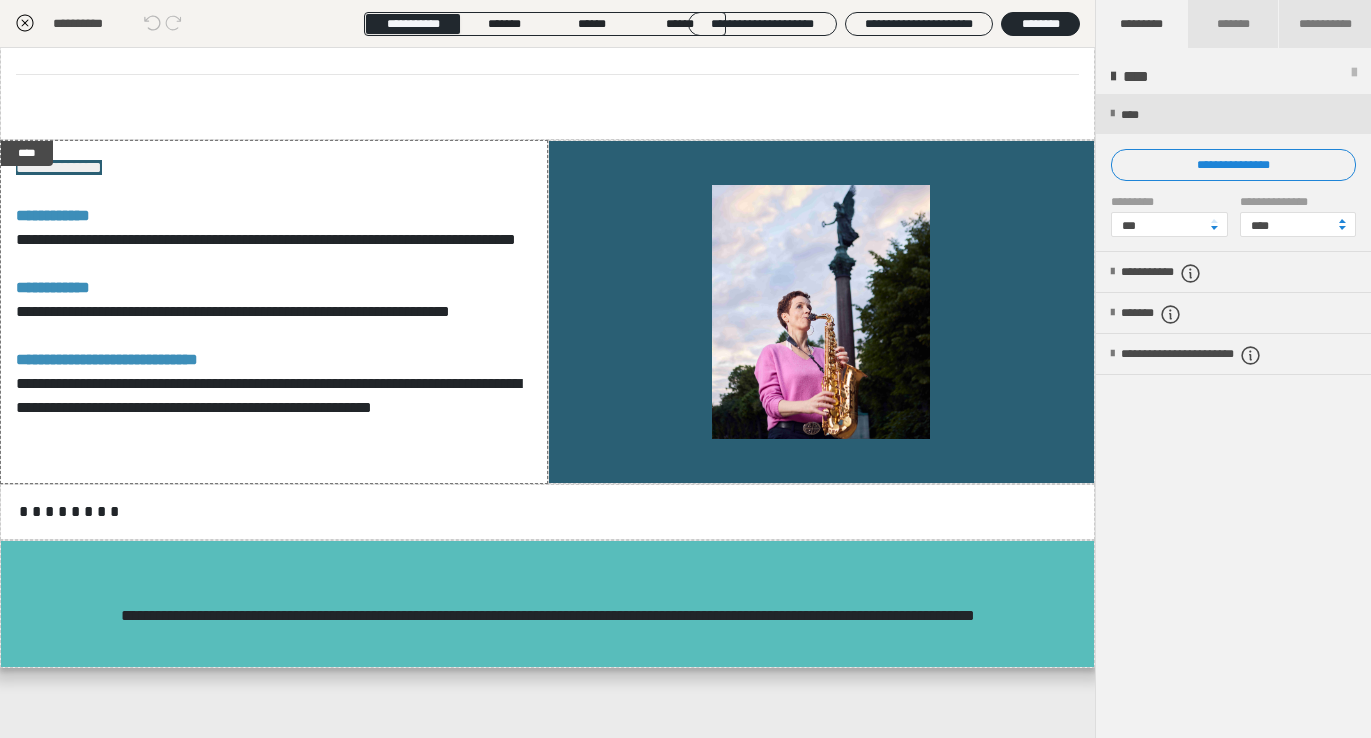 click 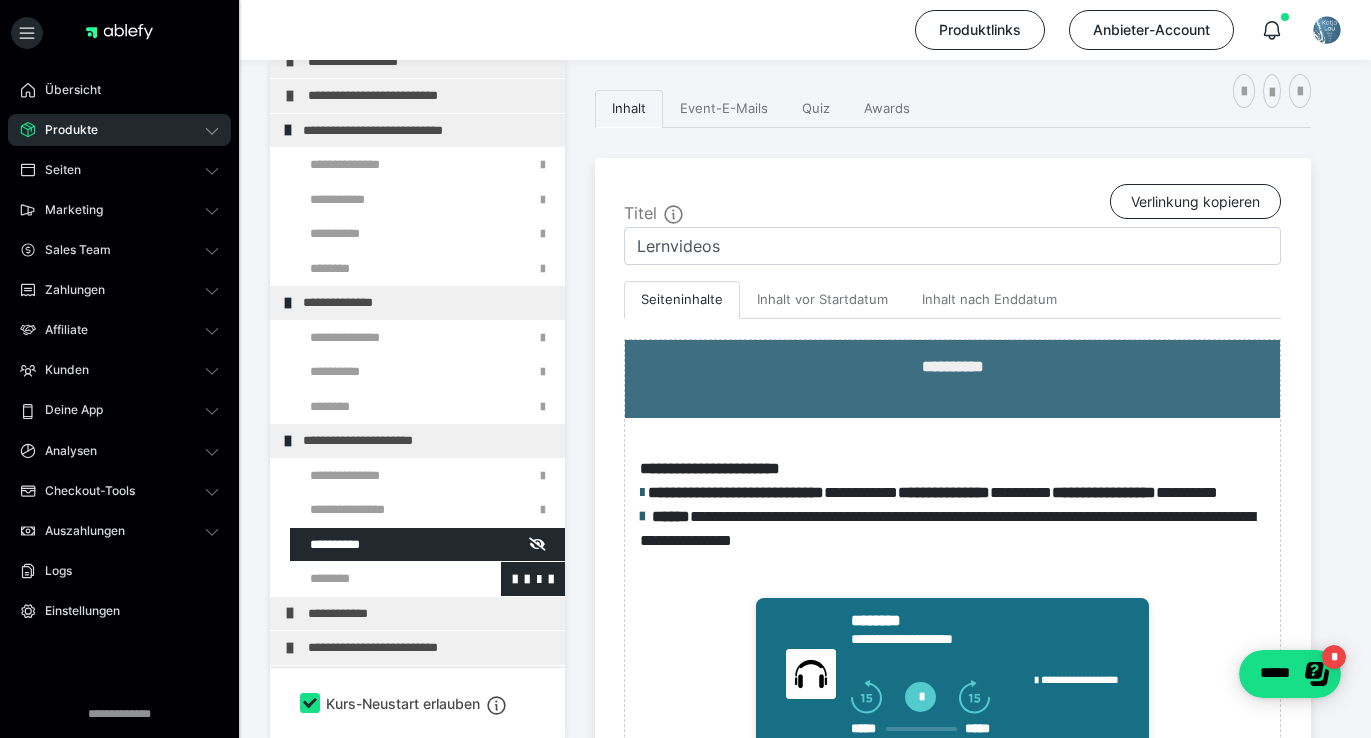 click at bounding box center [375, 579] 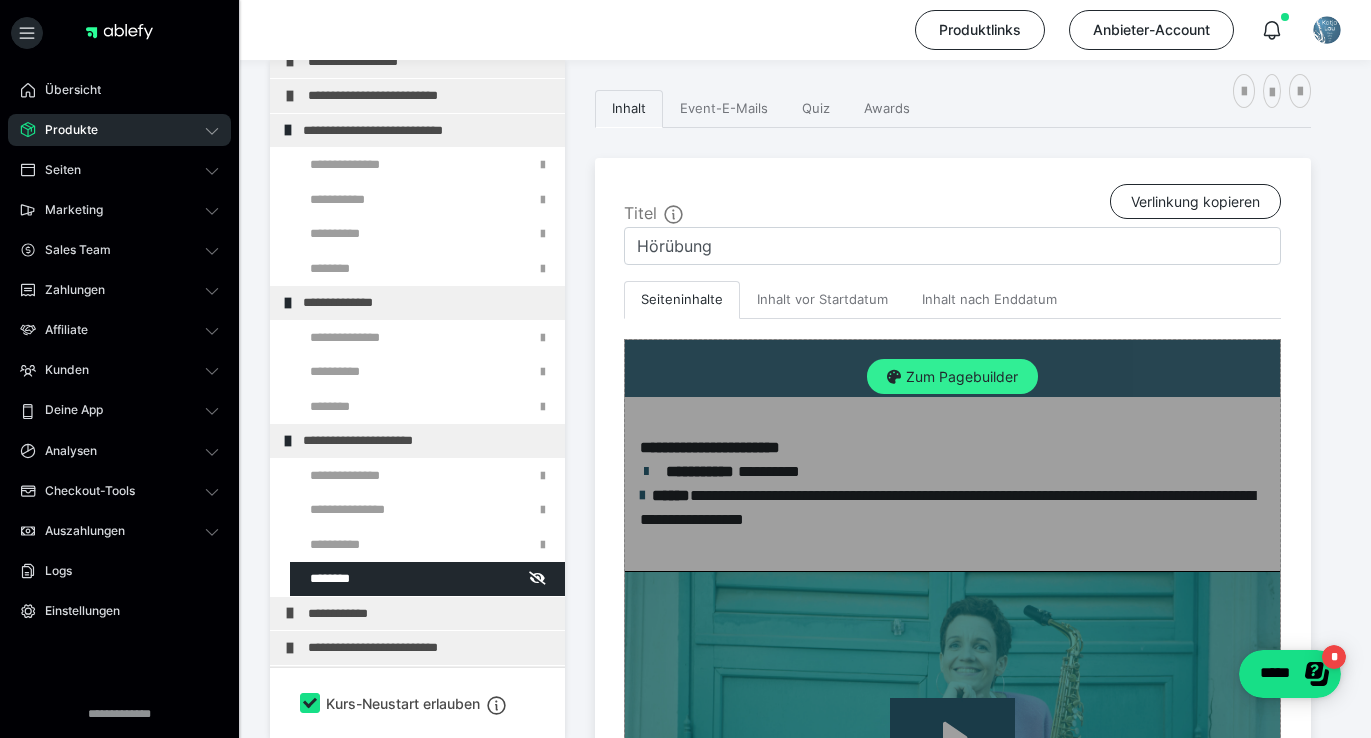 click on "Zum Pagebuilder" at bounding box center [952, 377] 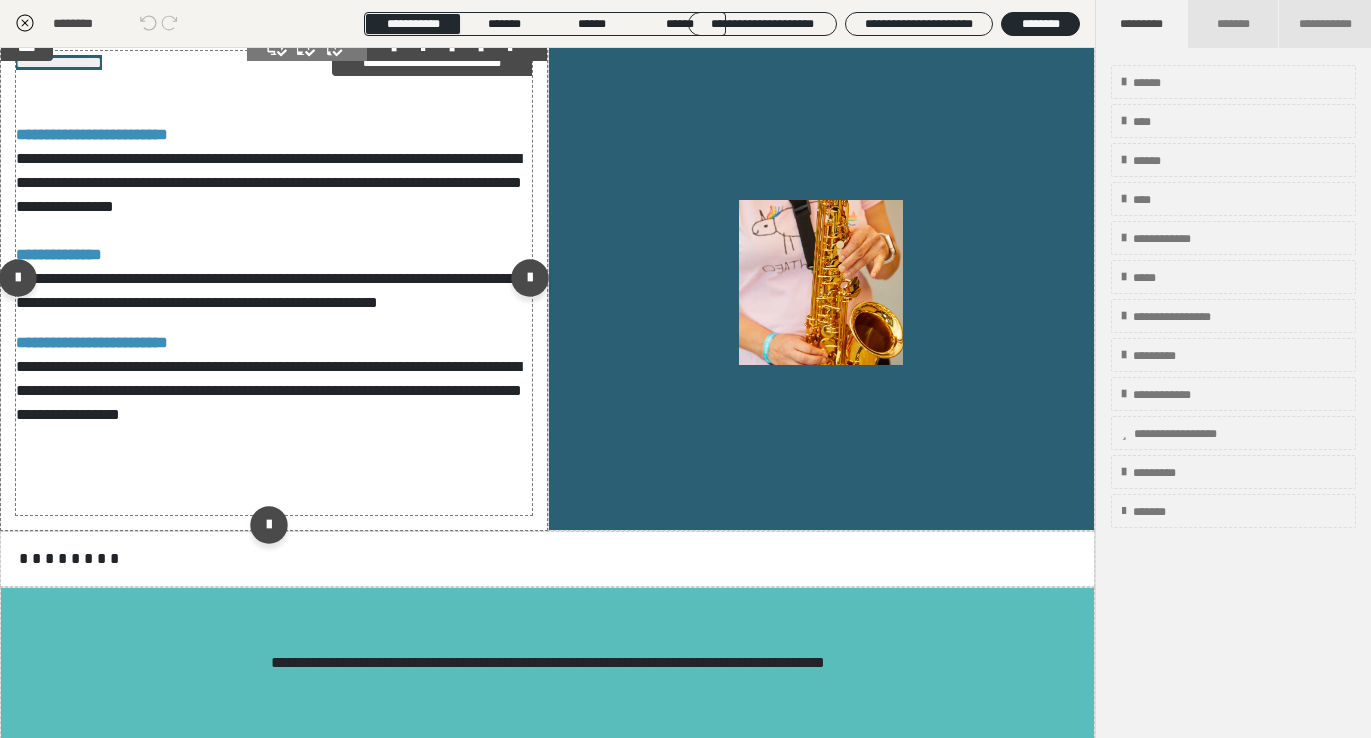 scroll, scrollTop: 1357, scrollLeft: 0, axis: vertical 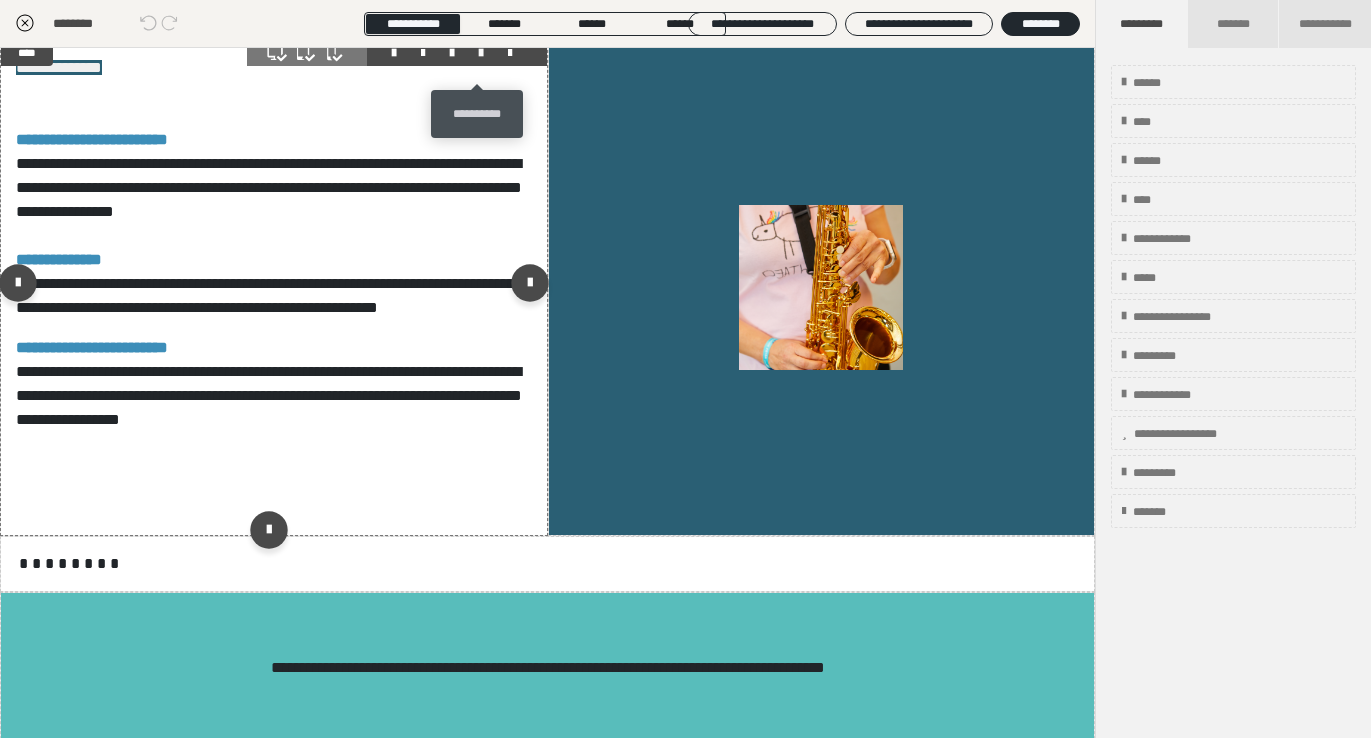 click at bounding box center (481, 53) 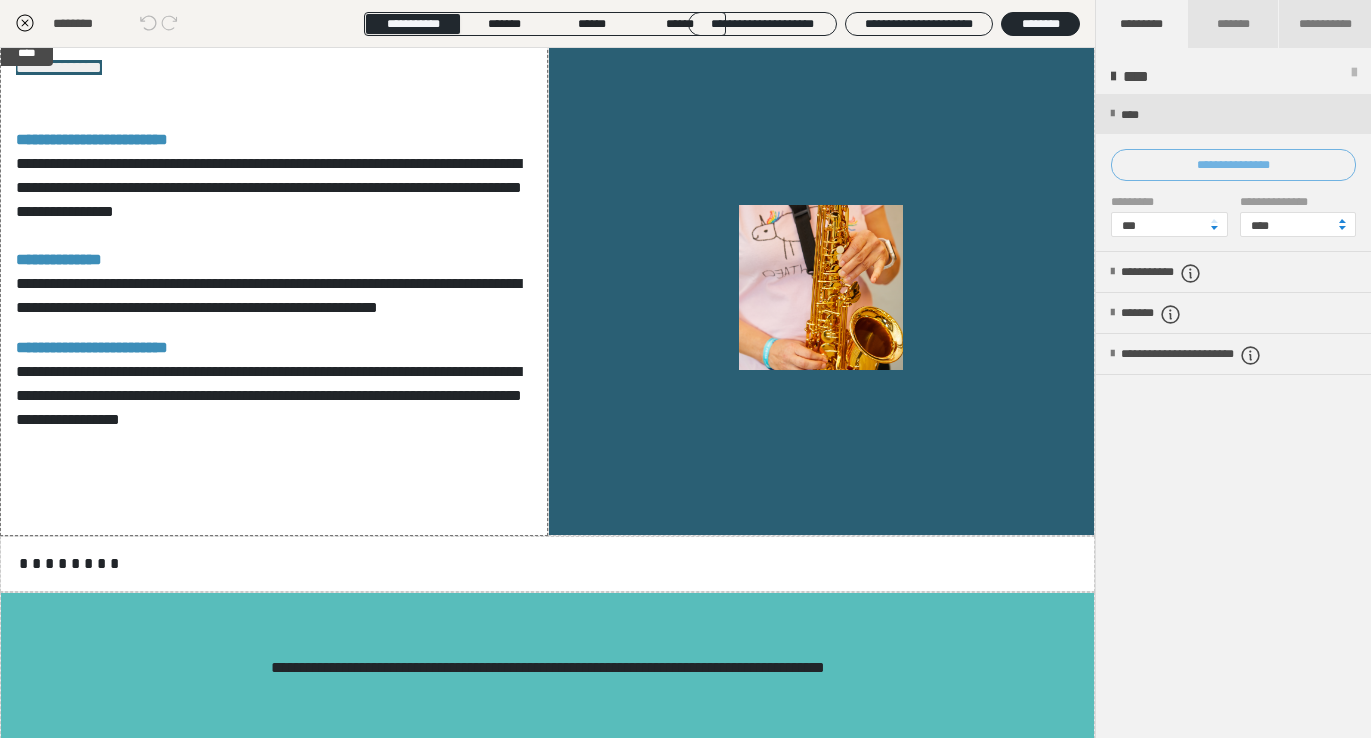 click on "**********" at bounding box center (1233, 165) 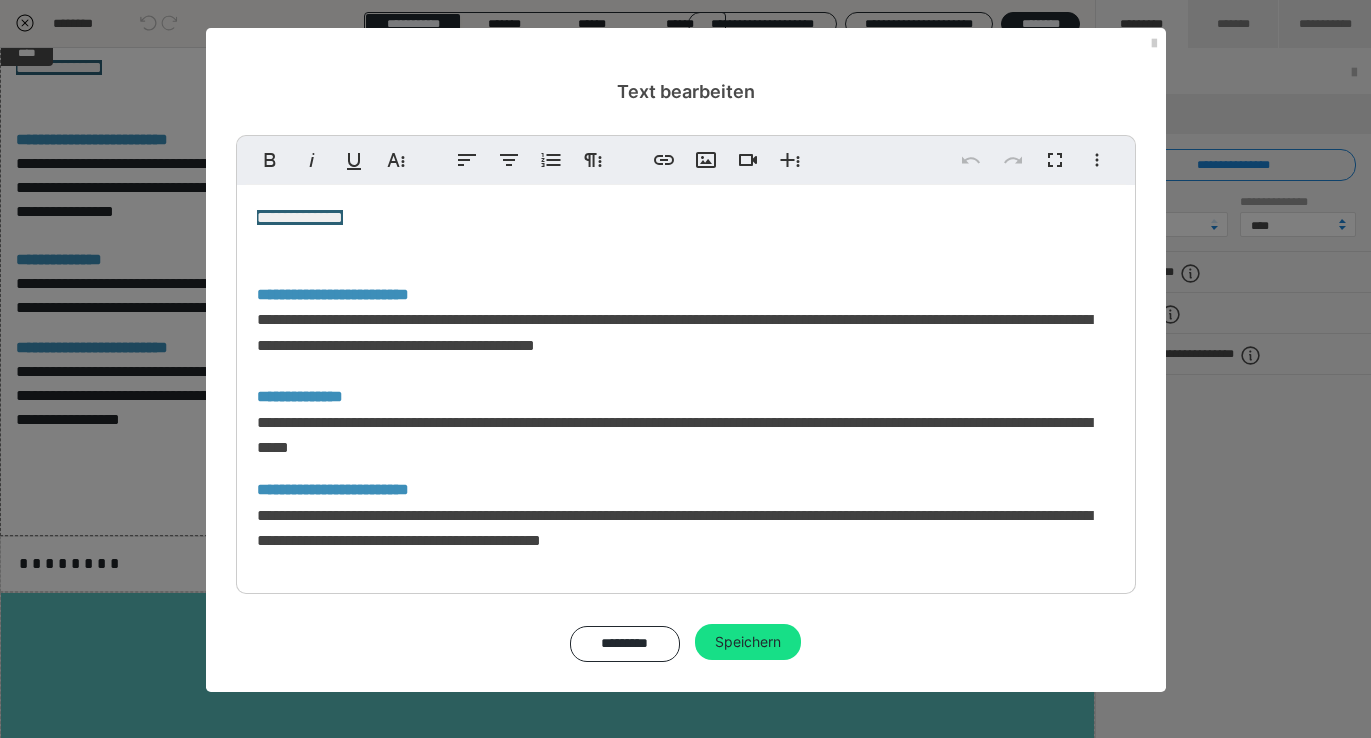 scroll, scrollTop: 79, scrollLeft: 0, axis: vertical 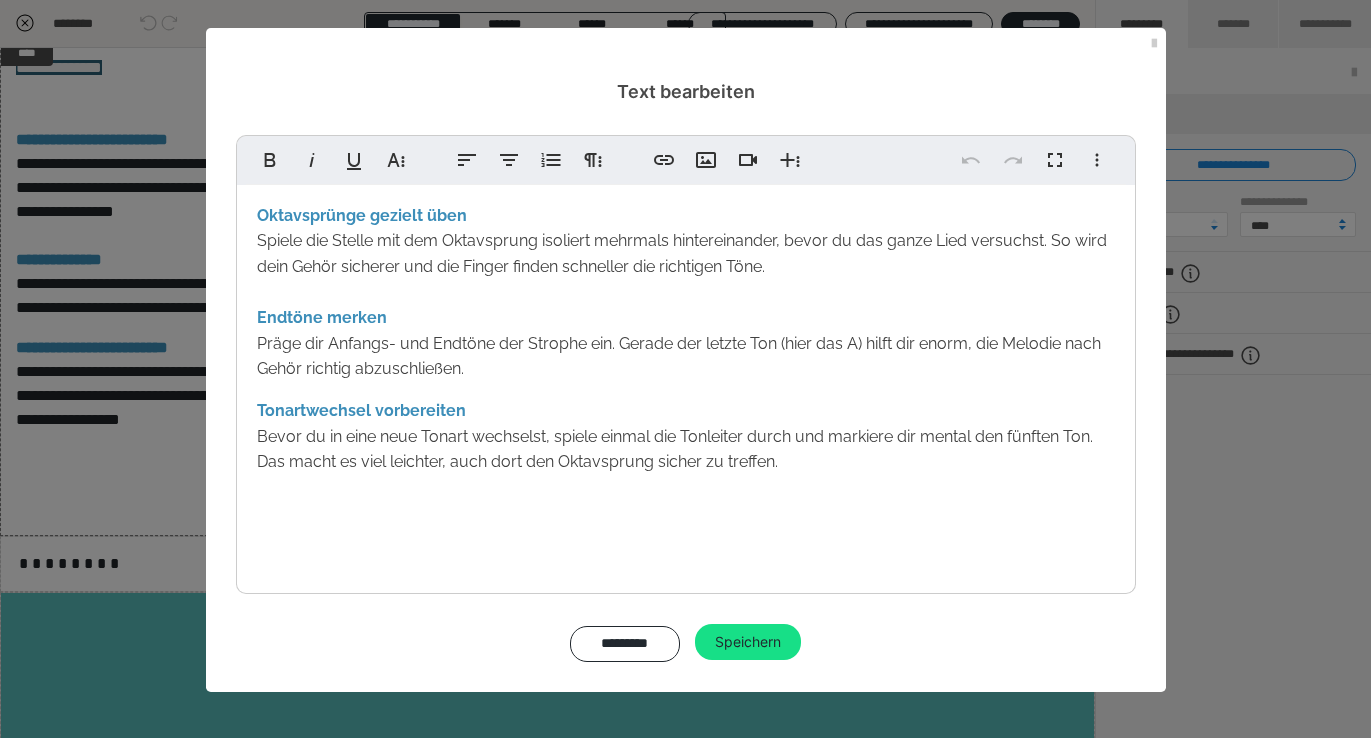 click on "Expertentipps:   Oktavsprünge gezielt üben Spiele die Stelle mit dem Oktavsprung isoliert mehrmals hintereinander, bevor du das ganze Lied versuchst. So wird dein Gehör sicherer und die Finger finden schneller die richtigen Töne.  Endtöne merken Präge dir Anfangs- und Endtöne der Strophe ein. Gerade der letzte Ton (hier das A) hilft dir enorm, die Melodie nach Gehör richtig abzuschließen.  Tonartwechsel vorbereiten Bevor du in eine neue Tonart wechselst, spiele einmal die Tonleiter durch und markiere dir mental den fünften Ton. Das macht es viel leichter, auch dort den Oktavsprung sicher zu treffen." at bounding box center [686, 345] 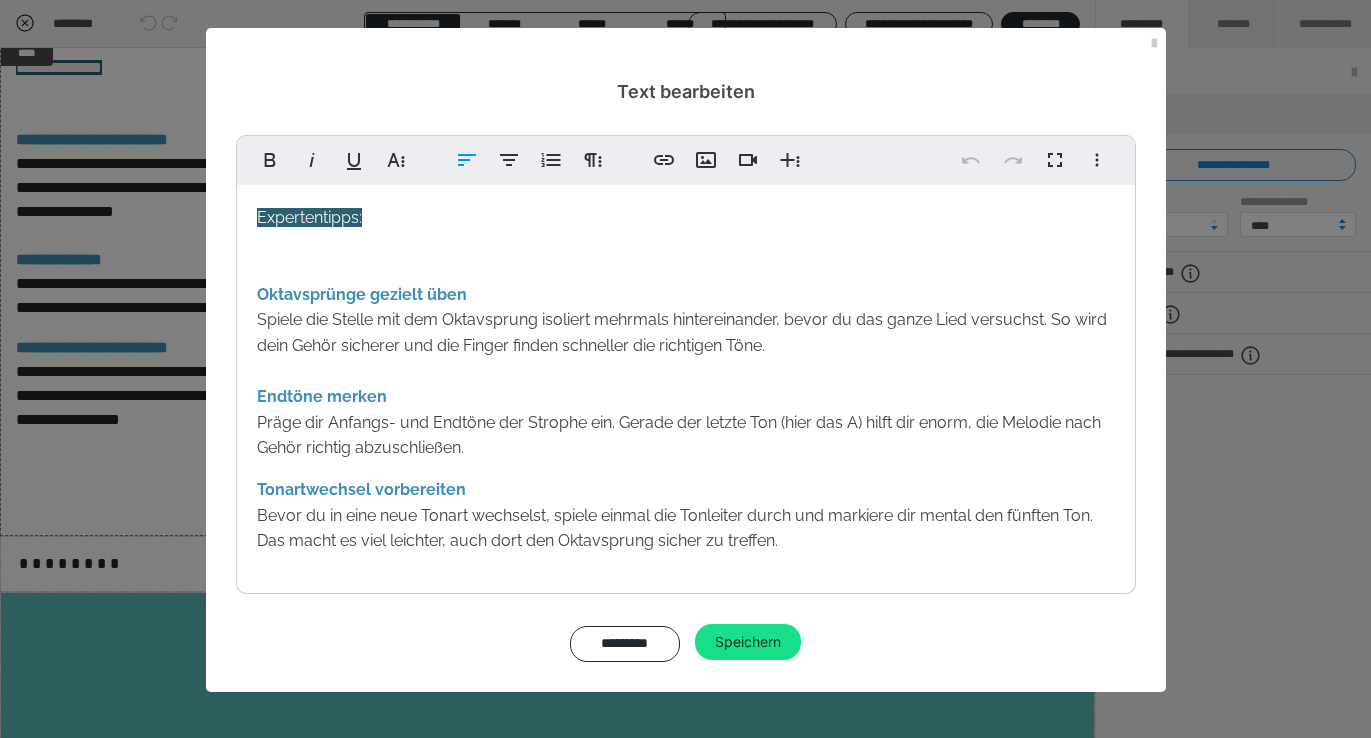 scroll, scrollTop: 31, scrollLeft: 0, axis: vertical 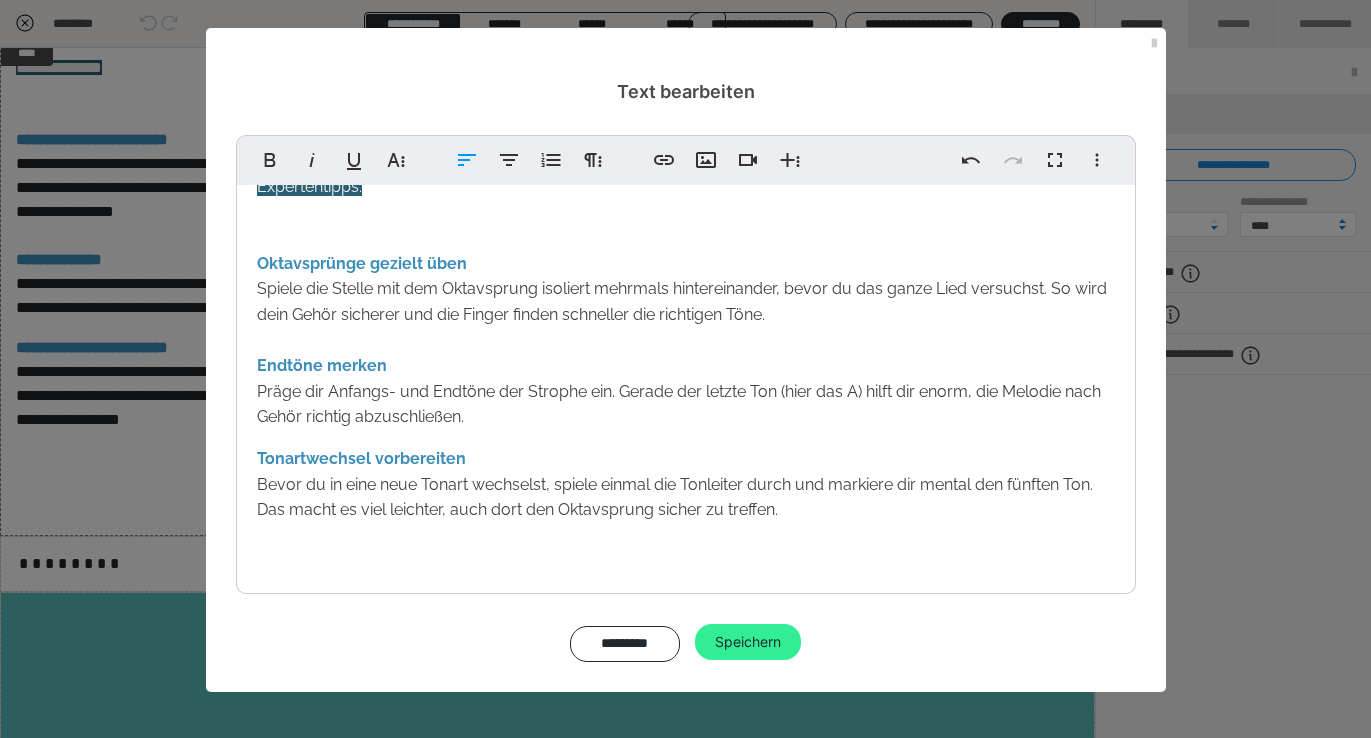 click on "Speichern" at bounding box center [748, 642] 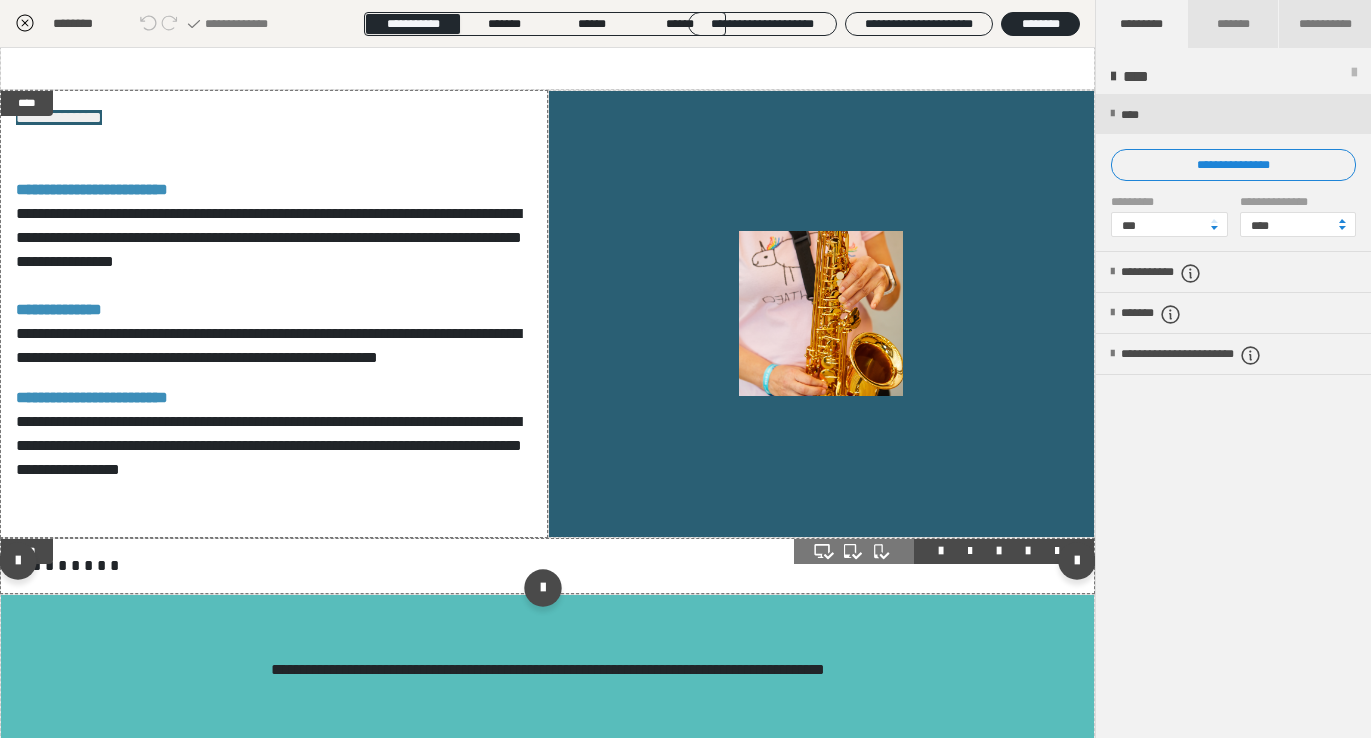 scroll, scrollTop: 1309, scrollLeft: 0, axis: vertical 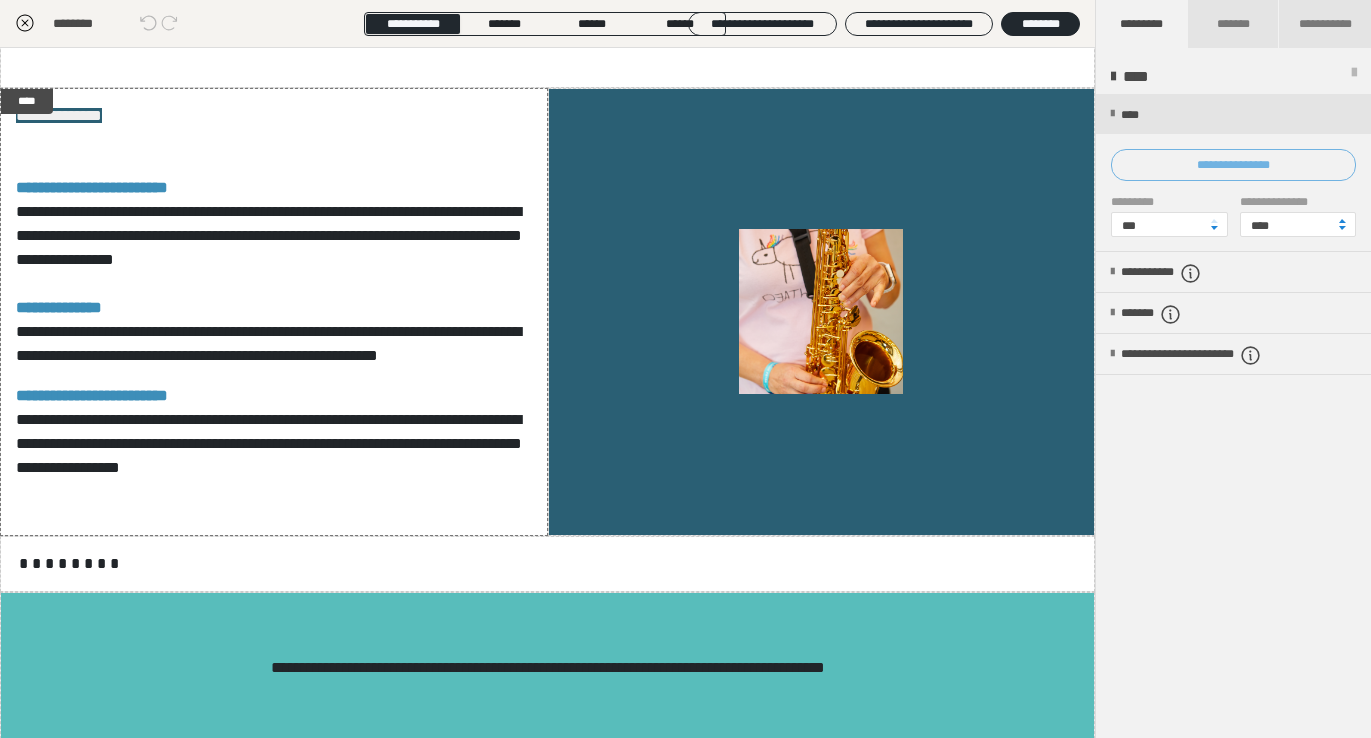 click on "**********" at bounding box center [1233, 165] 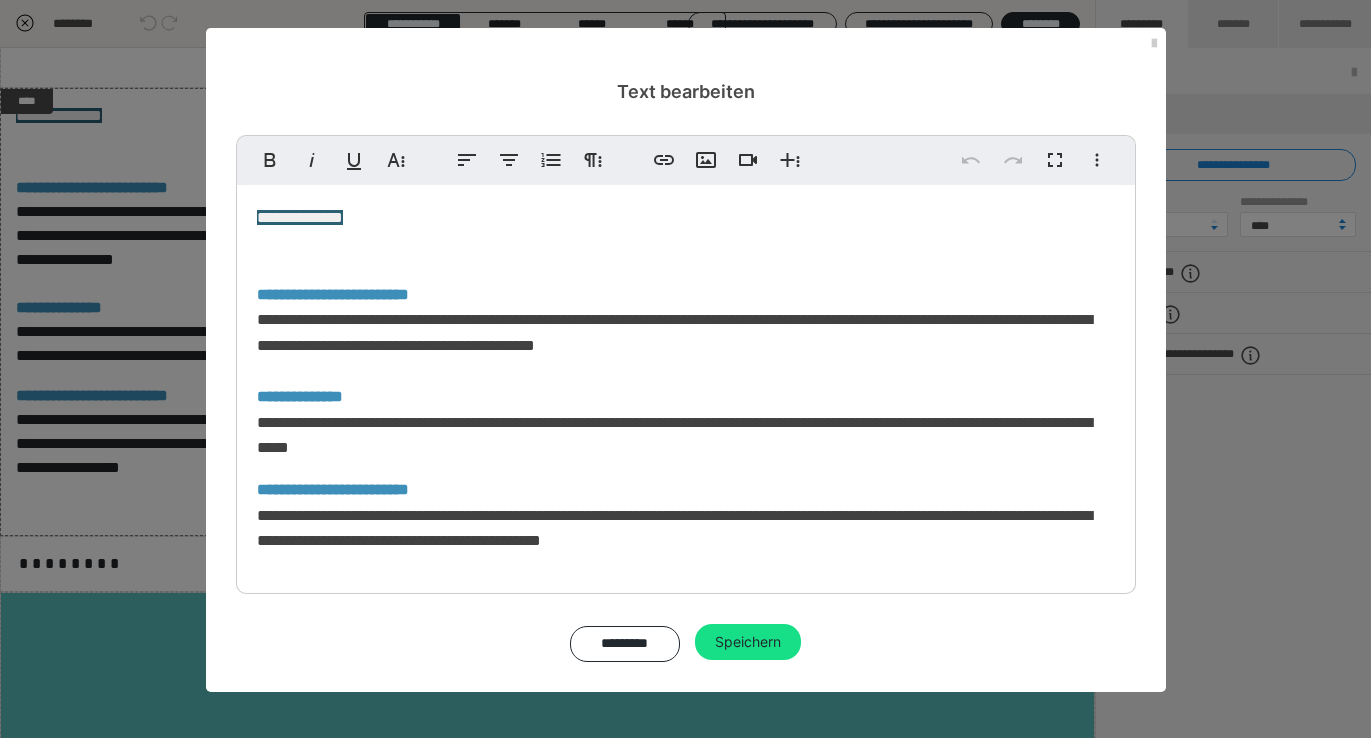 click on "**********" at bounding box center (686, 400) 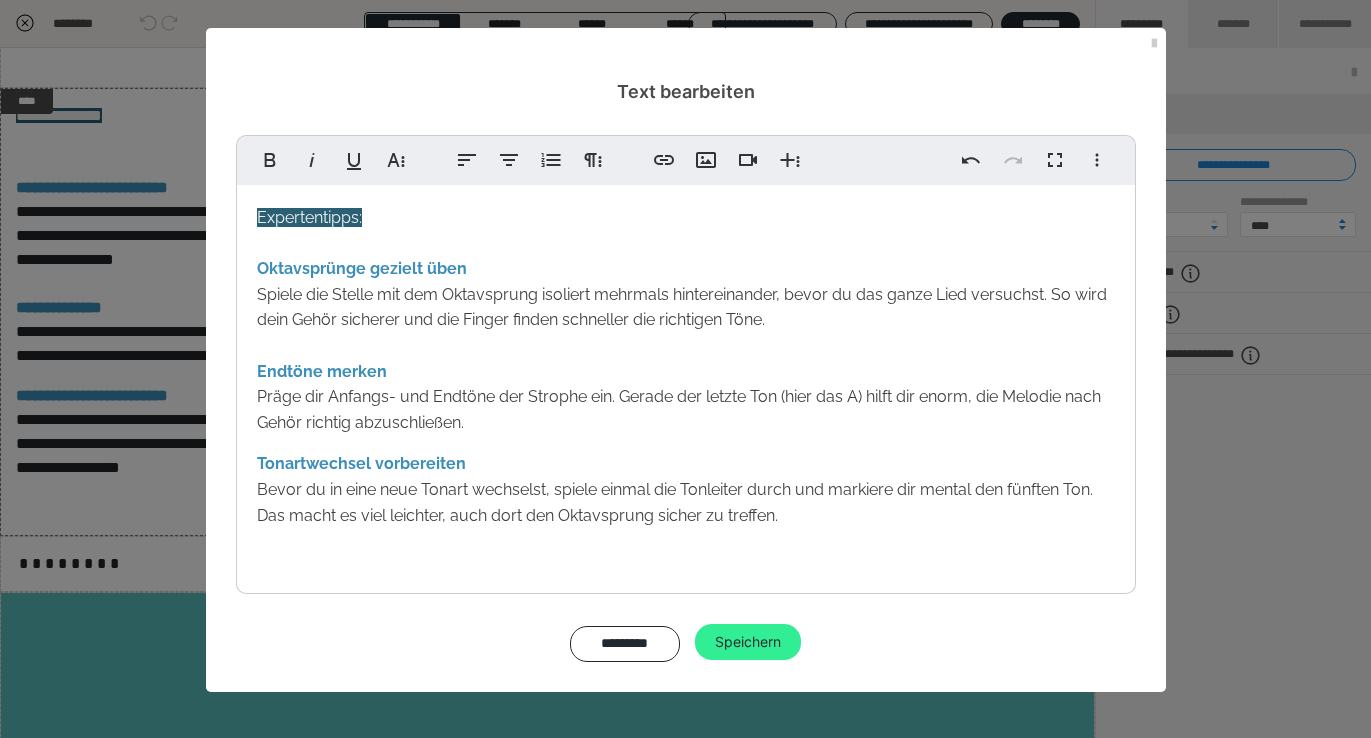 click on "Speichern" at bounding box center (748, 642) 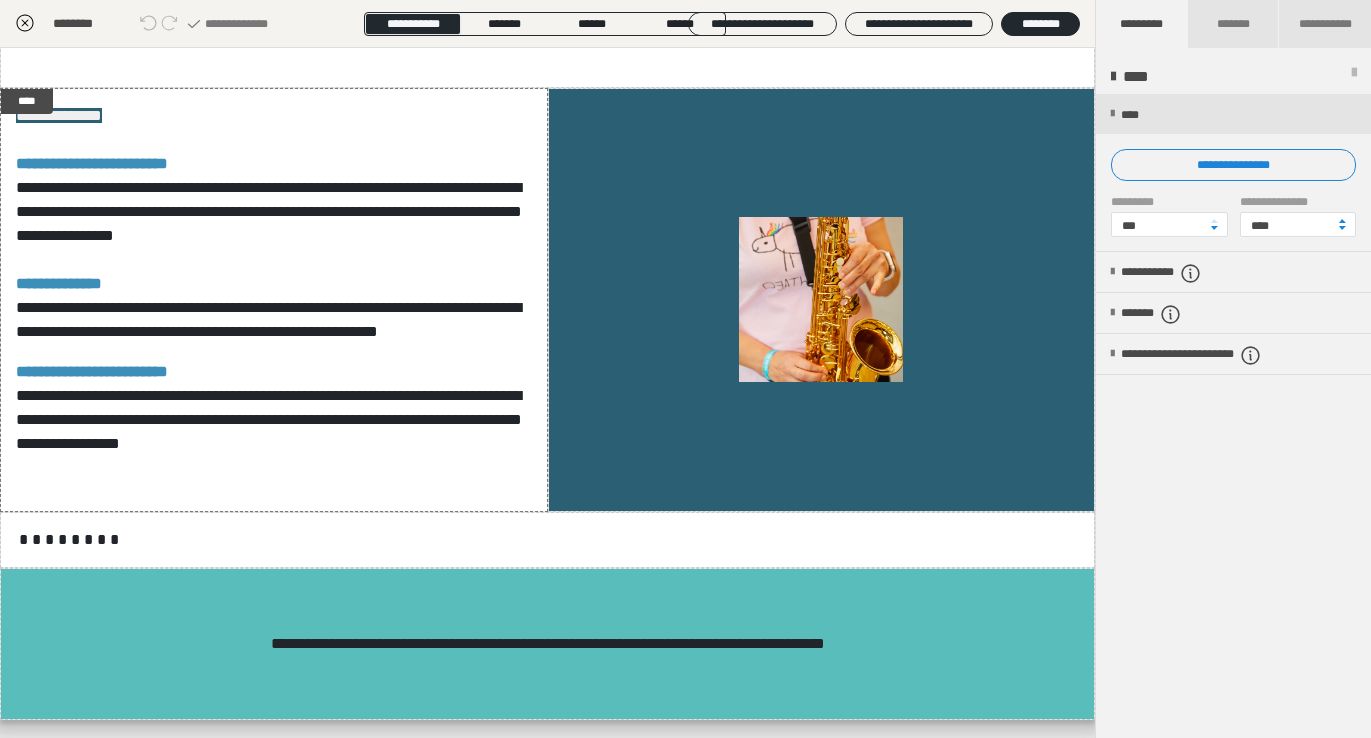 scroll, scrollTop: 1409, scrollLeft: 0, axis: vertical 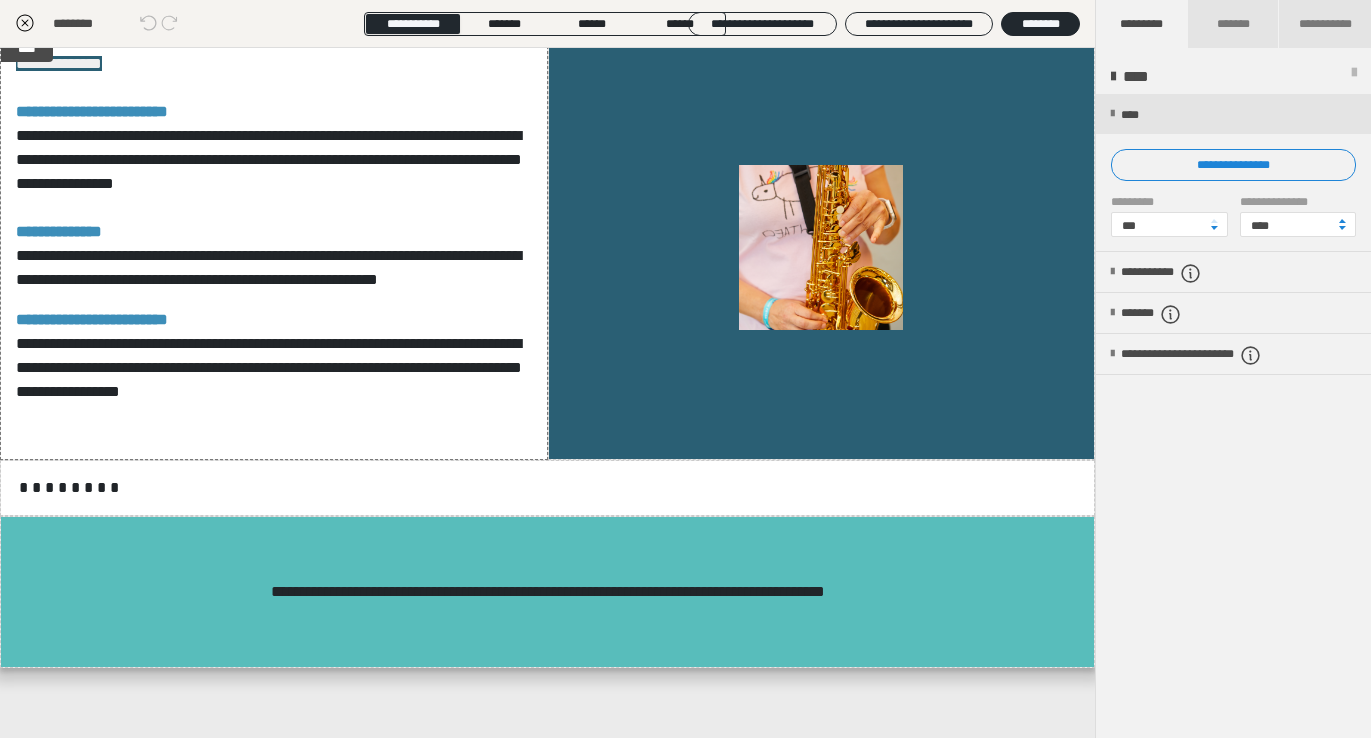 click 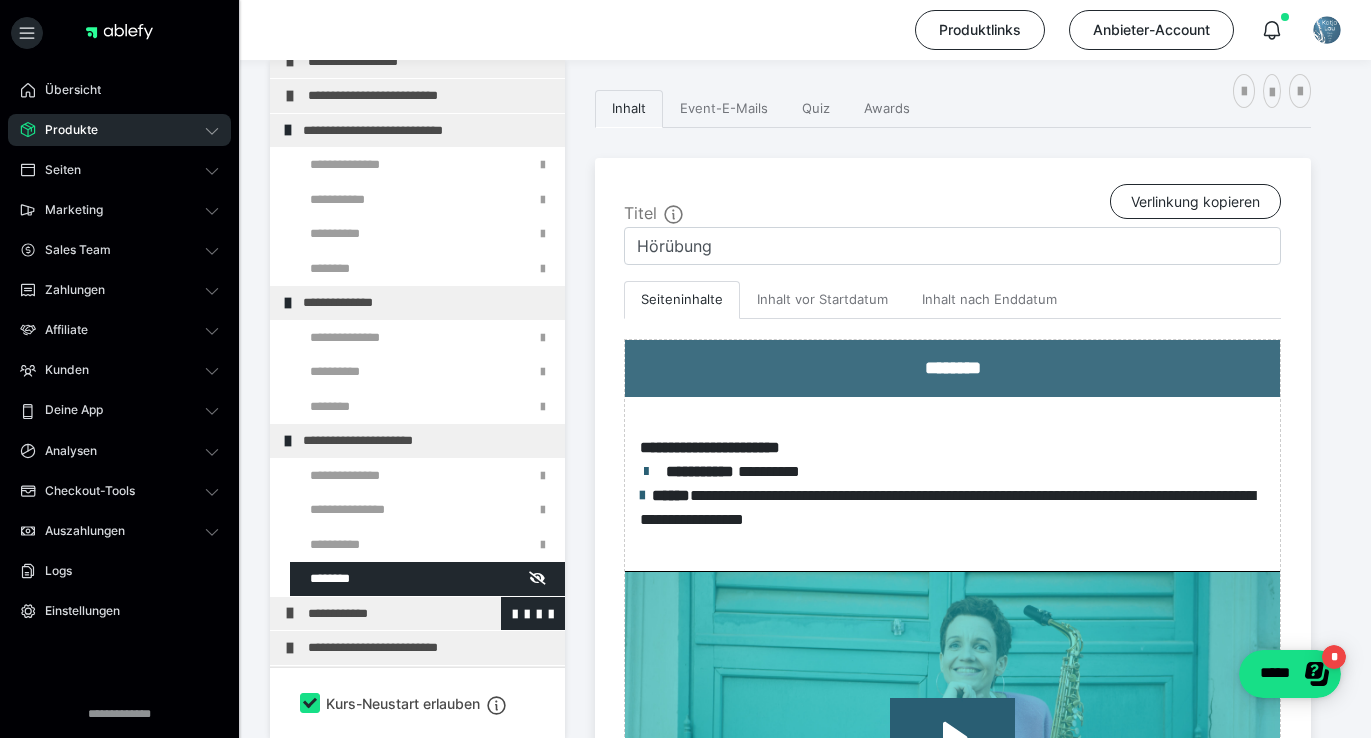 click on "**********" at bounding box center (431, 614) 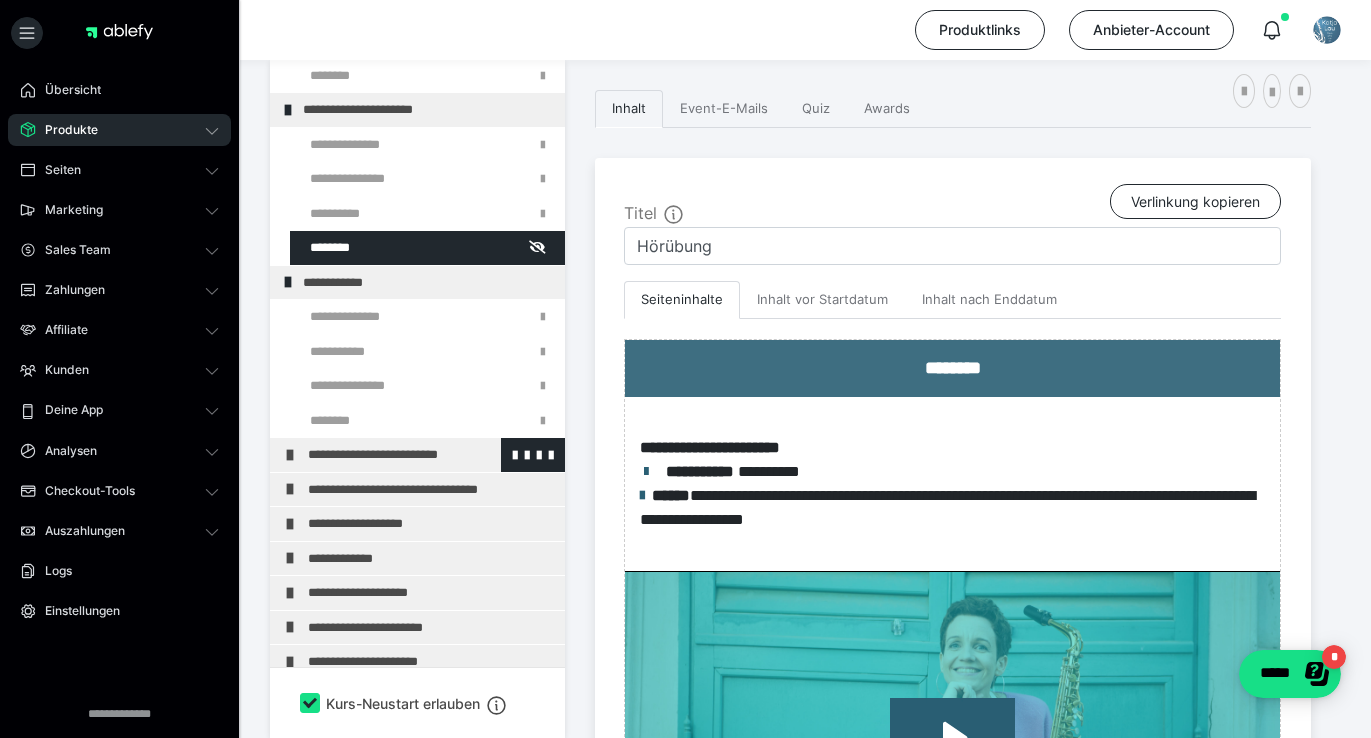 scroll, scrollTop: 462, scrollLeft: 0, axis: vertical 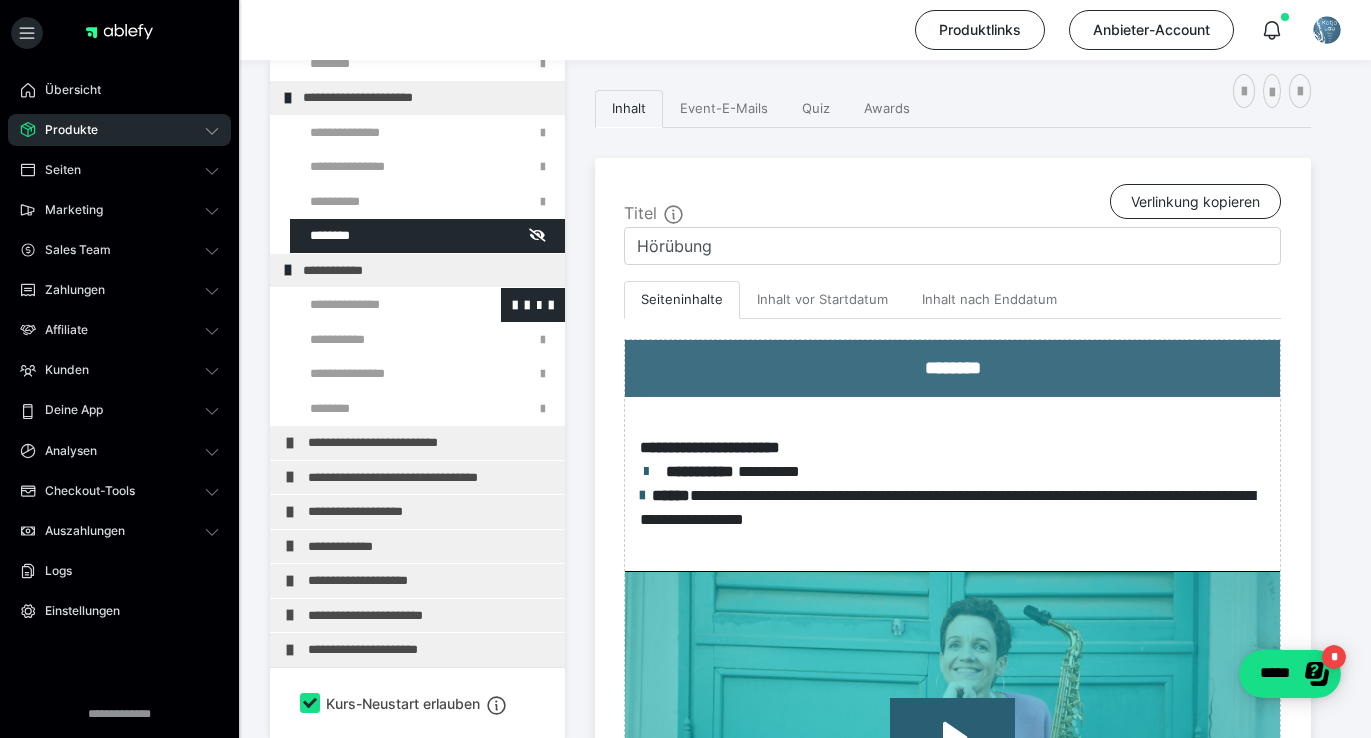 click at bounding box center [375, 305] 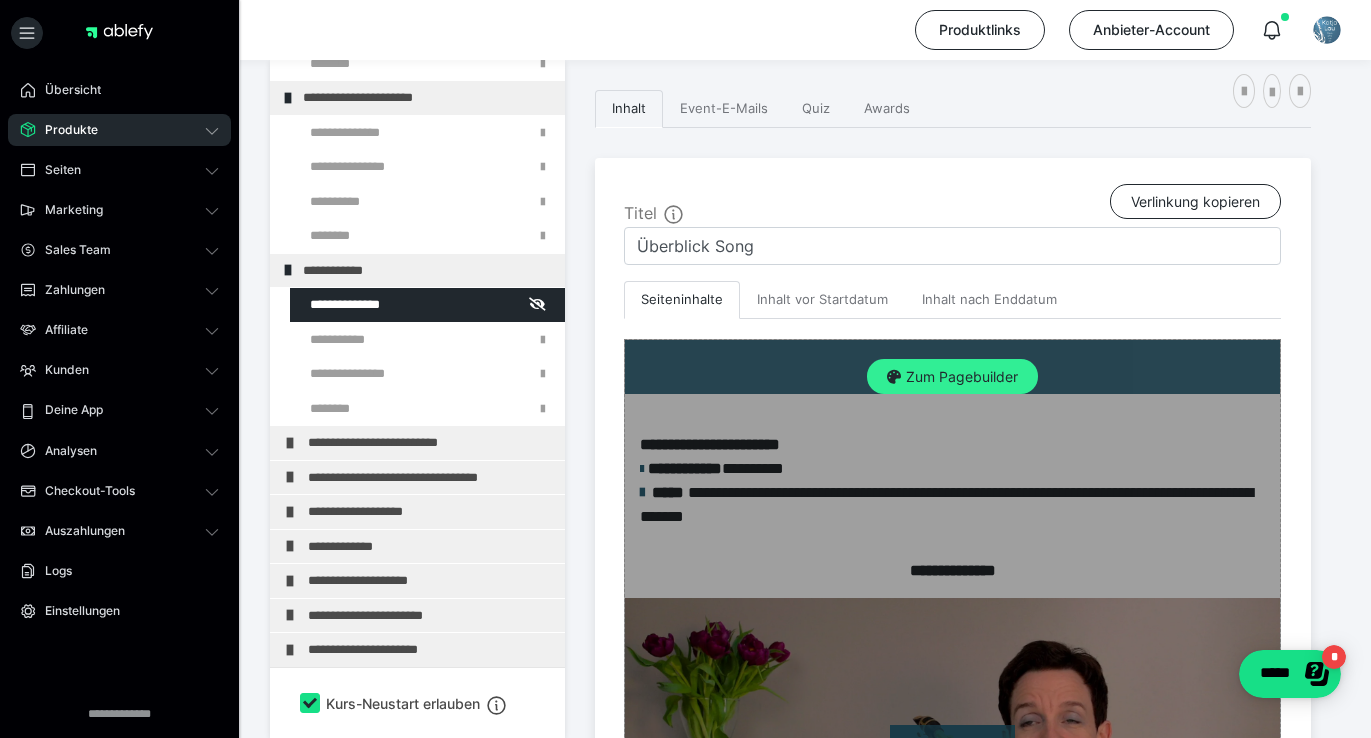 click on "Zum Pagebuilder" at bounding box center (952, 377) 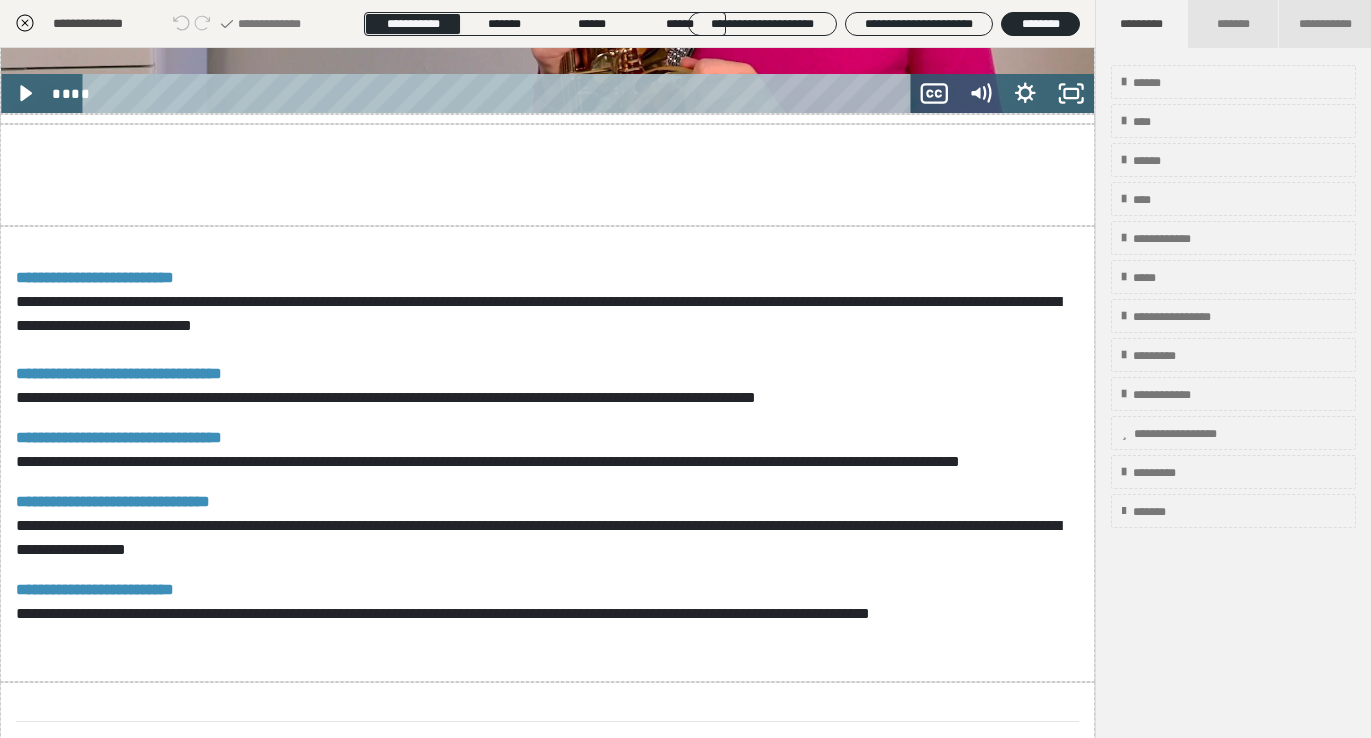 scroll, scrollTop: 791, scrollLeft: 0, axis: vertical 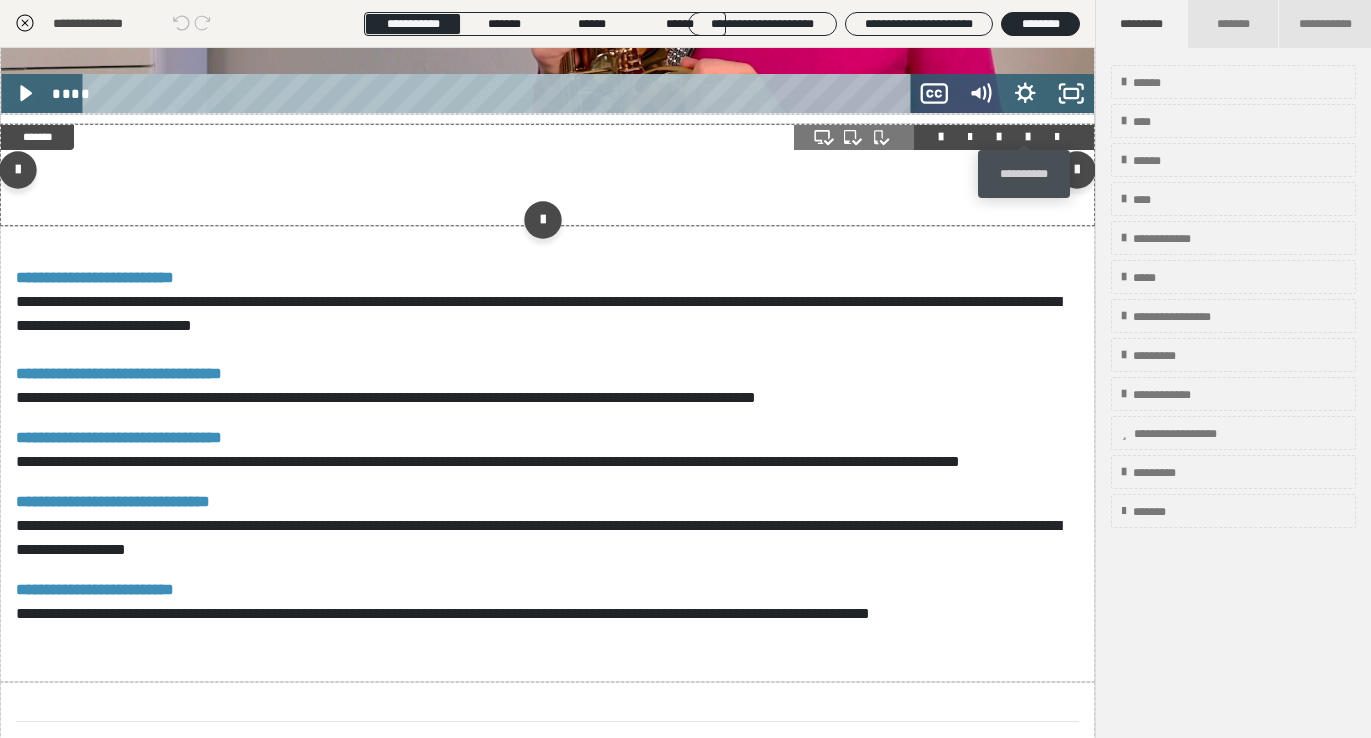click at bounding box center (1028, 137) 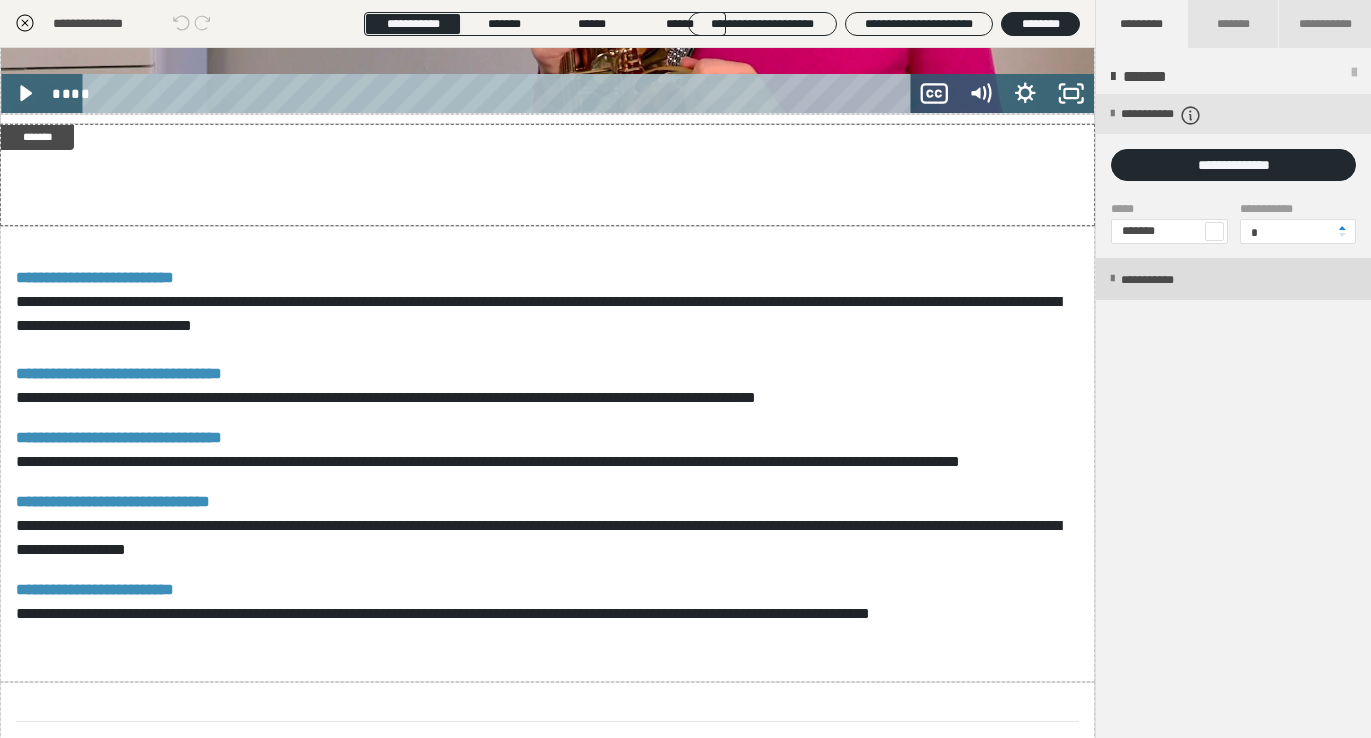 click on "**********" at bounding box center (1168, 280) 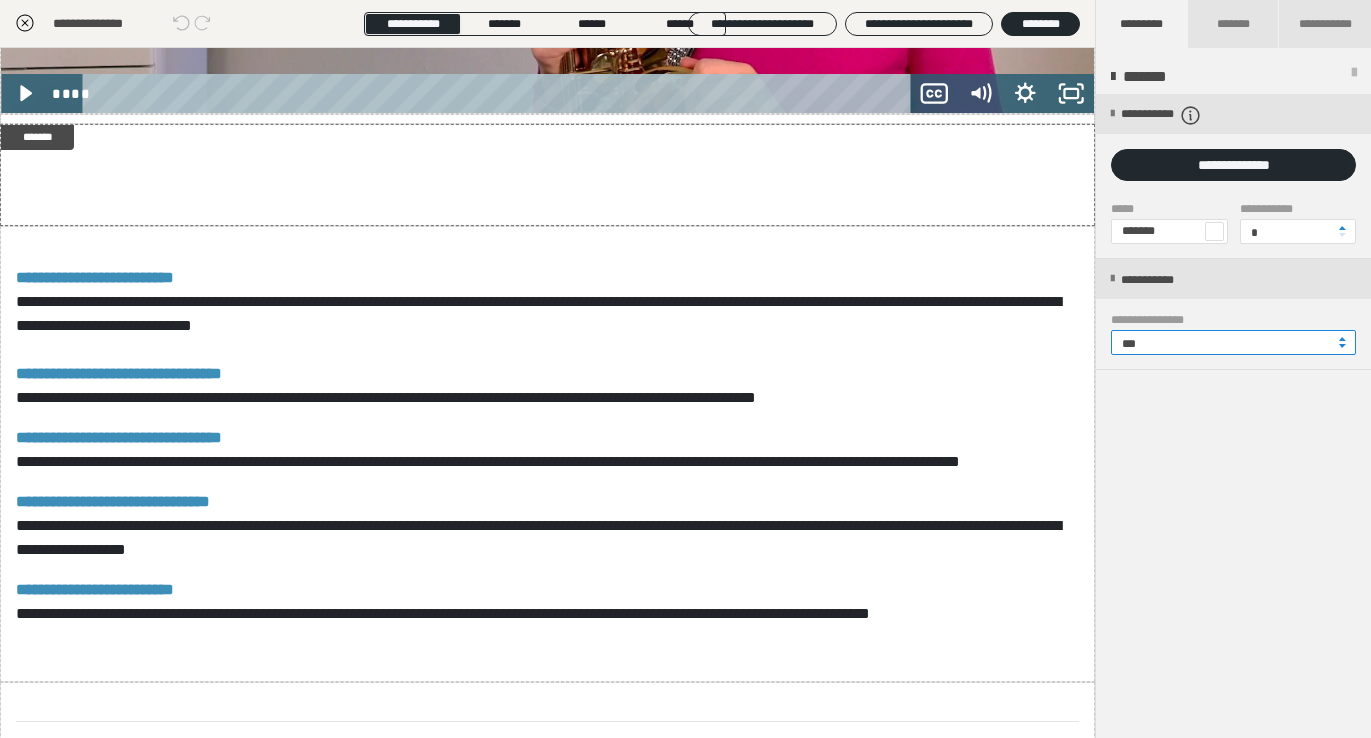 click on "***" at bounding box center [1233, 342] 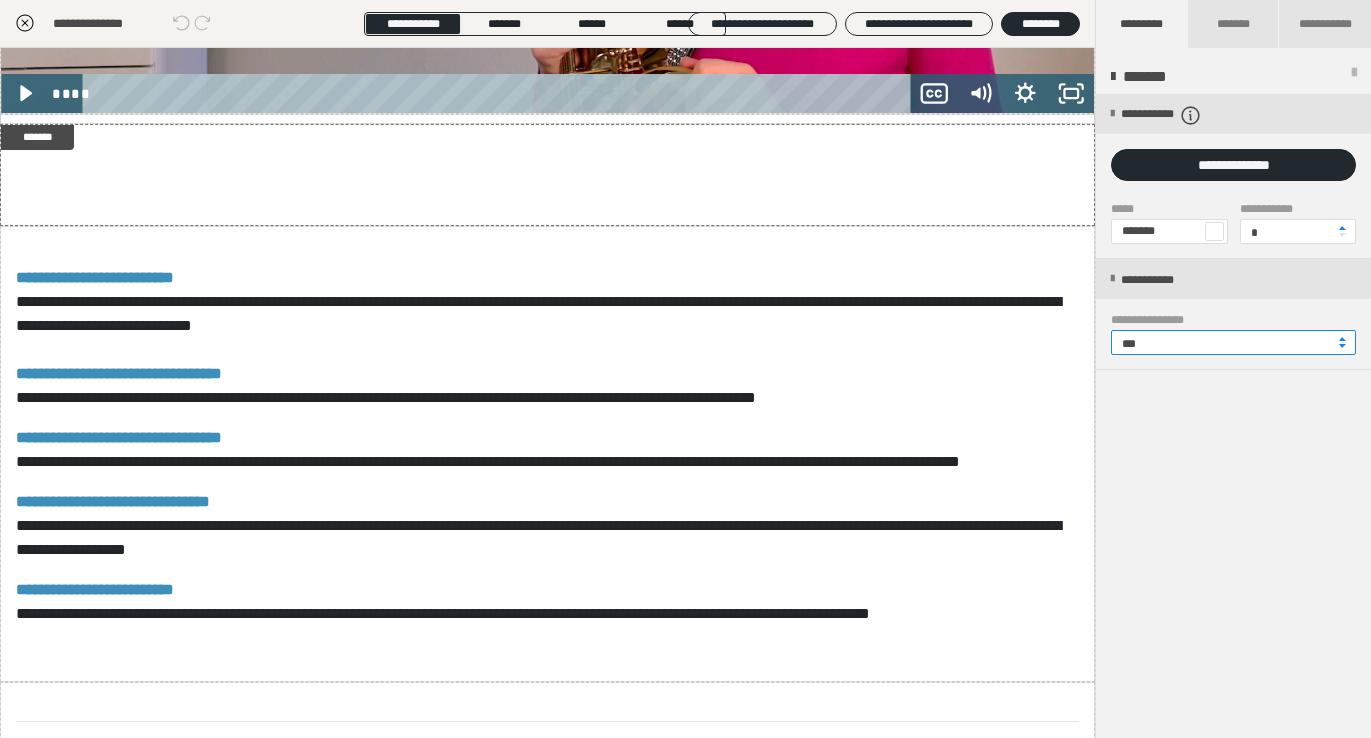 click on "***" at bounding box center (1233, 342) 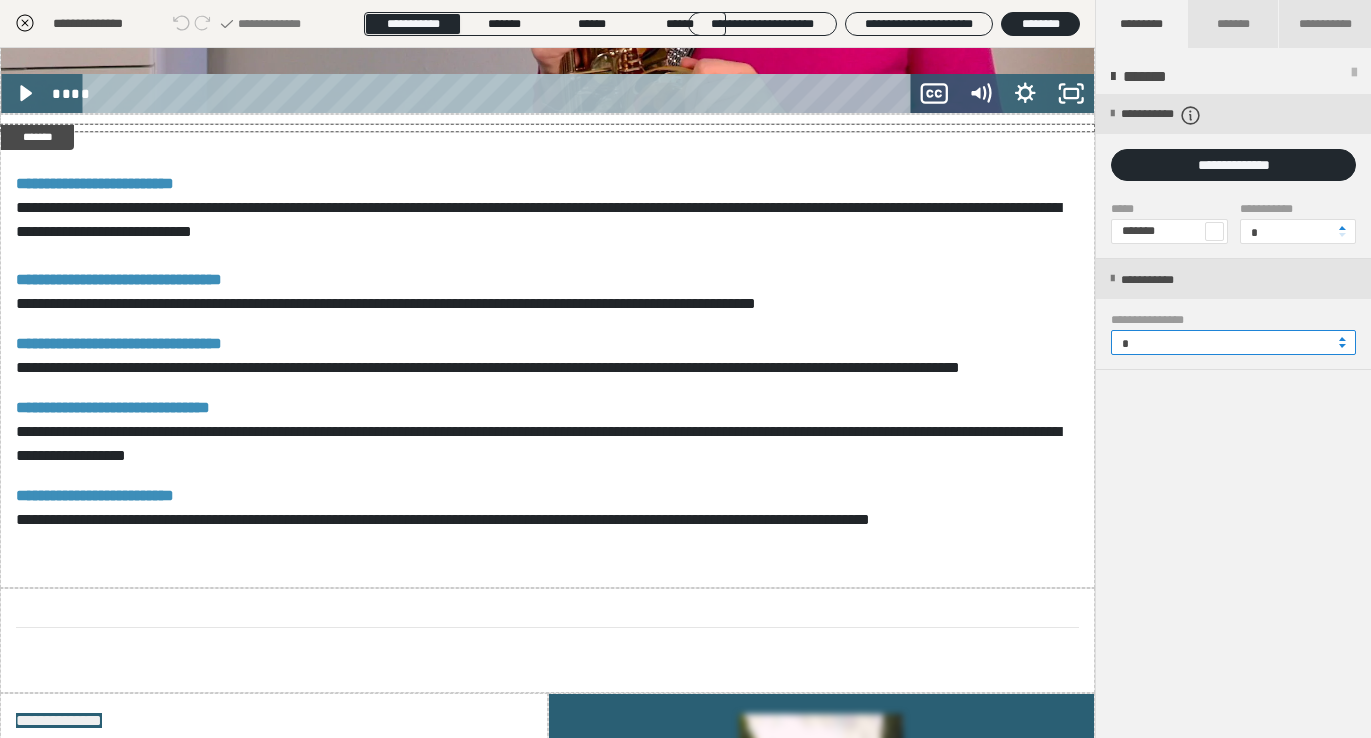 type on "**" 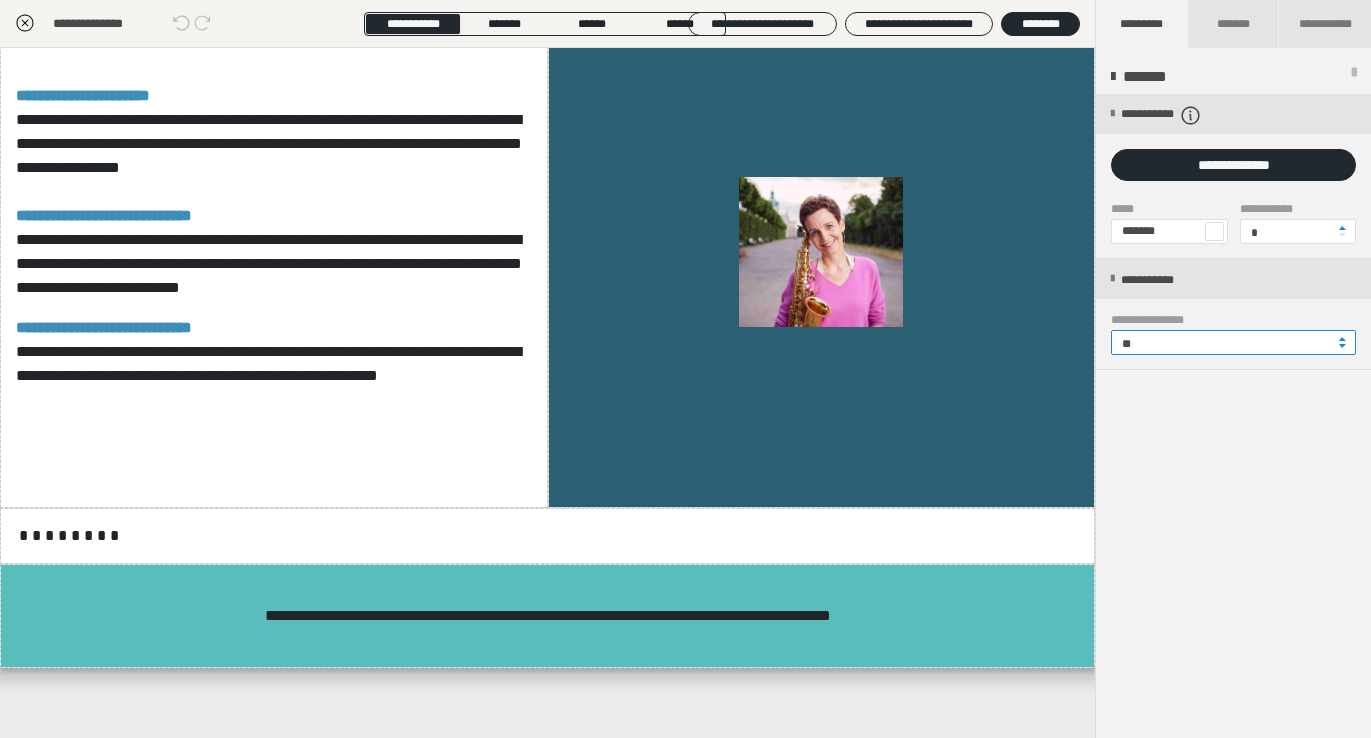 scroll, scrollTop: 1614, scrollLeft: 0, axis: vertical 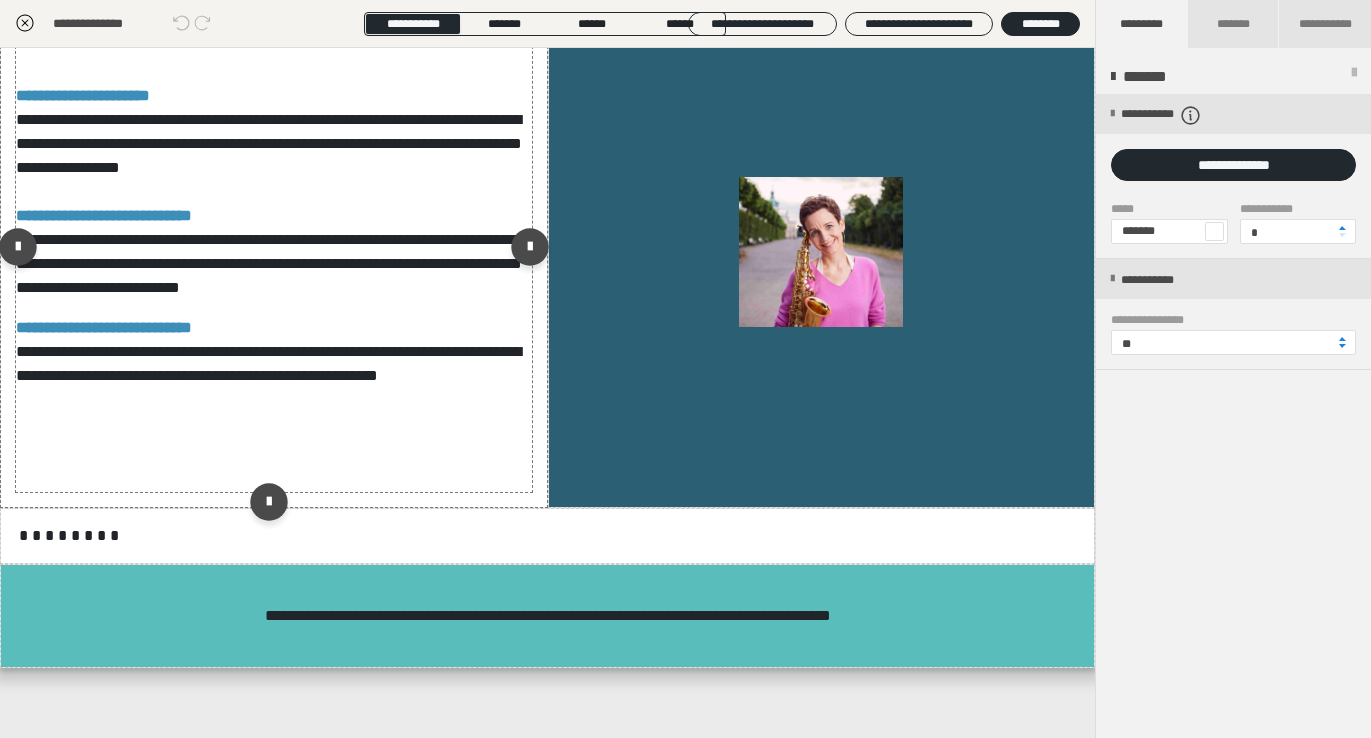 click on "**********" at bounding box center [274, 252] 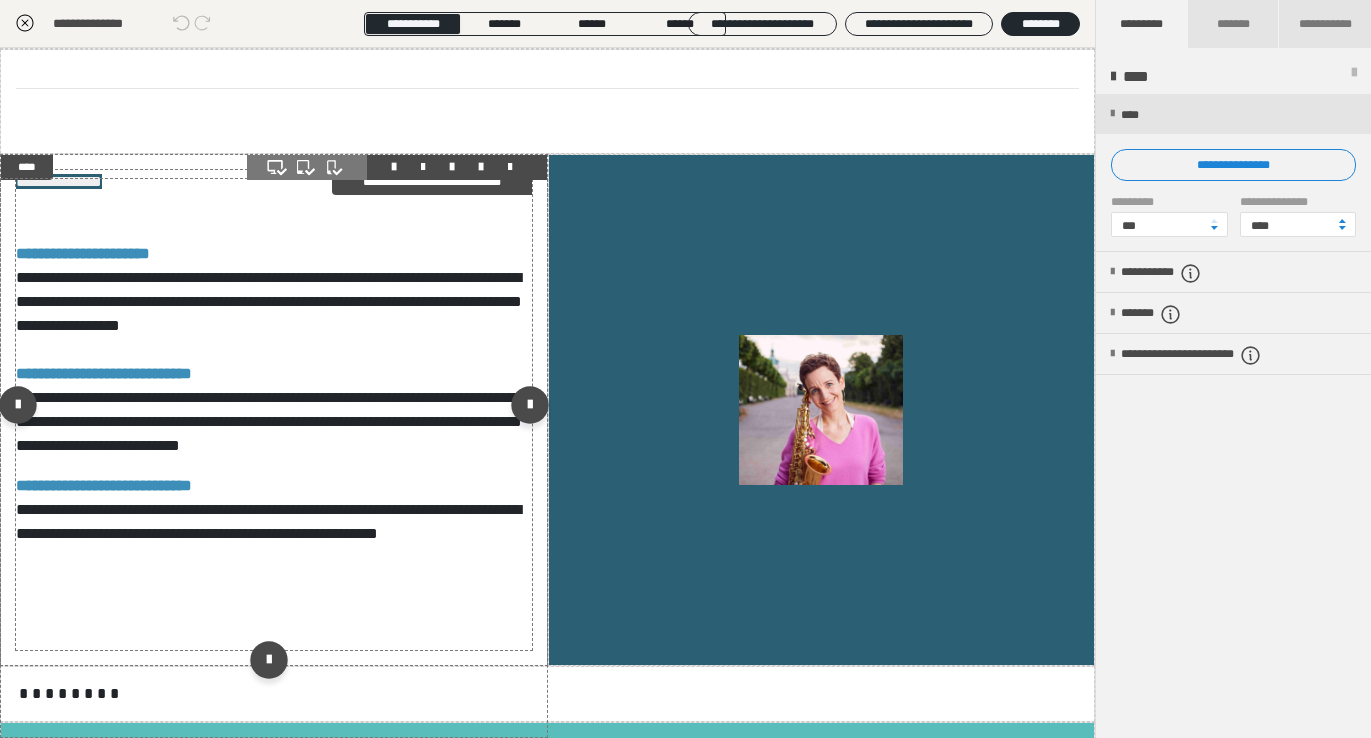 scroll, scrollTop: 1337, scrollLeft: 0, axis: vertical 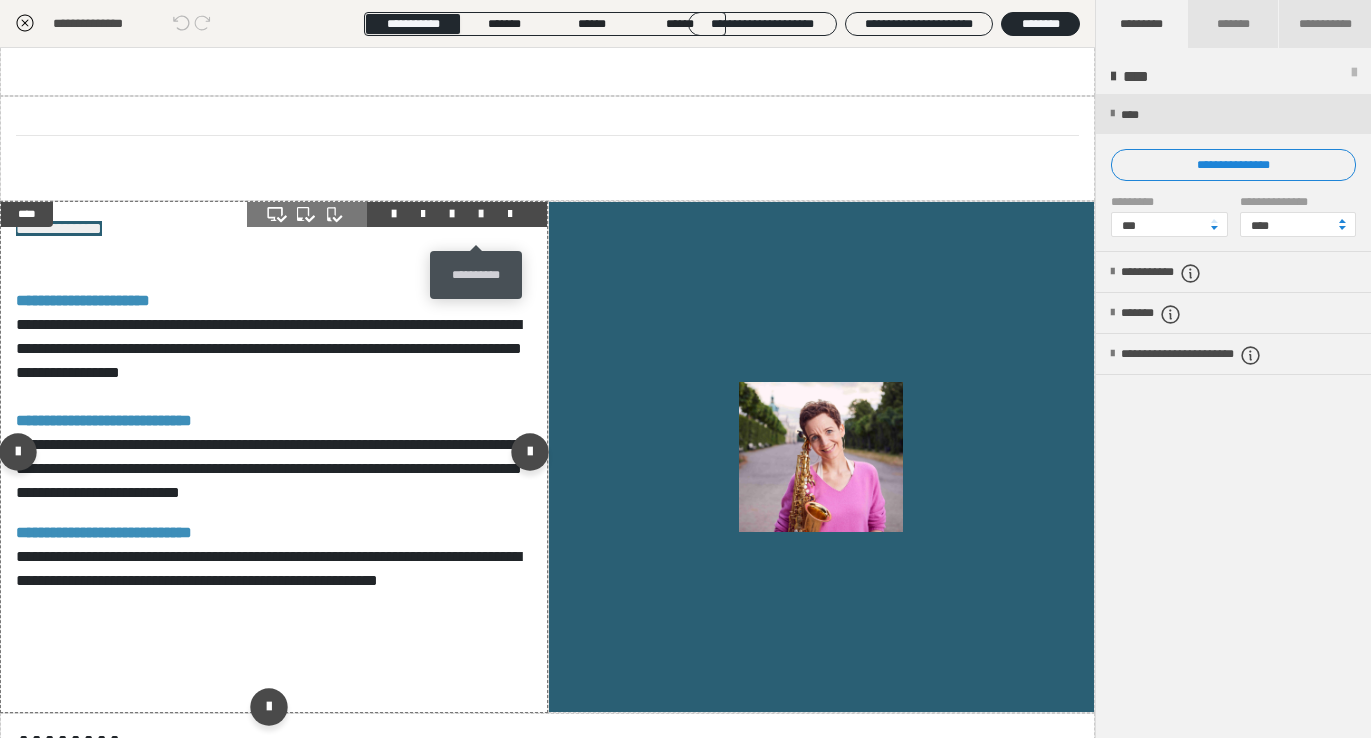 click at bounding box center [481, 214] 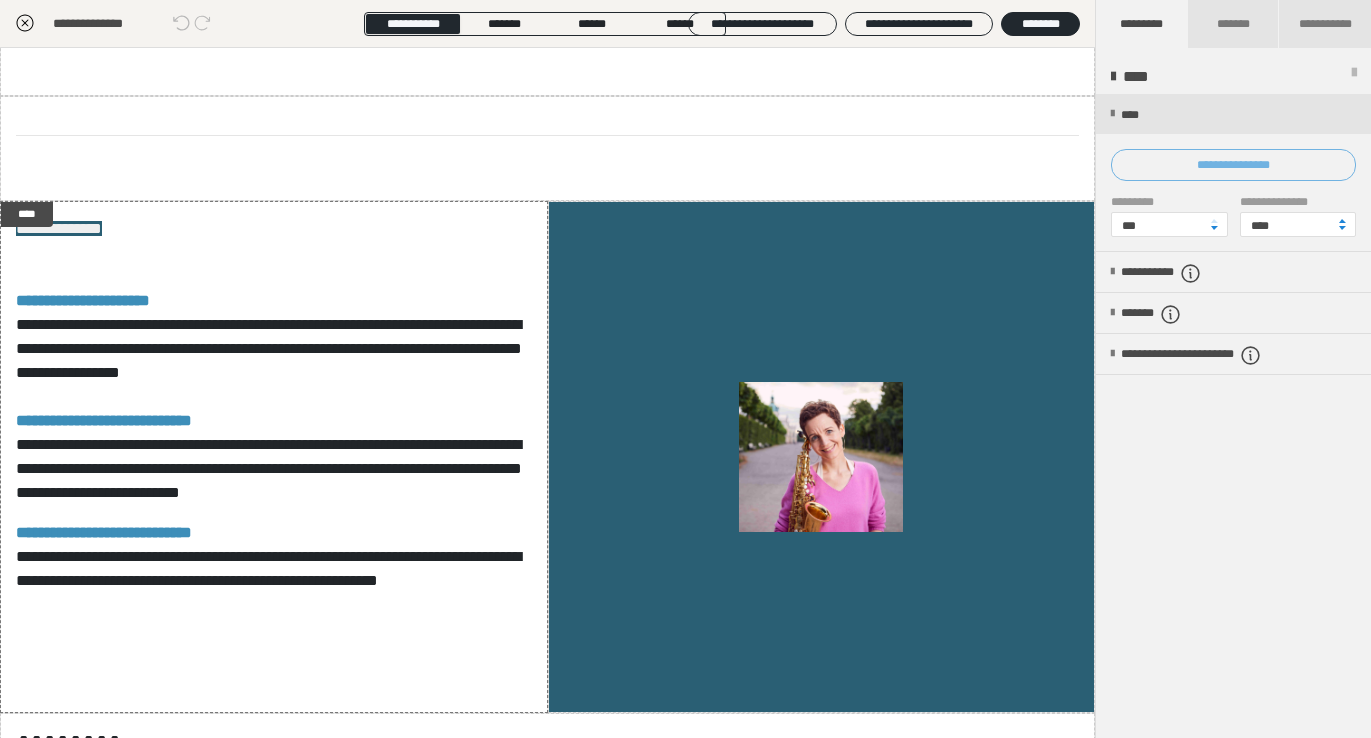 click on "**********" at bounding box center [1233, 165] 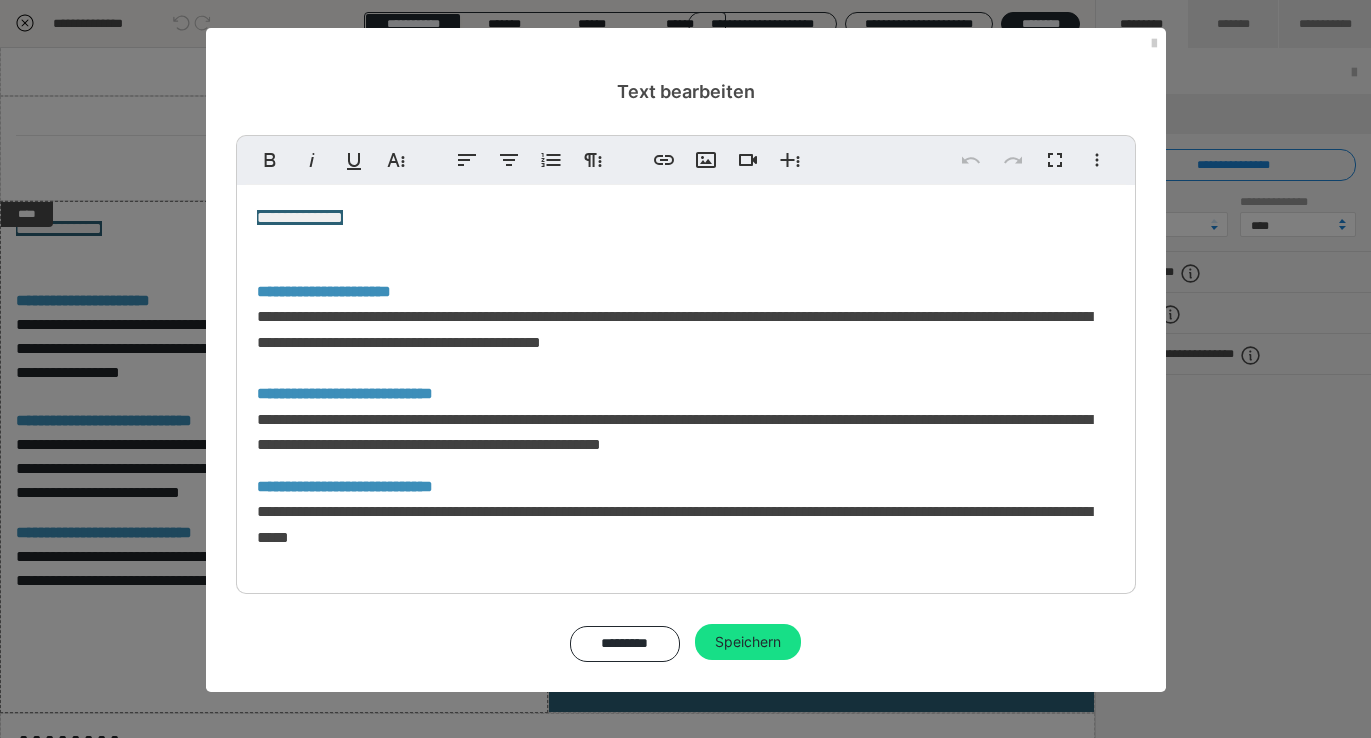 click on "**********" at bounding box center [686, 429] 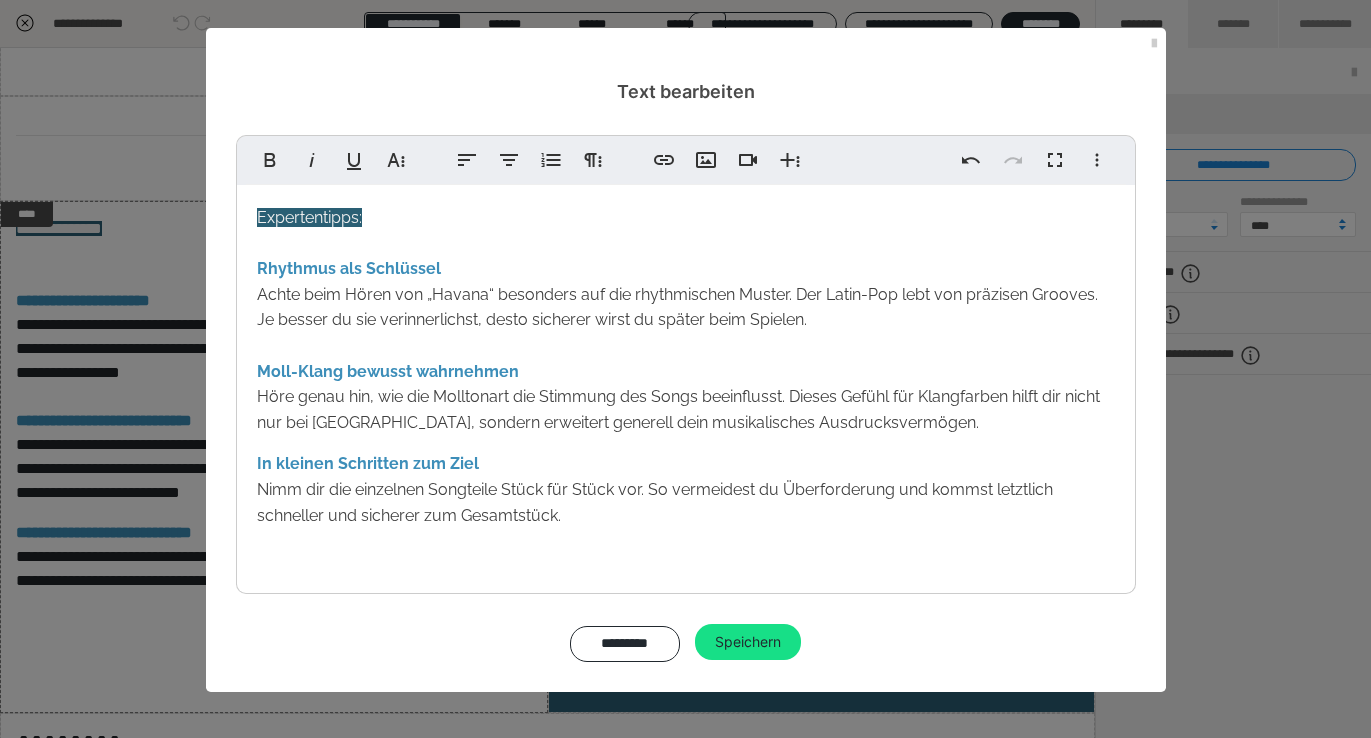 scroll, scrollTop: 66, scrollLeft: 0, axis: vertical 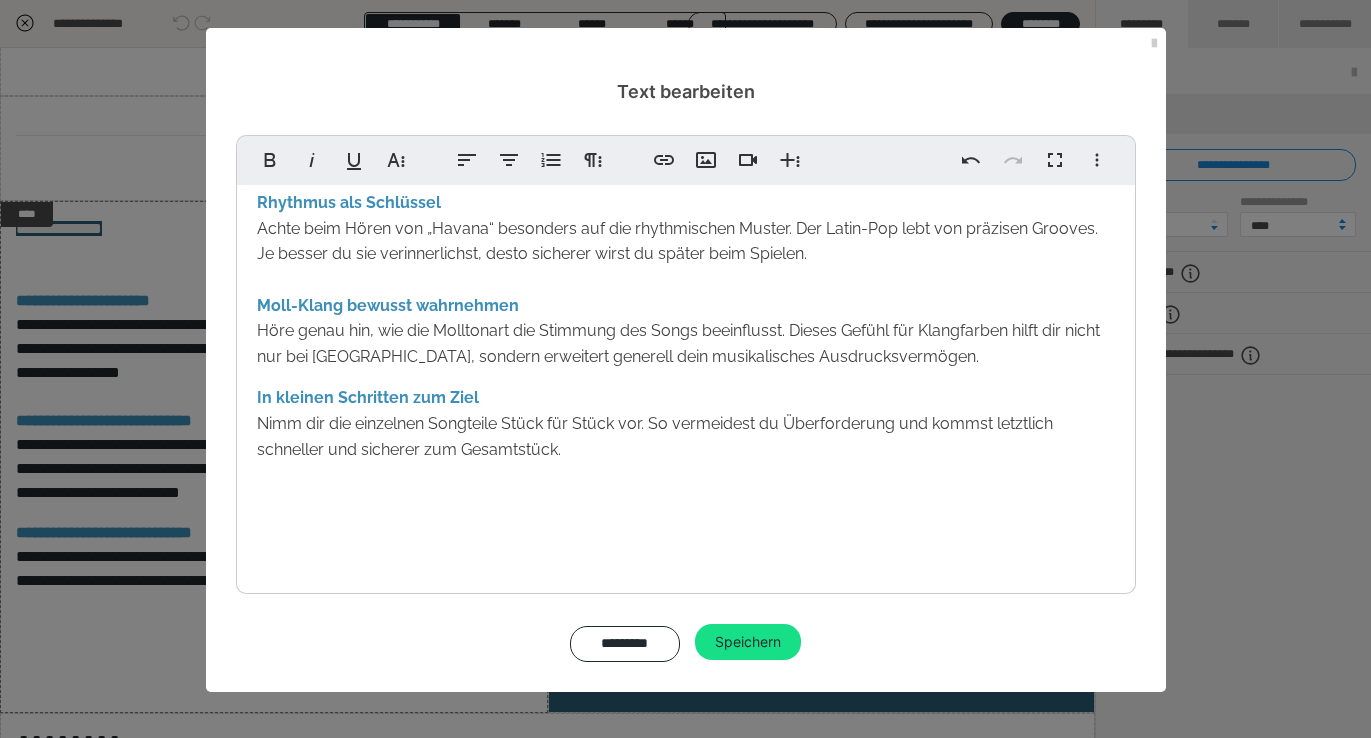 click on "Expertentipps:  Rhythmus als Schlüssel Achte beim Hören von „Havana“ besonders auf die rhythmischen Muster. Der Latin-Pop lebt von präzisen Grooves. Je besser du sie verinnerlichst, desto sicherer wirst du später beim Spielen. Moll-Klang bewusst wahrnehmen Höre genau hin, wie die Molltonart die Stimmung des Songs beeinflusst. Dieses Gefühl für Klangfarben hilft dir nicht nur bei [GEOGRAPHIC_DATA], sondern erweitert generell dein musikalisches Ausdrucksvermögen. In kleinen Schritten zum Ziel Nimm dir die einzelnen Songteile Stück für Stück vor. So vermeidest du Überforderung und kommst letztlich schneller und sicherer zum Gesamtstück." at bounding box center (686, 352) 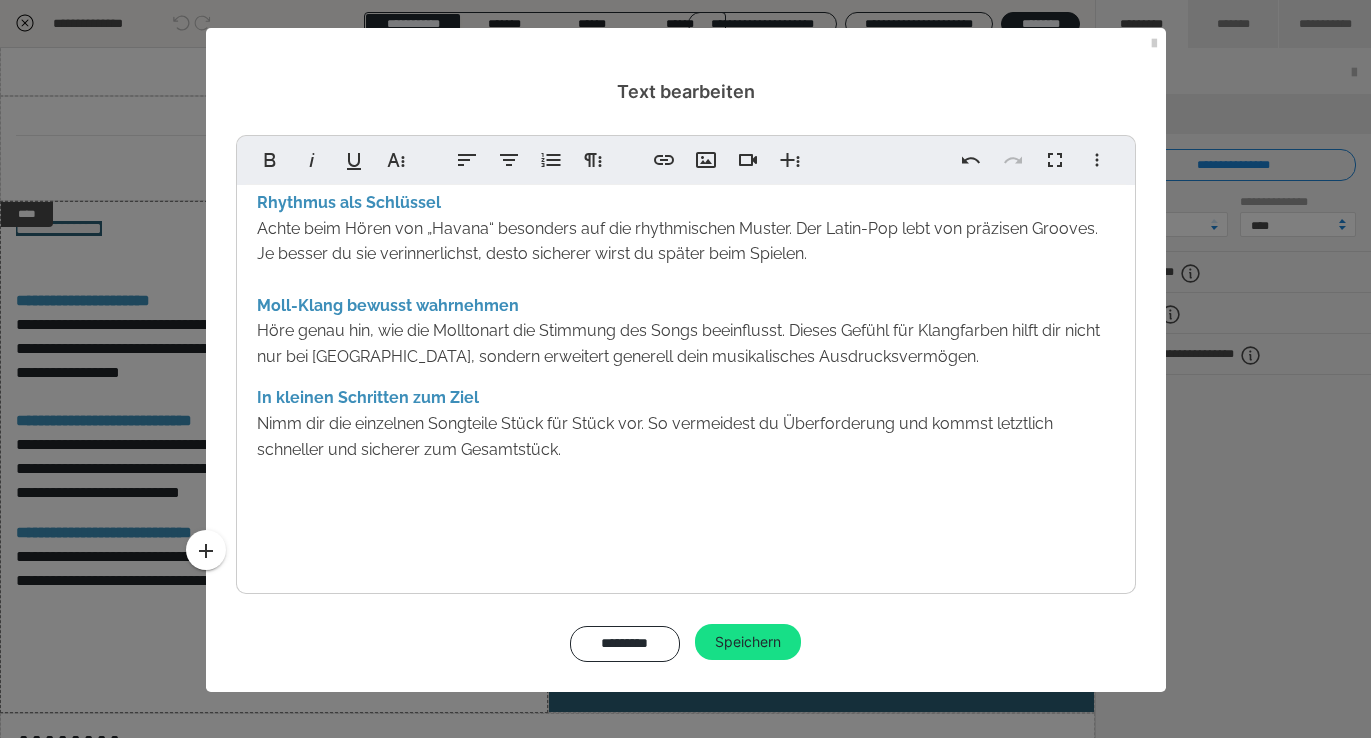 scroll, scrollTop: 18, scrollLeft: 0, axis: vertical 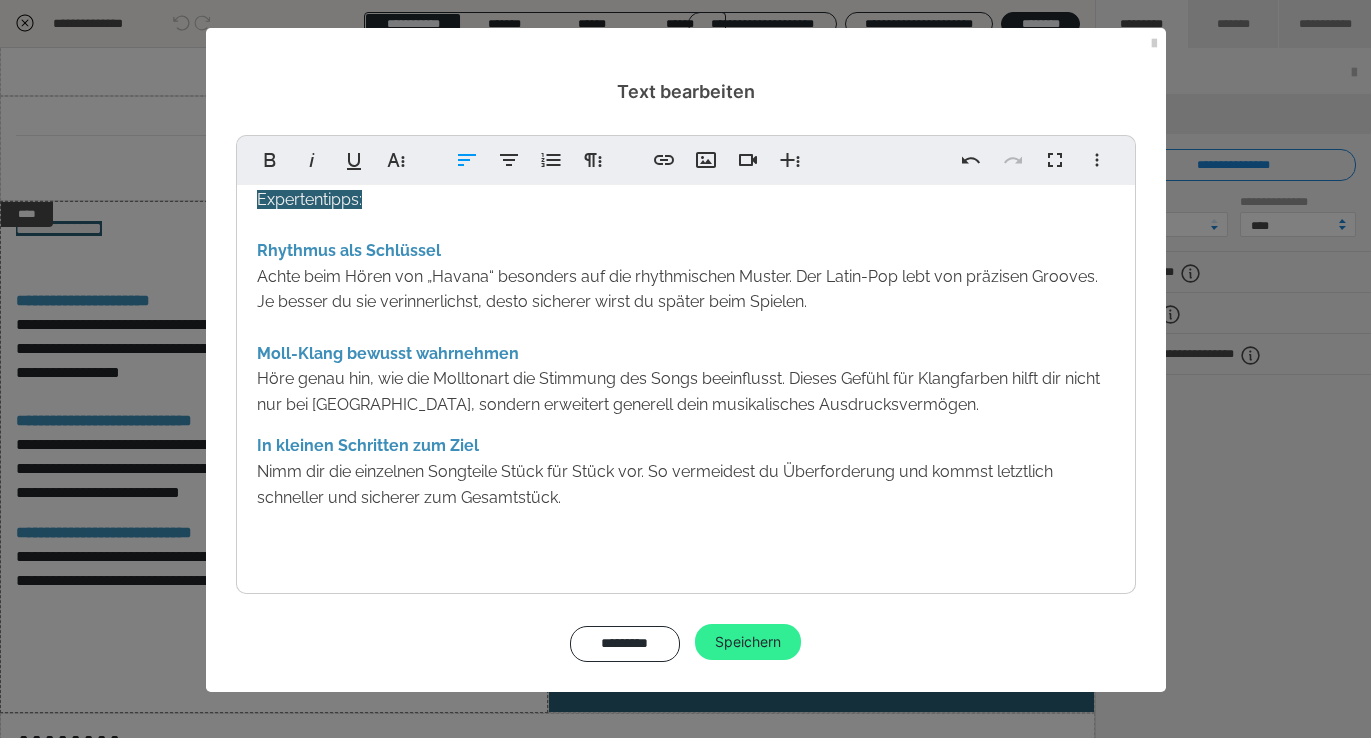 click on "Speichern" at bounding box center [748, 642] 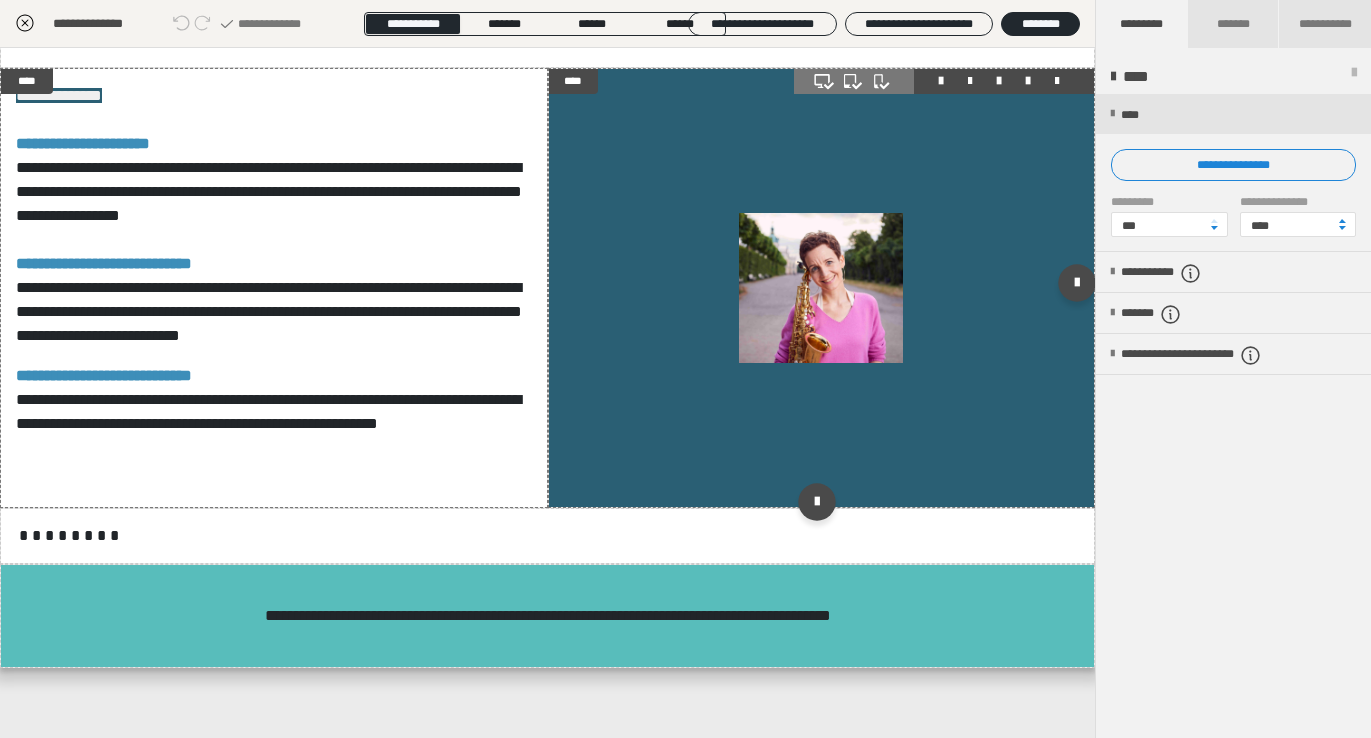 scroll, scrollTop: 1542, scrollLeft: 0, axis: vertical 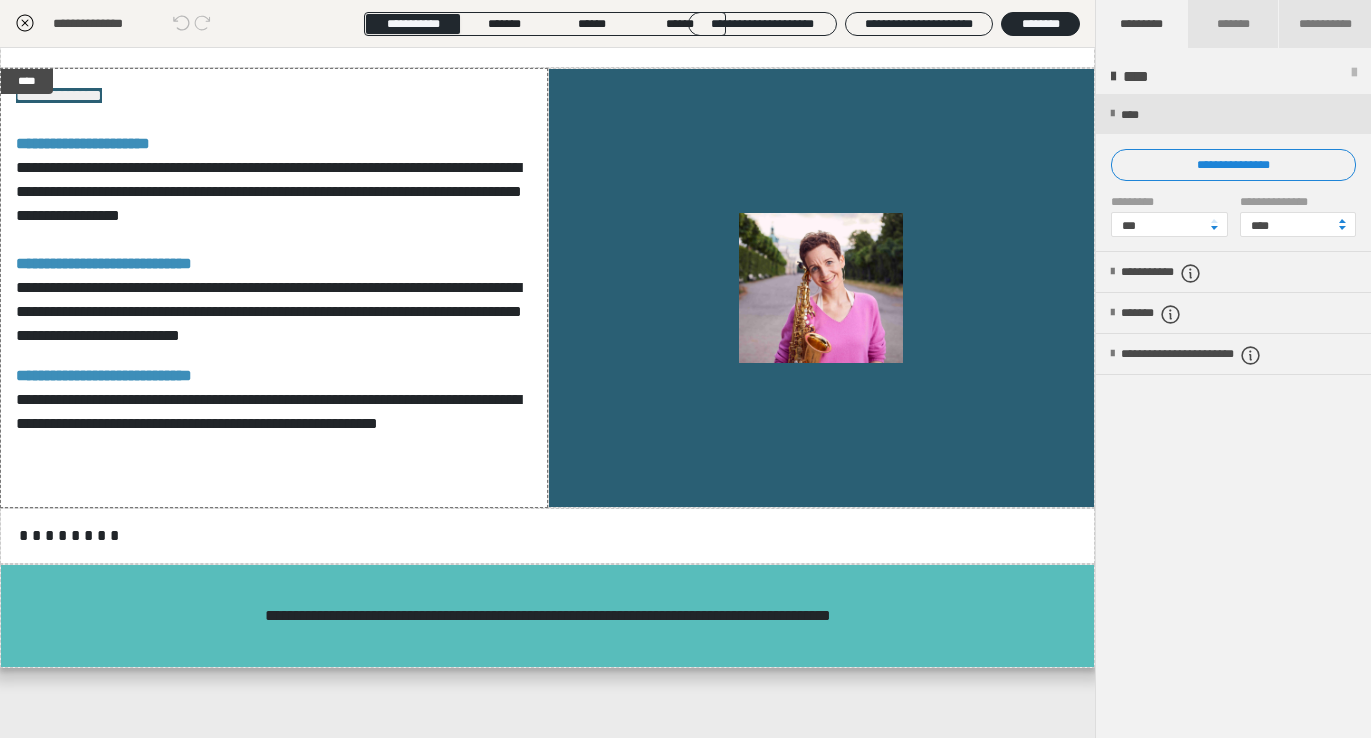 click 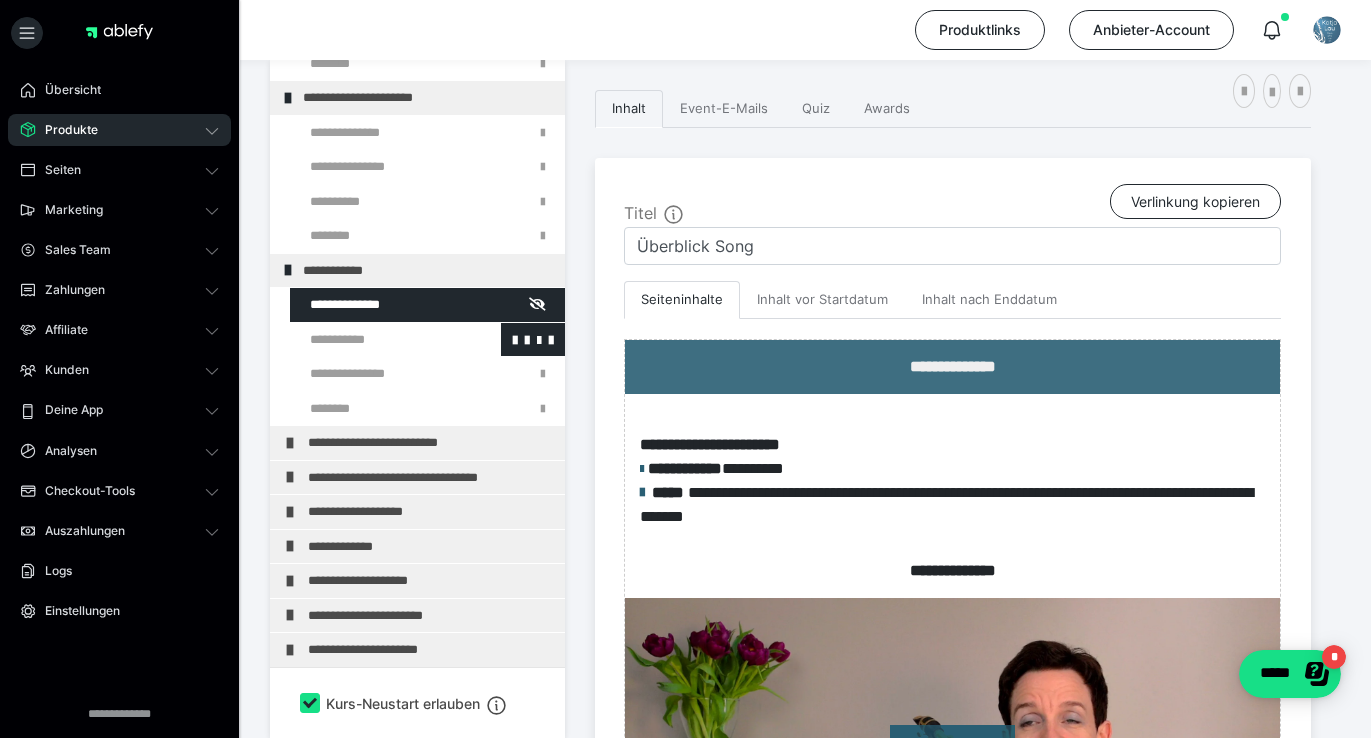 click at bounding box center (375, 340) 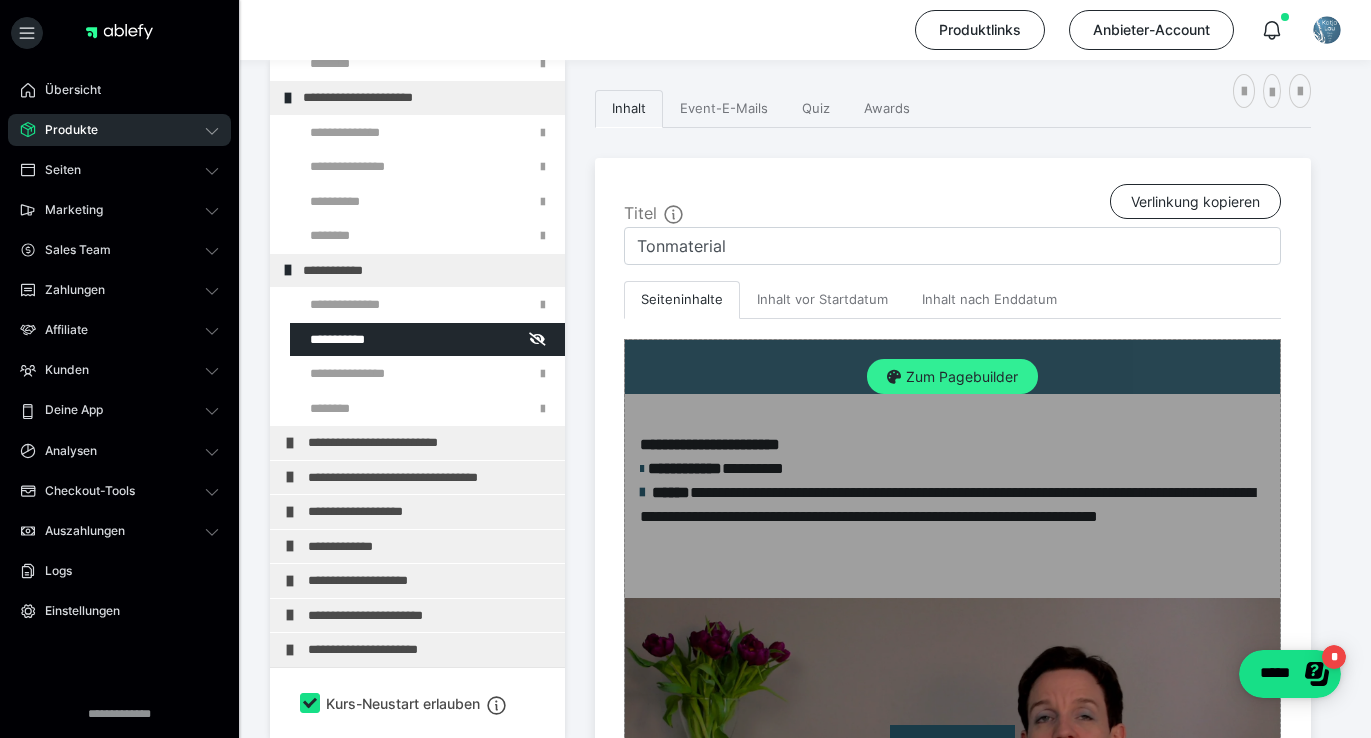 click on "Zum Pagebuilder" at bounding box center [952, 377] 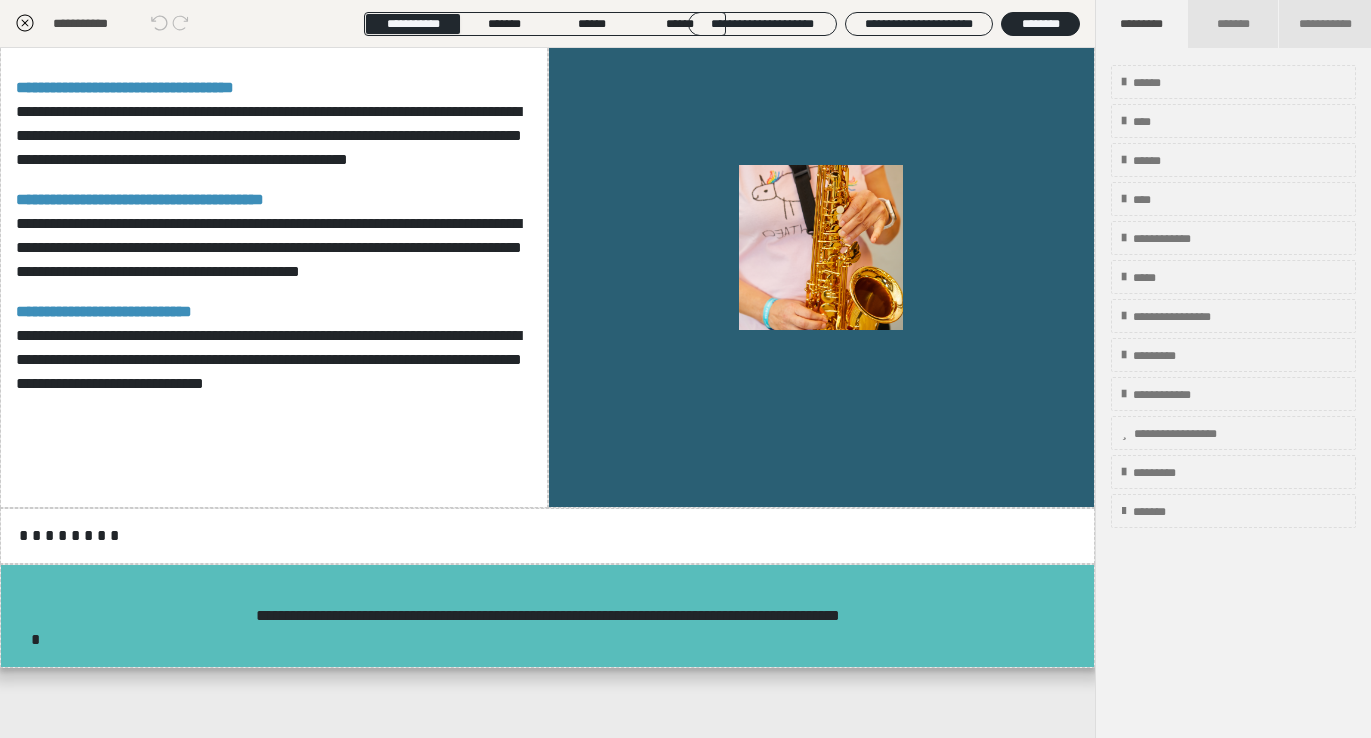 scroll, scrollTop: 1860, scrollLeft: 0, axis: vertical 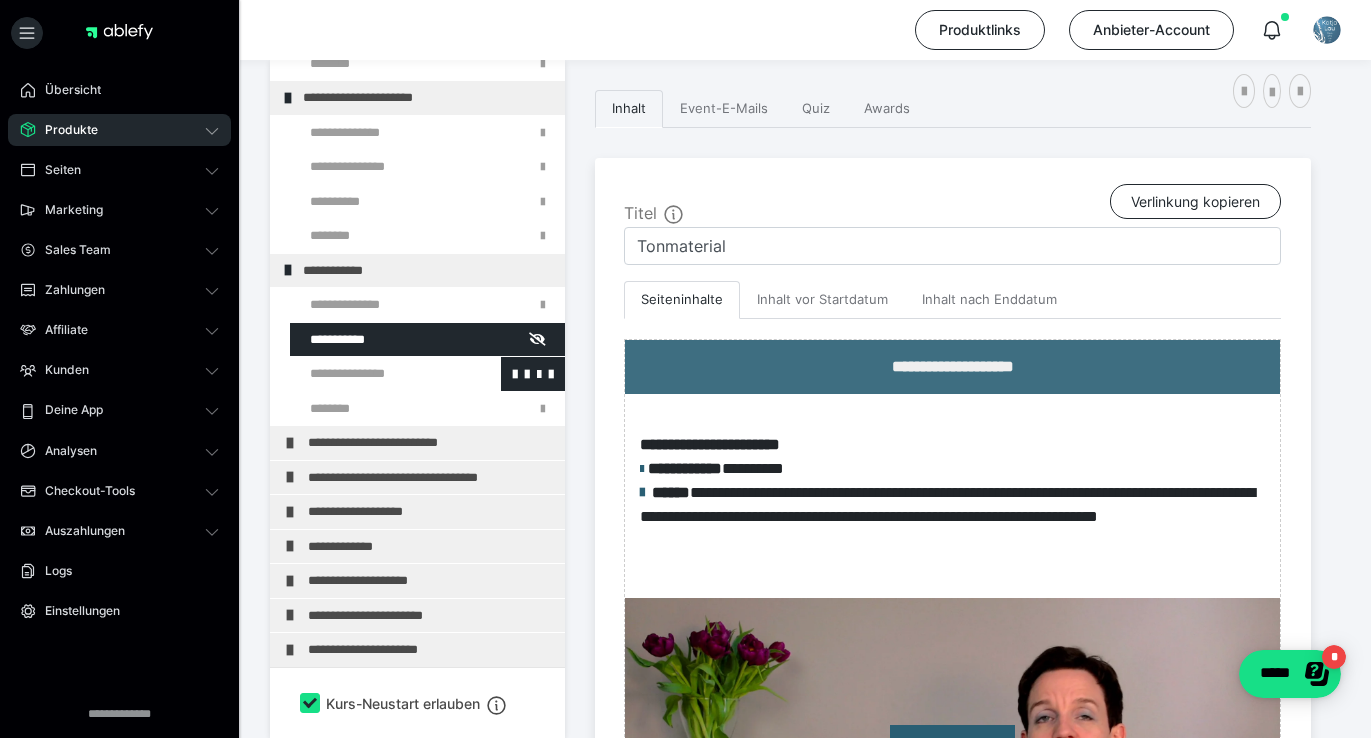 click at bounding box center [375, 374] 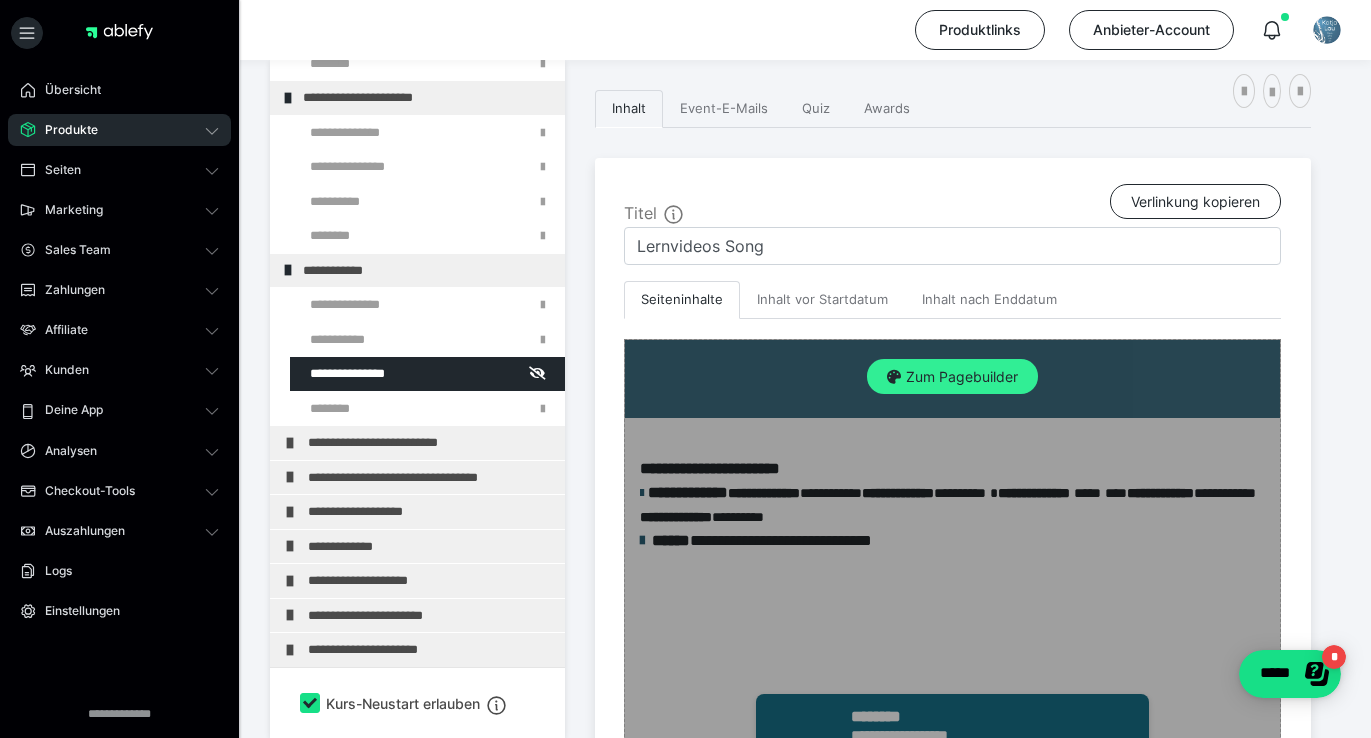 click on "Zum Pagebuilder" at bounding box center [952, 377] 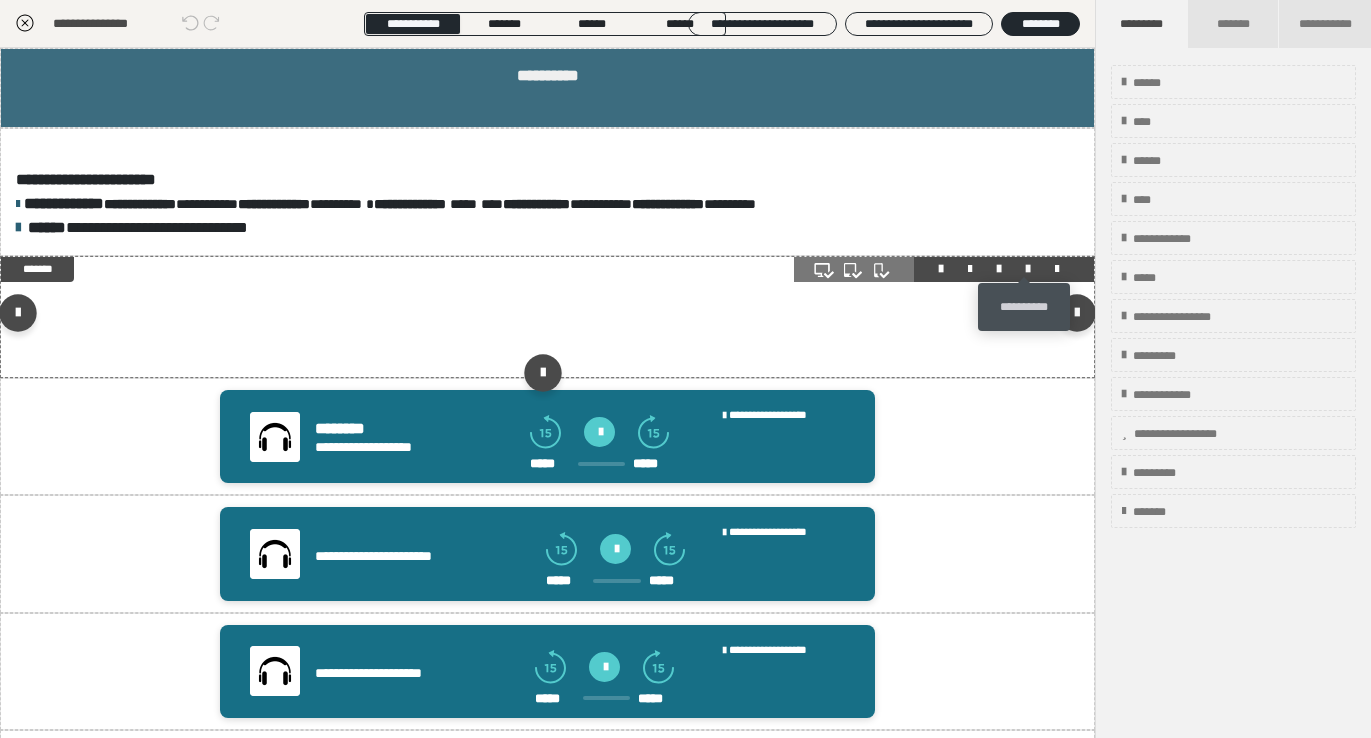 click at bounding box center (1028, 269) 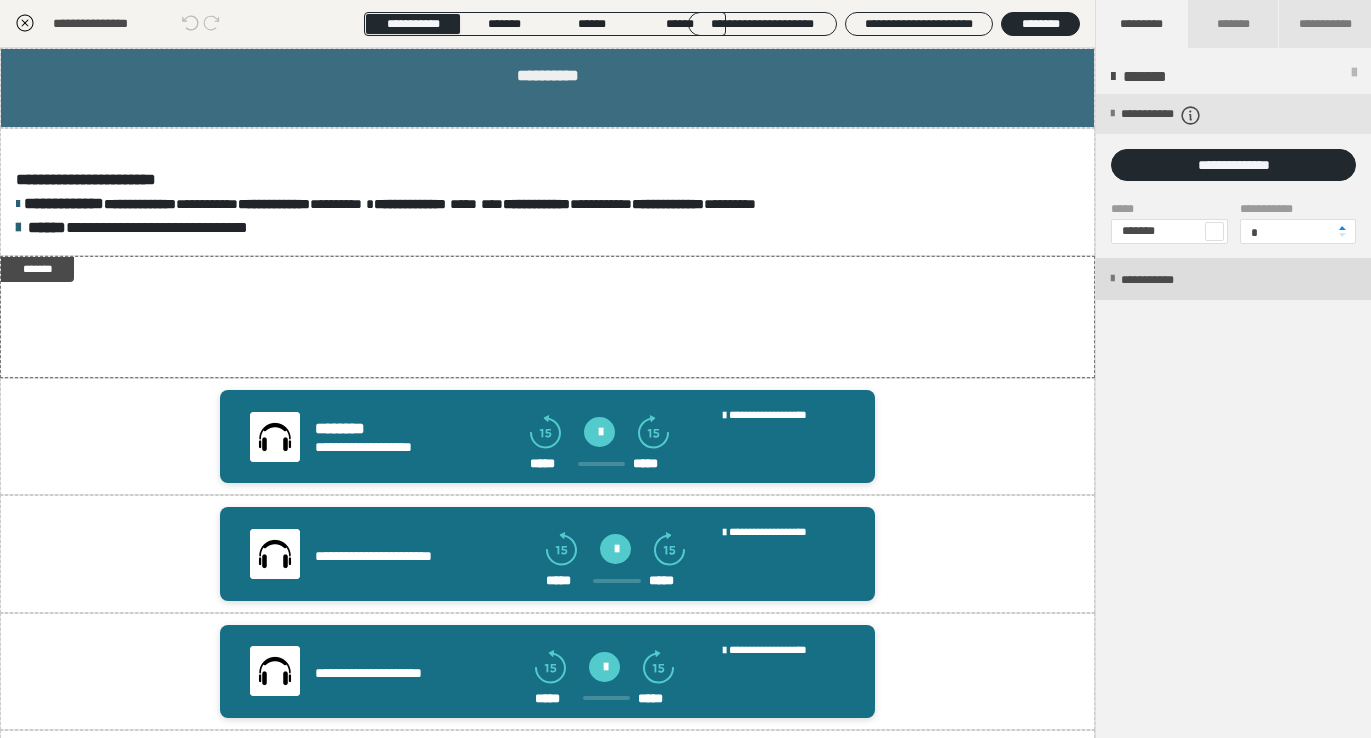 click on "**********" at bounding box center (1168, 280) 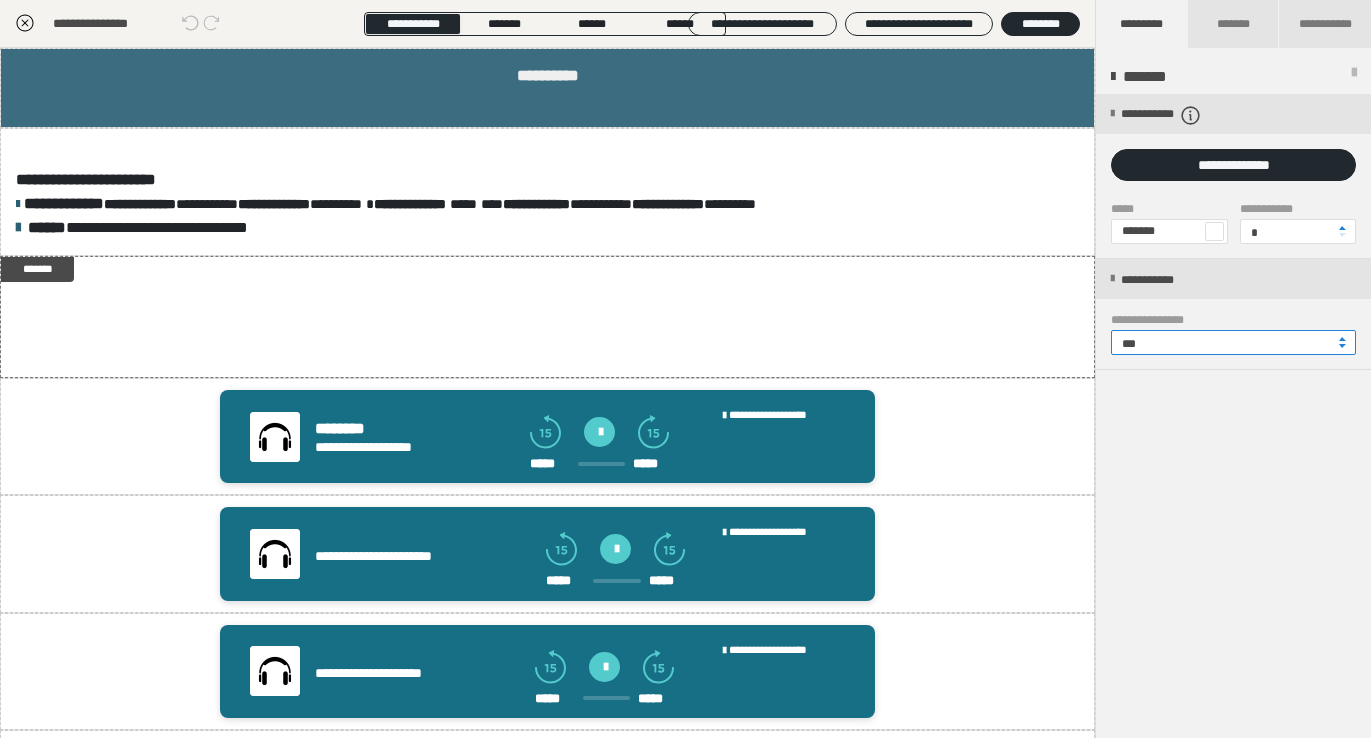click on "***" at bounding box center [1233, 342] 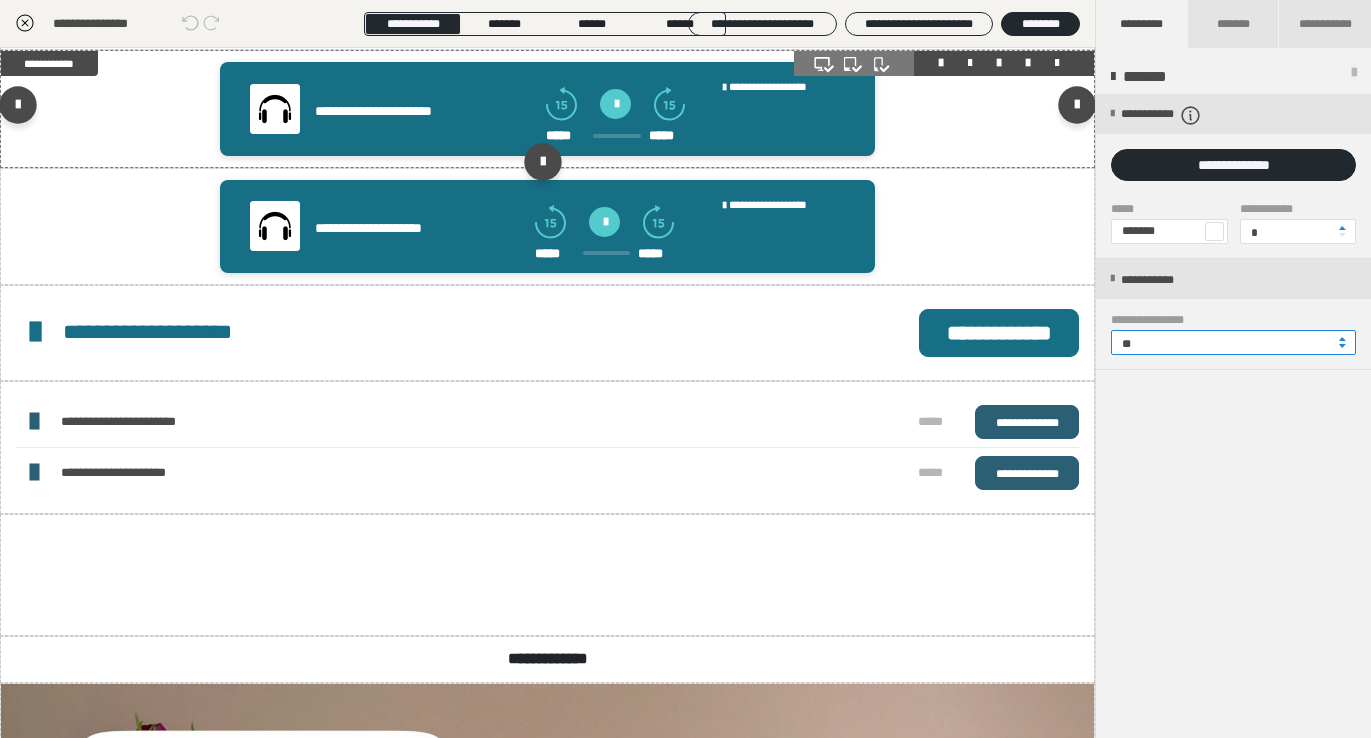 scroll, scrollTop: 381, scrollLeft: 0, axis: vertical 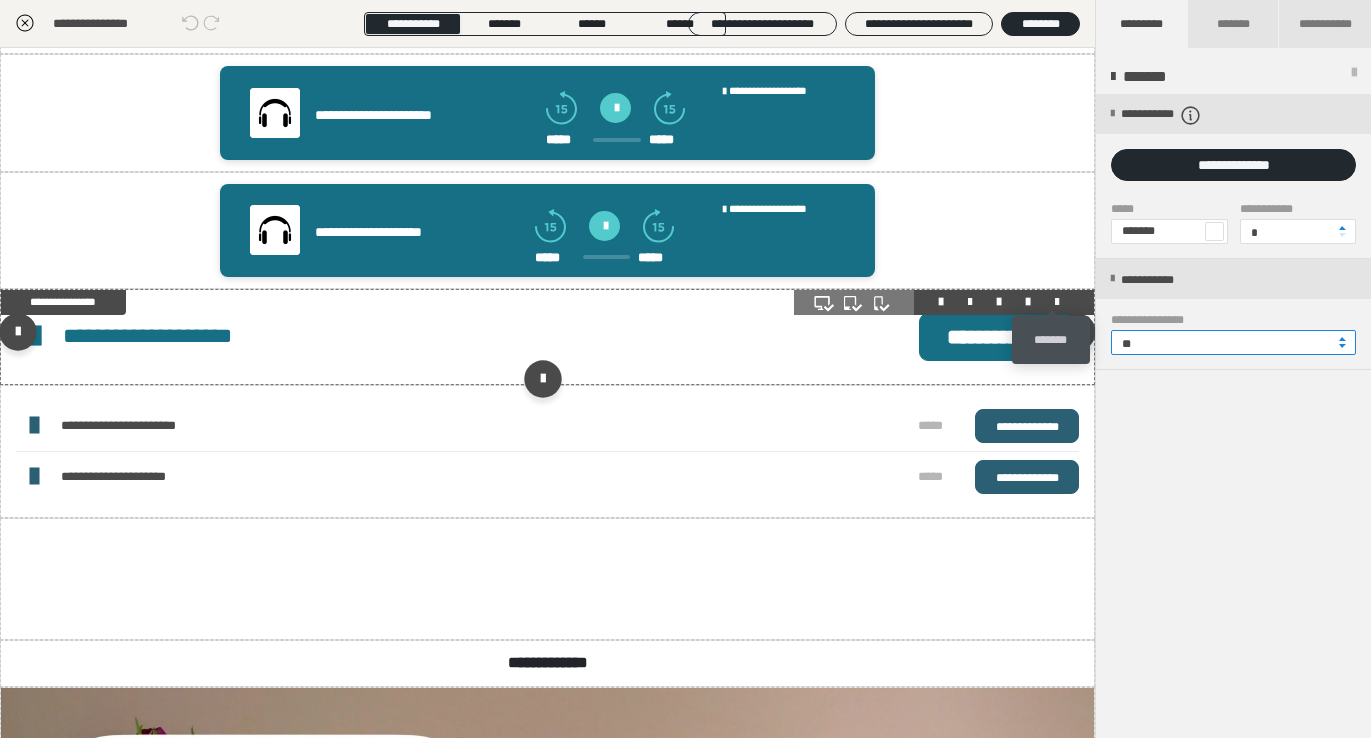 type on "**" 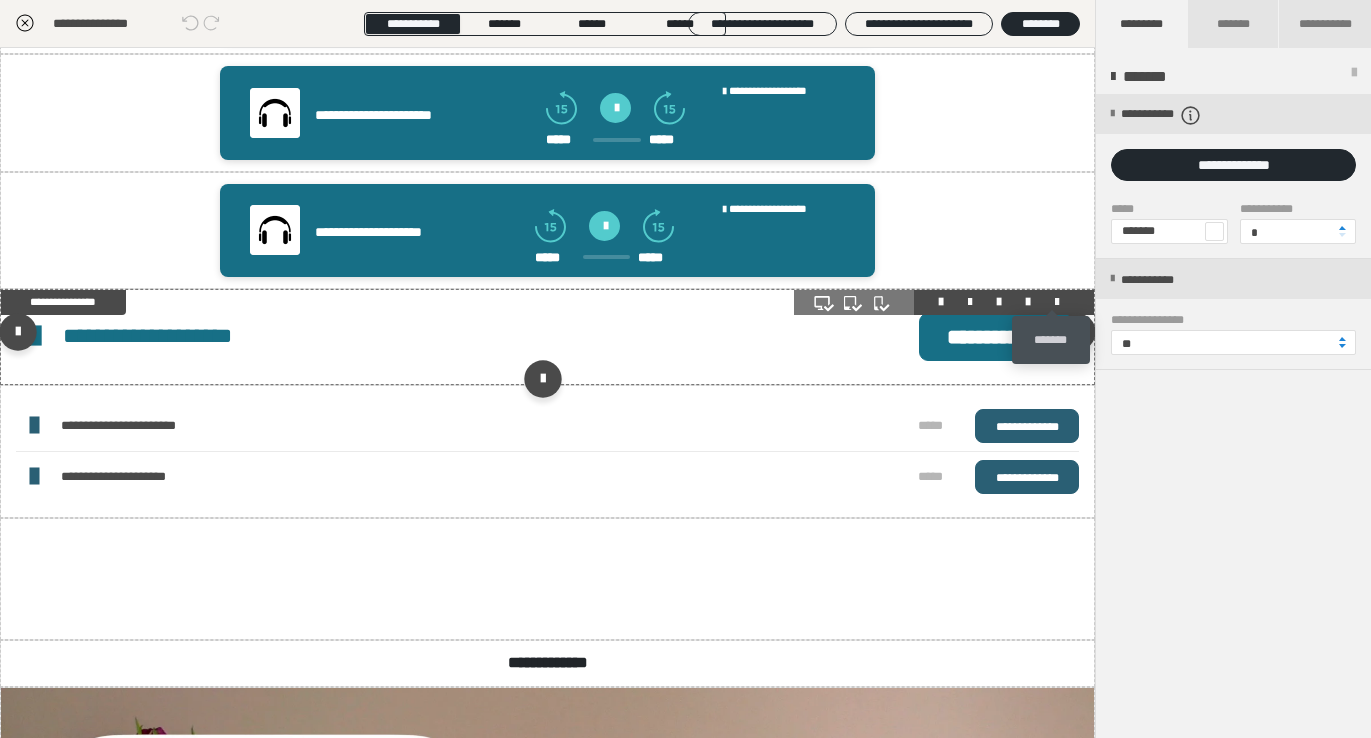 click at bounding box center (1057, 302) 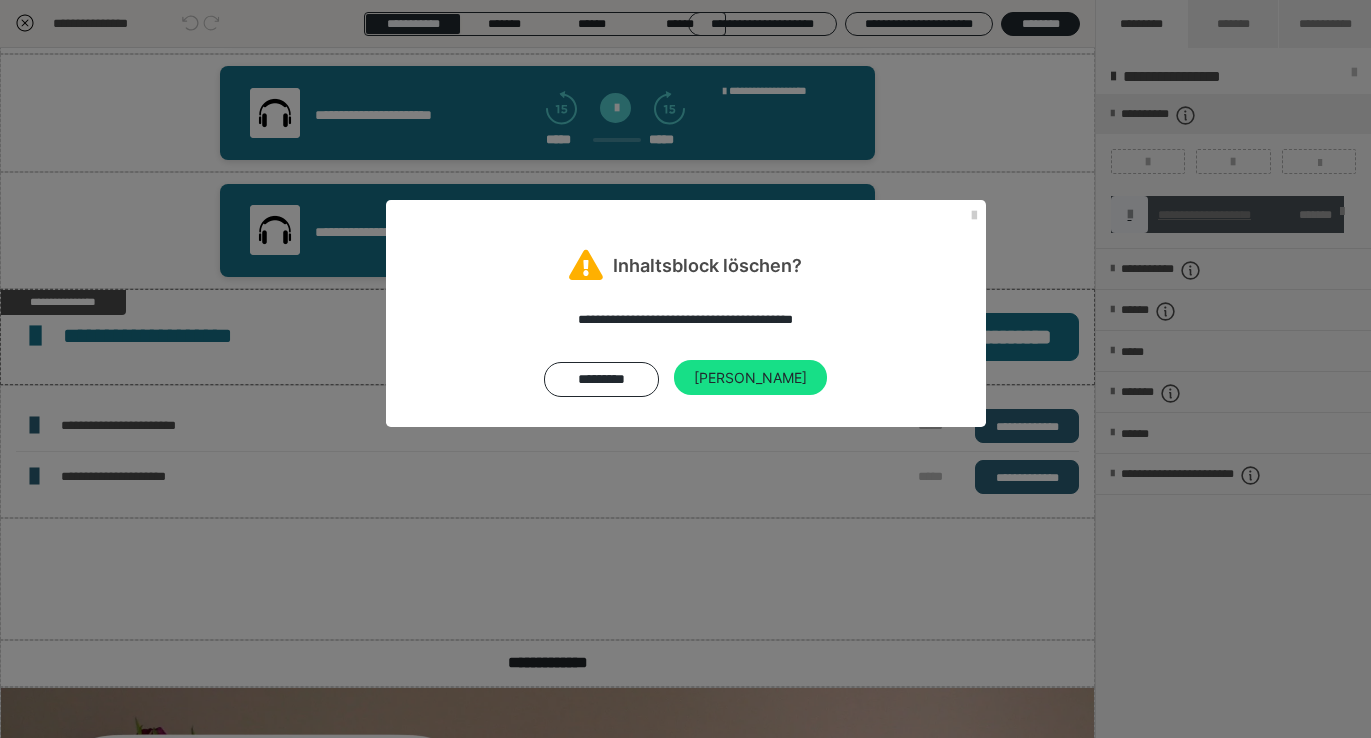 click on "**********" at bounding box center [685, 369] 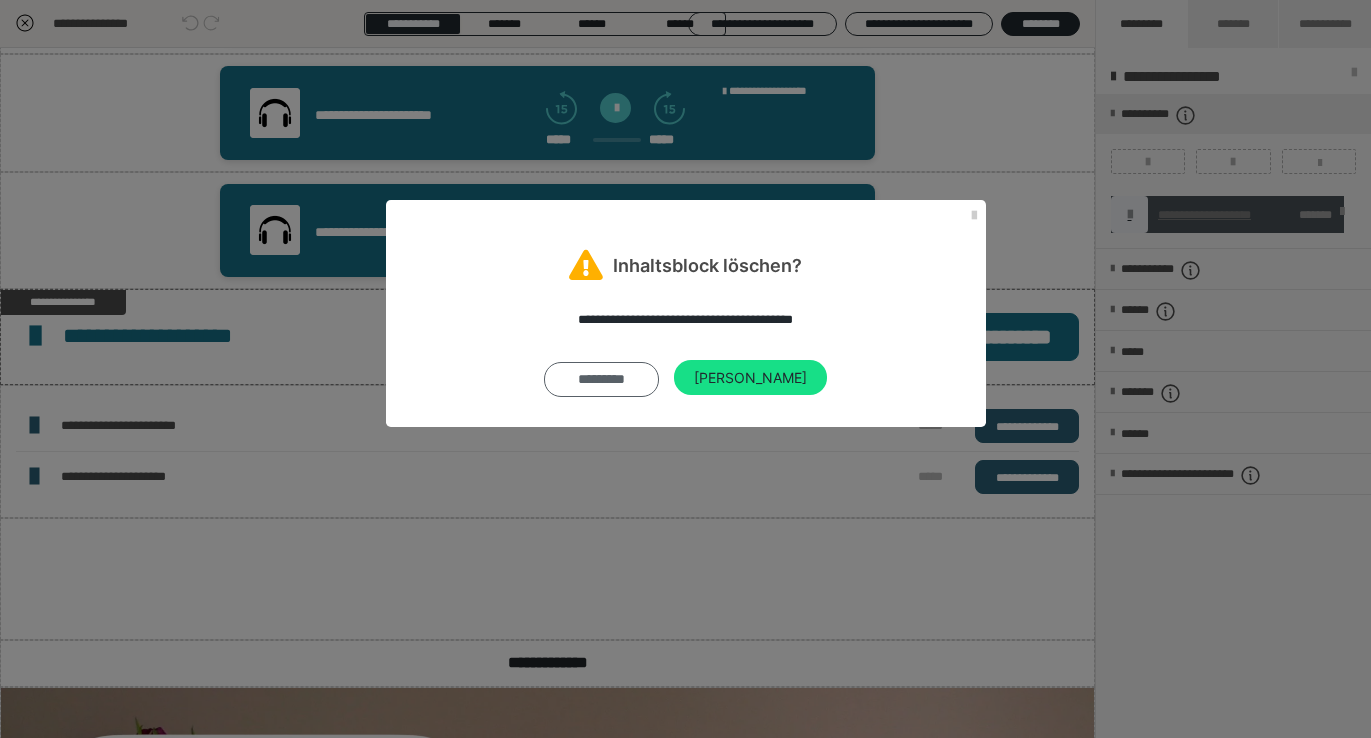 click on "*********" at bounding box center [601, 380] 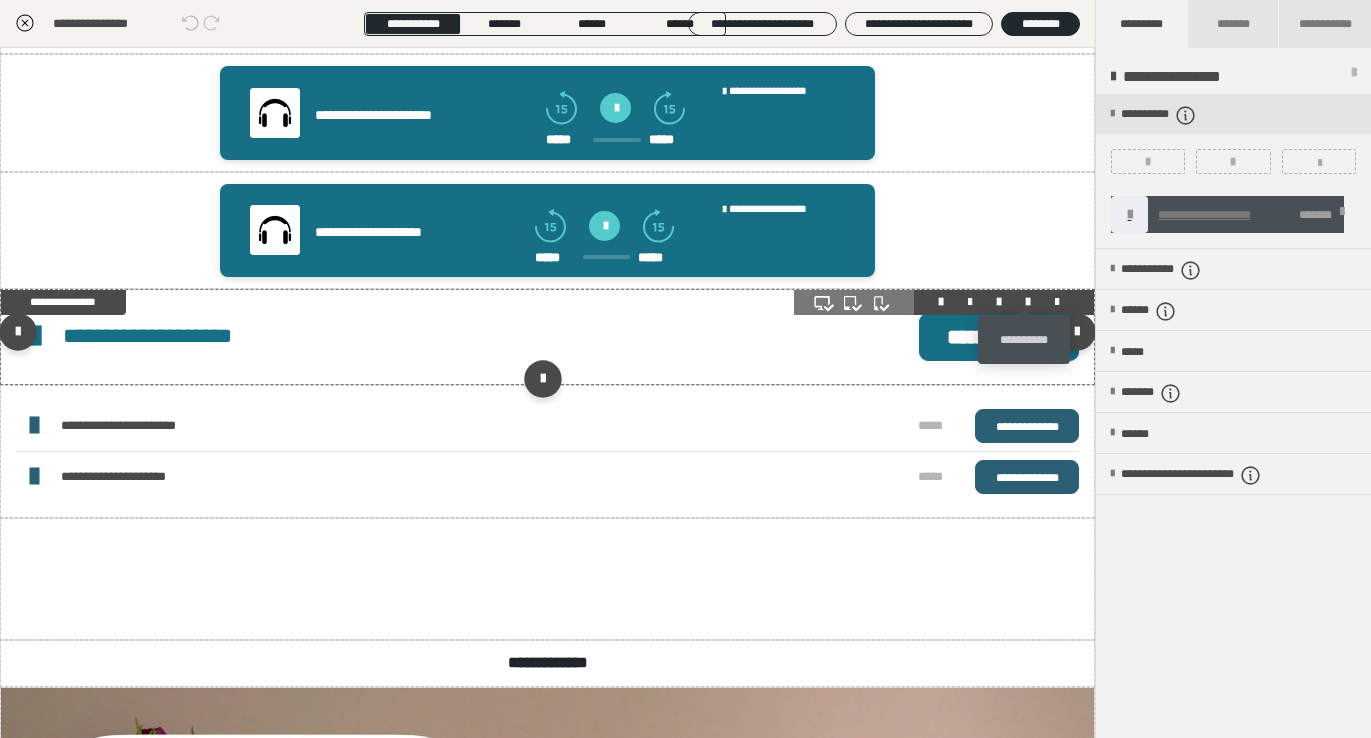 click at bounding box center [1028, 302] 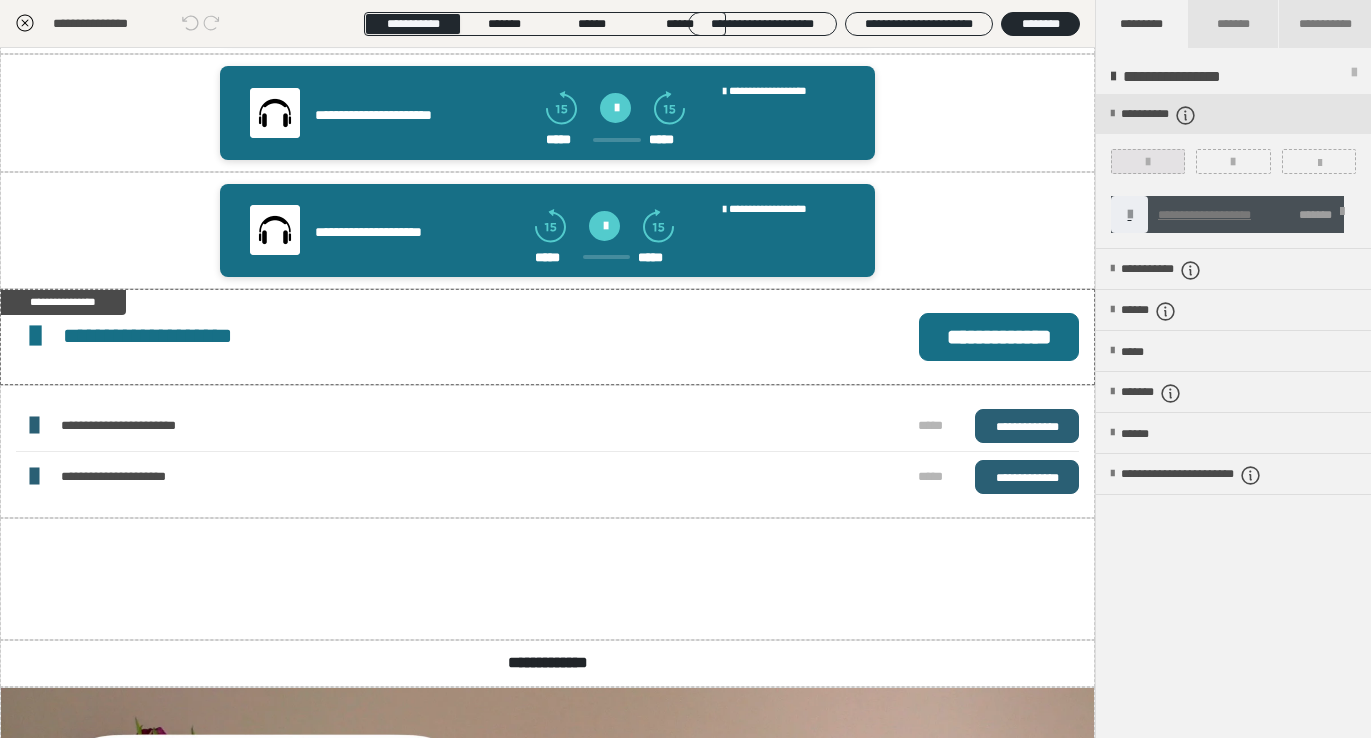 click at bounding box center (1148, 161) 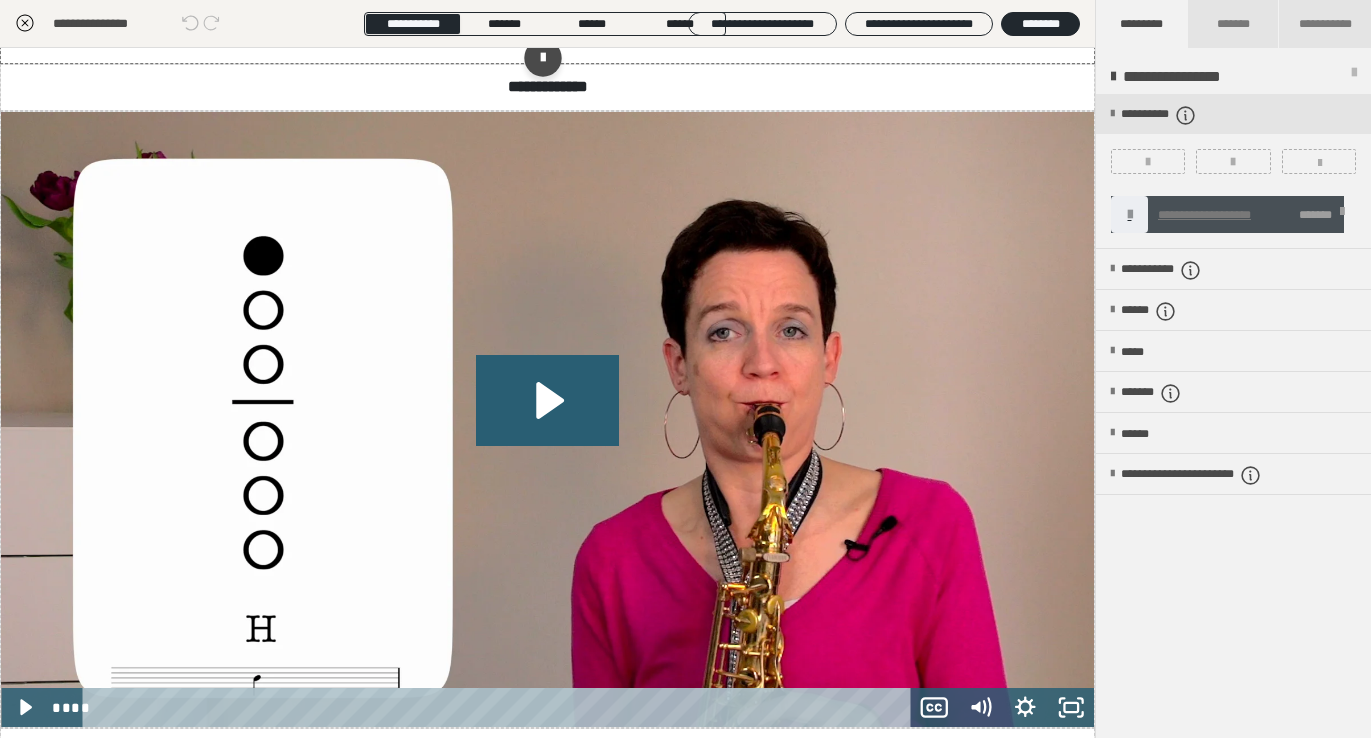 scroll, scrollTop: 786, scrollLeft: 0, axis: vertical 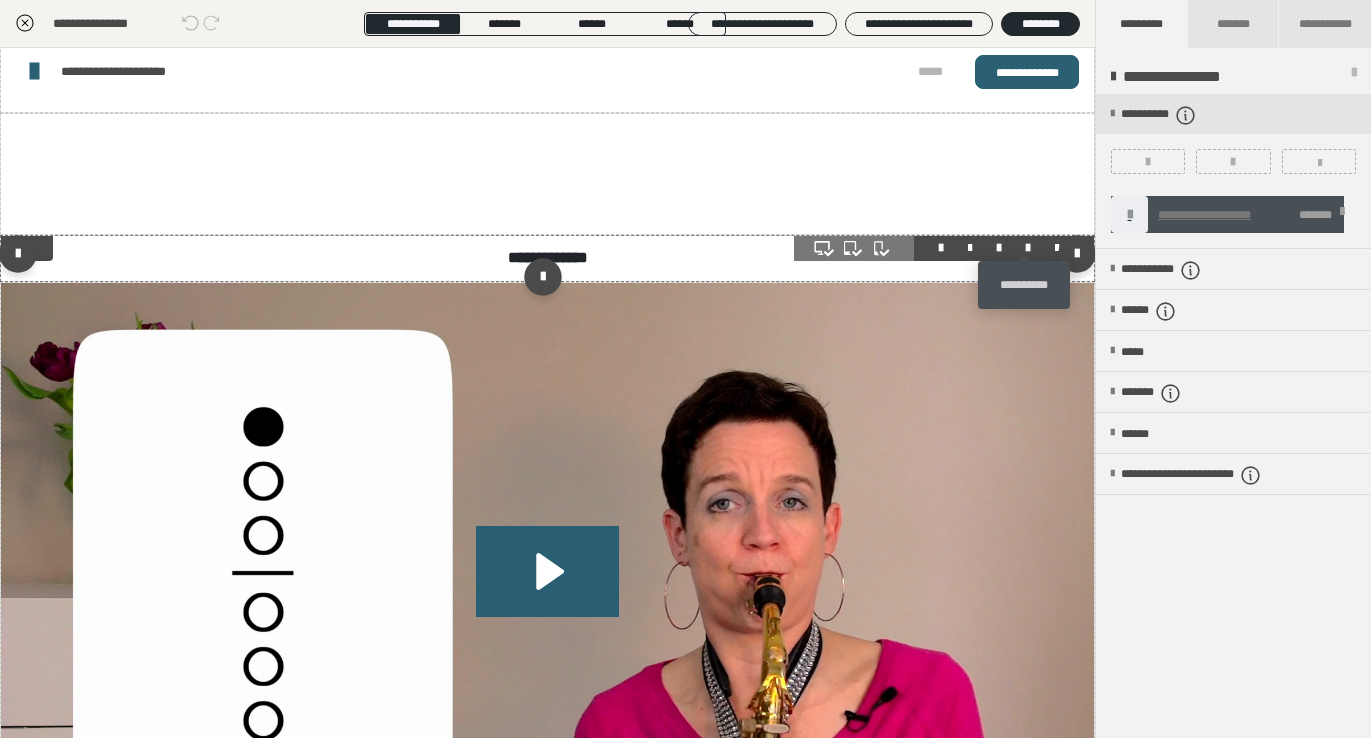 click at bounding box center [1028, 248] 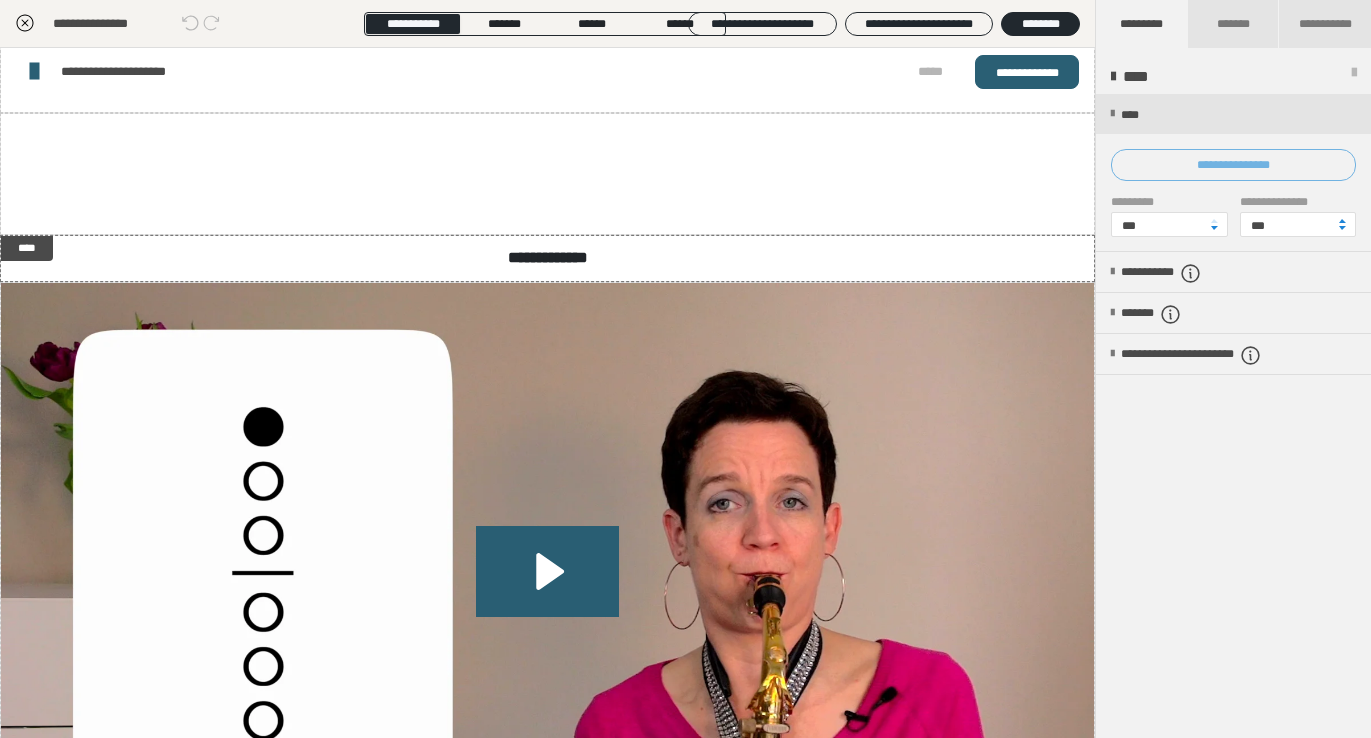 click on "**********" at bounding box center (1233, 165) 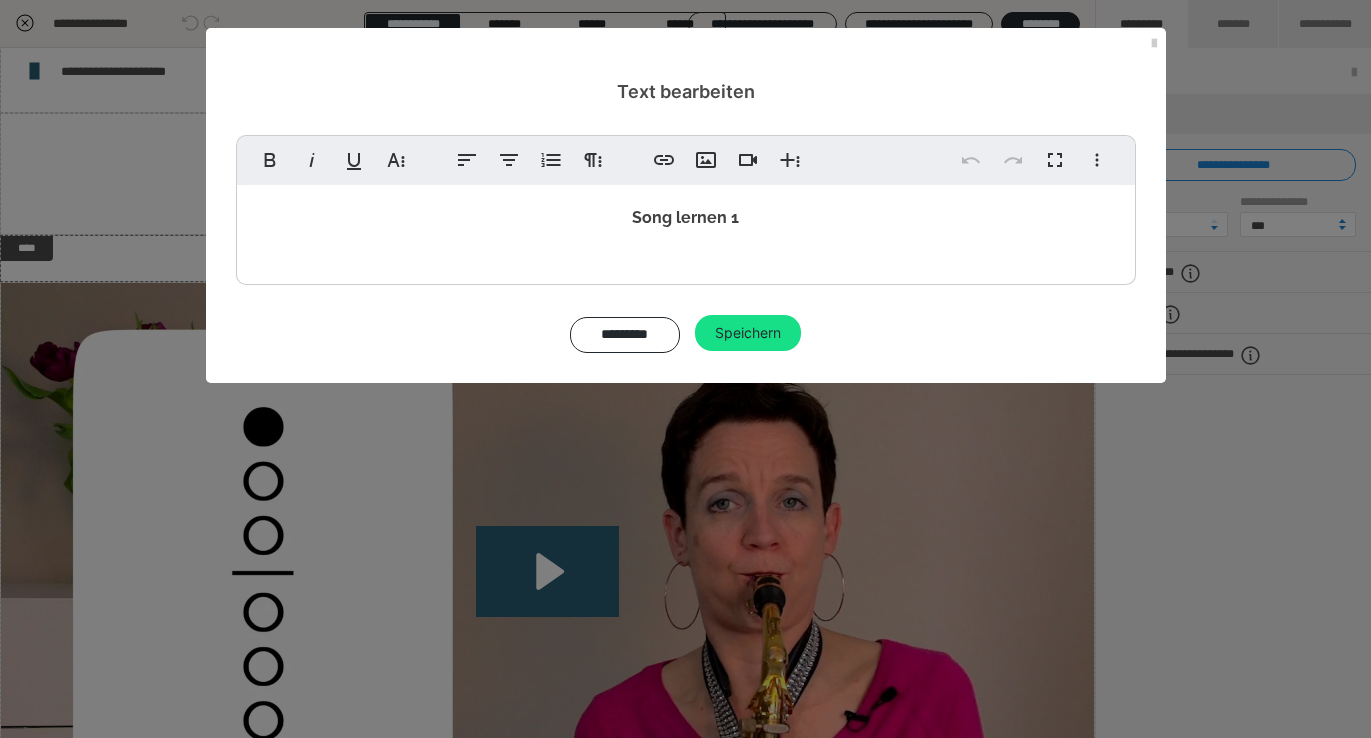 click on "Song lernen 1" at bounding box center (686, 218) 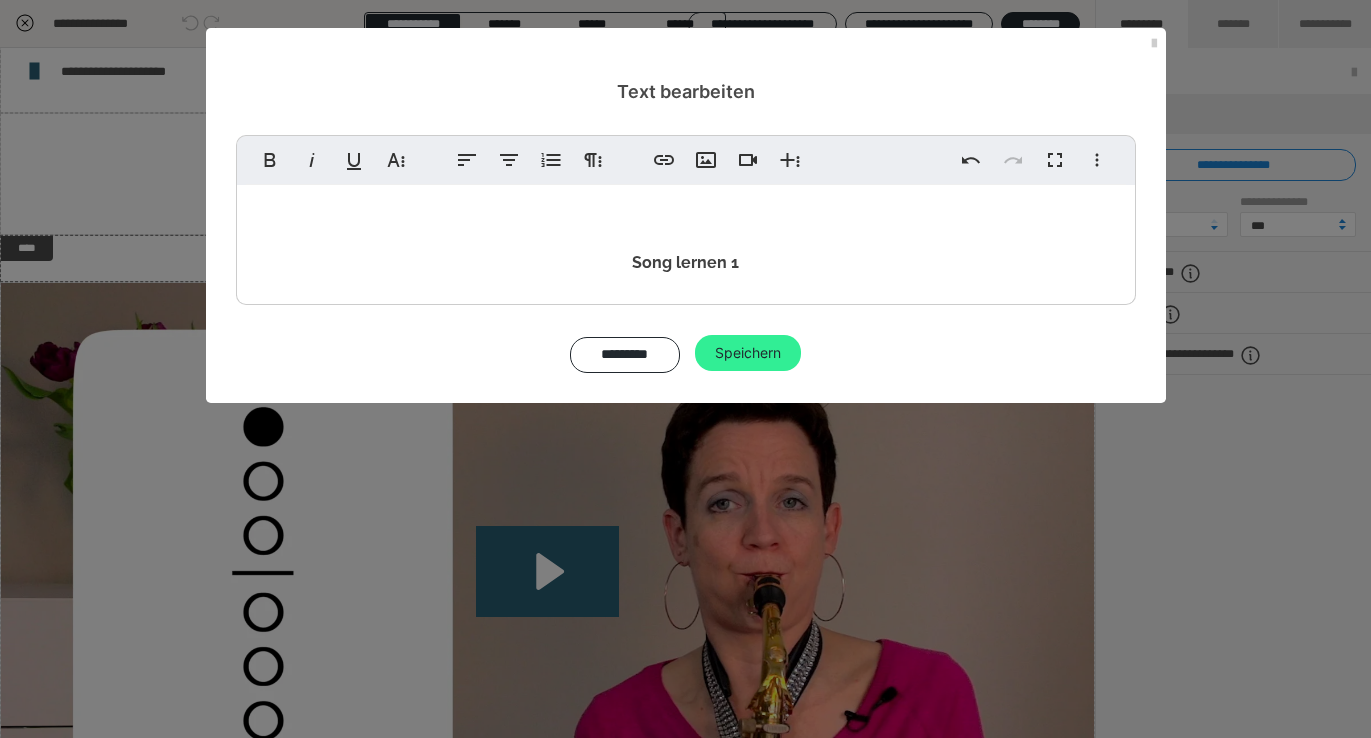 click on "Speichern" at bounding box center (748, 353) 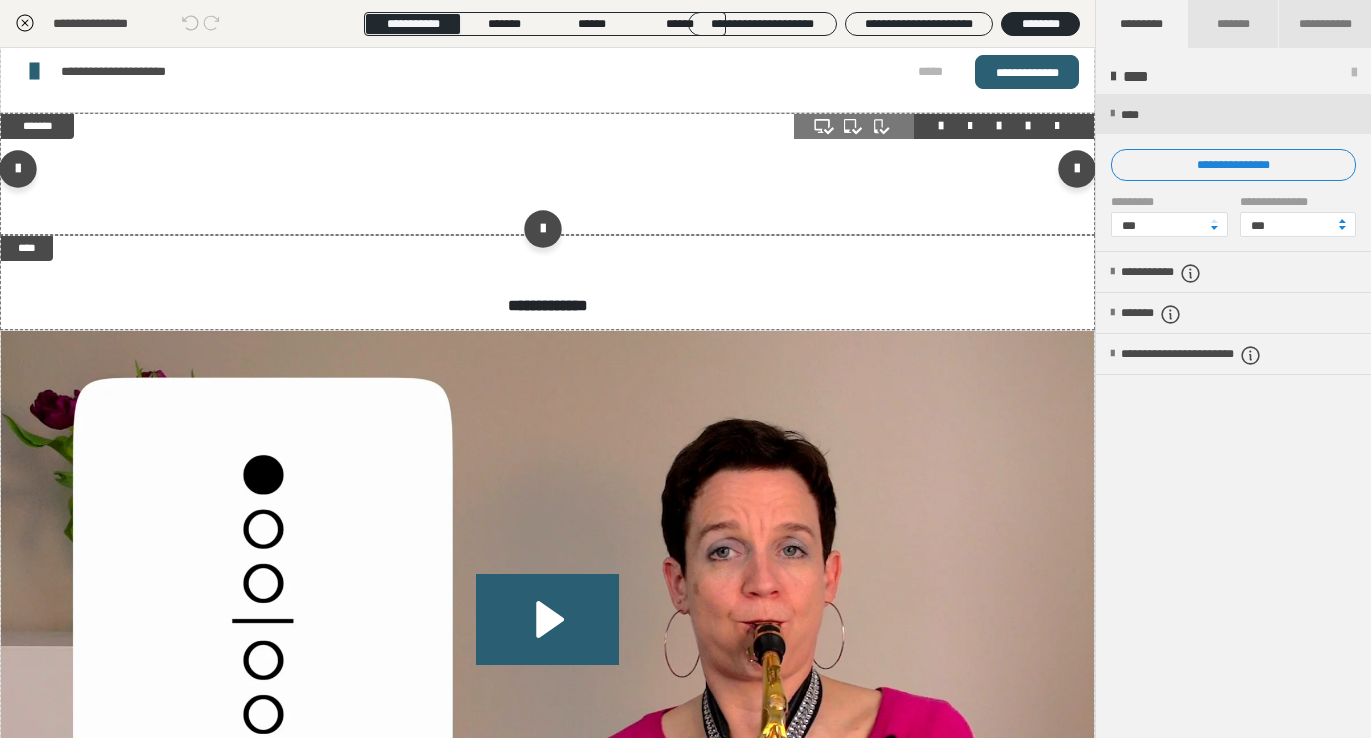 click at bounding box center (944, 126) 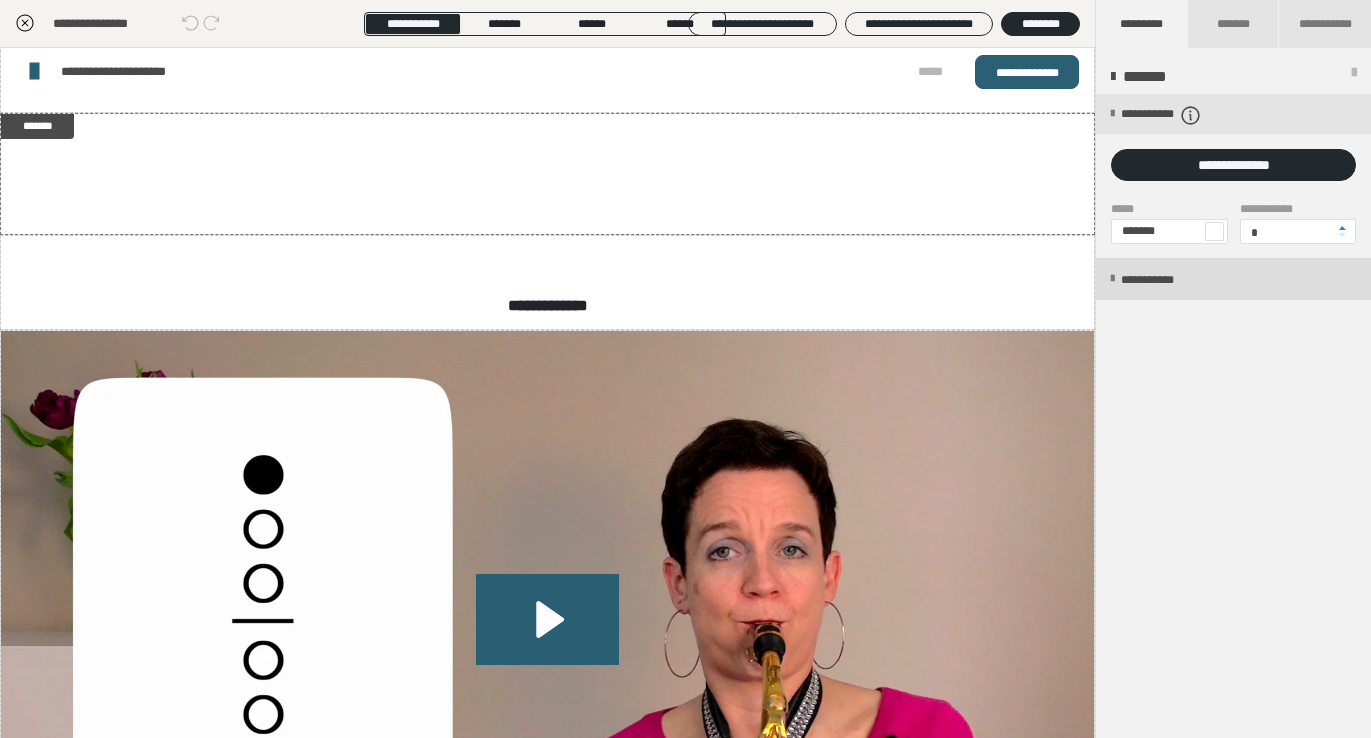 click on "**********" at bounding box center [1168, 280] 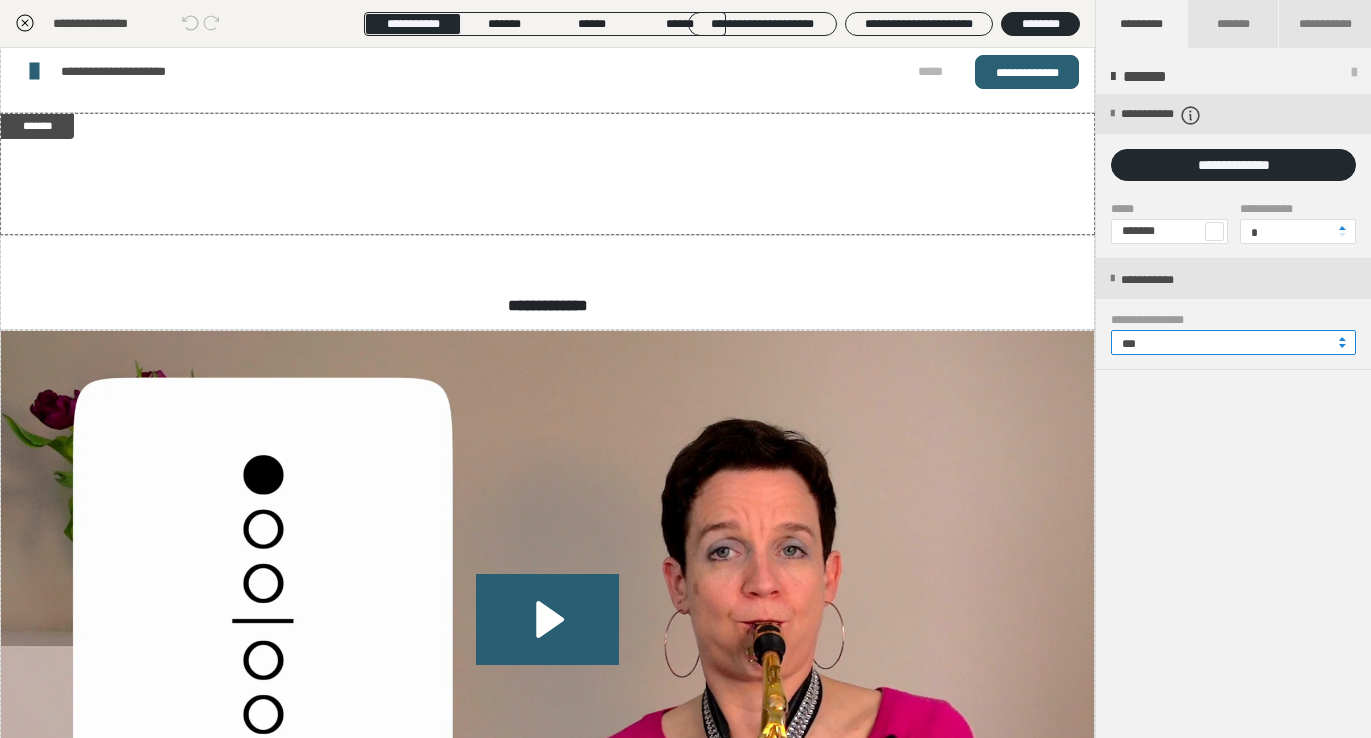 click on "***" at bounding box center (1233, 342) 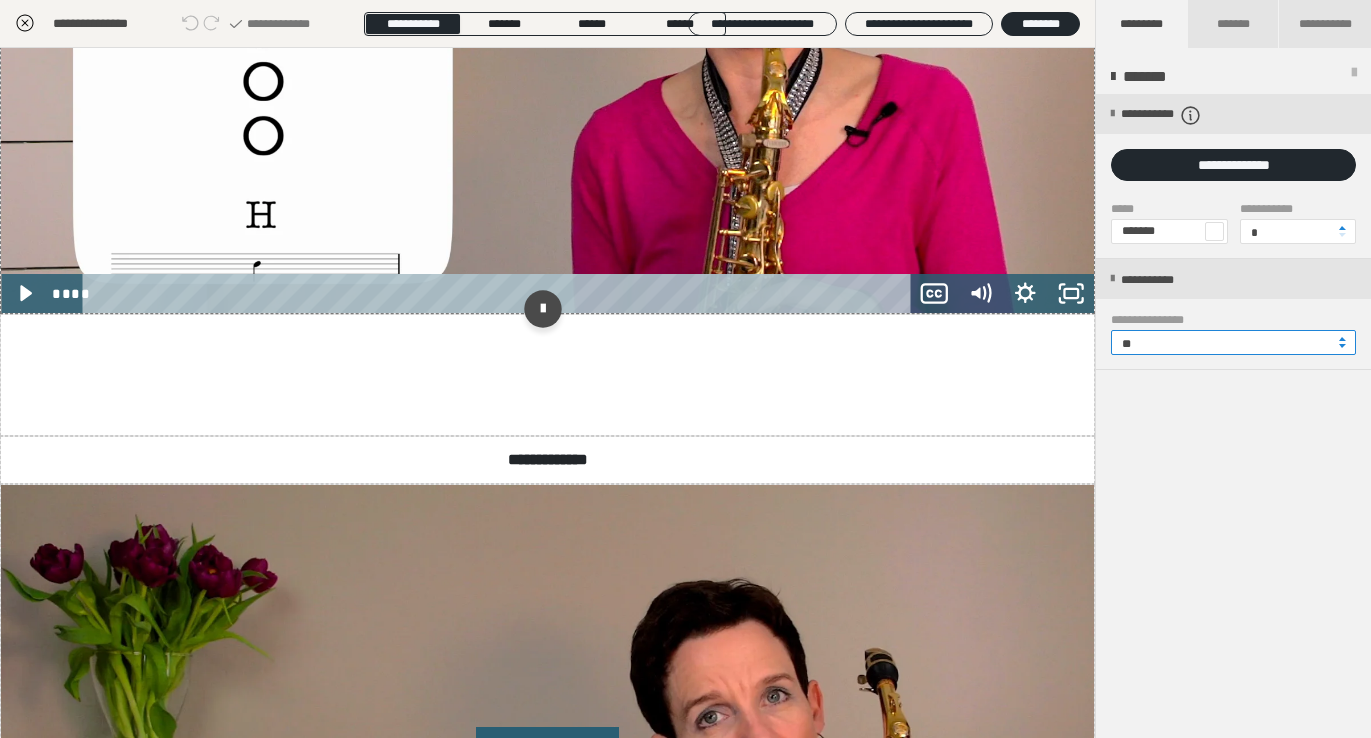 scroll, scrollTop: 1360, scrollLeft: 0, axis: vertical 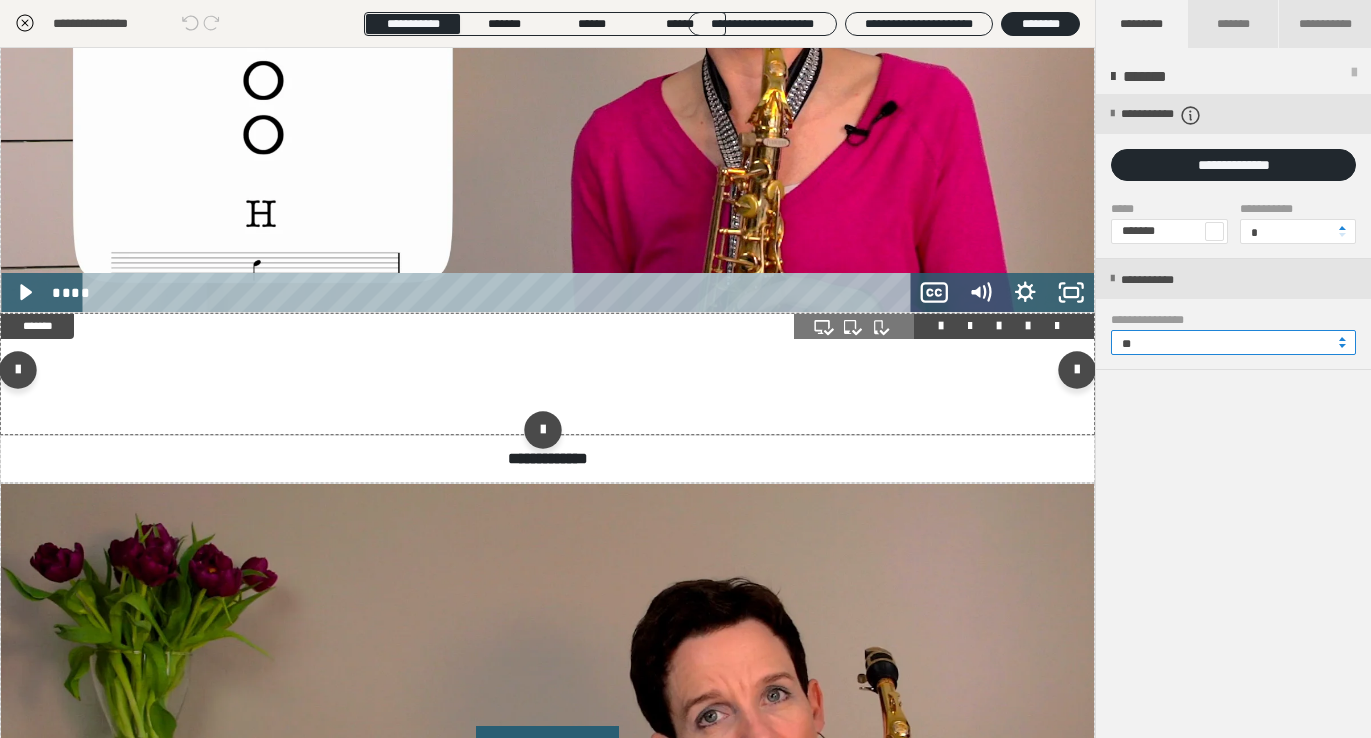 type on "**" 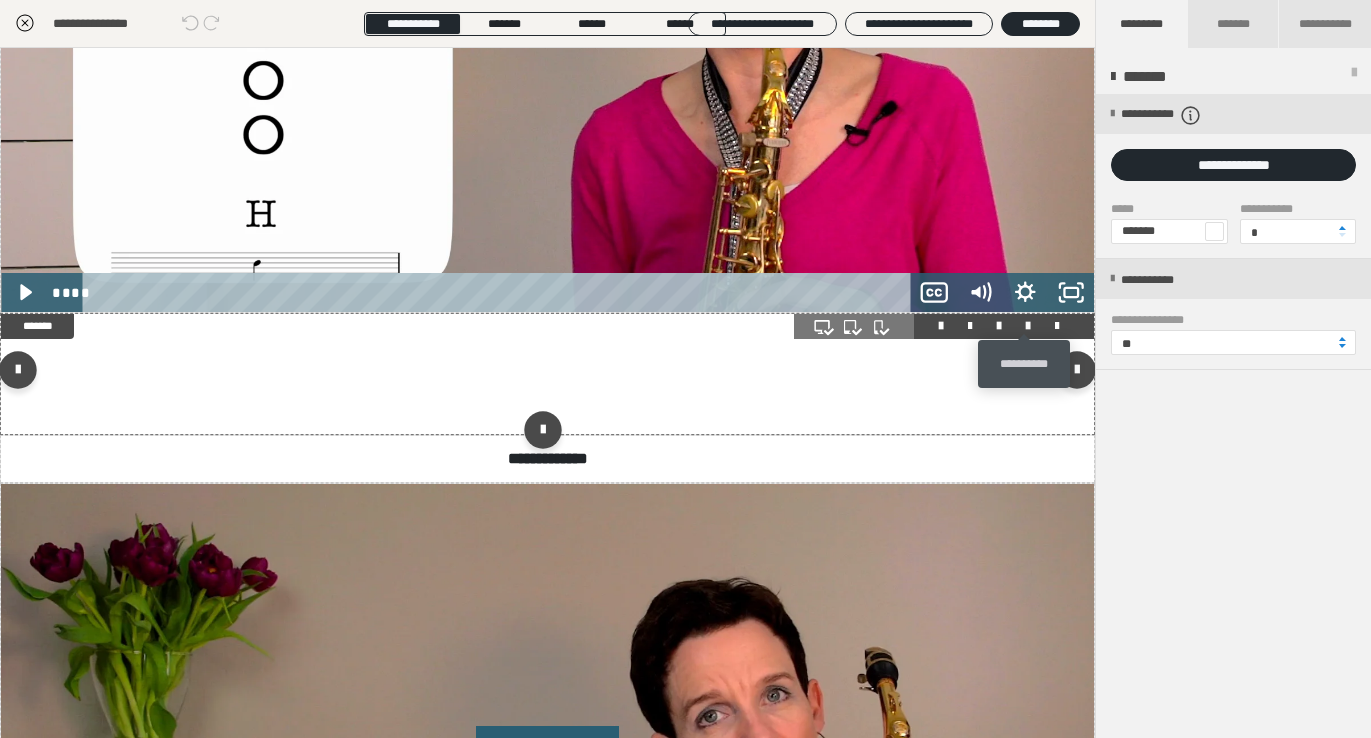 click at bounding box center (1028, 326) 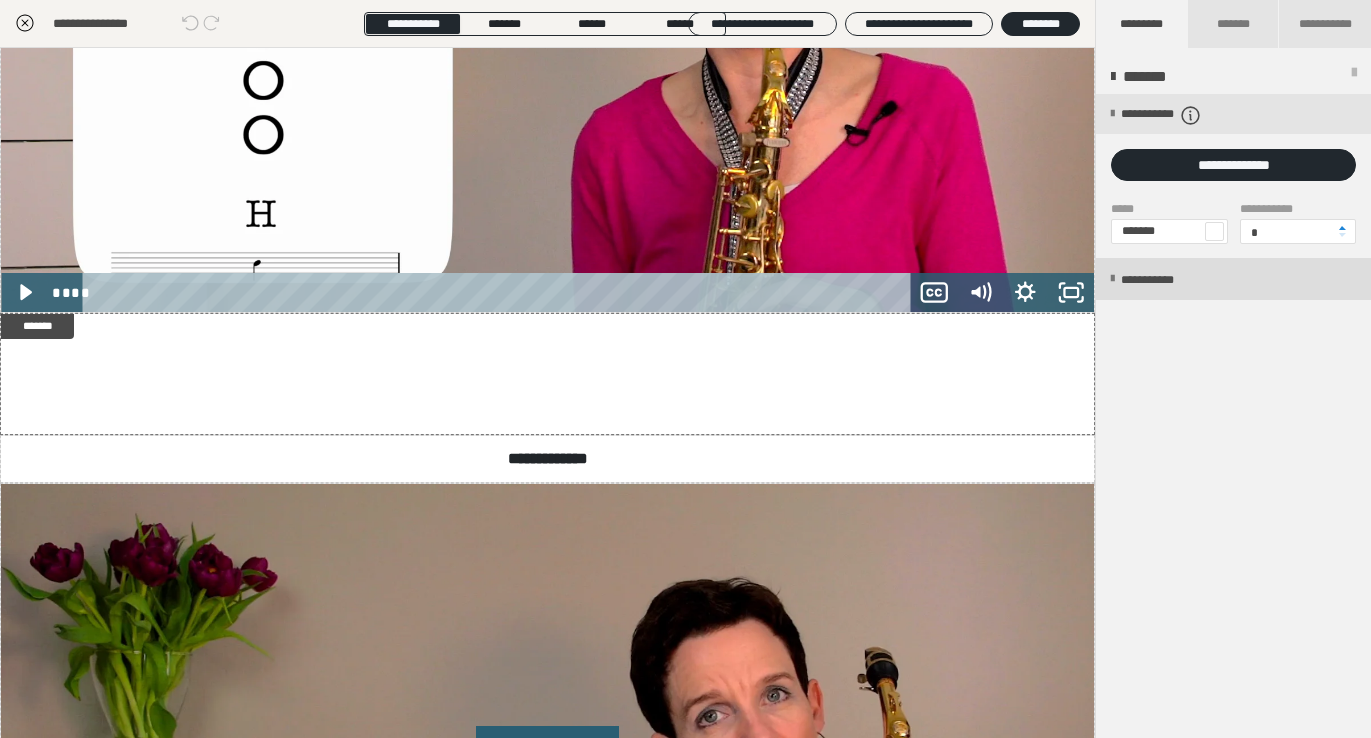 click on "**********" at bounding box center [1168, 280] 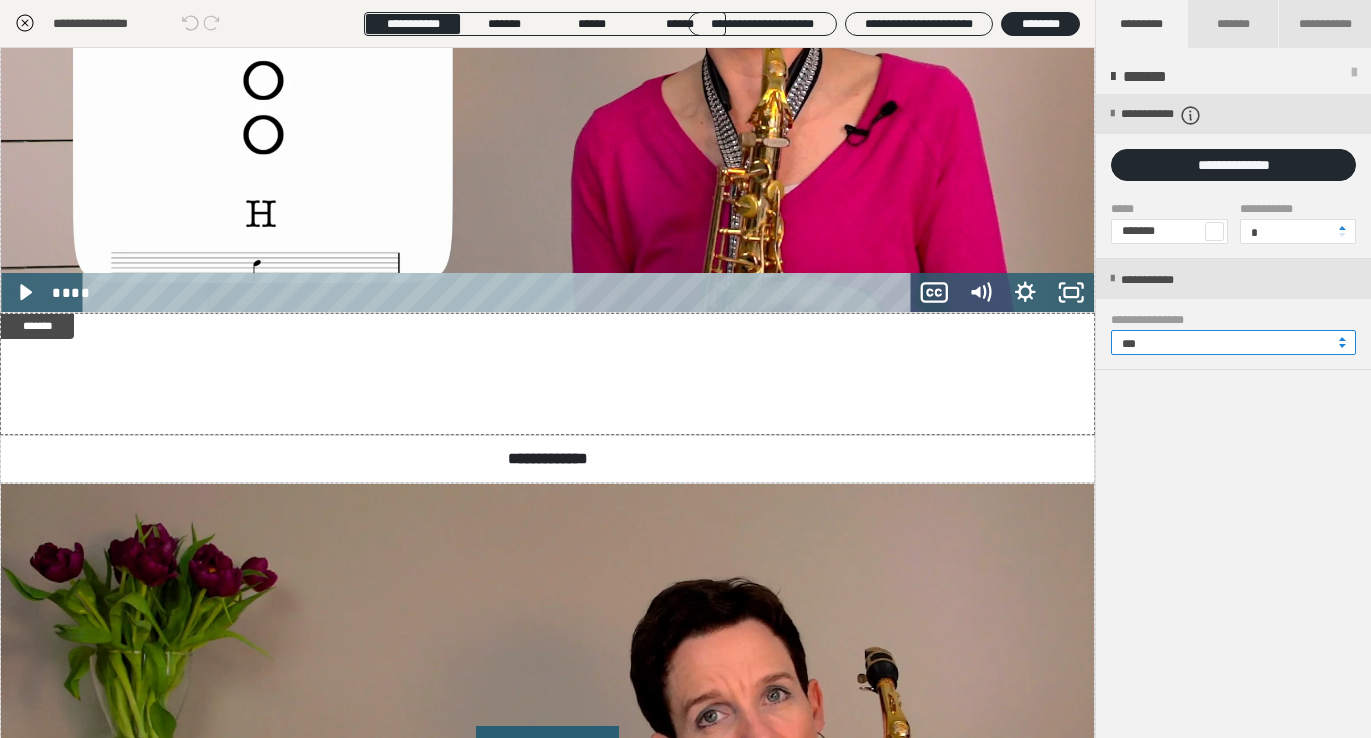 click on "***" at bounding box center (1233, 342) 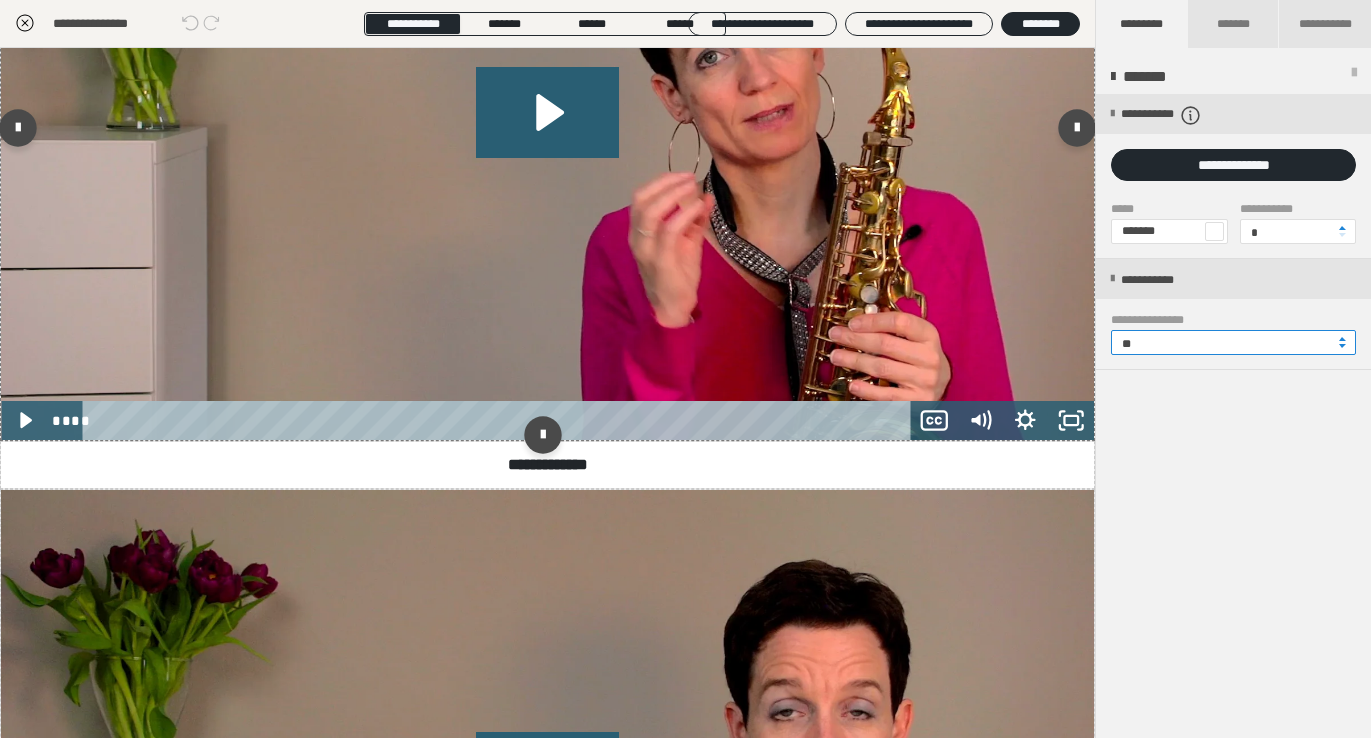 scroll, scrollTop: 1970, scrollLeft: 0, axis: vertical 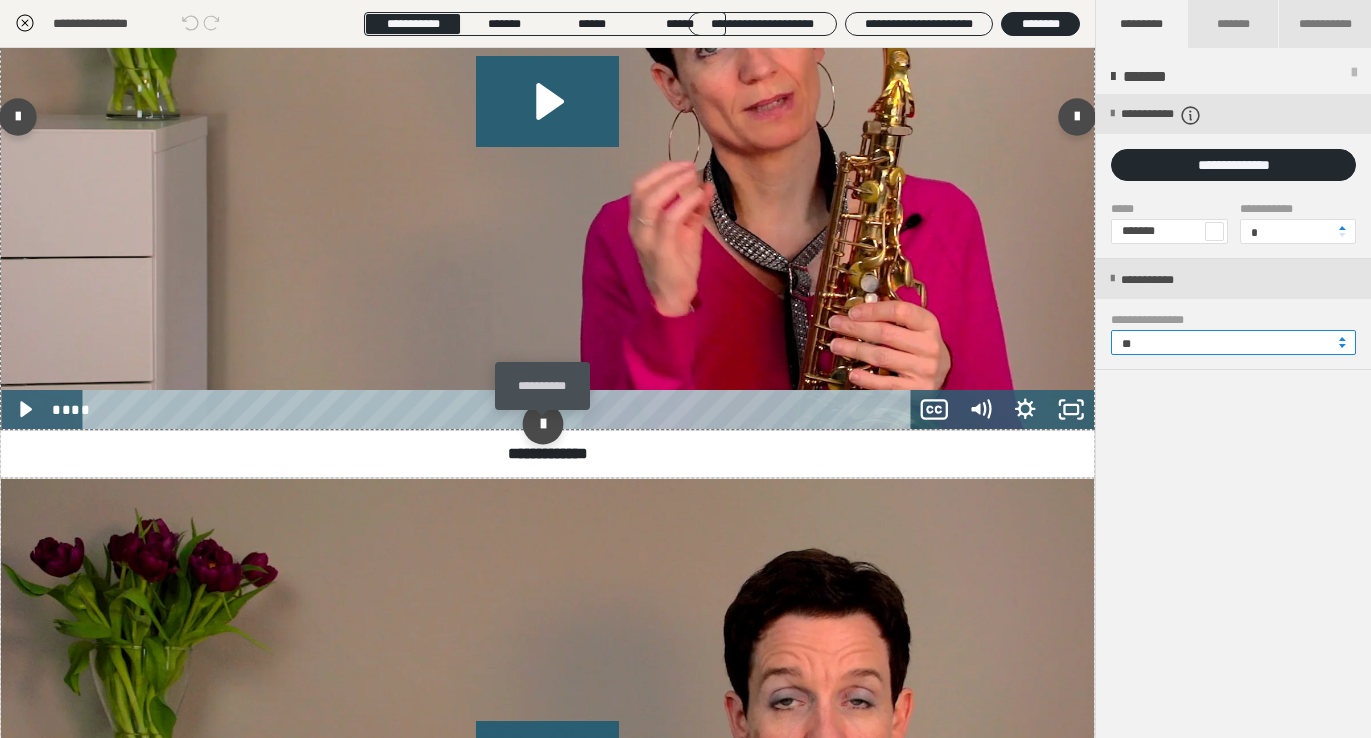 type on "**" 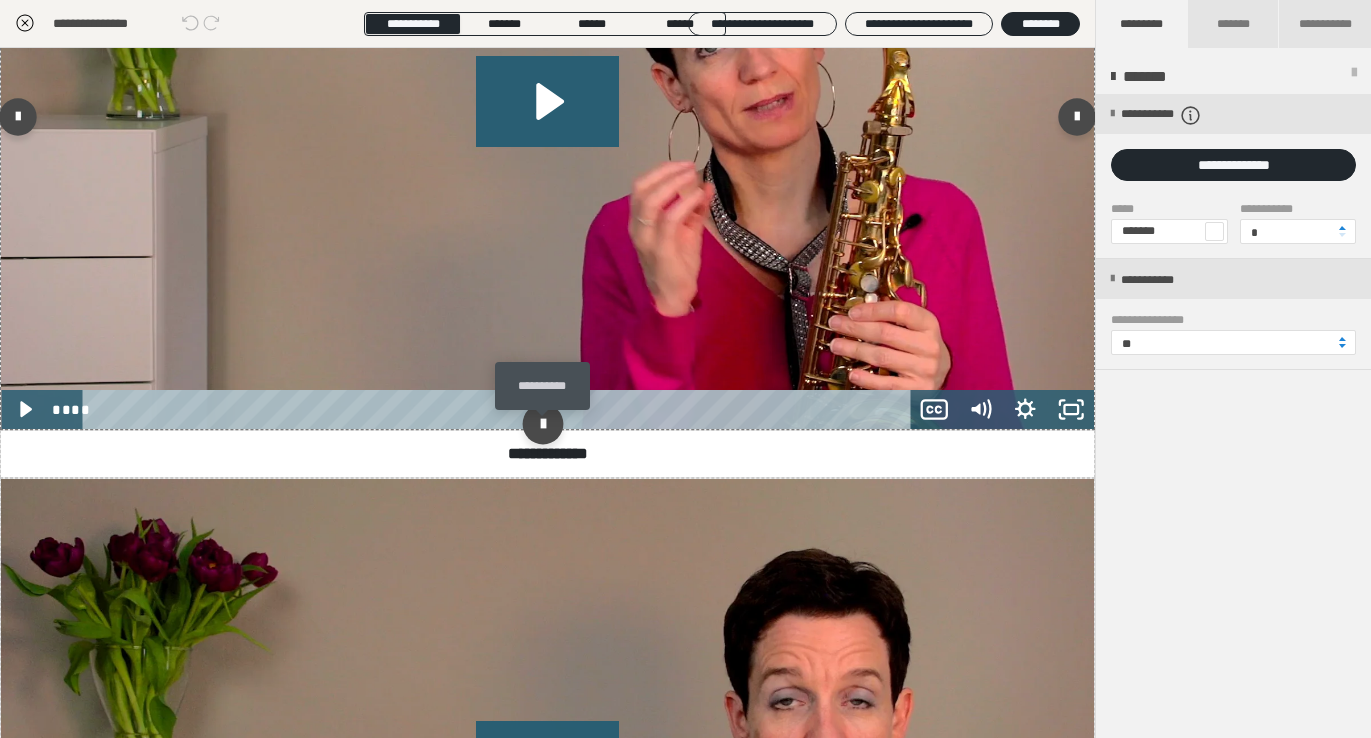 click at bounding box center [543, 424] 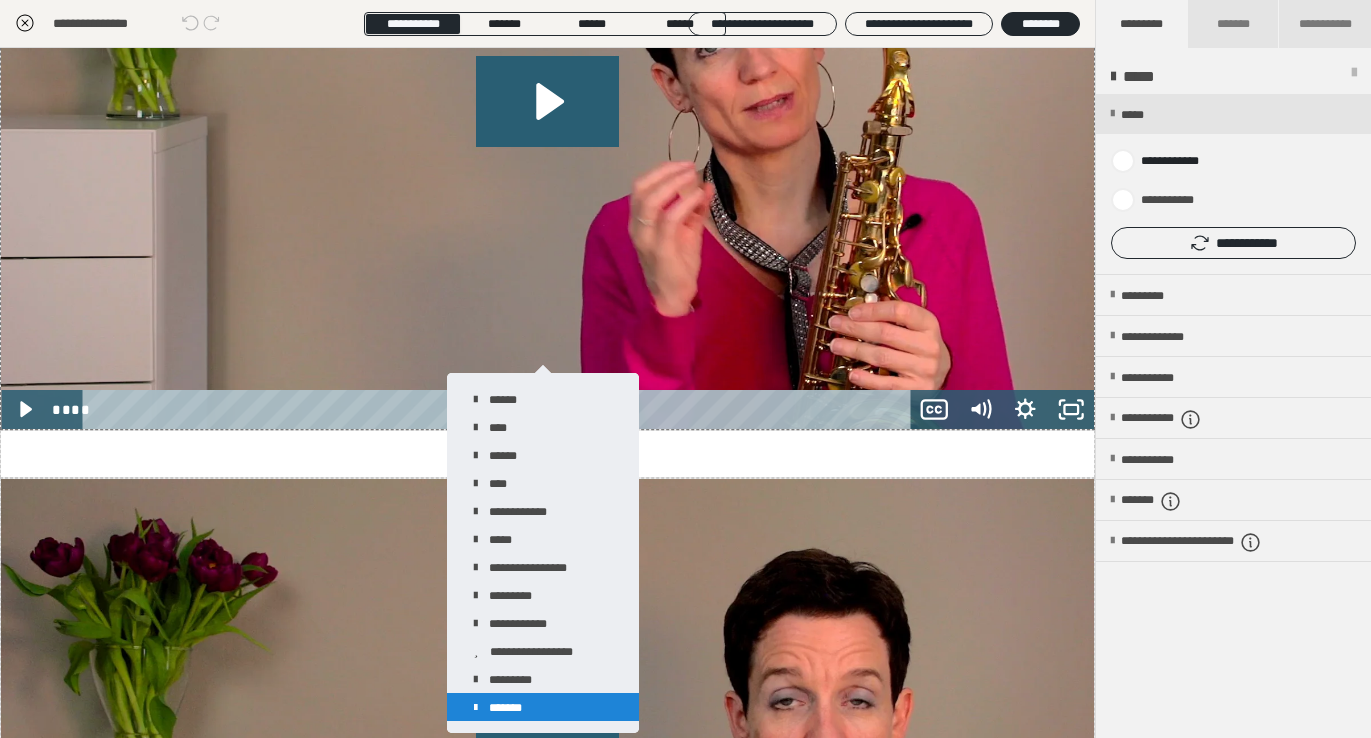 click on "*******" at bounding box center (543, 707) 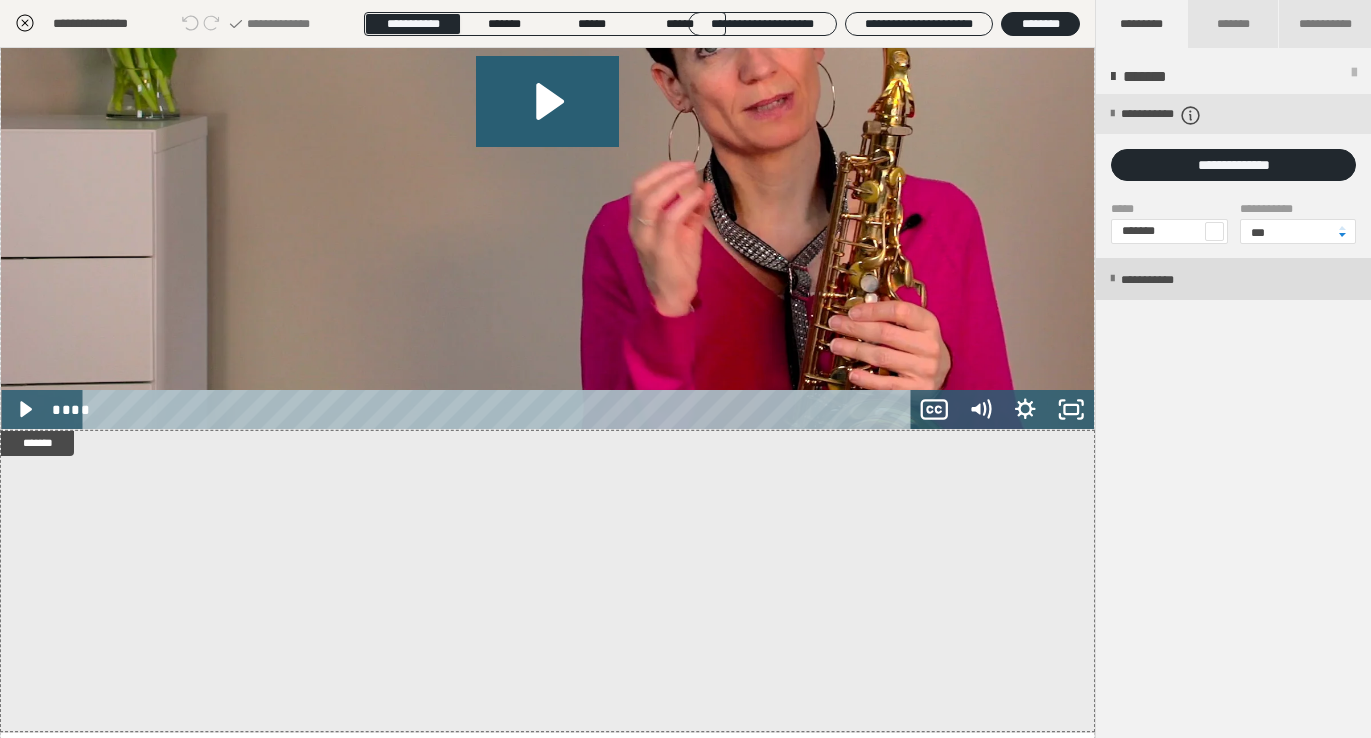 click on "**********" at bounding box center [1168, 280] 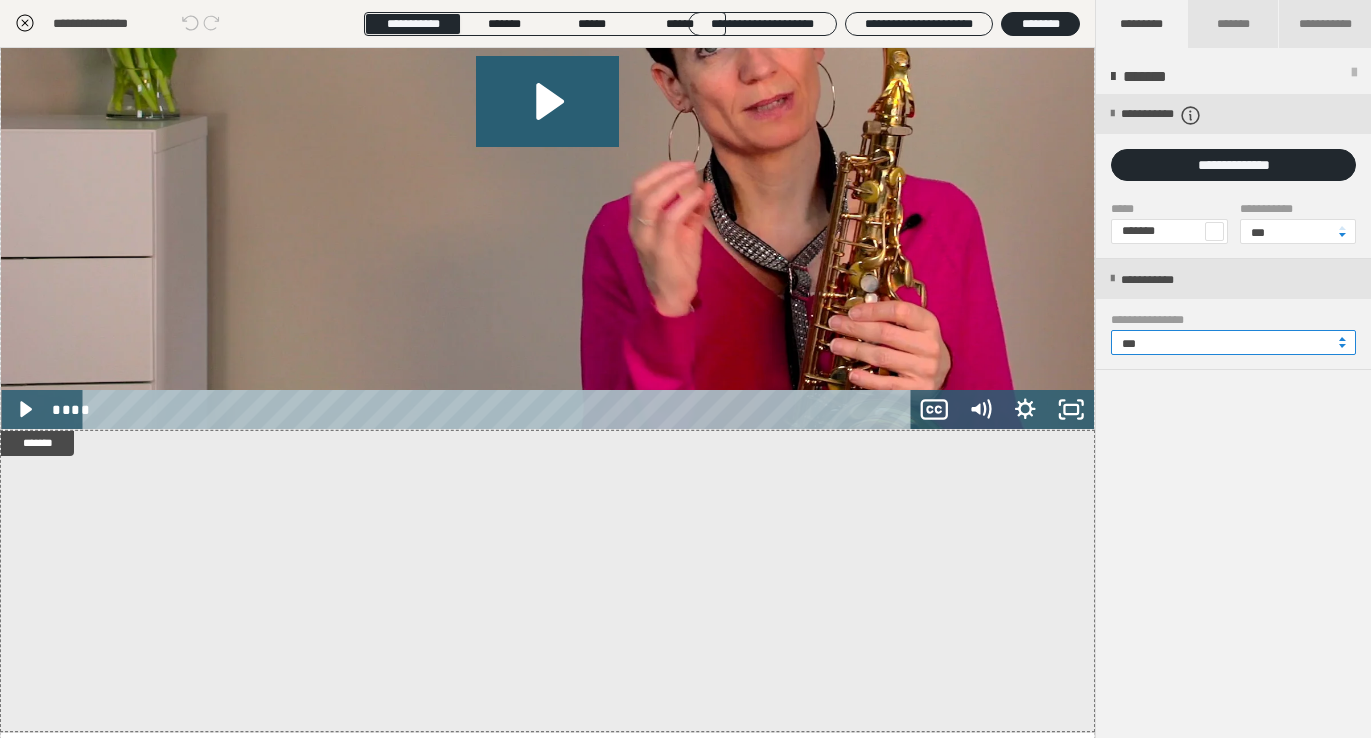 click on "***" at bounding box center (1233, 342) 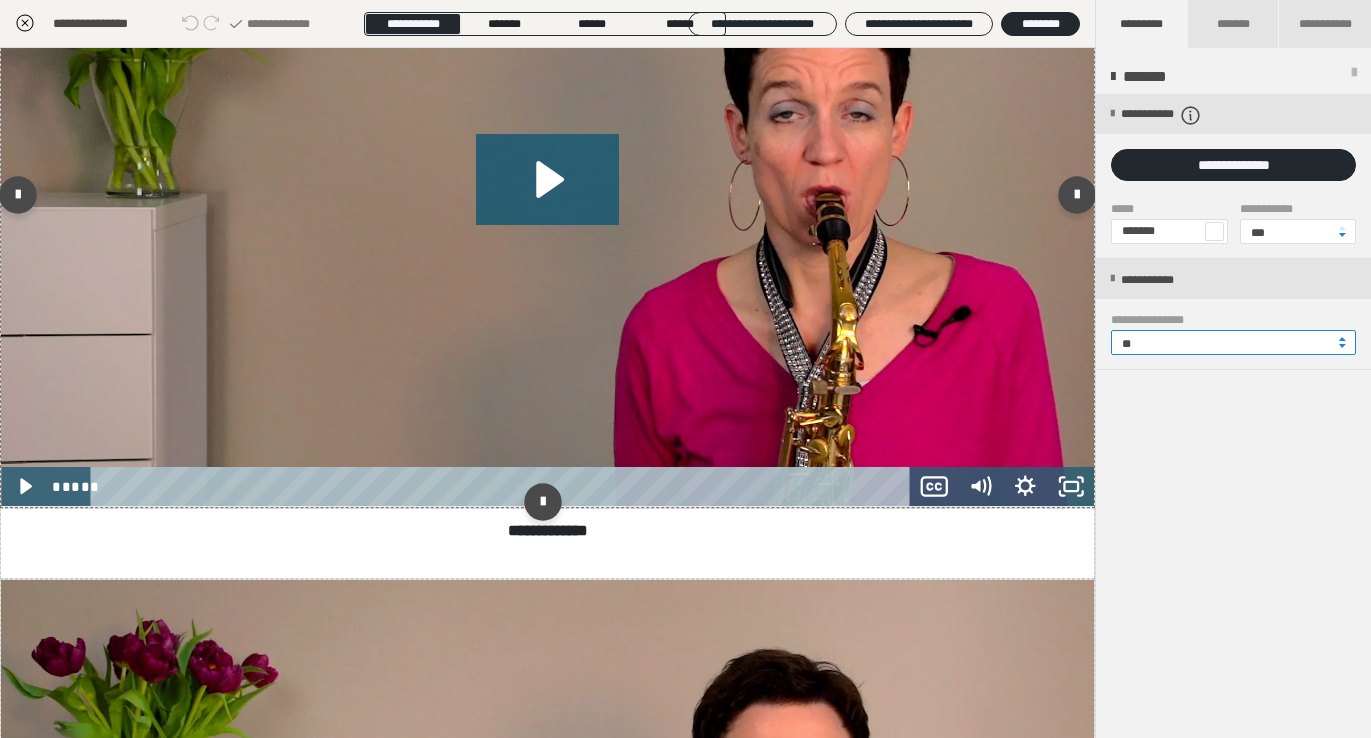 scroll, scrollTop: 2643, scrollLeft: 0, axis: vertical 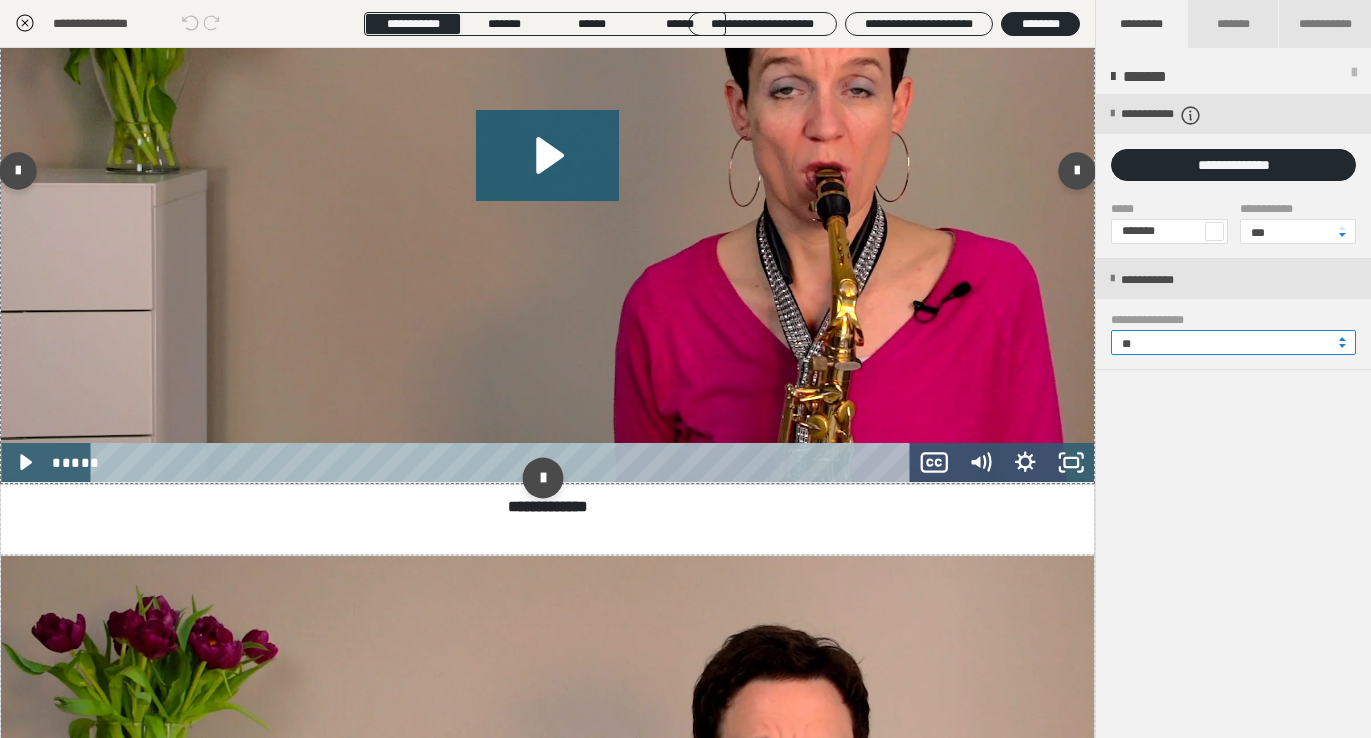type on "**" 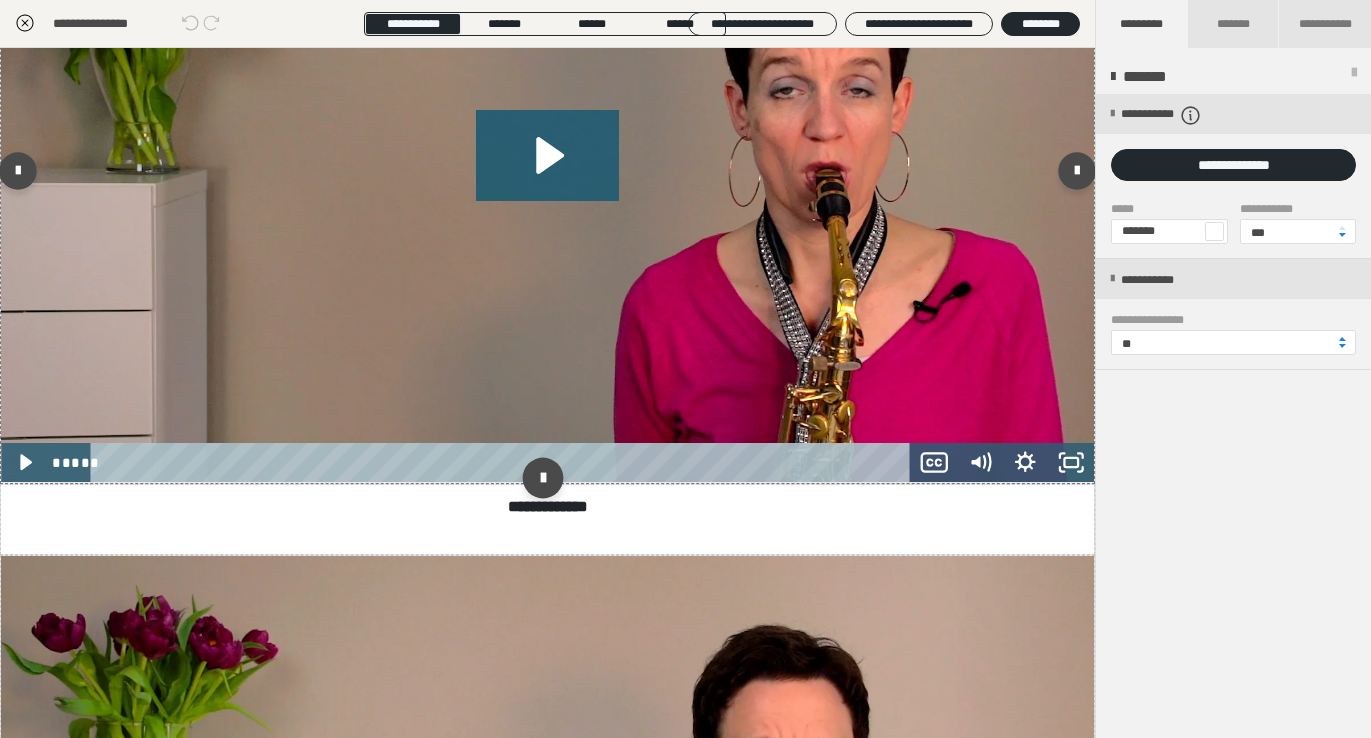 click at bounding box center (543, 478) 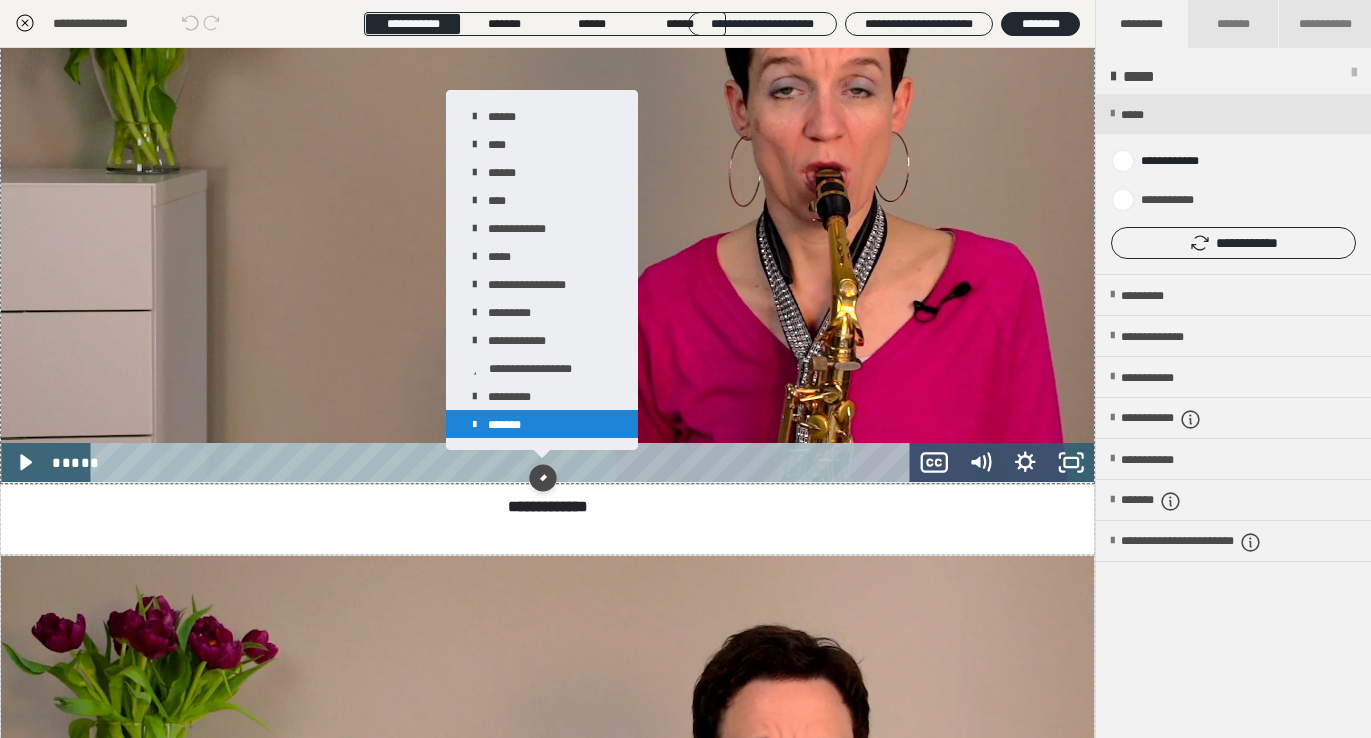 click on "*******" at bounding box center [542, 424] 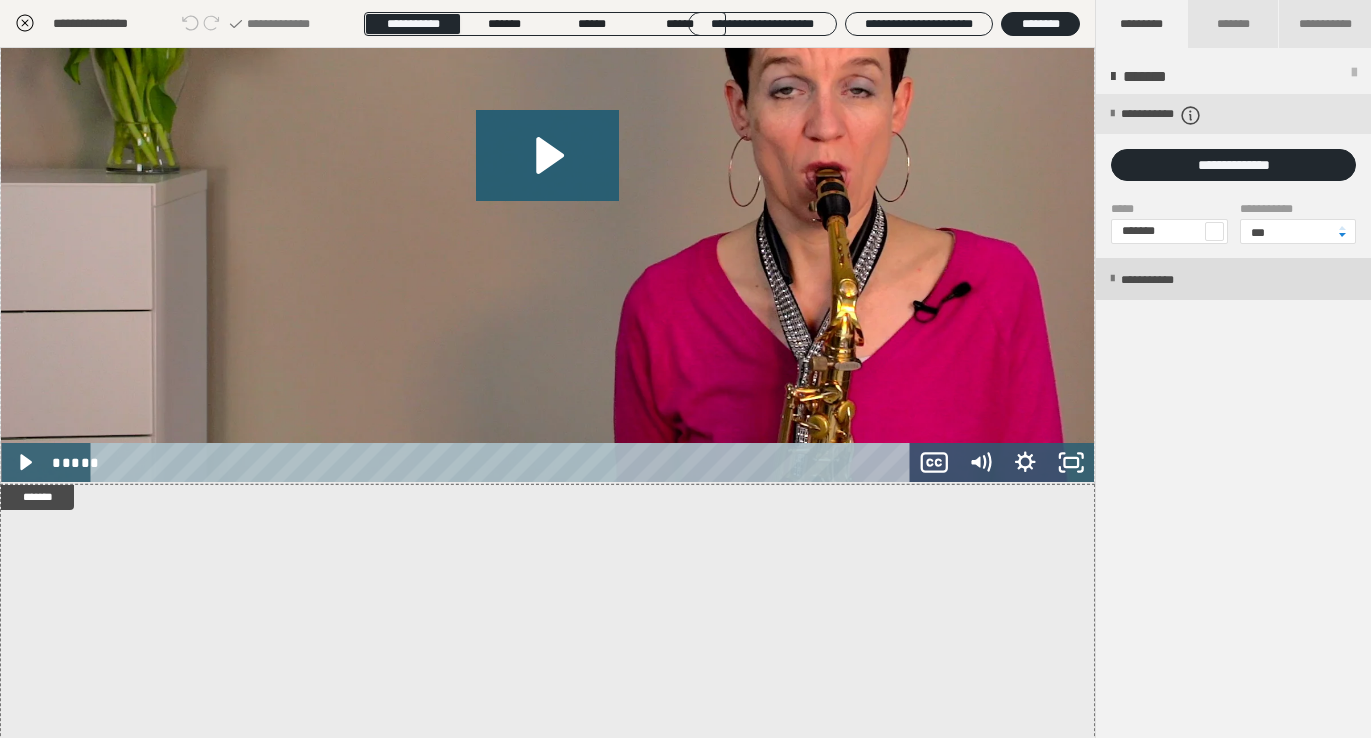 click on "**********" at bounding box center (1168, 280) 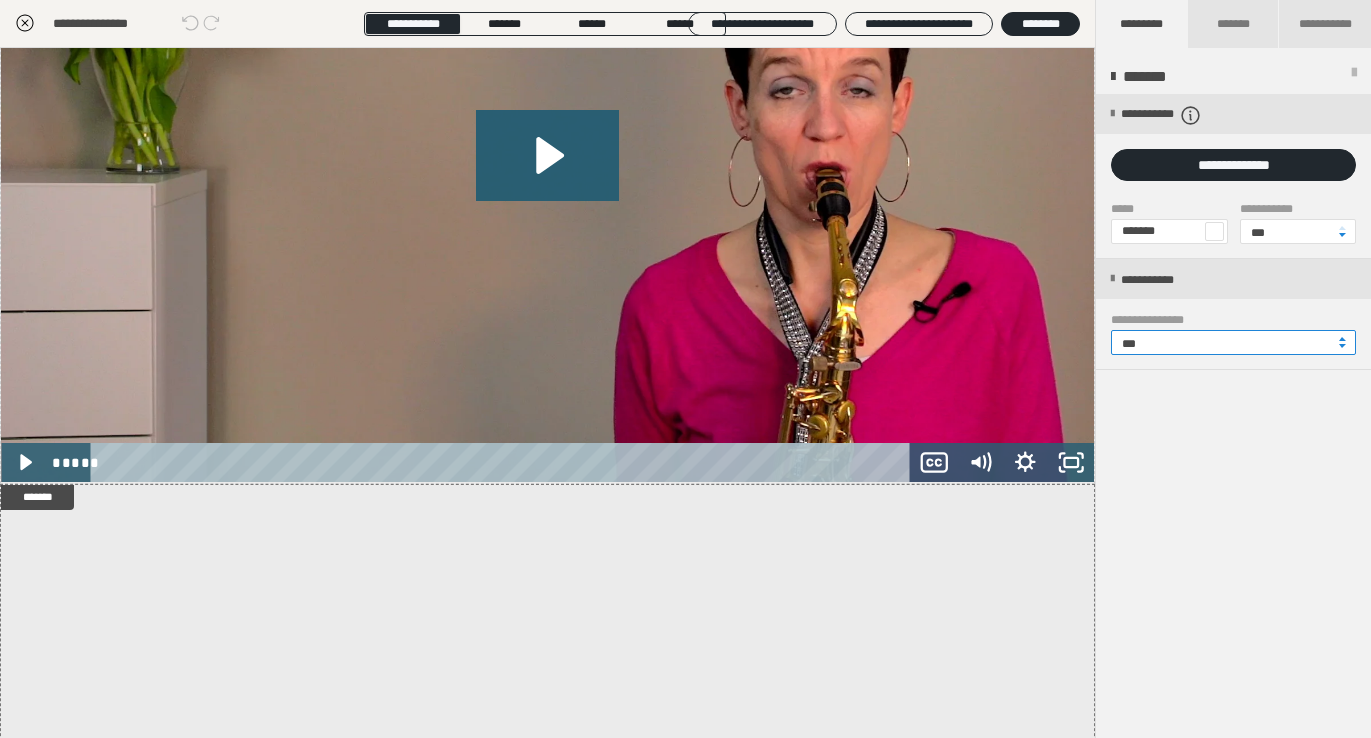 click on "***" at bounding box center [1233, 342] 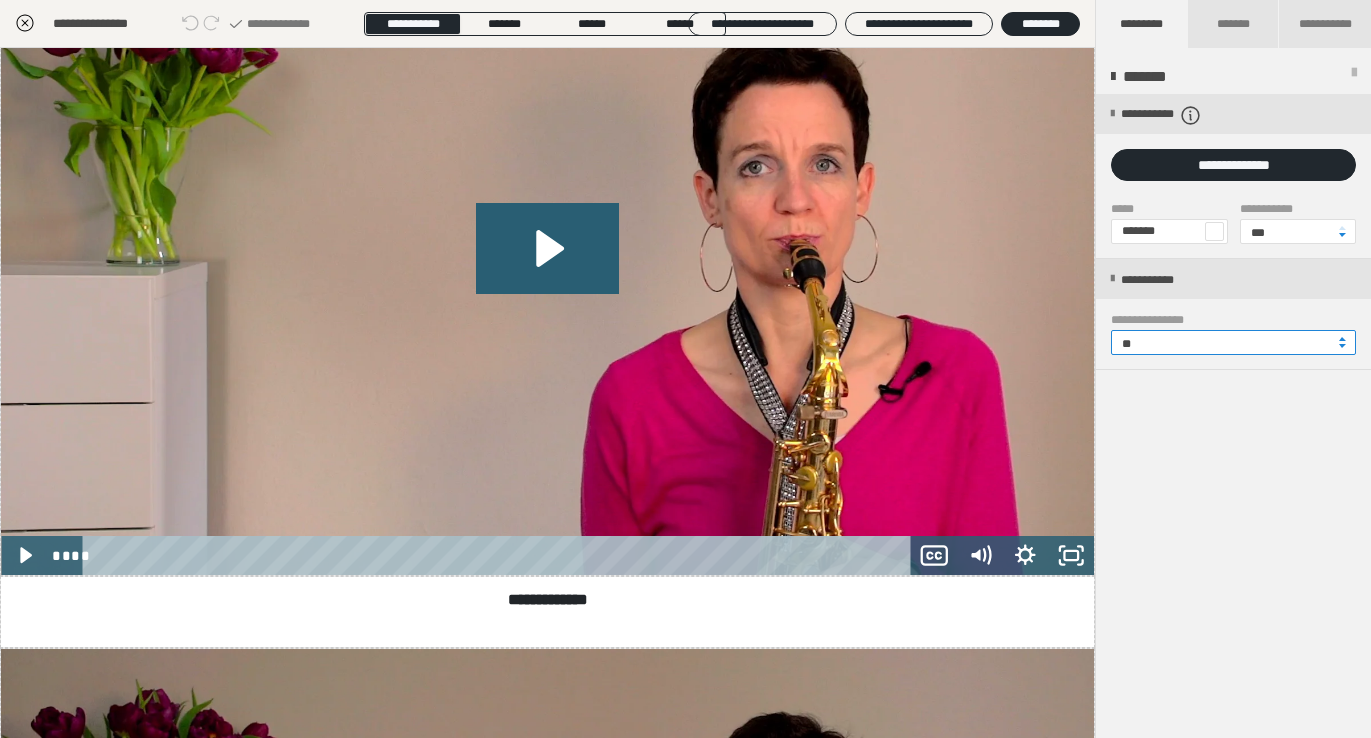 scroll, scrollTop: 3307, scrollLeft: 0, axis: vertical 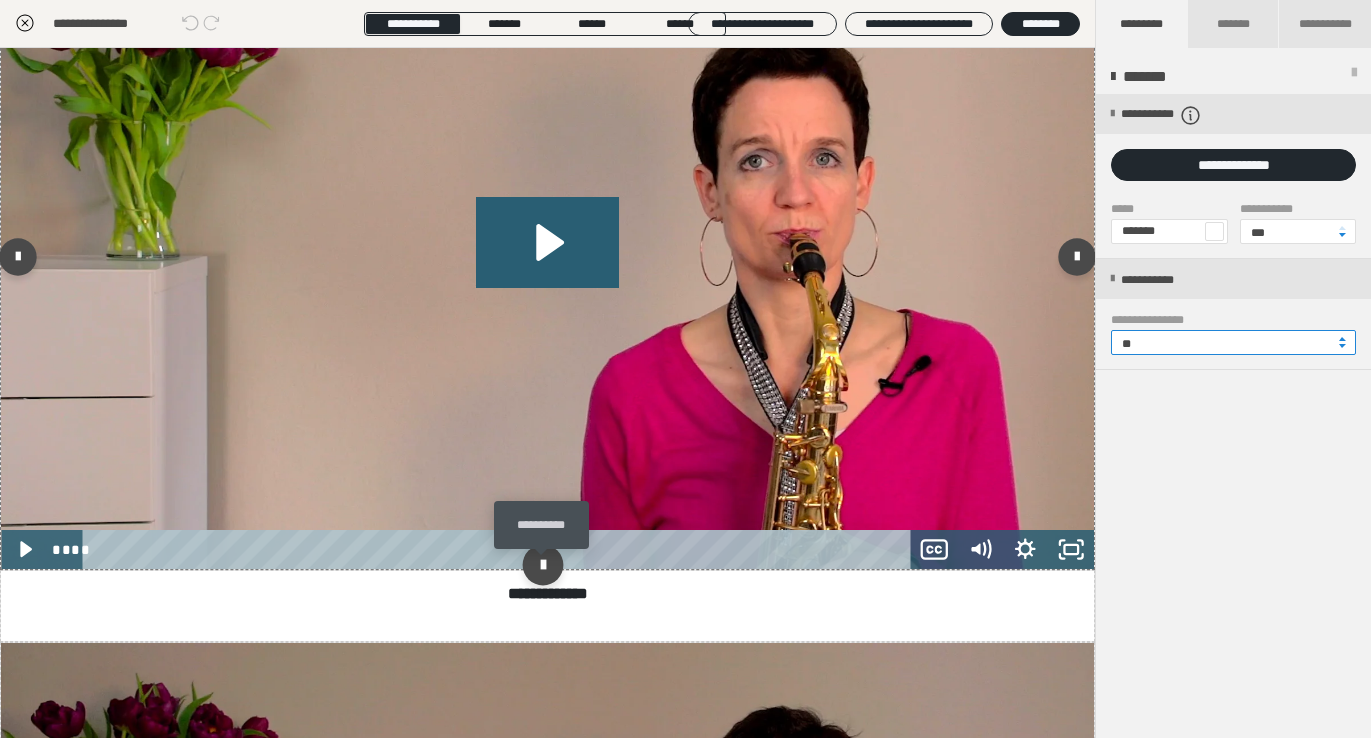 type on "**" 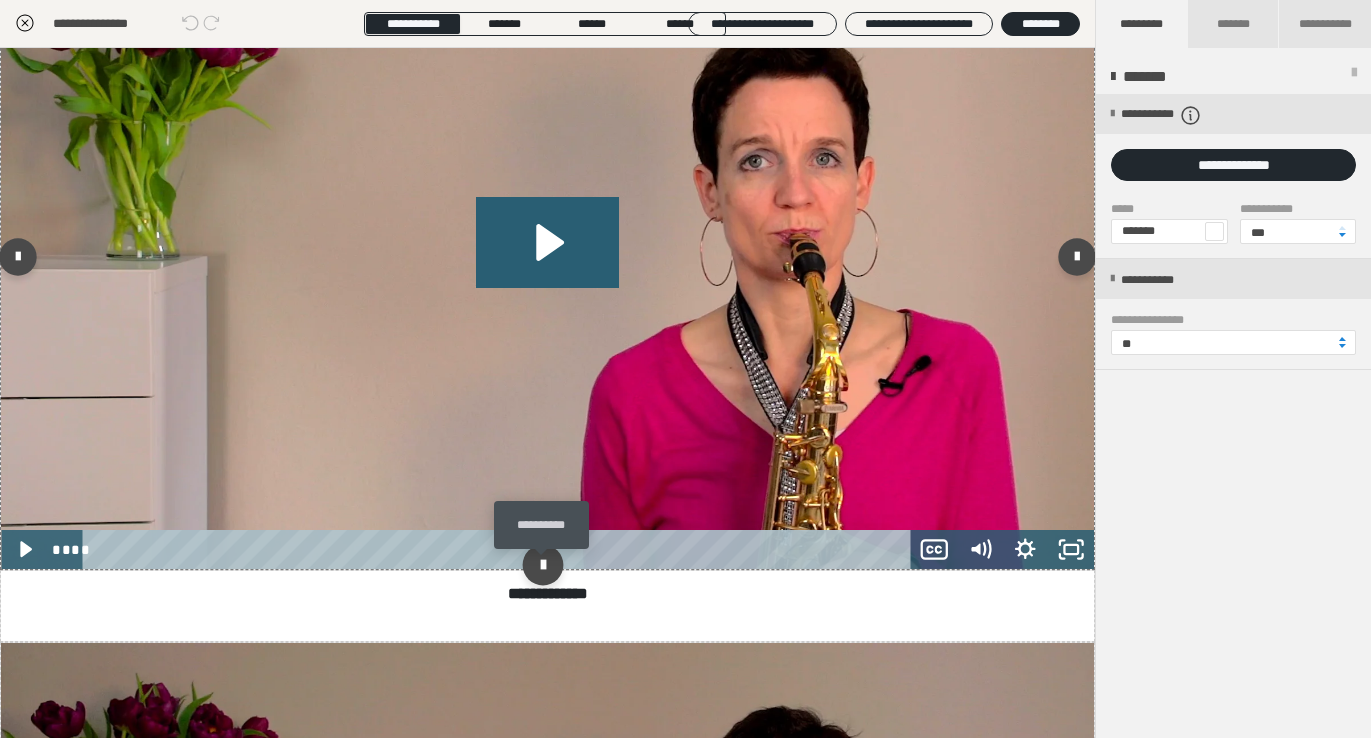 click at bounding box center [543, 564] 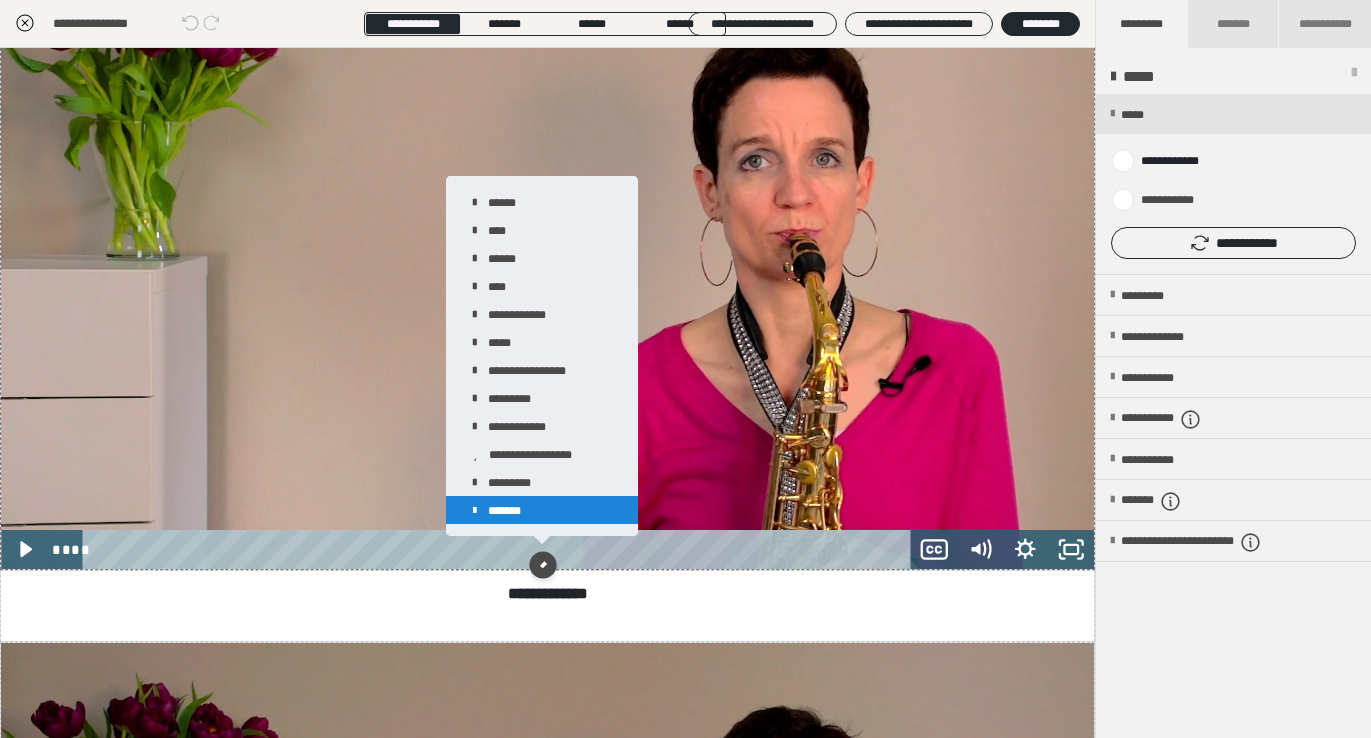 click on "*******" at bounding box center (542, 510) 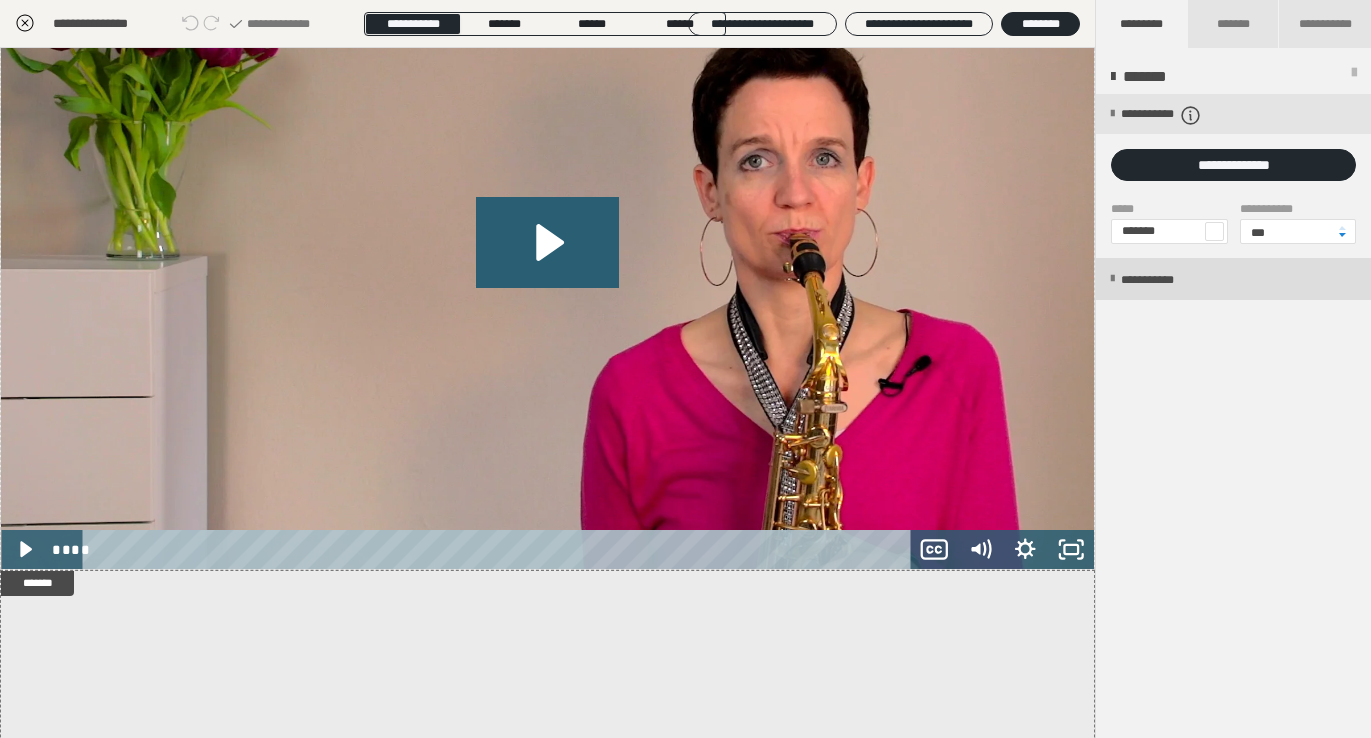 click on "**********" at bounding box center (1168, 280) 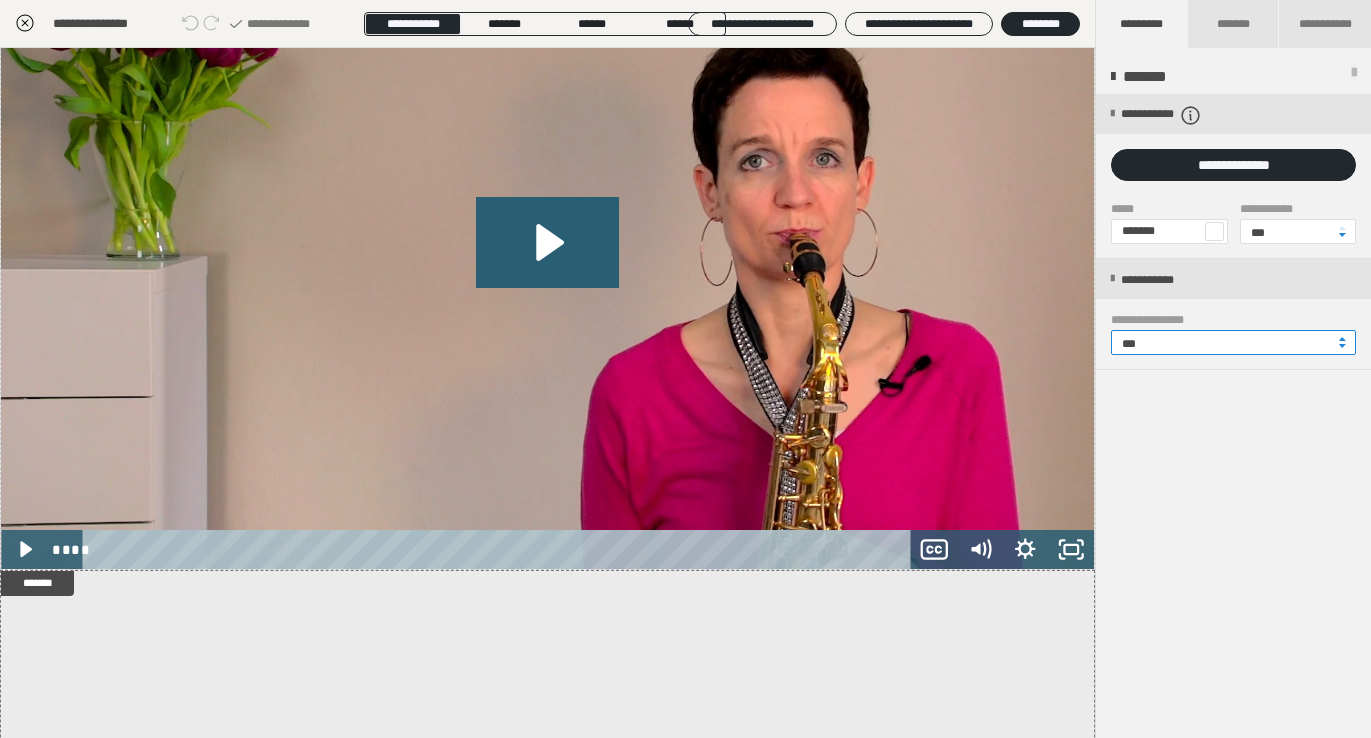 click on "***" at bounding box center (1233, 342) 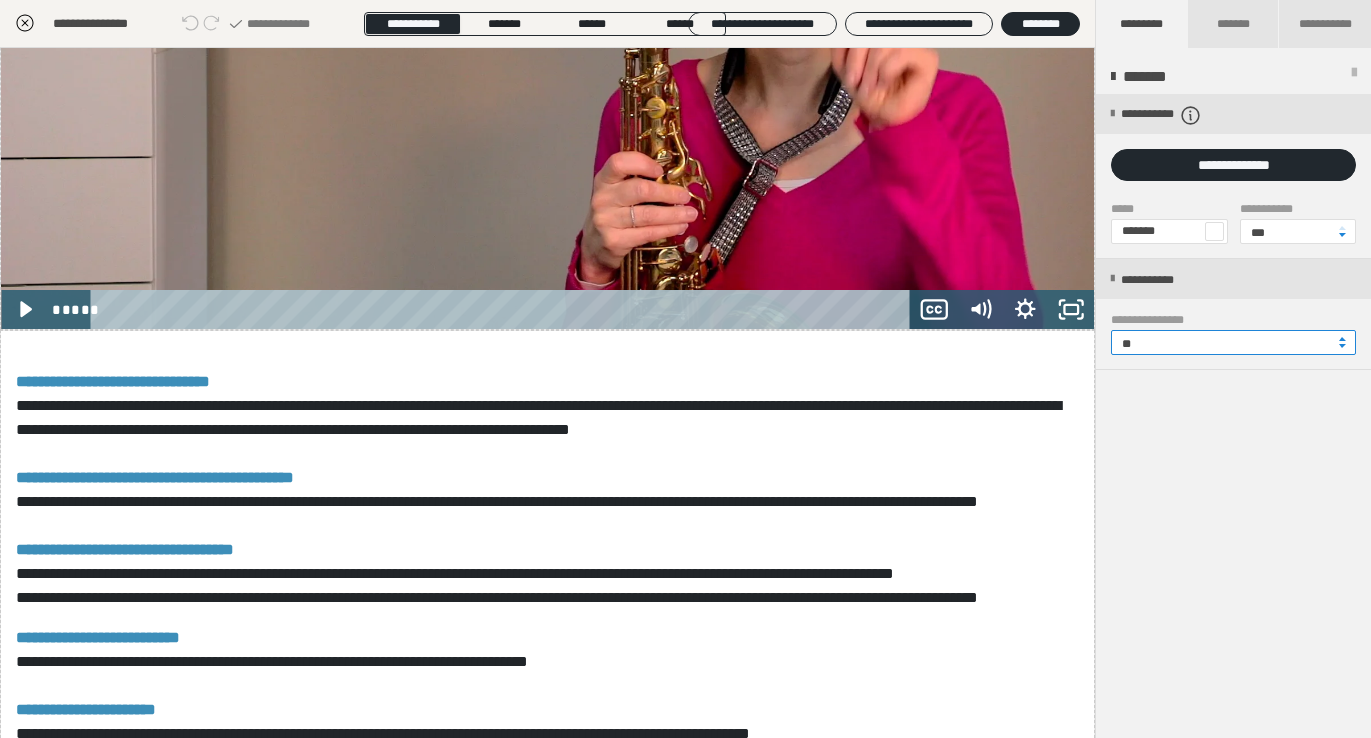 scroll, scrollTop: 4322, scrollLeft: 0, axis: vertical 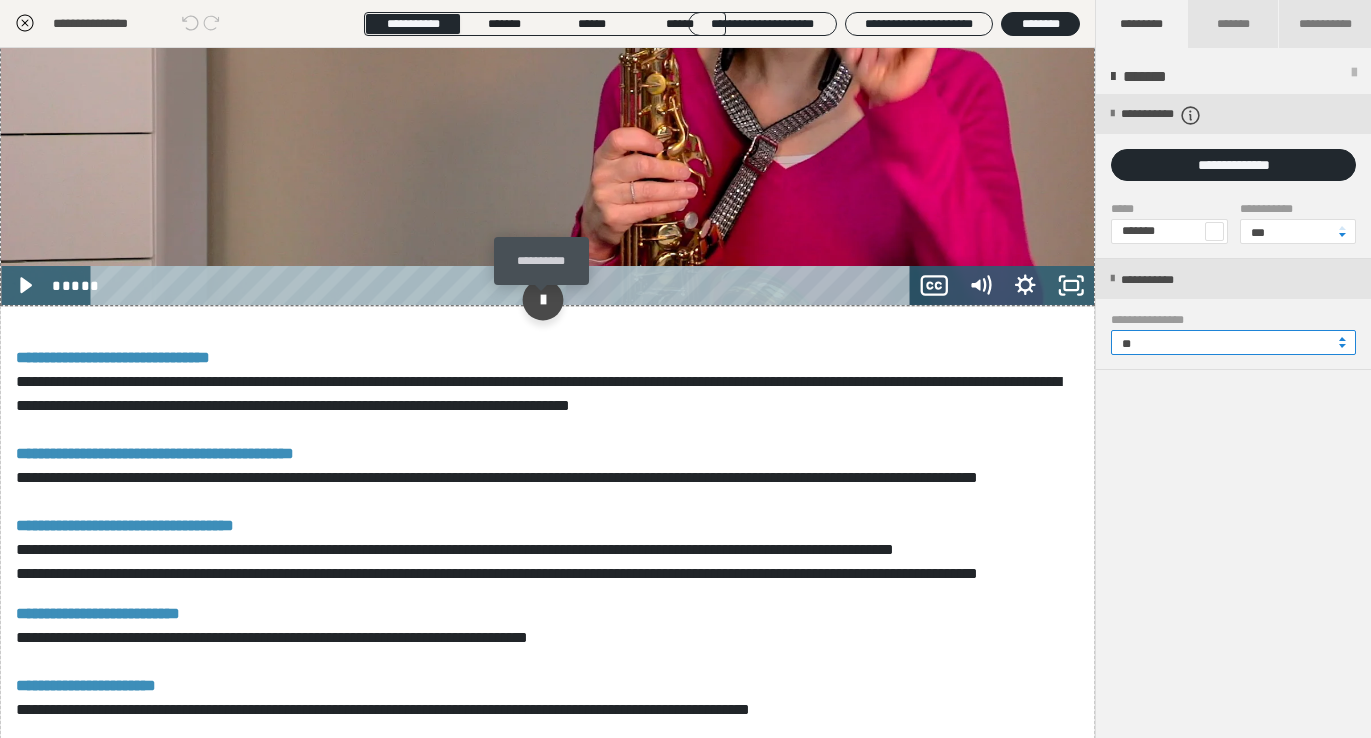type on "**" 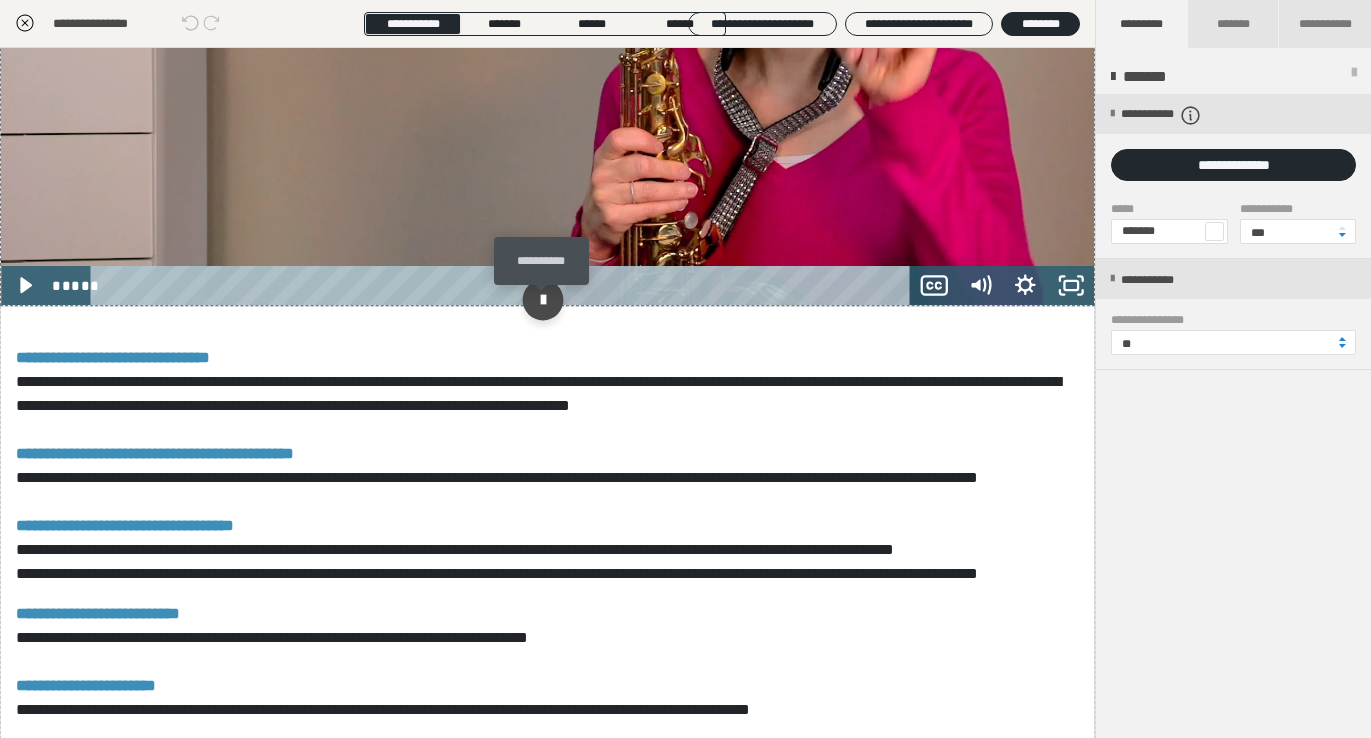 click at bounding box center (543, 300) 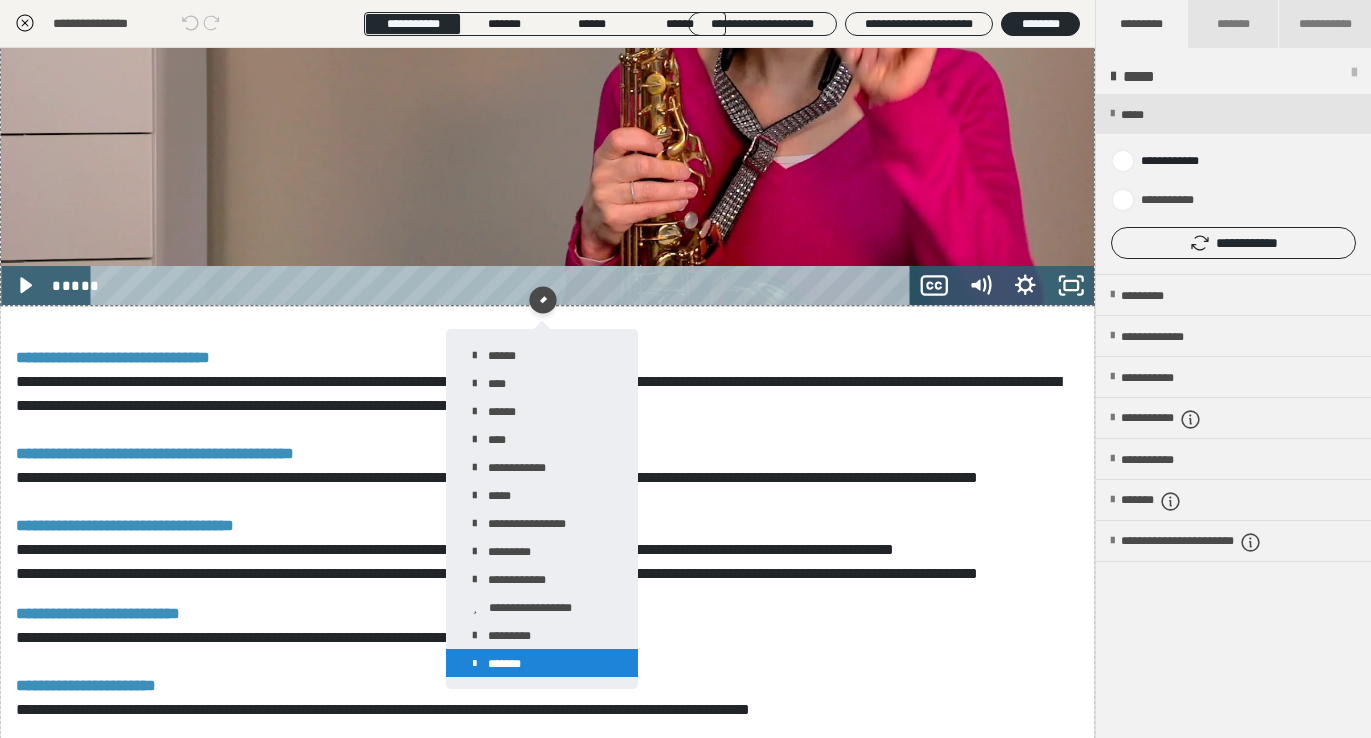 click on "*******" at bounding box center (542, 663) 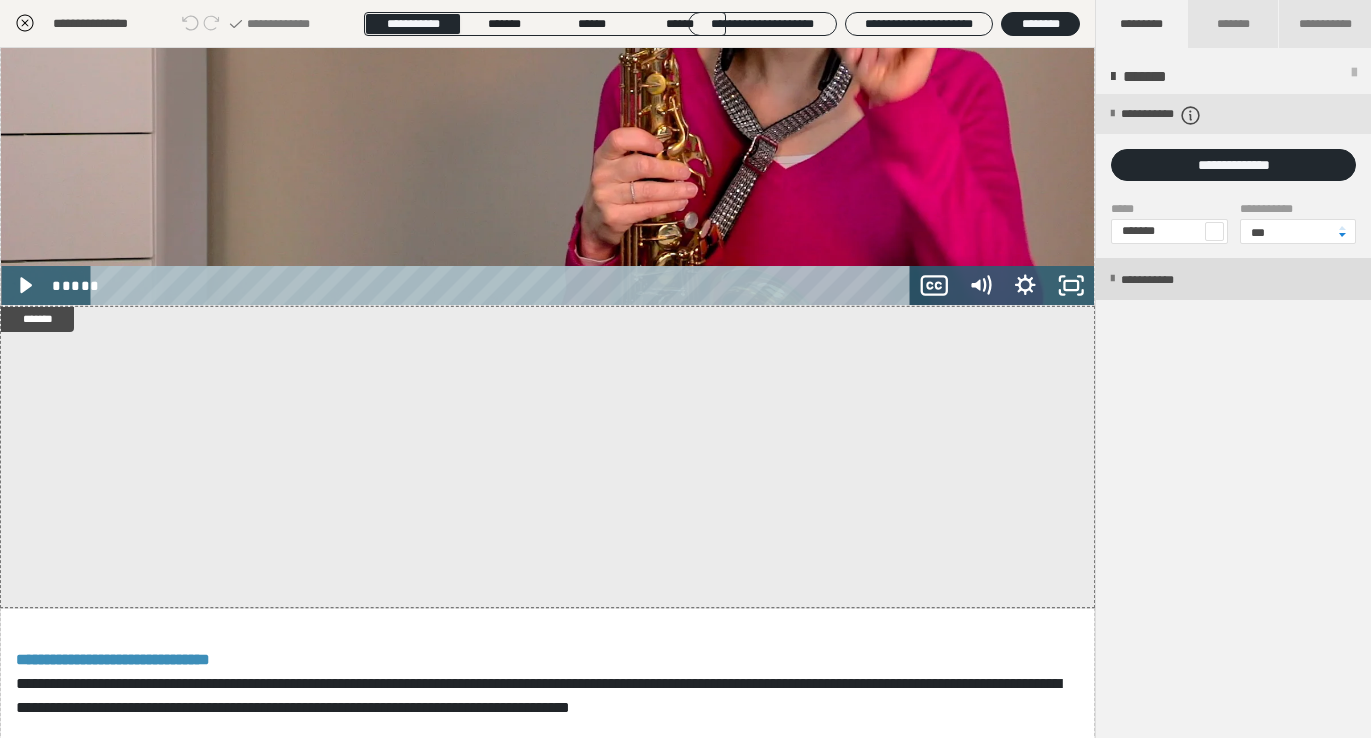 click on "**********" at bounding box center [1168, 280] 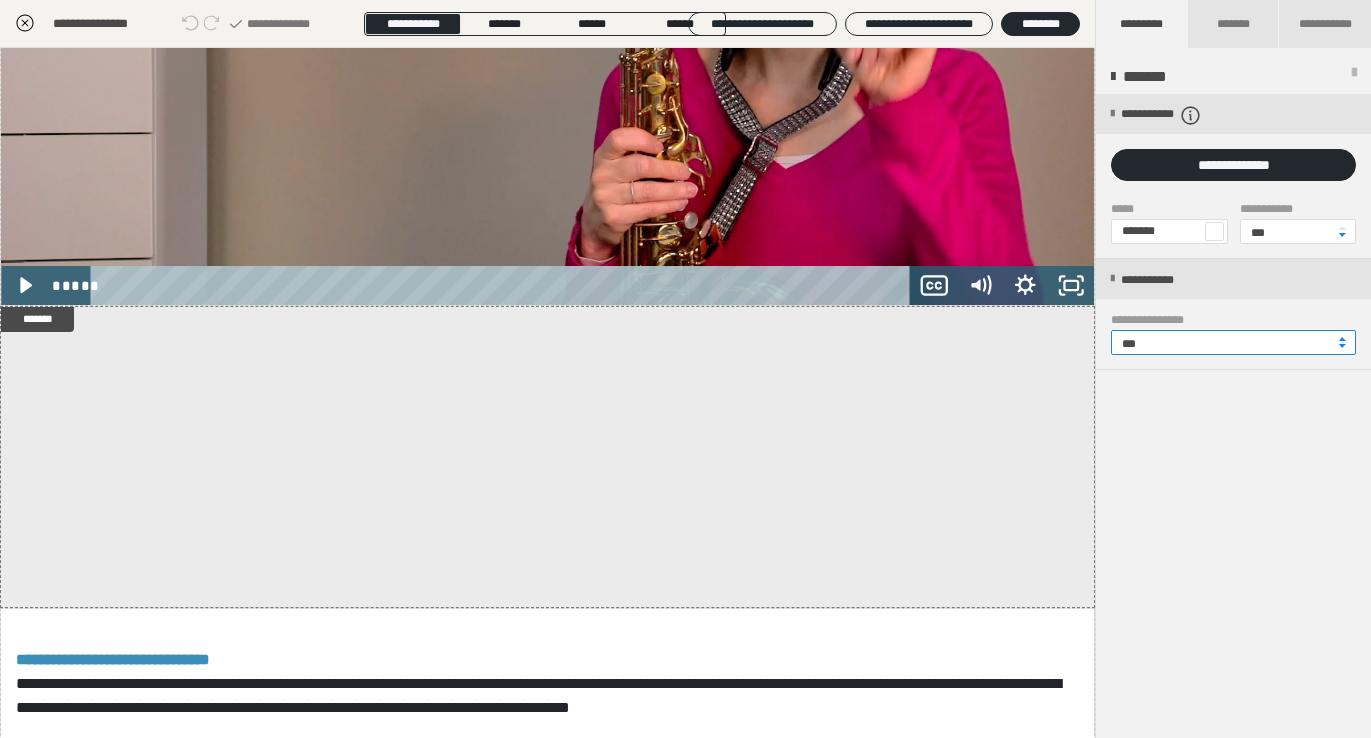 click on "***" at bounding box center (1233, 342) 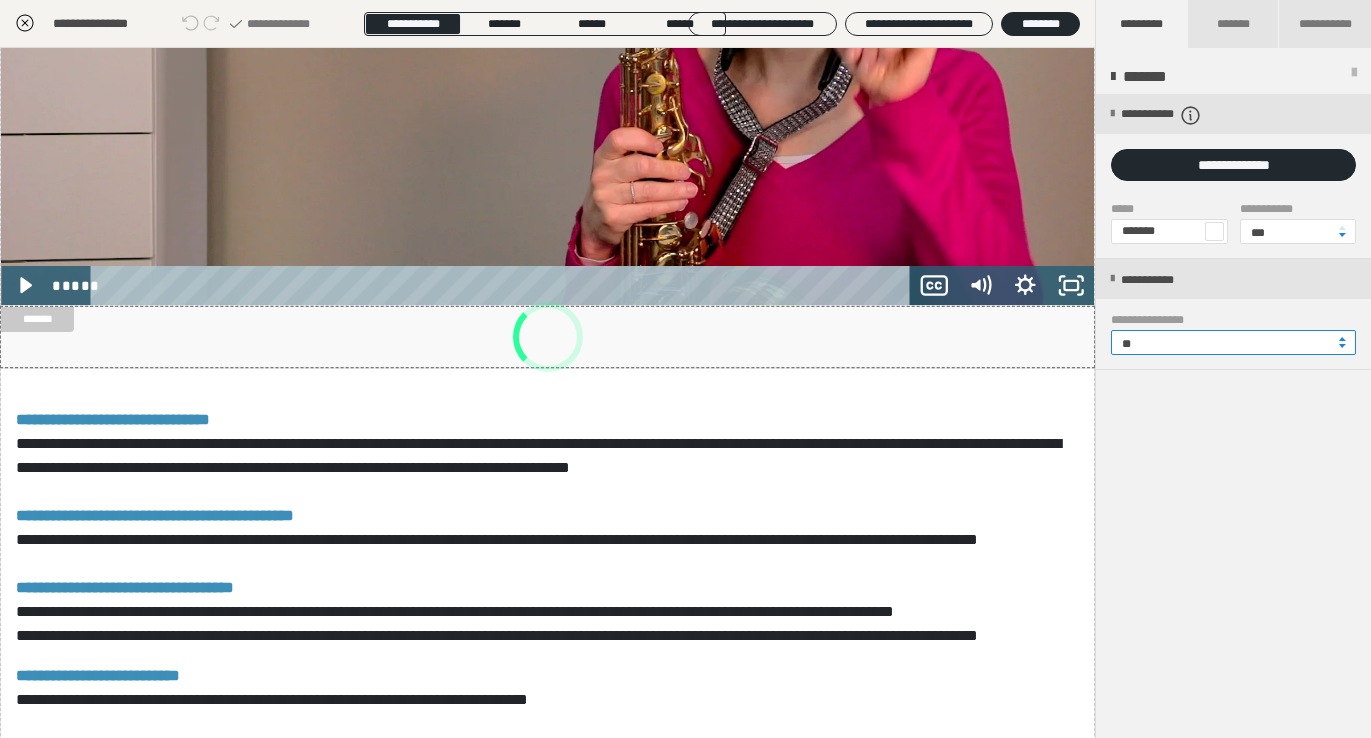 type on "**" 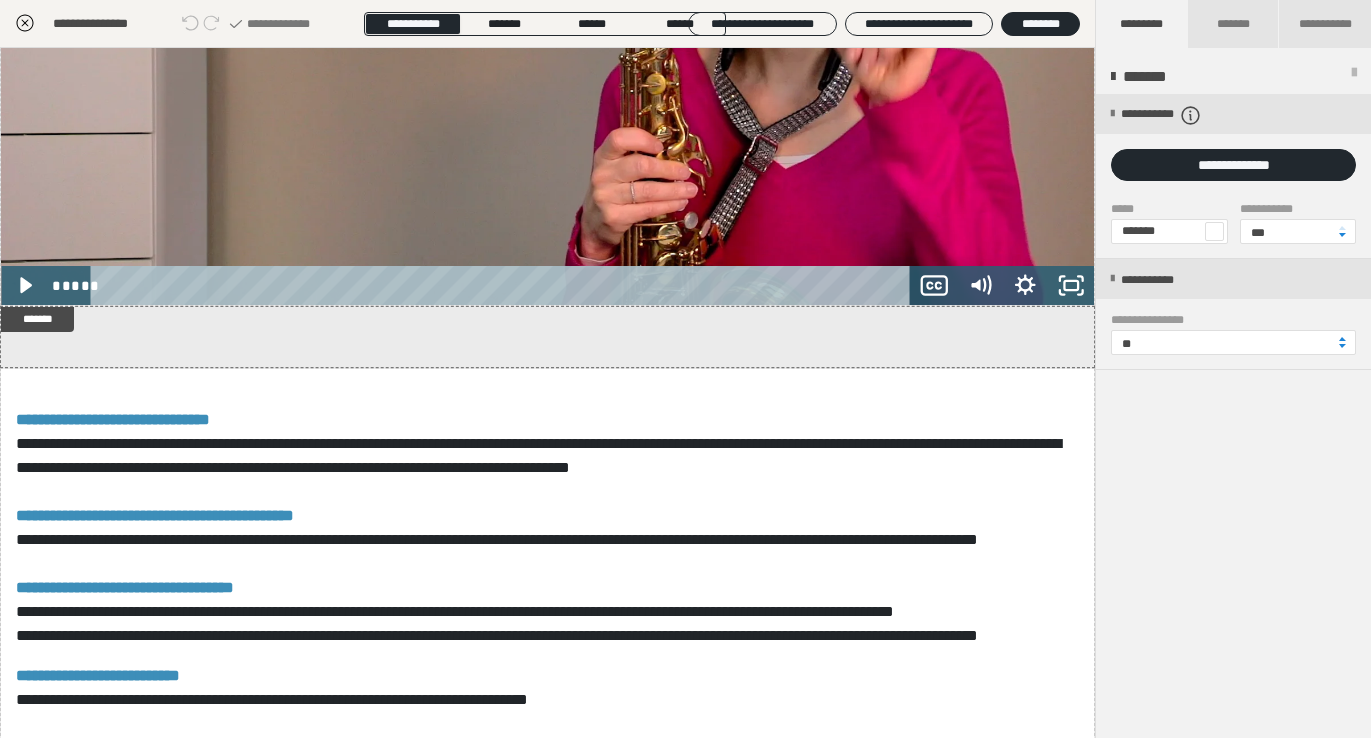 click on "**********" at bounding box center (1233, 417) 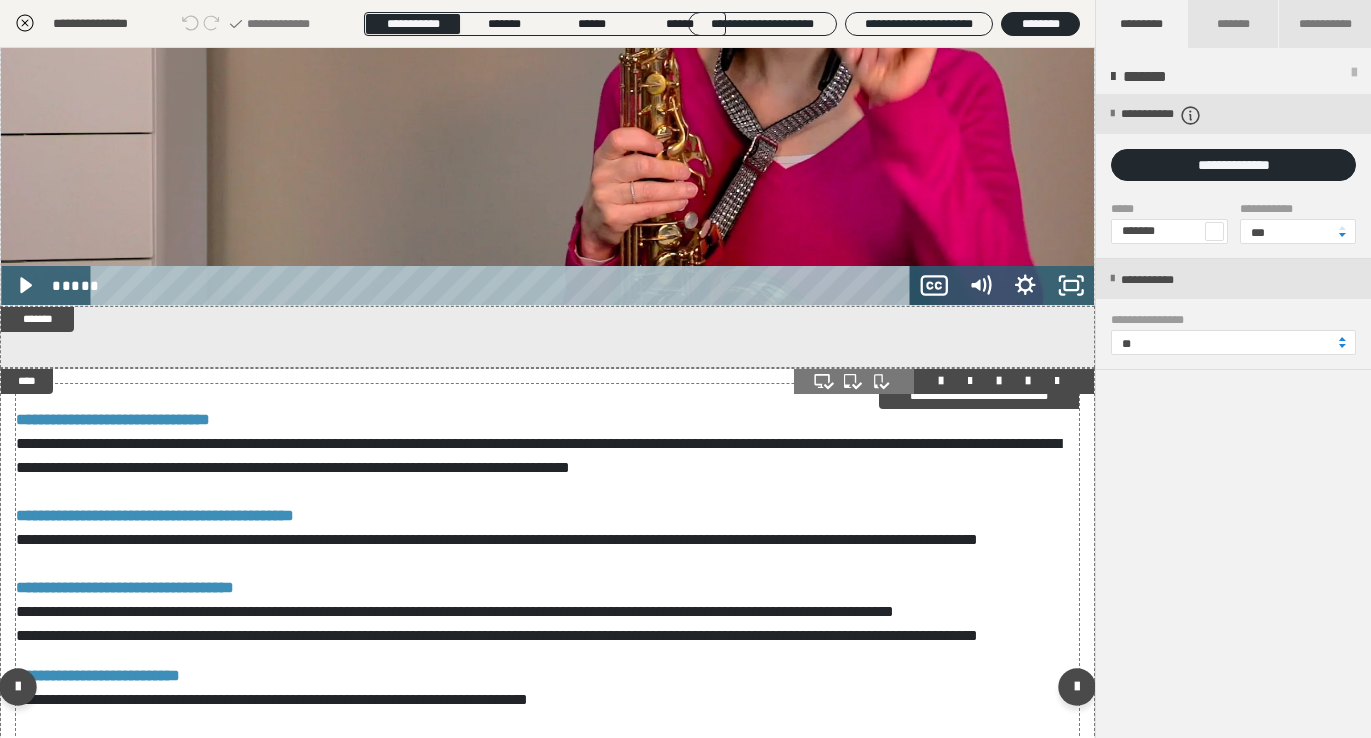 click on "**********" at bounding box center (547, 692) 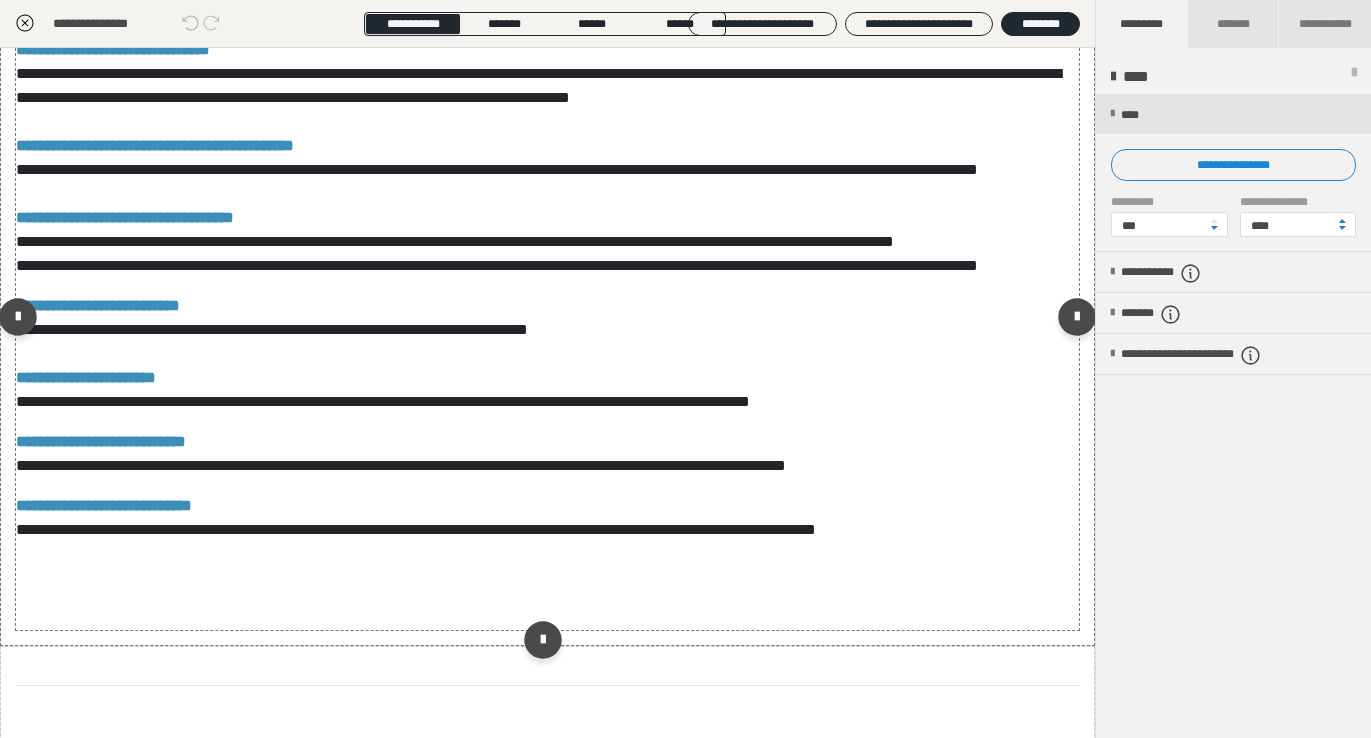 scroll, scrollTop: 4502, scrollLeft: 0, axis: vertical 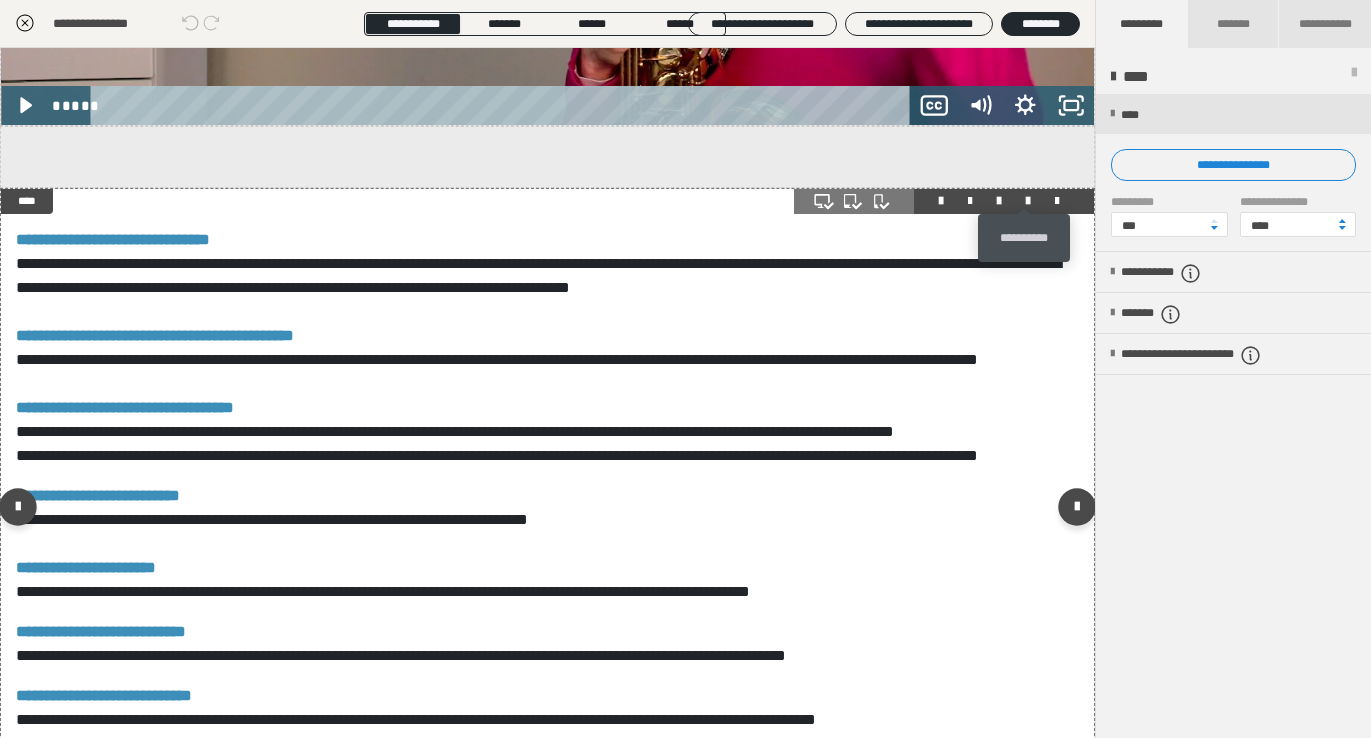 click at bounding box center [1028, 201] 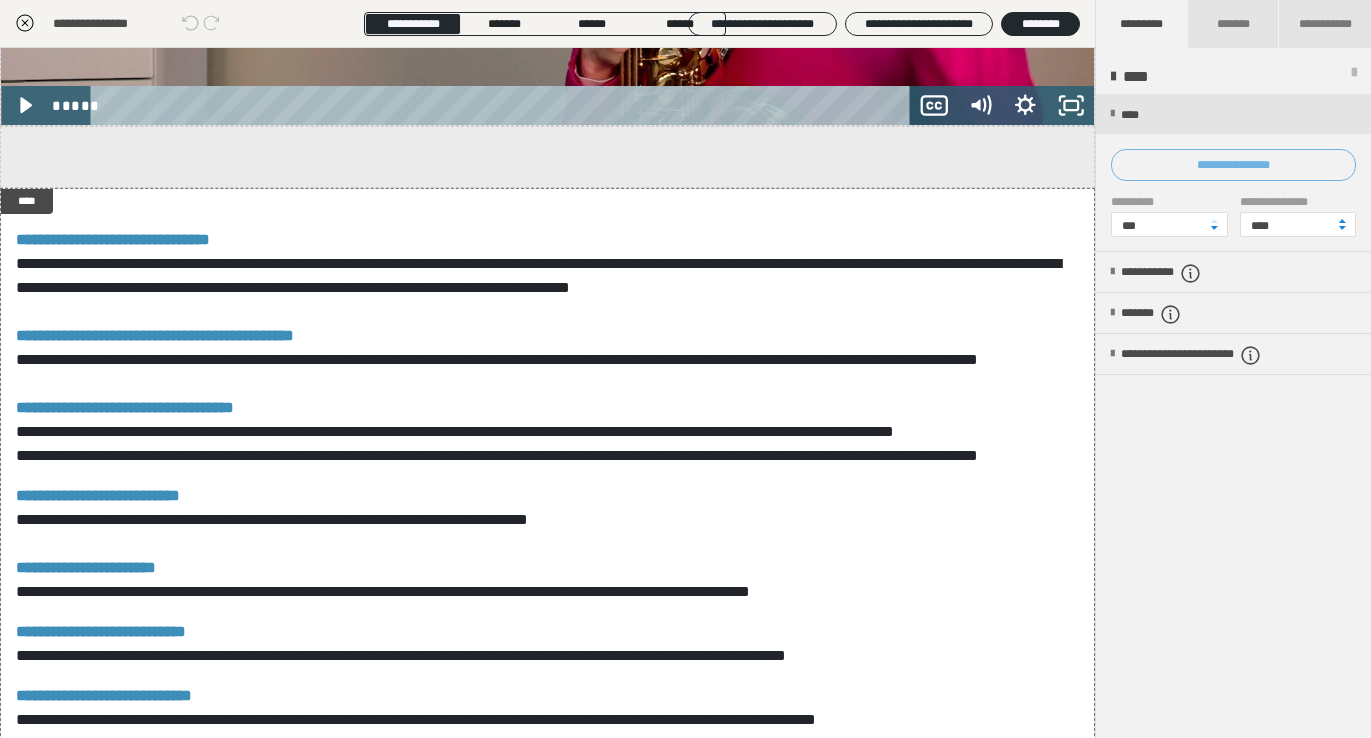 click on "**********" at bounding box center (1233, 165) 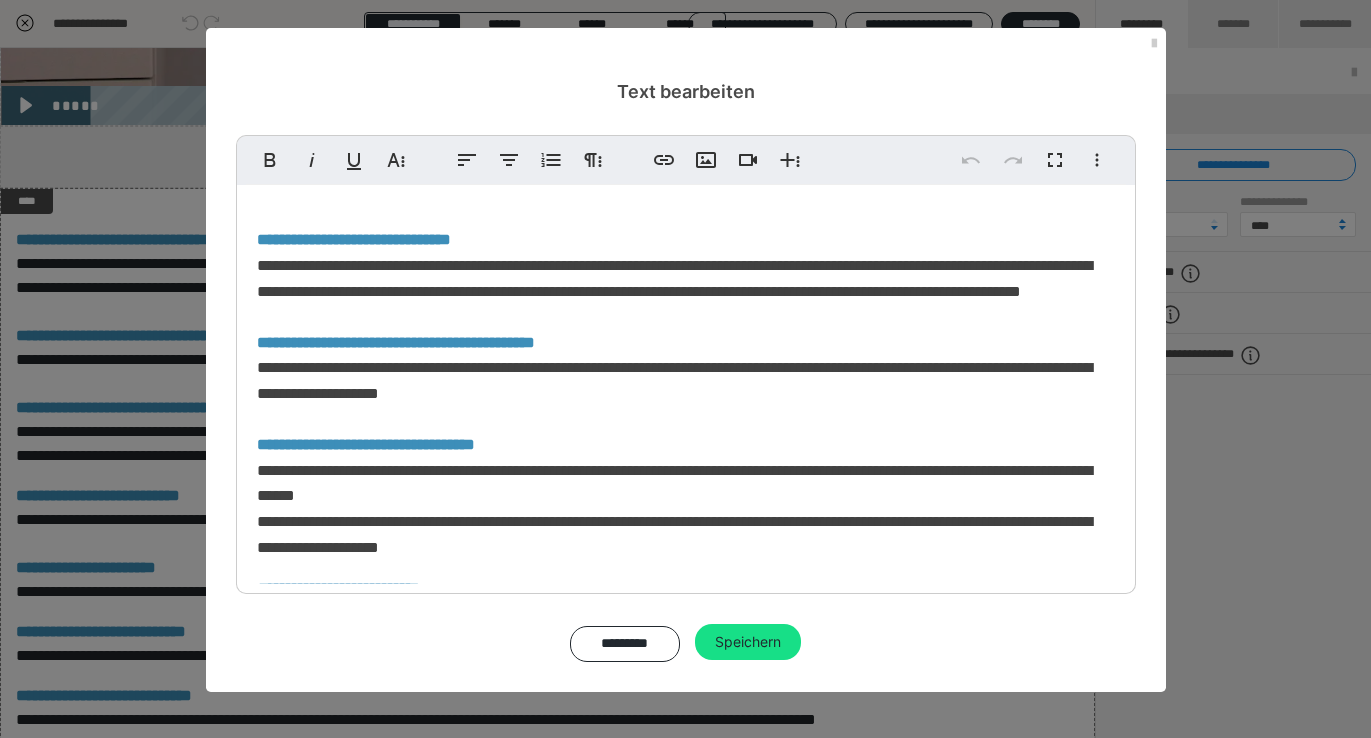 scroll, scrollTop: 463, scrollLeft: 0, axis: vertical 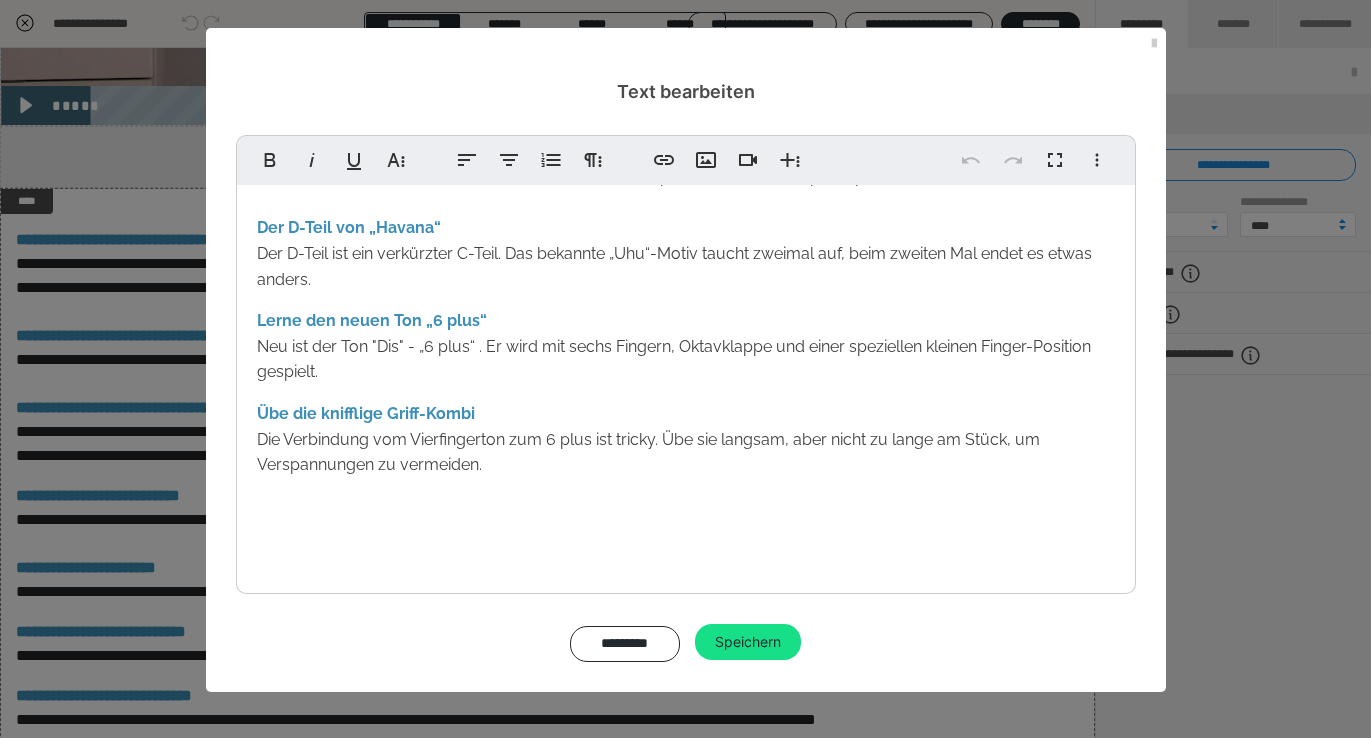 click on "Lass die Melodie vertraut werden Hör dir unbedingt die Originalversion von „Havana“ immer wieder an, damit dir die Melodie vertraut wird. Besonders der A-Teil prägt sich schnell ein und lässt sich gut merken. Du beginnst auch direkt mit dem Moll-Dreiklang, den du bereits aus dem Moll-Kapitel kennst. Übe die Wiederholung – Spiele dreimal im Kreis Achte in der ersten Zeile vom A-Teil auf die beiden Striche mit Punkten im Notenbild ("Wiederholungszeichen"): Der Abschnitt dazwischen wird dreimal wiederholt. Übe Dreier- und Zweierunterteilungen Im B-Teil wechseln sich Dreier- und Zweierunterteilungen ab. Spiel das erst auf einem Ton deiner [PERSON_NAME], um das Gefühl für den Rhythmus zu bekommen. Die Melodie folgt der Tonleiter und richtet sich nach dem Text. Drei Silben = Dreierunterteilung, zwei Silben = Zweierunterteilung. Hör genau hin und spiel mit. Starte mit der "Uhuhu-Line" Im C-Teil lernst du die markante "Uhuhu-Melodie", die später auch die Trompete spielt Der D-Teil von „Havana“" at bounding box center (686, 153) 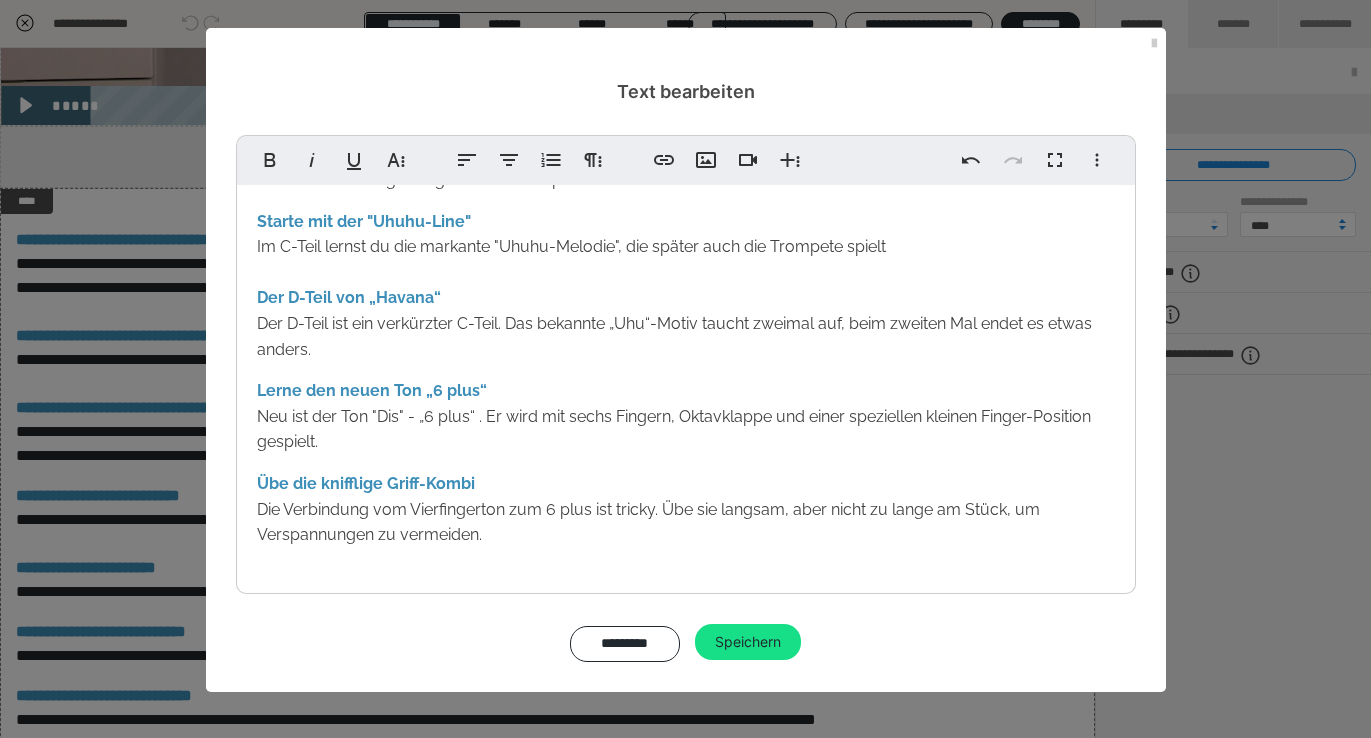 scroll, scrollTop: 393, scrollLeft: 0, axis: vertical 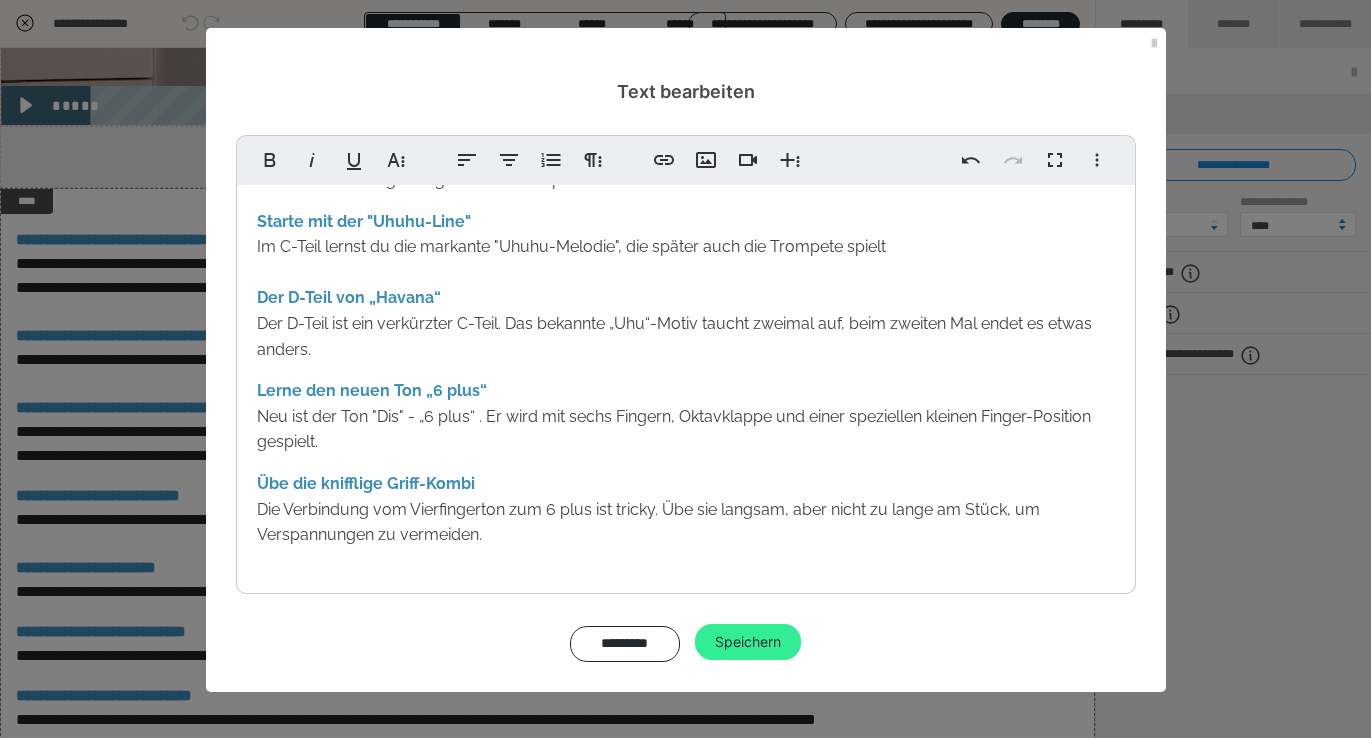 click on "Speichern" at bounding box center [748, 642] 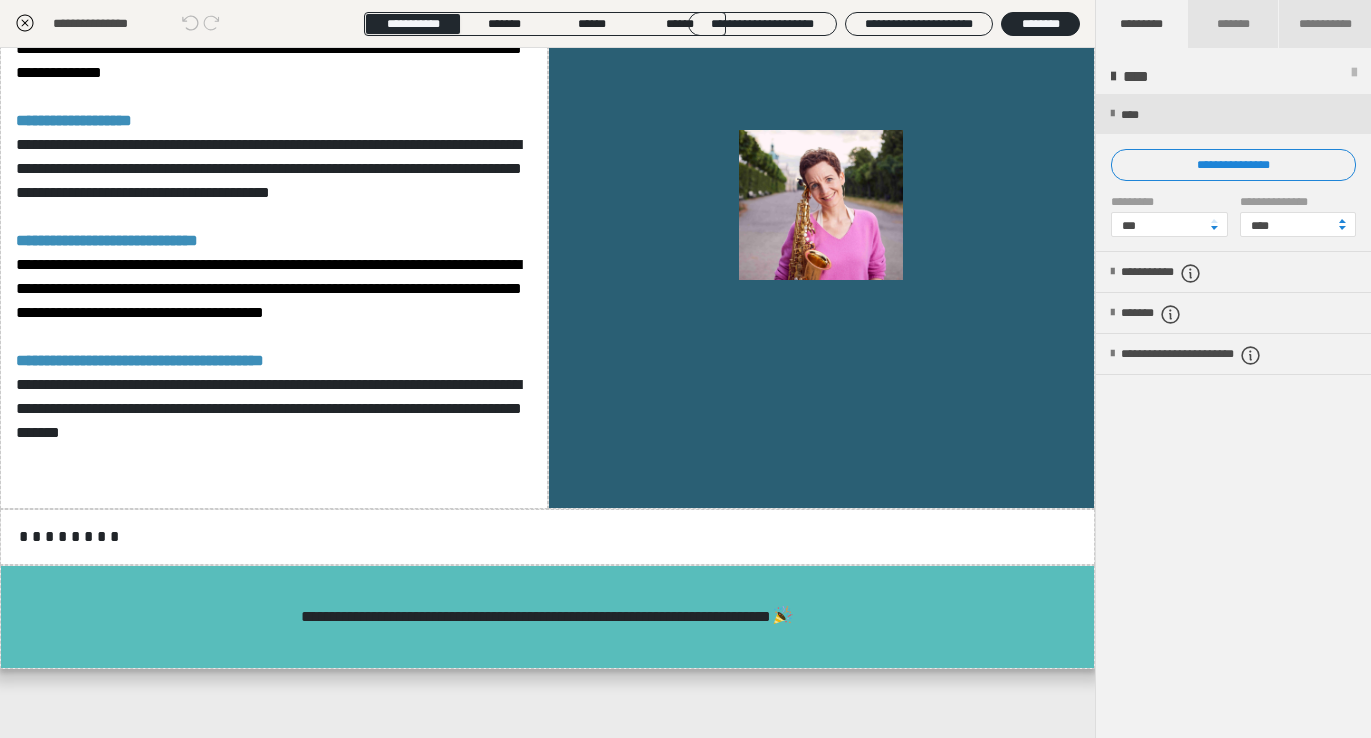 scroll, scrollTop: 5591, scrollLeft: 0, axis: vertical 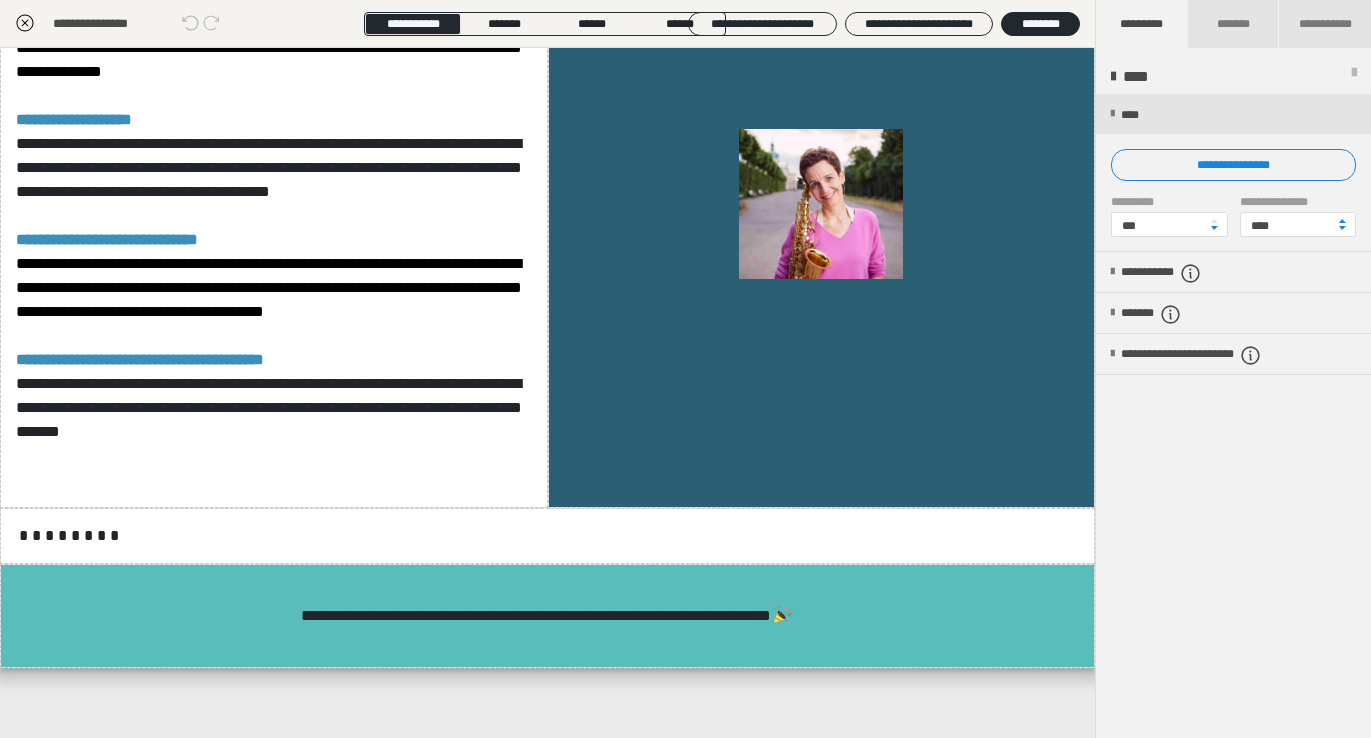 click 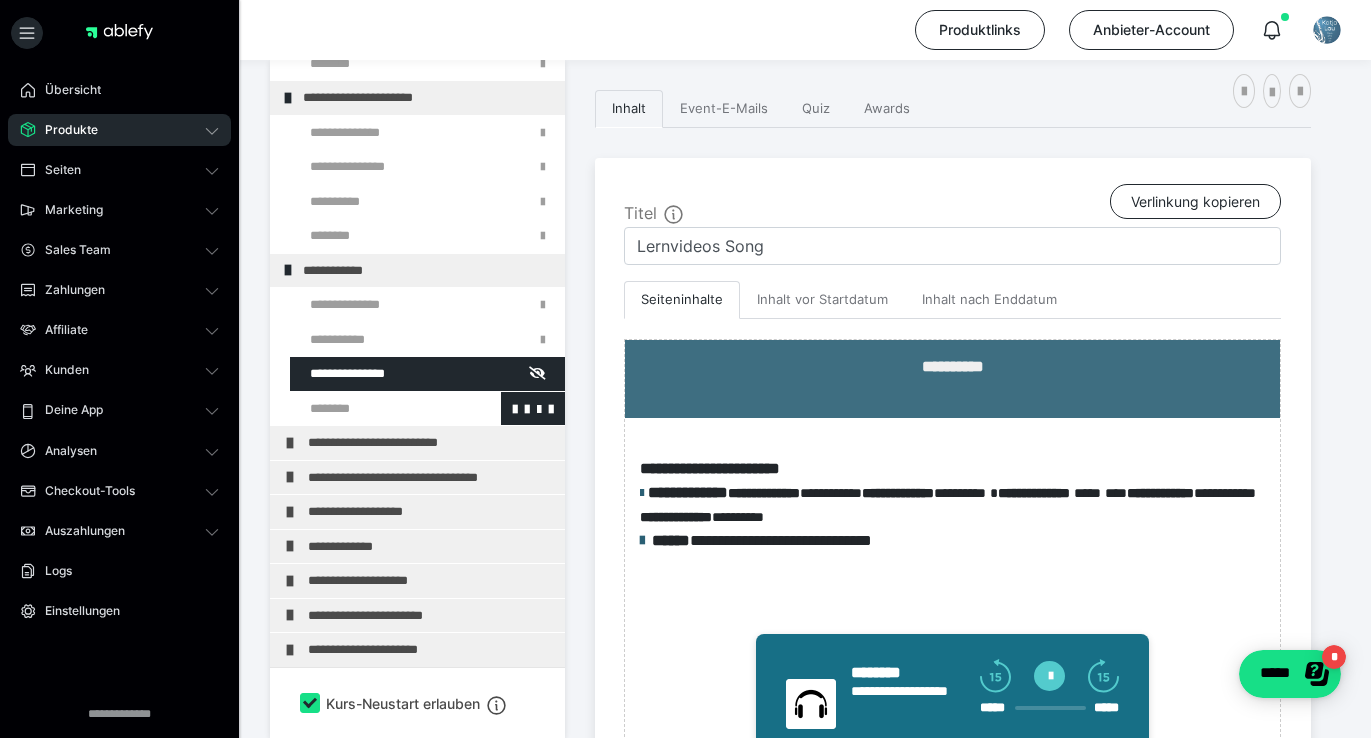 click at bounding box center [375, 409] 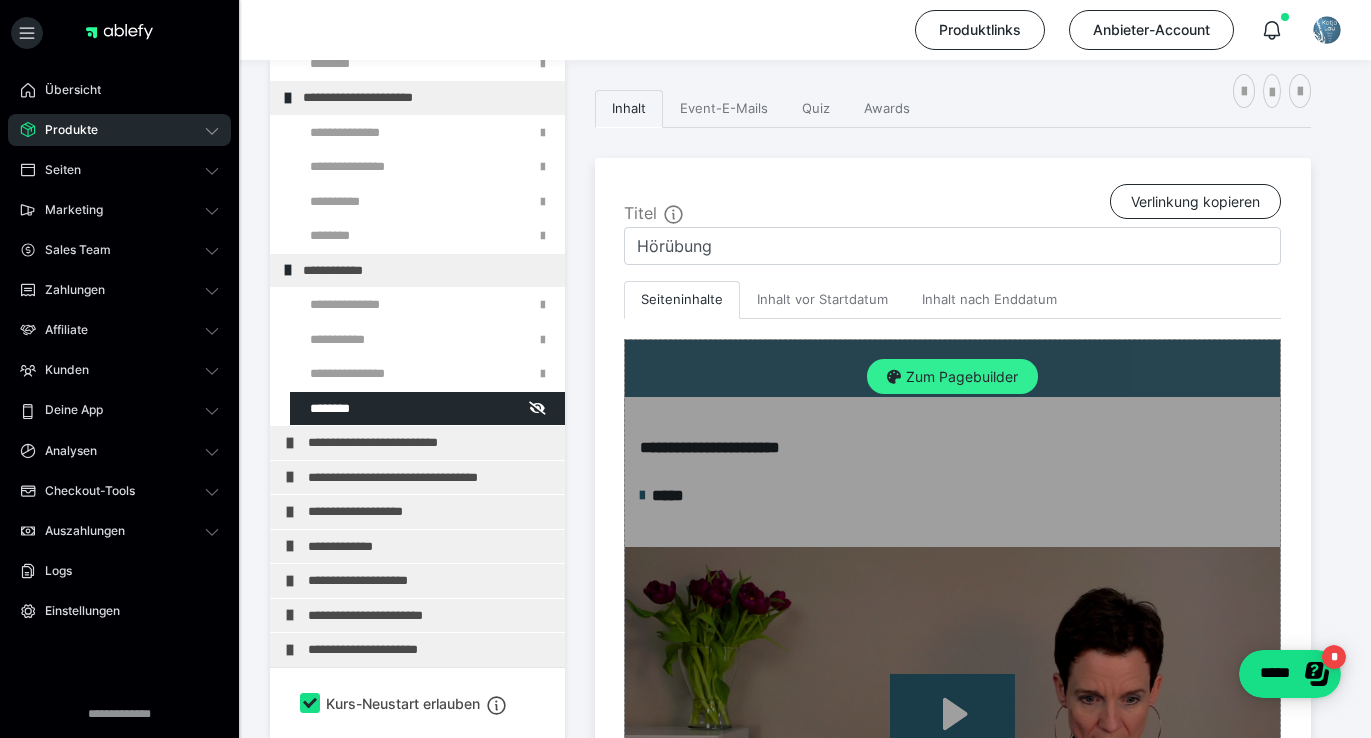 click on "Zum Pagebuilder" at bounding box center [952, 377] 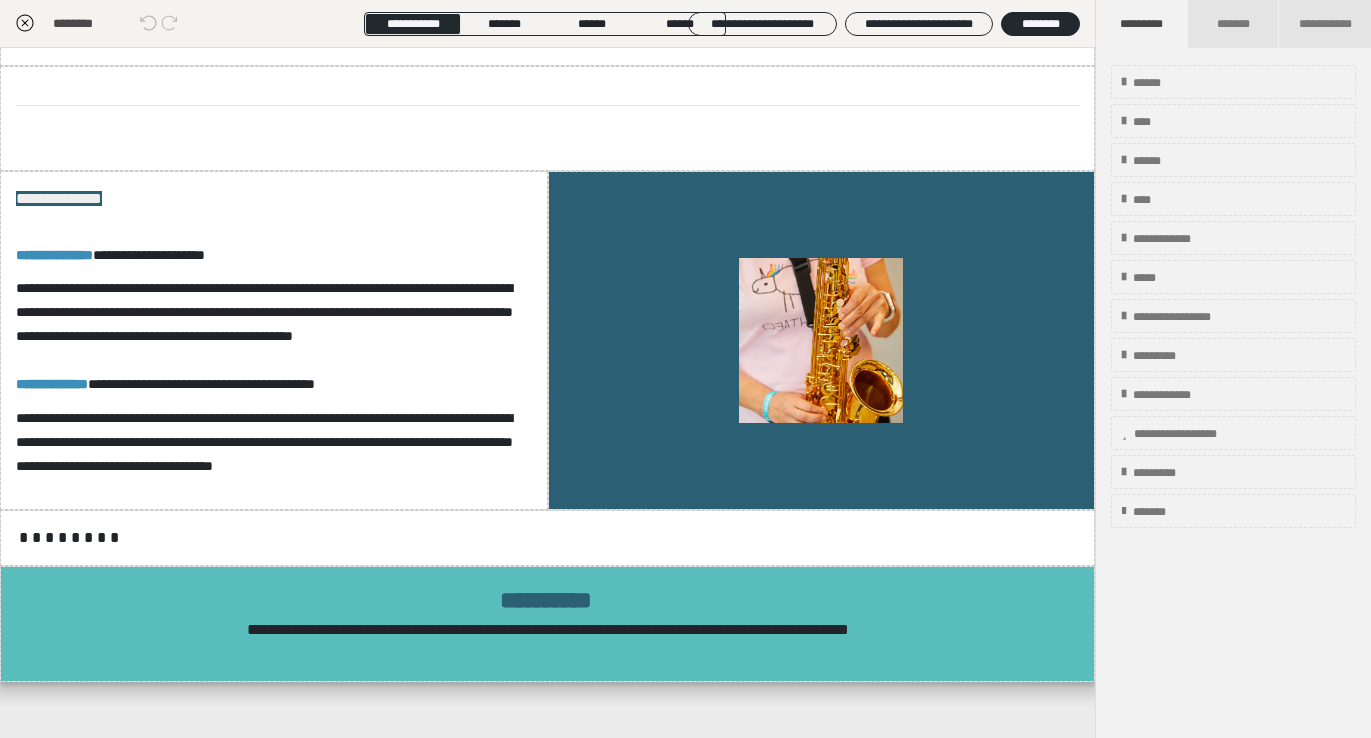 scroll, scrollTop: 1395, scrollLeft: 0, axis: vertical 